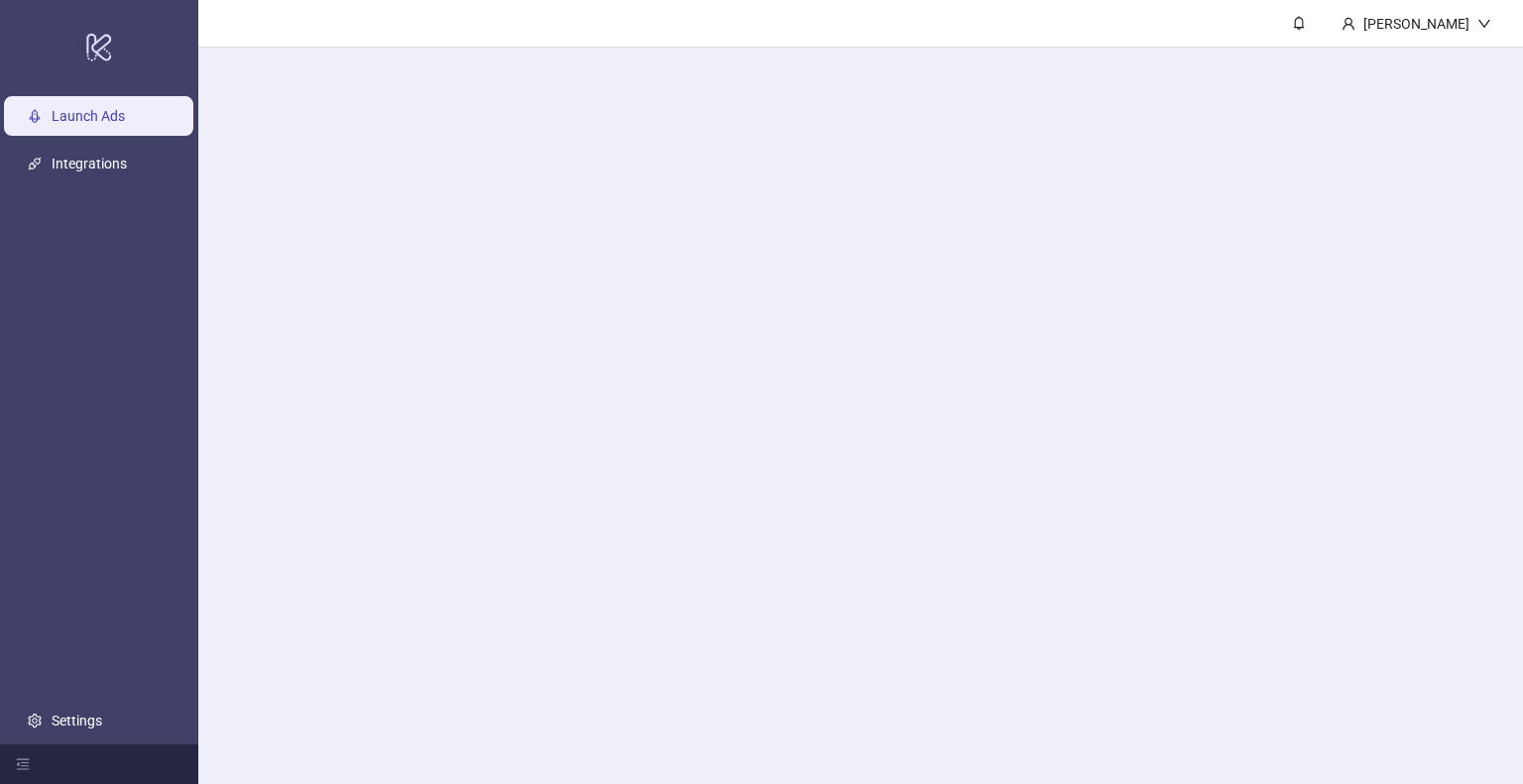 scroll, scrollTop: 0, scrollLeft: 0, axis: both 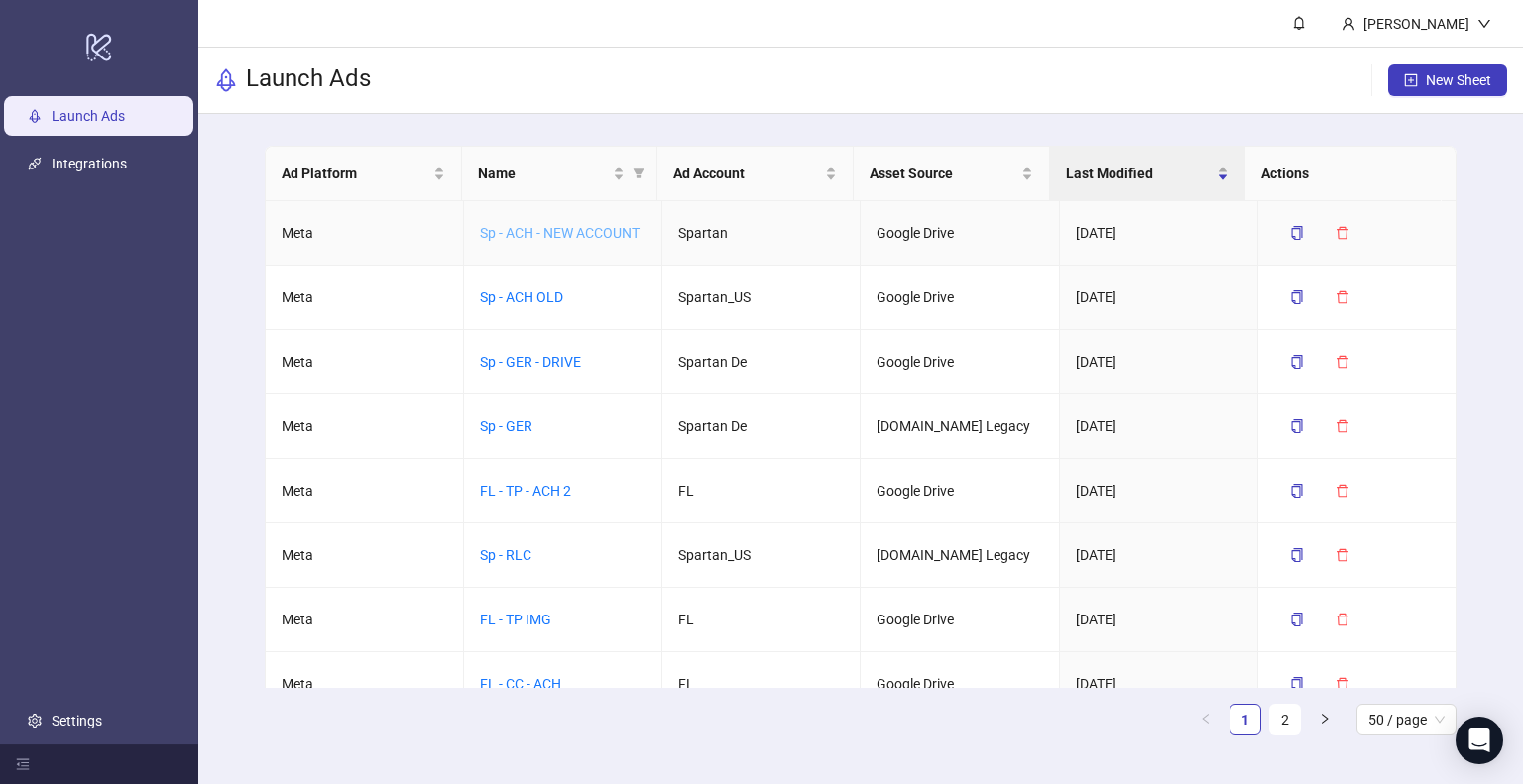 click on "Sp - ACH - NEW ACCOUNT" at bounding box center [559, 233] 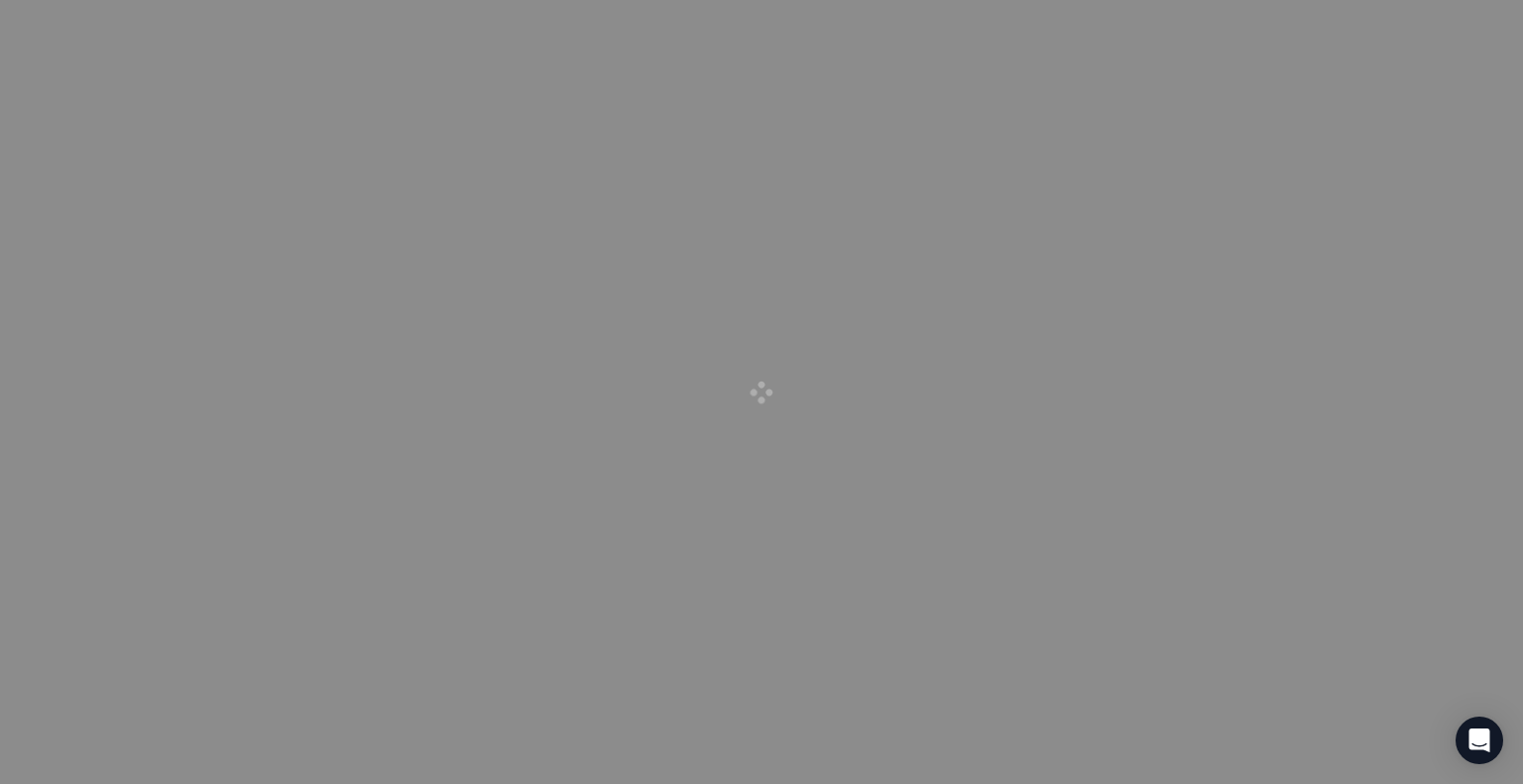 drag, startPoint x: 514, startPoint y: 257, endPoint x: 524, endPoint y: 247, distance: 14.142136 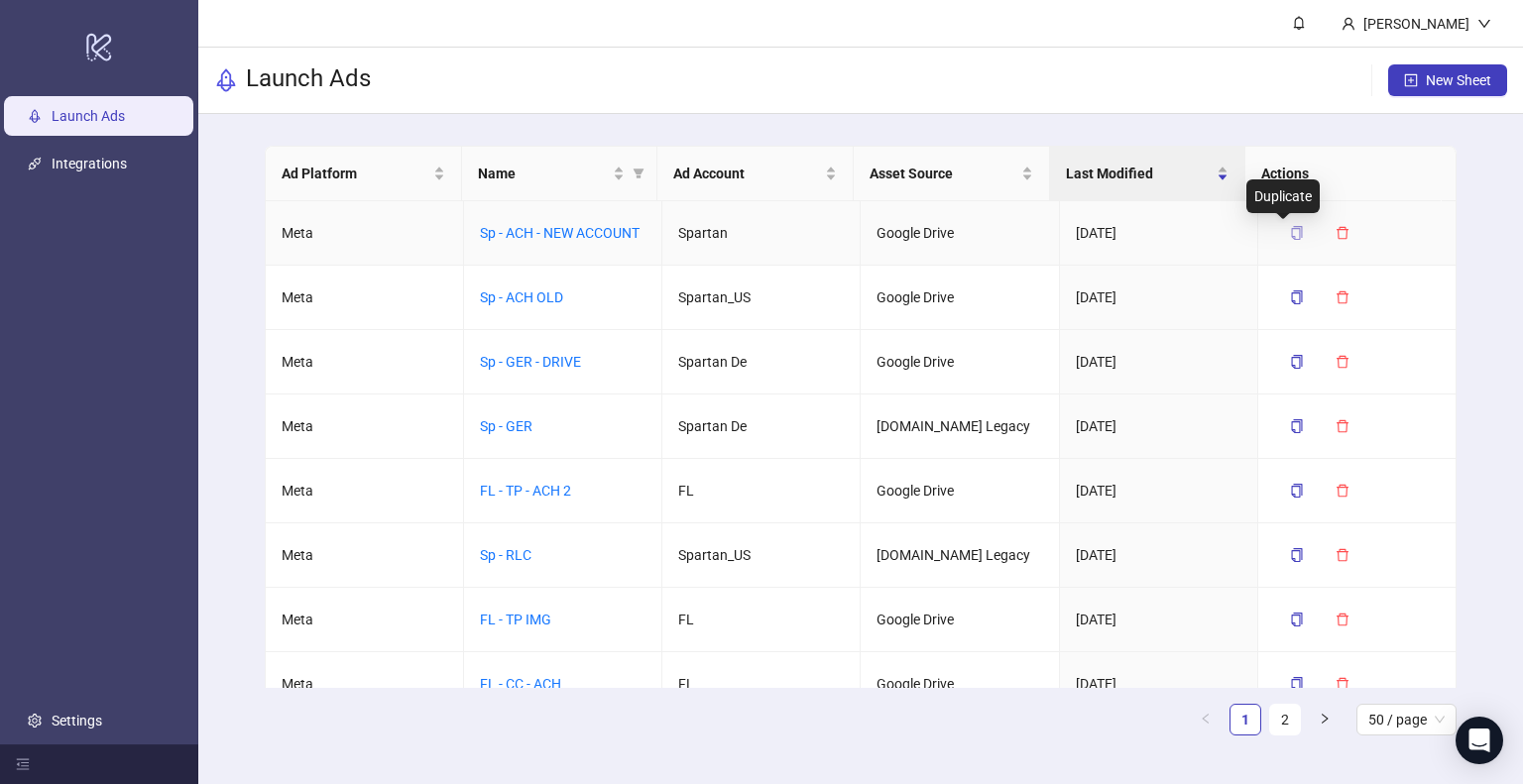 click 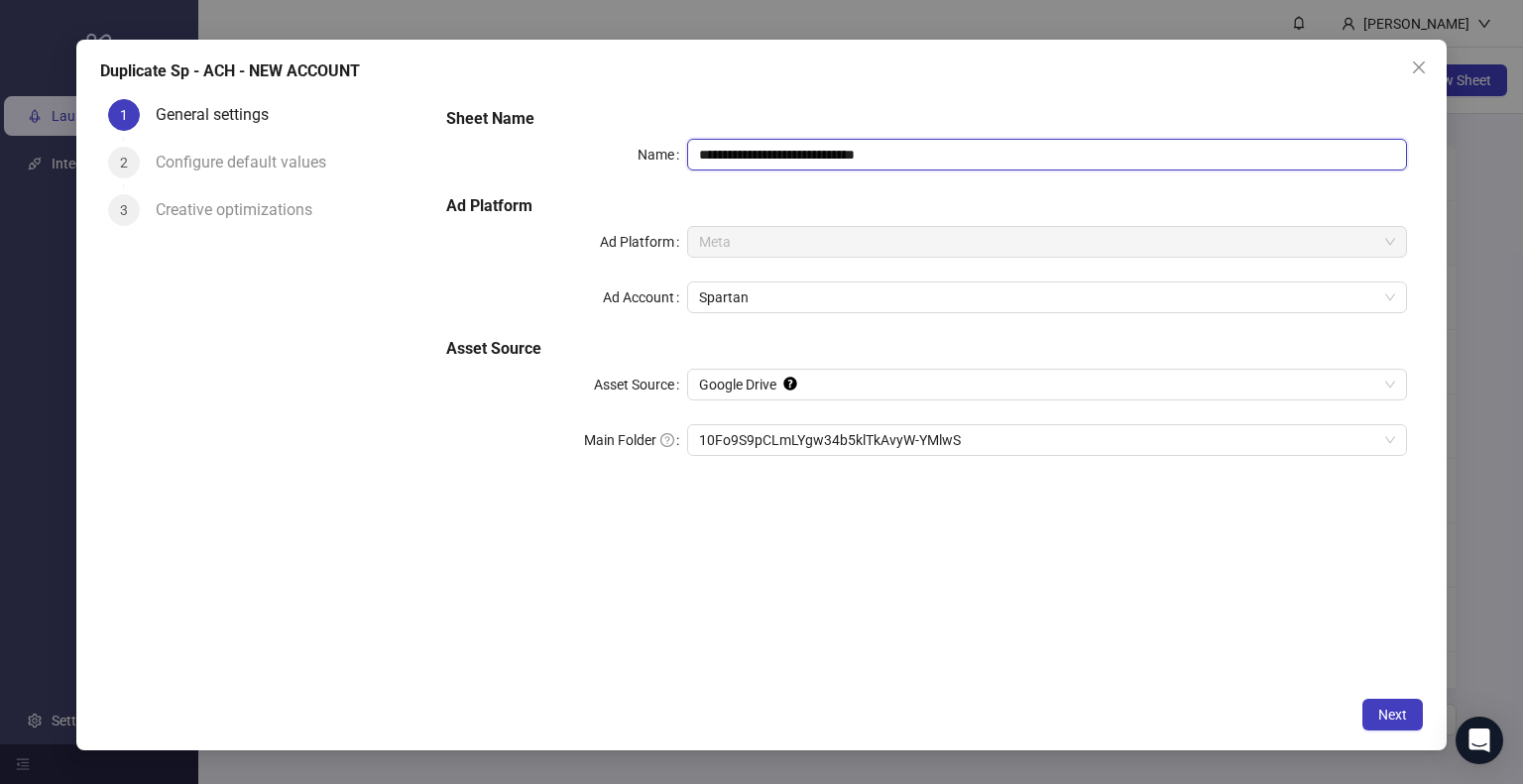 click on "**********" at bounding box center (1047, 155) 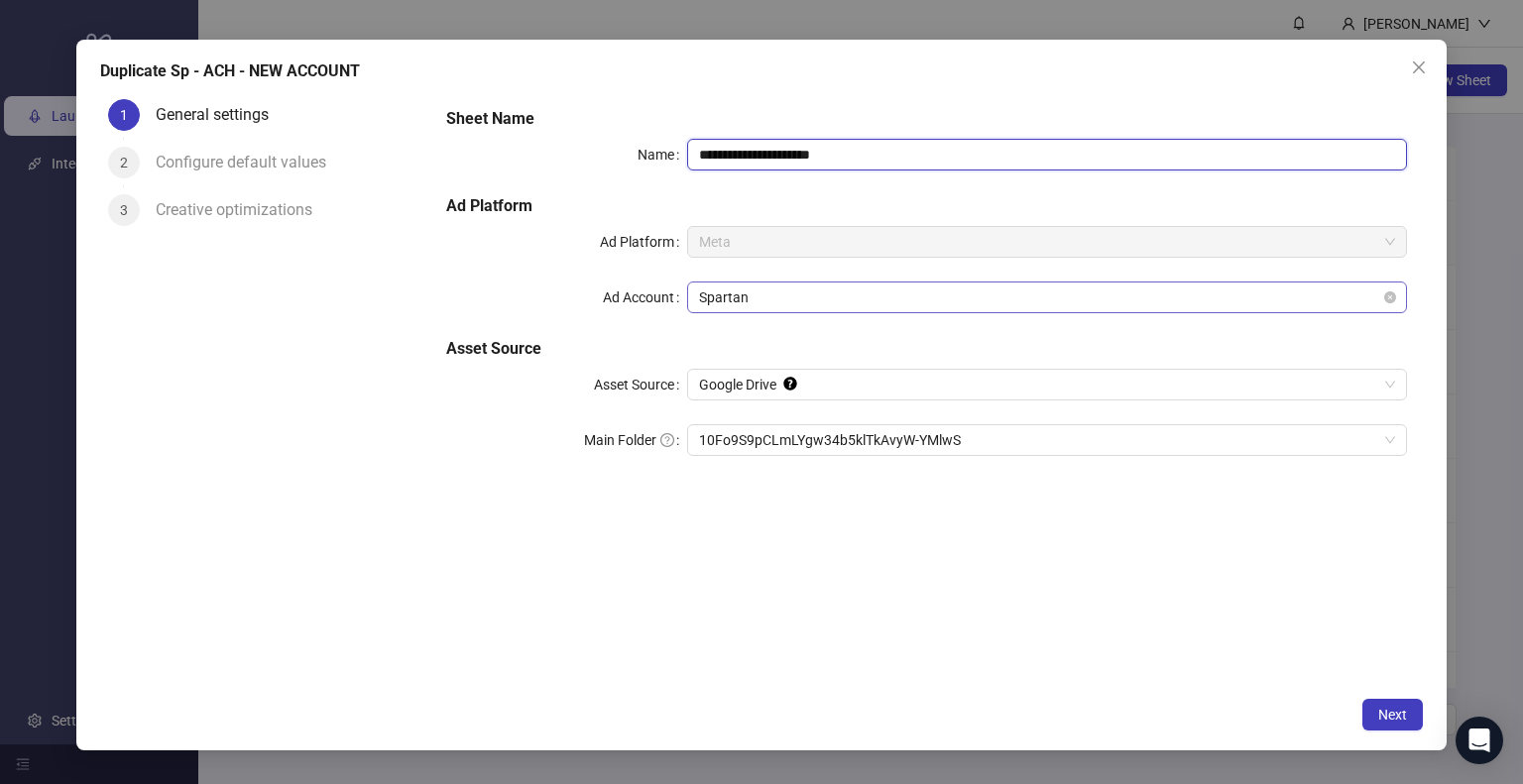 click on "Spartan" at bounding box center [1047, 297] 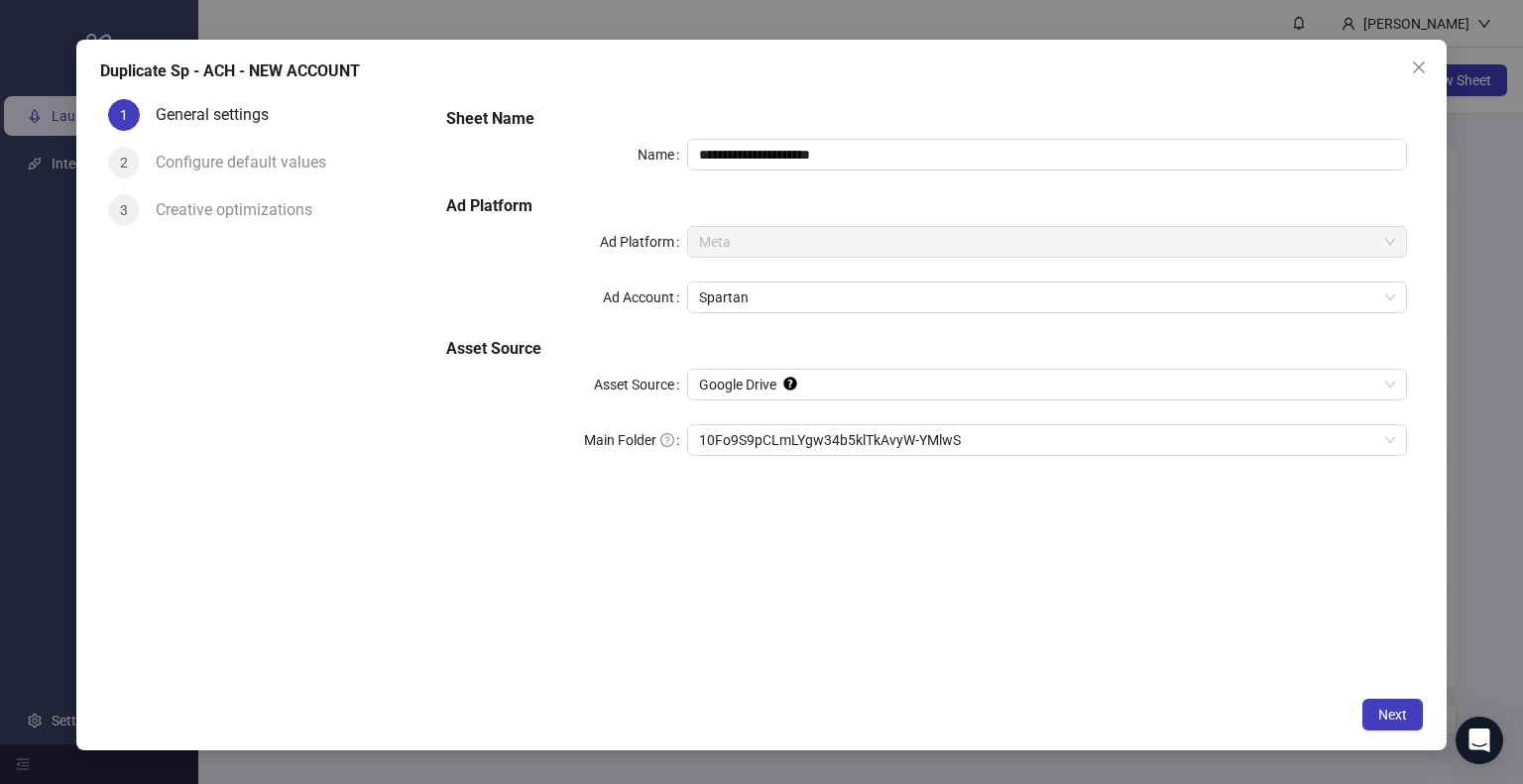 click on "**********" at bounding box center (926, 390) 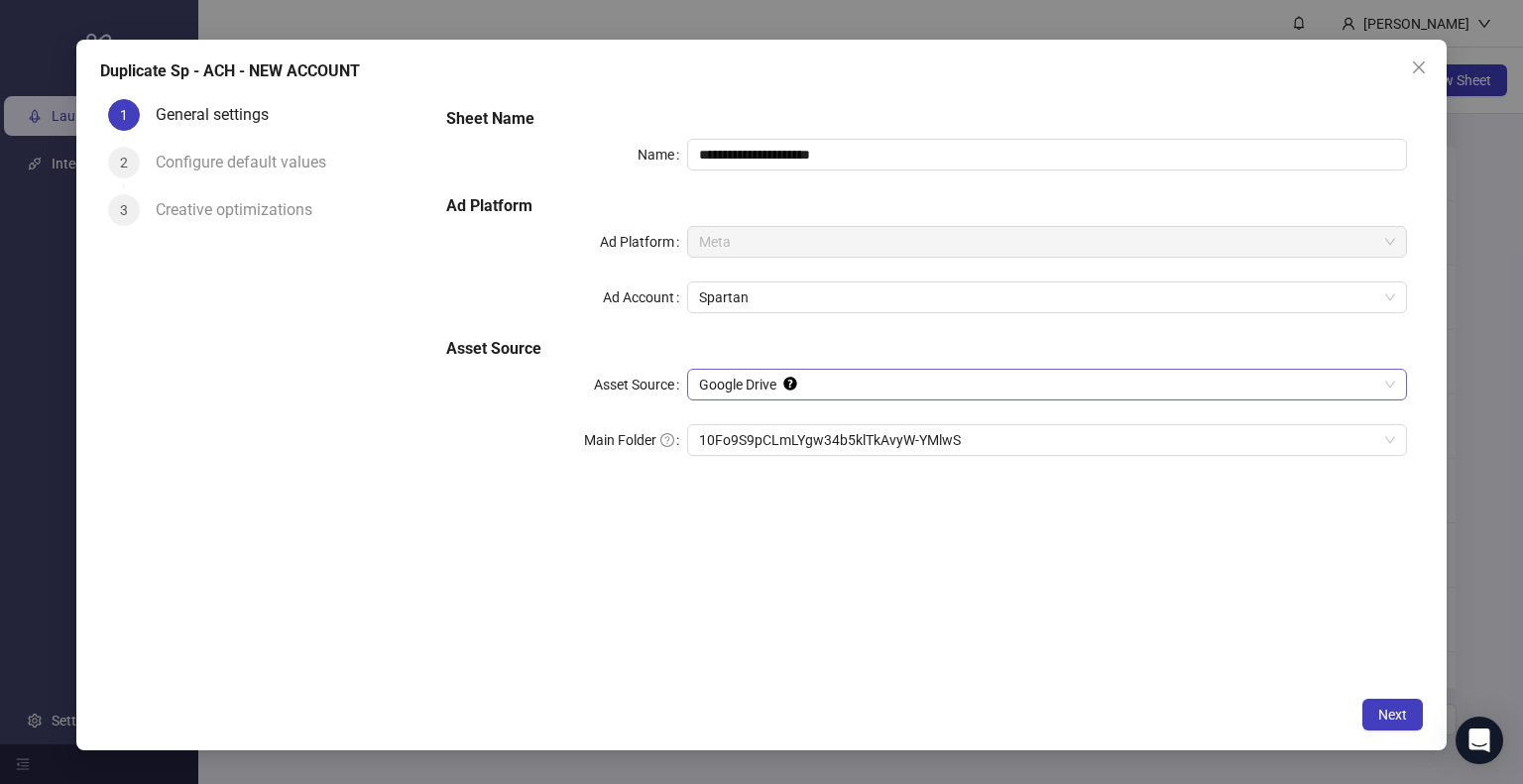 click on "Google Drive" at bounding box center (1047, 385) 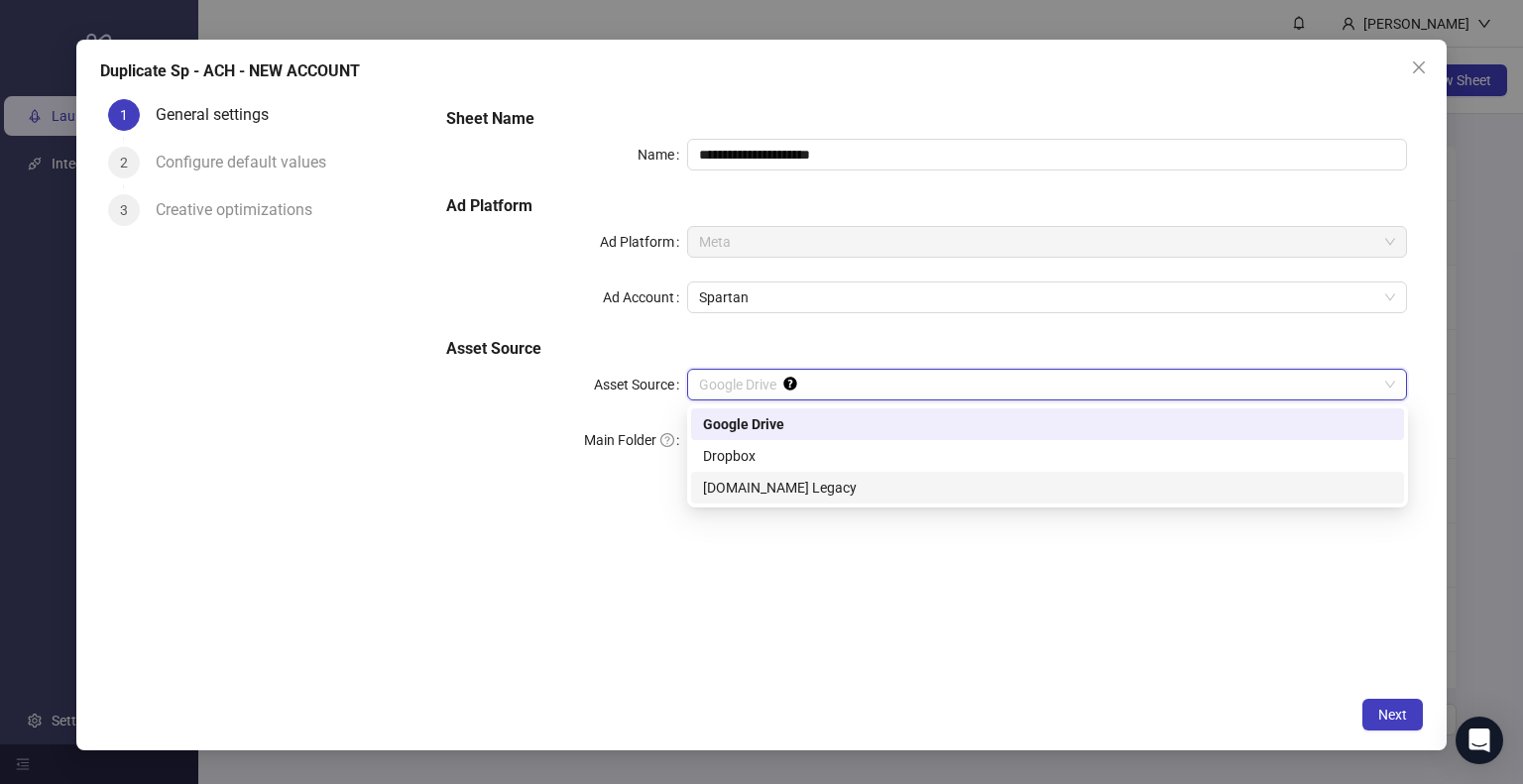 click on "[DOMAIN_NAME] Legacy" at bounding box center [1047, 488] 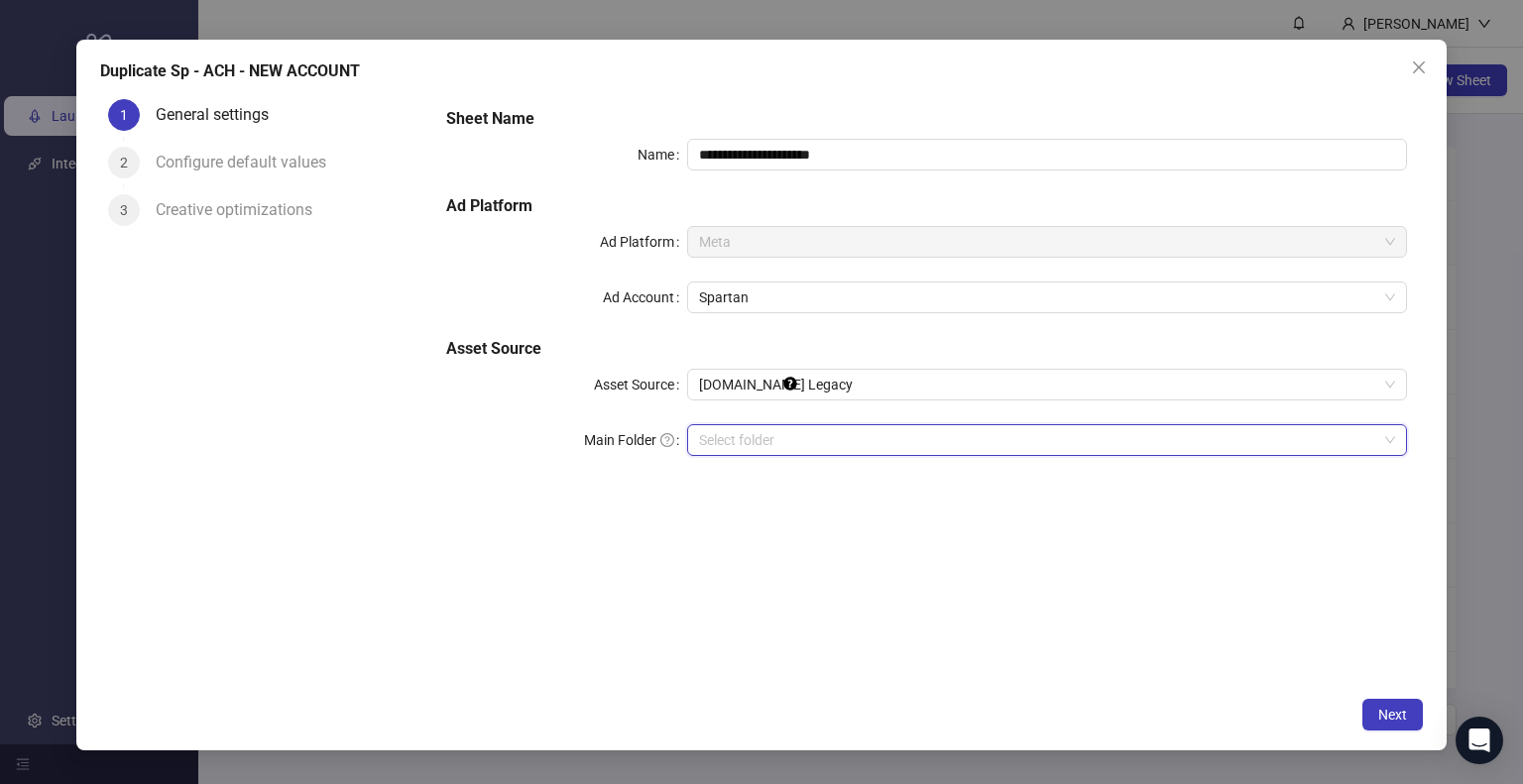 click at bounding box center (1038, 440) 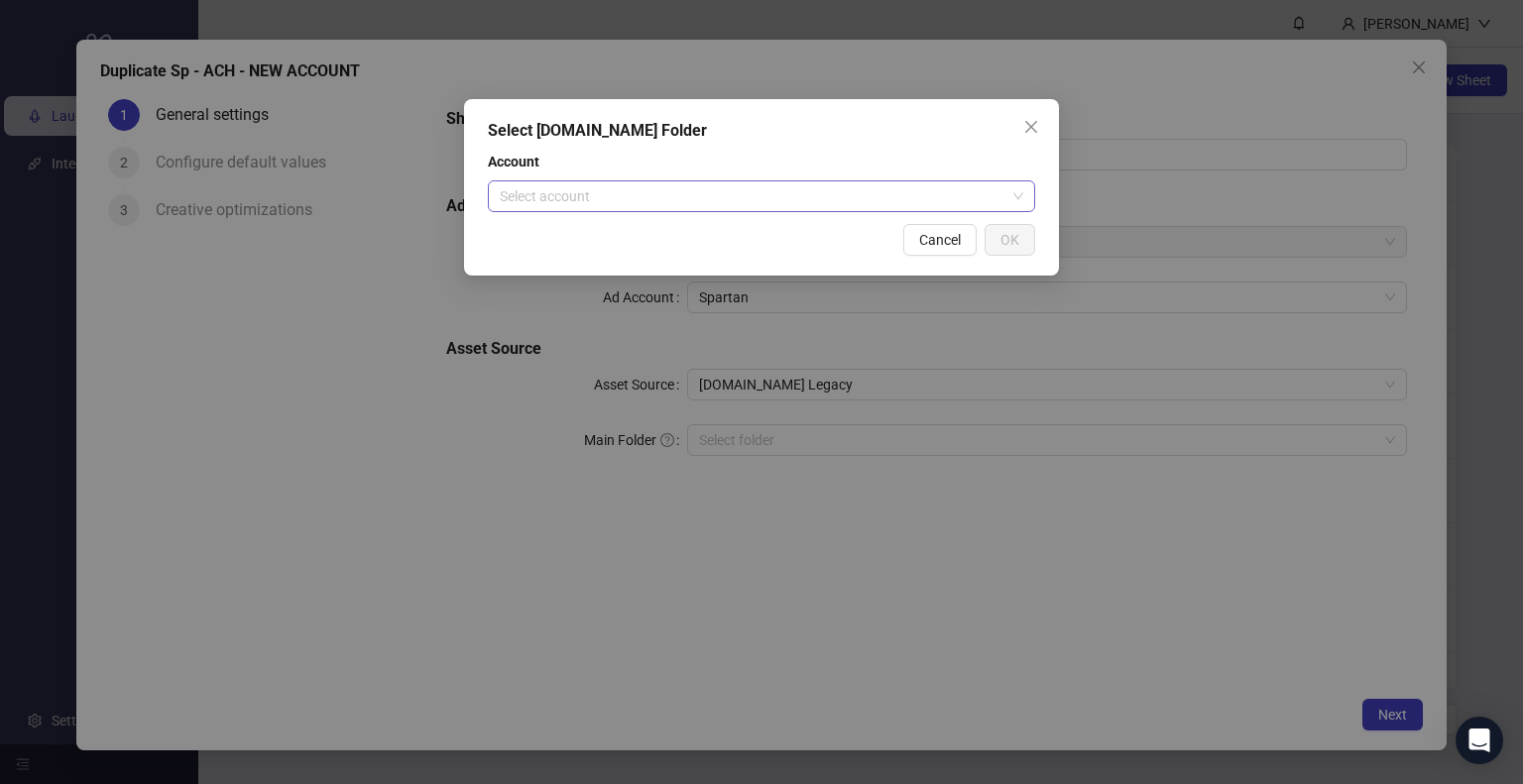 click at bounding box center [753, 196] 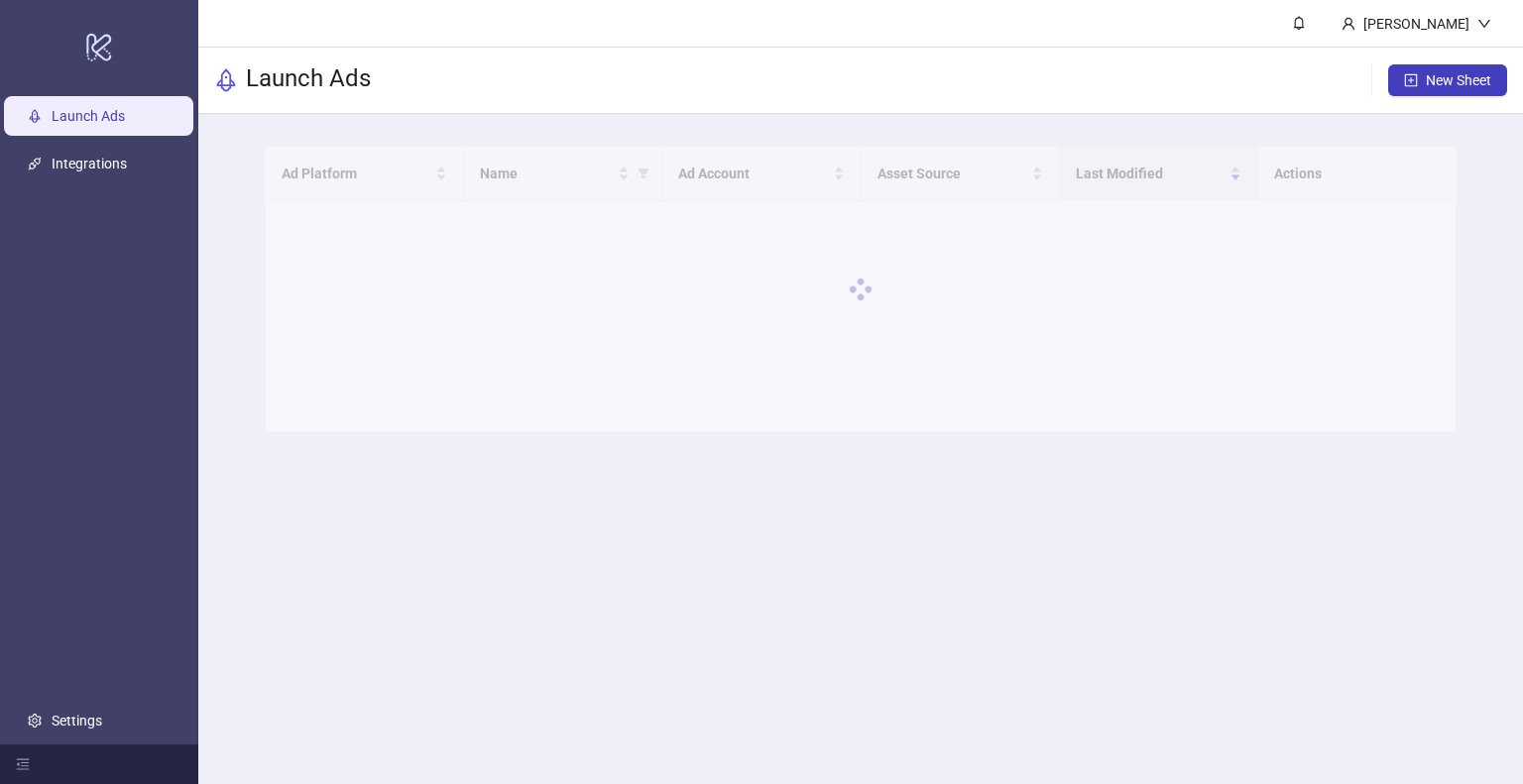 scroll, scrollTop: 0, scrollLeft: 0, axis: both 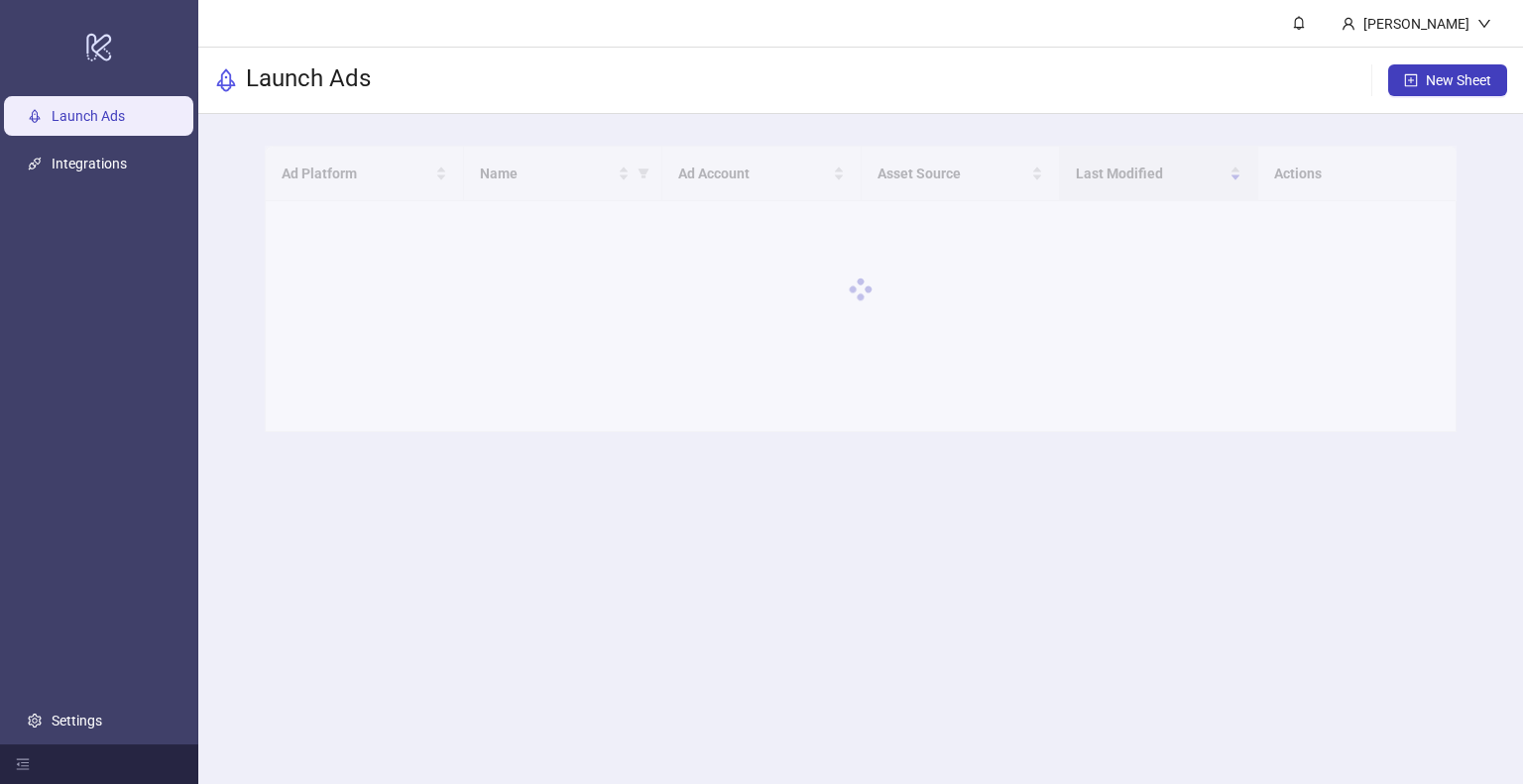 click at bounding box center [860, 288] 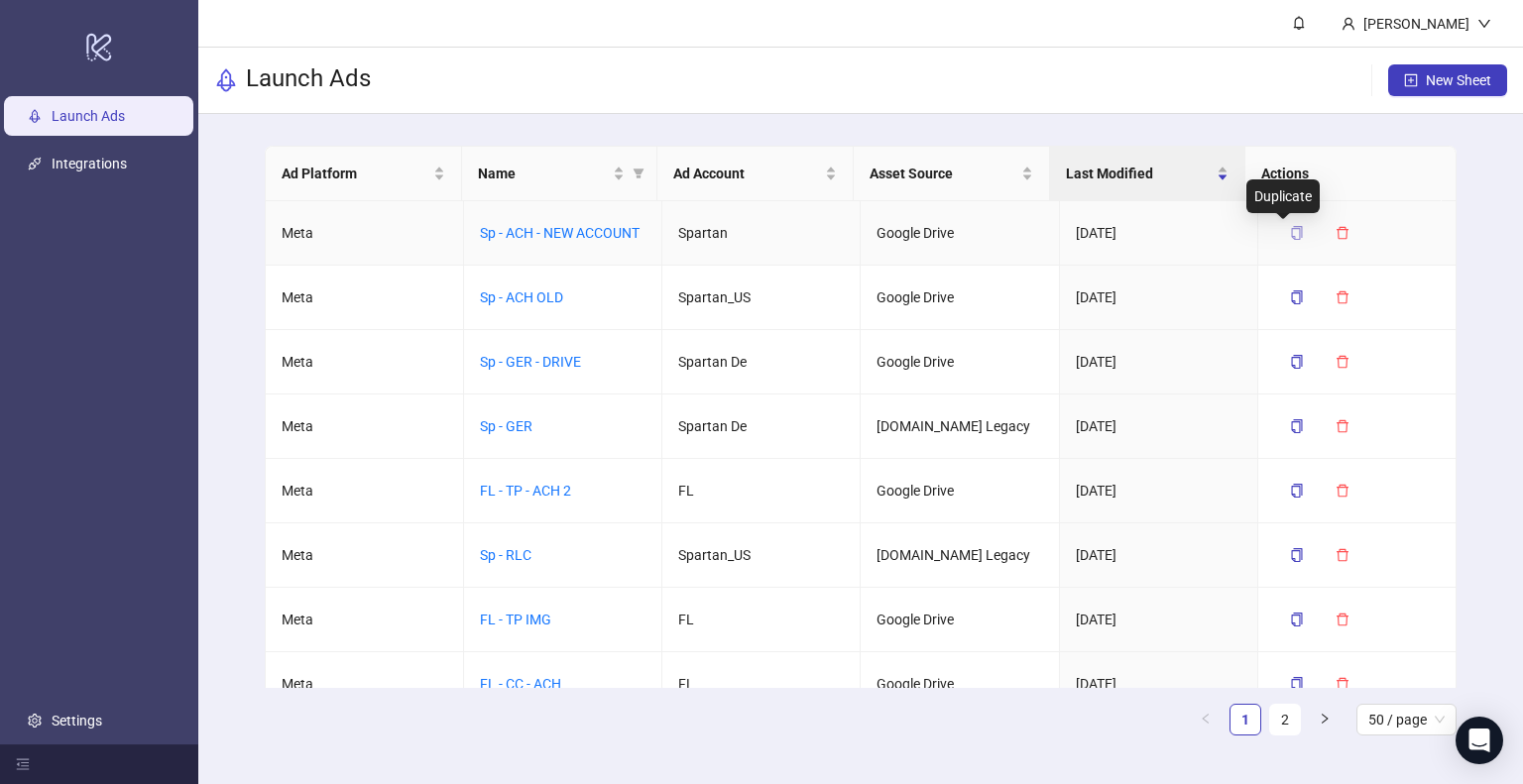 click 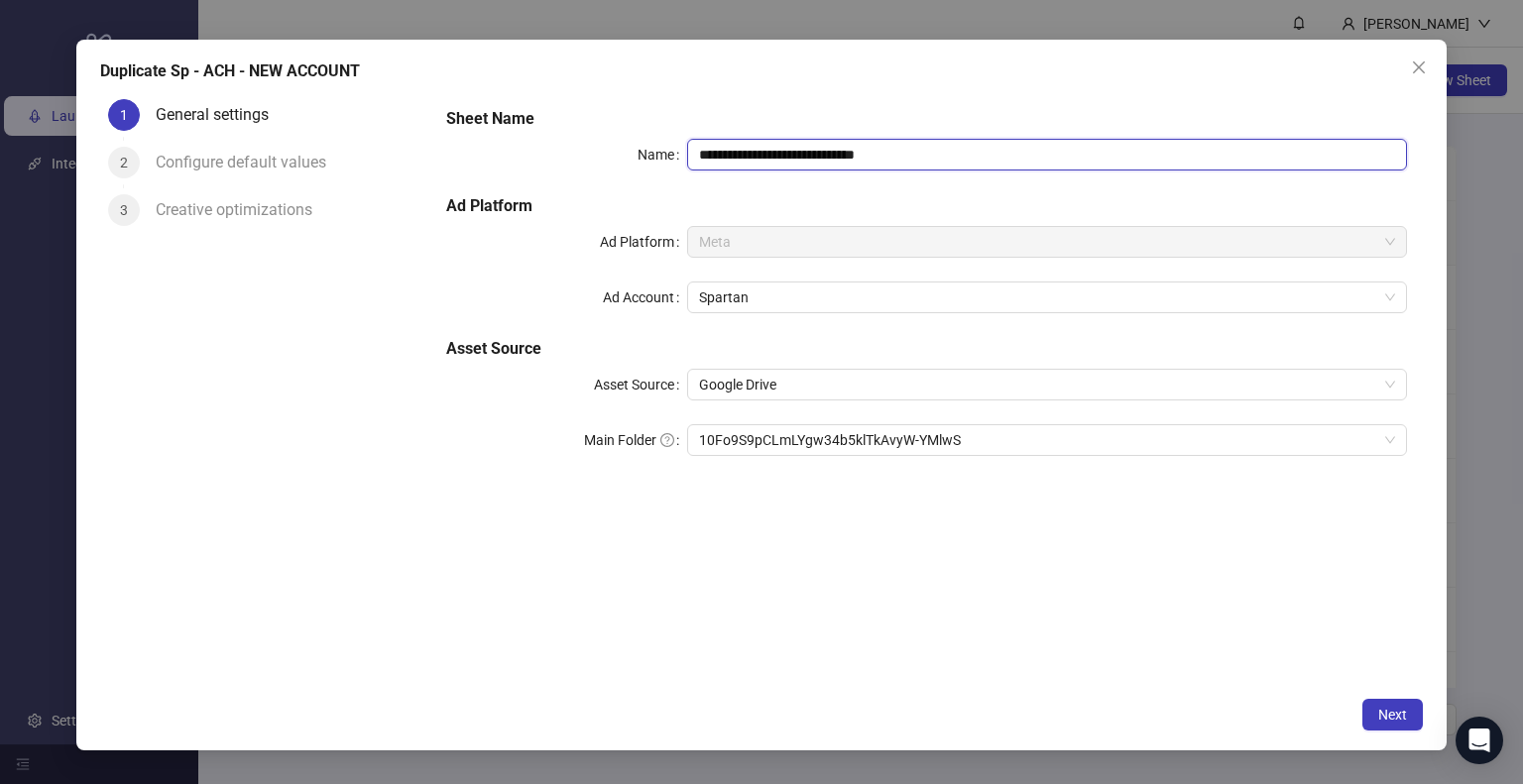 click on "**********" at bounding box center (1047, 155) 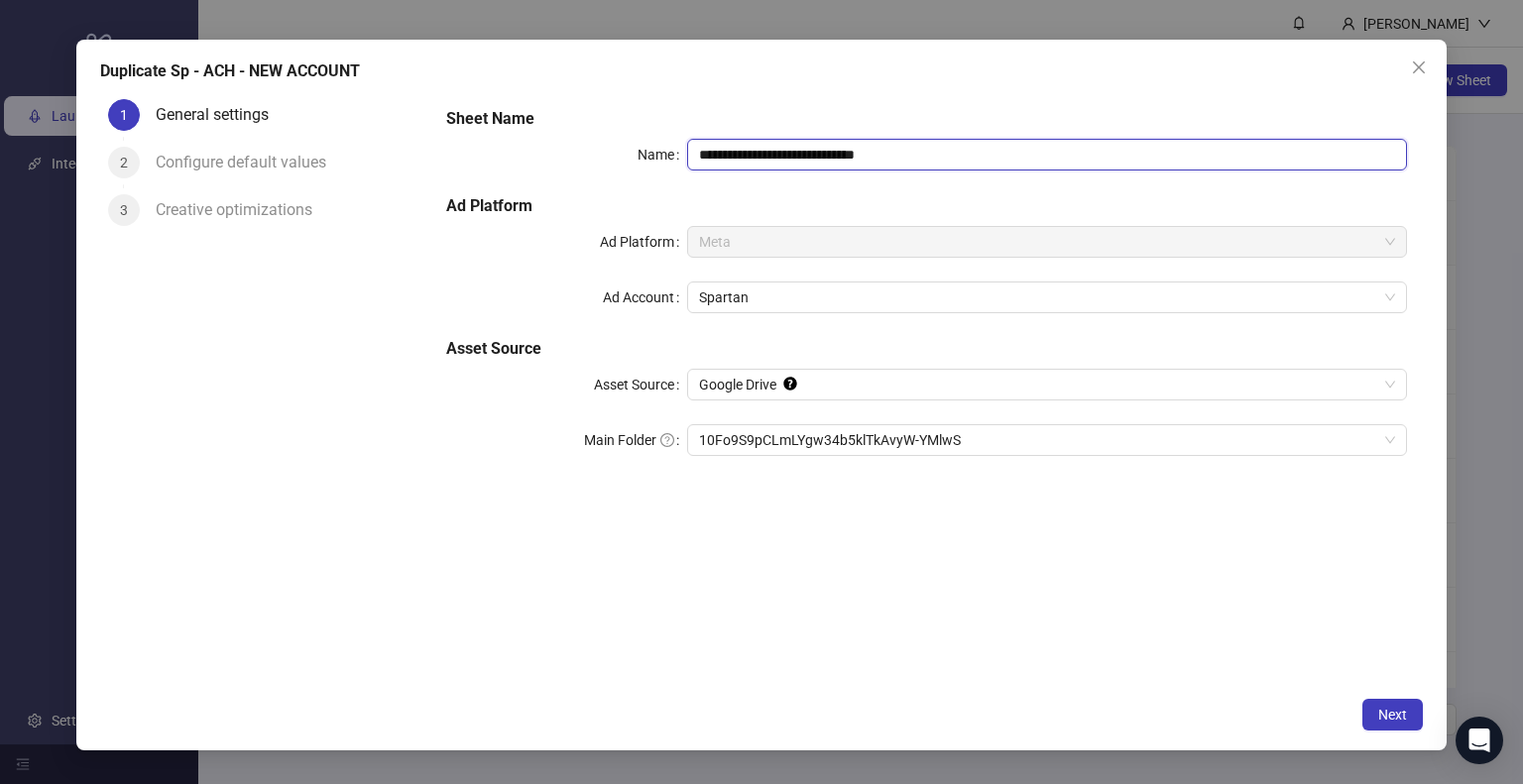click on "**********" at bounding box center (1047, 155) 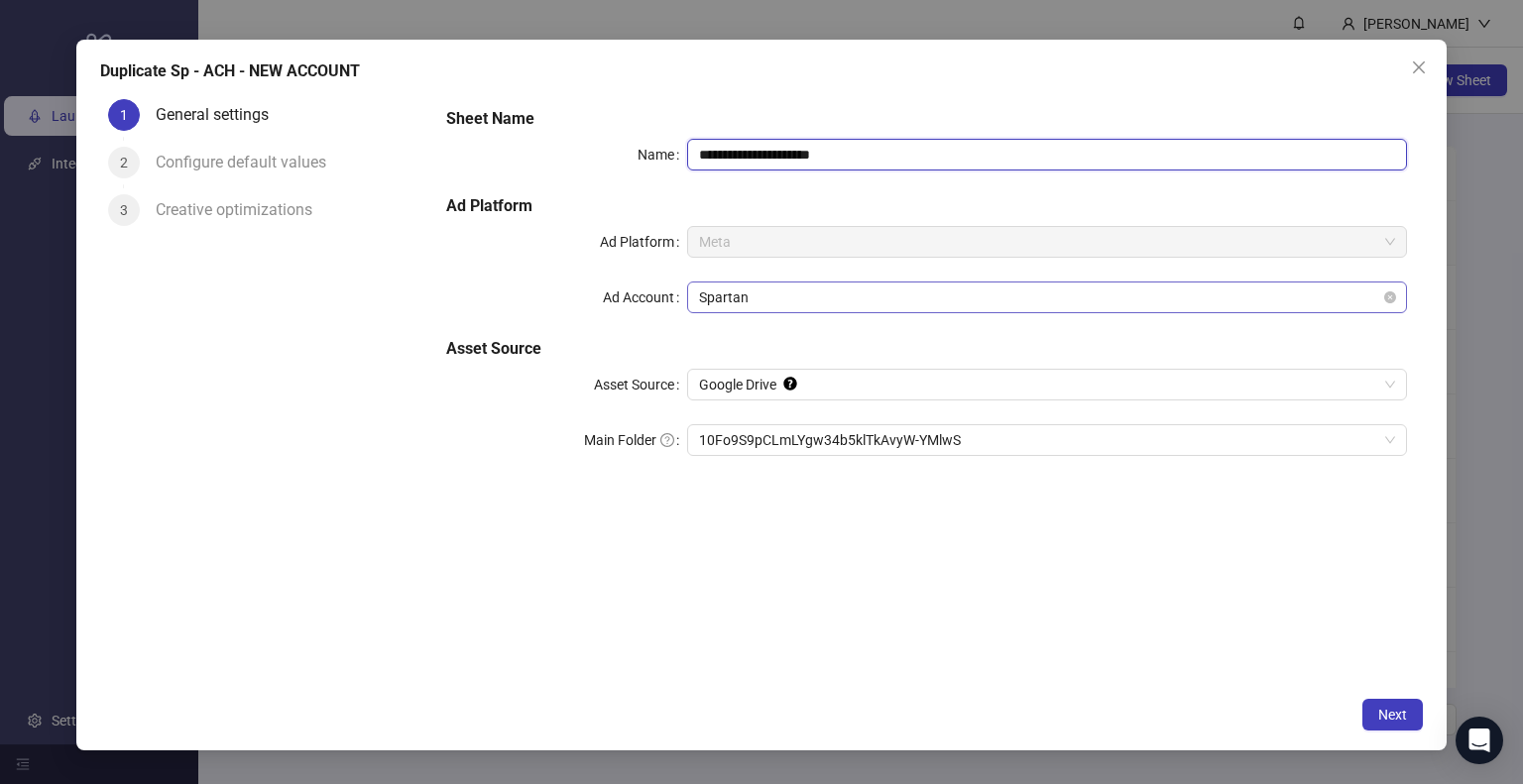 click on "Spartan" at bounding box center (1047, 297) 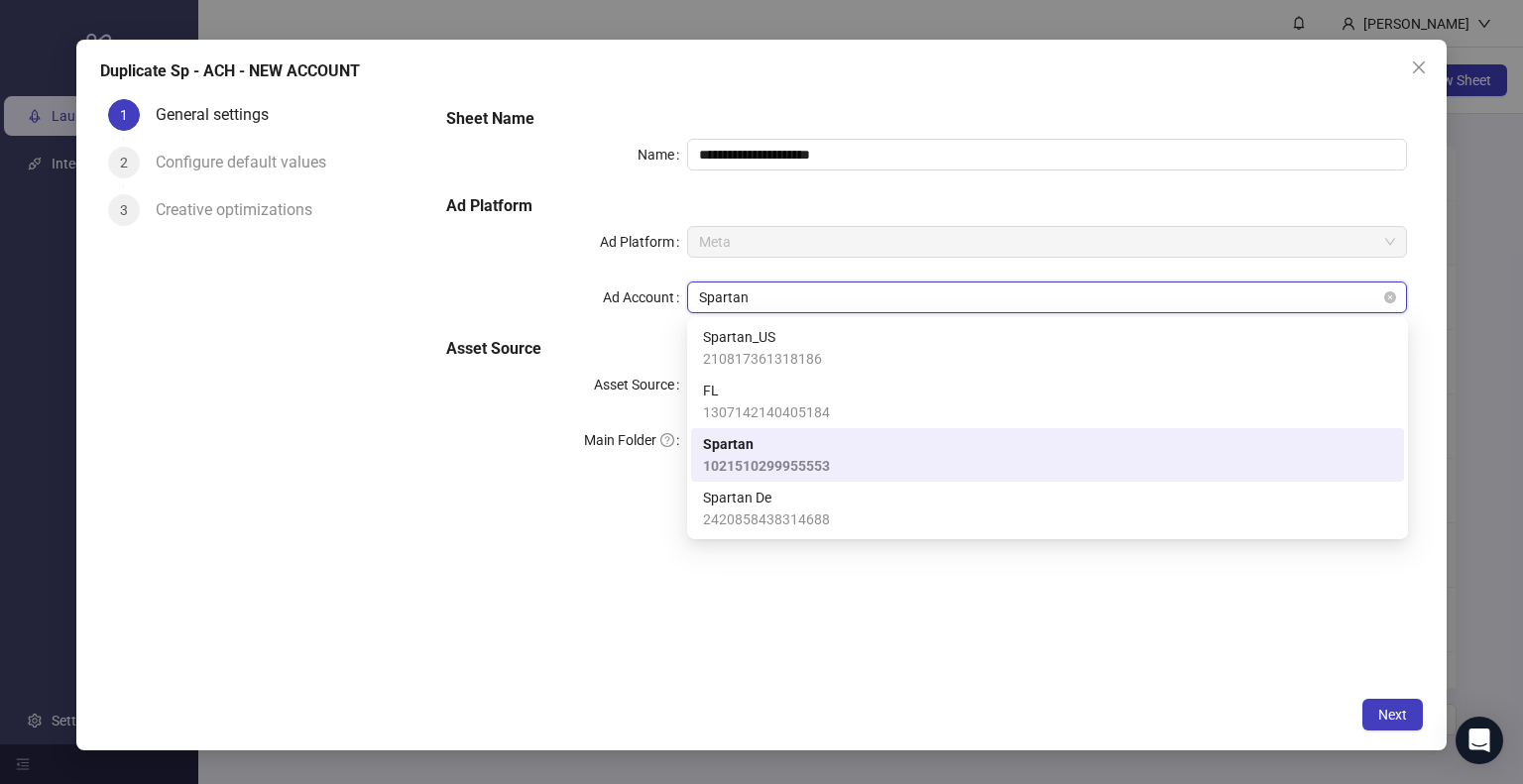 click on "Spartan" at bounding box center (1047, 297) 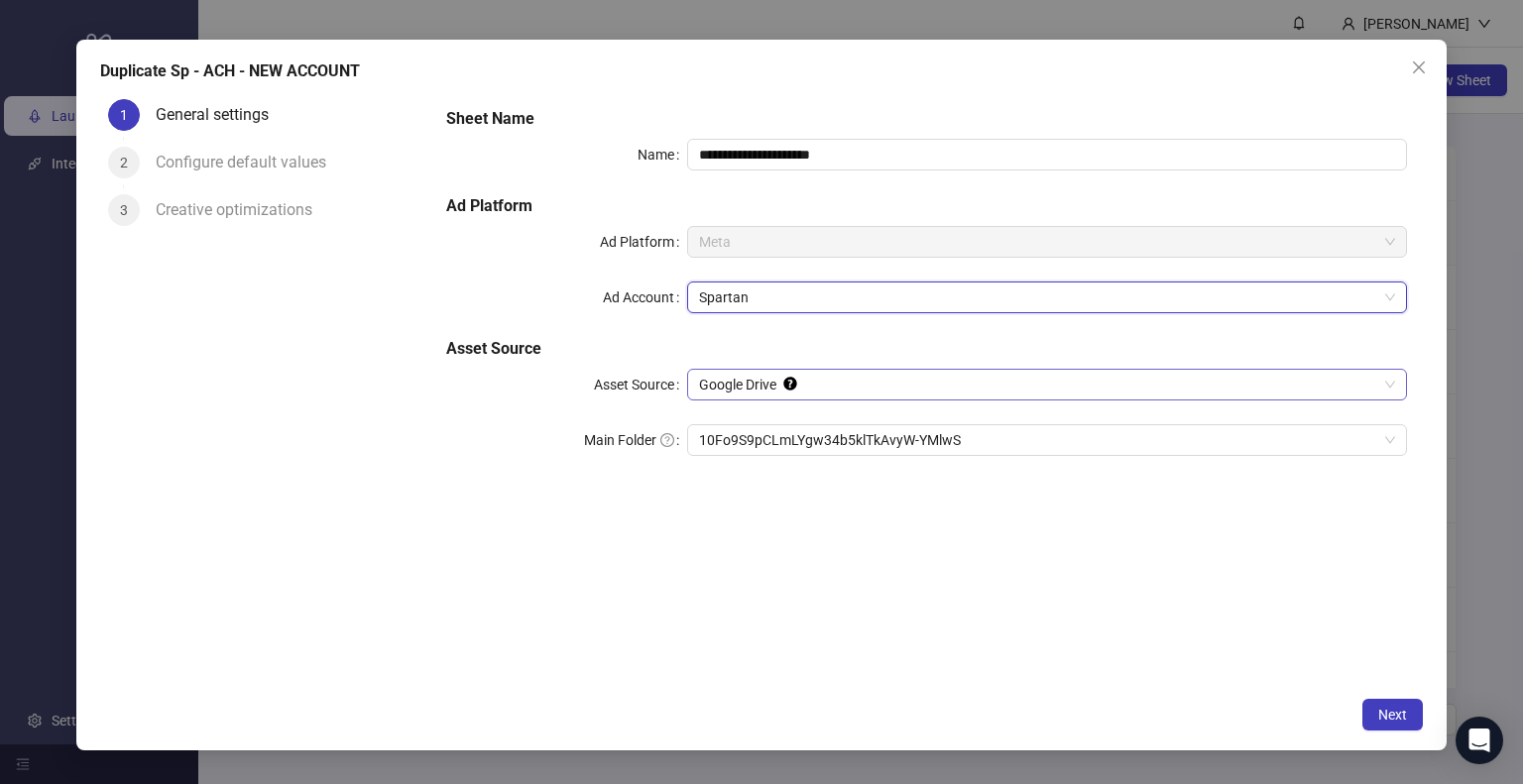 click on "Google Drive" at bounding box center [1047, 385] 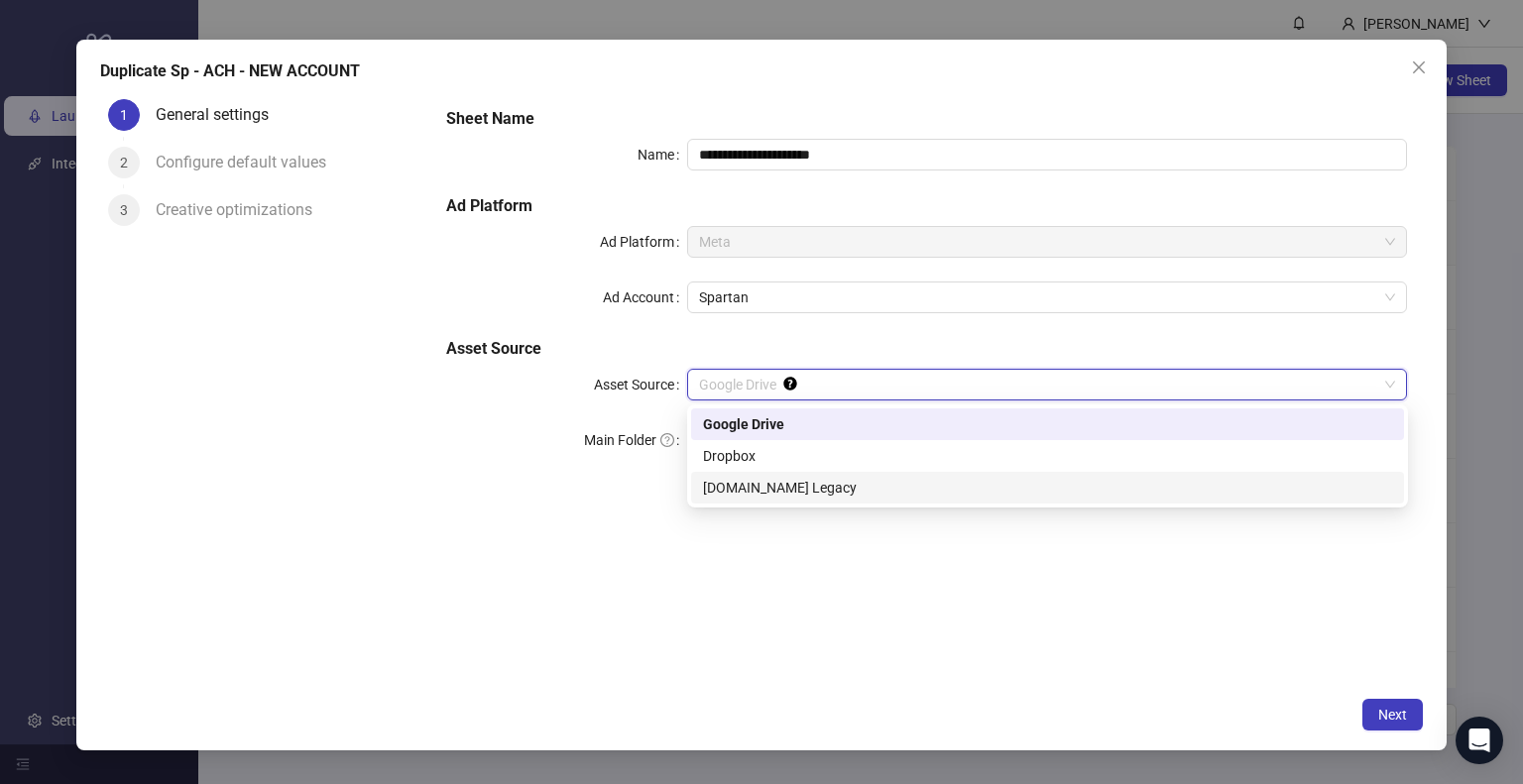 click on "[DOMAIN_NAME] Legacy" at bounding box center [1047, 488] 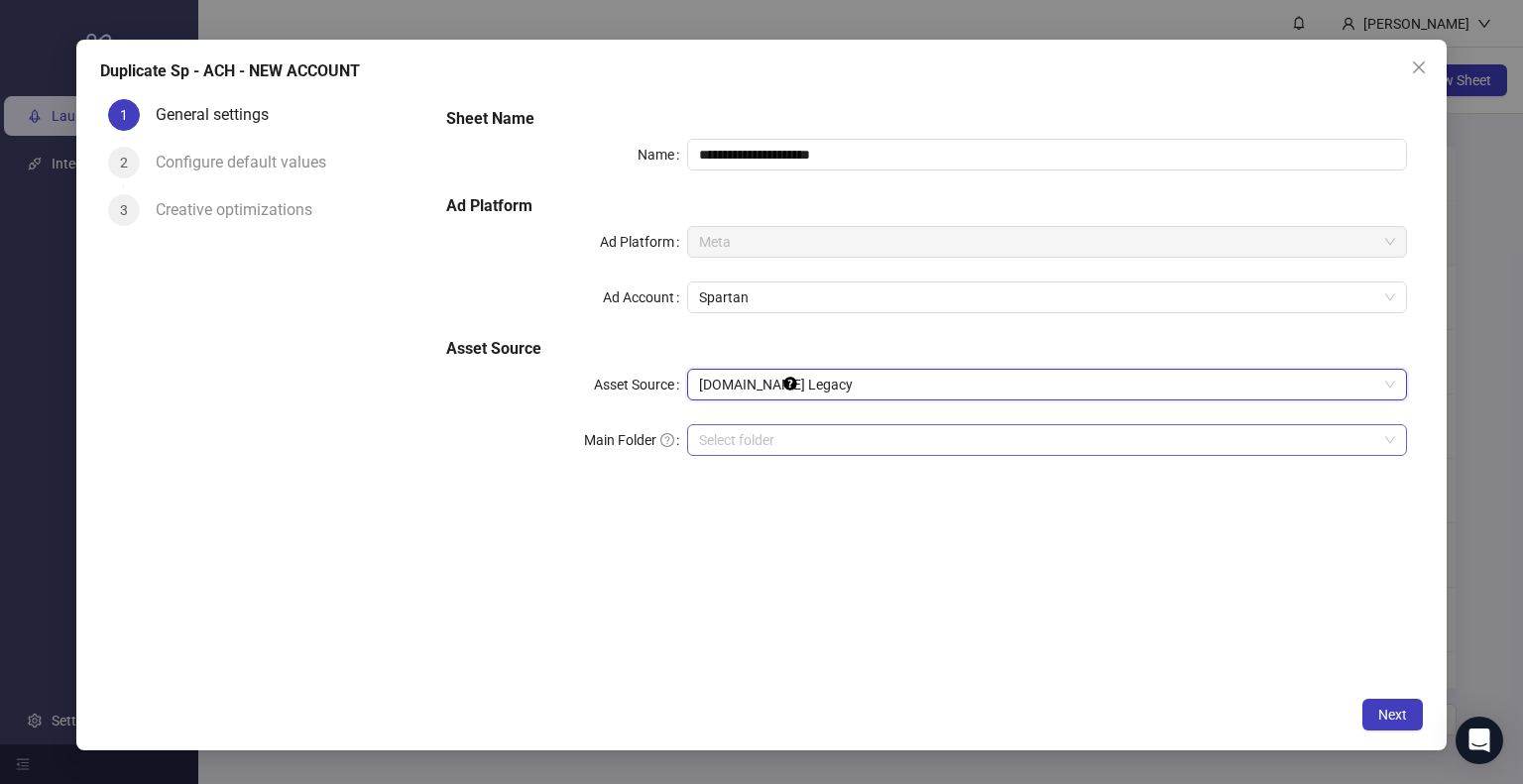 click at bounding box center (1038, 440) 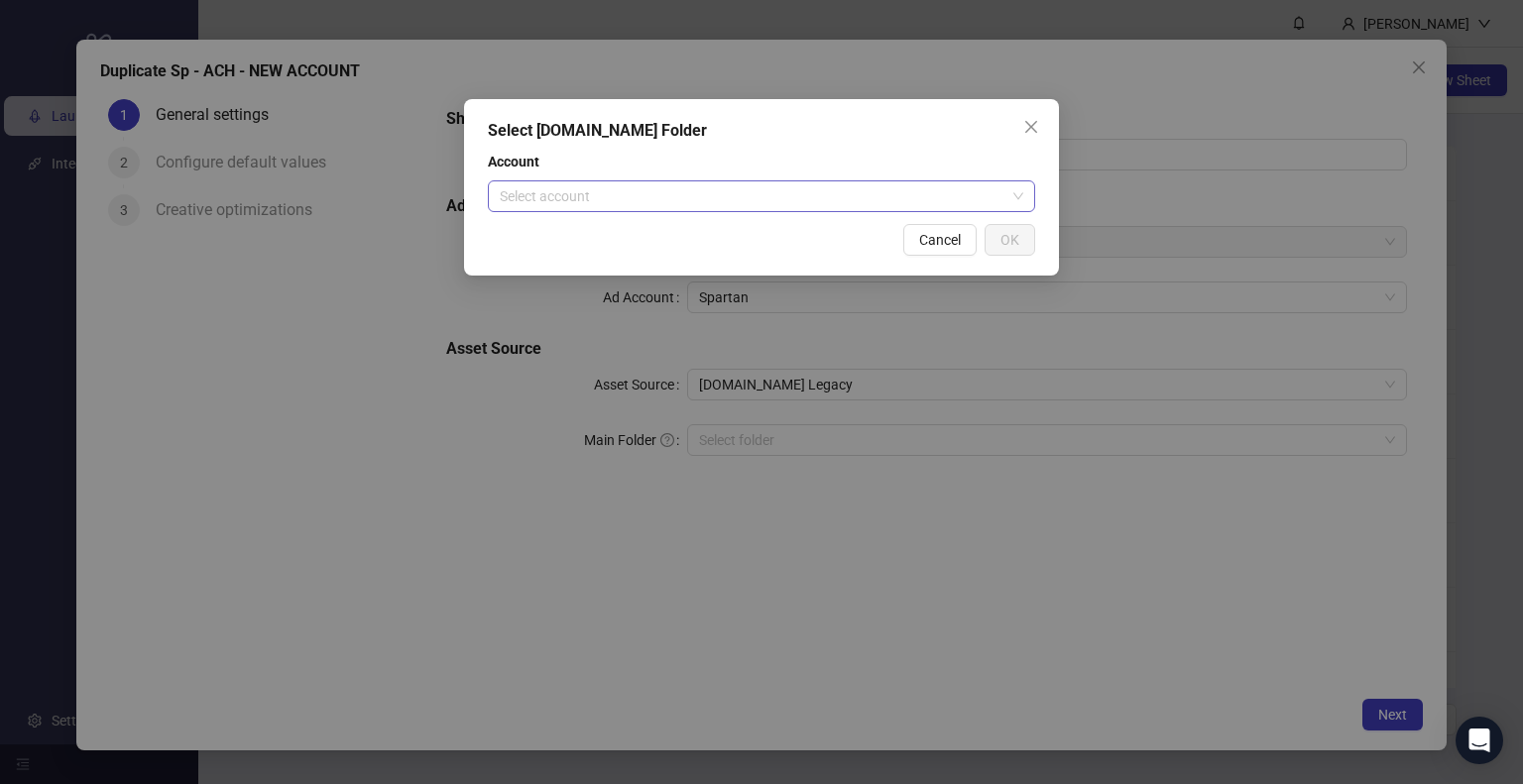 click at bounding box center [753, 196] 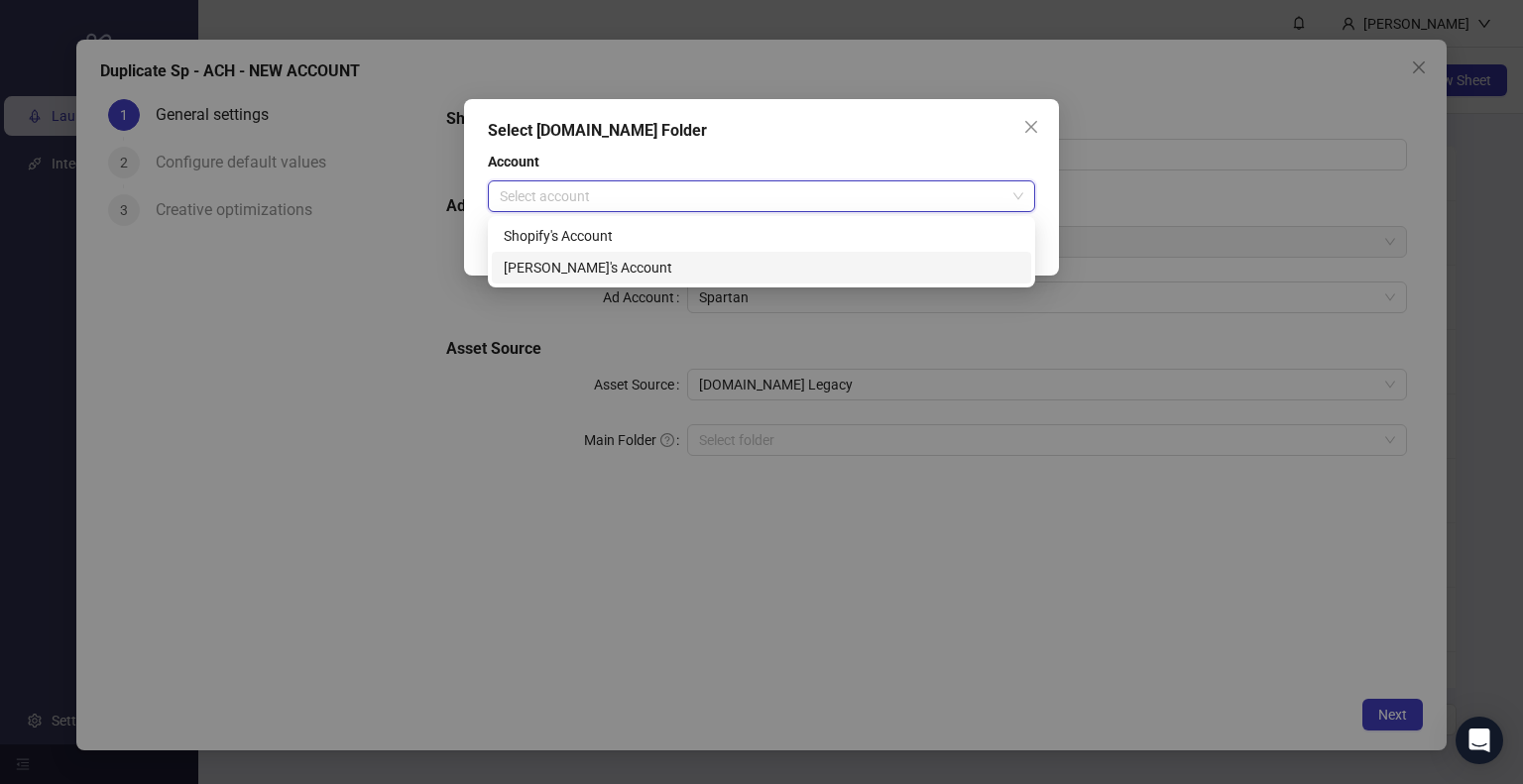click on "[PERSON_NAME]'s Account" at bounding box center [762, 268] 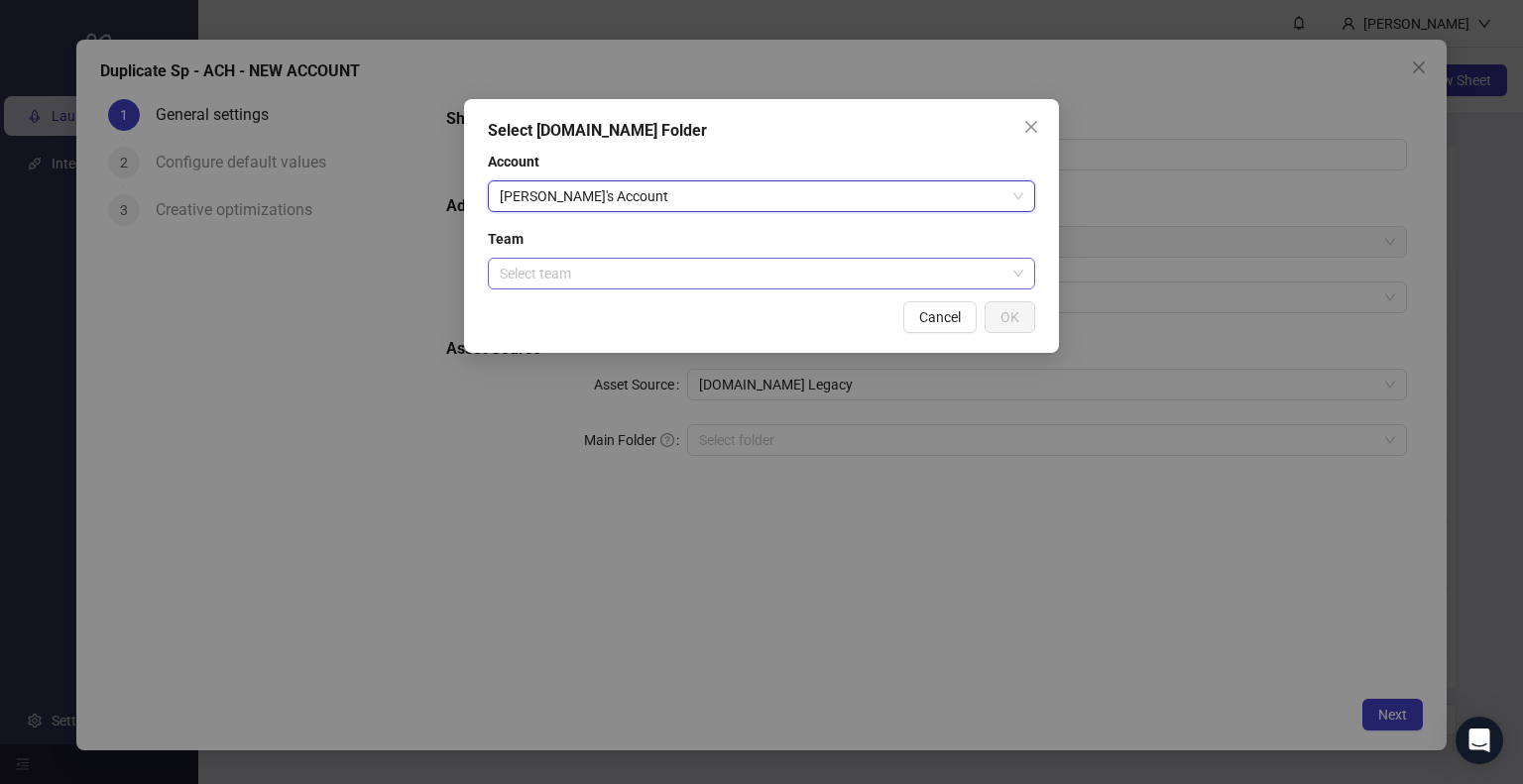 click at bounding box center [753, 274] 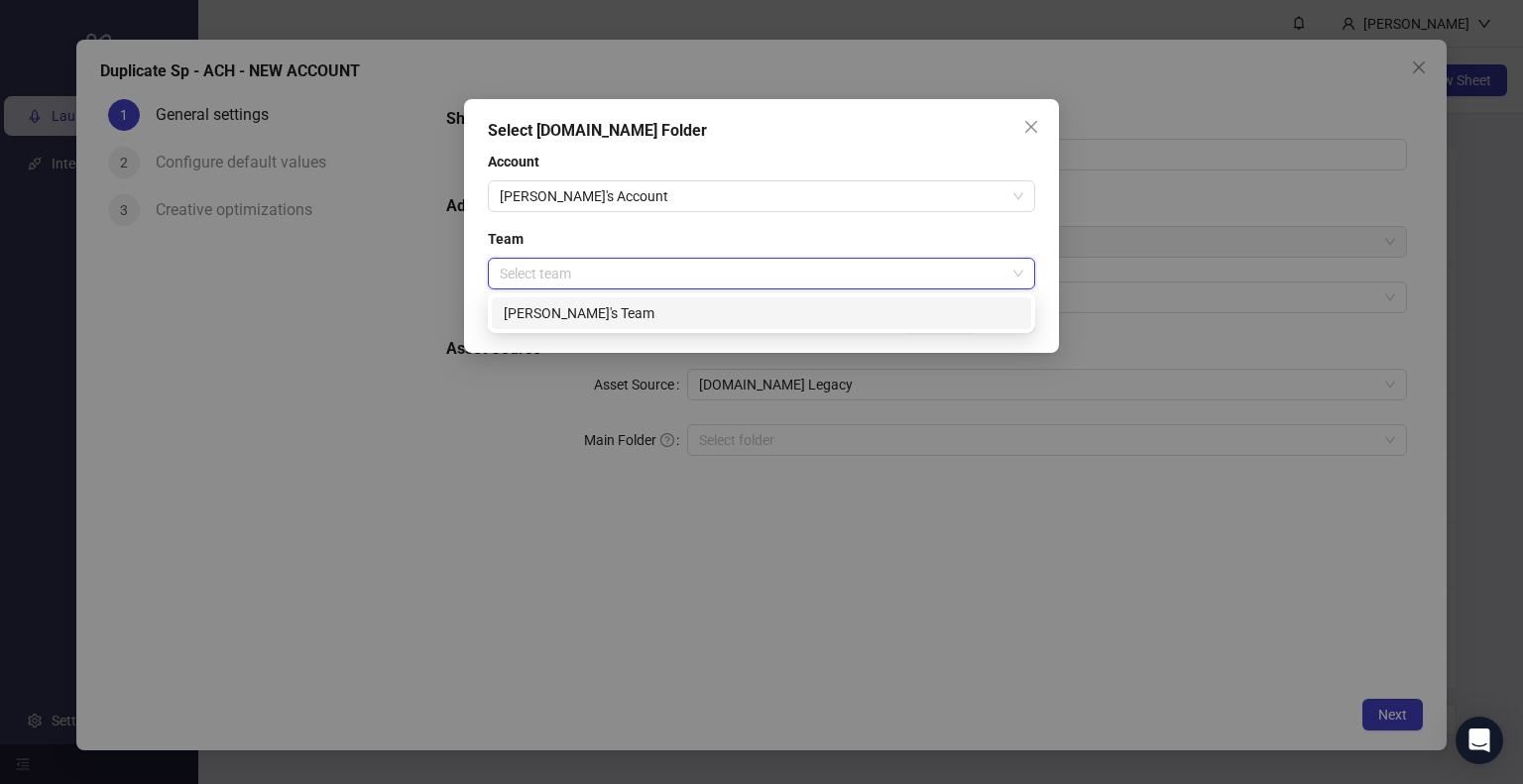 click on "[PERSON_NAME]'s Team" at bounding box center (762, 313) 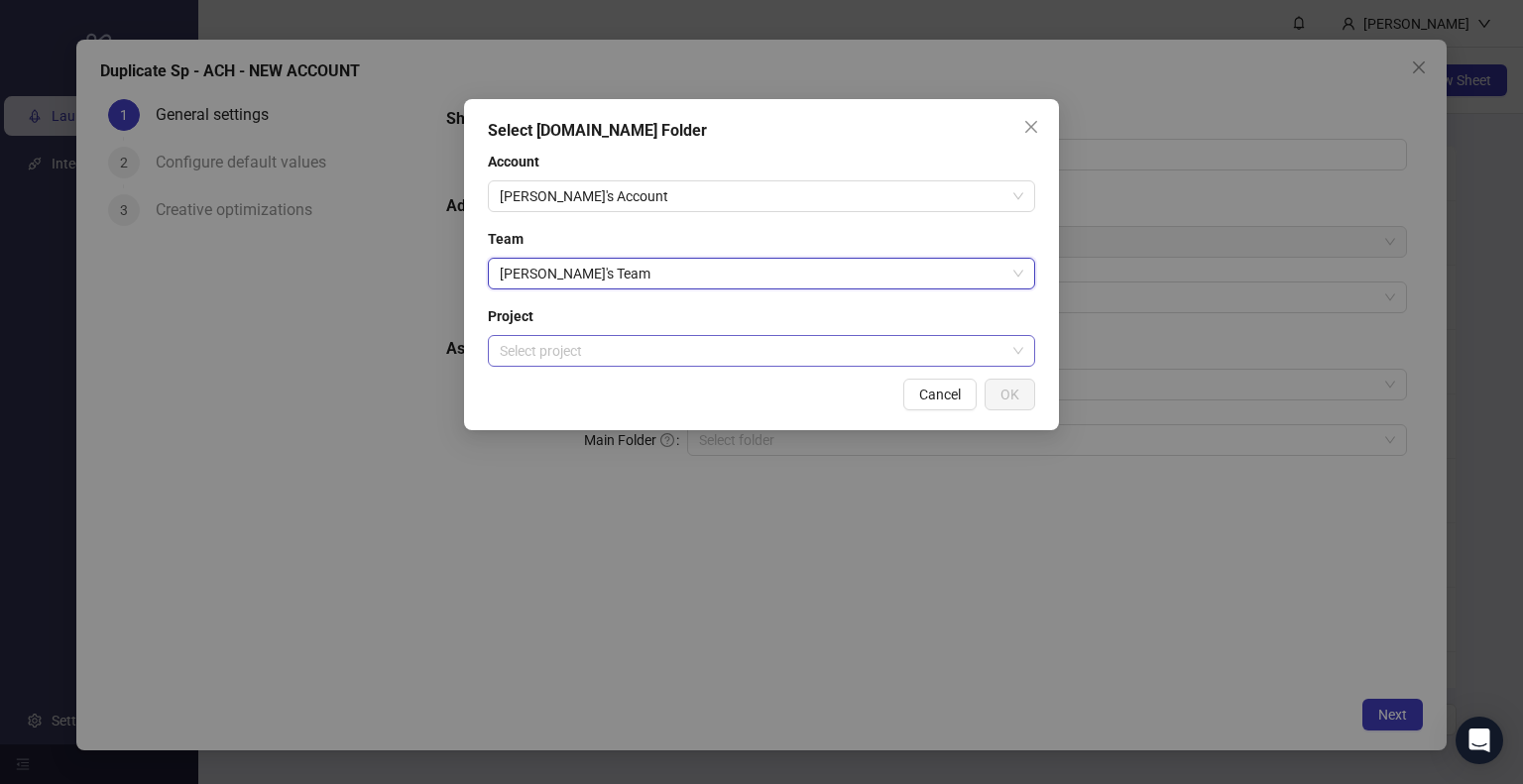 click at bounding box center (753, 351) 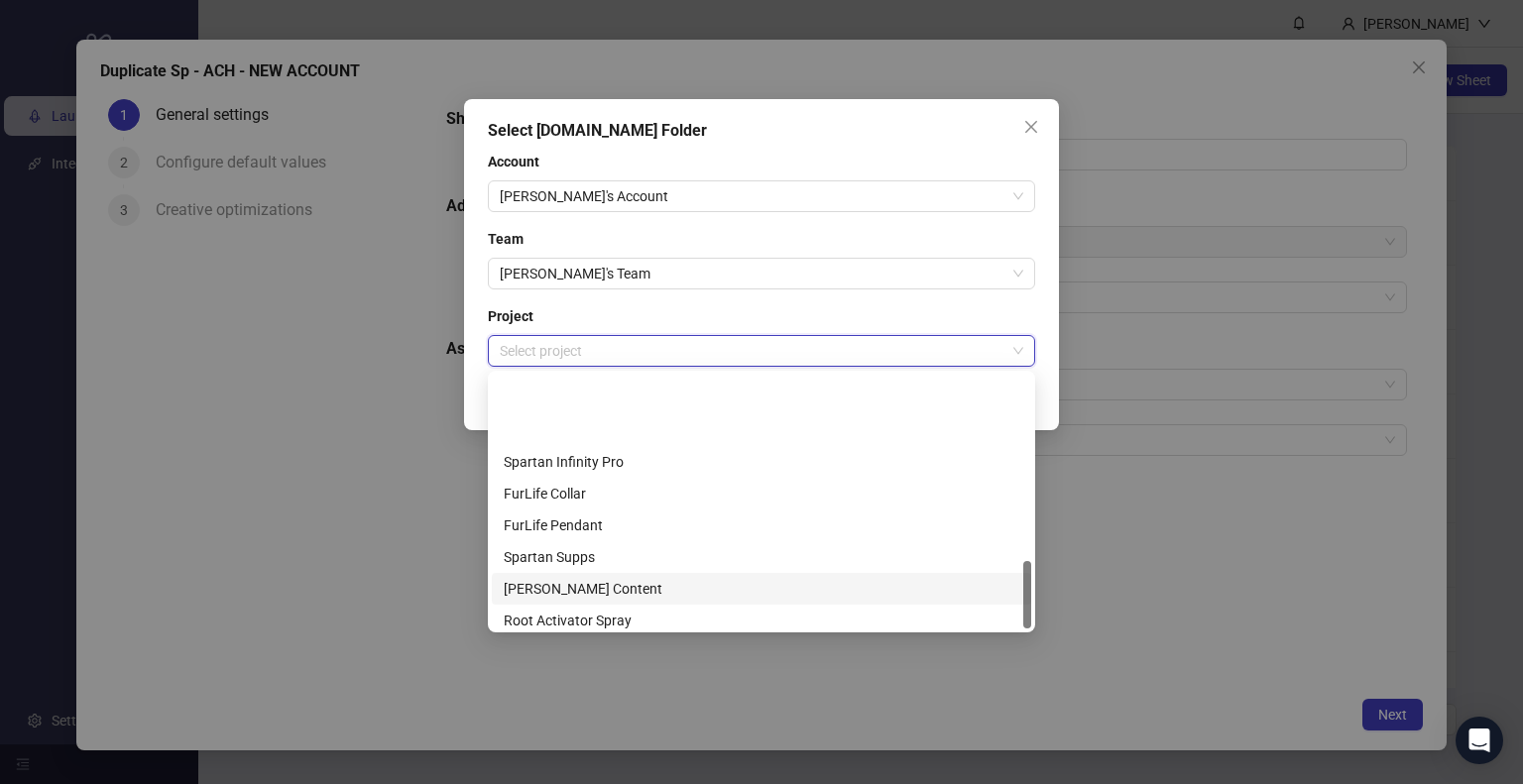 scroll, scrollTop: 698, scrollLeft: 0, axis: vertical 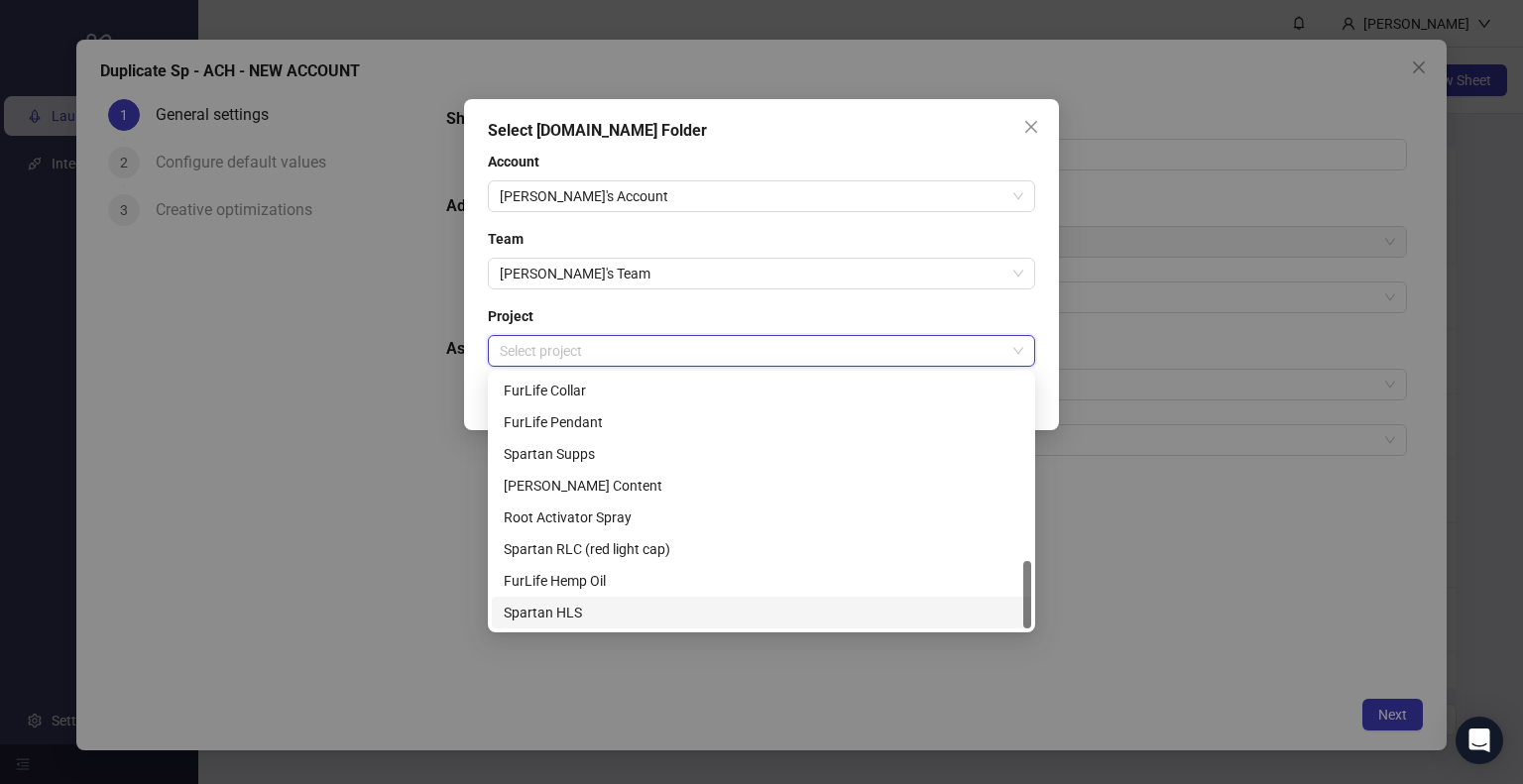 click on "Spartan HLS" at bounding box center [762, 613] 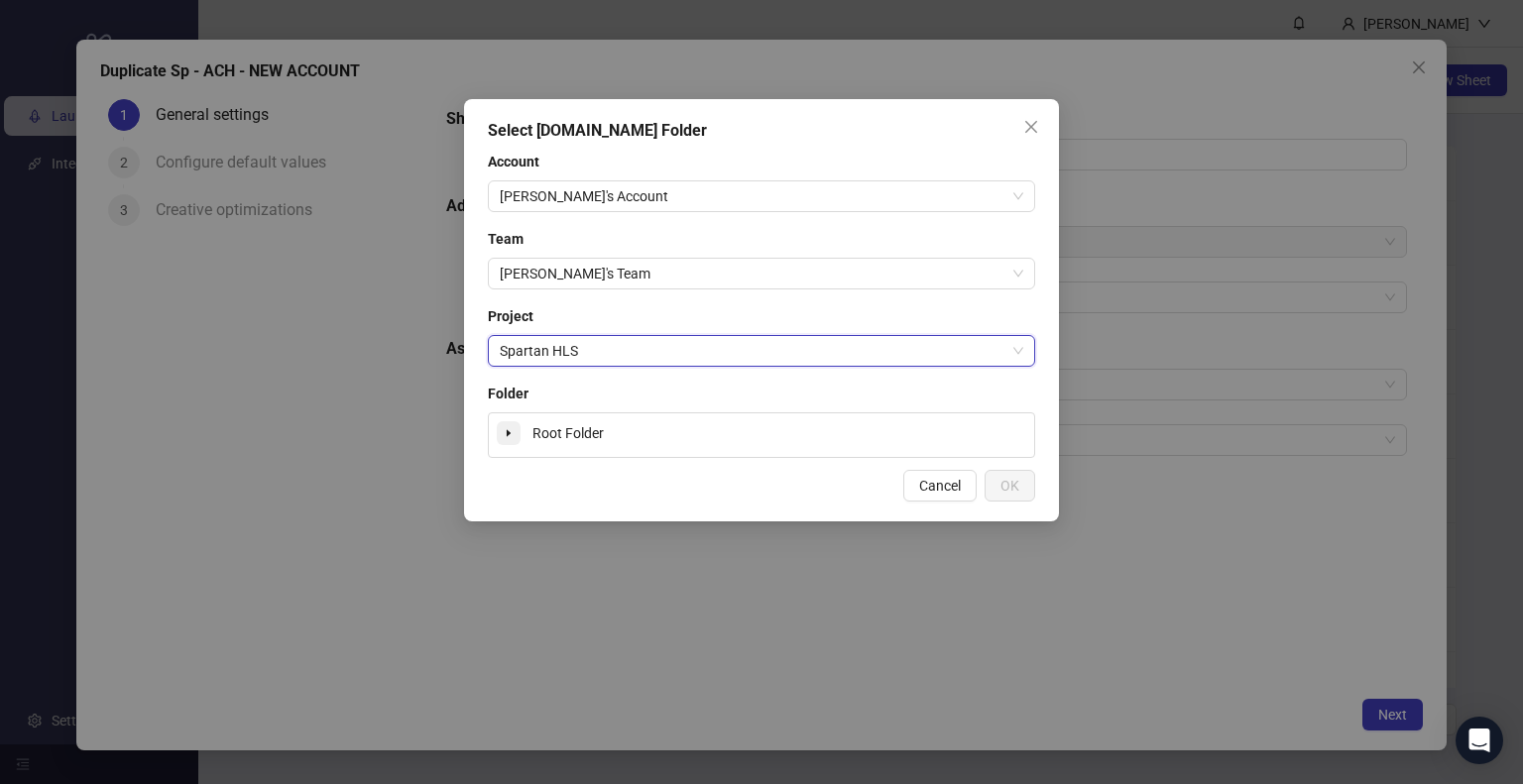click 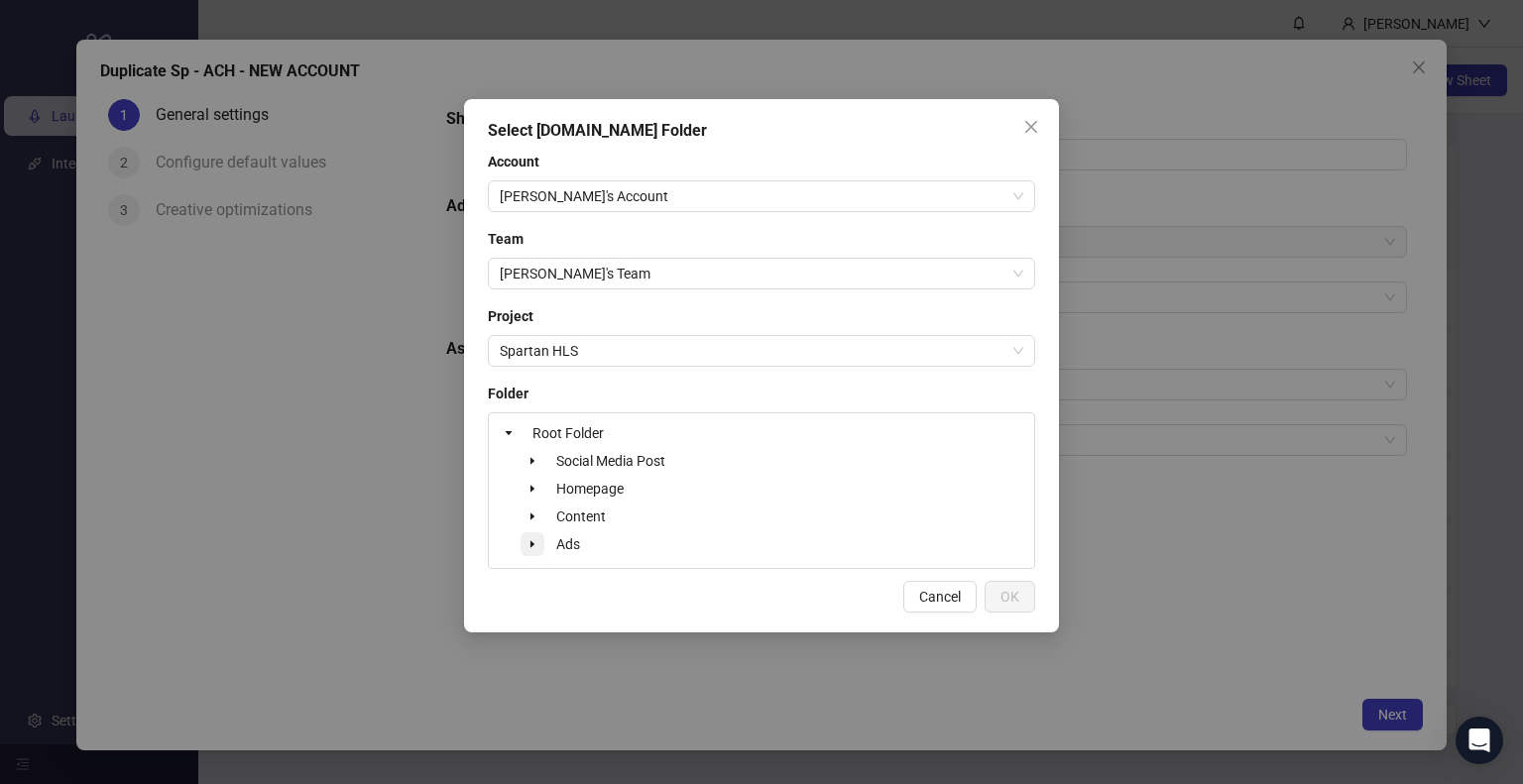 click 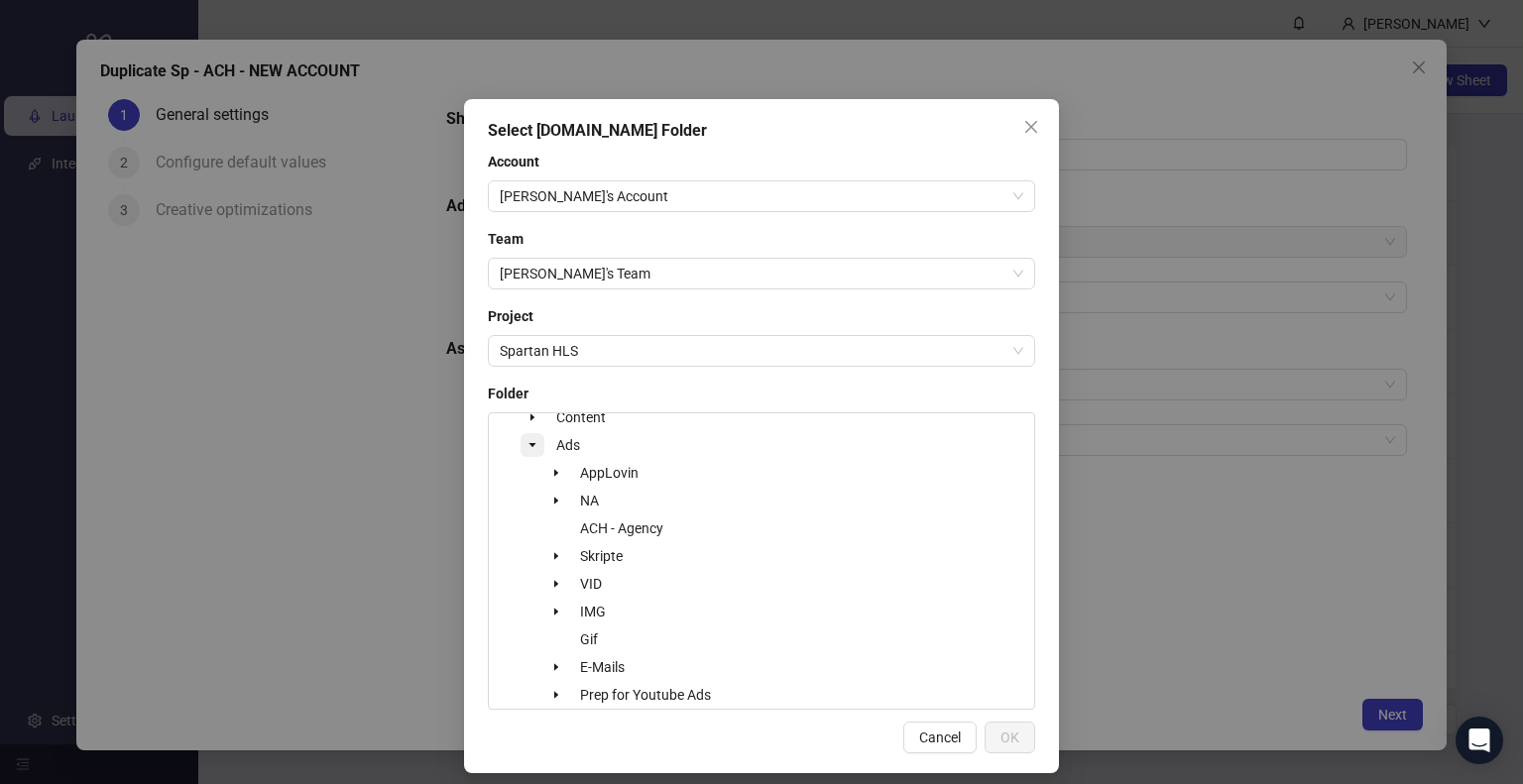 scroll, scrollTop: 108, scrollLeft: 0, axis: vertical 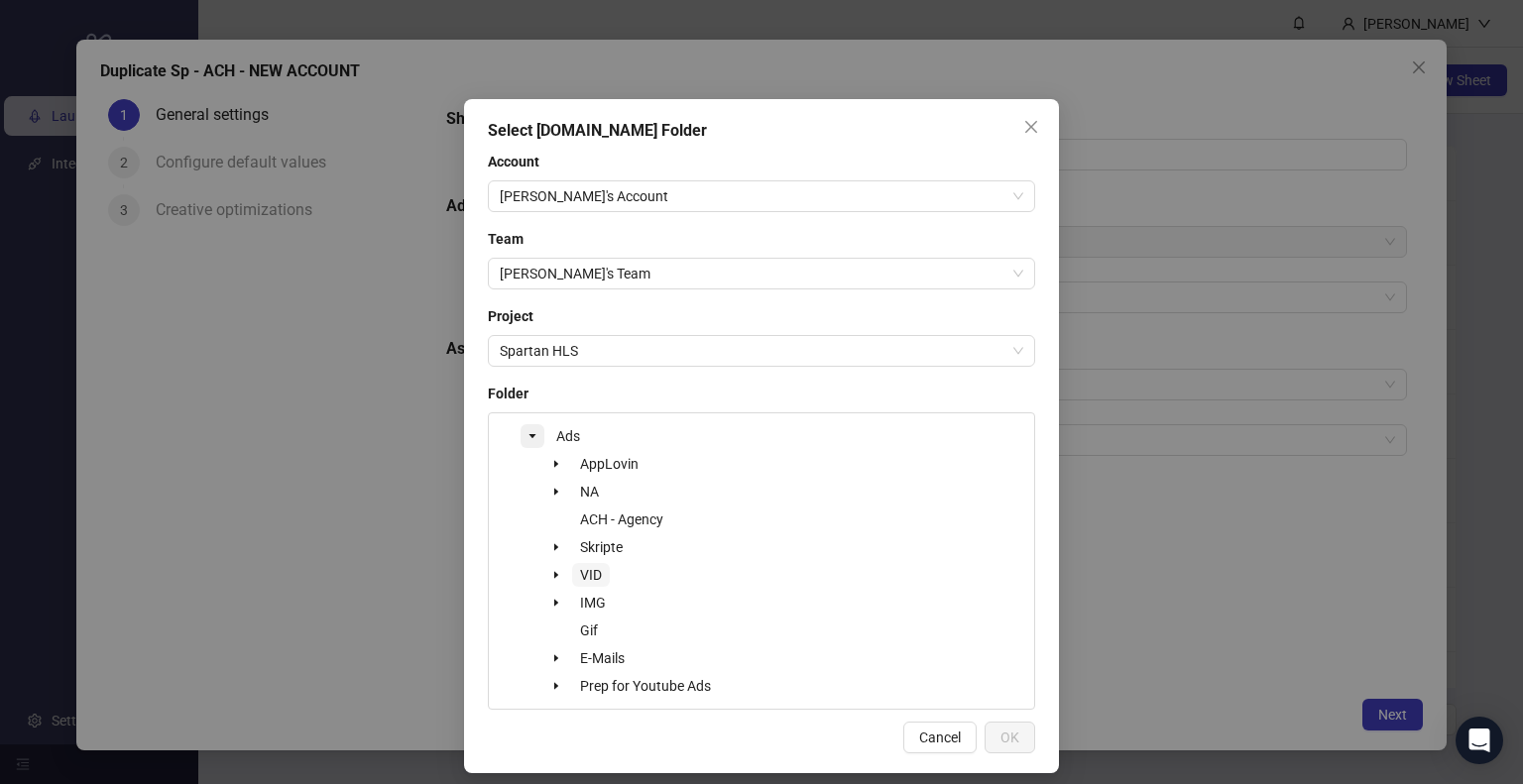 click on "VID" at bounding box center [591, 575] 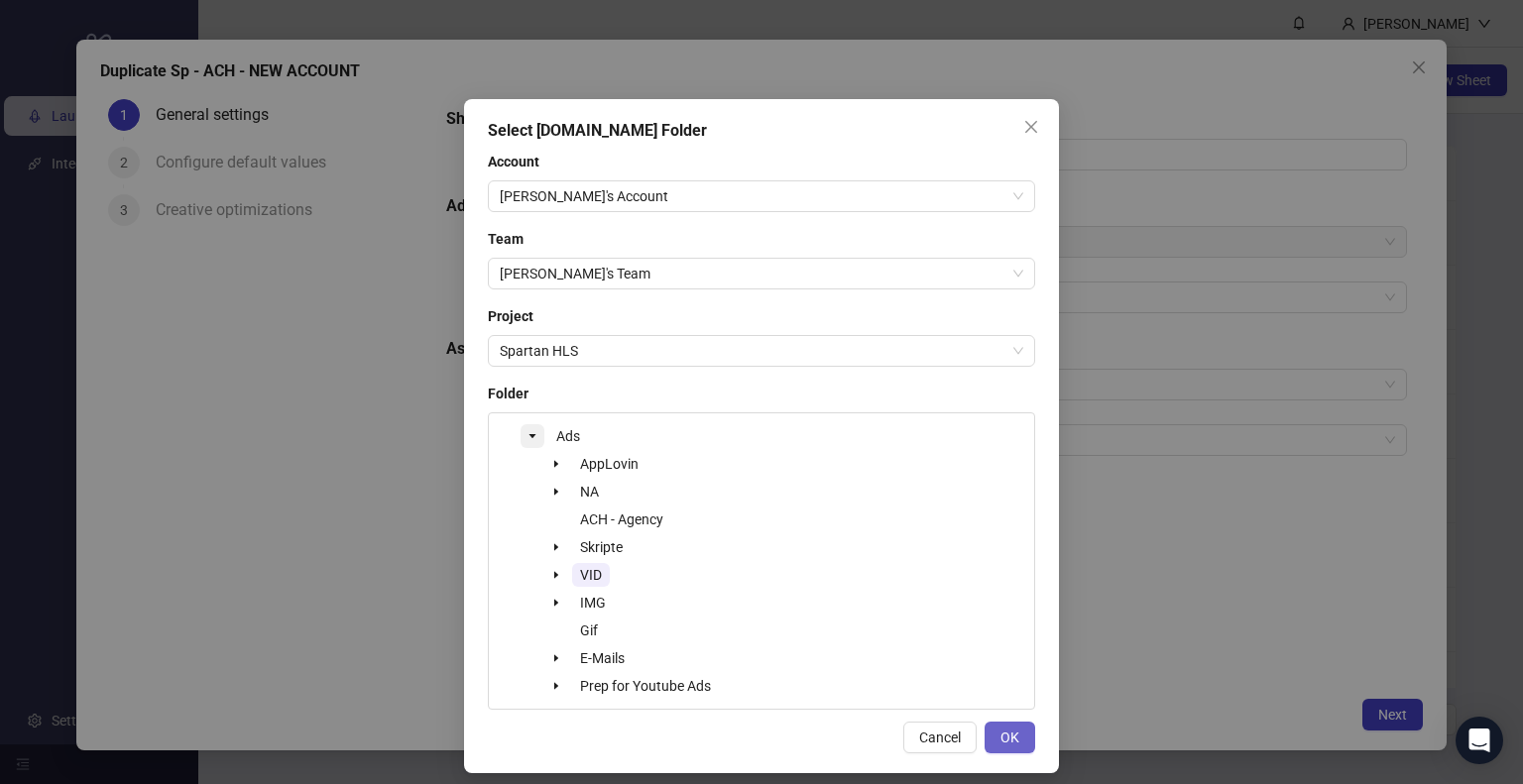 click on "OK" at bounding box center (1009, 737) 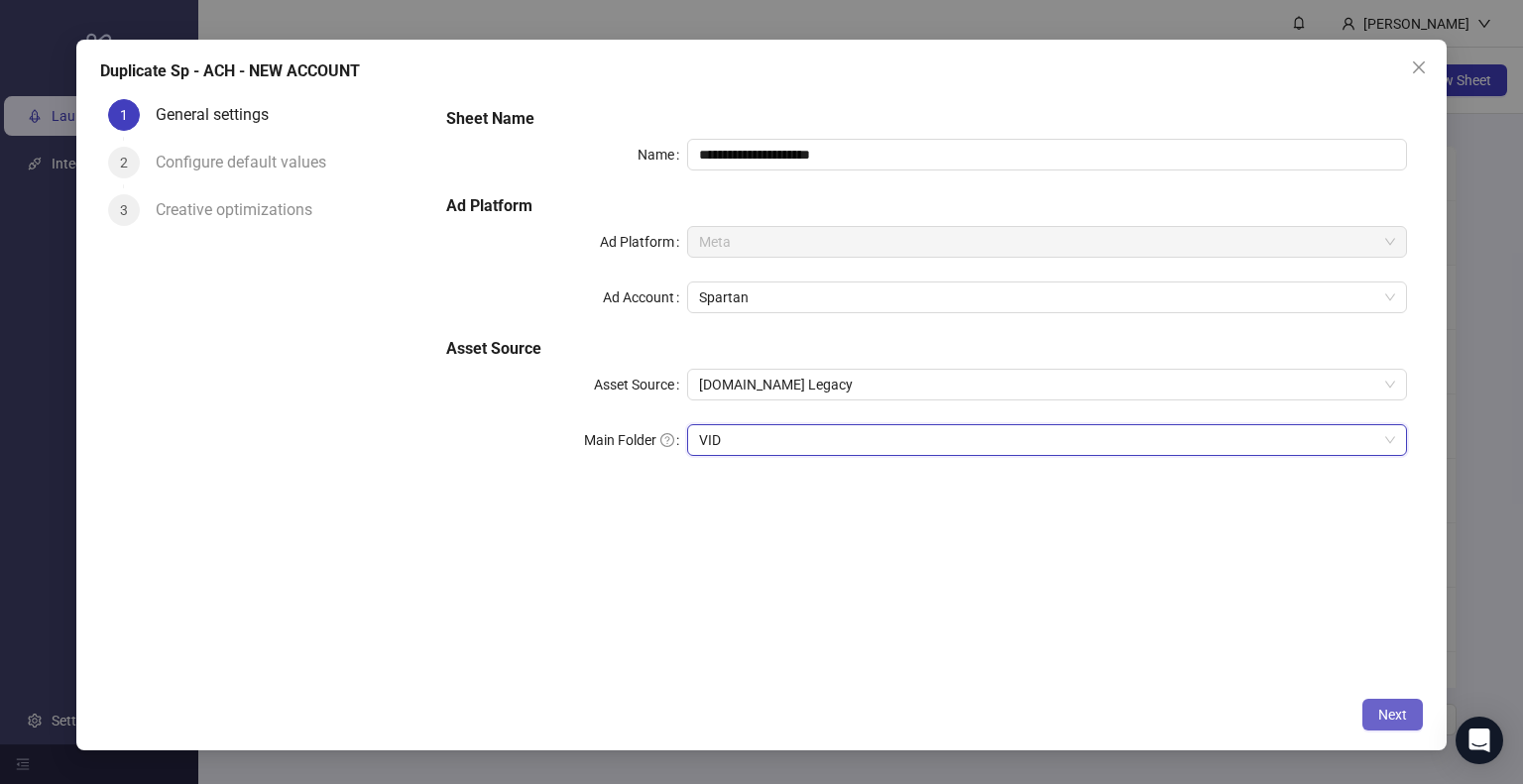 click on "Next" at bounding box center [1392, 715] 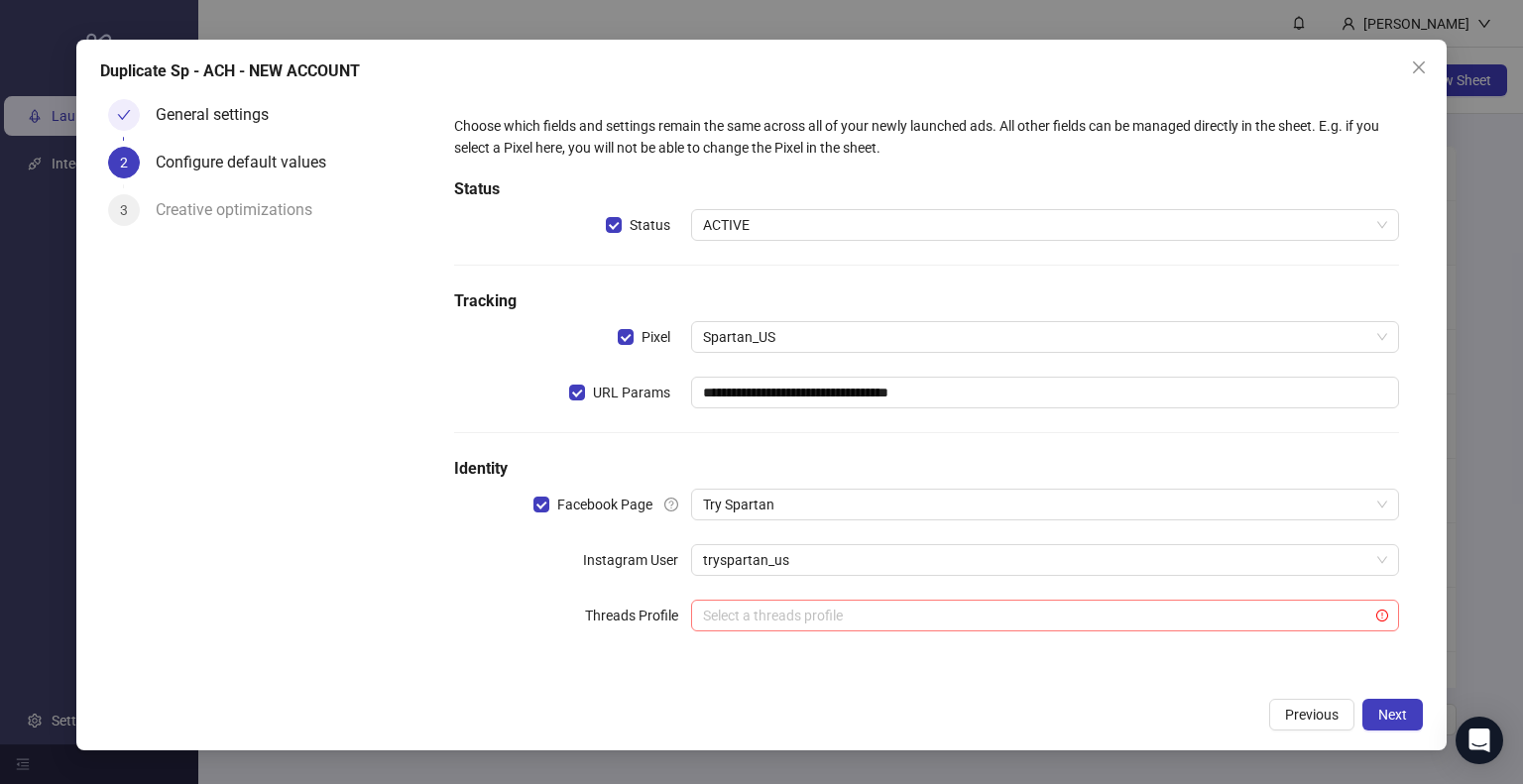 click at bounding box center (1036, 616) 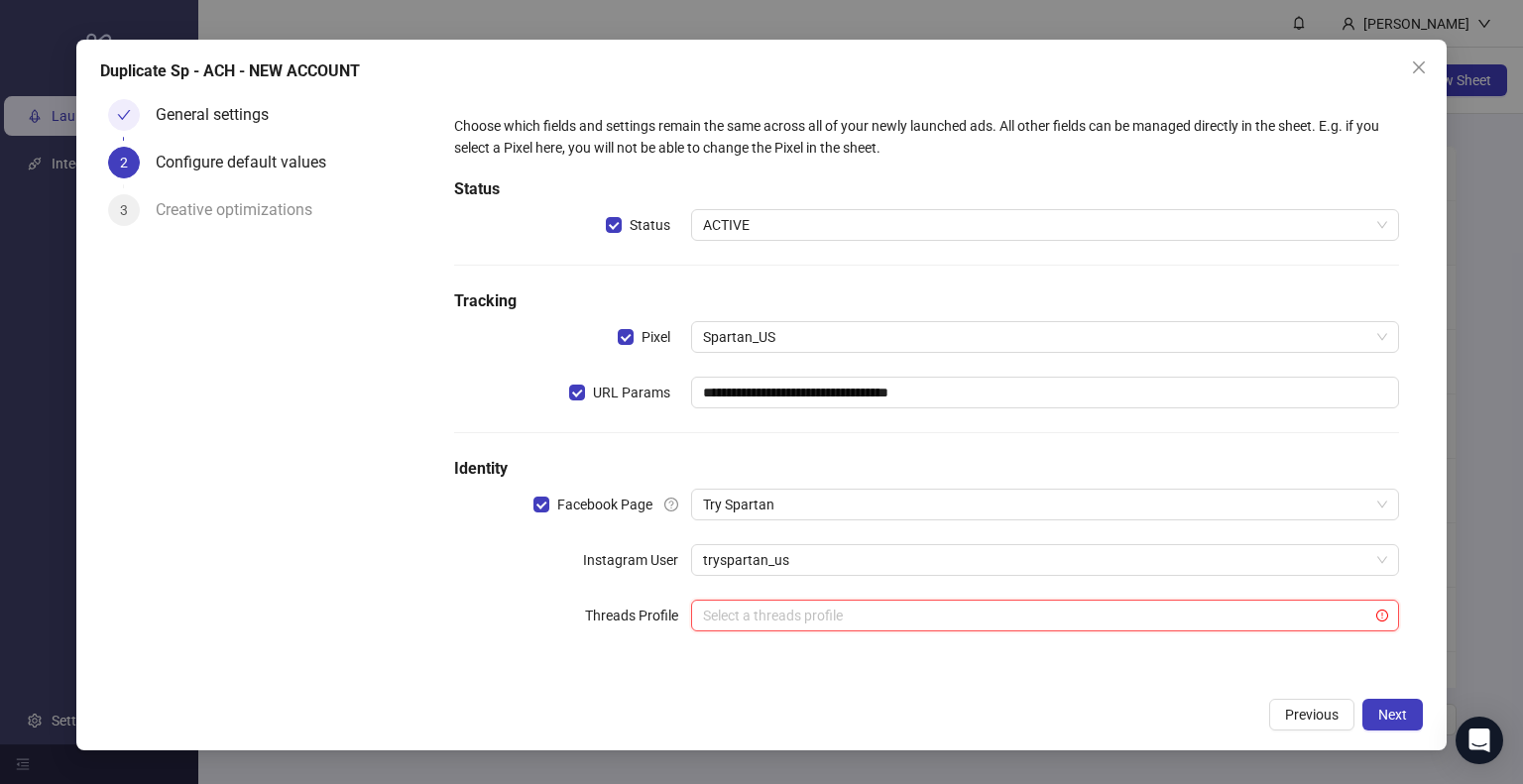 click on "**********" at bounding box center [762, 395] 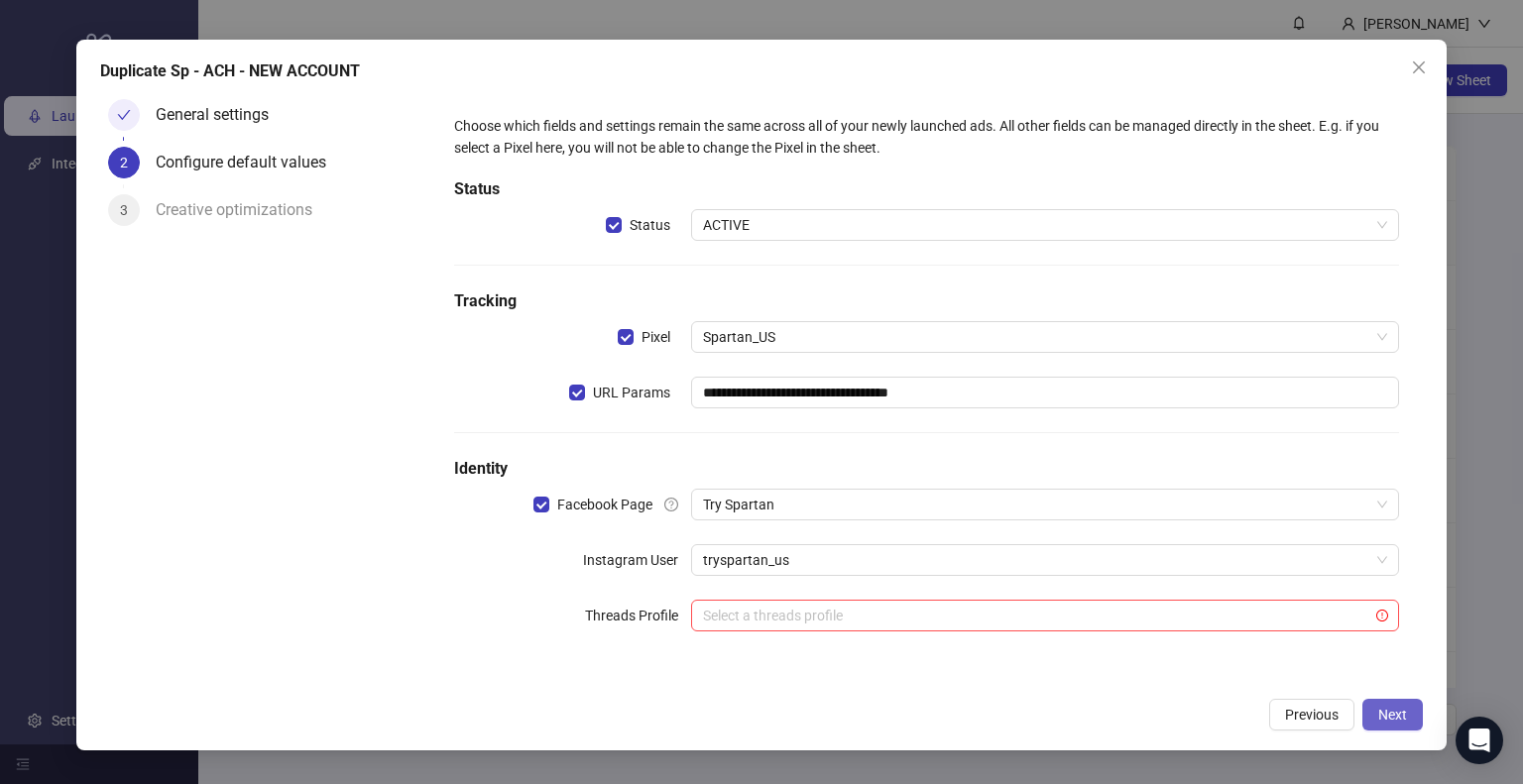 click on "Next" at bounding box center (1392, 715) 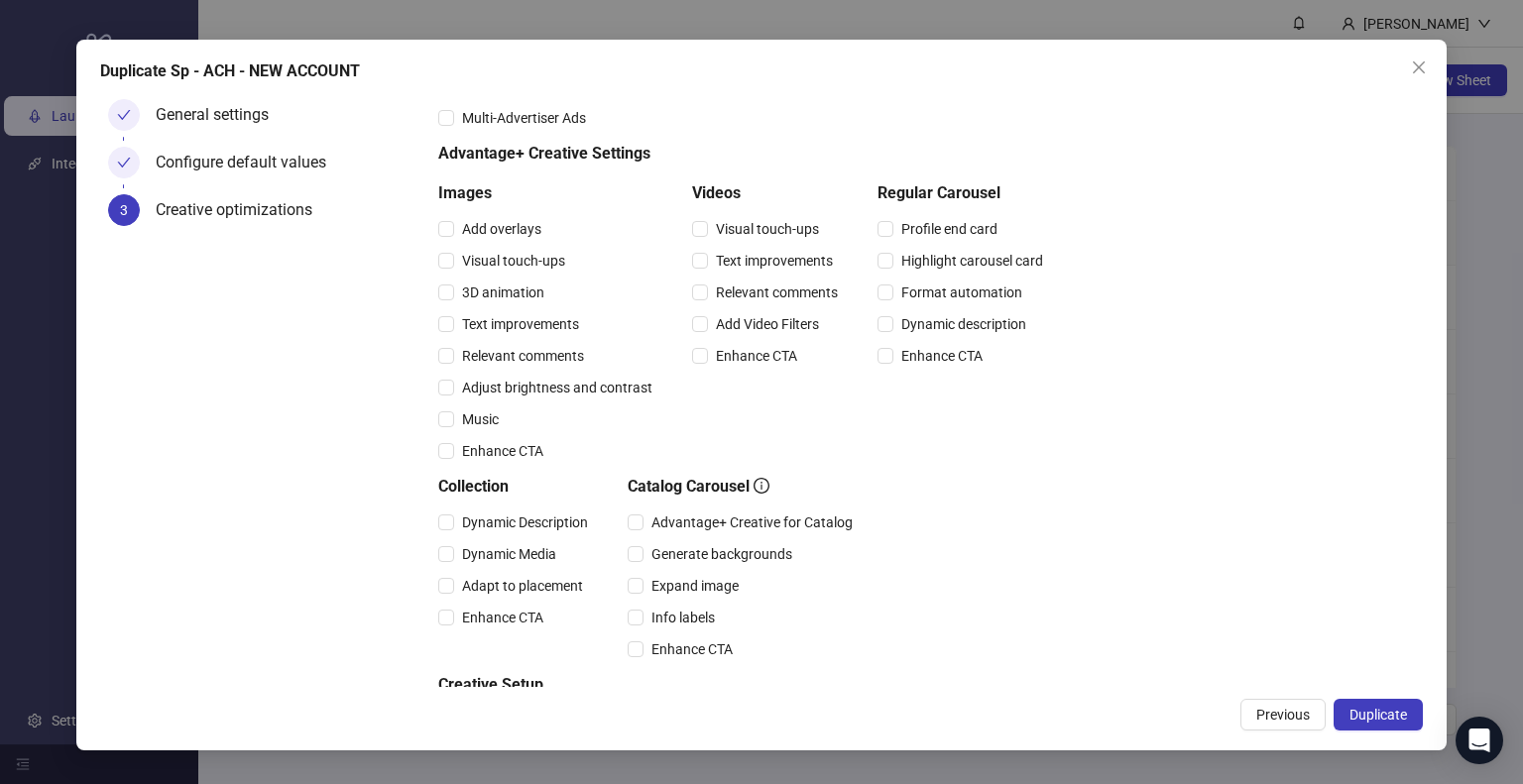 scroll, scrollTop: 223, scrollLeft: 0, axis: vertical 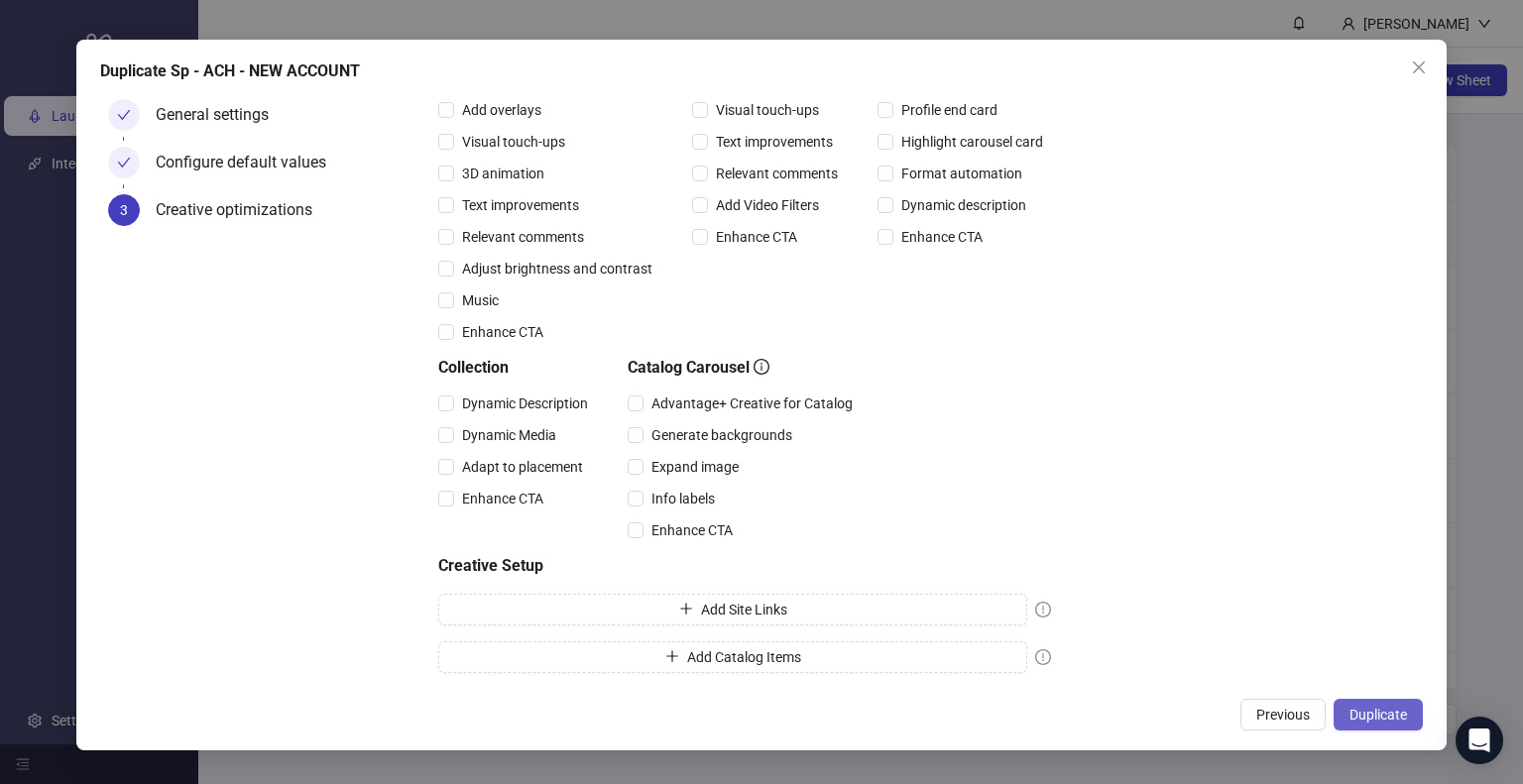 click on "Duplicate" at bounding box center [1378, 715] 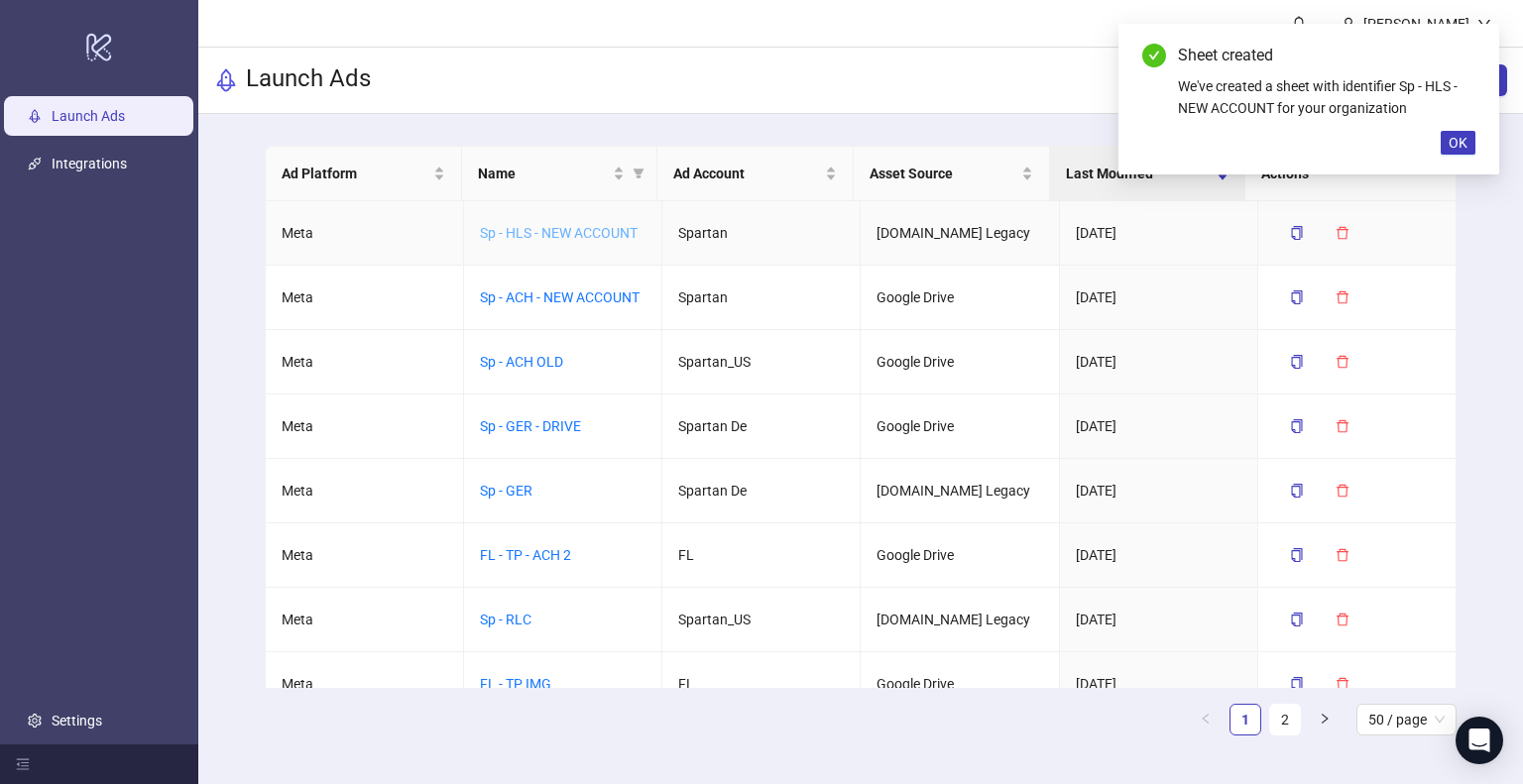 click on "Sp - HLS - NEW ACCOUNT" at bounding box center [558, 233] 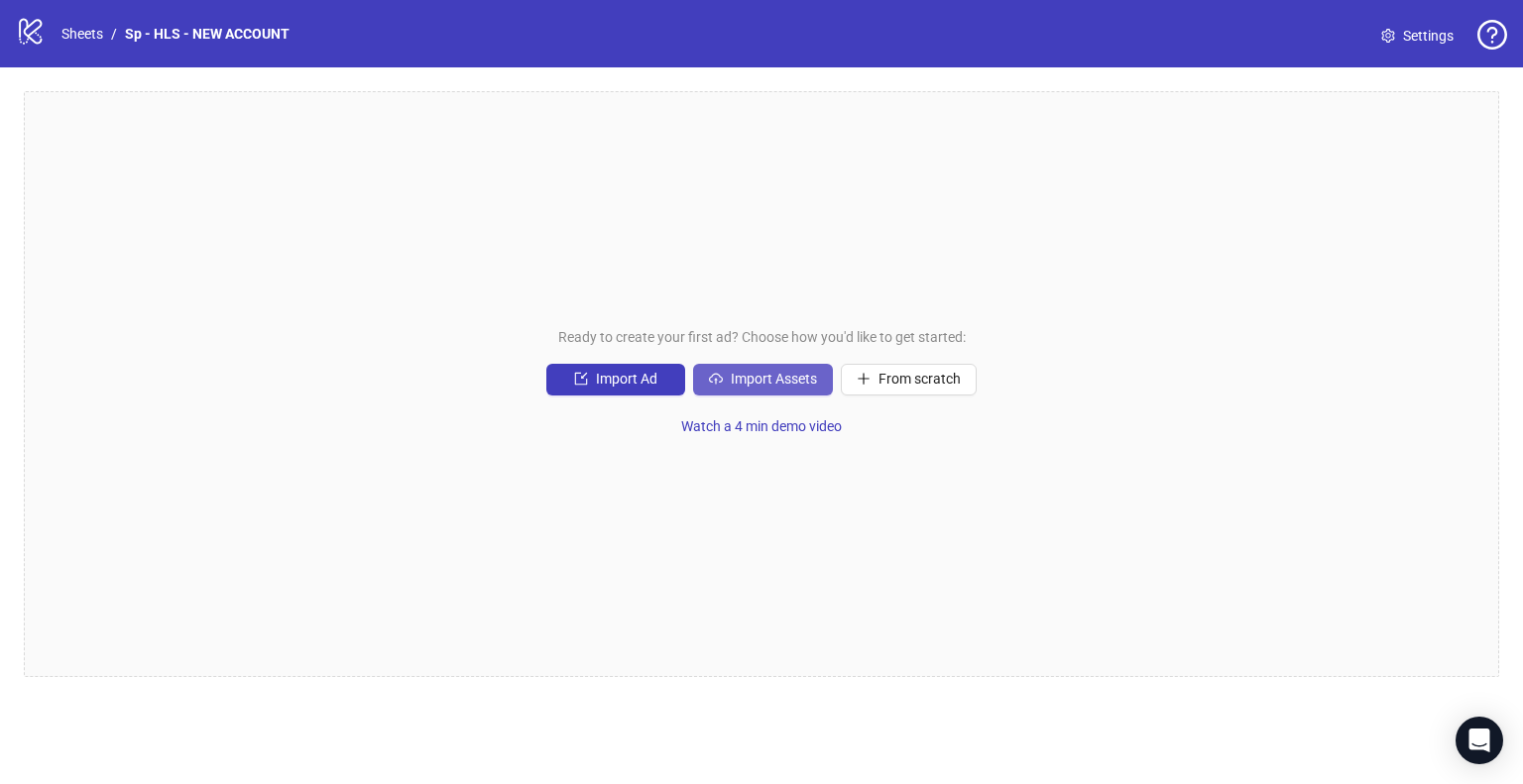 click on "Import Assets" at bounding box center [773, 379] 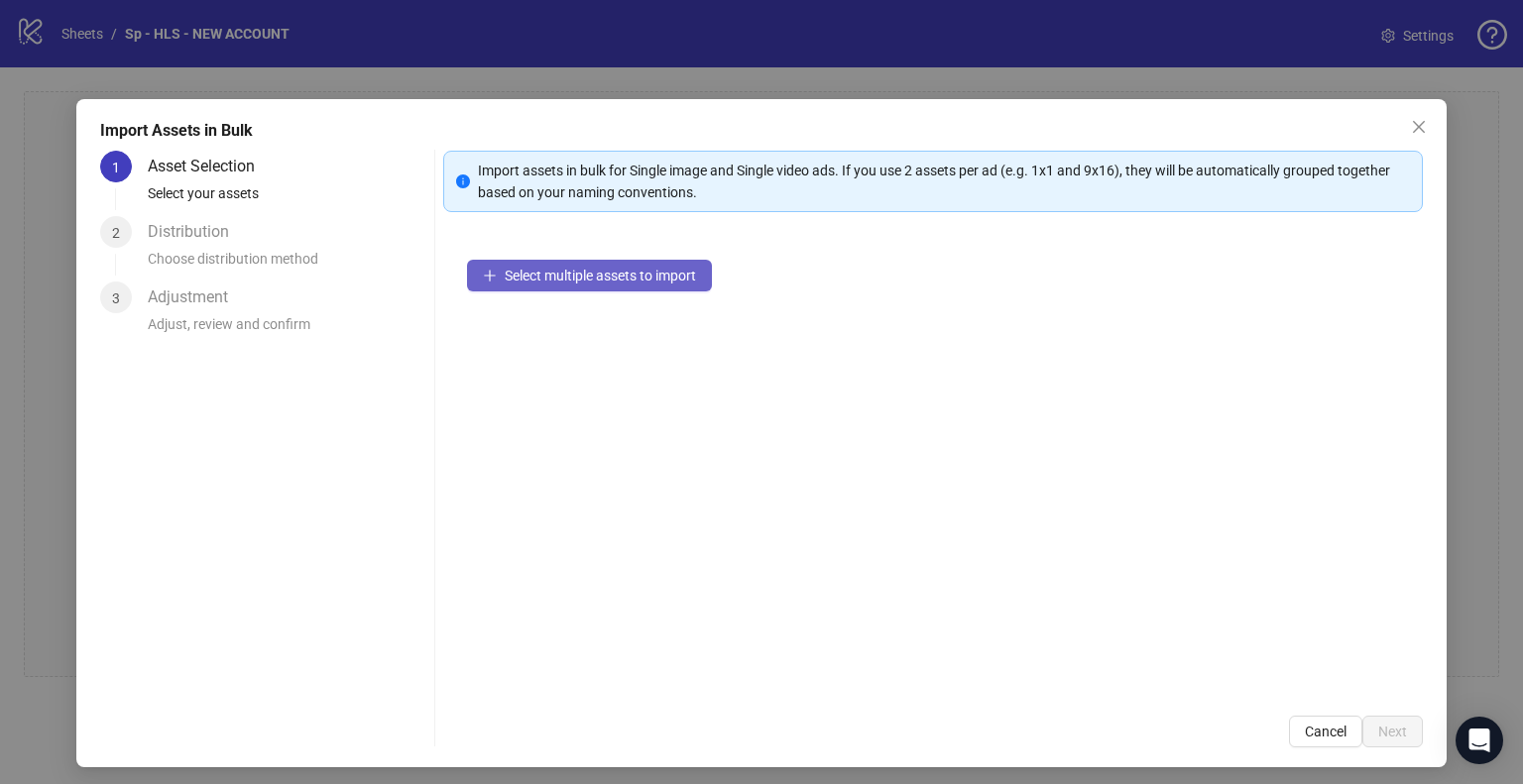 click on "Select multiple assets to import" at bounding box center (600, 276) 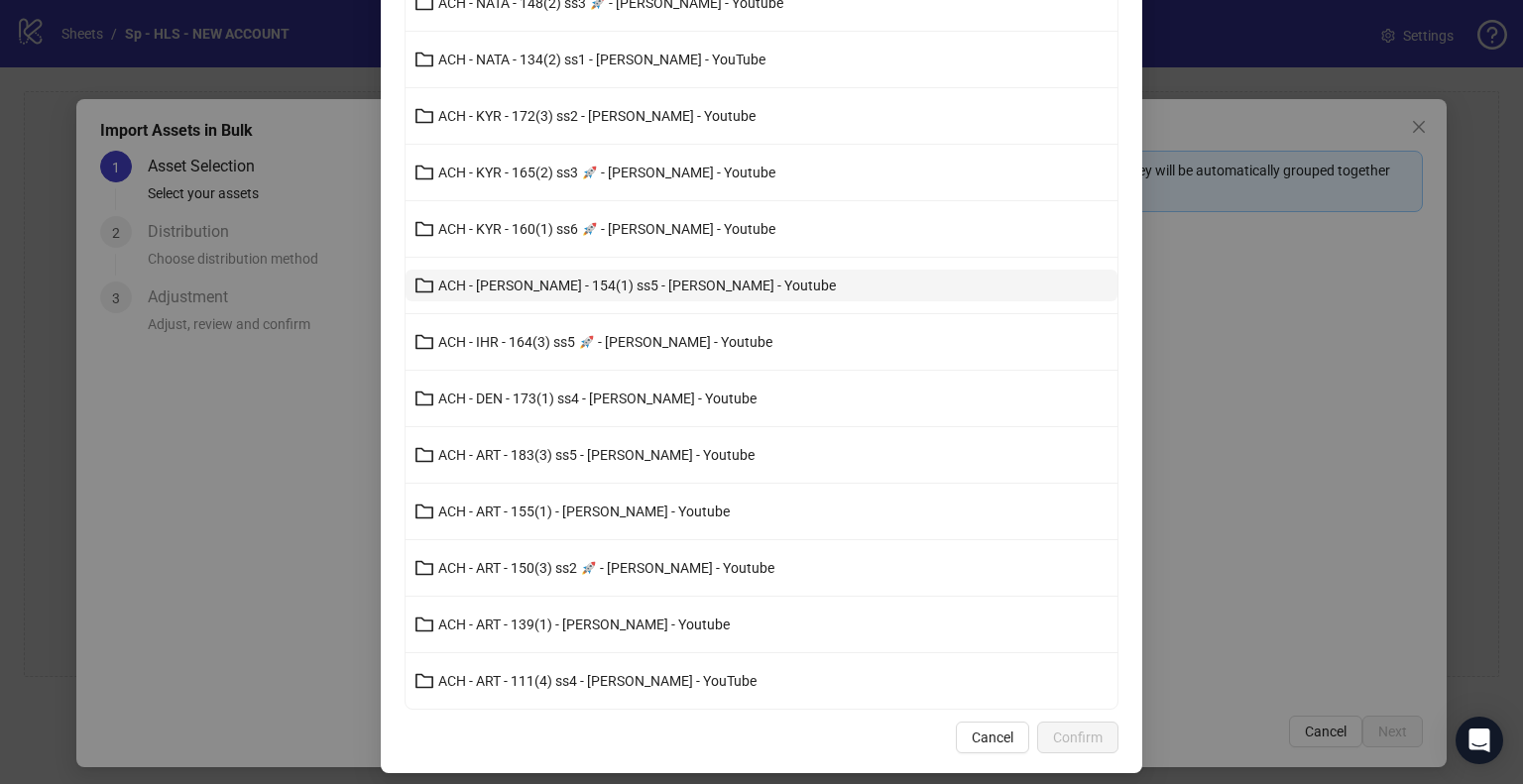 scroll, scrollTop: 2334, scrollLeft: 0, axis: vertical 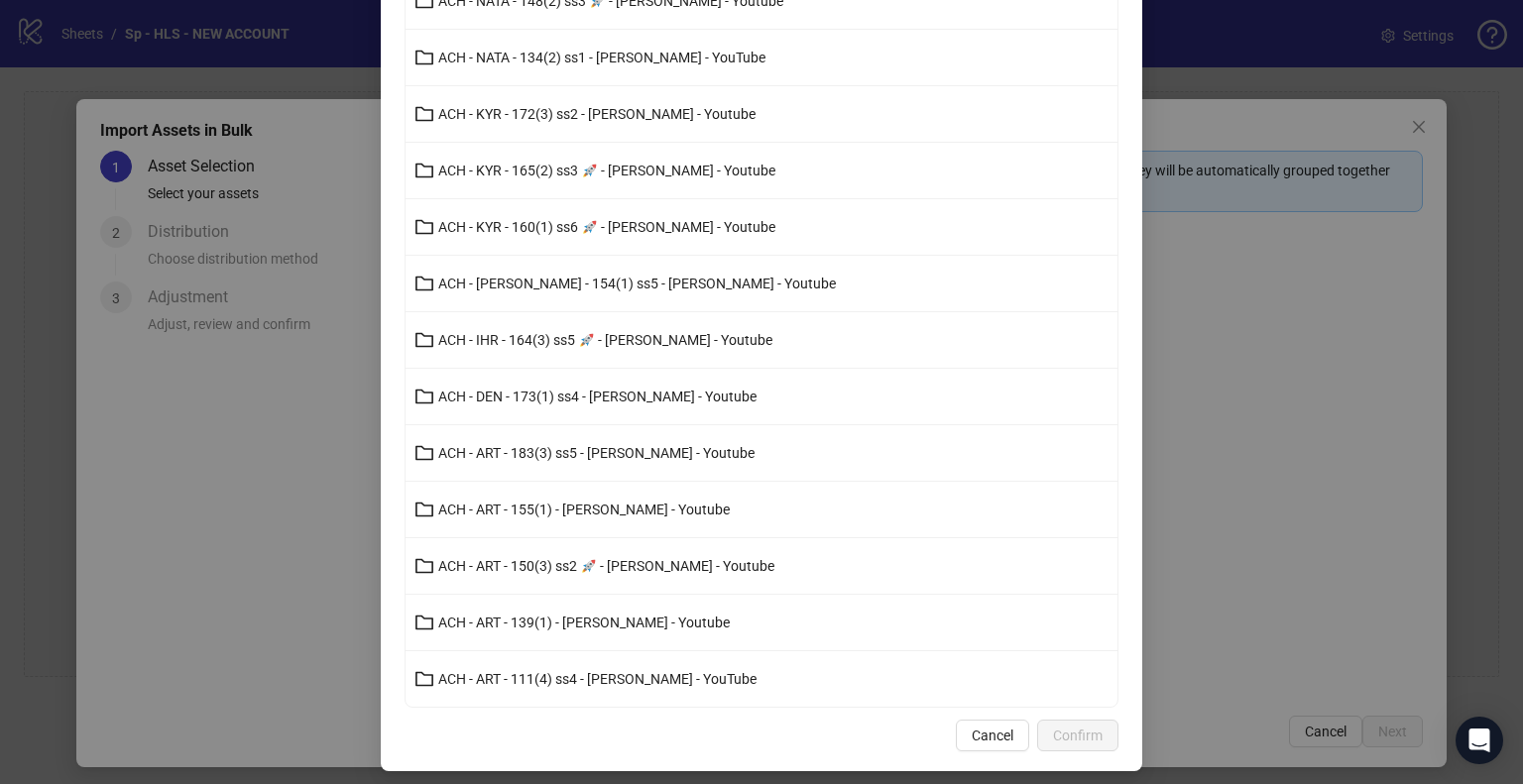 click on "Select [DOMAIN_NAME] Assets Root VID273 VID266-4 - GIF/VID - [PERSON_NAME] - Youtube VID266 VID259-5 - Ver3 - Patchy Hair Loss - [PERSON_NAME] - YouTube VID252-4 - Ver1 - [PERSON_NAME] - YouTube VID249-4 - Ver1 - [PERSON_NAME] - Youtube VID244-5 - Text 2 - [PERSON_NAME] - Youtube VID244-2 - Ver2 - [PERSON_NAME] - YouTube 🚀 VID242-4 - Ver4 - [PERSON_NAME] - YouTube 🚀 VID241-2 - Text 1 - [PERSON_NAME] - YouTube VID237-1 - Ad 4 - [PERSON_NAME] - Youtube VID235-5 - Ver1 - [PERSON_NAME] - Youtube VID221-3 - [PERSON_NAME] [DATE] - Dia - [PERSON_NAME] - YouTube VID 292 VID 287 VID 286 VID 285 VID 278 VID 276 VID 275 VID 272 VID 271 VID 270 VID 269 VID 268 VID 267 VID 266-GIF/VID VID 265 VID 263 VID 255 Adtest - 116(3) ss1 🚀 - [PERSON_NAME] - Youtube ACH - ROM - 188(2) ss2 - [PERSON_NAME] - Youtube ACH - ROM - 162(3) ss3 🚀 - [PERSON_NAME] - Youtube ACH - ROM - 153(6) ss4 🚀 - [PERSON_NAME] - Youtube ACH - OKE - 156(4) ss1 🚀 - [PERSON_NAME] - Youtube ACH - OKE - 152(1) ss3 🚀  - [PERSON_NAME] - Youtube ACH - OKE - 128(2) ss3 - [PERSON_NAME] - YouTube ACH - NATA - 148(2) ss3 🚀 - [PERSON_NAME] - Youtube Cancel" at bounding box center [762, 392] 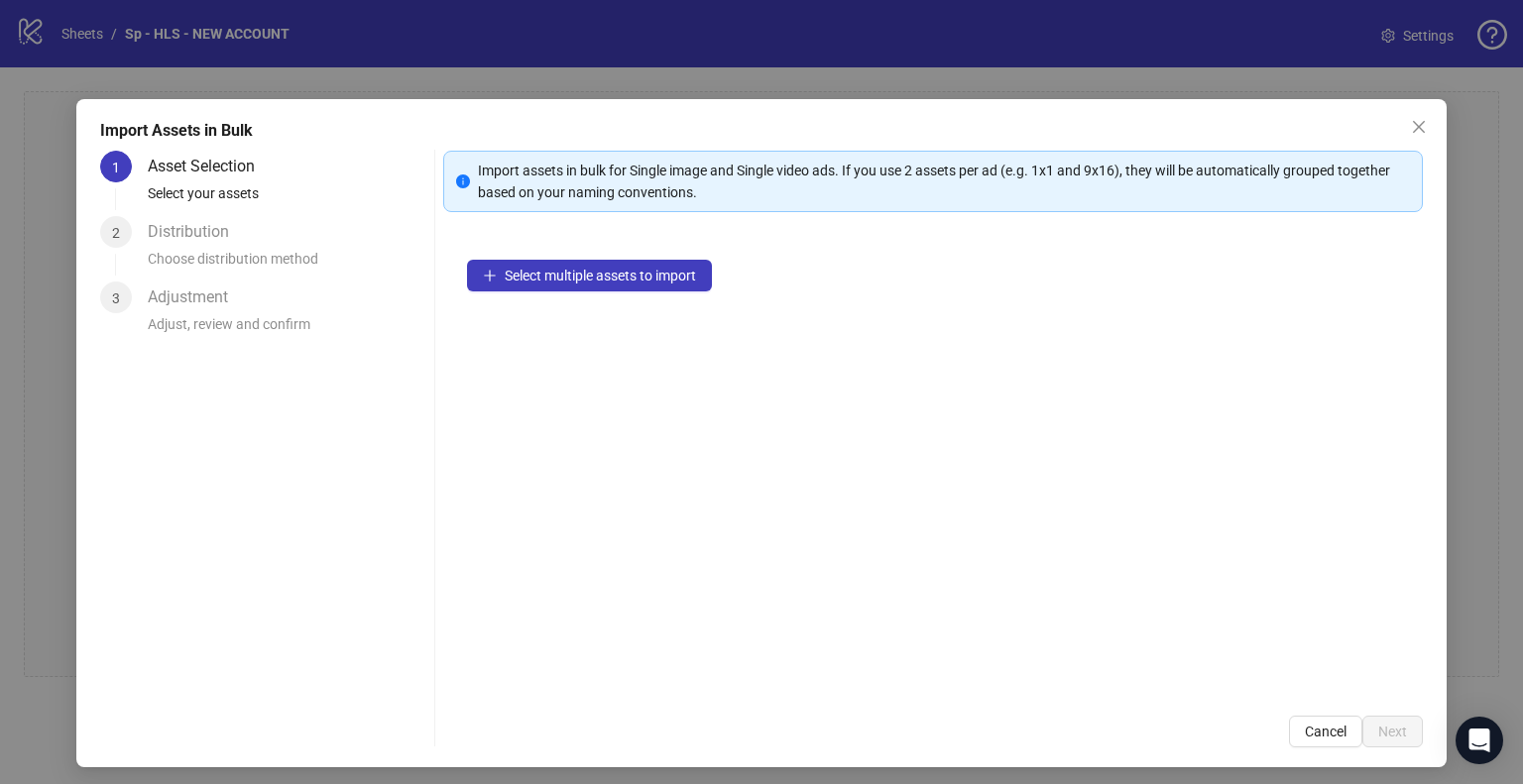 scroll, scrollTop: 2235, scrollLeft: 0, axis: vertical 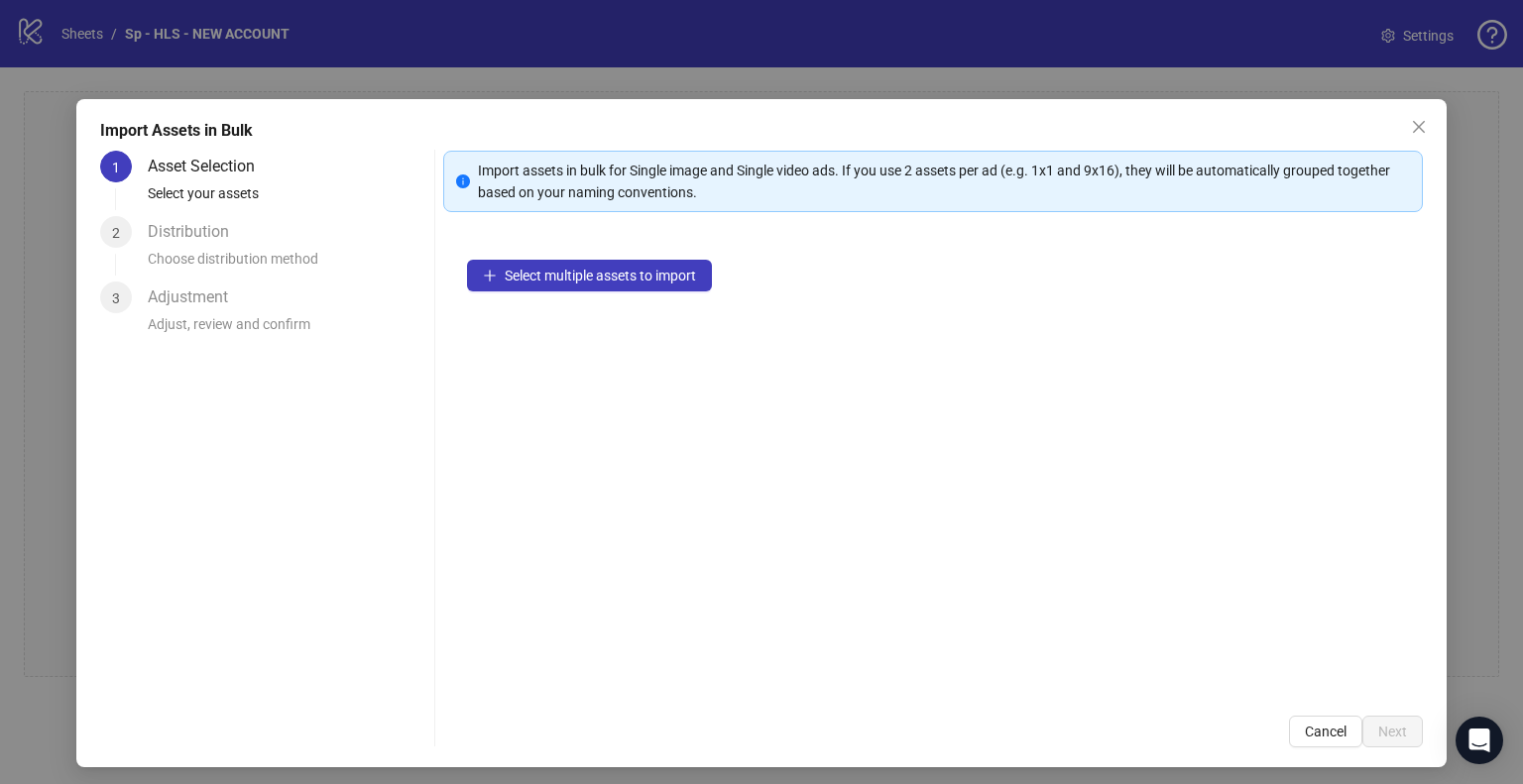 click on "Distribution" at bounding box center (196, 232) 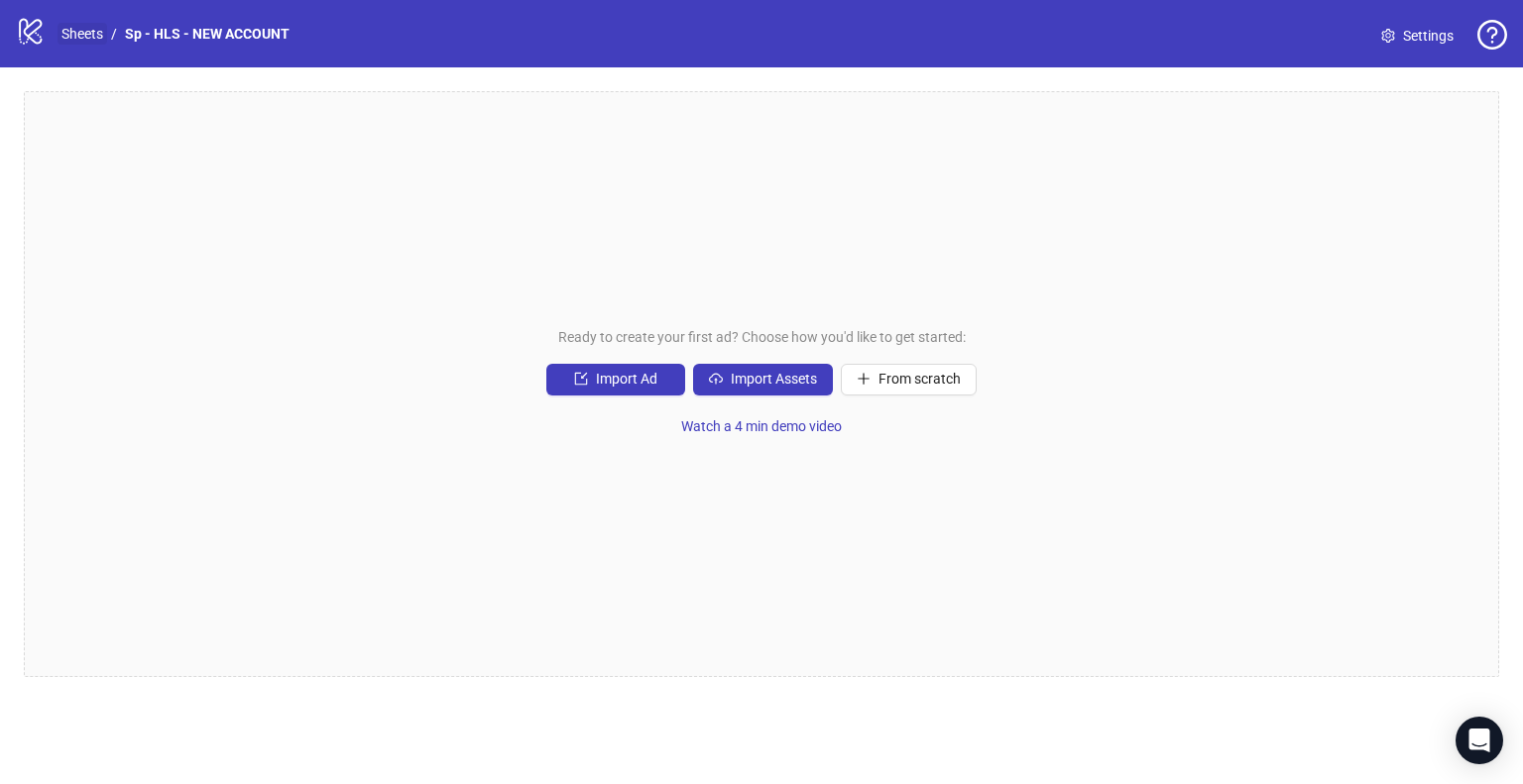 click on "Sheets" at bounding box center (82, 34) 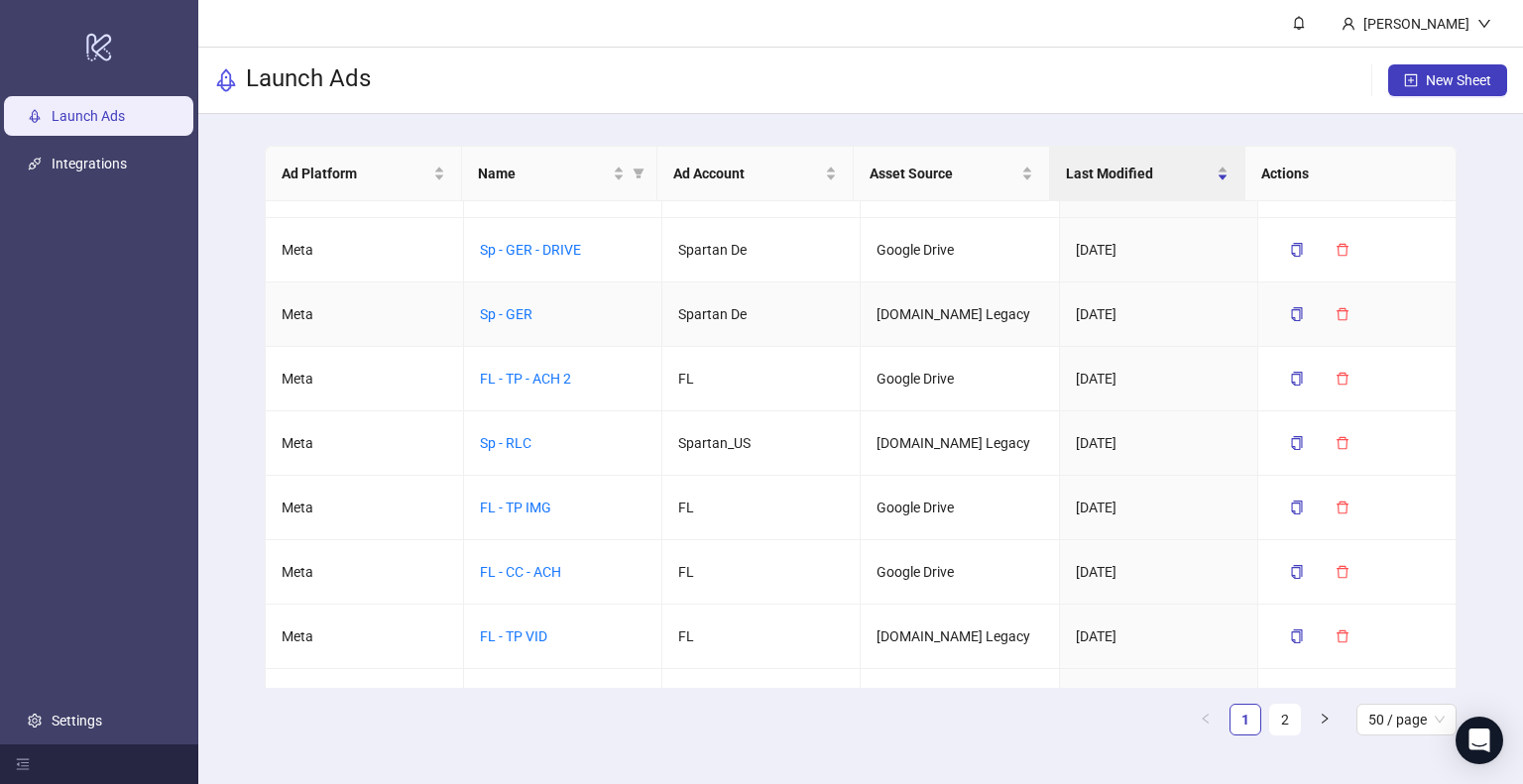 scroll, scrollTop: 198, scrollLeft: 0, axis: vertical 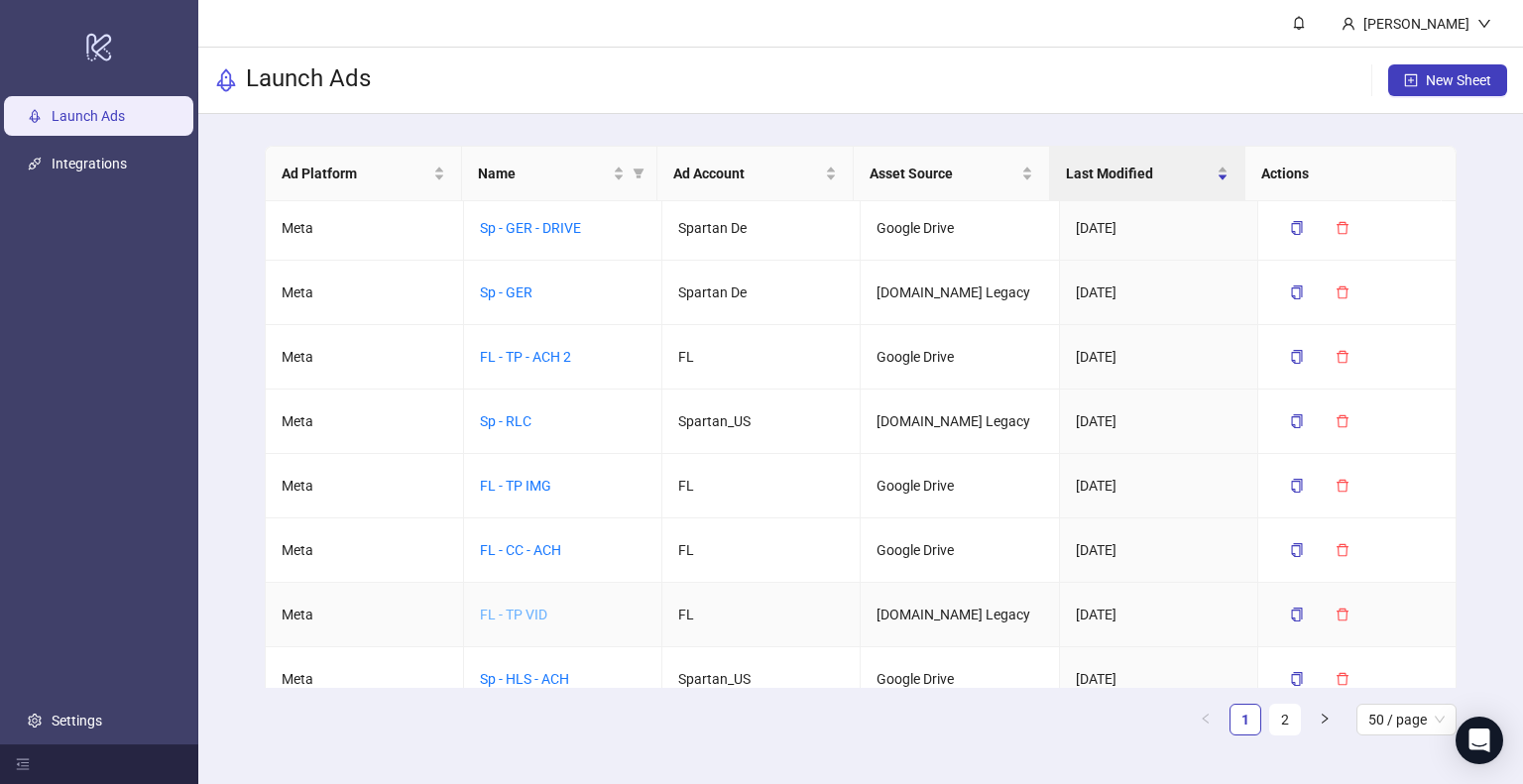 click on "FL - TP VID" at bounding box center [514, 615] 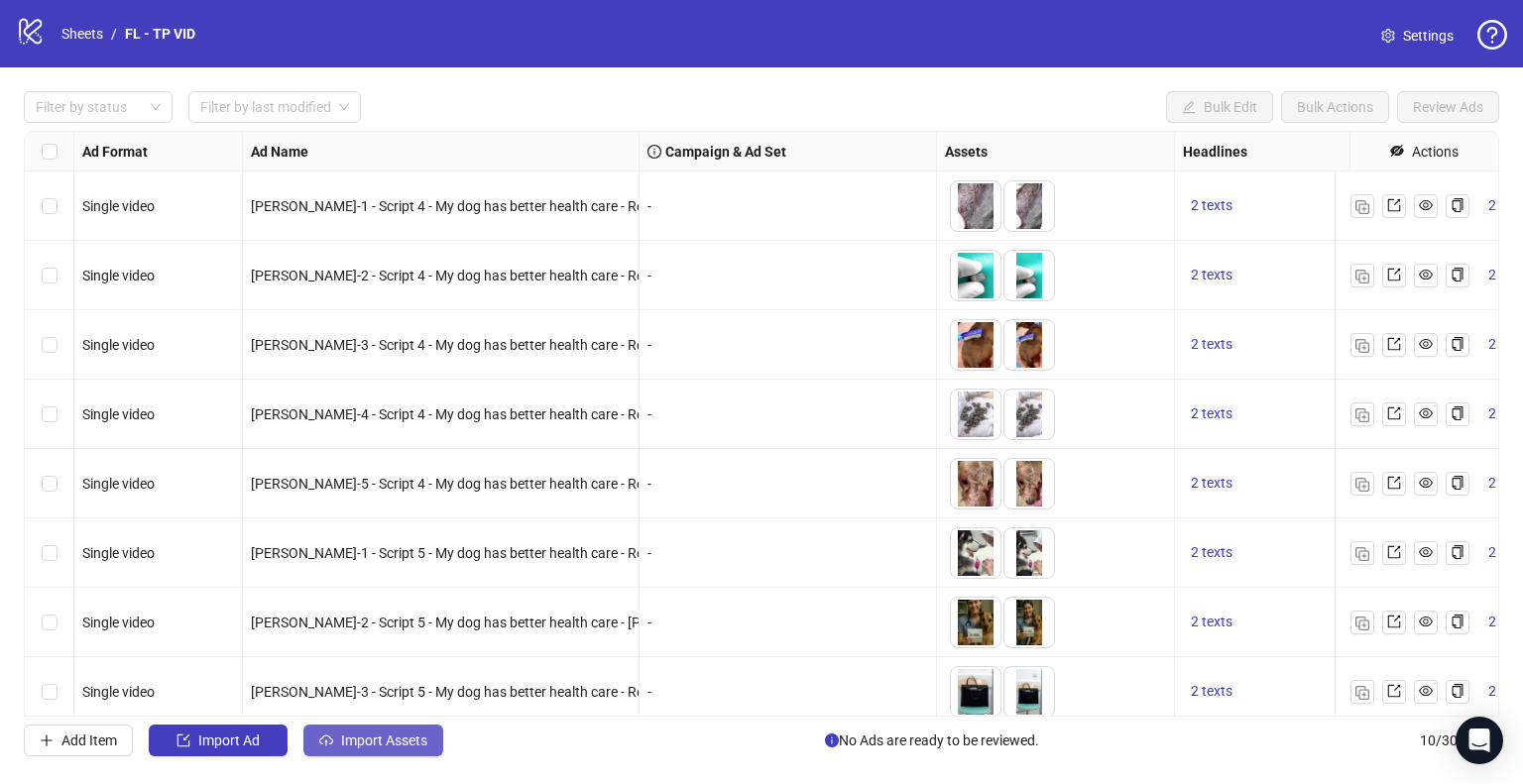click on "Import Assets" at bounding box center [373, 740] 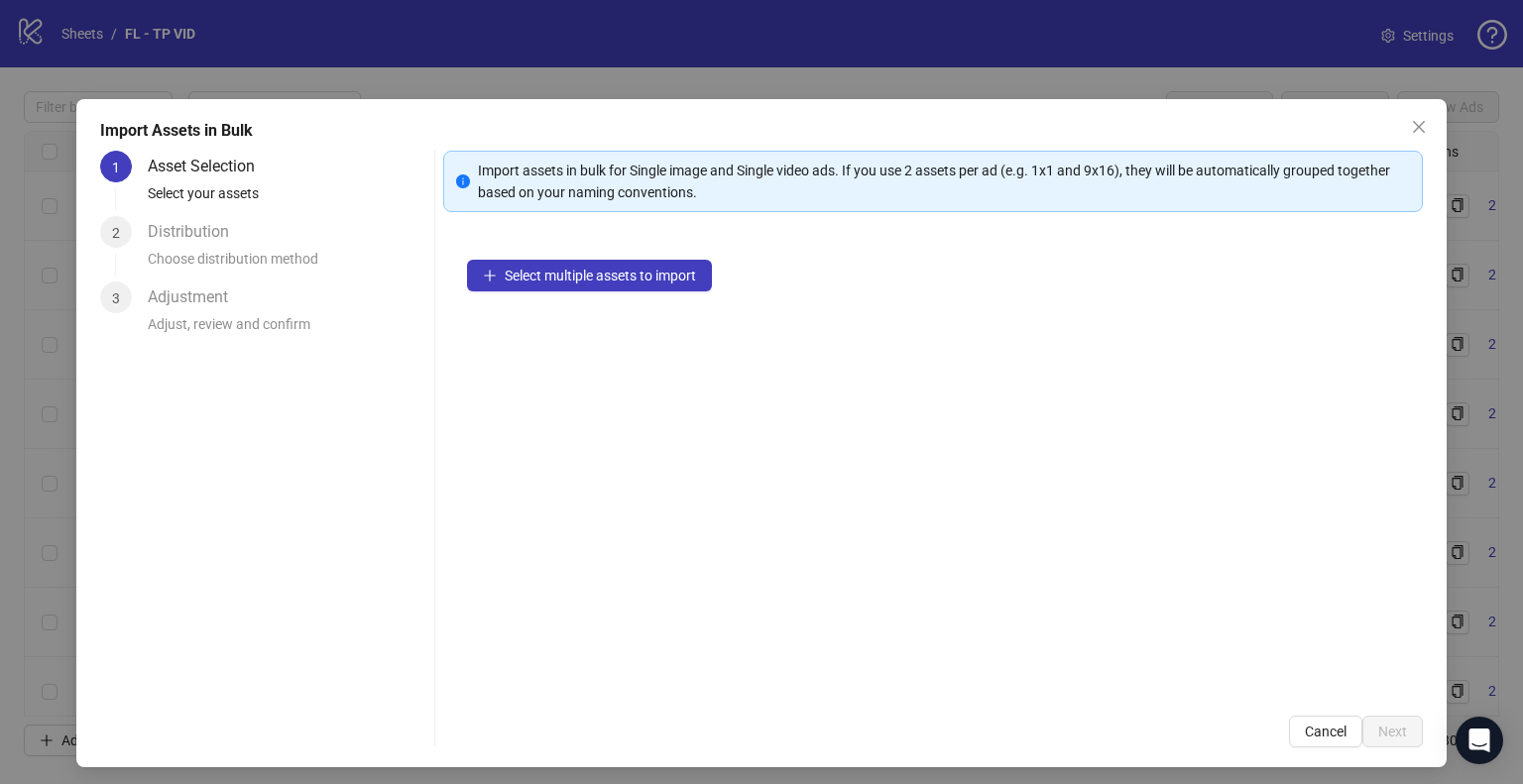click on "Select multiple assets to import" at bounding box center [933, 464] 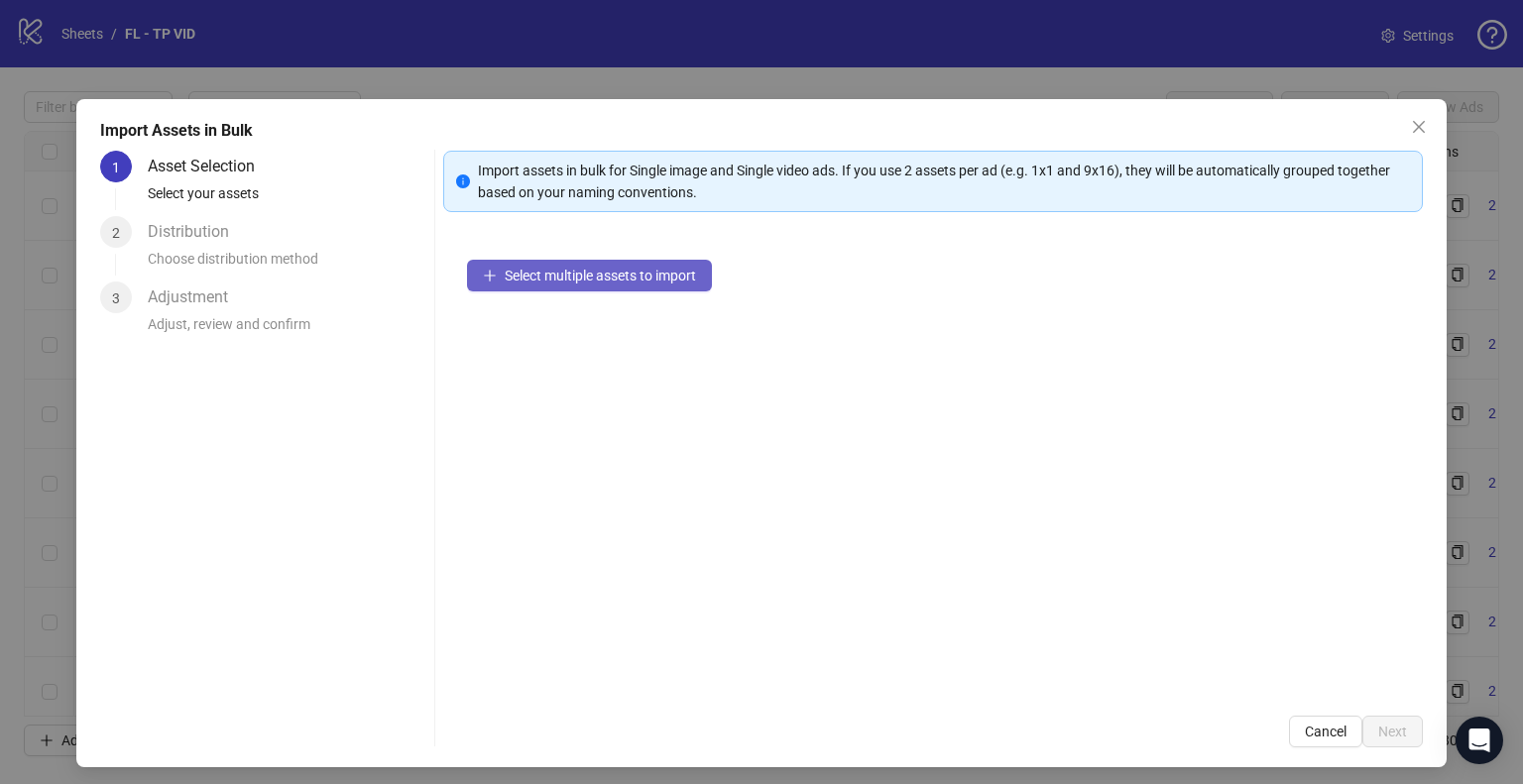 click on "Select multiple assets to import" at bounding box center (589, 276) 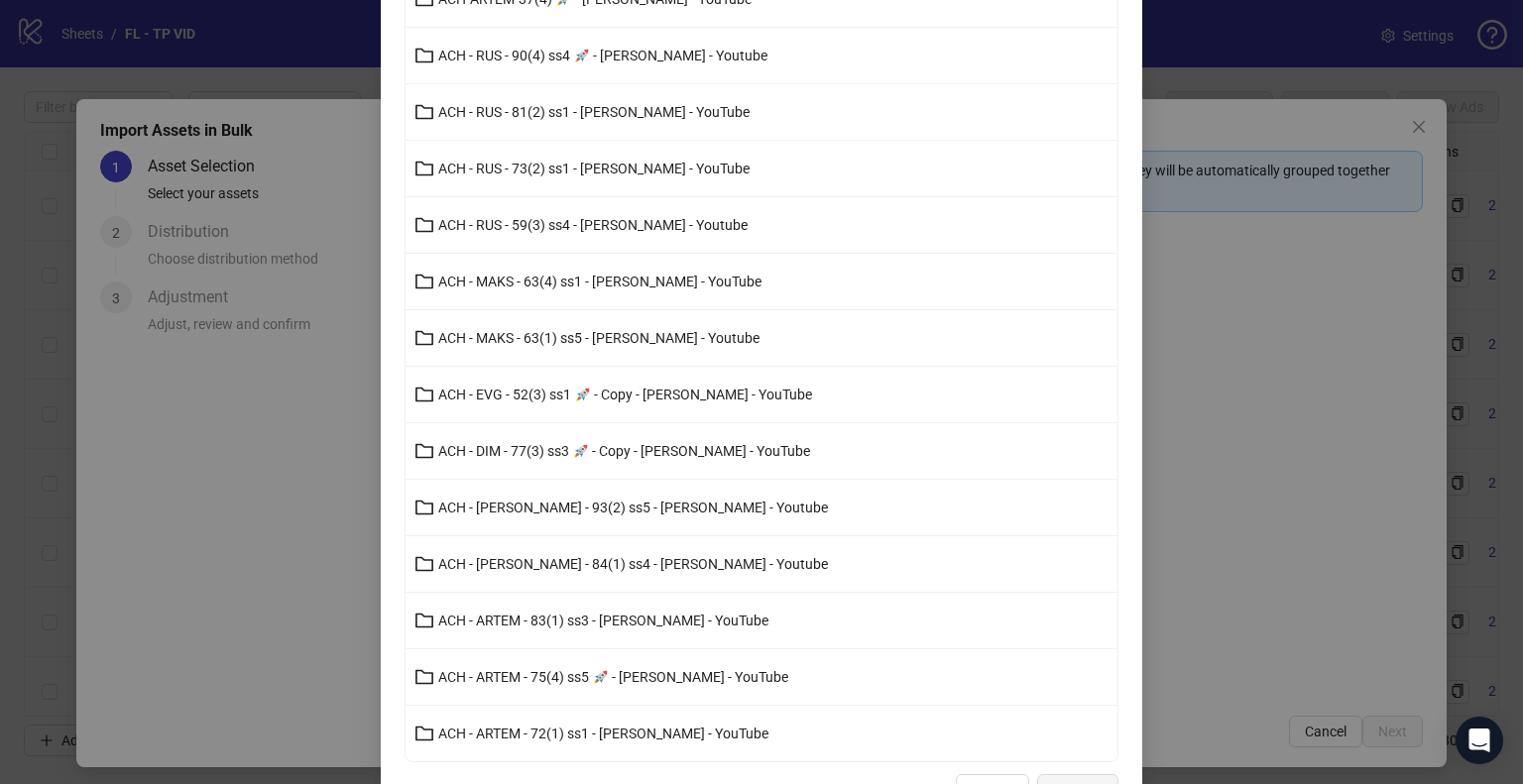 scroll, scrollTop: 2334, scrollLeft: 0, axis: vertical 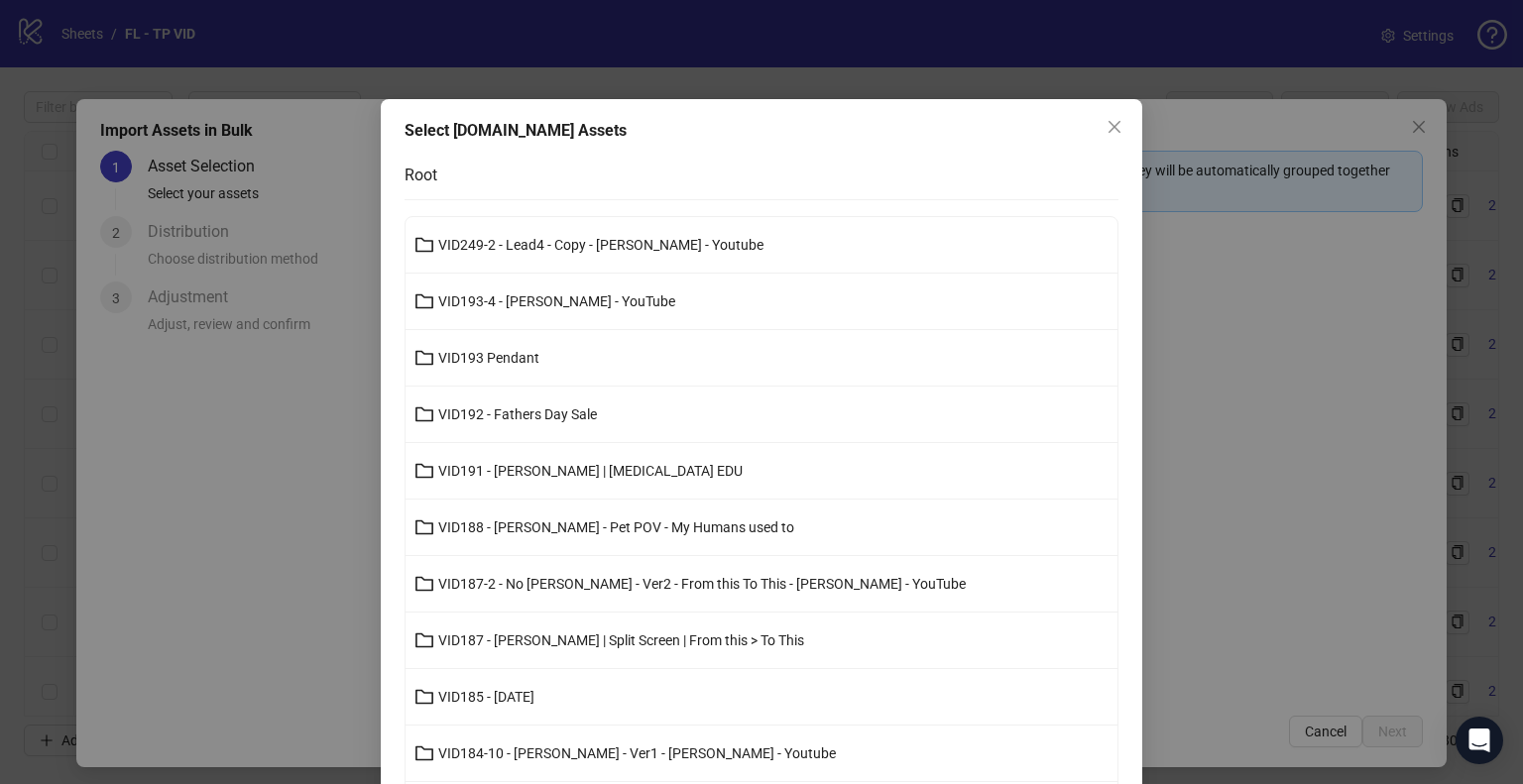 drag, startPoint x: 719, startPoint y: 445, endPoint x: 699, endPoint y: 196, distance: 249.80192 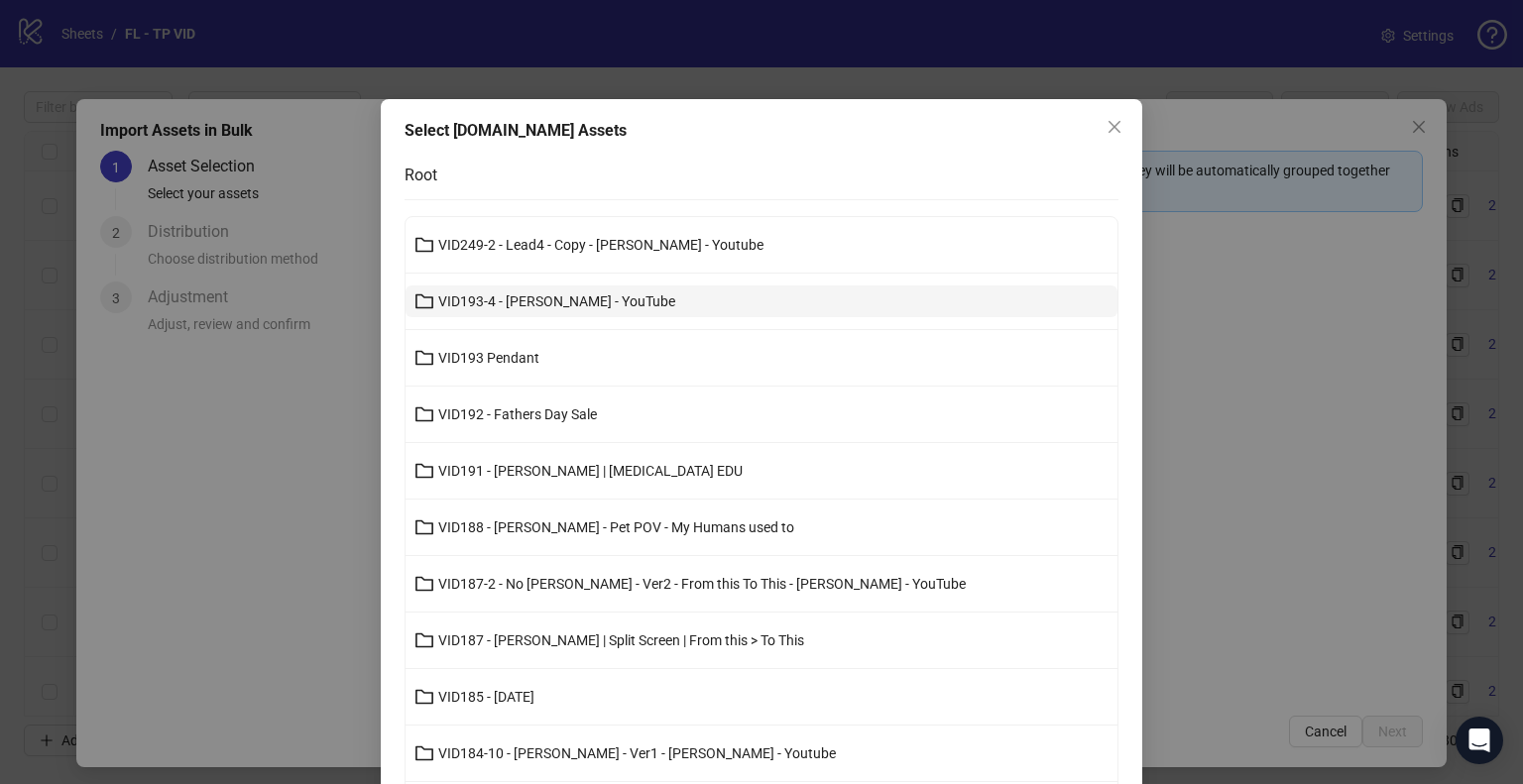 drag, startPoint x: 838, startPoint y: 600, endPoint x: 927, endPoint y: 299, distance: 313.88214 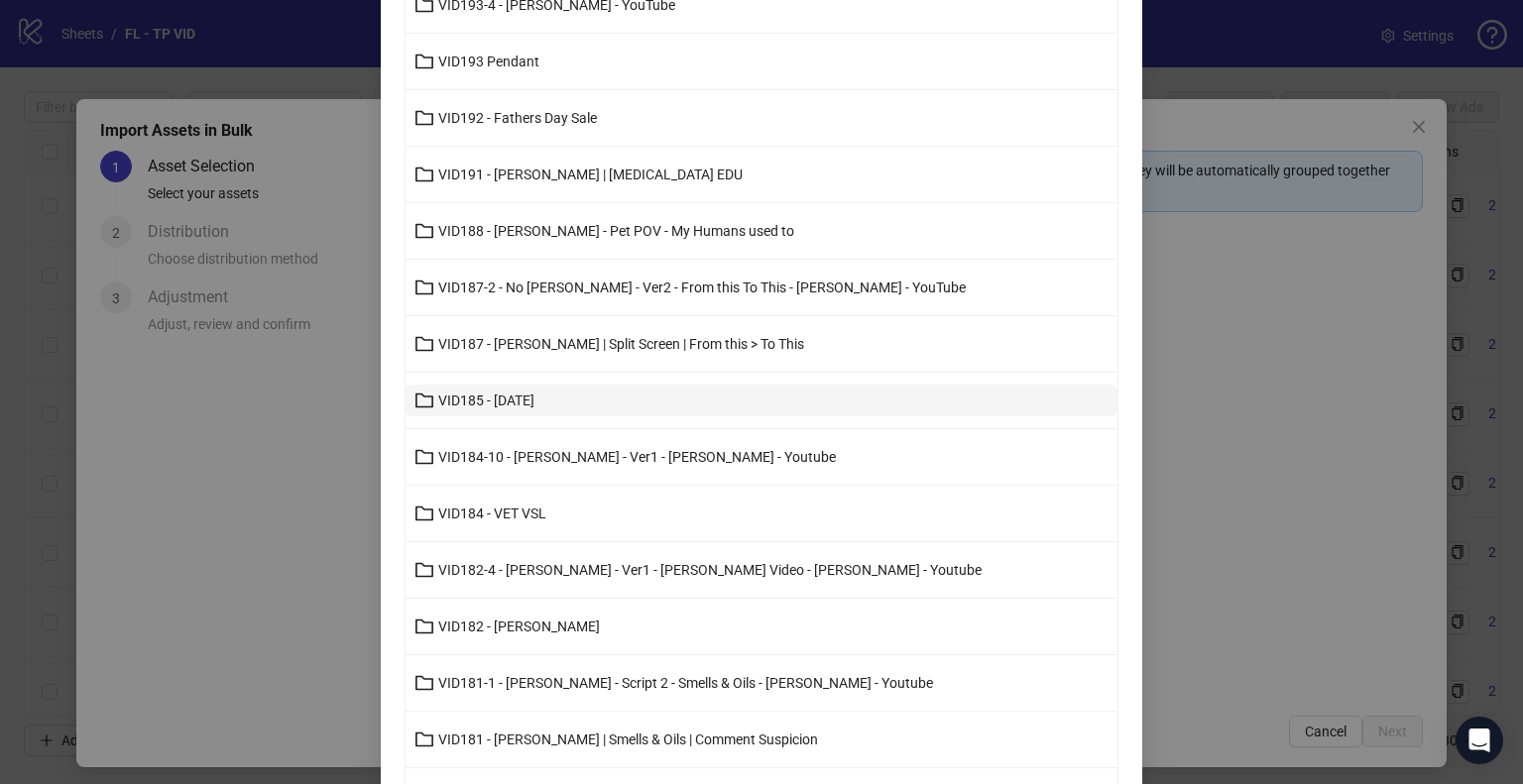 scroll, scrollTop: 297, scrollLeft: 0, axis: vertical 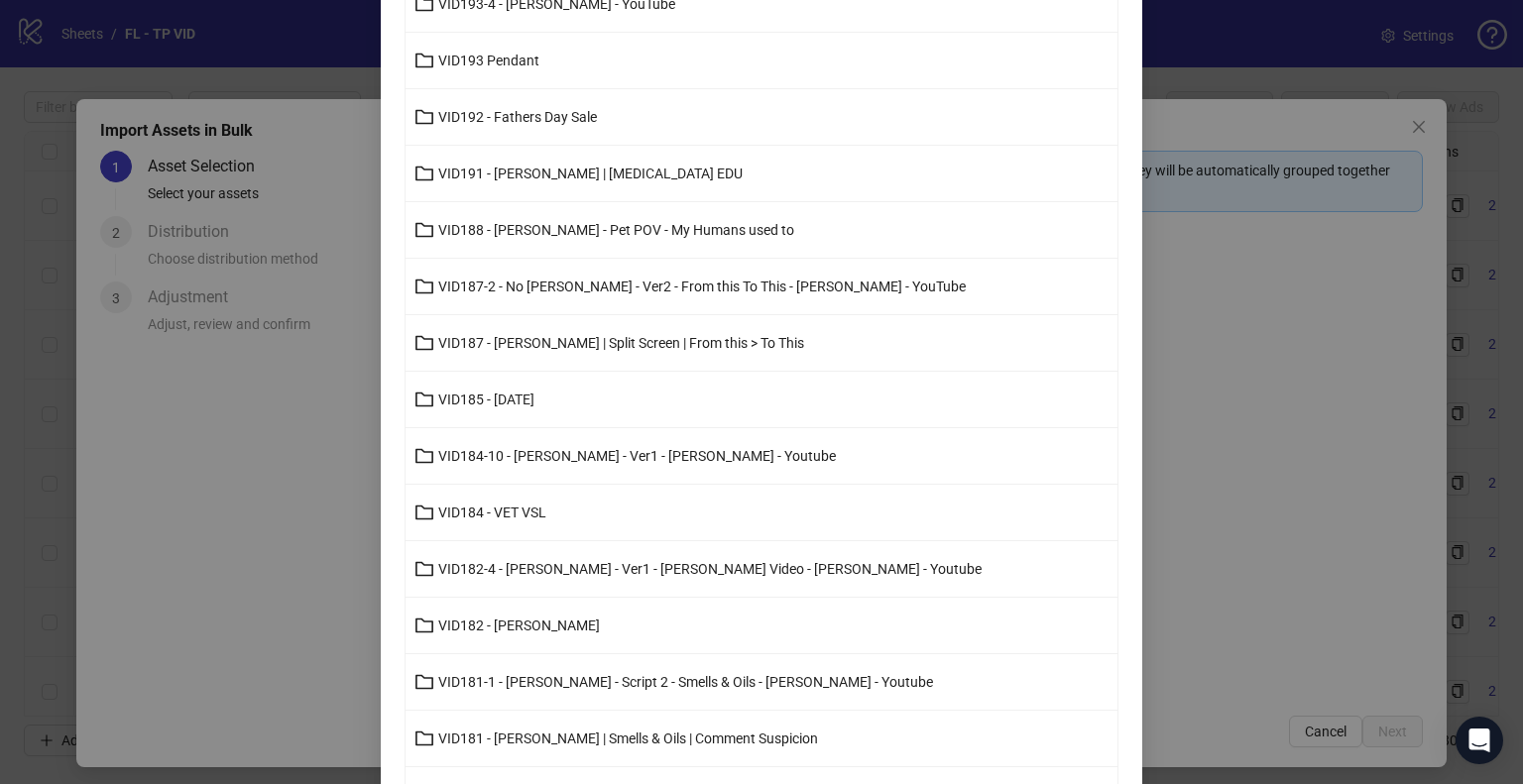 click on "Select [DOMAIN_NAME] Assets Root VID249-2 - Lead4 -  Copy - [PERSON_NAME] - Youtube VID193-4 - [PERSON_NAME] - YouTube VID193 Pendant VID192 - Fathers Day Sale VID191 - [PERSON_NAME] | [MEDICAL_DATA] EDU VID188 - [PERSON_NAME] - Pet POV - My Humans used to VID187-2 - No [PERSON_NAME] - Ver2 - From this To This - [PERSON_NAME] - YouTube VID187 - [PERSON_NAME] | Split Screen | From this > To This VID185 - [DATE] VID184-10 - [PERSON_NAME] - Ver1 - [PERSON_NAME] - Youtube VID184 - VET VSL  VID182-4 - [PERSON_NAME] - Ver1 - [PERSON_NAME] Video - [PERSON_NAME] - Youtube VID182 - [PERSON_NAME]  VID181-1 - [PERSON_NAME] - Script 2 - Smells & Oils - [PERSON_NAME] - Youtube VID181 - [PERSON_NAME] | Smells & Oils | Comment Suspicion VID180-1 - [PERSON_NAME] - Ver2 - The tag that changed everything- [PERSON_NAME] - YouTube VID179-2 - [PERSON_NAME] - Ver1 - Dog's Perspective - [PERSON_NAME] - YouTube VID177-1 - [PERSON_NAME] - Script 4 - Long Ver - One Bite is All It takes - - [PERSON_NAME] - YouTube VID177 - [PERSON_NAME] | One Bite is All It takes | Allergy Education VID176-3 - [PERSON_NAME] - Script 2 - Pet's Can't Talk - [PERSON_NAME] 🚀- [PERSON_NAME] - YouTube VID171 VID163 Cancel" at bounding box center (762, 392) 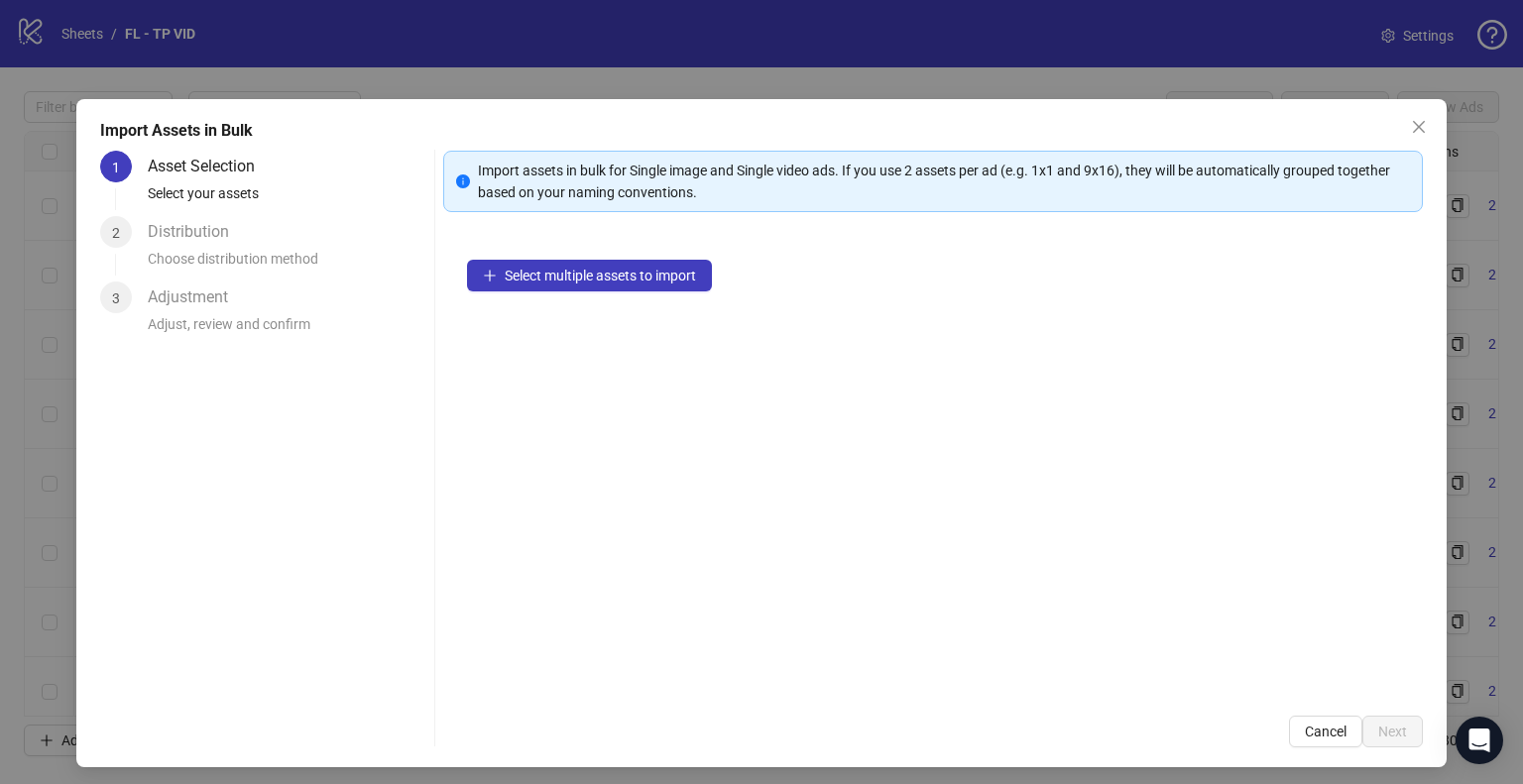 click on "Import Assets in Bulk 1 Asset Selection Select your assets 2 Distribution Choose distribution method 3 Adjustment Adjust, review and confirm Import assets in bulk for Single image and Single video ads. If you use 2 assets per ad (e.g. 1x1 and 9x16), they will be automatically grouped together based on your naming conventions. Select multiple assets to import Cancel Next" at bounding box center [762, 392] 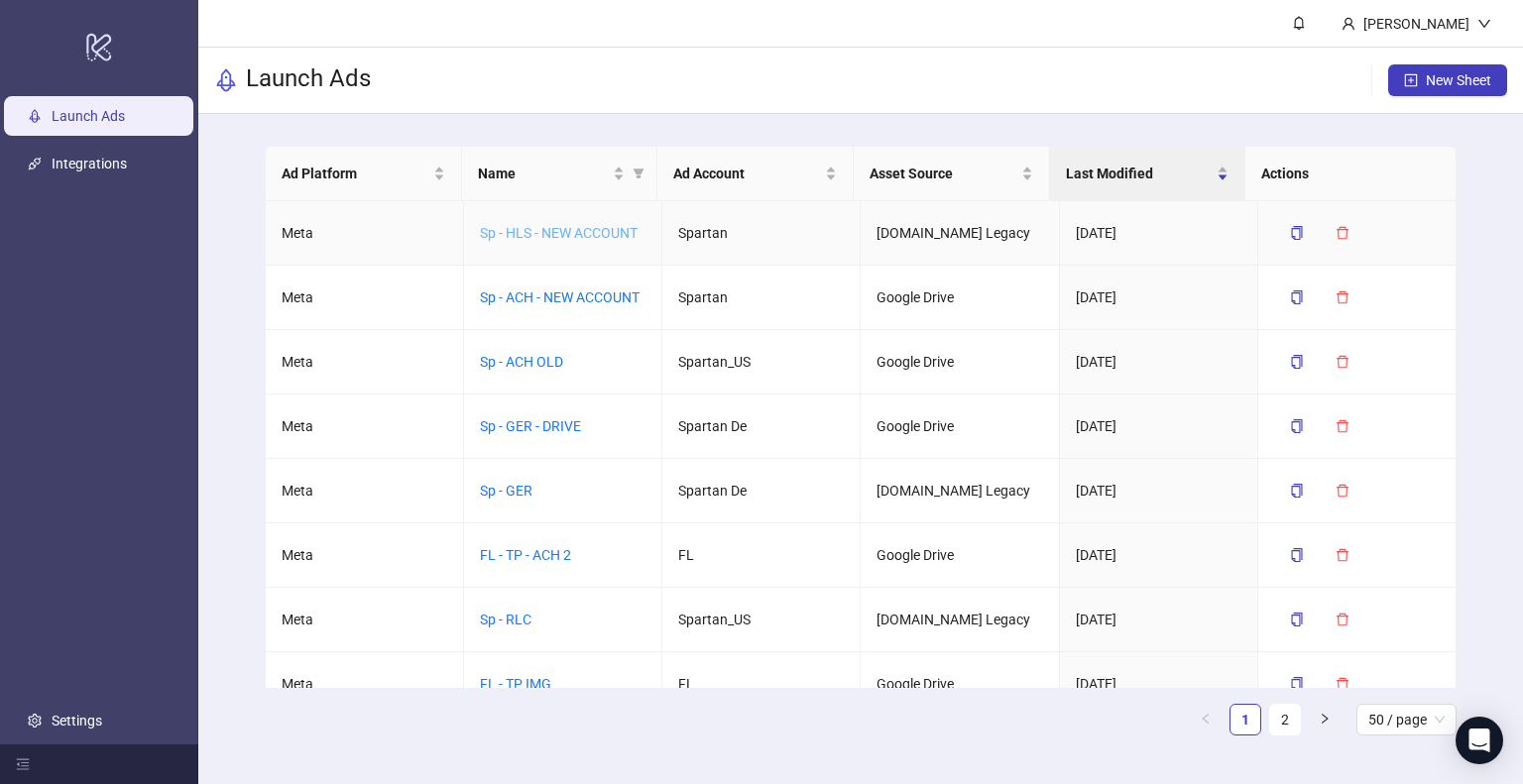 click on "Sp - HLS - NEW ACCOUNT" at bounding box center [558, 233] 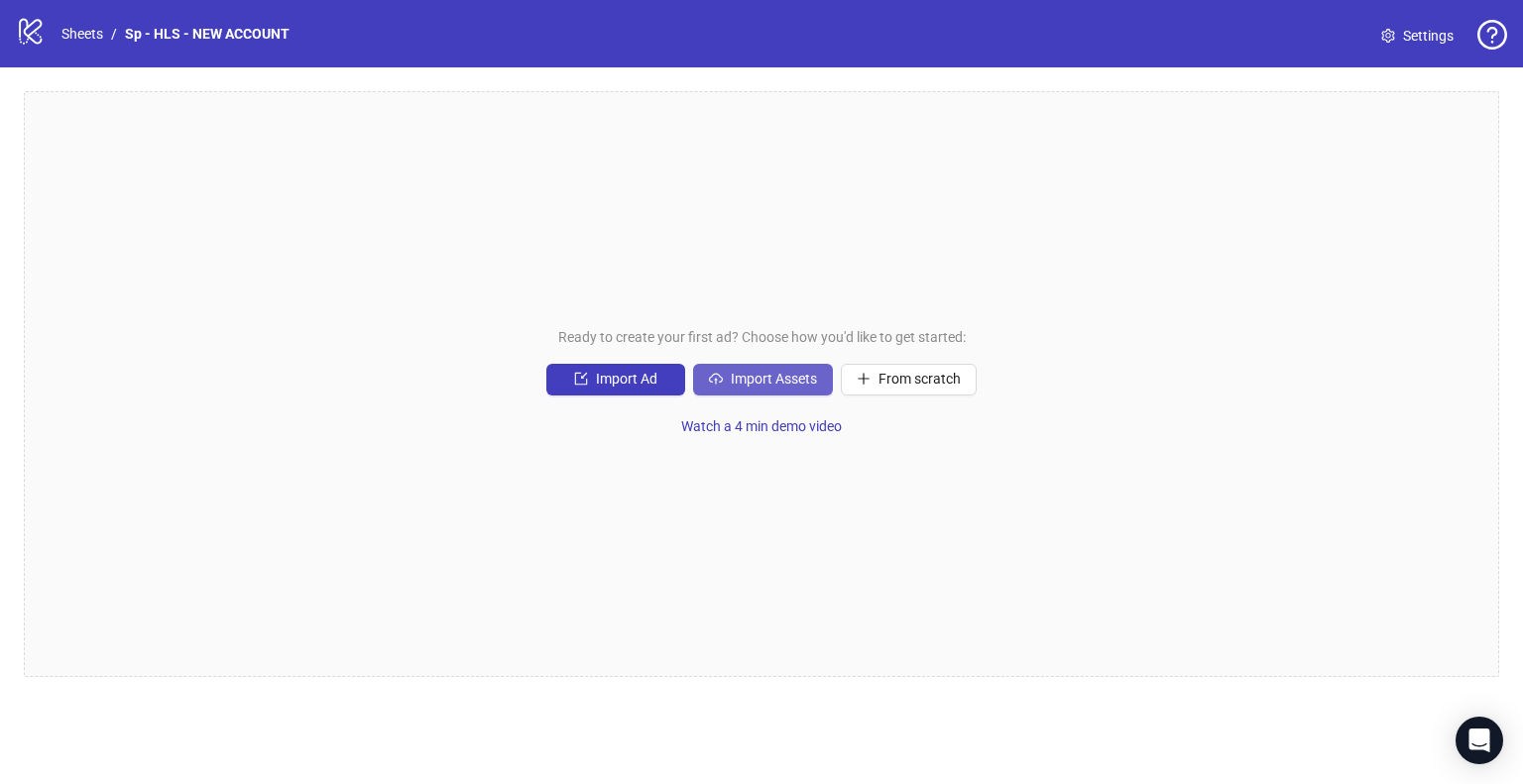 click on "Import Assets" at bounding box center [773, 379] 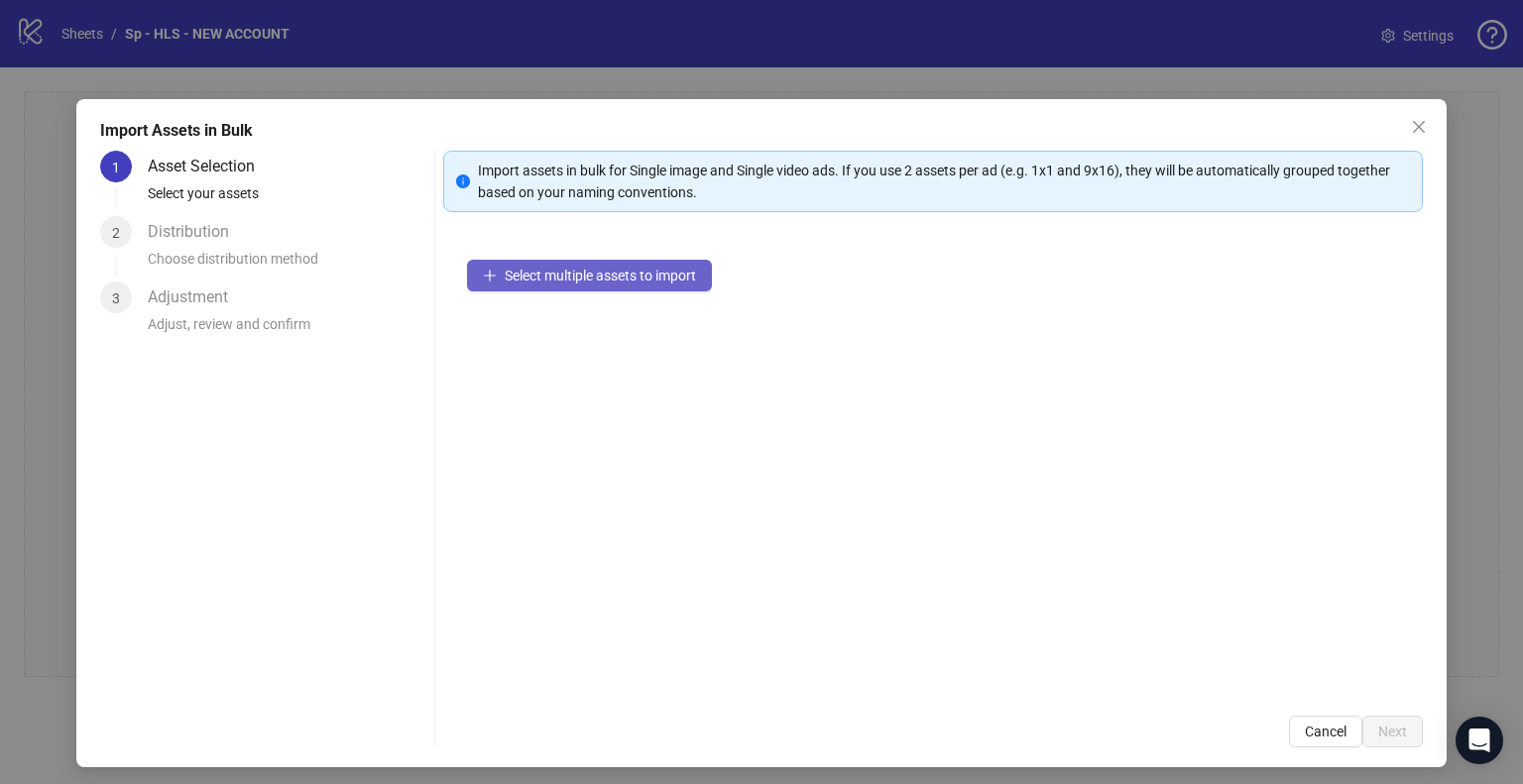 click on "Select multiple assets to import" at bounding box center (600, 276) 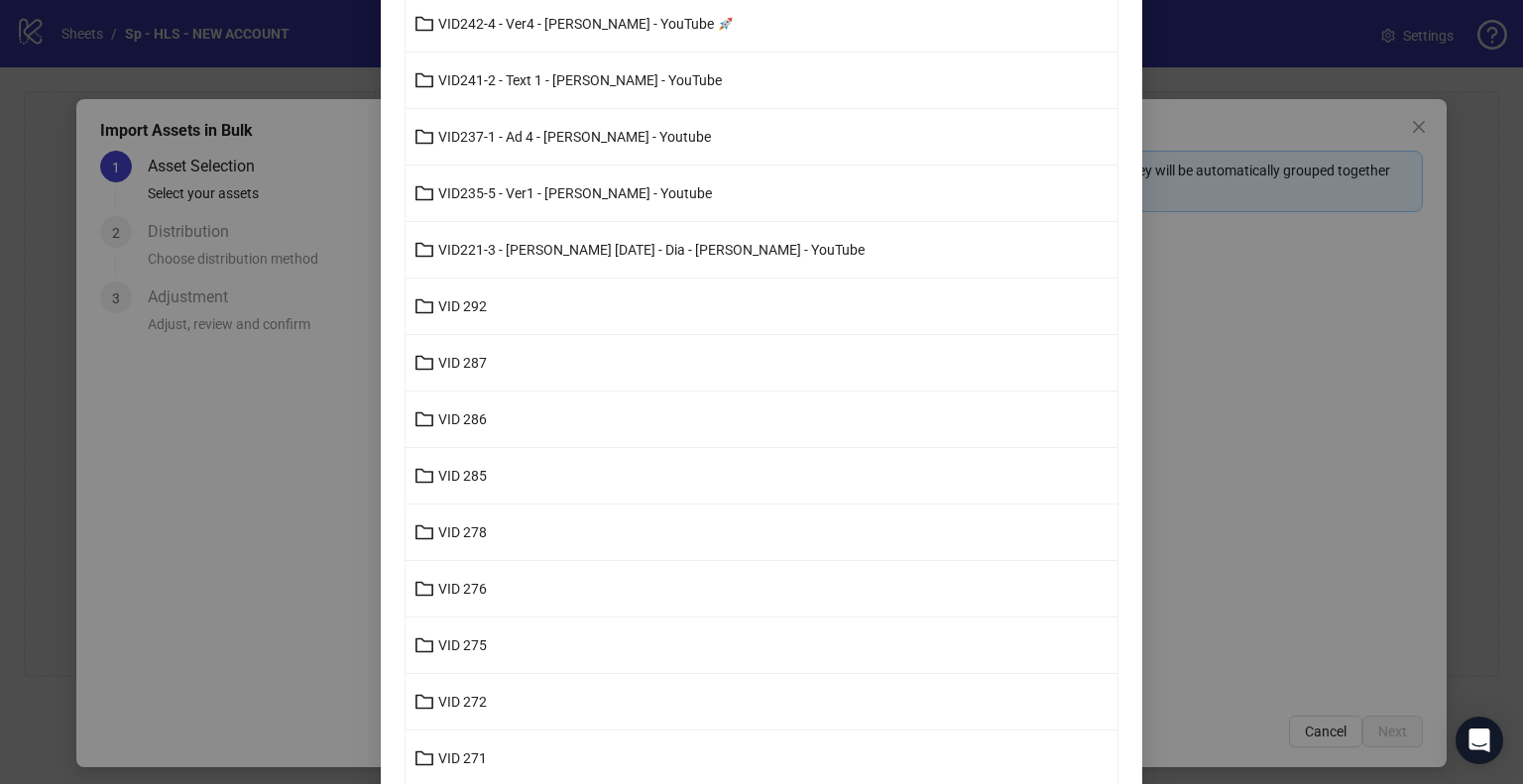 scroll, scrollTop: 694, scrollLeft: 0, axis: vertical 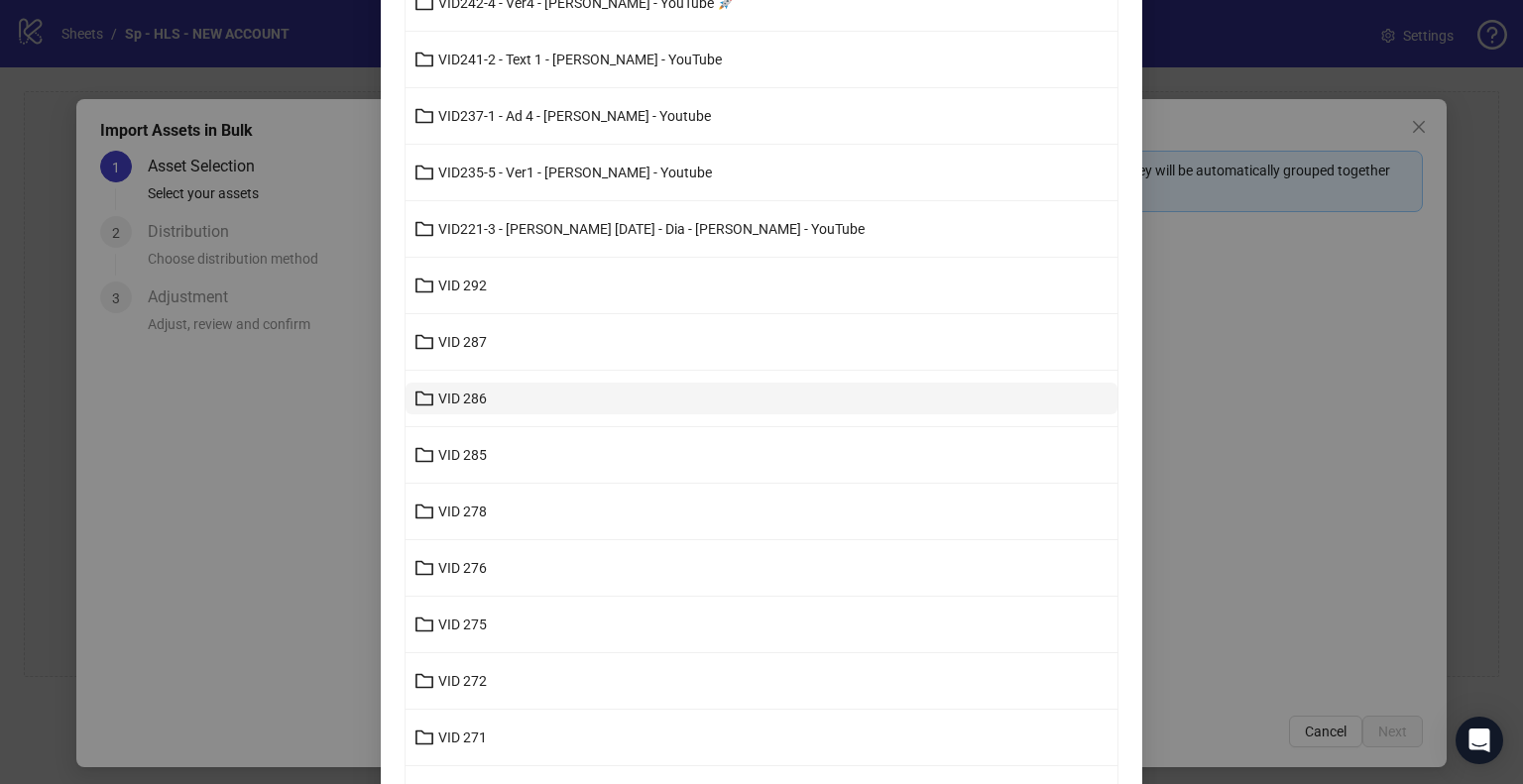click on "VID 286" at bounding box center [762, 398] 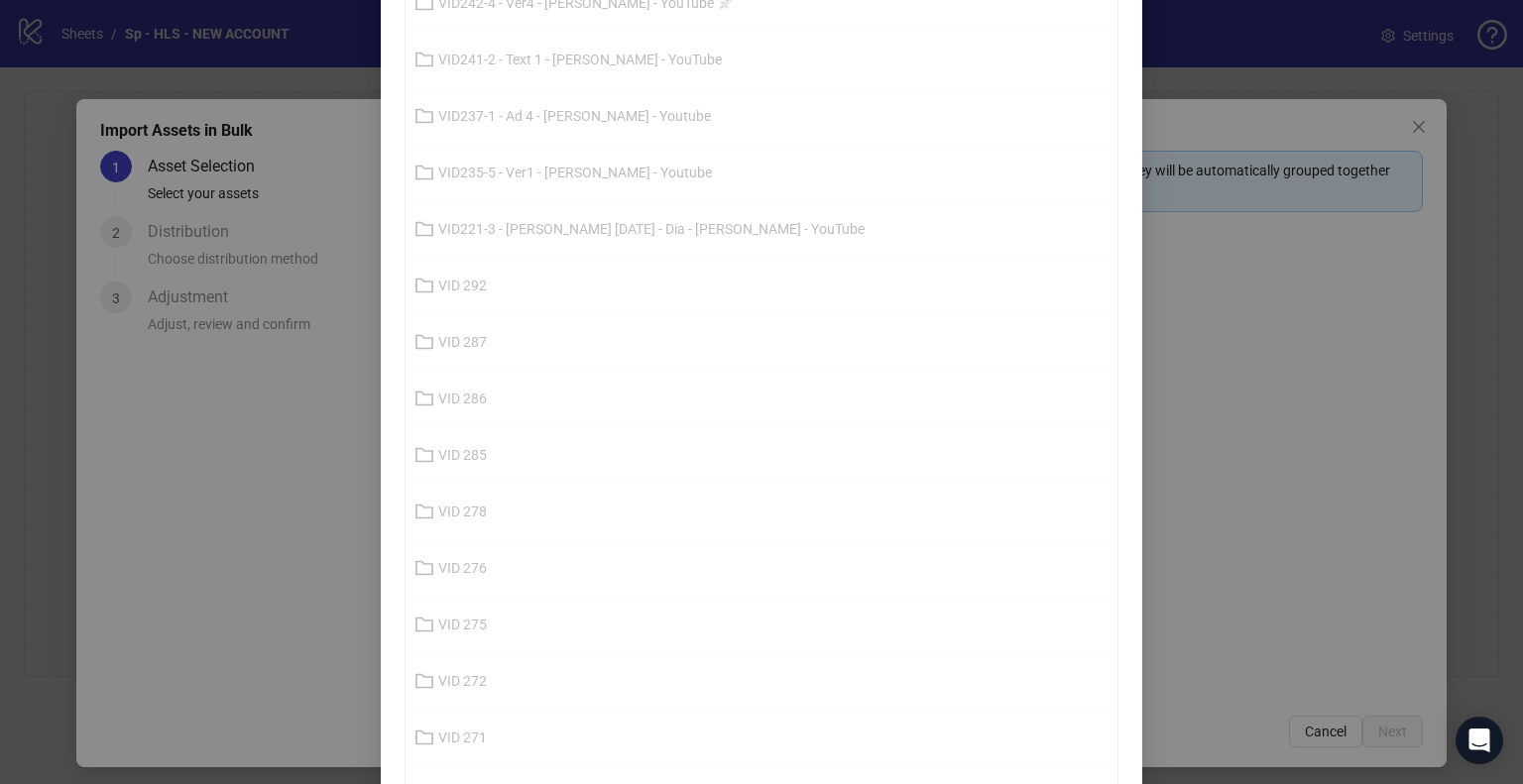 scroll, scrollTop: 0, scrollLeft: 0, axis: both 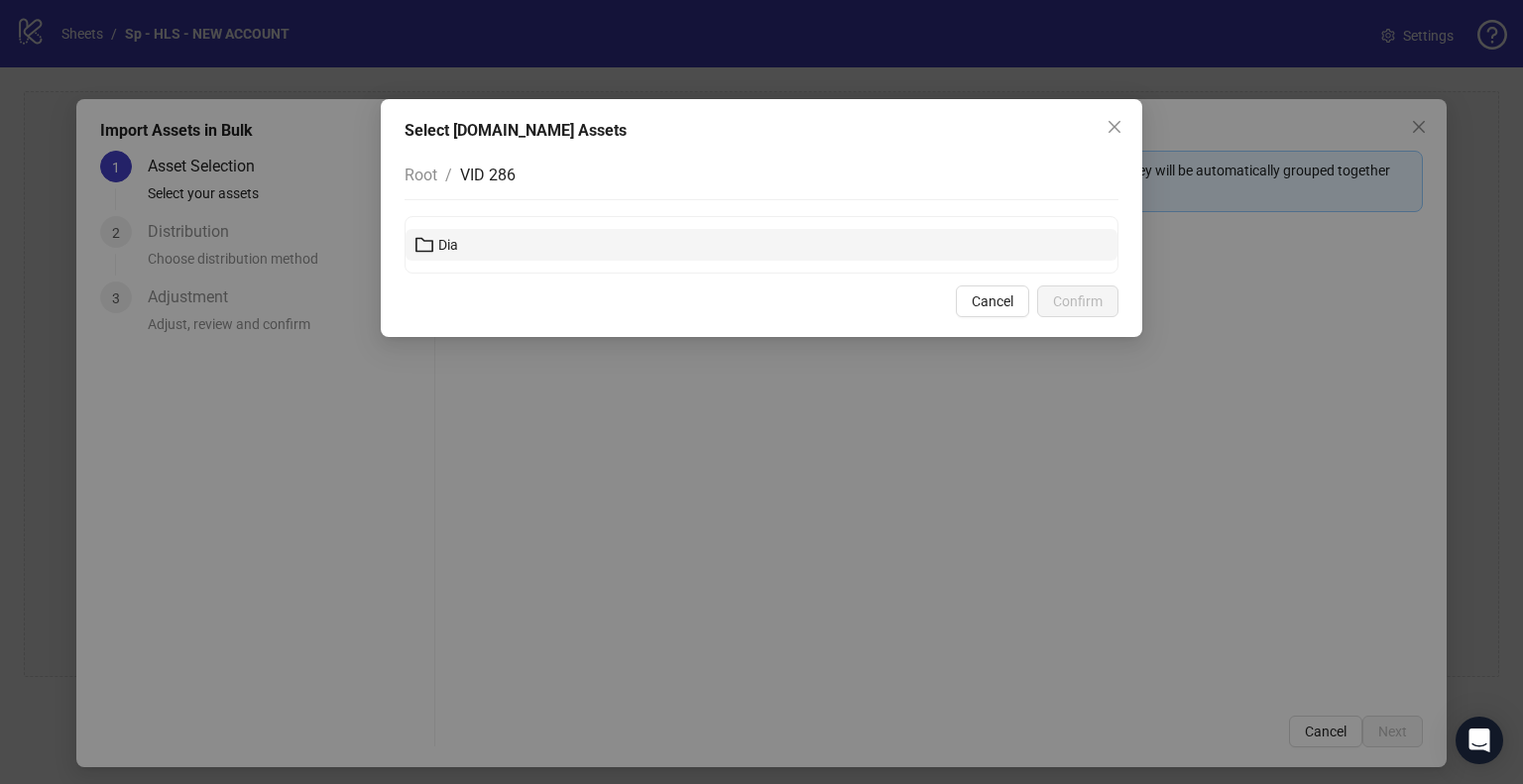 click on "Dia" at bounding box center (762, 245) 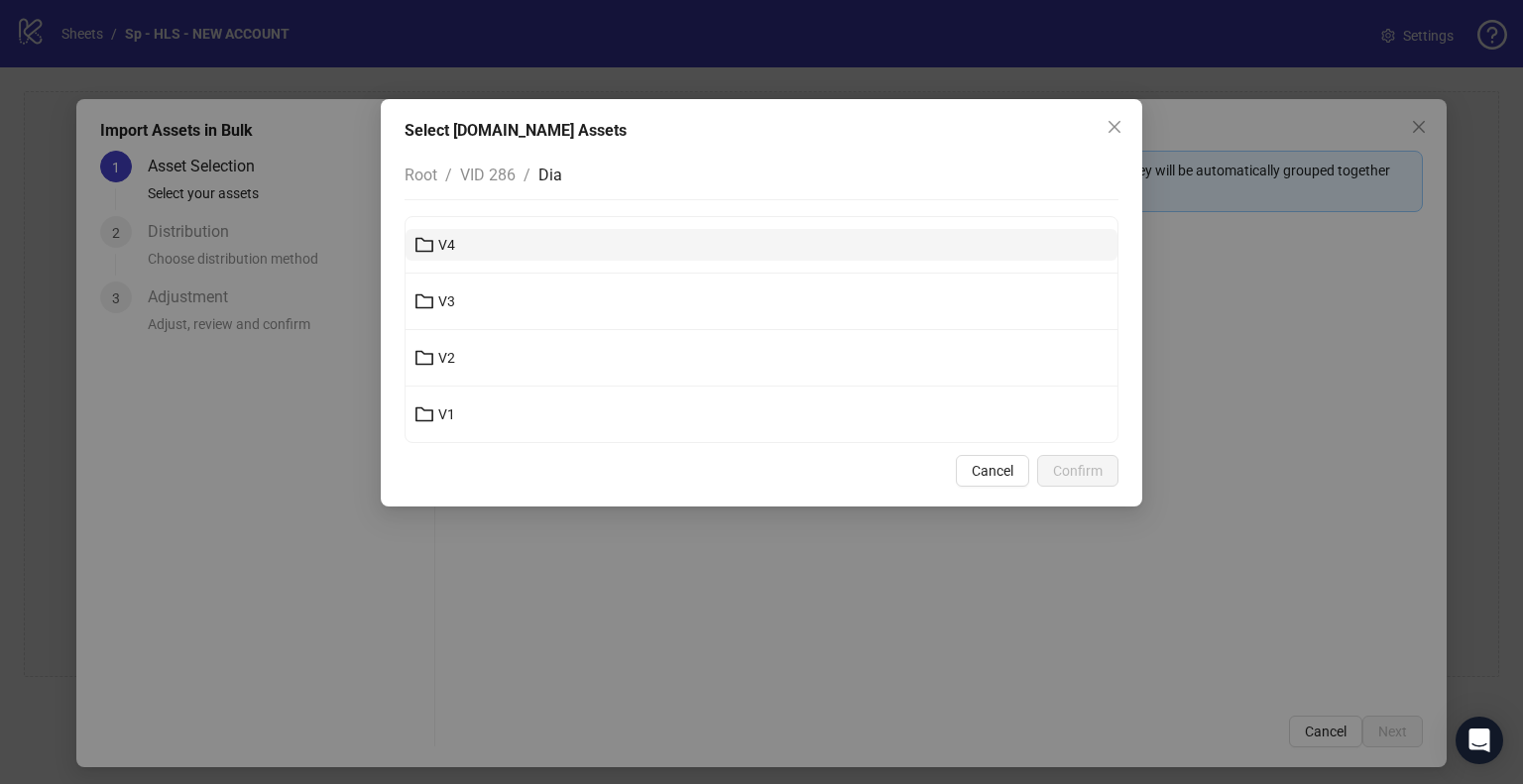 click on "V4" at bounding box center [762, 245] 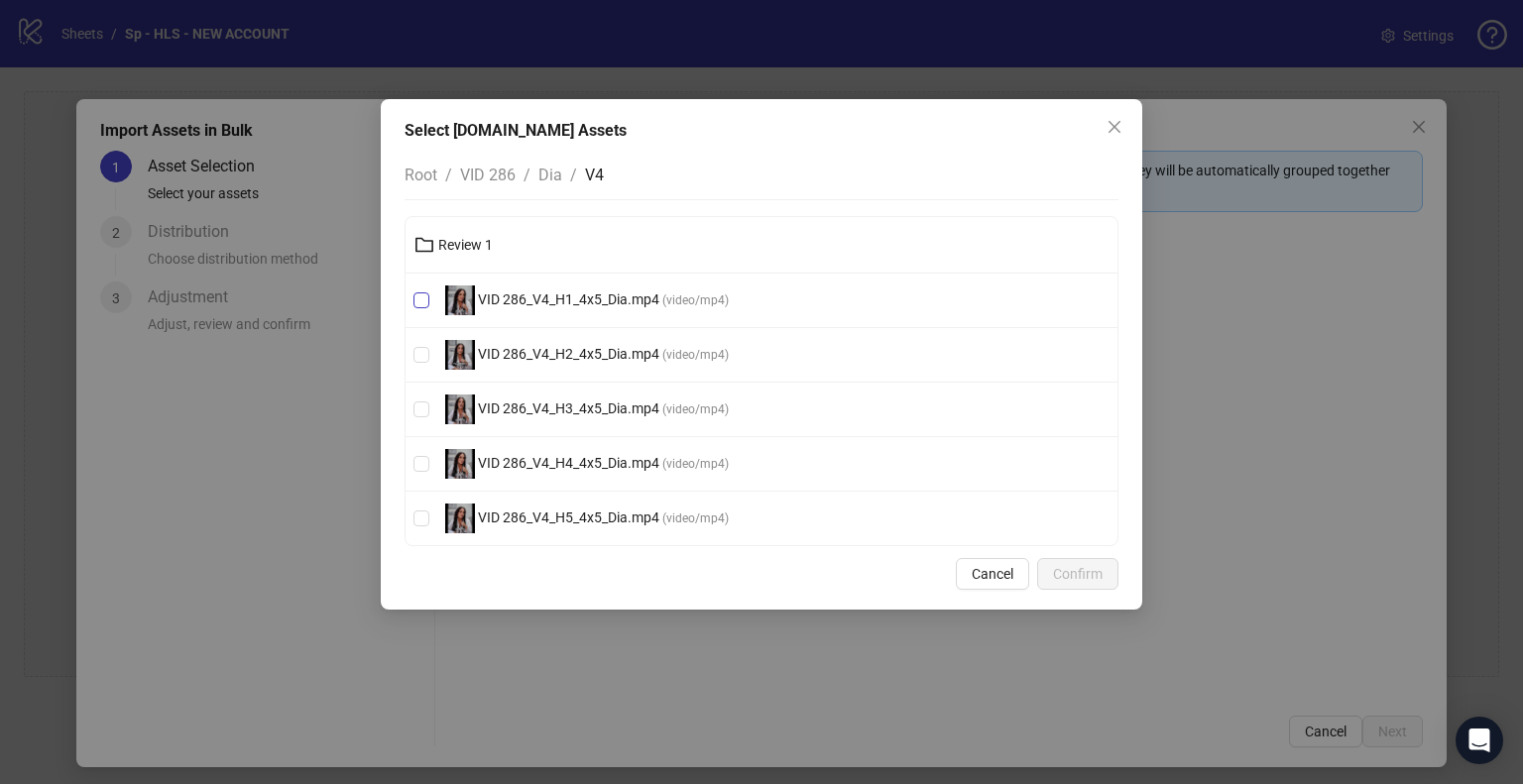 click on "VID 286_V4_H1_4x5_Dia.mp4" at bounding box center (568, 299) 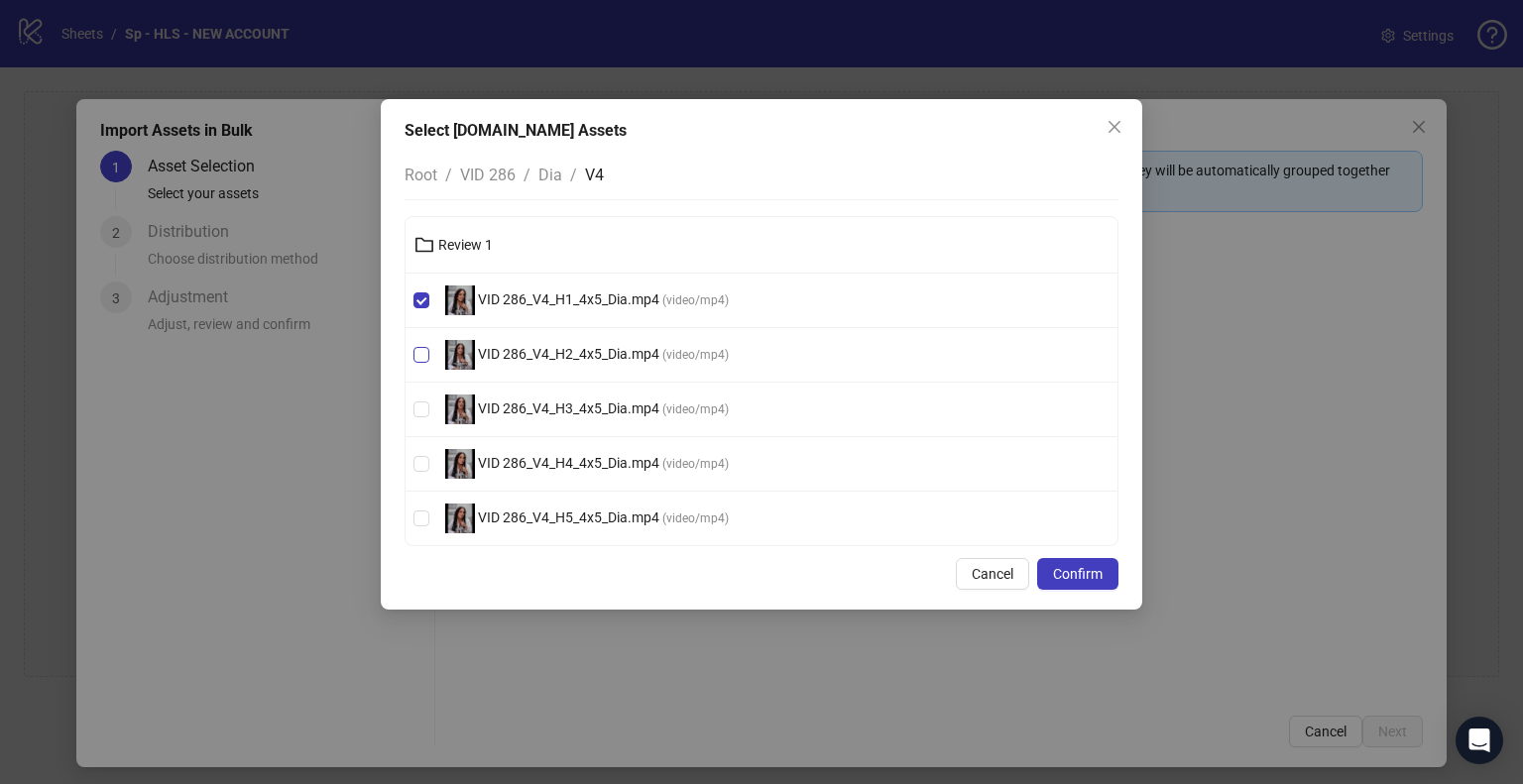 click on "VID 286_V4_H2_4x5_Dia.mp4" at bounding box center [568, 354] 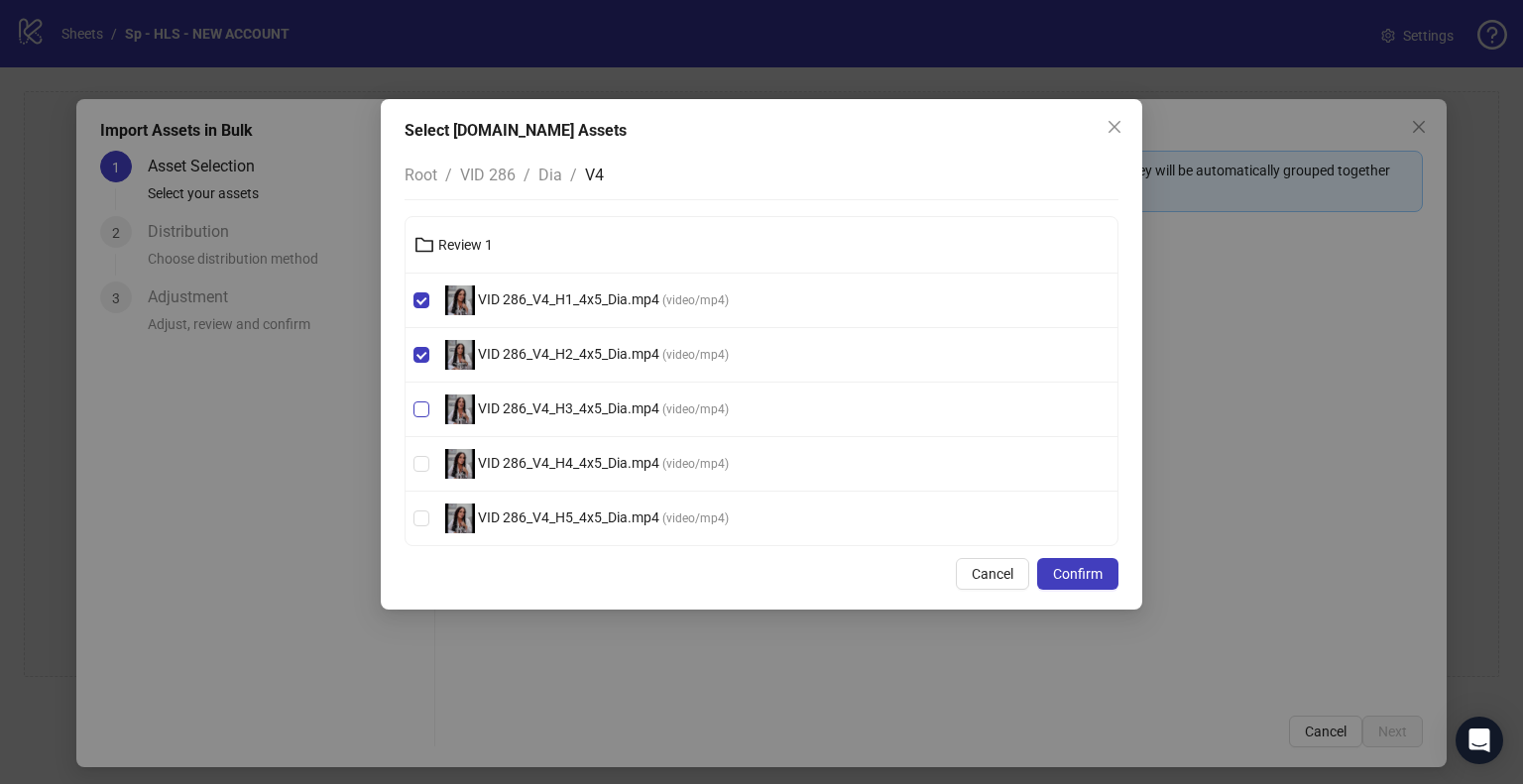 click on "VID 286_V4_H3_4x5_Dia.mp4" at bounding box center [568, 408] 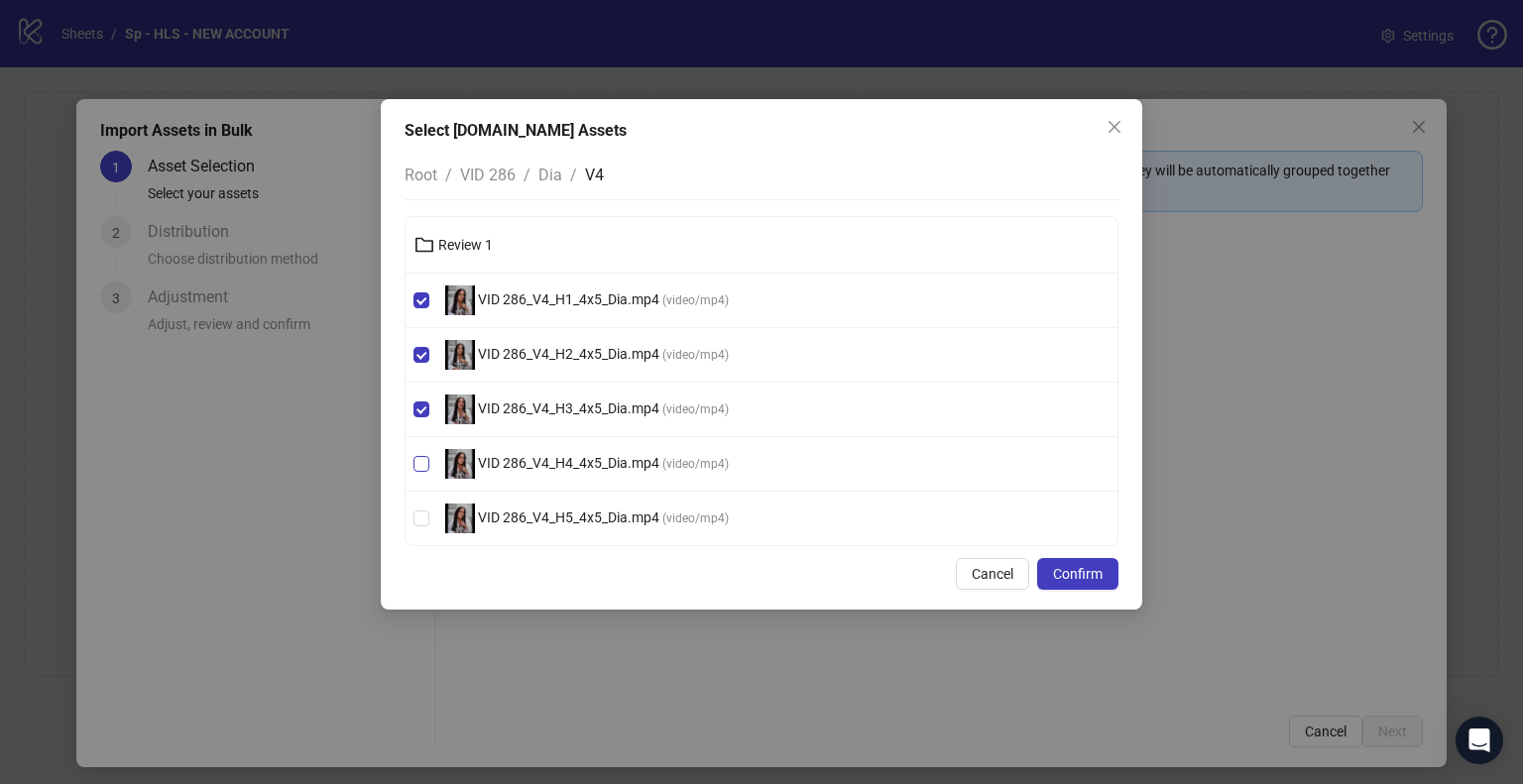 click on "VID 286_V4_H4_4x5_Dia.mp4" at bounding box center [568, 463] 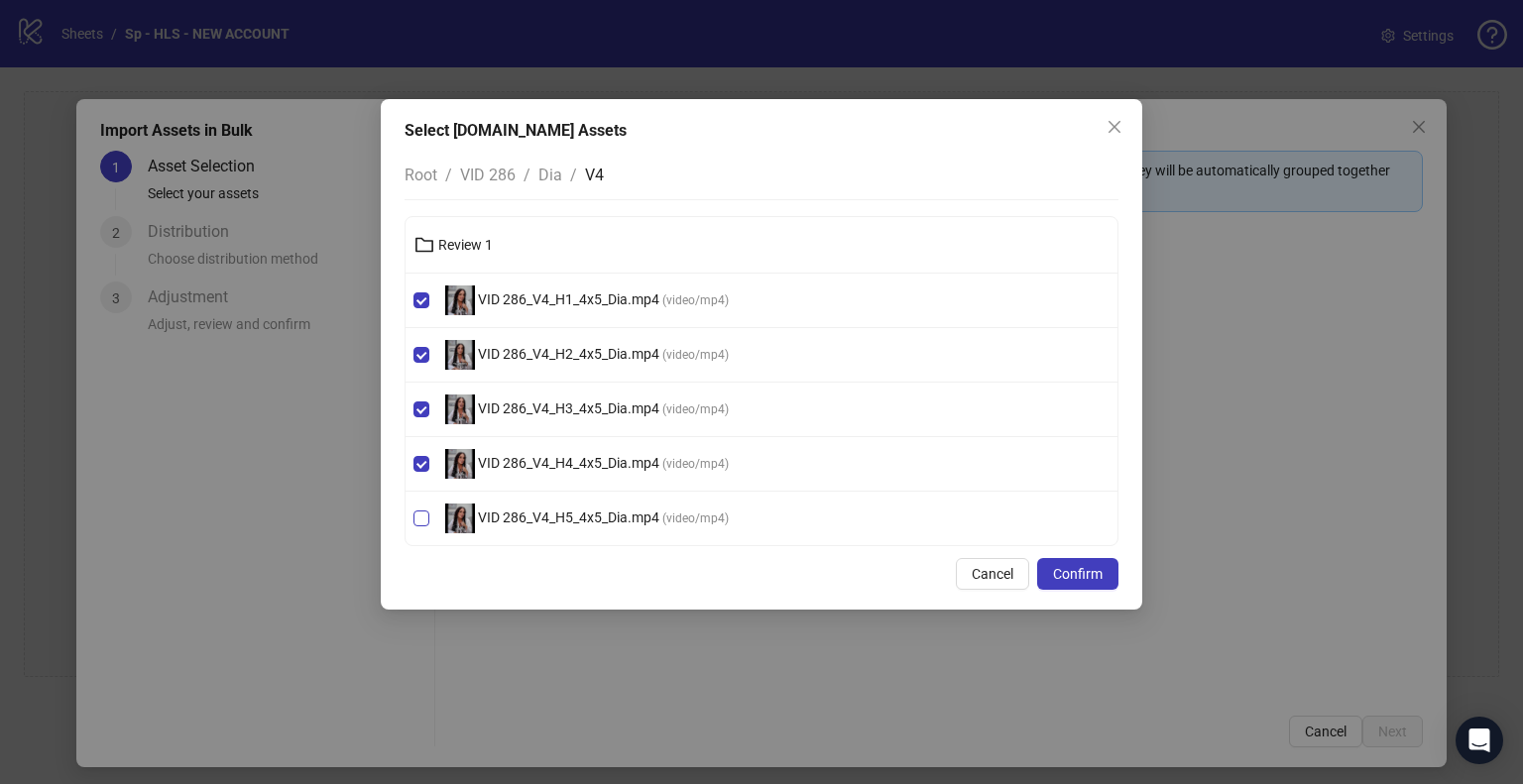 click on "VID 286_V4_H5_4x5_Dia.mp4" at bounding box center [568, 517] 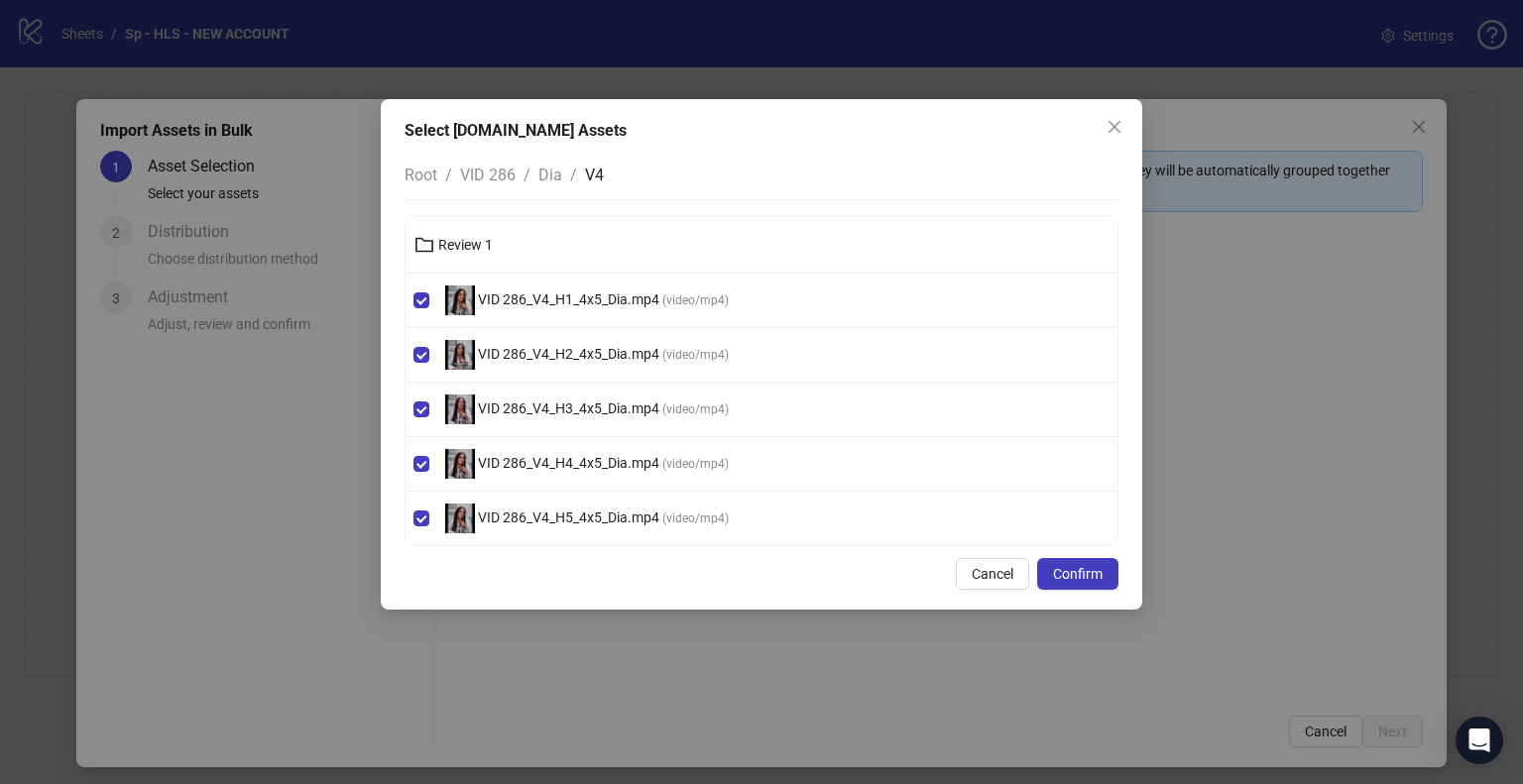 click on "Confirm" at bounding box center [1078, 574] 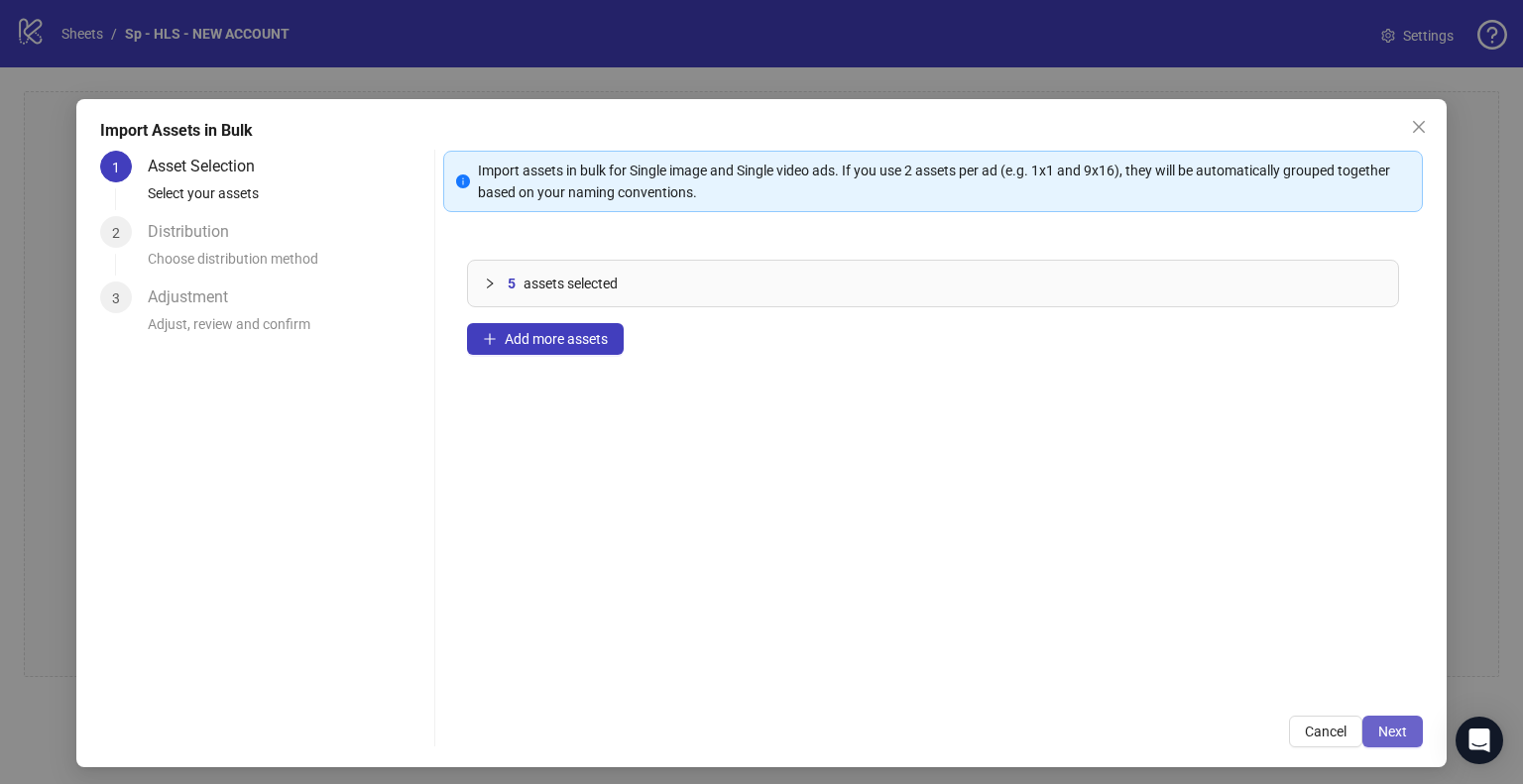 click on "Next" at bounding box center (1392, 731) 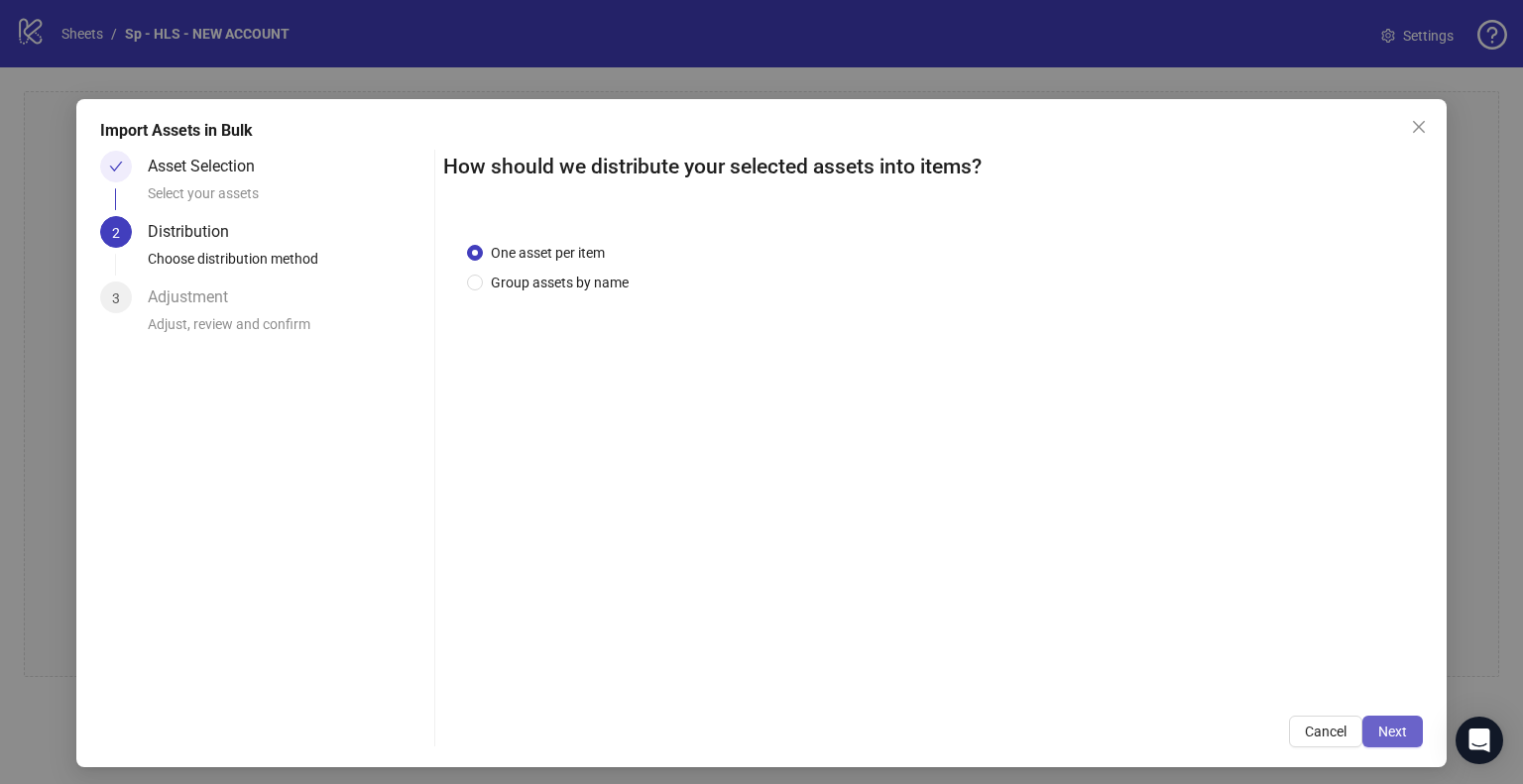 click on "Next" at bounding box center (1392, 731) 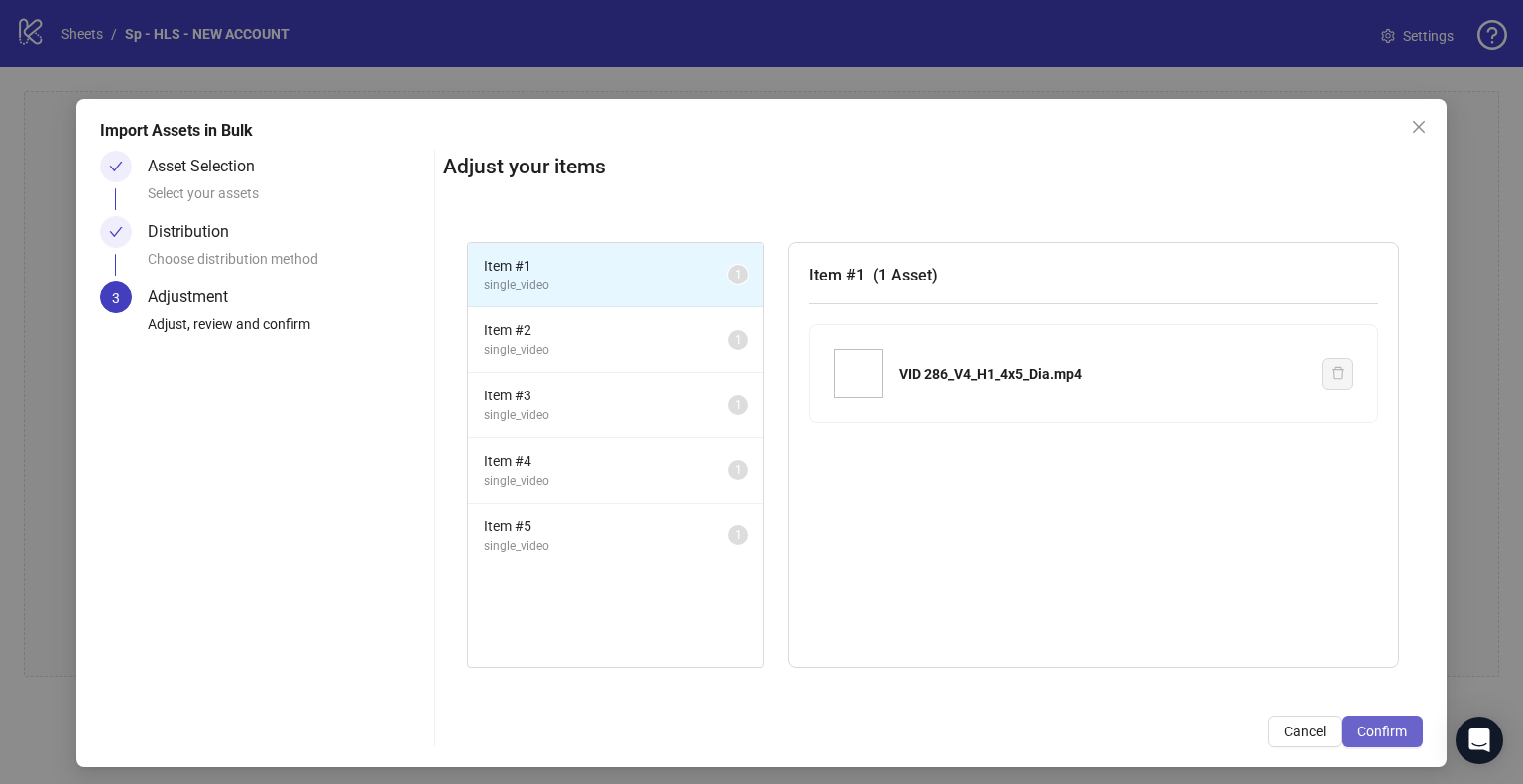 click on "Confirm" at bounding box center (1382, 731) 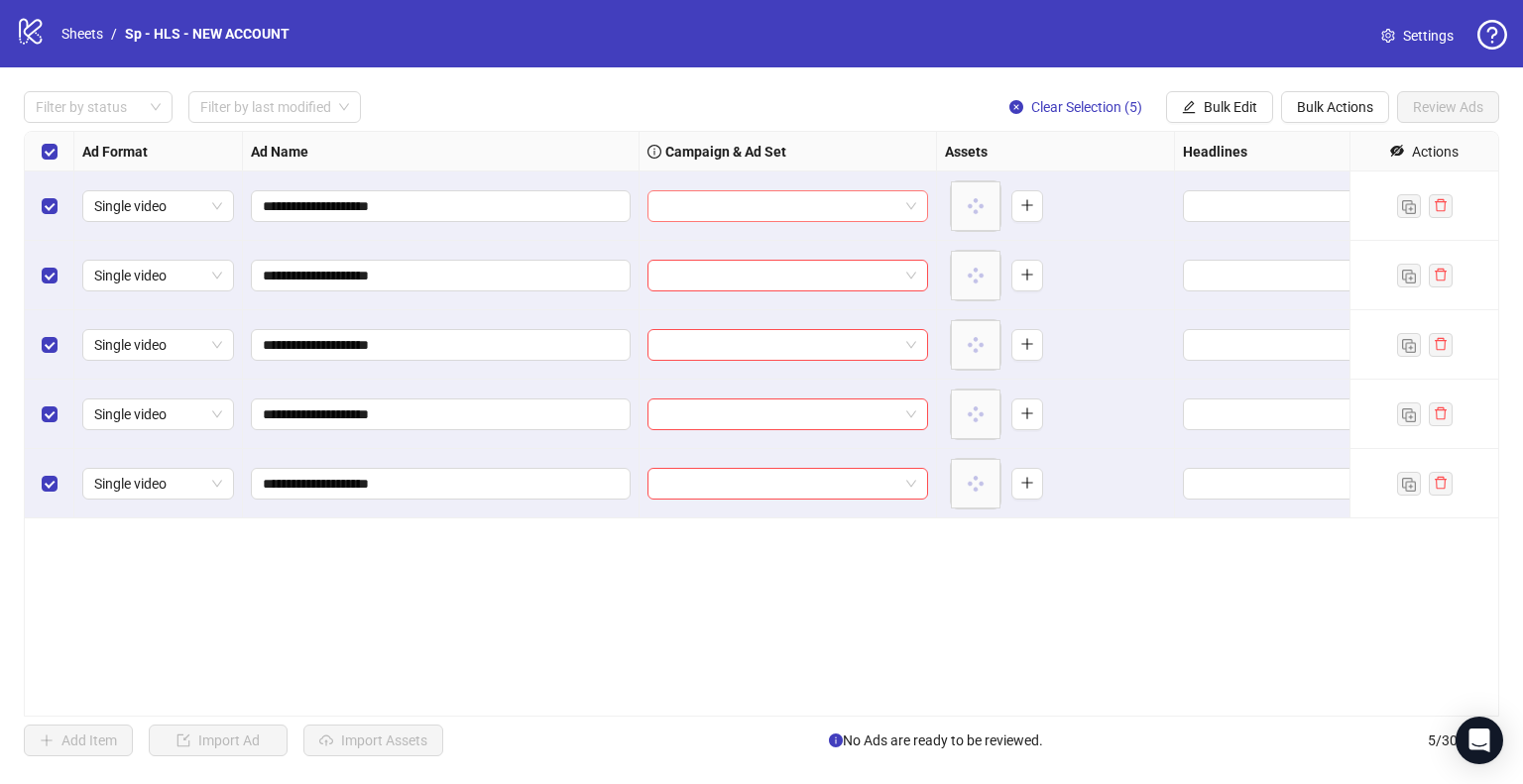 click at bounding box center [787, 206] 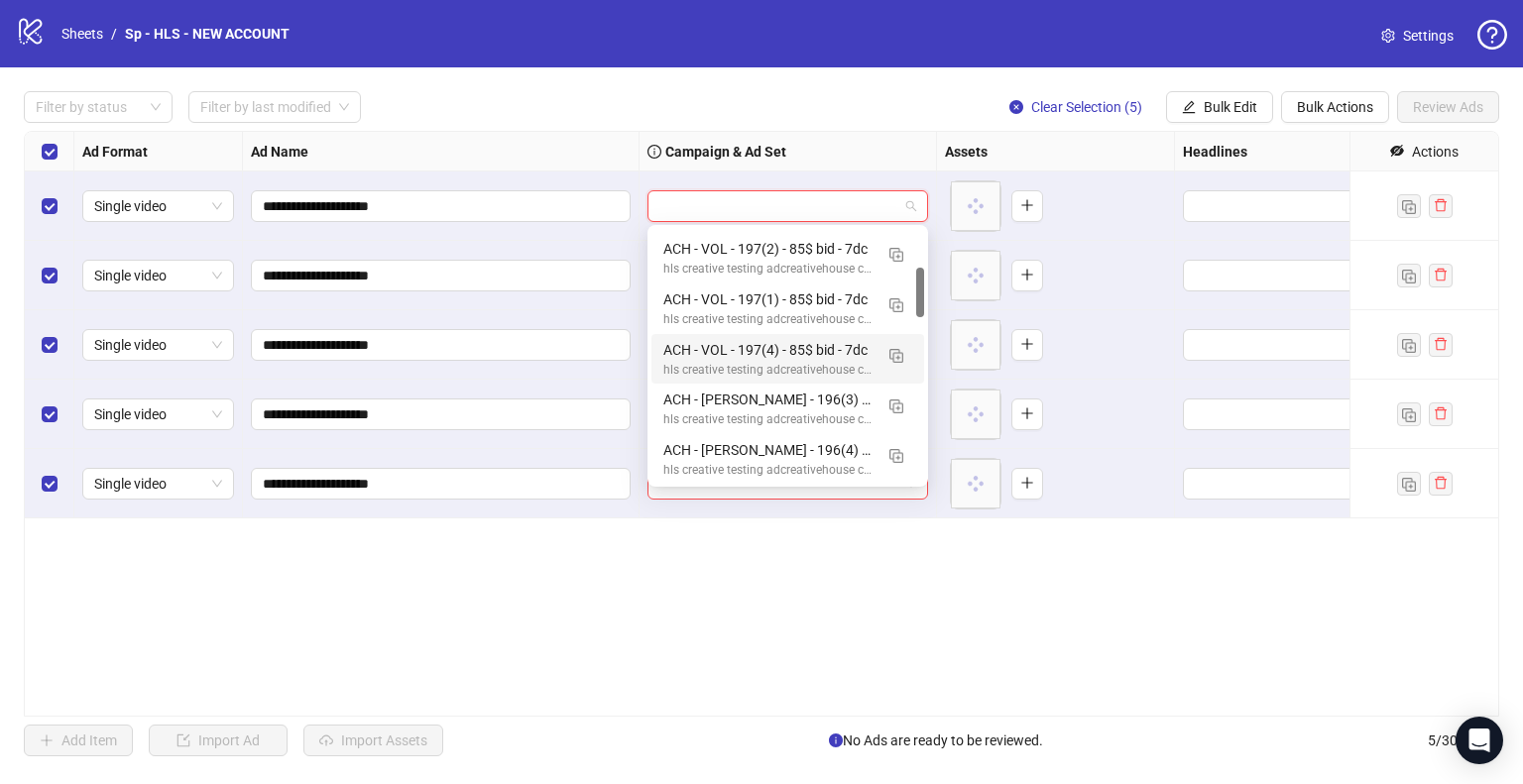 scroll, scrollTop: 297, scrollLeft: 0, axis: vertical 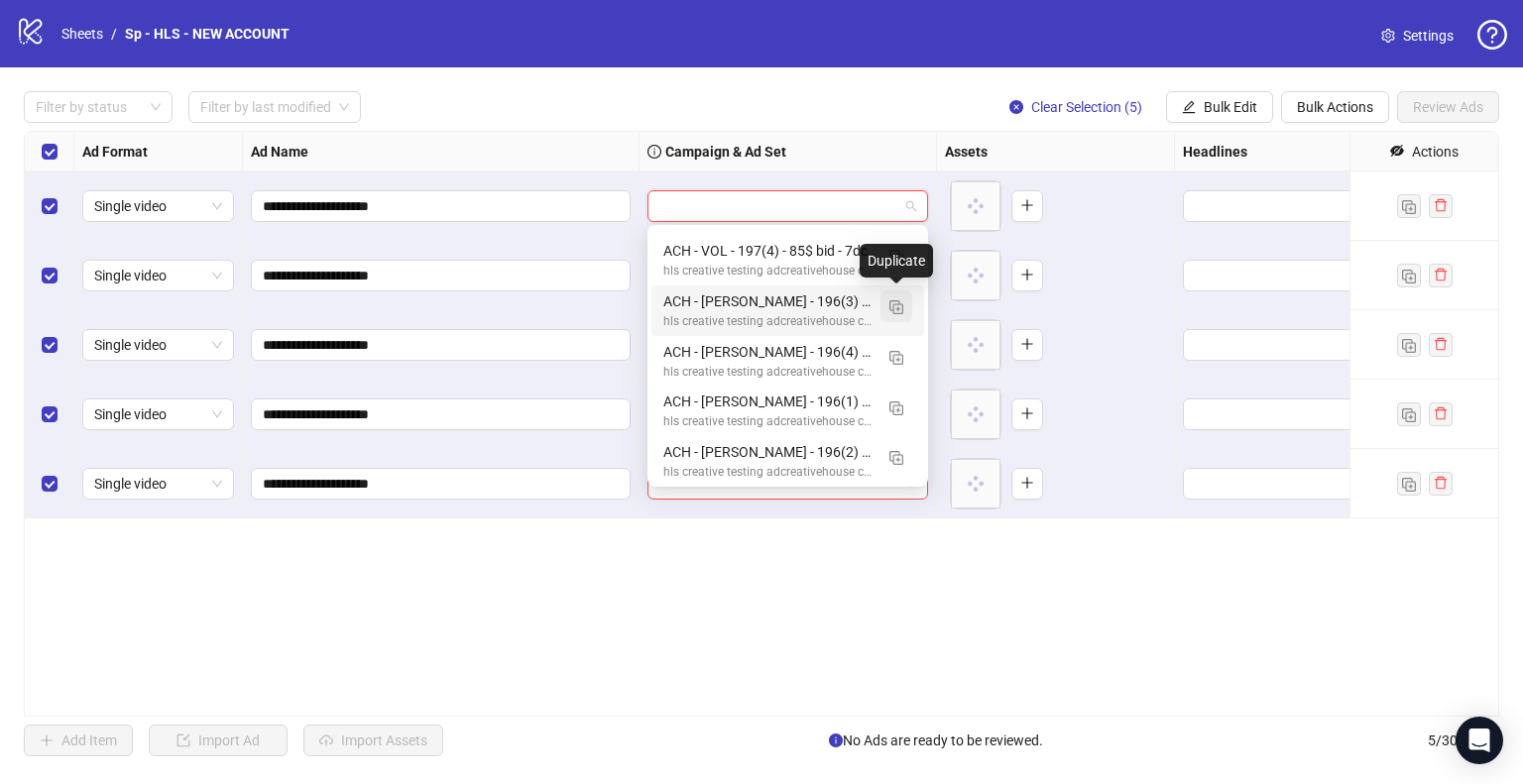 click at bounding box center [896, 307] 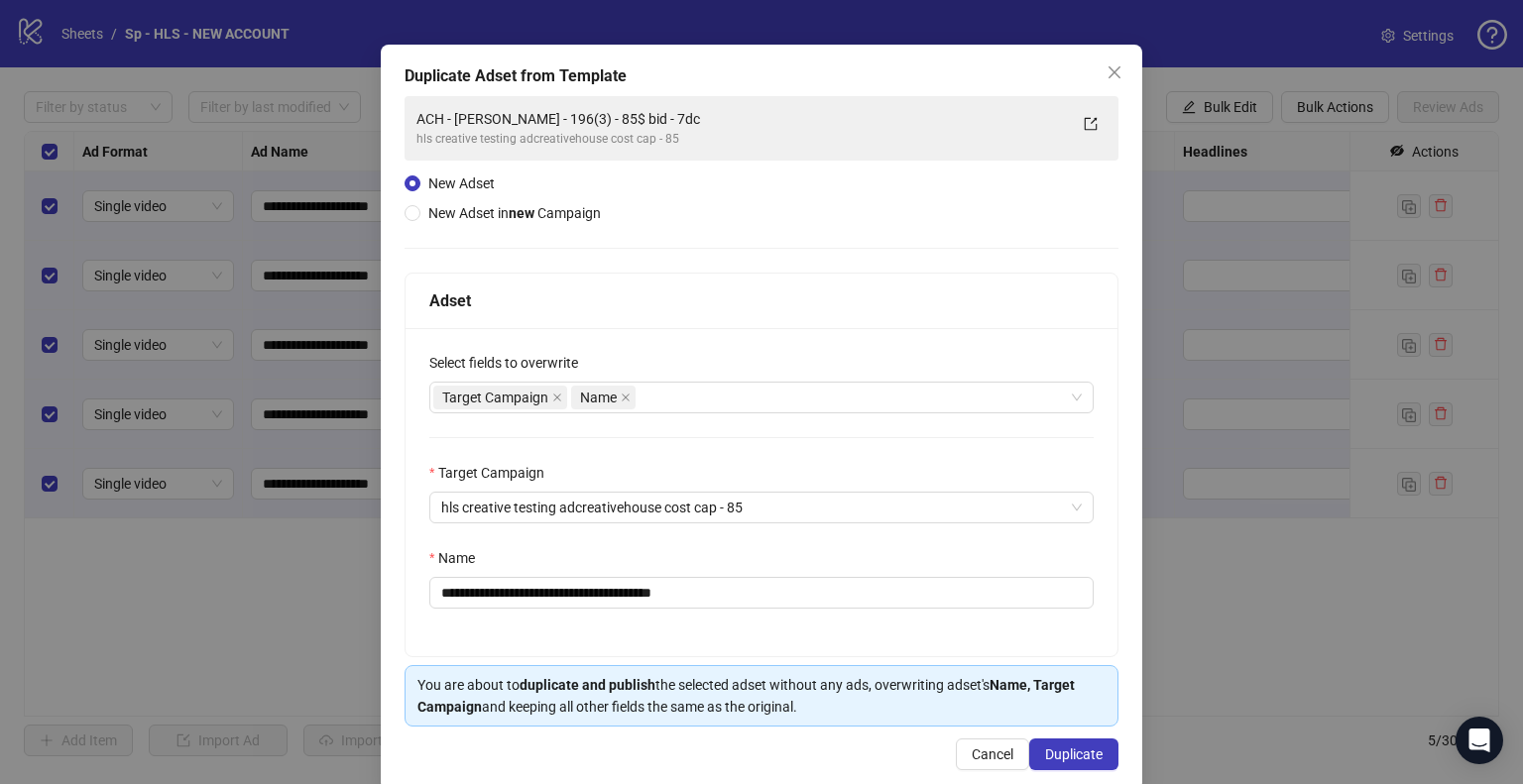 scroll, scrollTop: 83, scrollLeft: 0, axis: vertical 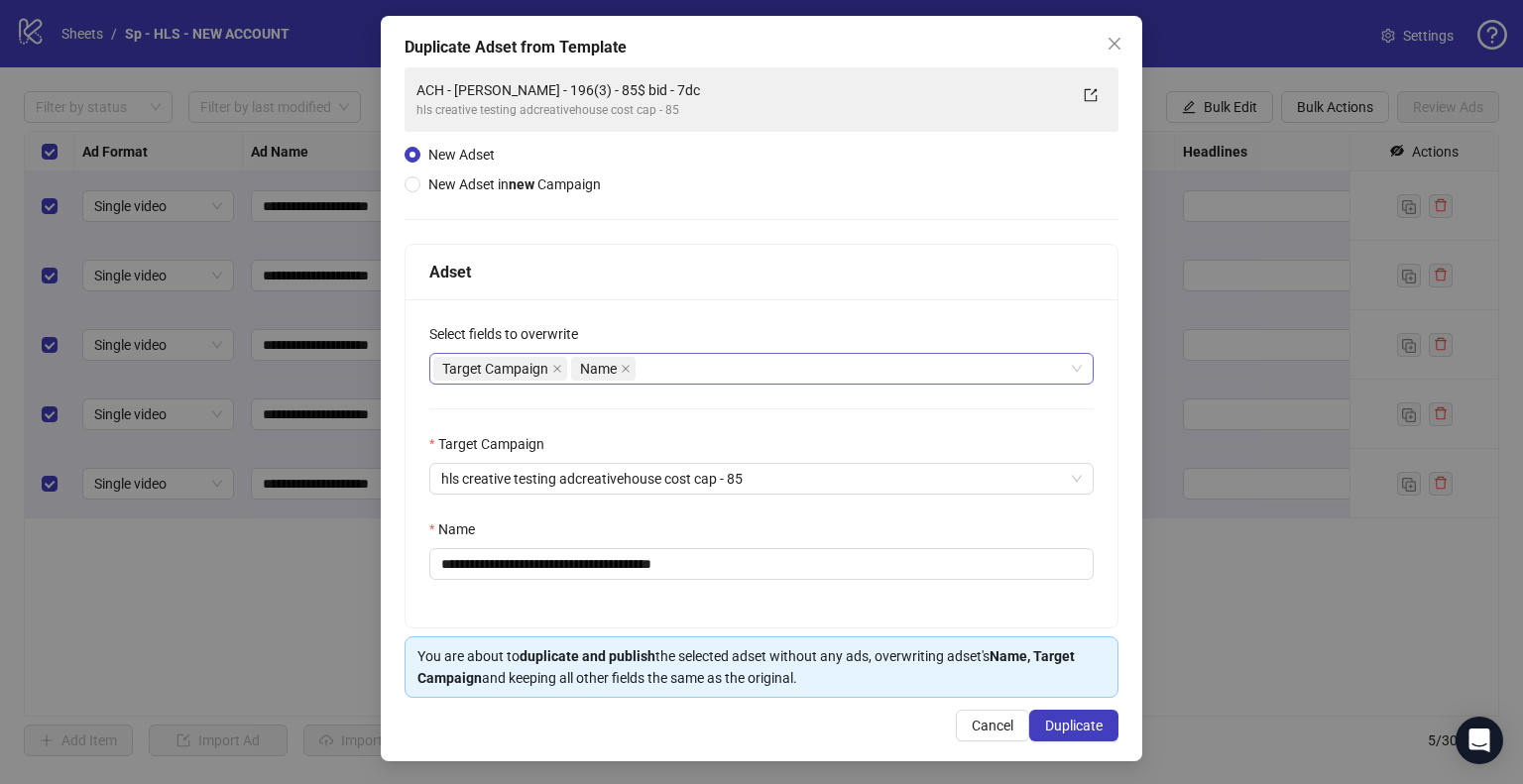 click on "Target Campaign Name" at bounding box center [751, 369] 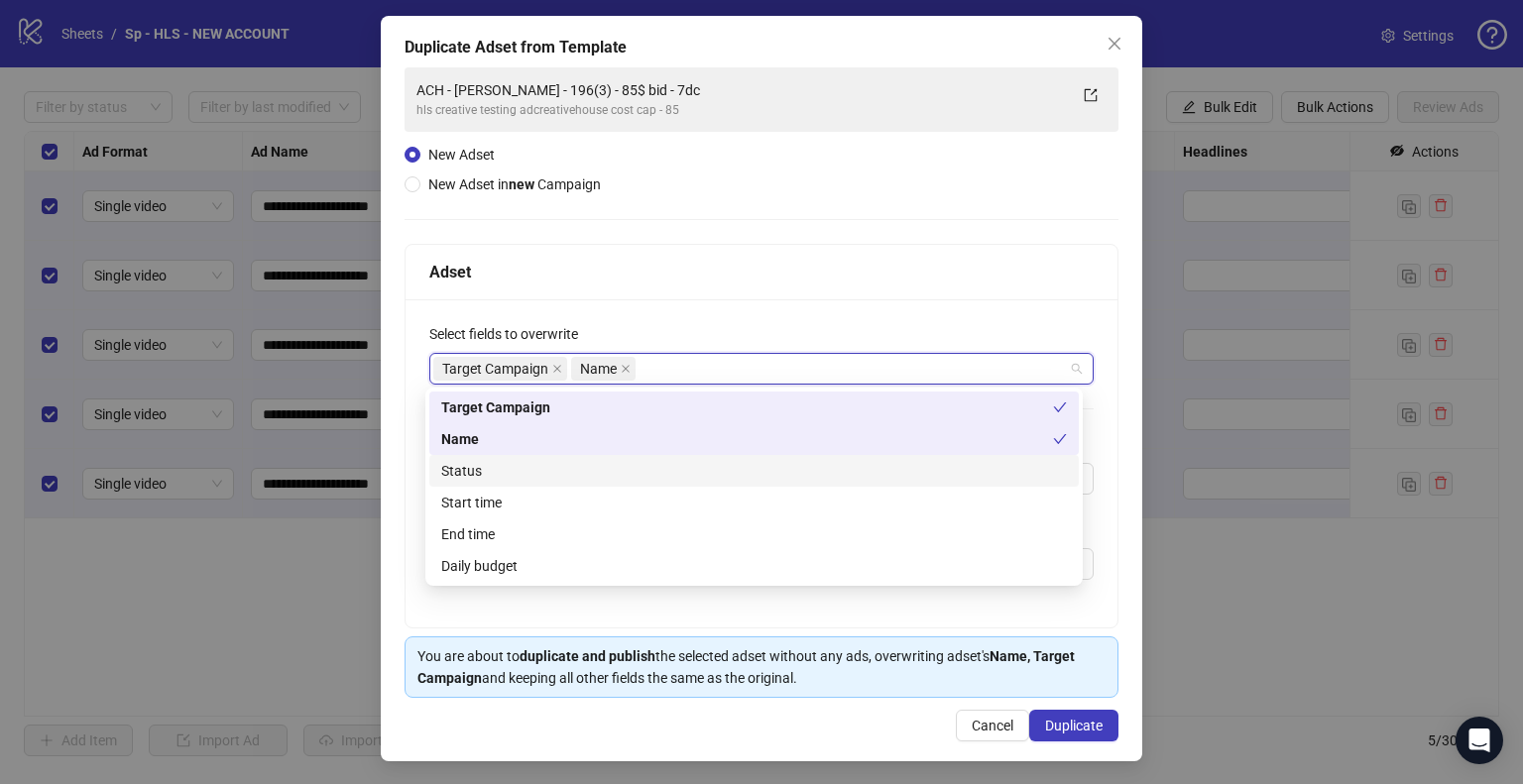 click on "Status" at bounding box center [754, 471] 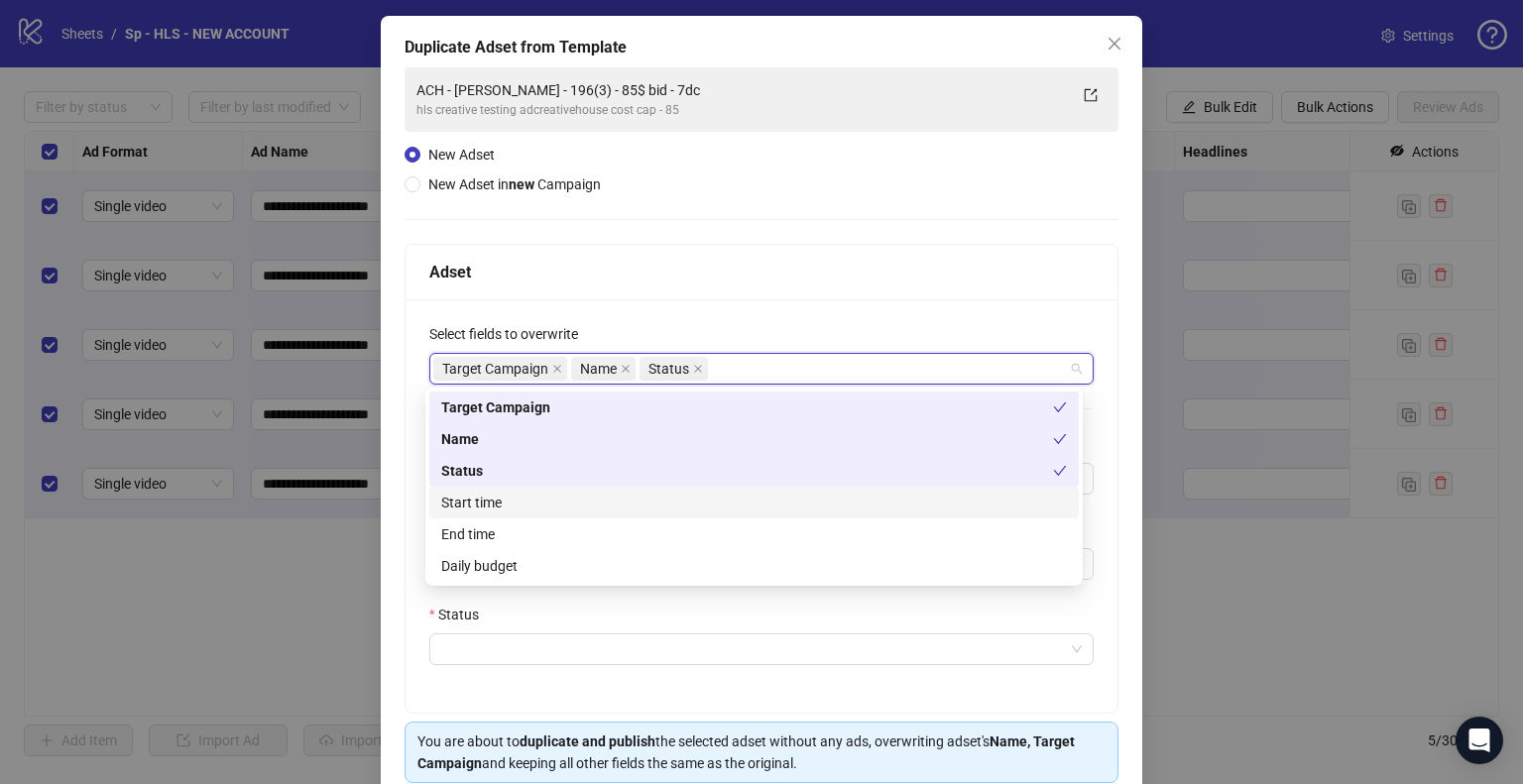 click on "Start time" at bounding box center (754, 503) 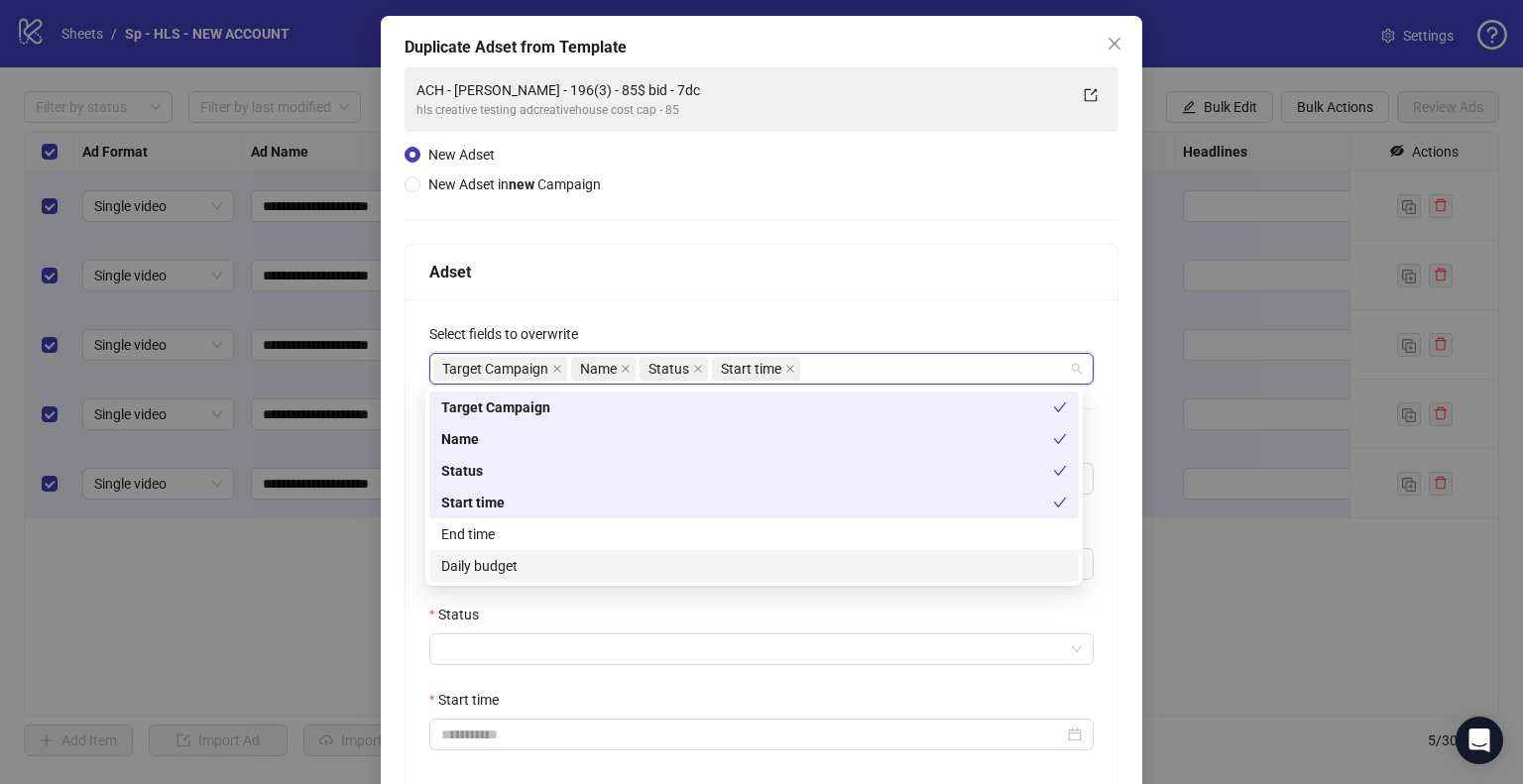 click on "Daily budget" at bounding box center (754, 566) 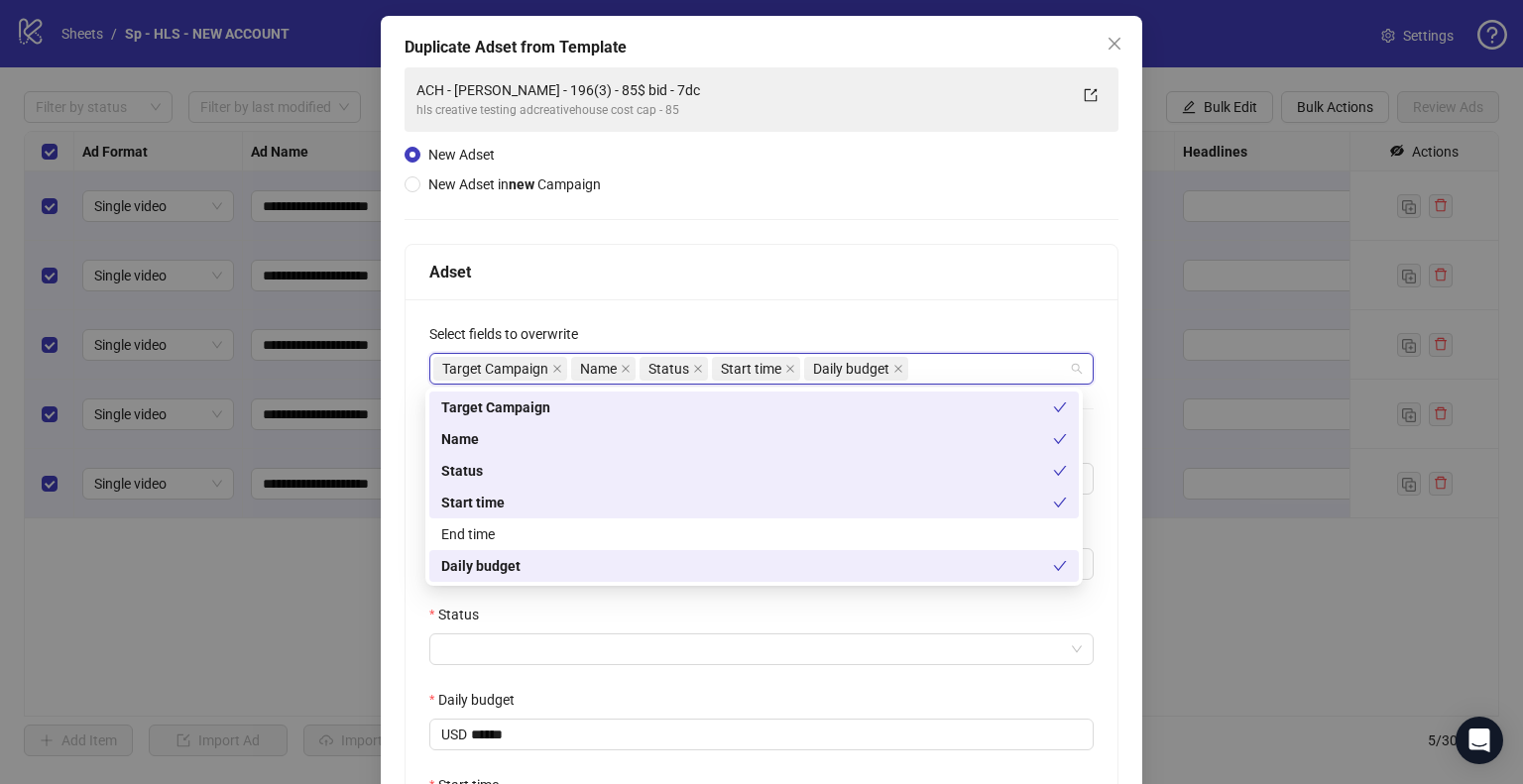 click on "**********" at bounding box center (762, 591) 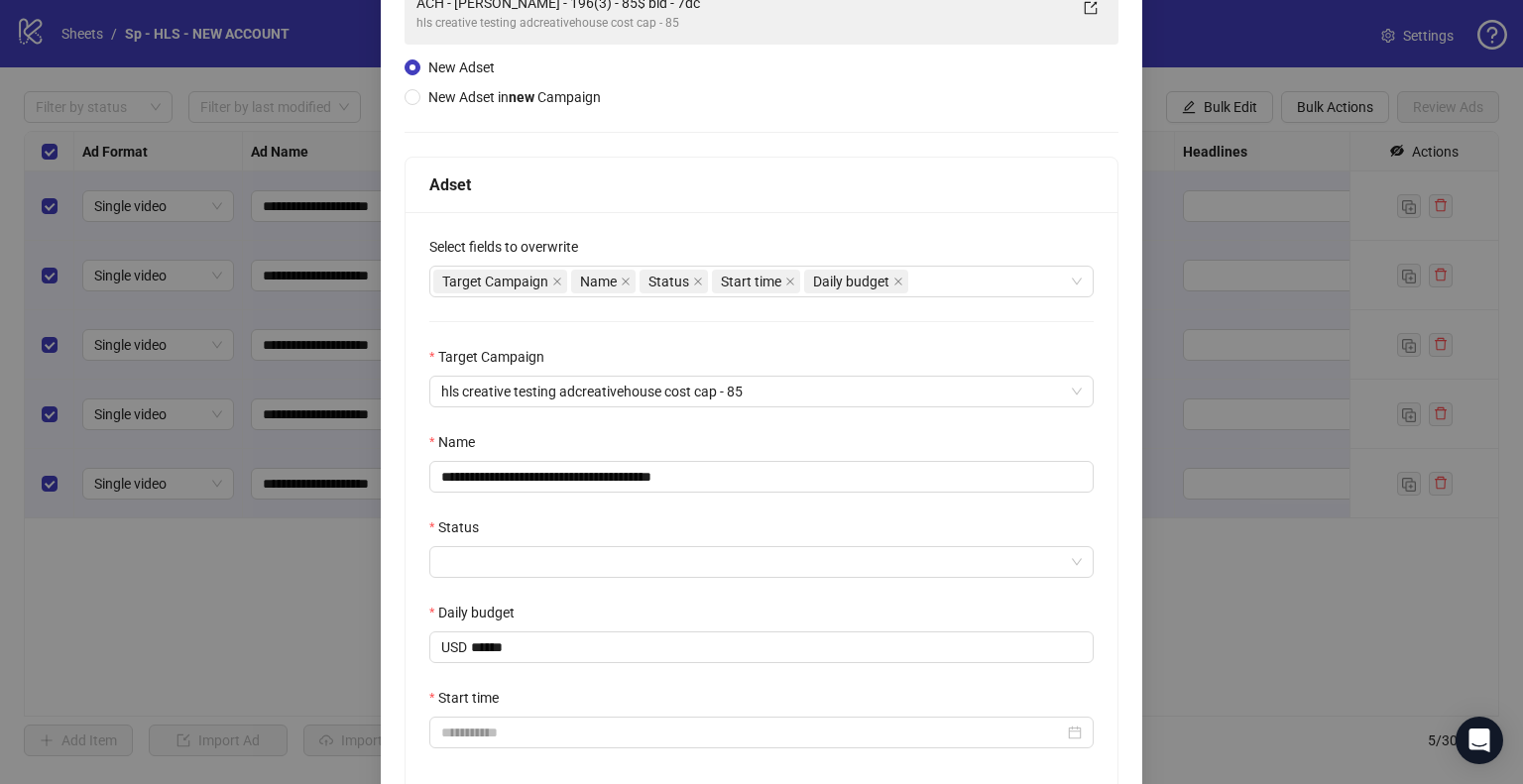 scroll, scrollTop: 338, scrollLeft: 0, axis: vertical 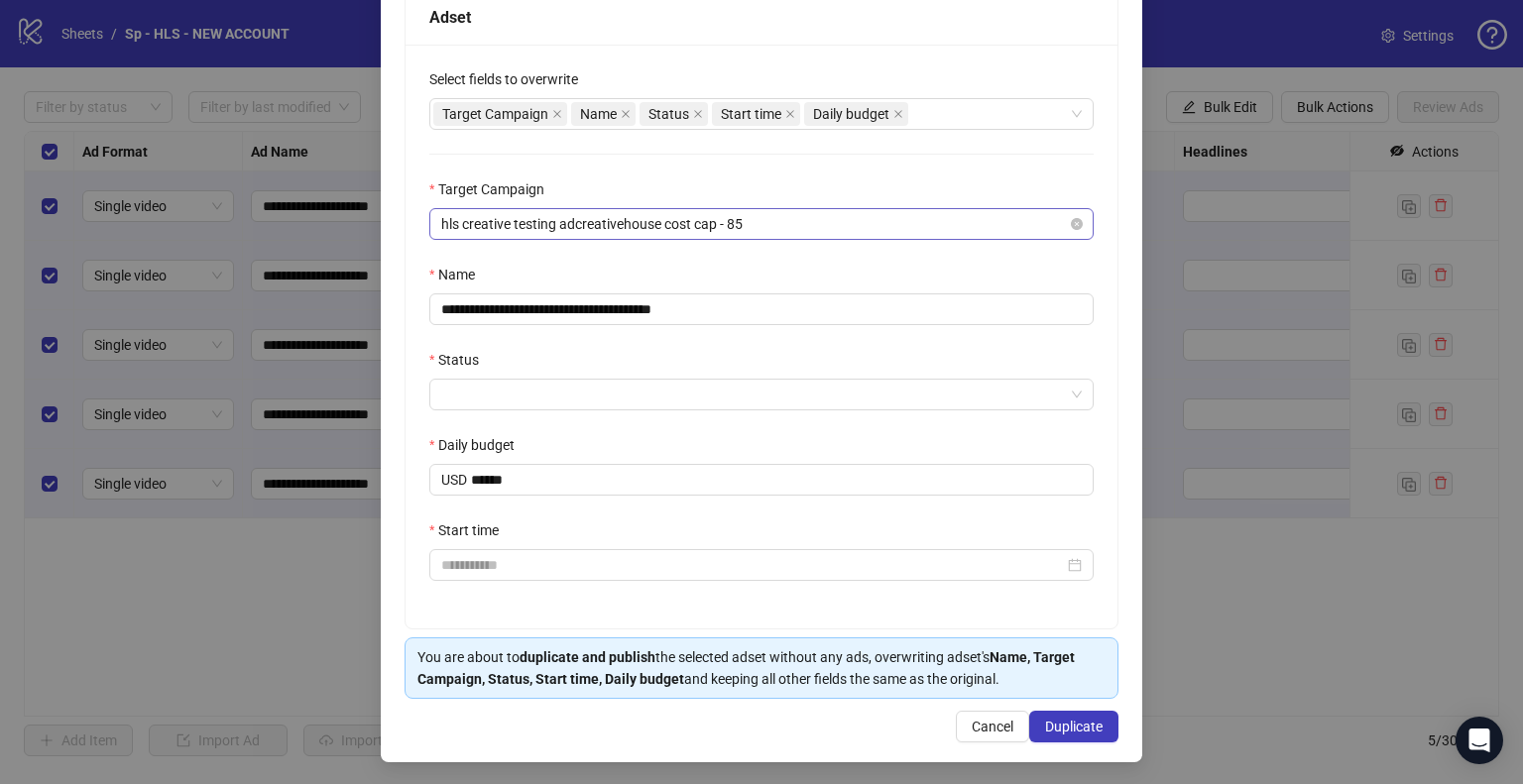 click on "hls creative testing adcreativehouse cost cap - 85" at bounding box center [762, 224] 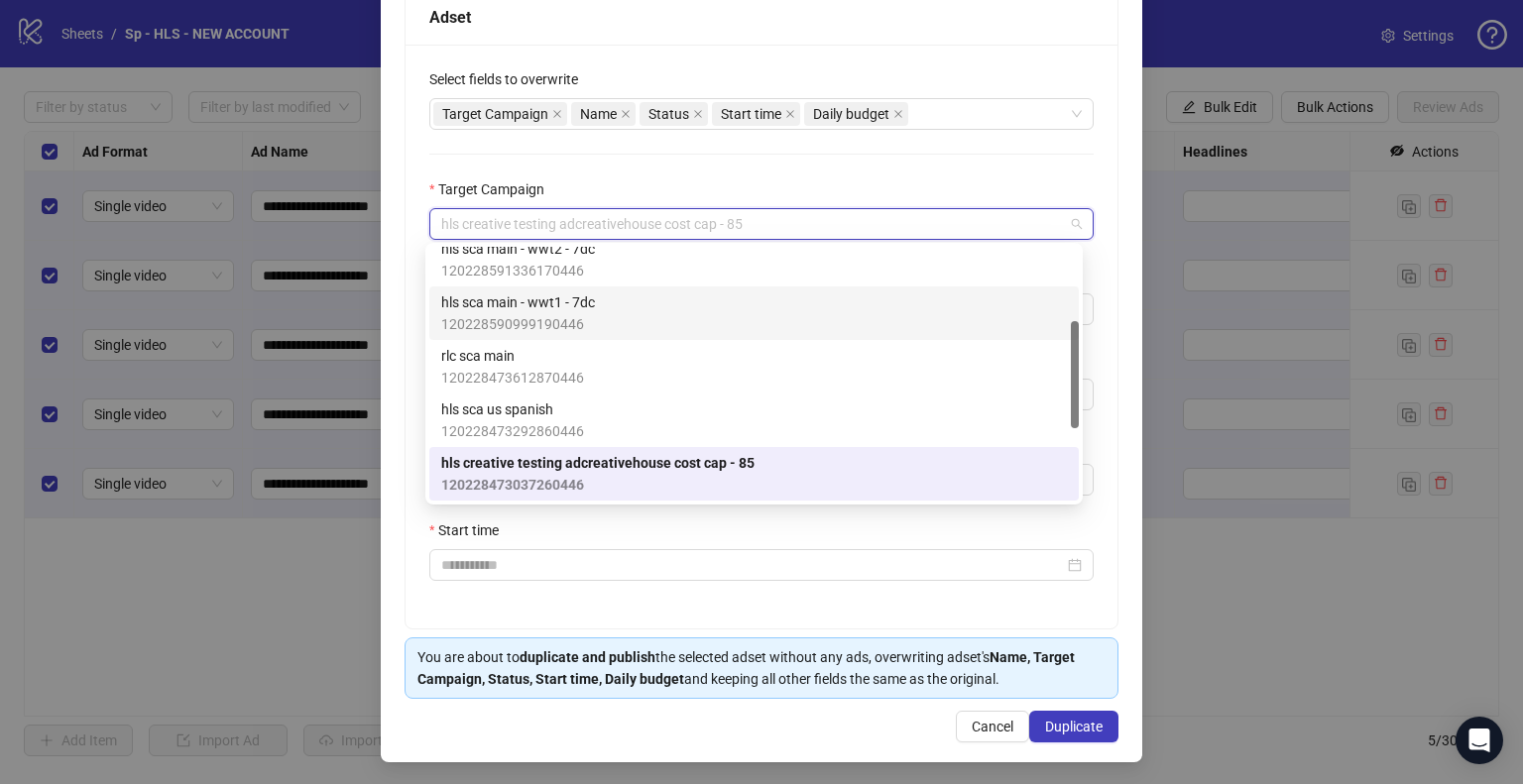 scroll, scrollTop: 0, scrollLeft: 0, axis: both 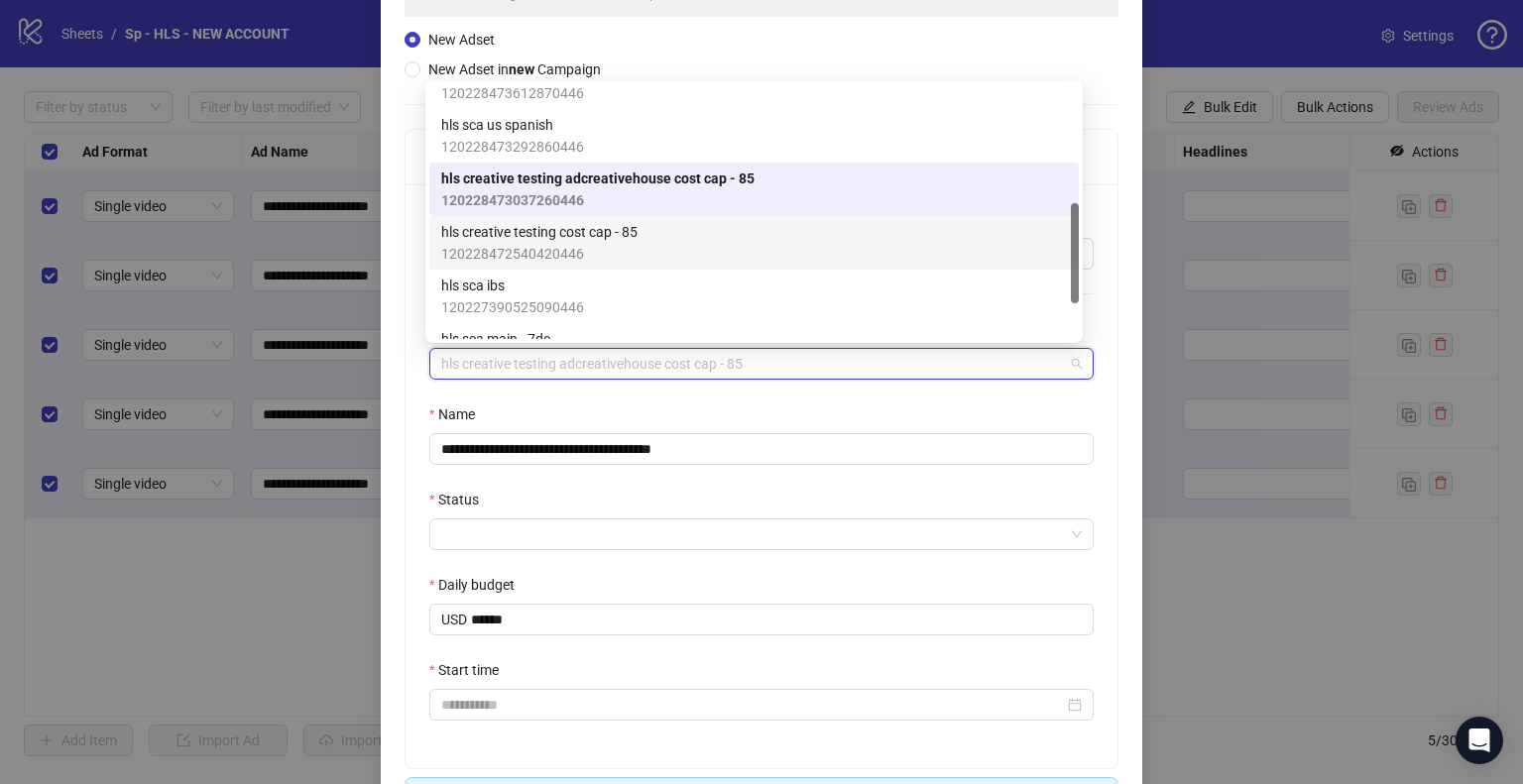 click on "hls creative testing cost cap - 85" at bounding box center [539, 232] 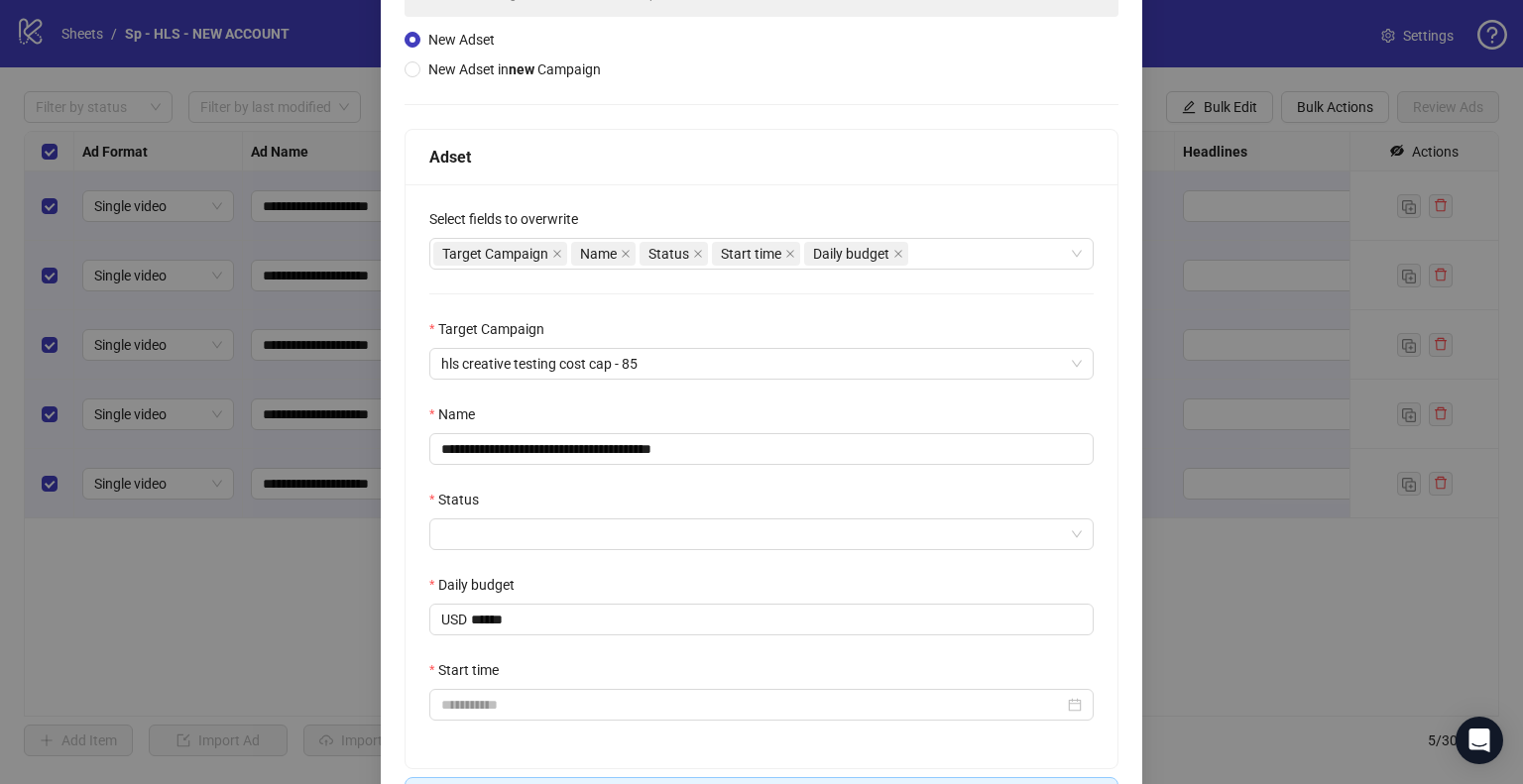 click on "**********" at bounding box center (762, 476) 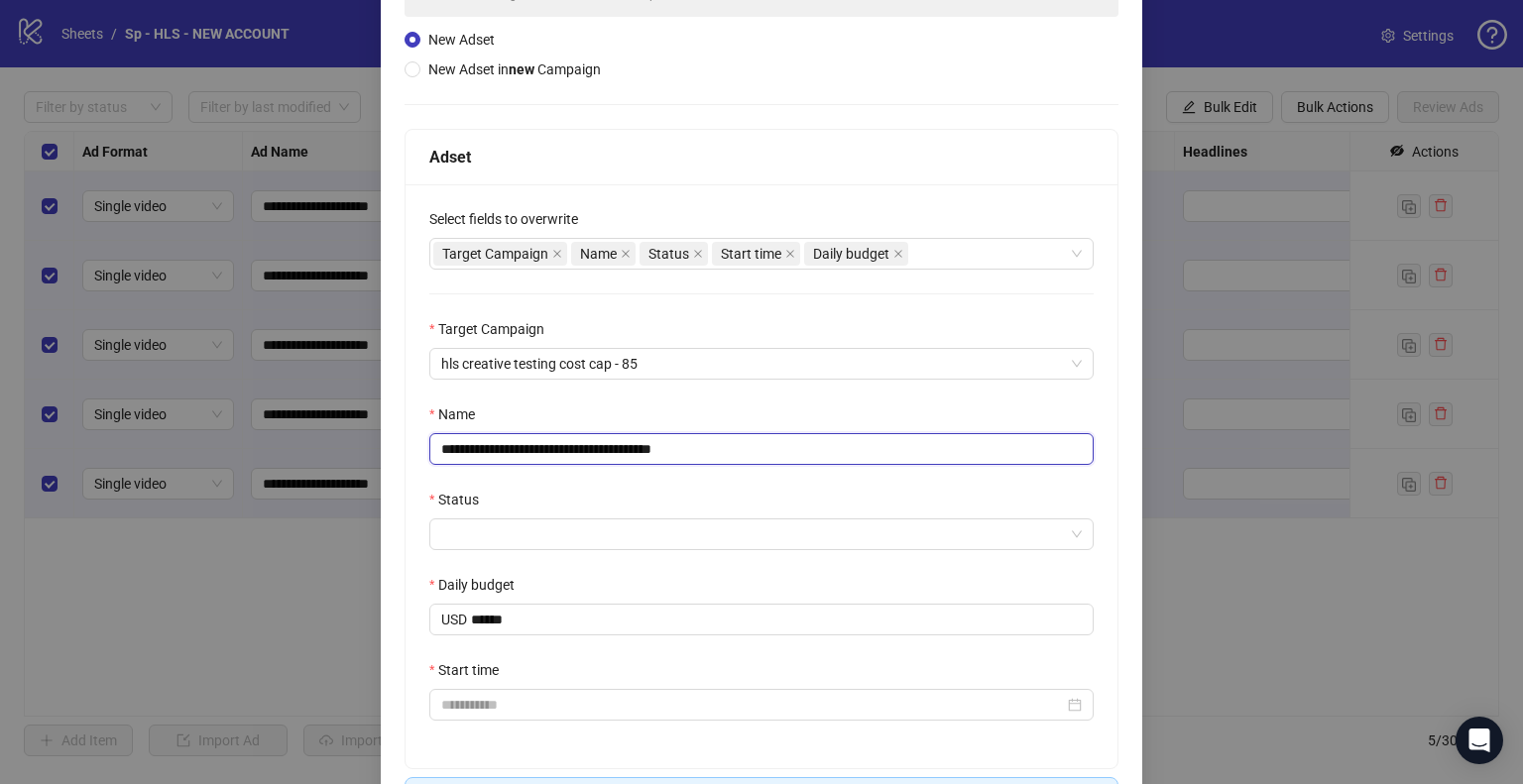 drag, startPoint x: 439, startPoint y: 450, endPoint x: 558, endPoint y: 447, distance: 119.03781 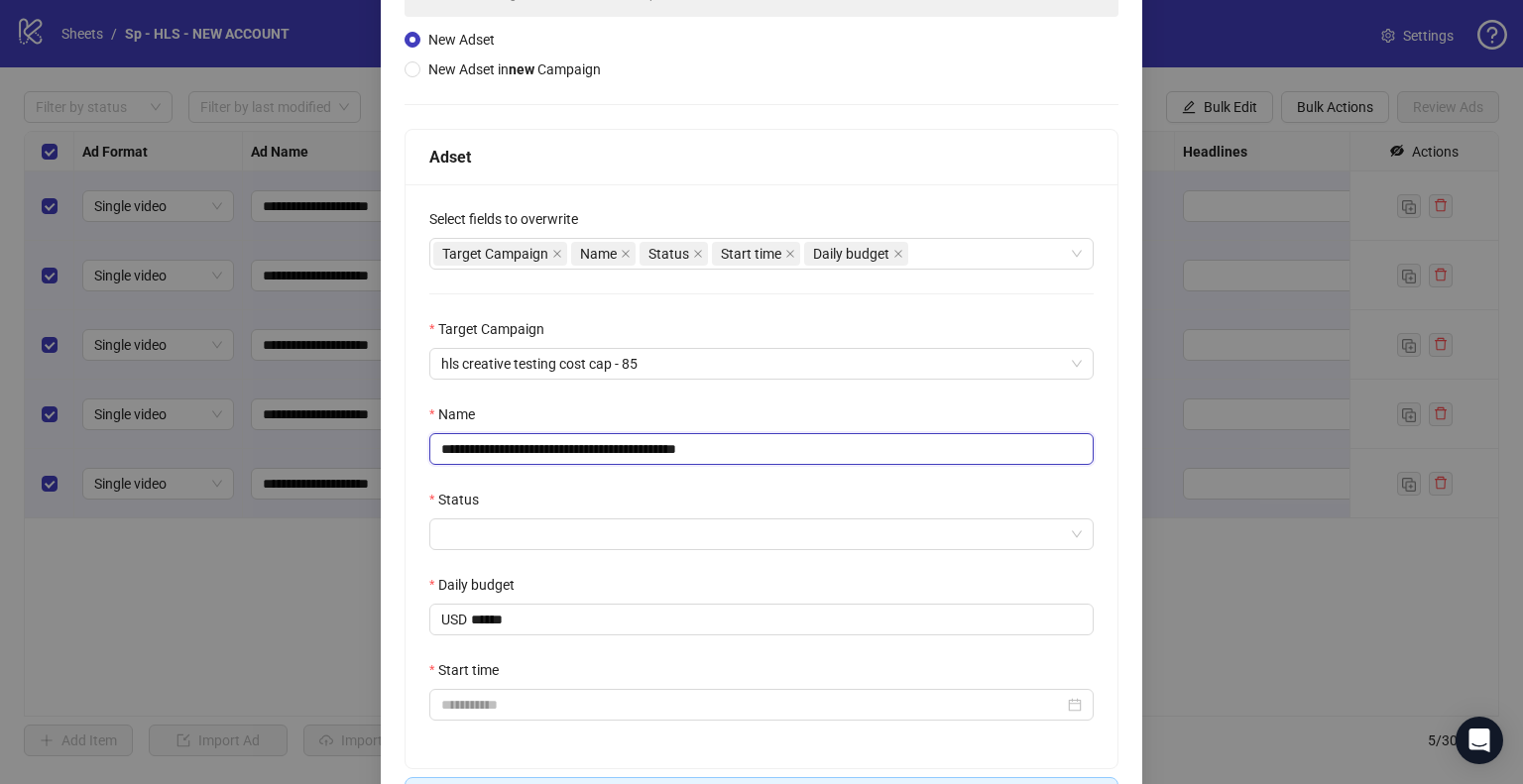 type on "**********" 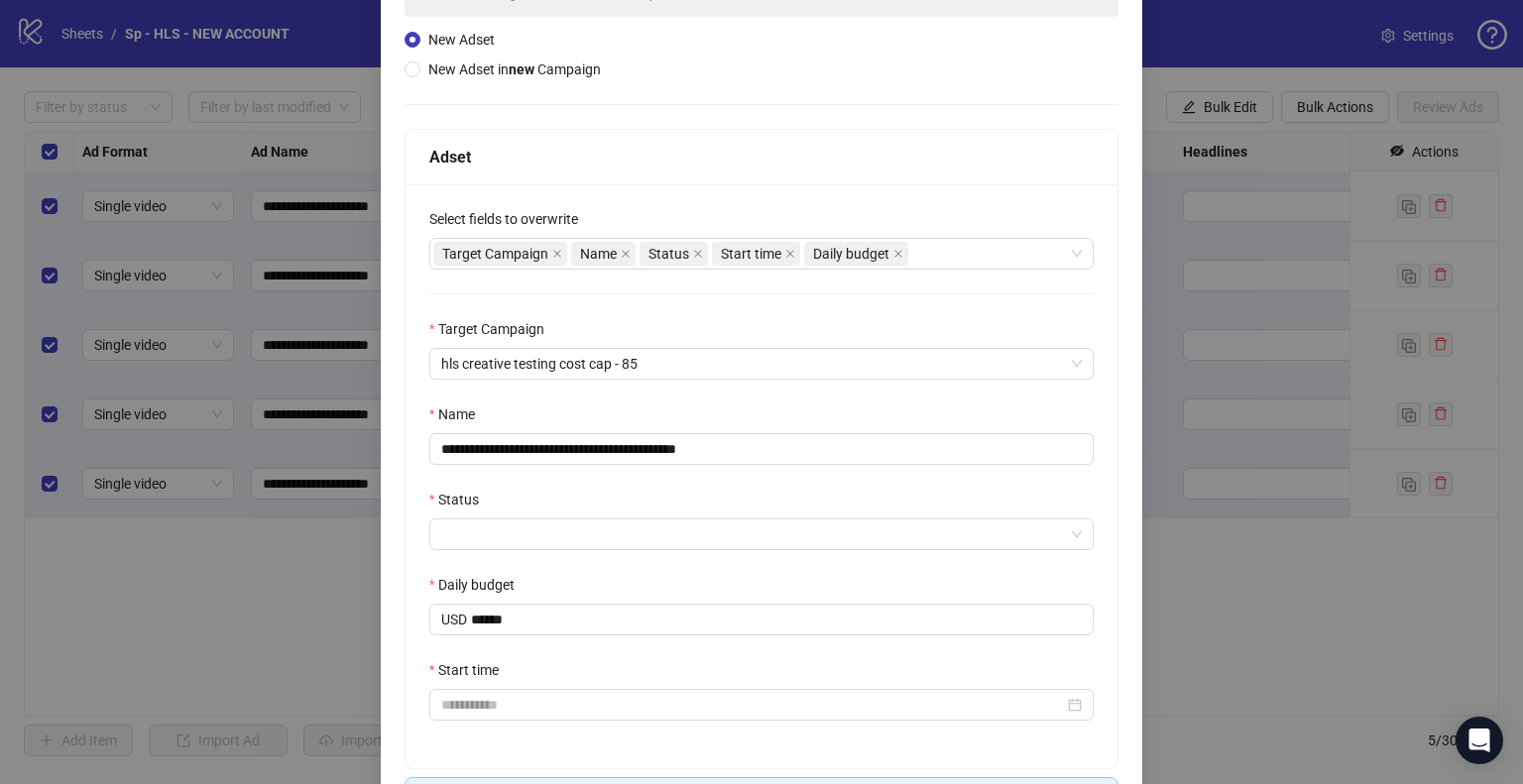click on "**********" at bounding box center (762, 476) 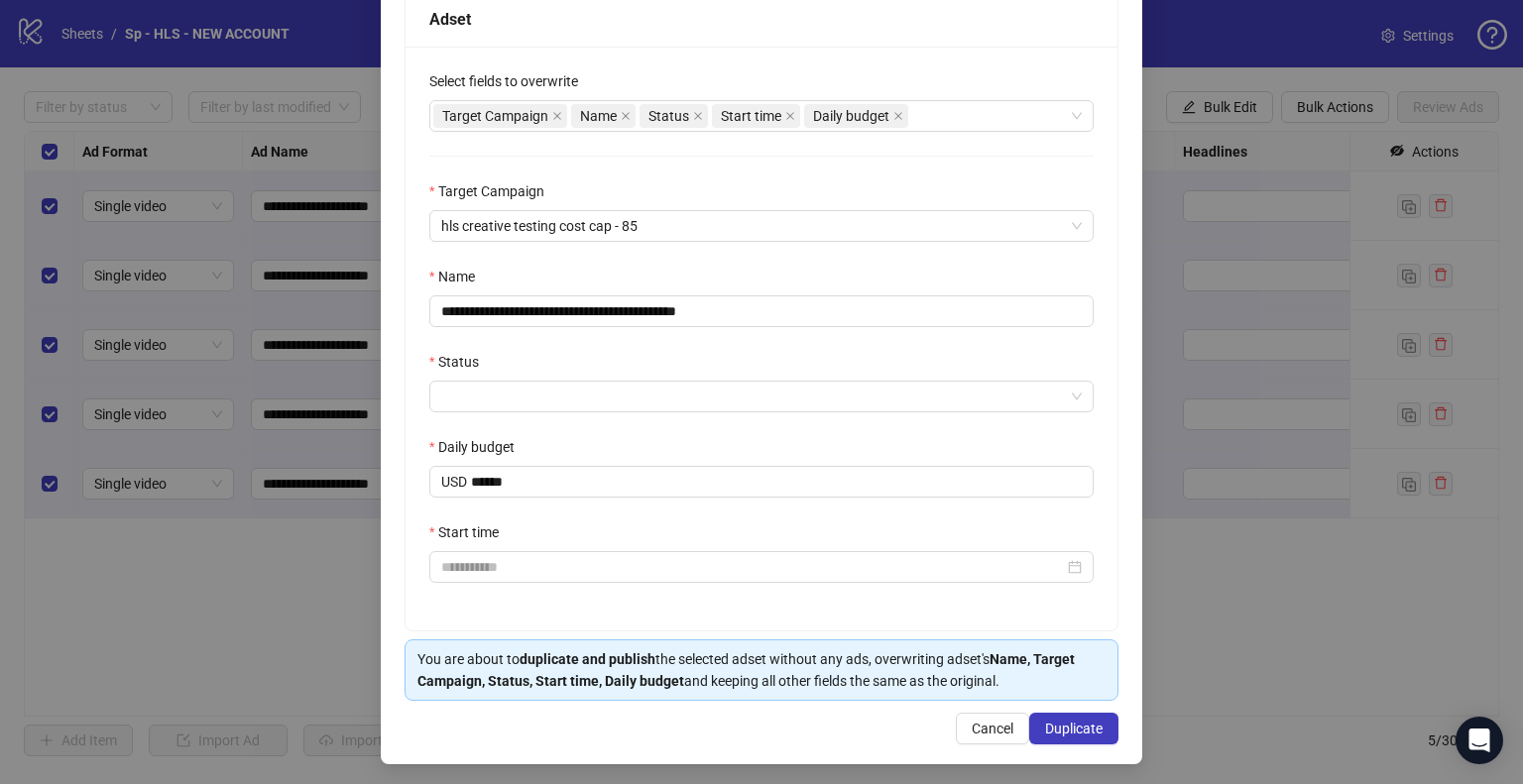scroll, scrollTop: 338, scrollLeft: 0, axis: vertical 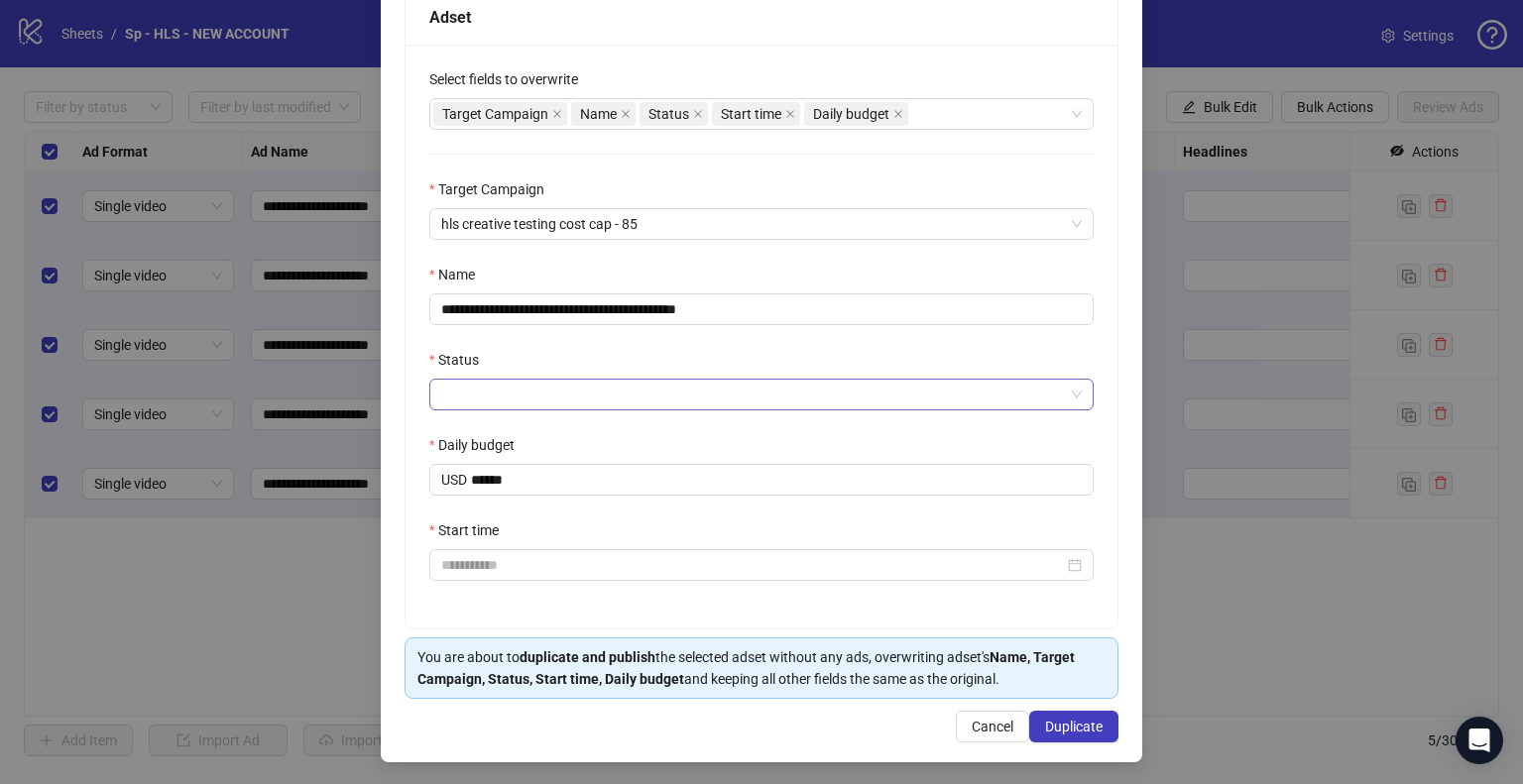 click on "Status" at bounding box center [753, 394] 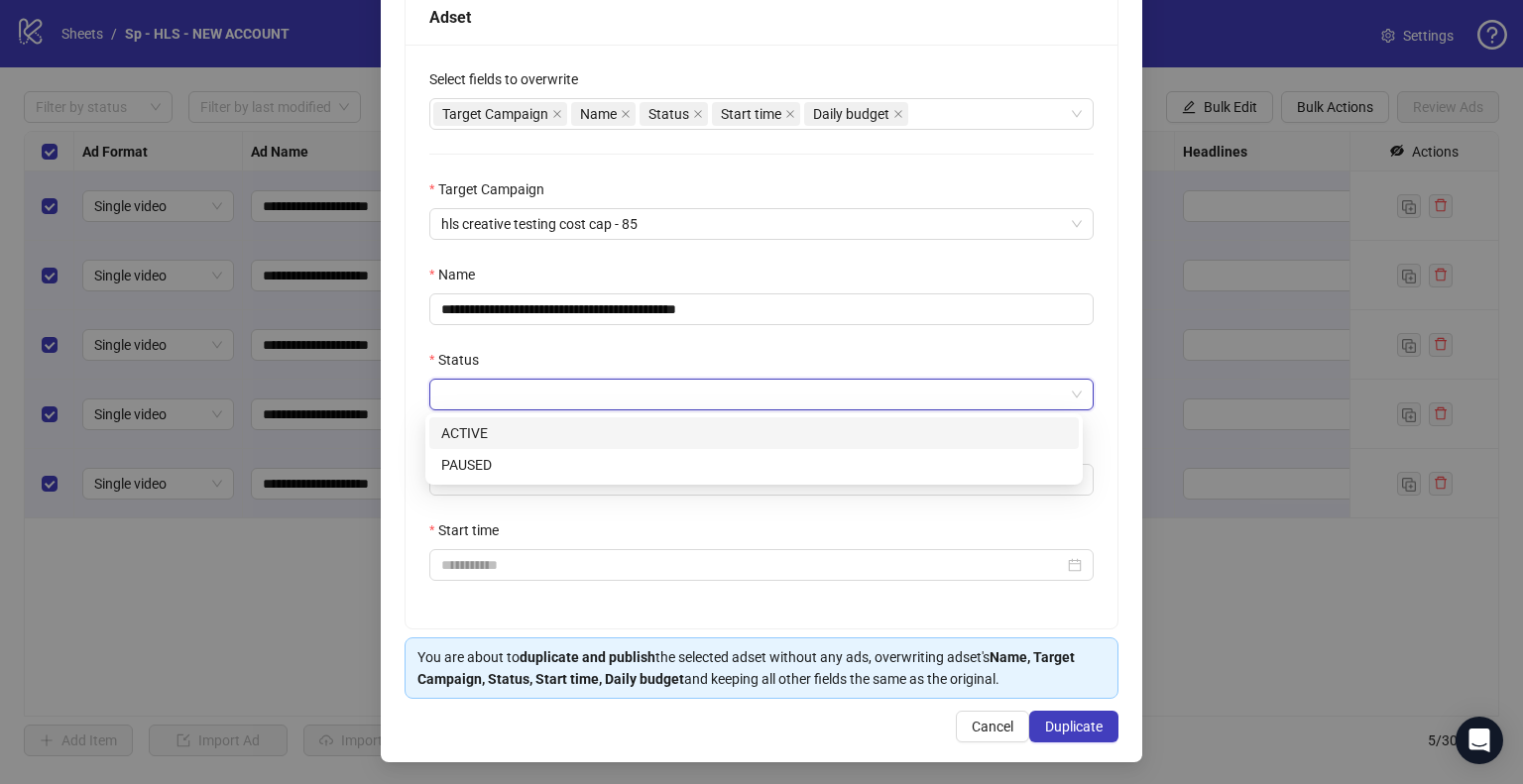 click on "ACTIVE" at bounding box center (754, 433) 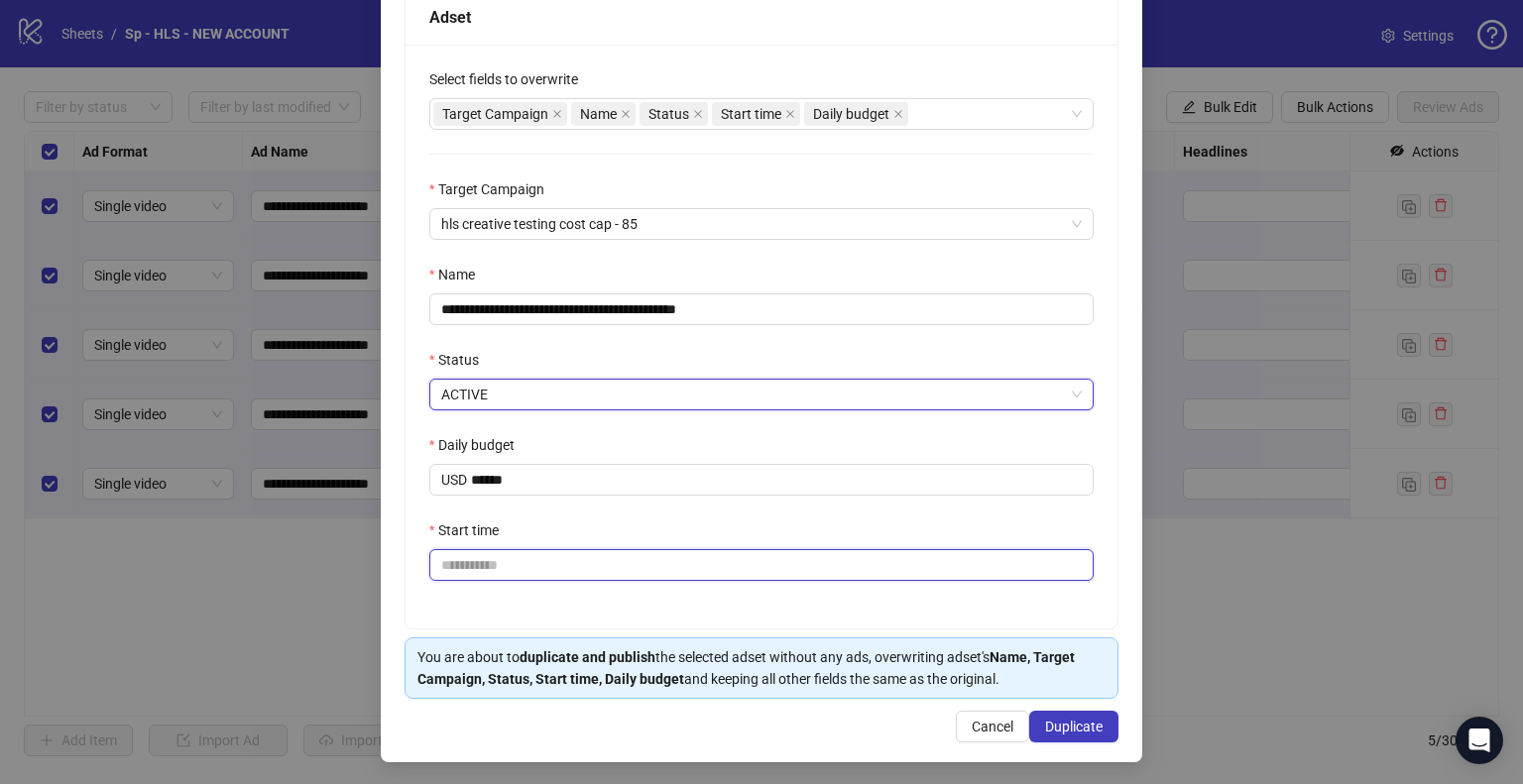 click on "Start time" at bounding box center (753, 565) 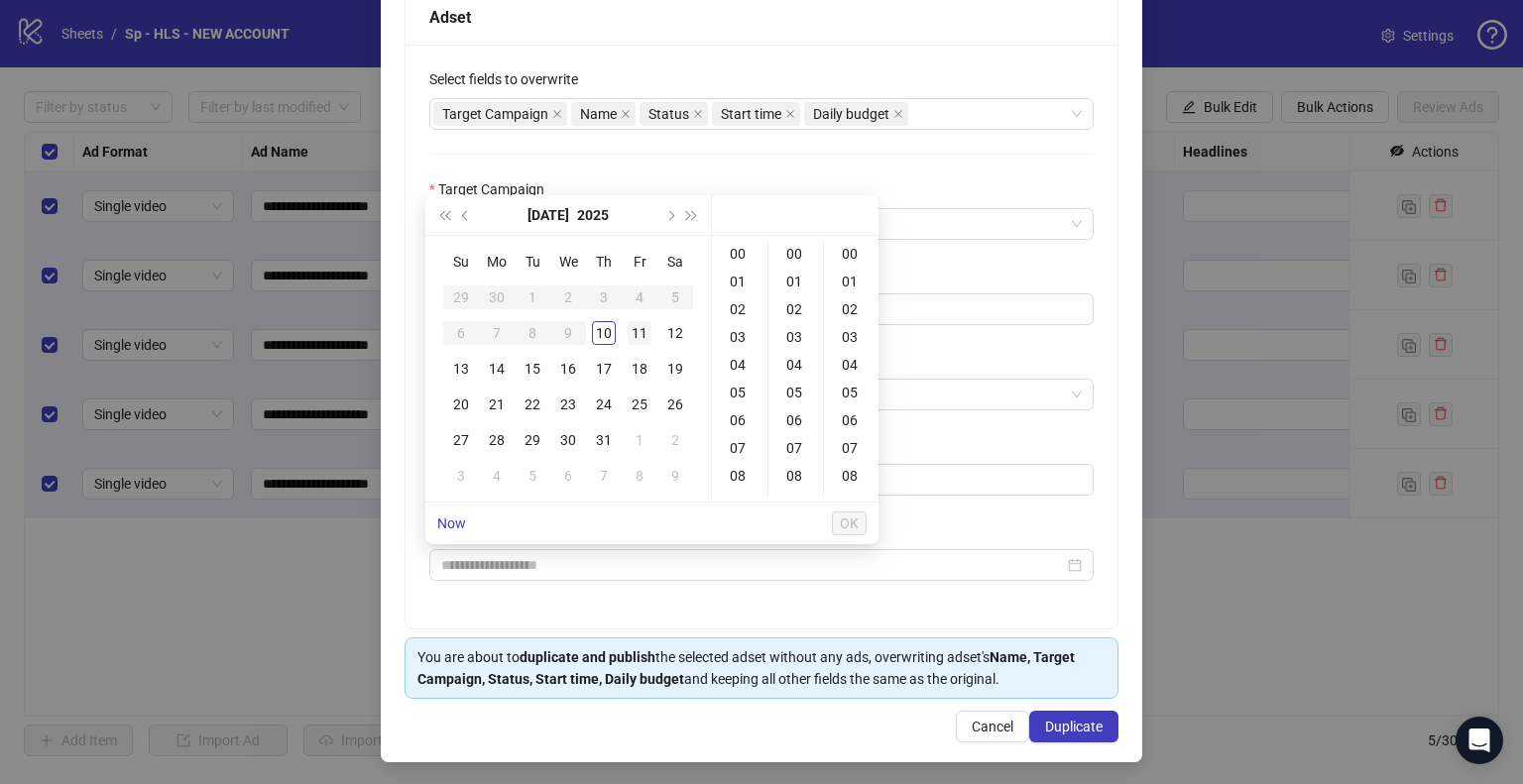click on "11" at bounding box center [640, 333] 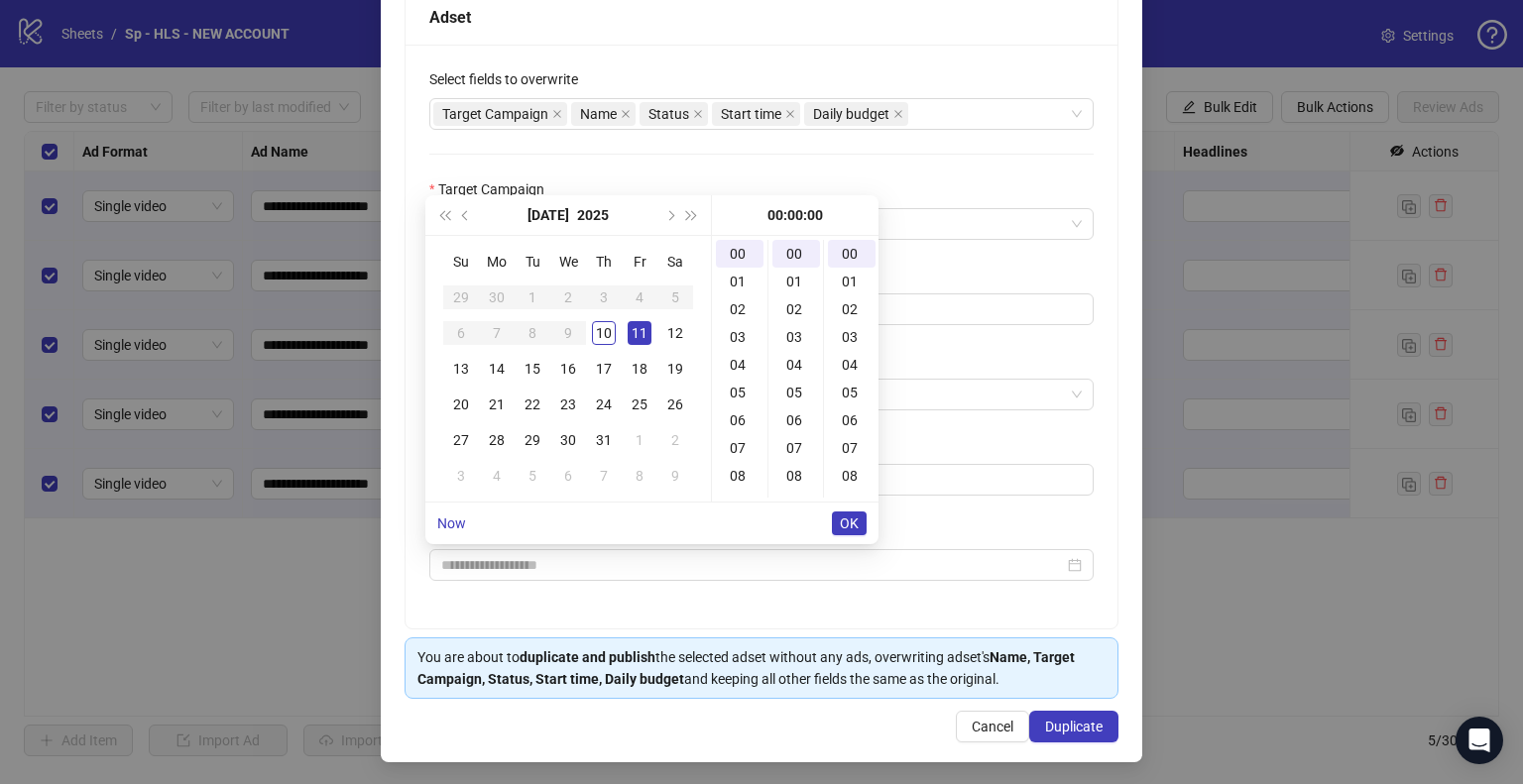 type on "**********" 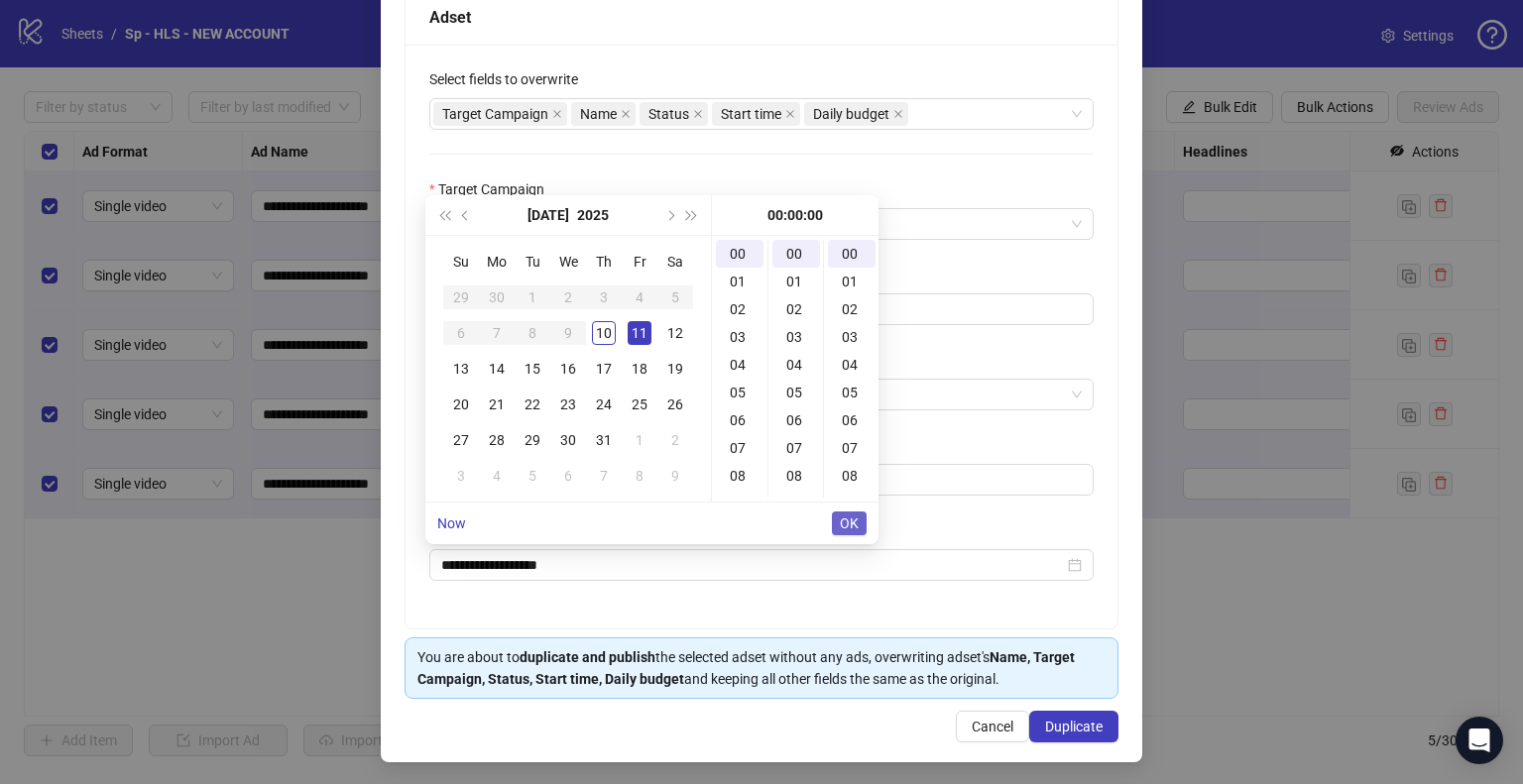click on "OK" at bounding box center [849, 523] 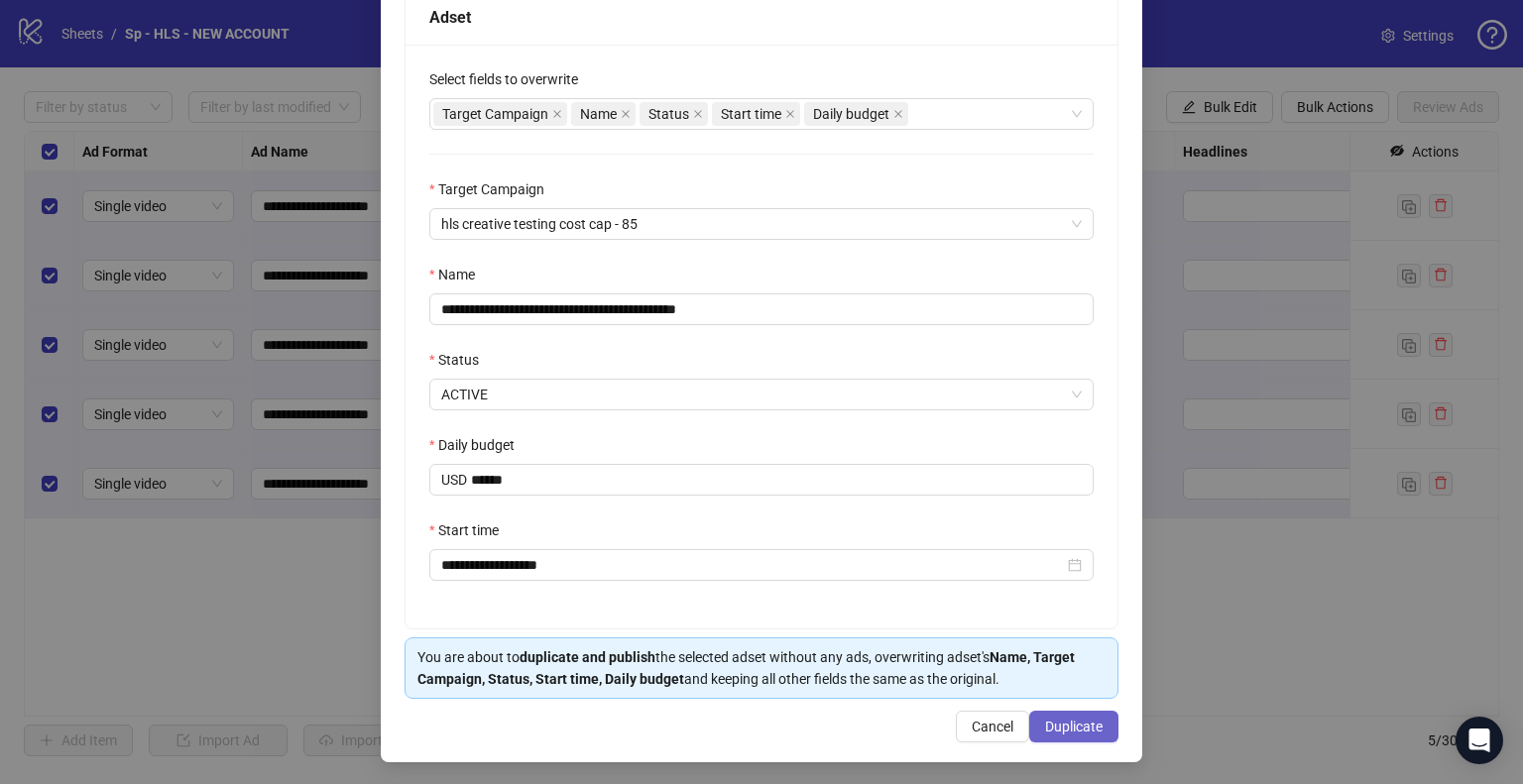 click on "Duplicate" at bounding box center (1074, 727) 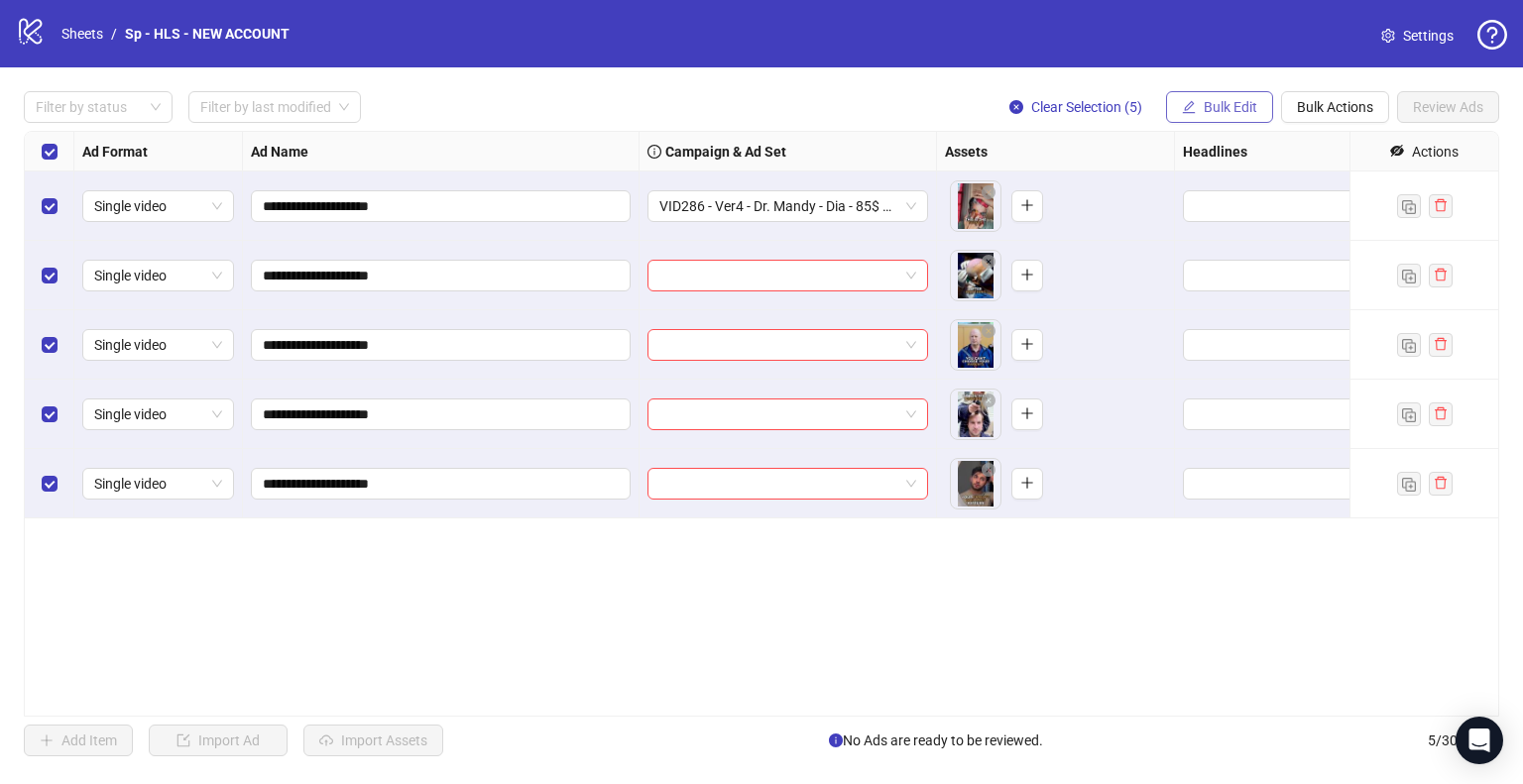 click on "Bulk Edit" at bounding box center [1230, 107] 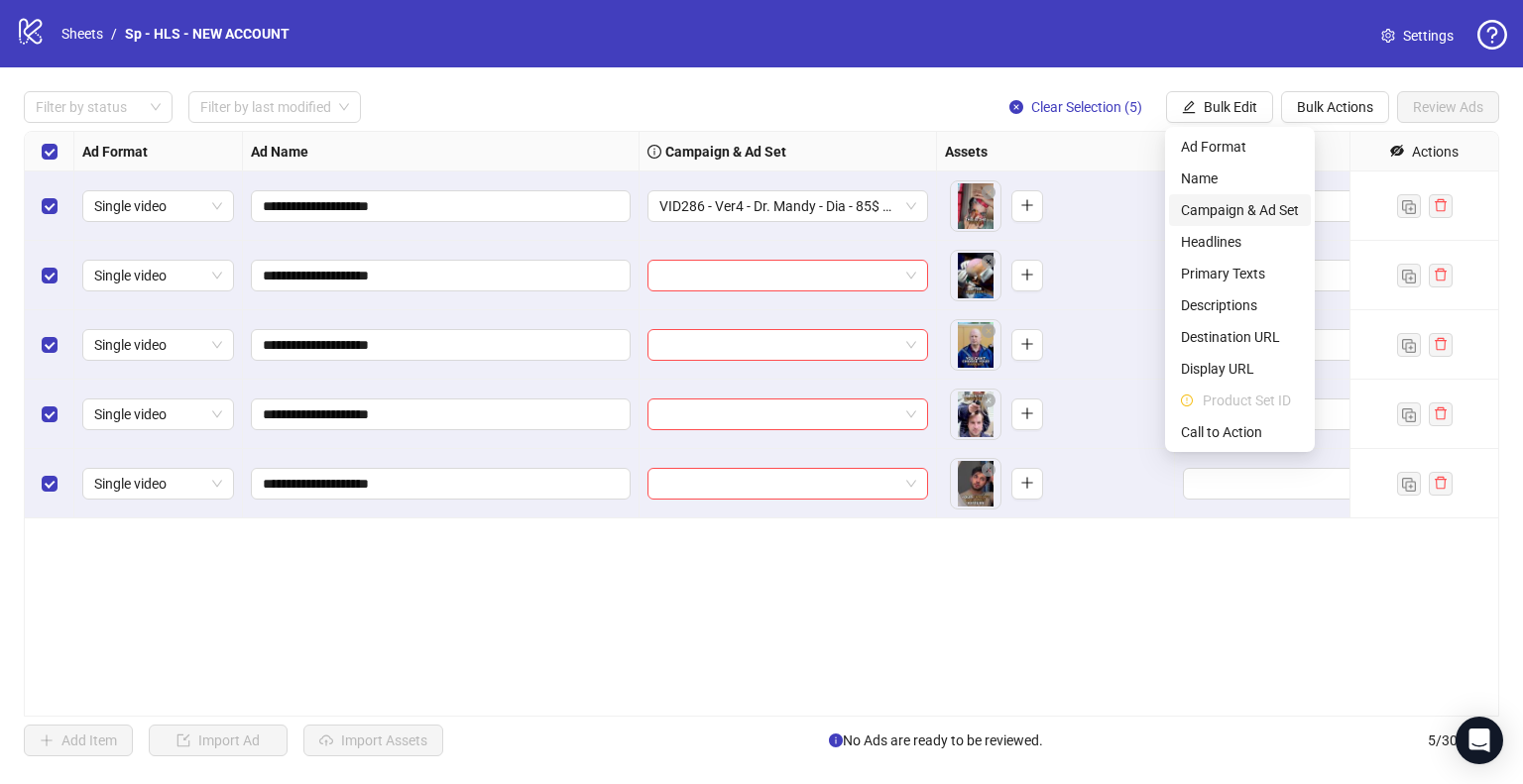 click on "Campaign & Ad Set" at bounding box center [1239, 210] 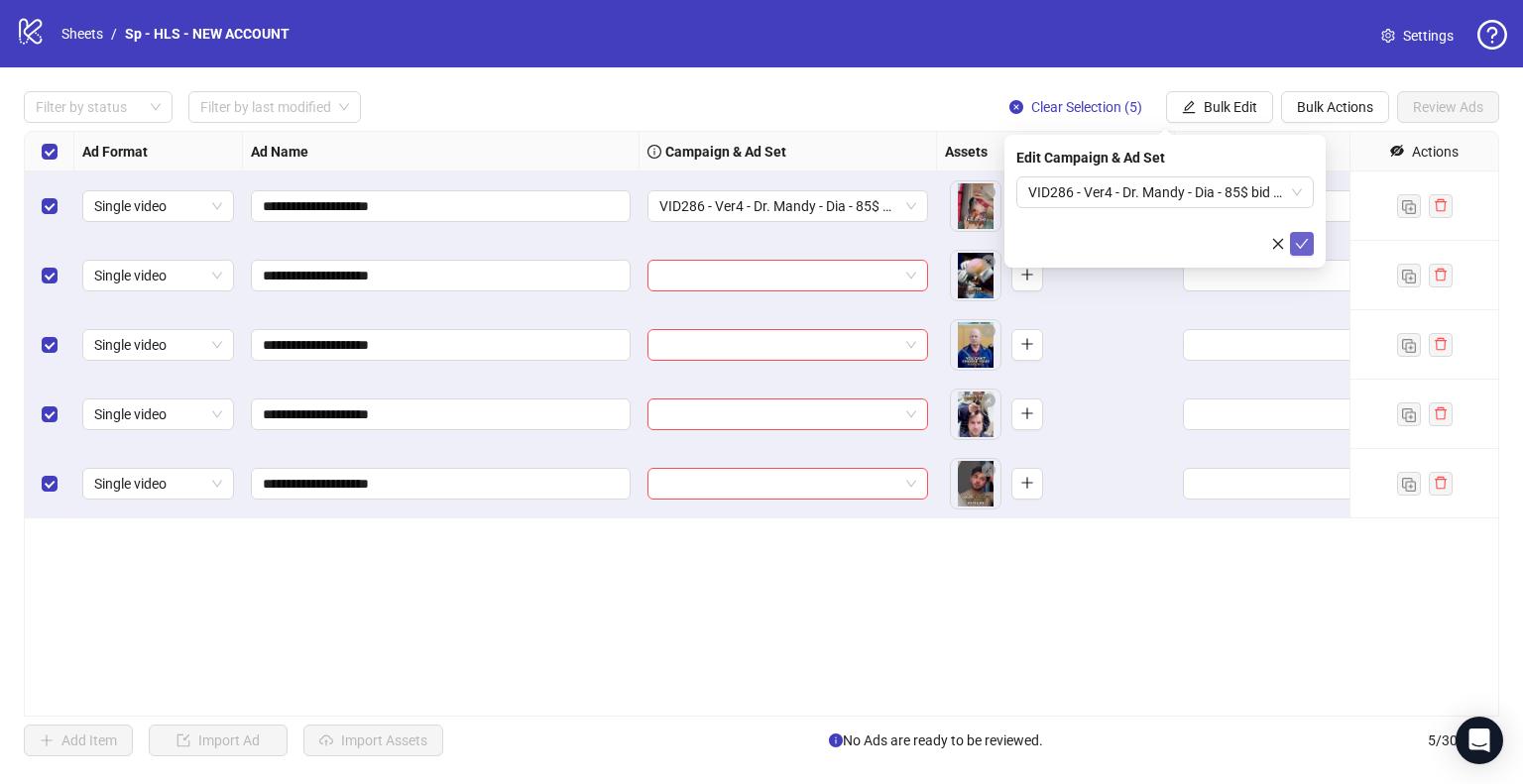 click 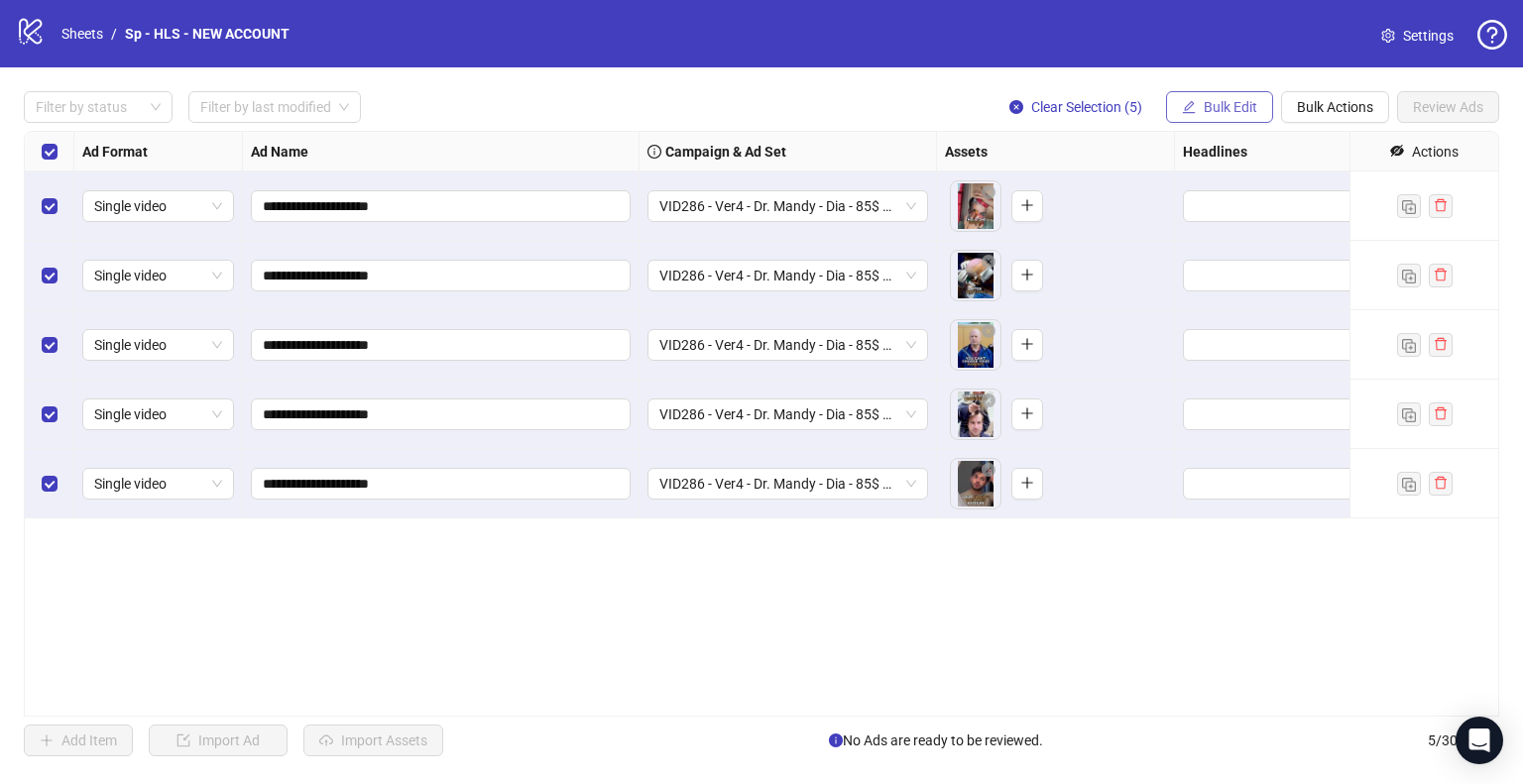 click on "Bulk Edit" at bounding box center [1230, 107] 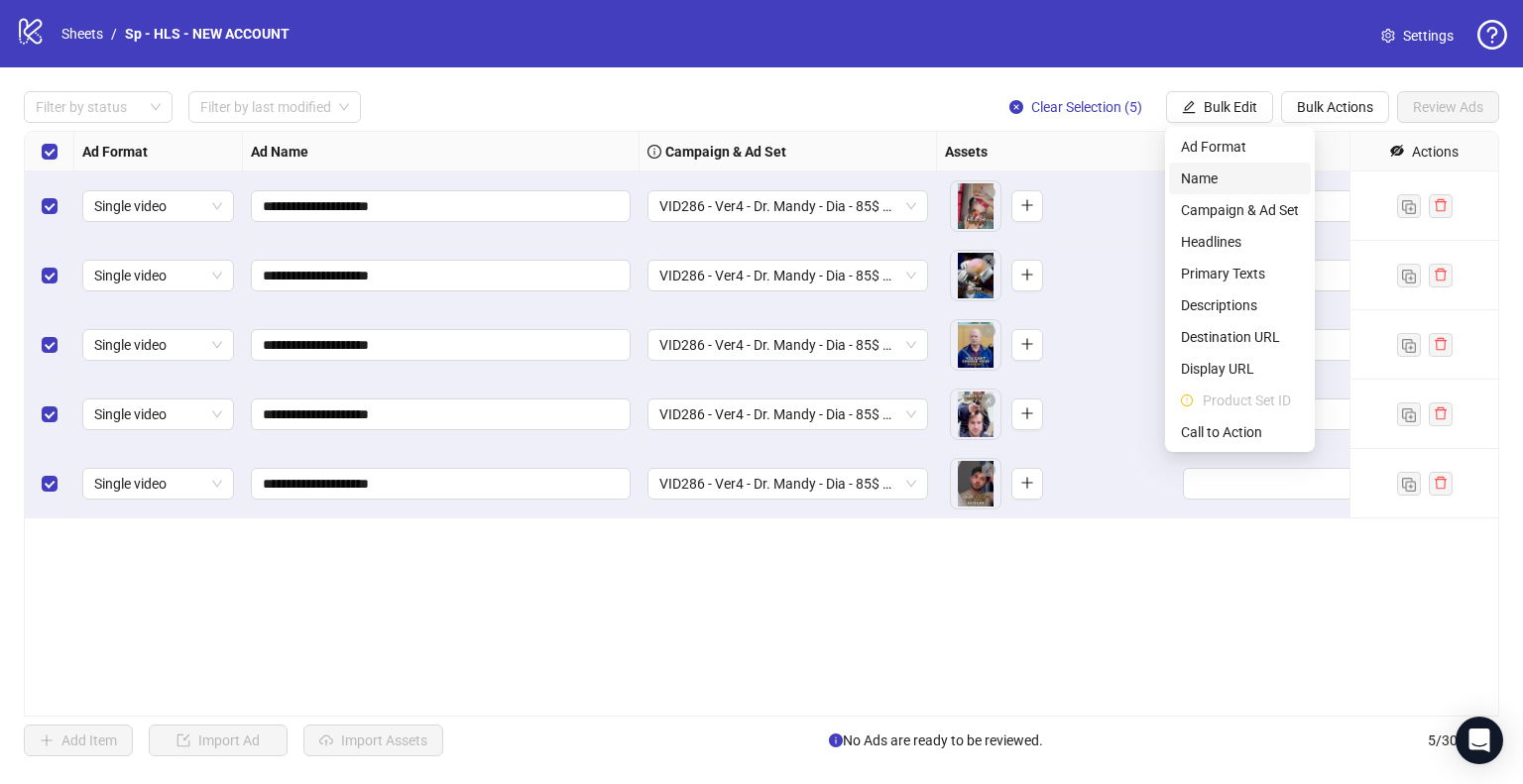click on "Name" at bounding box center [1239, 178] 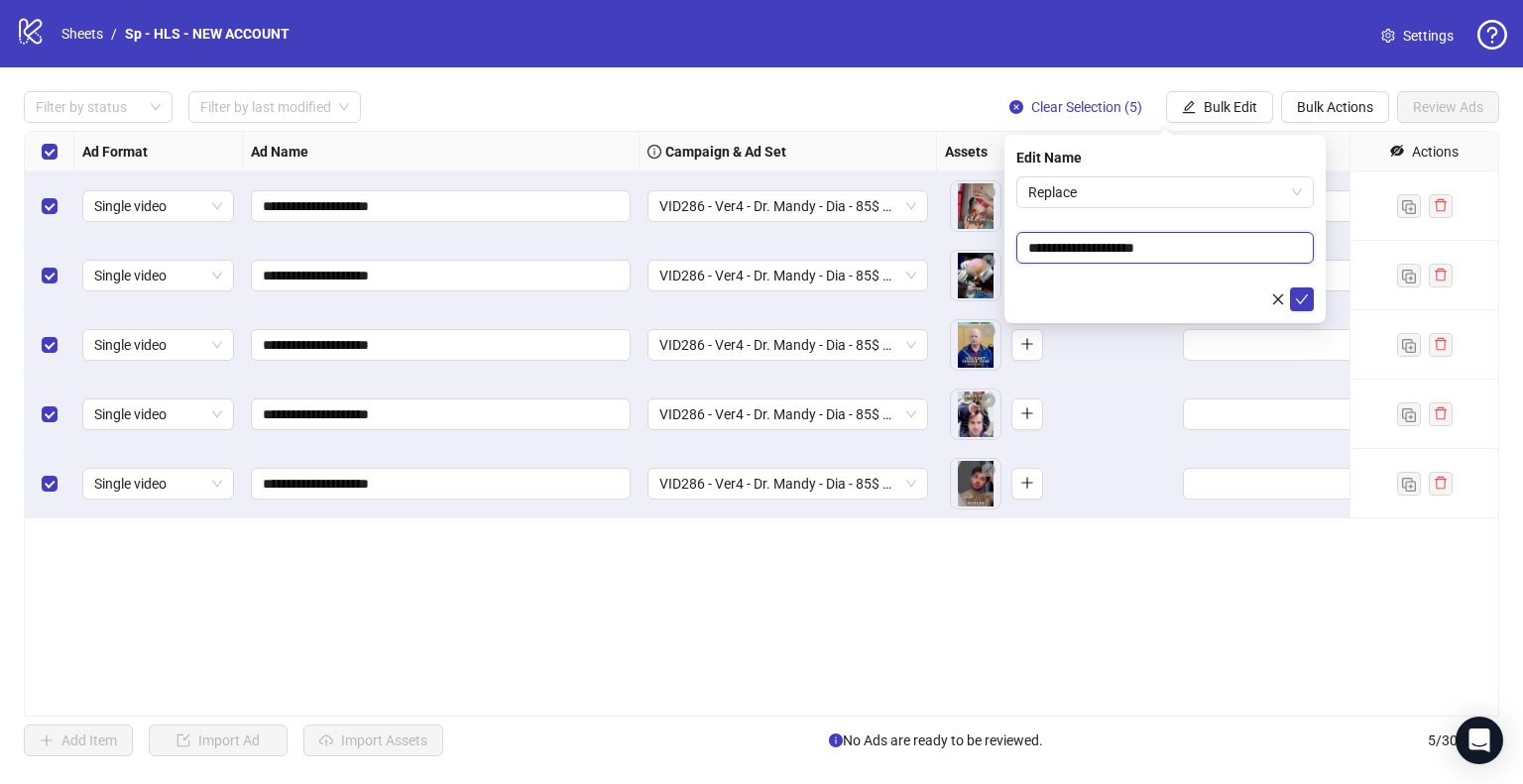 click on "**********" at bounding box center [1165, 248] 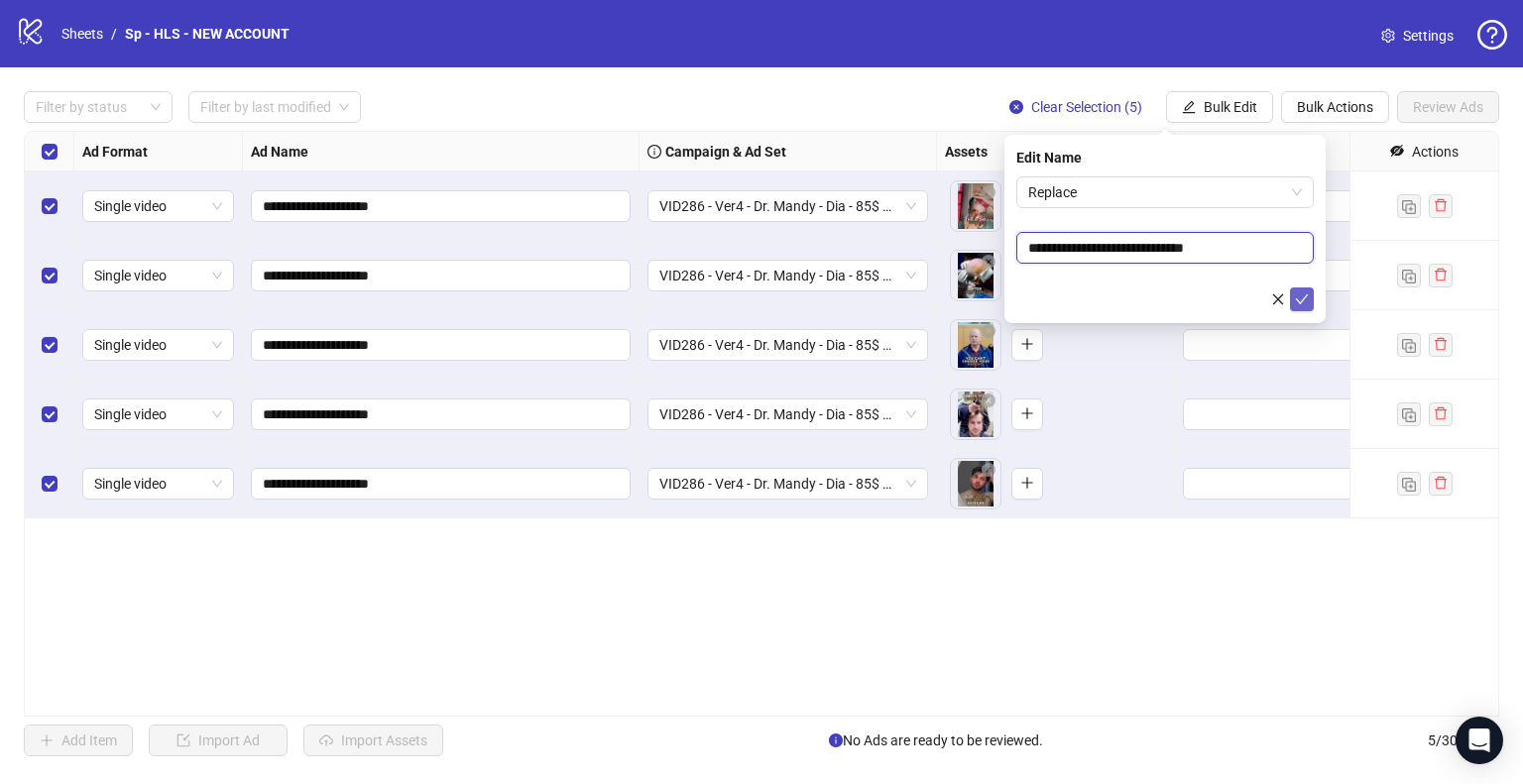 type on "**********" 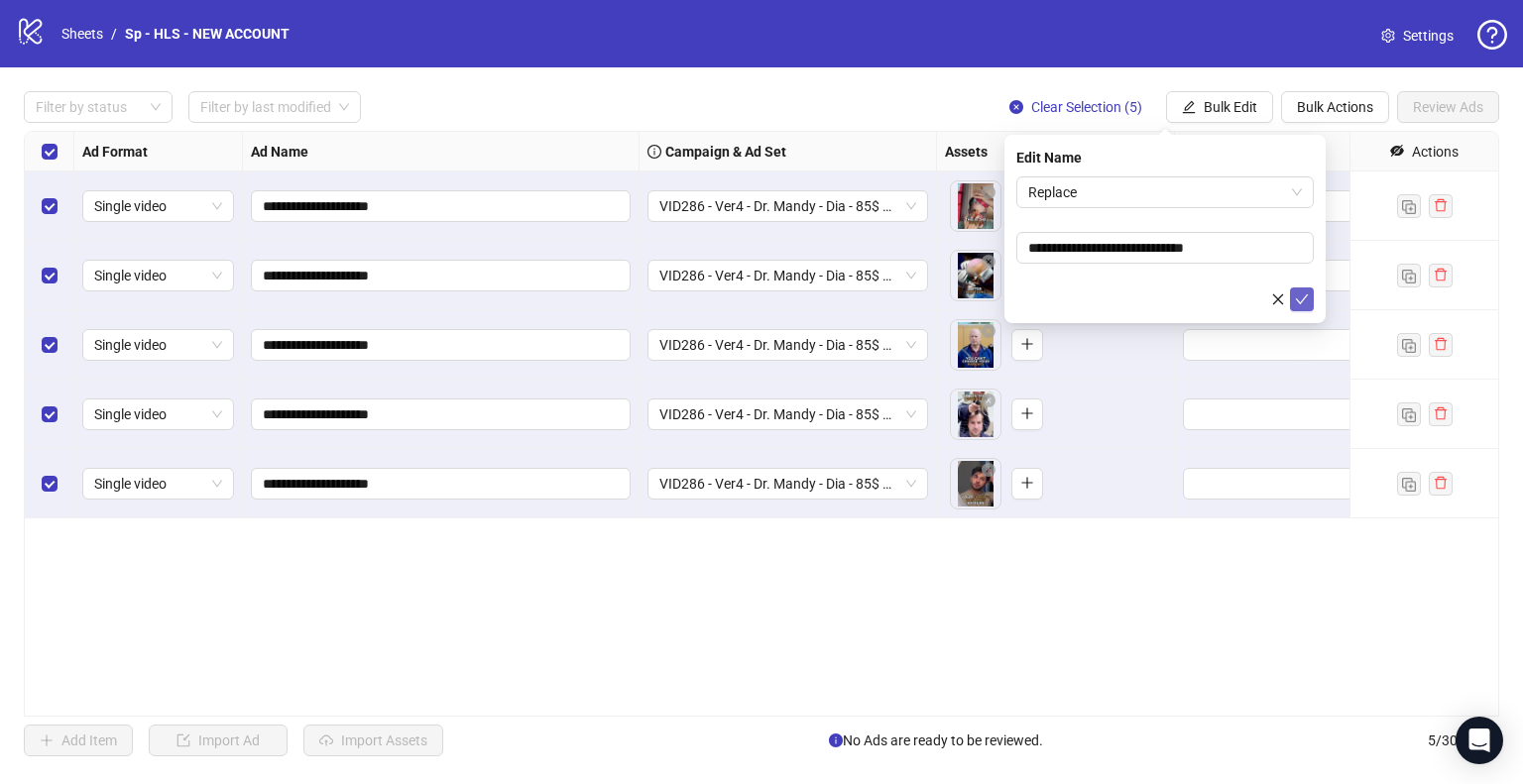 click 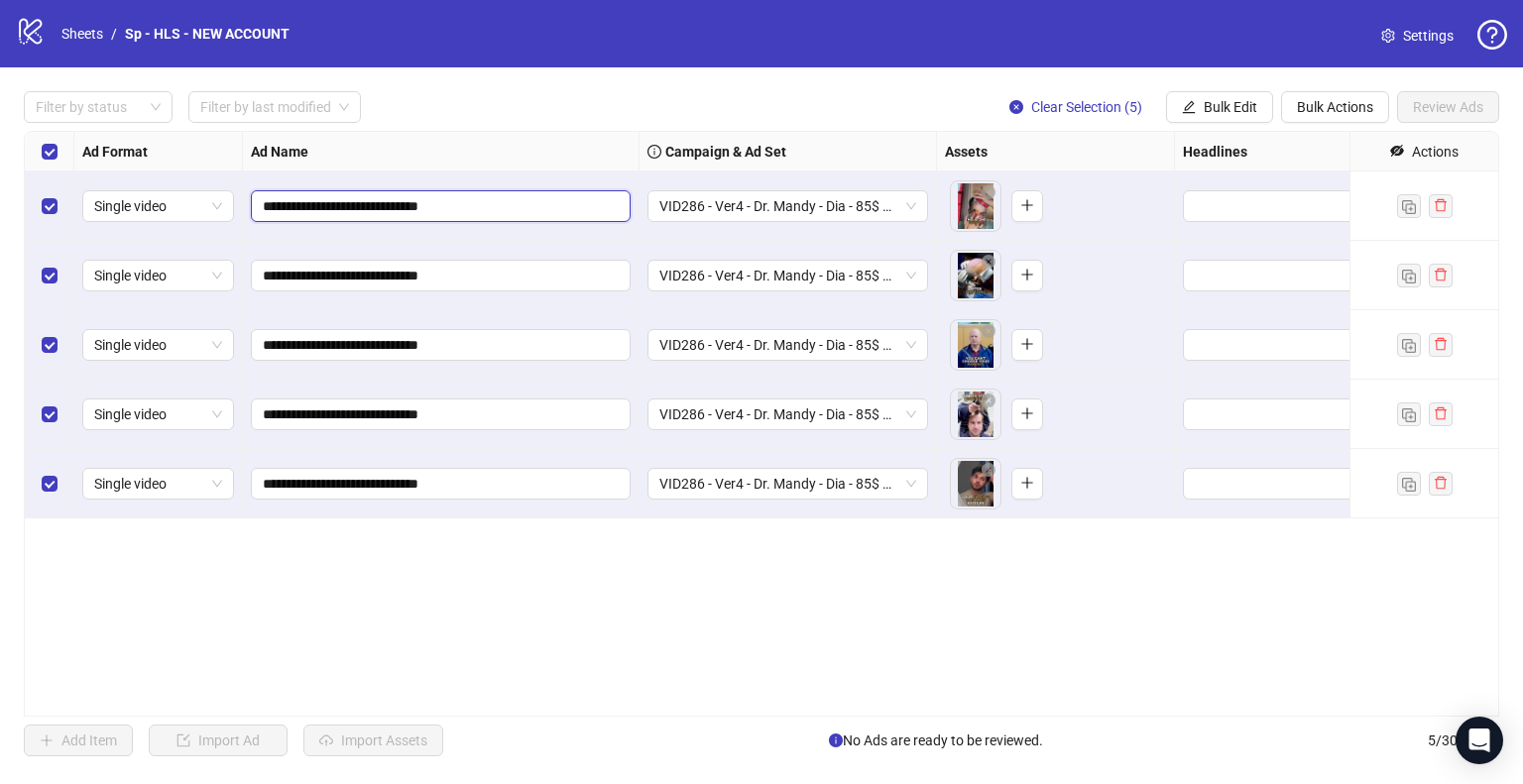 click on "**********" at bounding box center [438, 206] 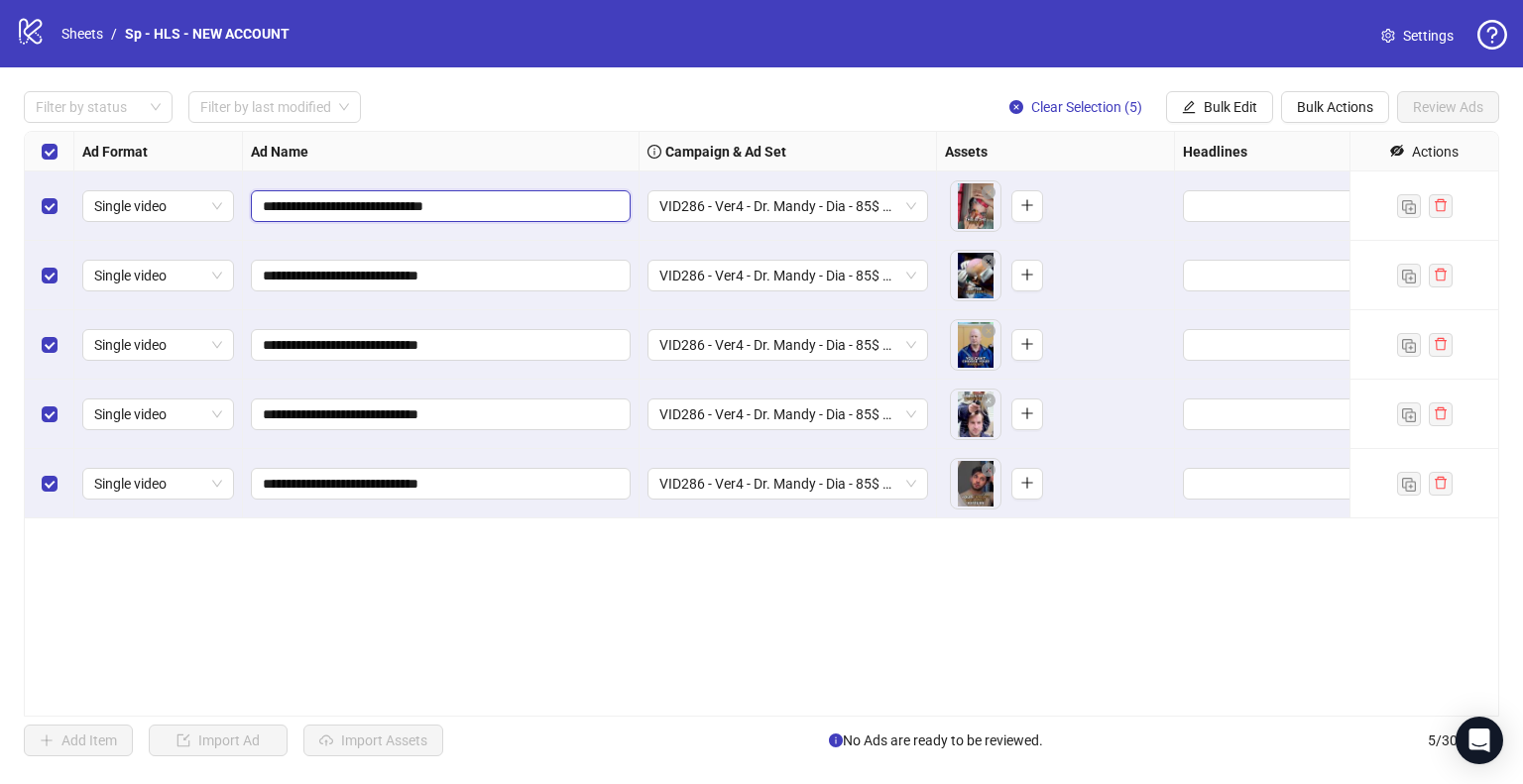 type on "**********" 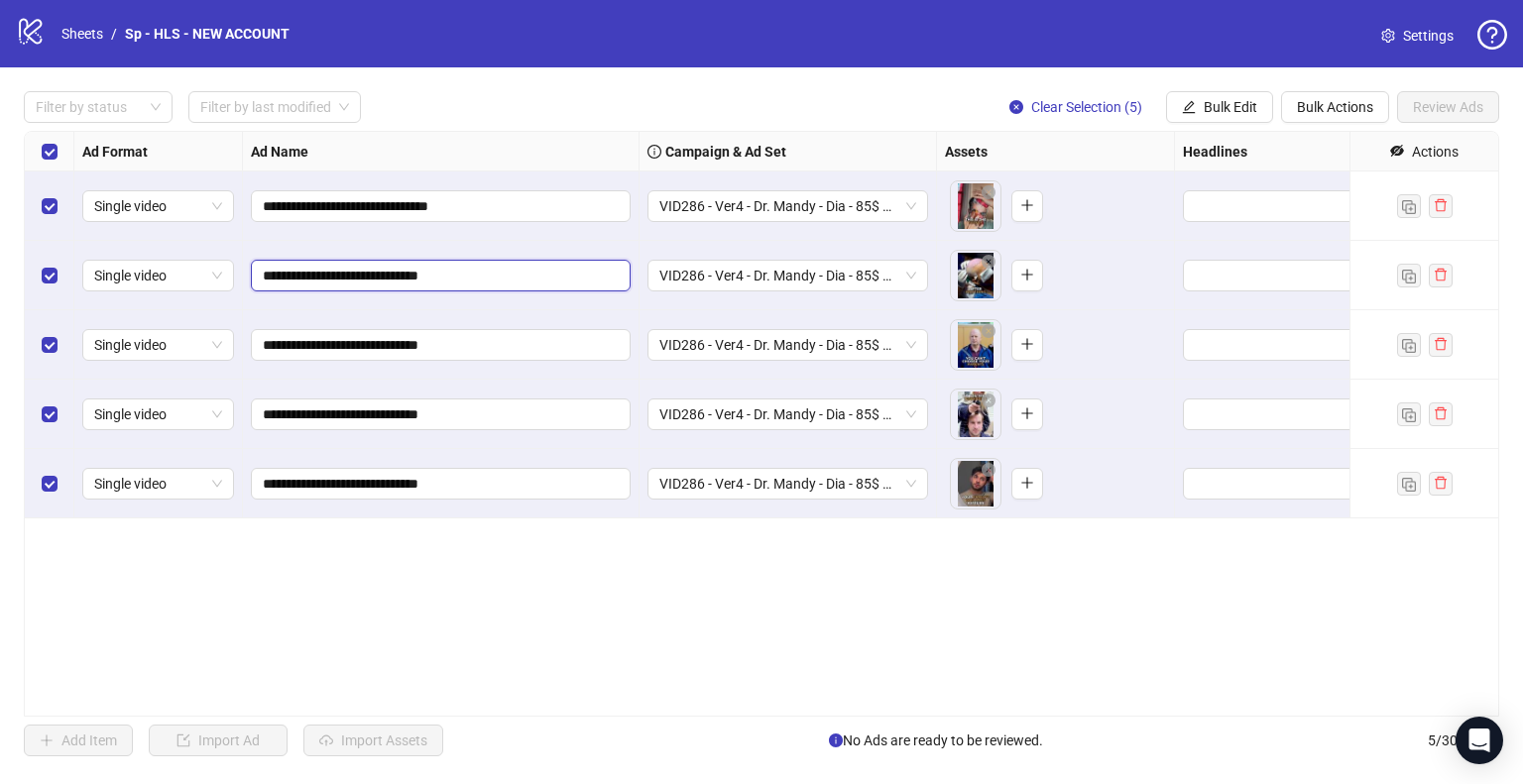 click on "**********" at bounding box center (438, 276) 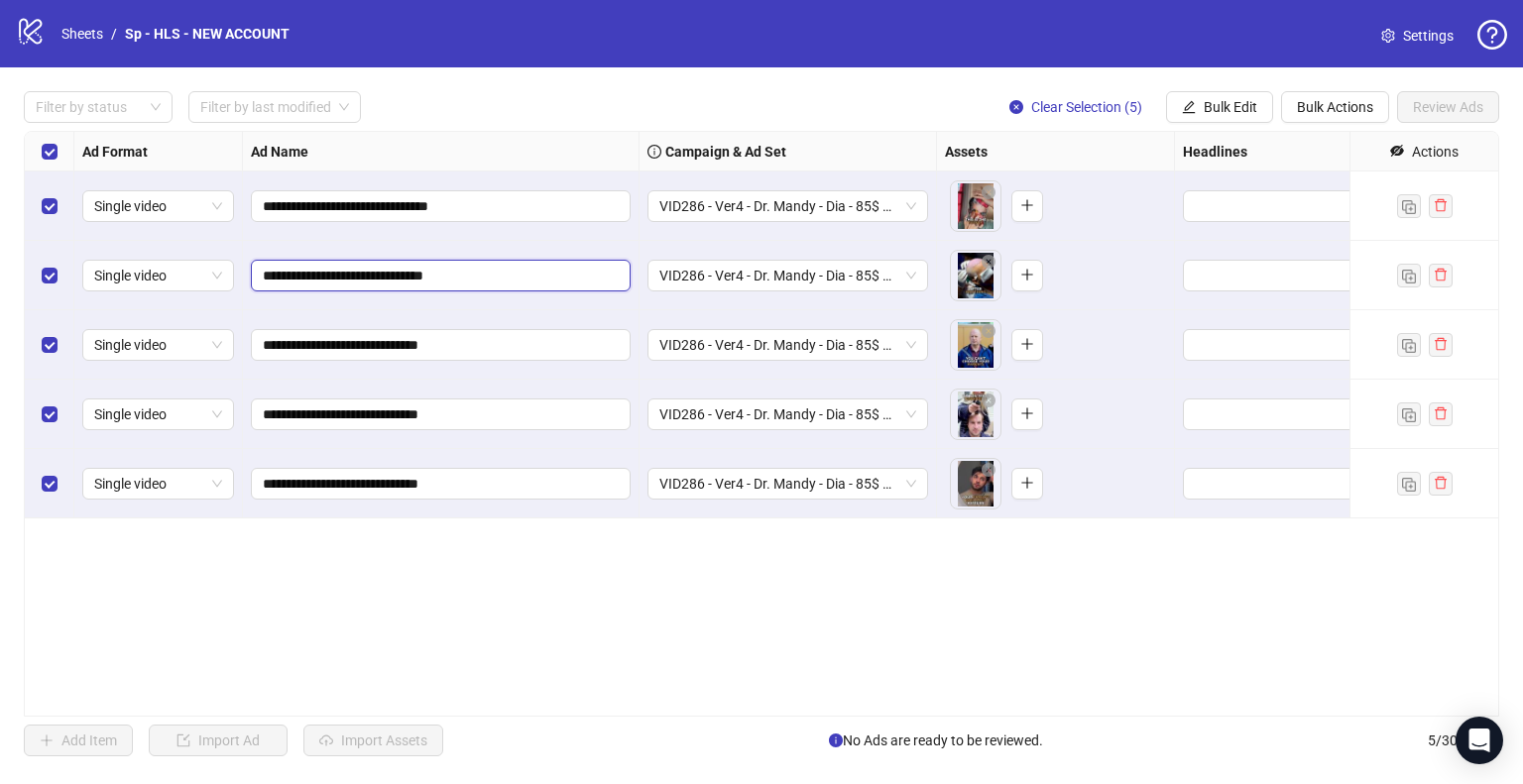 type on "**********" 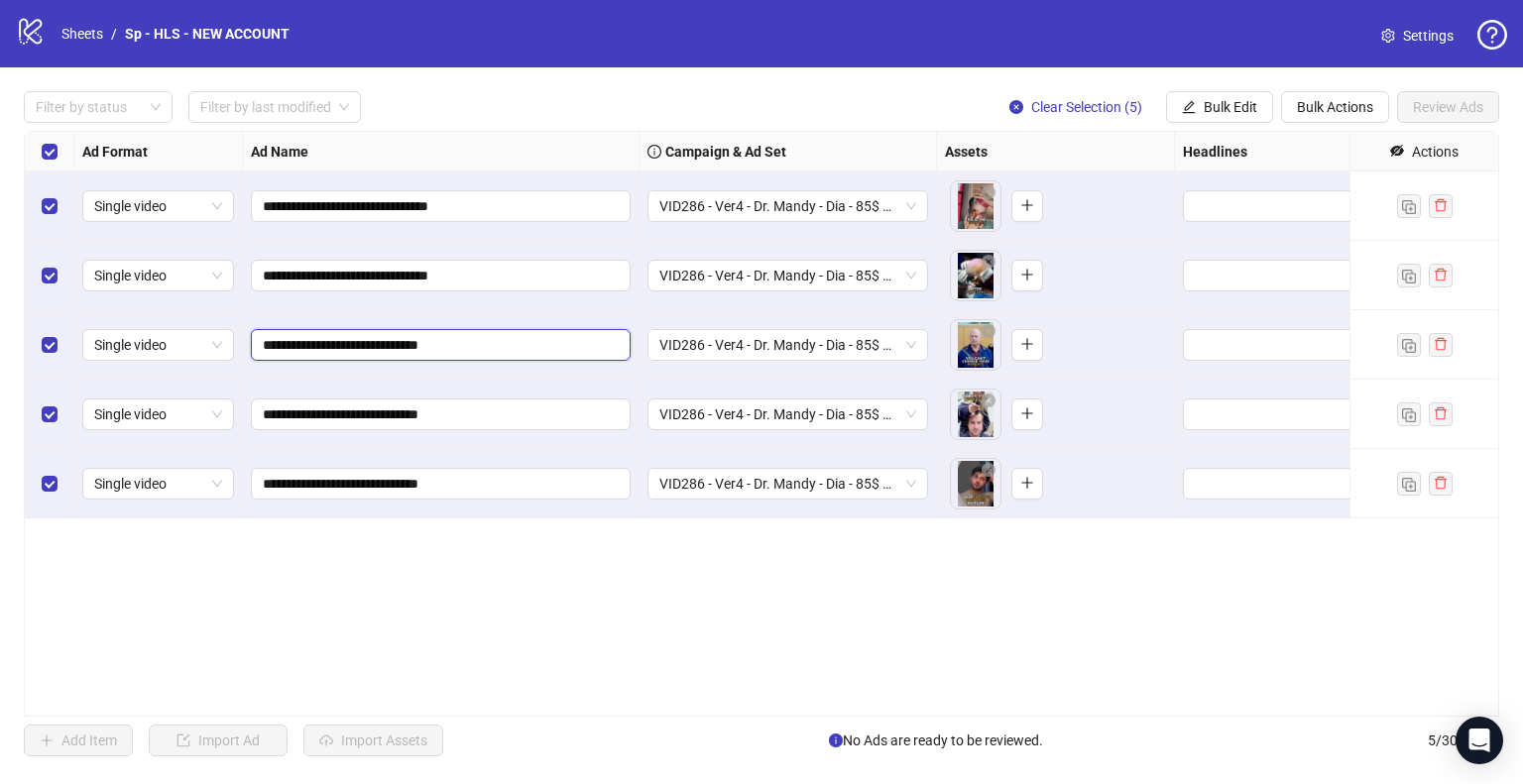 click on "**********" at bounding box center [438, 345] 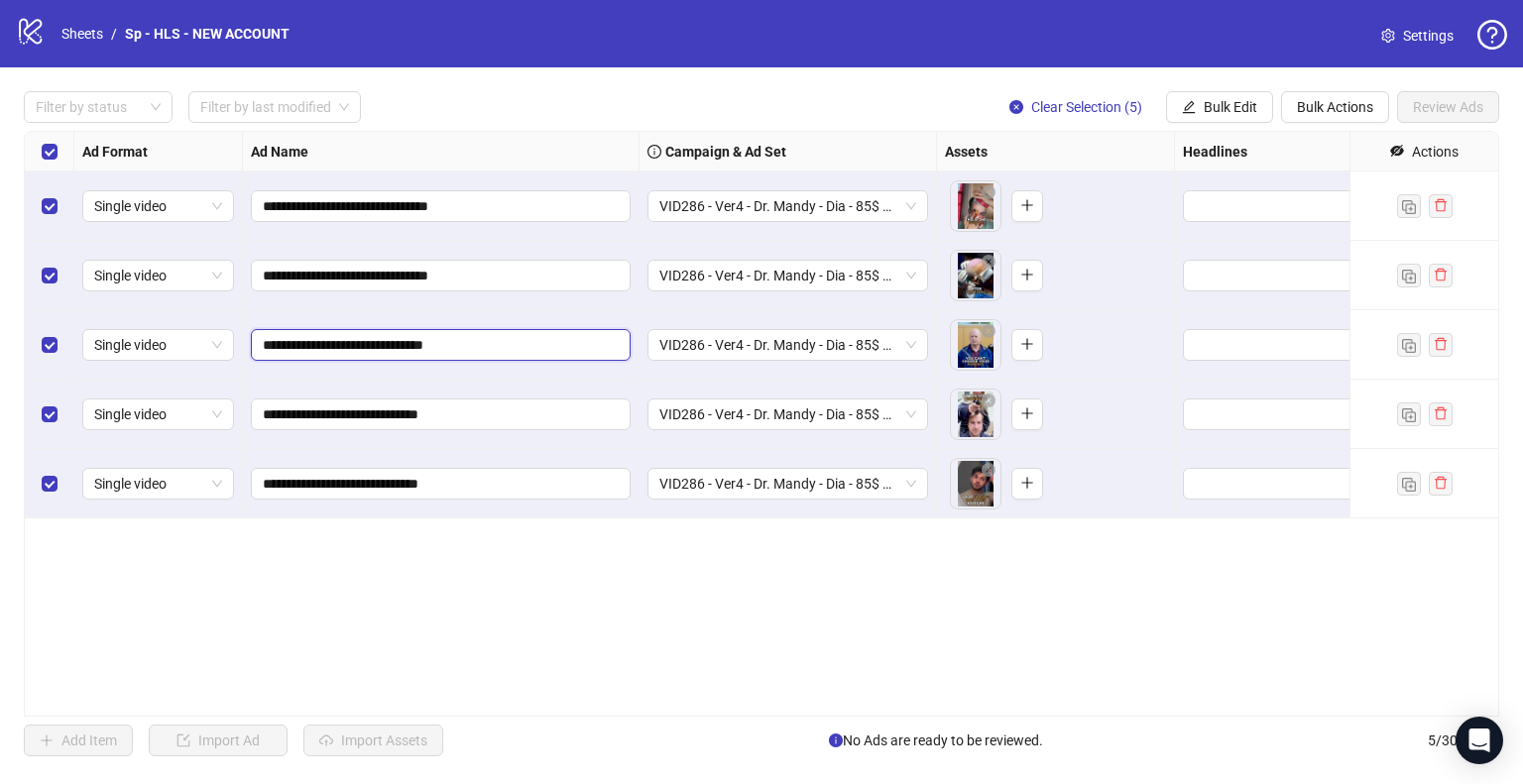 type on "**********" 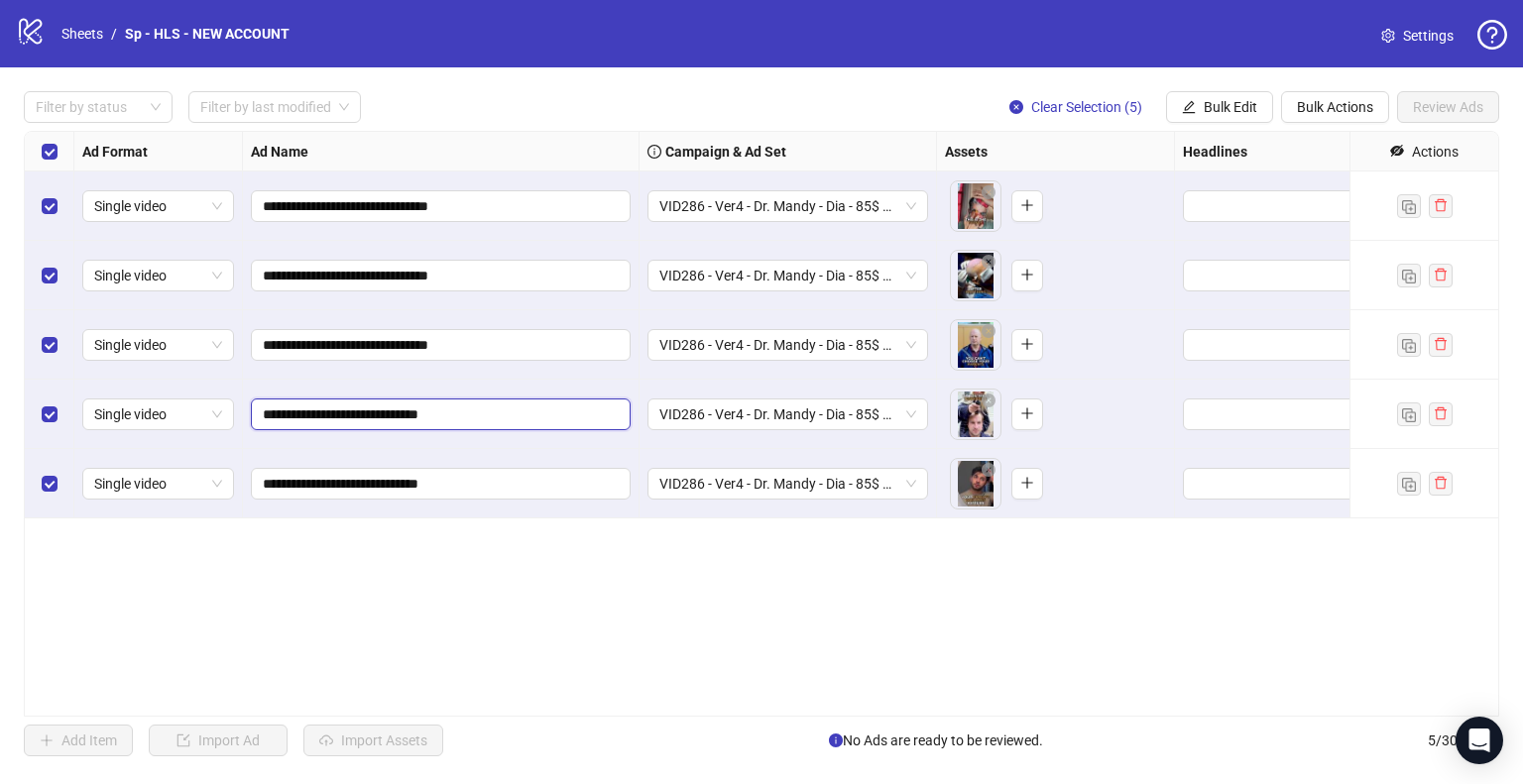 click on "**********" at bounding box center [438, 414] 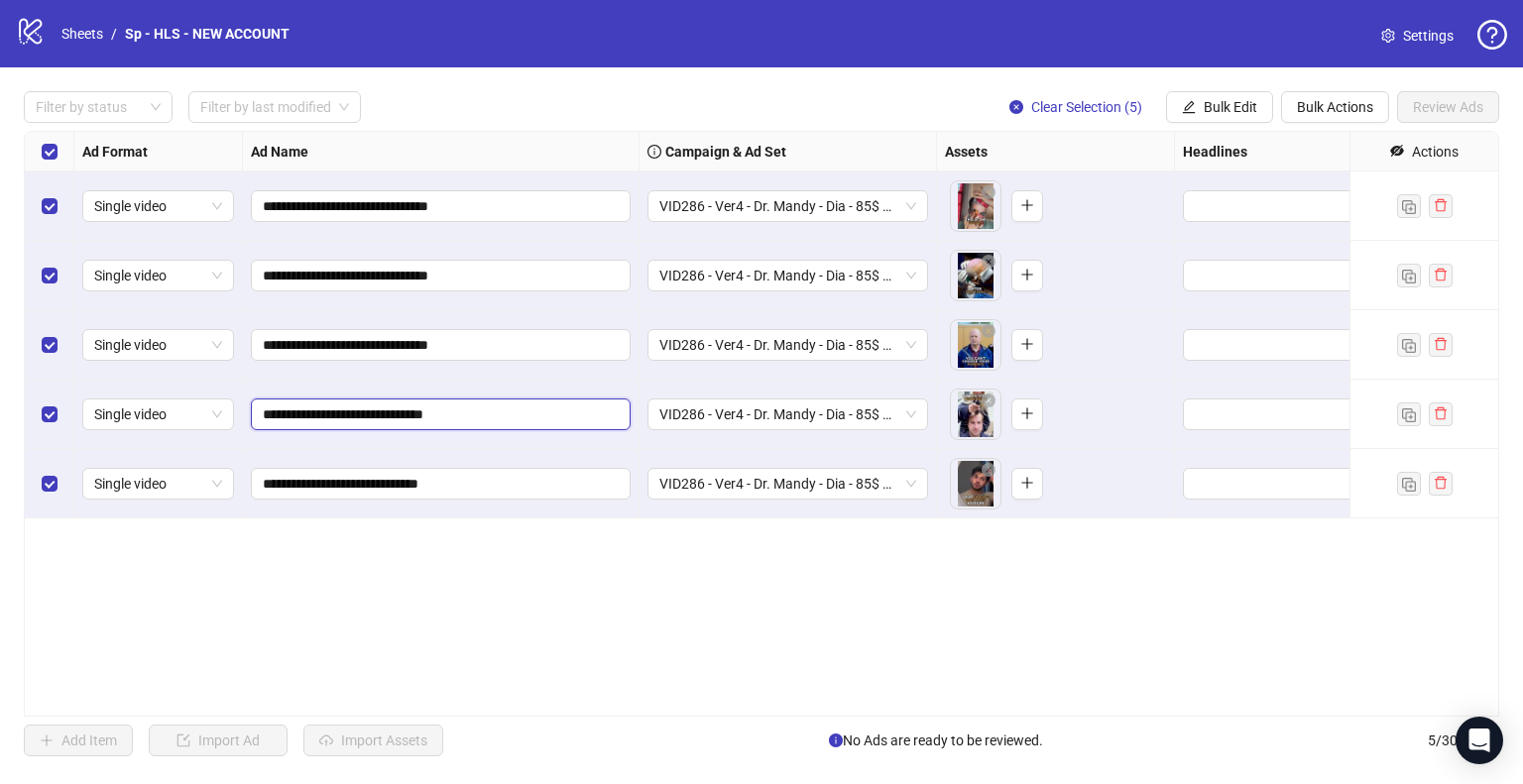 type on "**********" 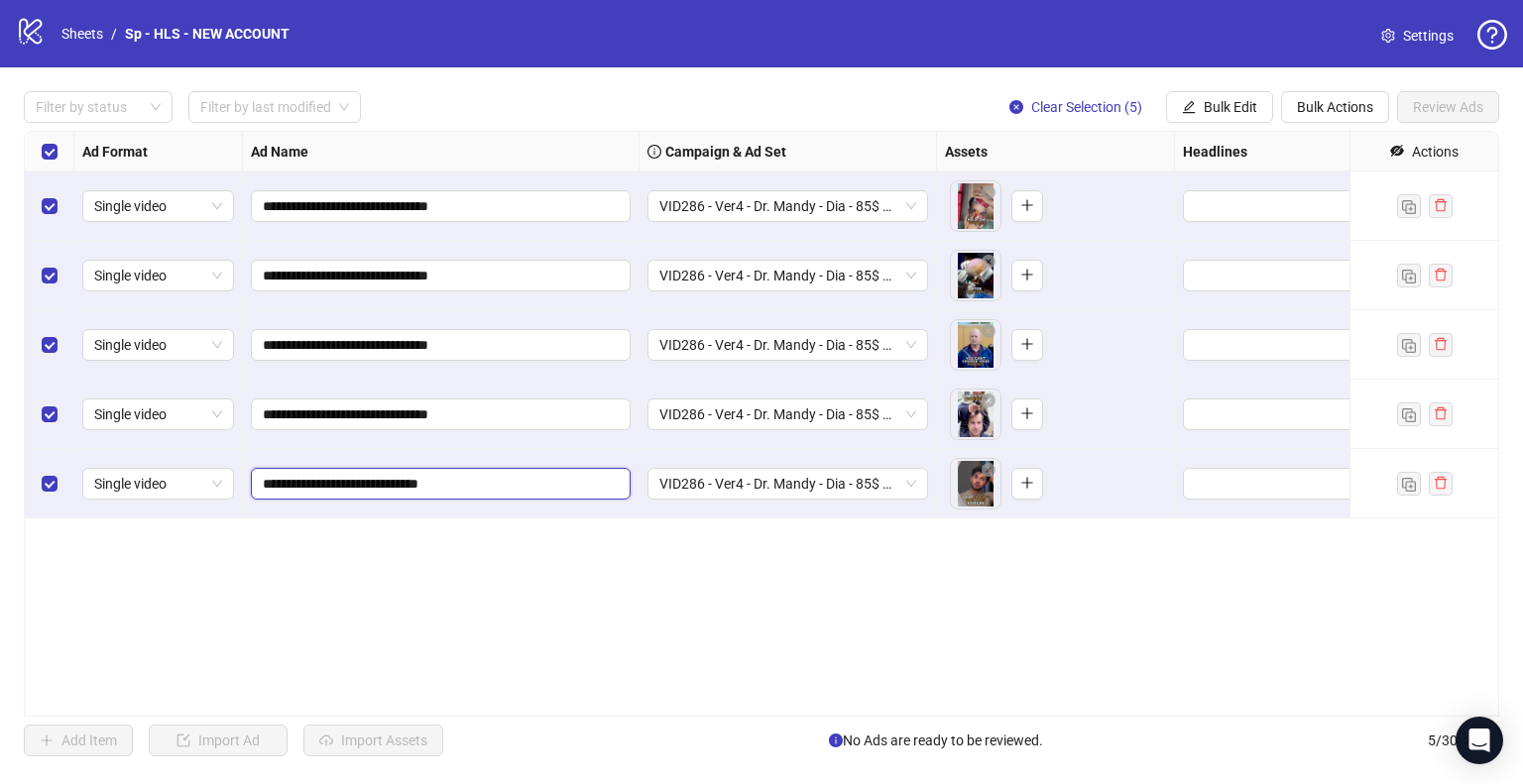 click on "**********" at bounding box center [438, 484] 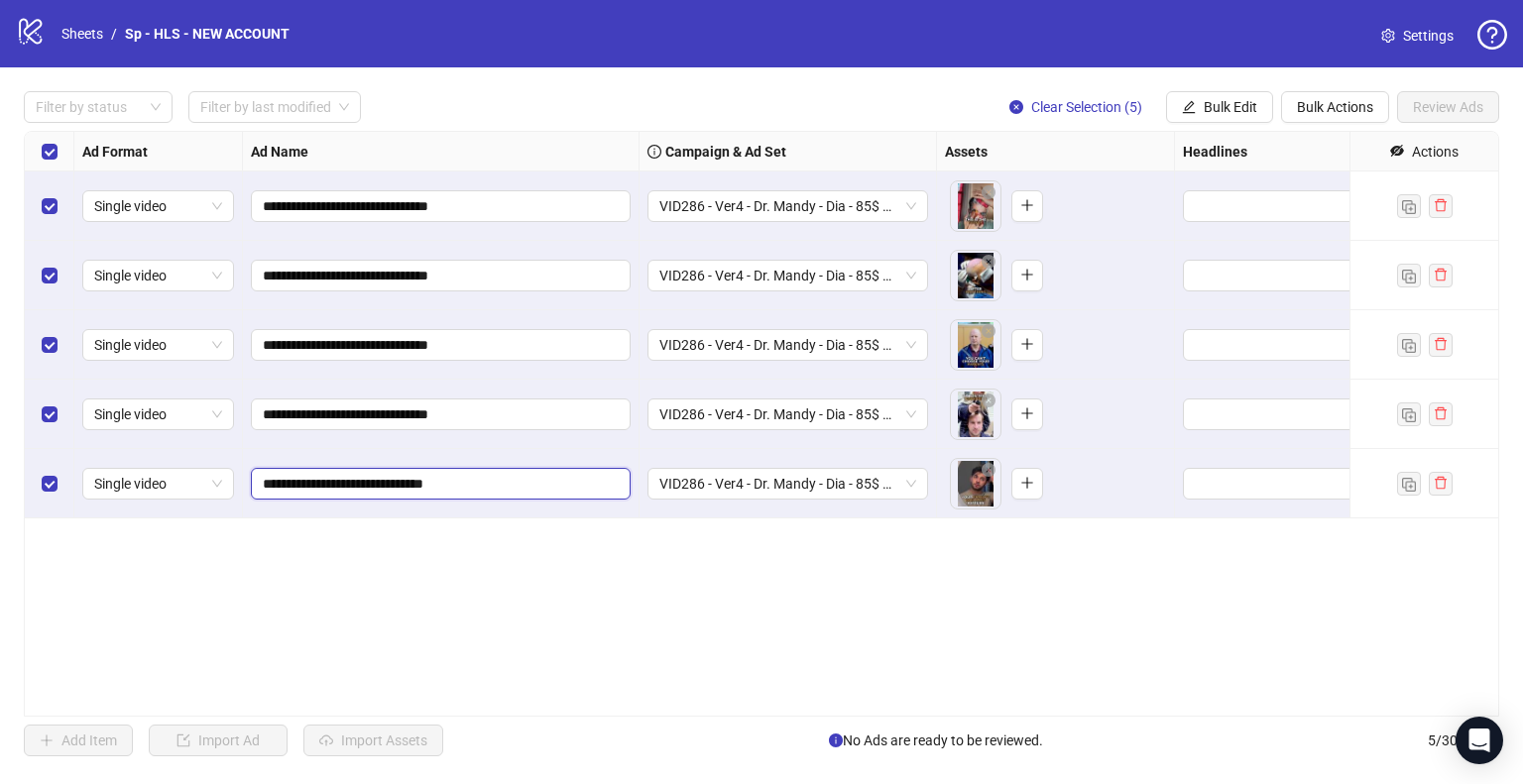 type on "**********" 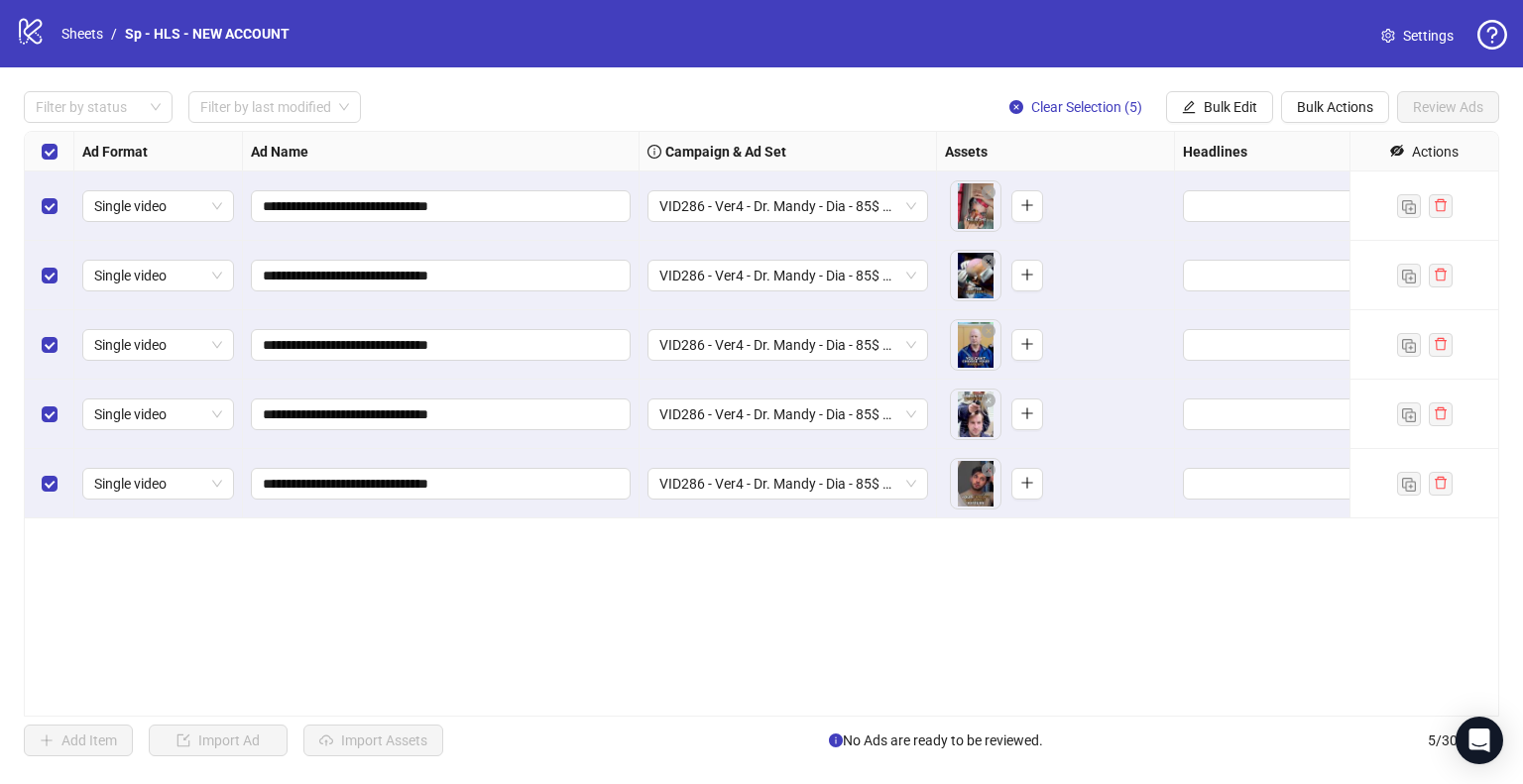 click on "Filter by status Filter by last modified Clear Selection (5) Bulk Edit Bulk Actions Review Ads" at bounding box center (762, 107) 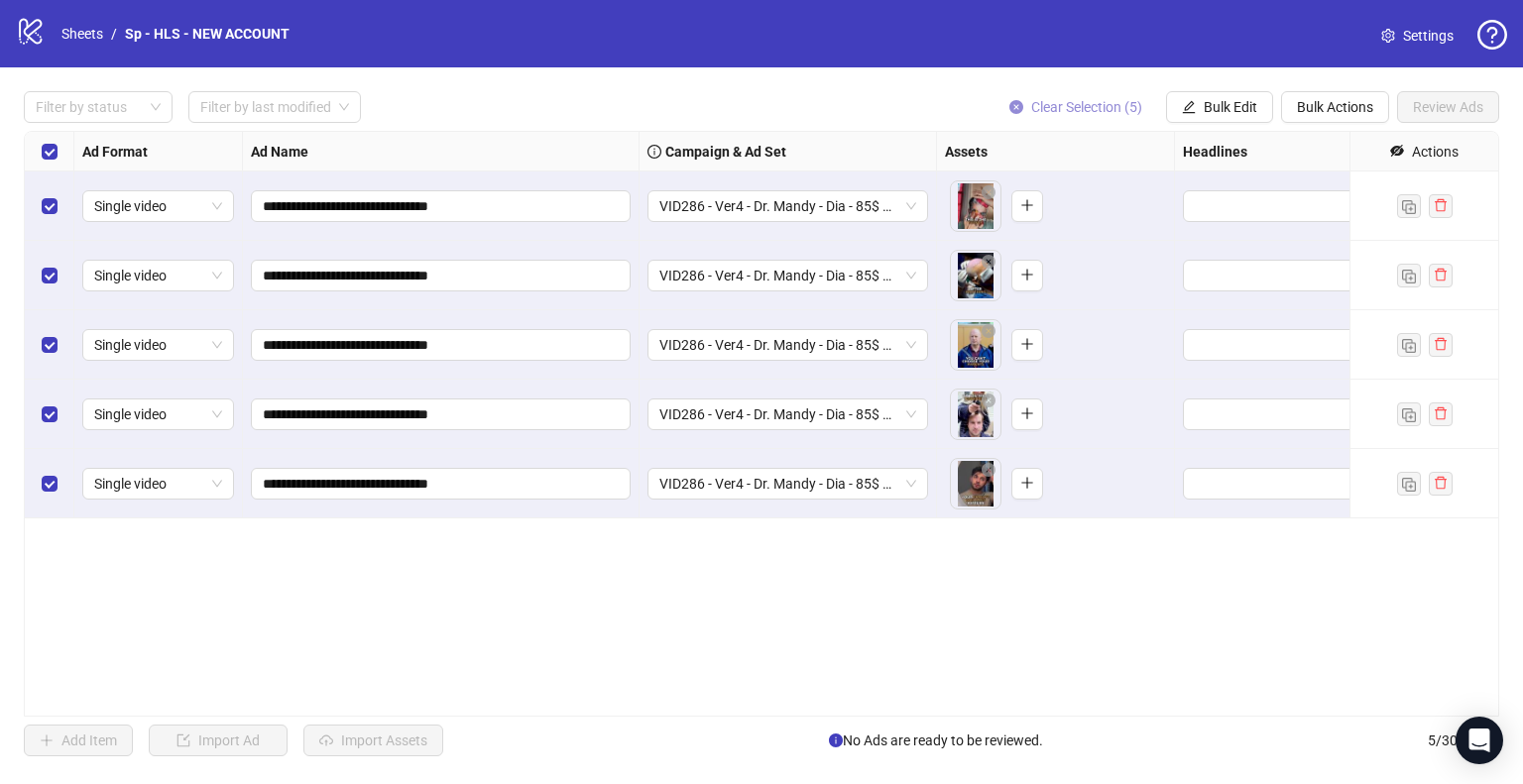 click on "Clear Selection (5)" at bounding box center [1087, 107] 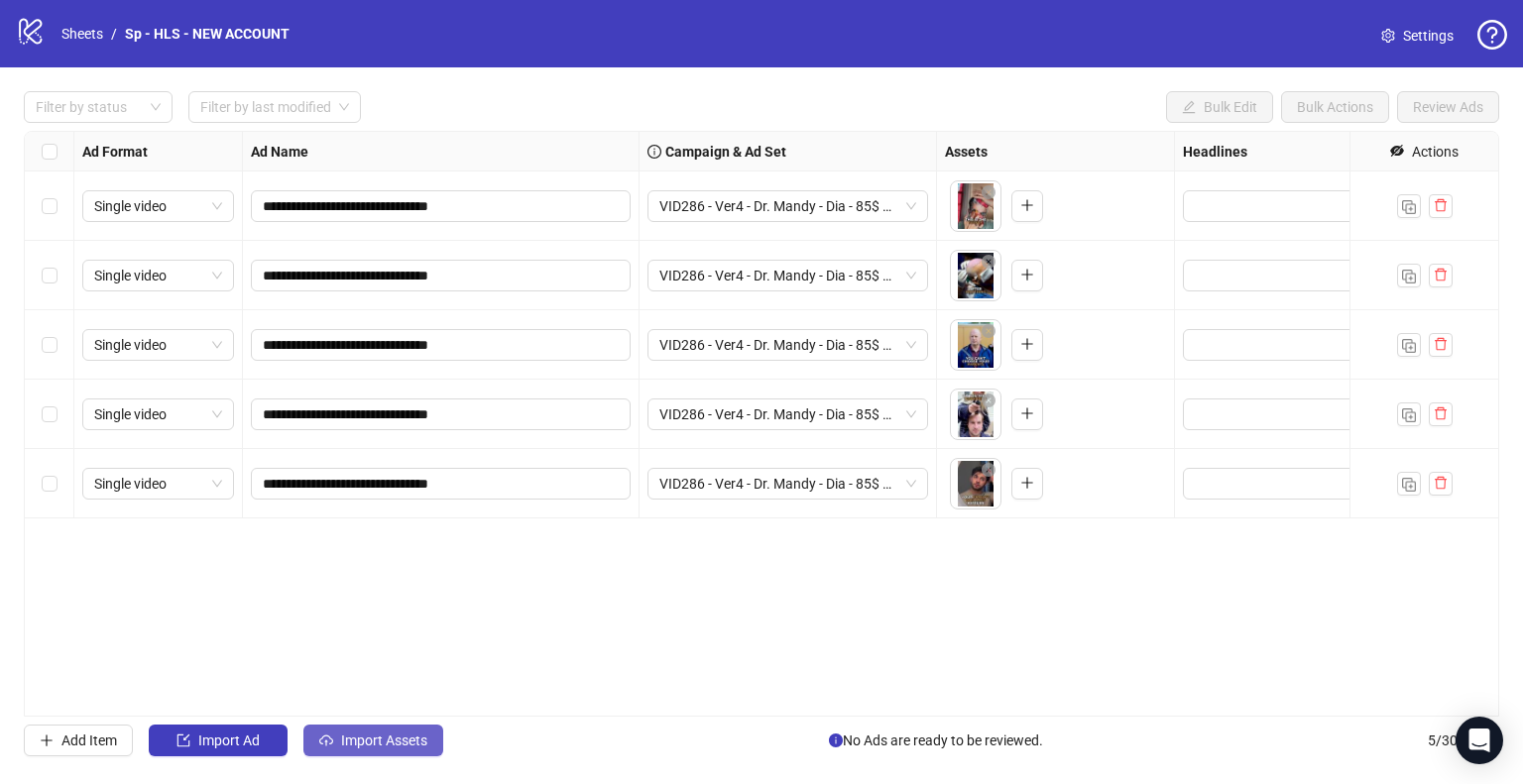click on "Import Assets" at bounding box center [384, 740] 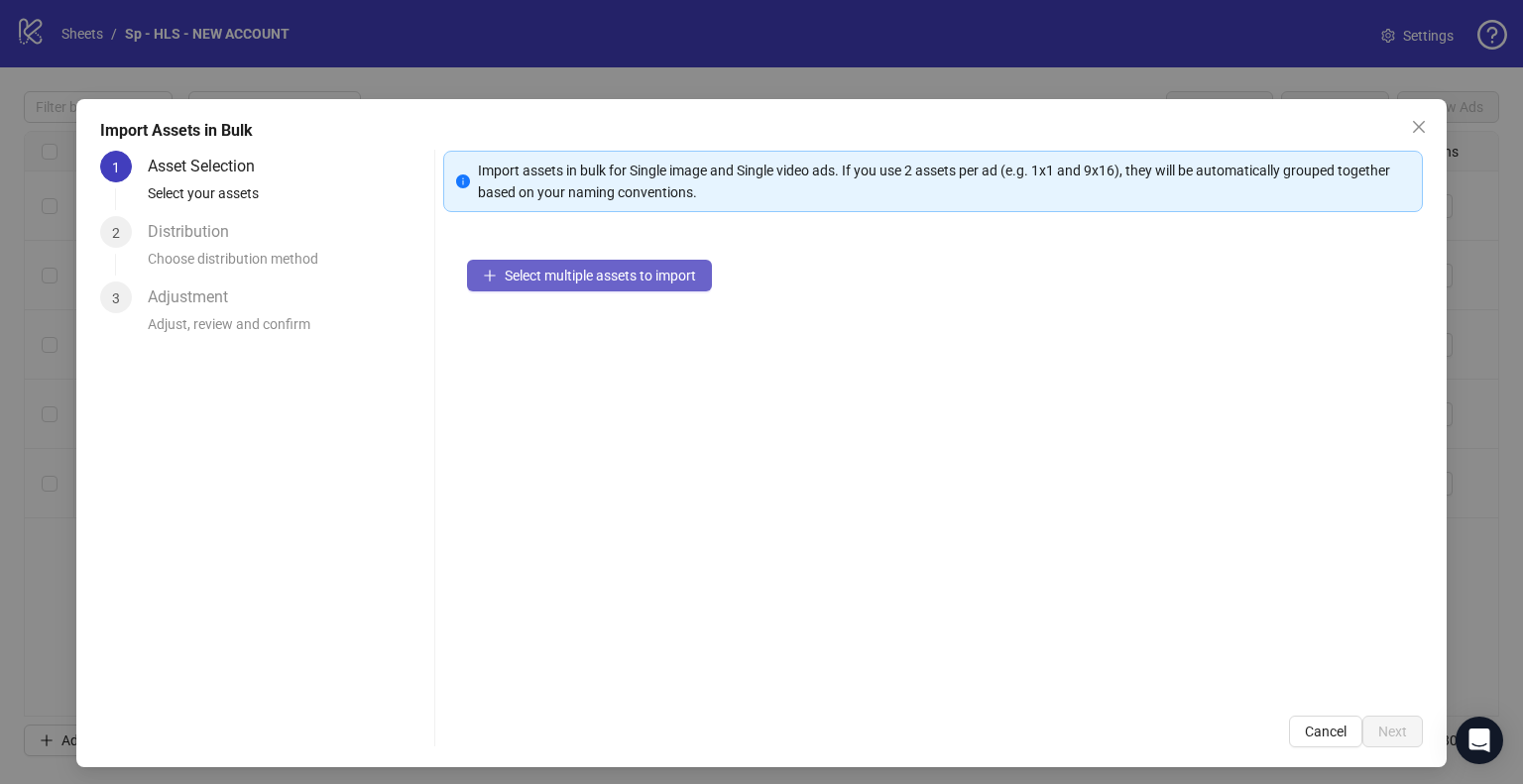 click on "Select multiple assets to import" at bounding box center (589, 276) 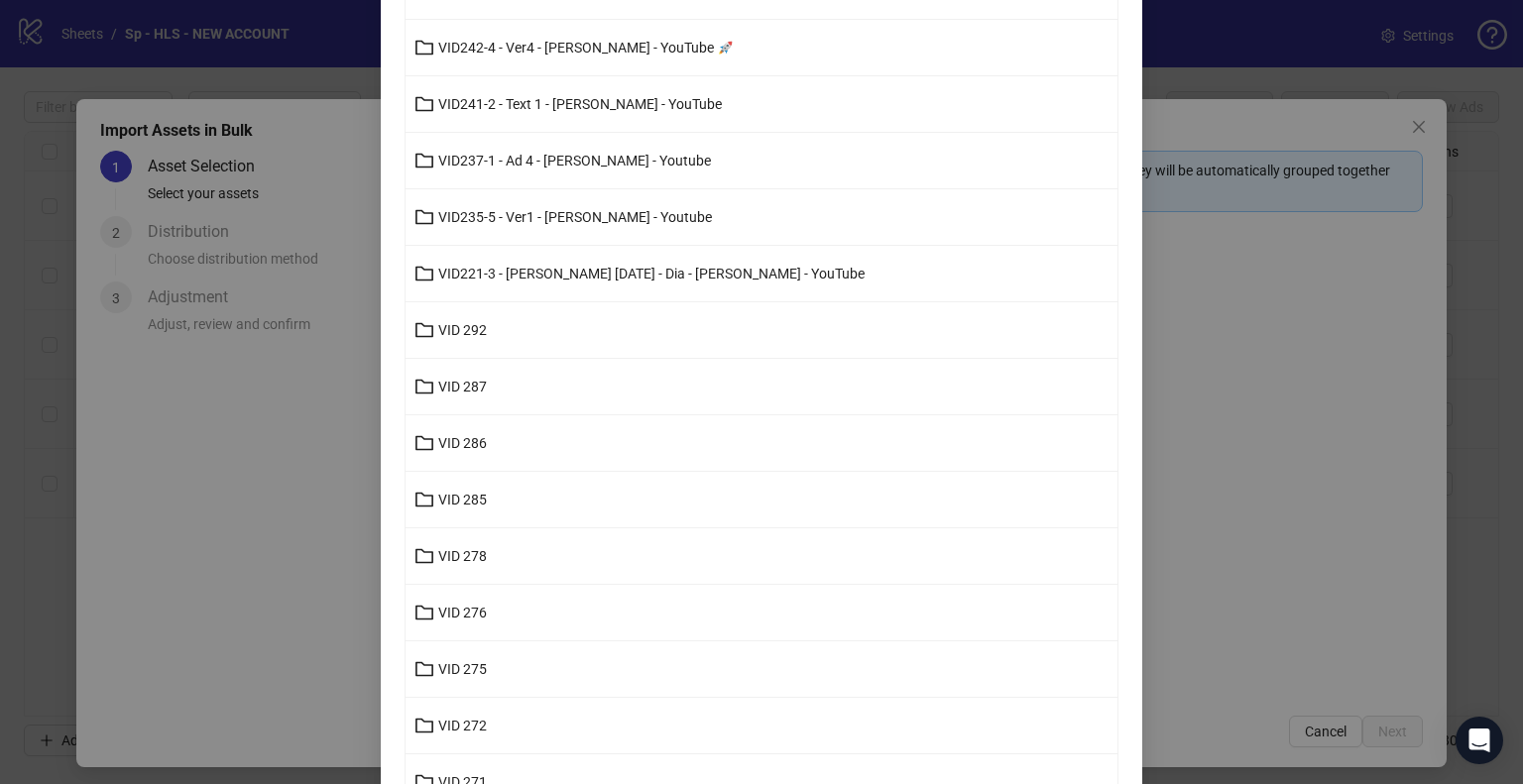 scroll, scrollTop: 694, scrollLeft: 0, axis: vertical 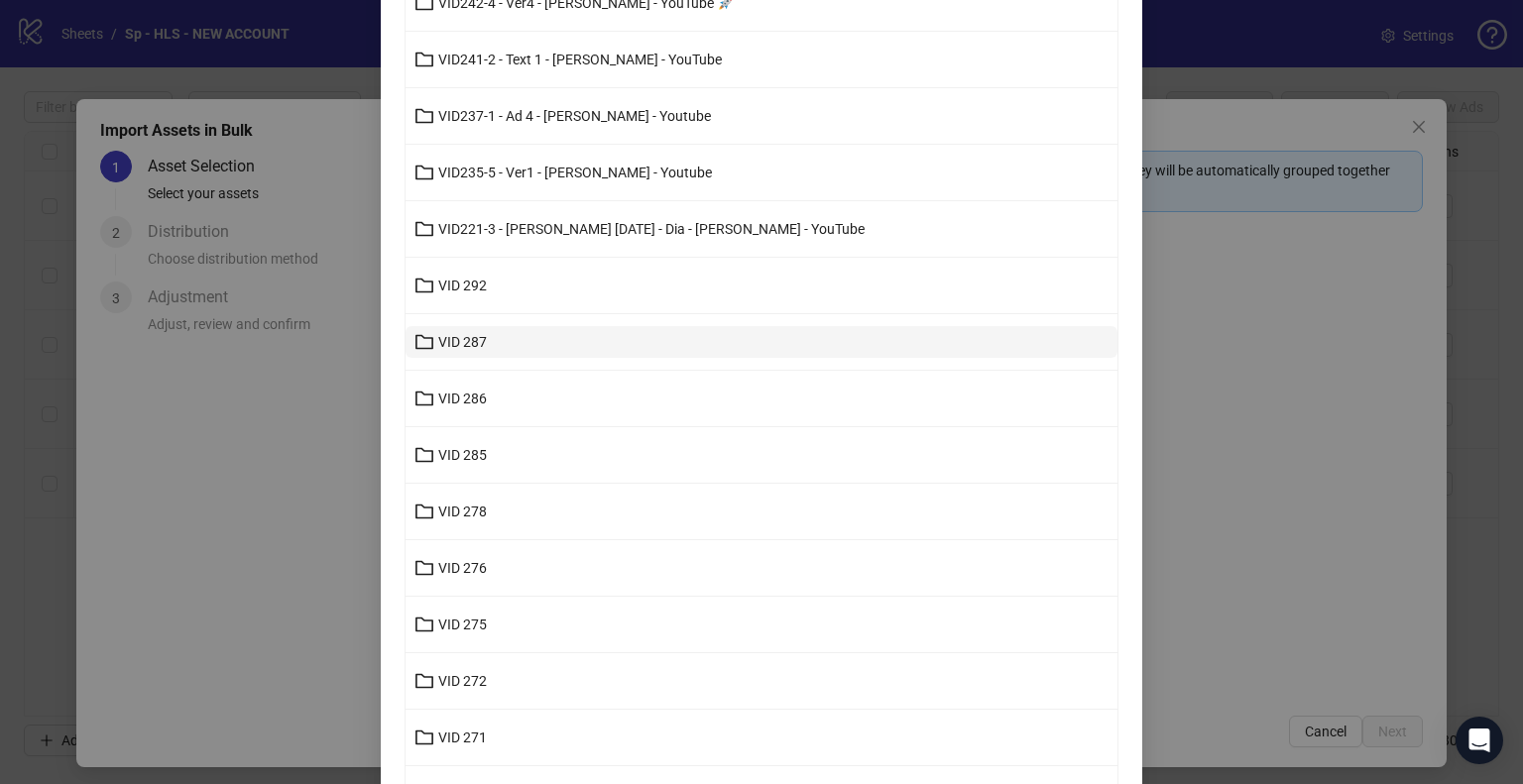 click on "VID 287" at bounding box center (762, 342) 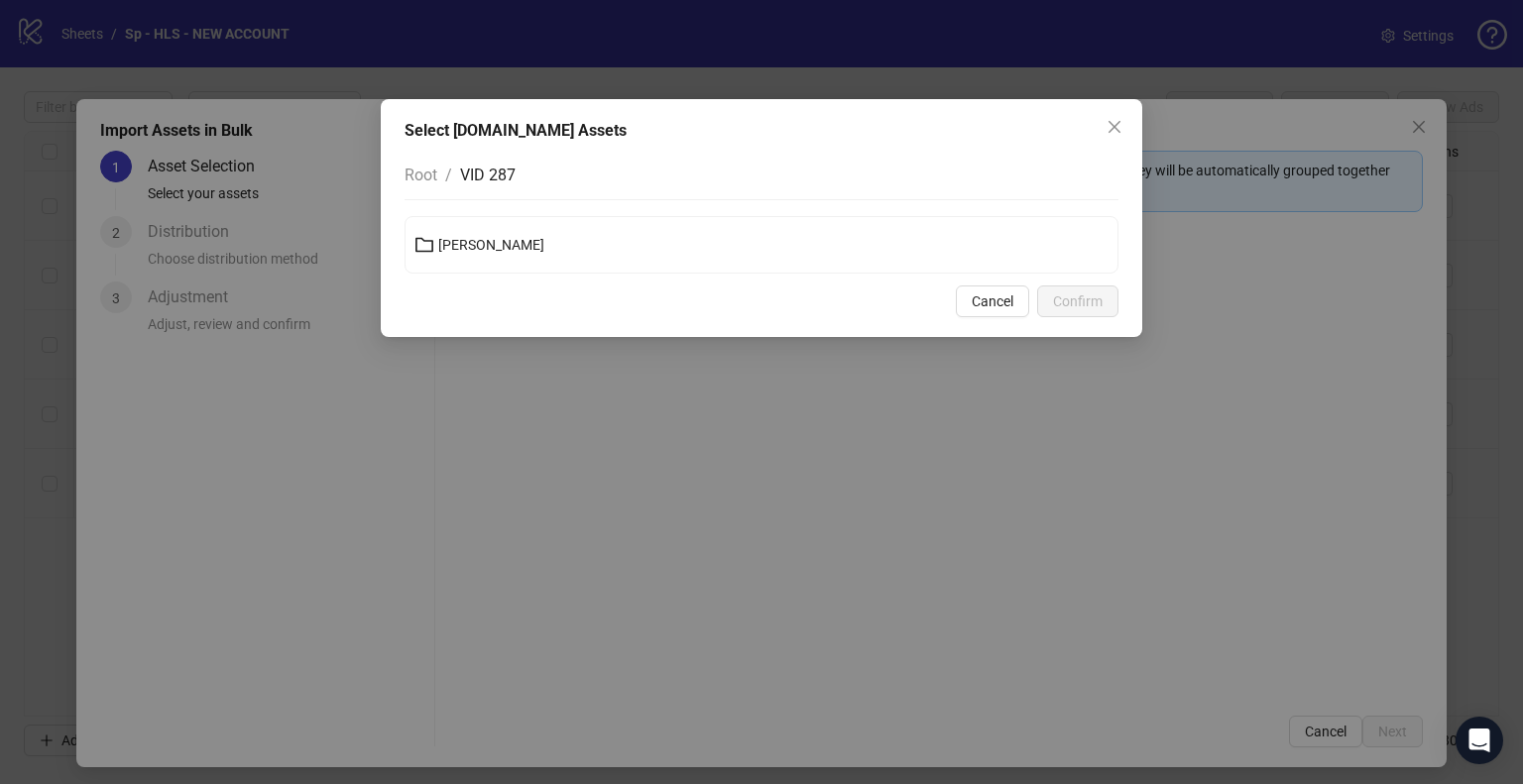 scroll, scrollTop: 0, scrollLeft: 0, axis: both 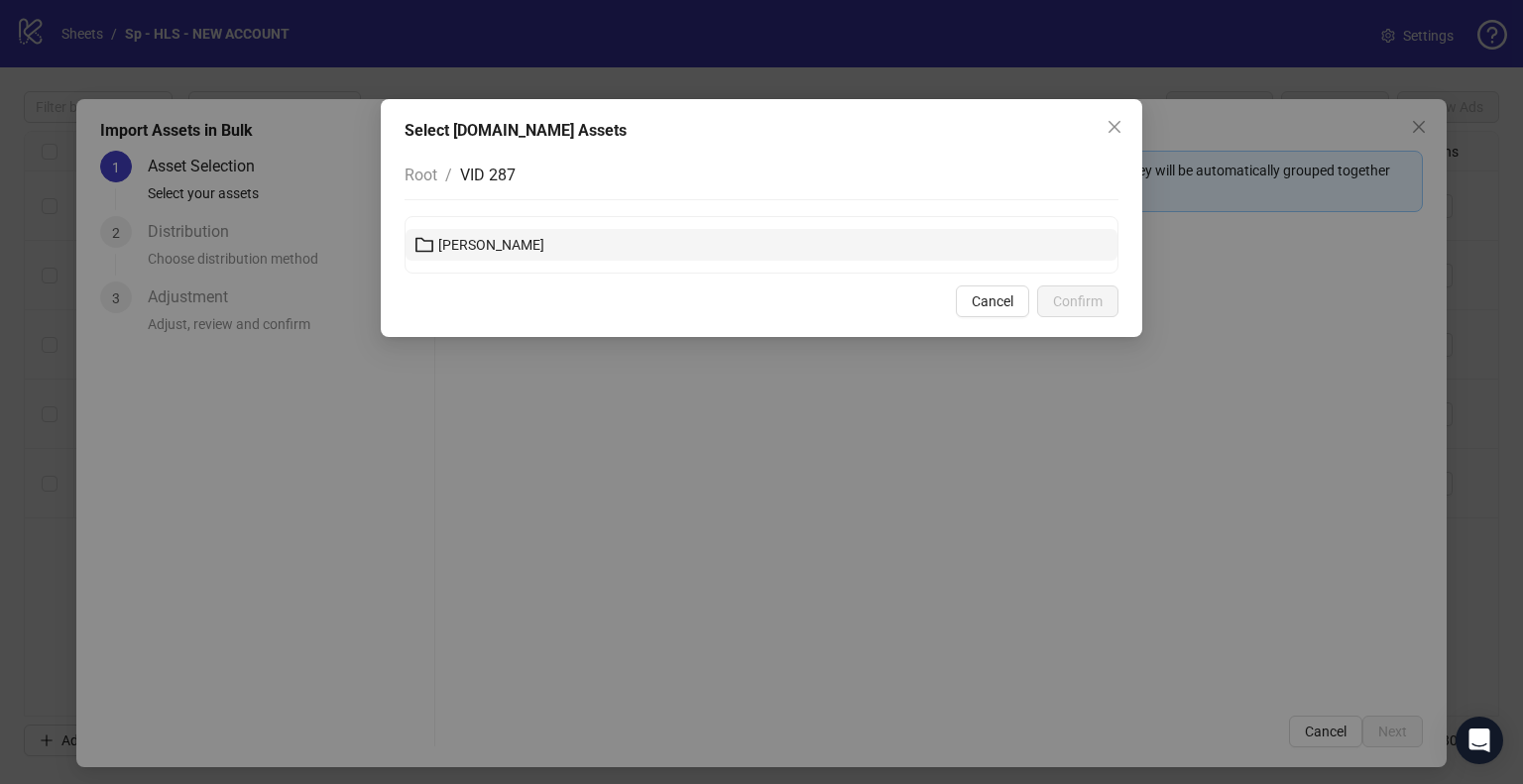 click on "[PERSON_NAME]" at bounding box center (491, 245) 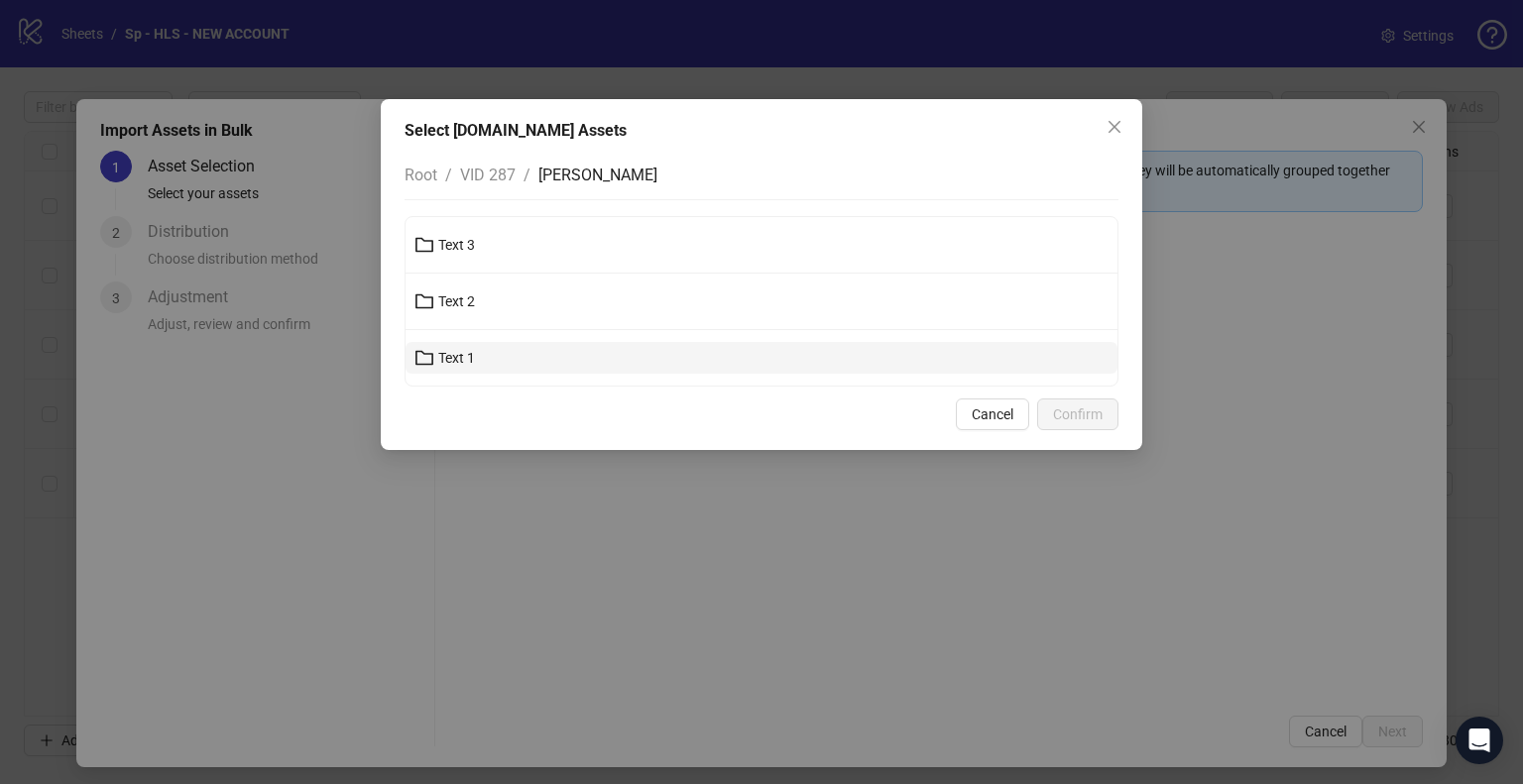 click on "Text 1" at bounding box center [762, 358] 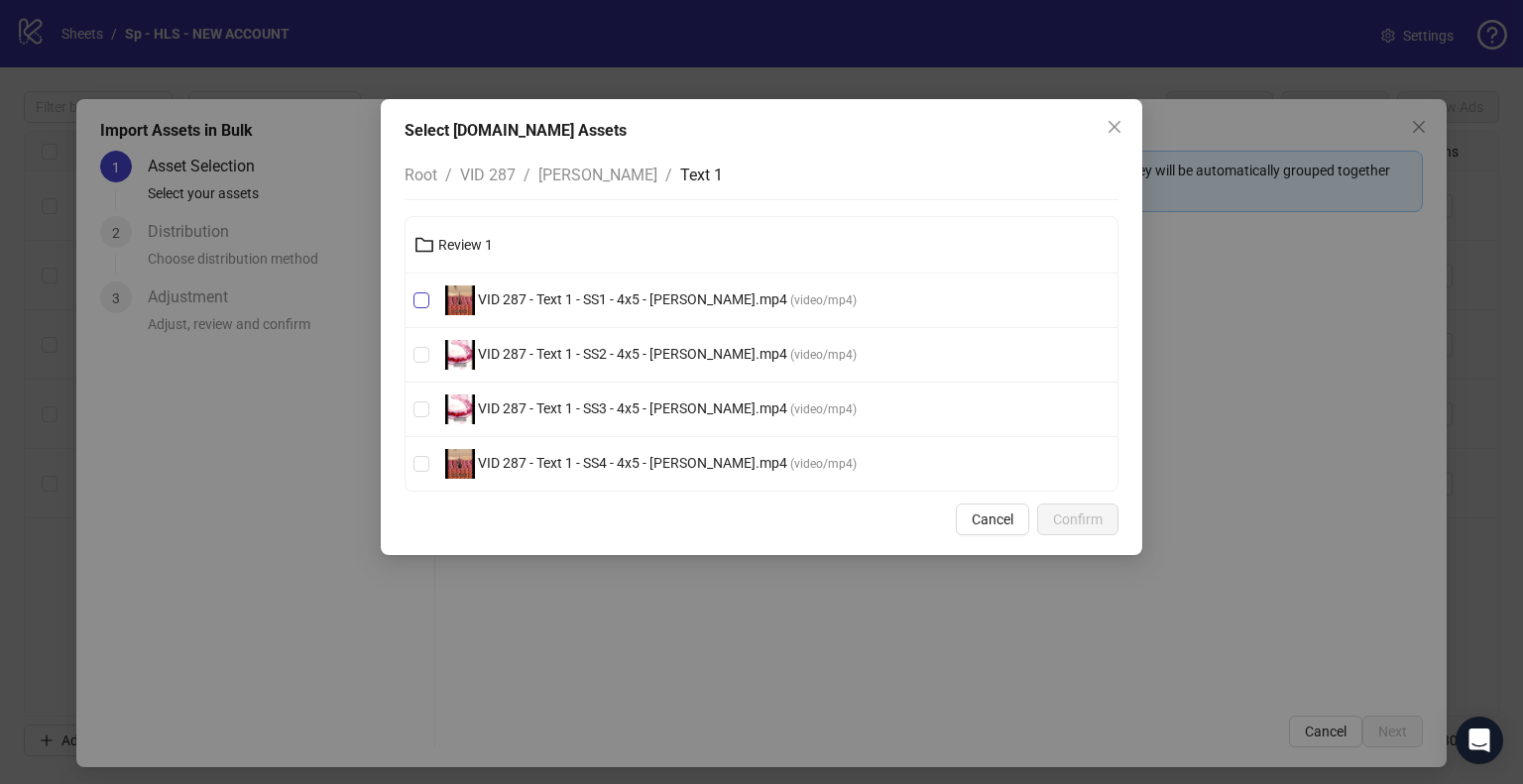 click on "VID 287 - Text 1 - SS1 - 4x5 - [PERSON_NAME].mp4" at bounding box center (633, 299) 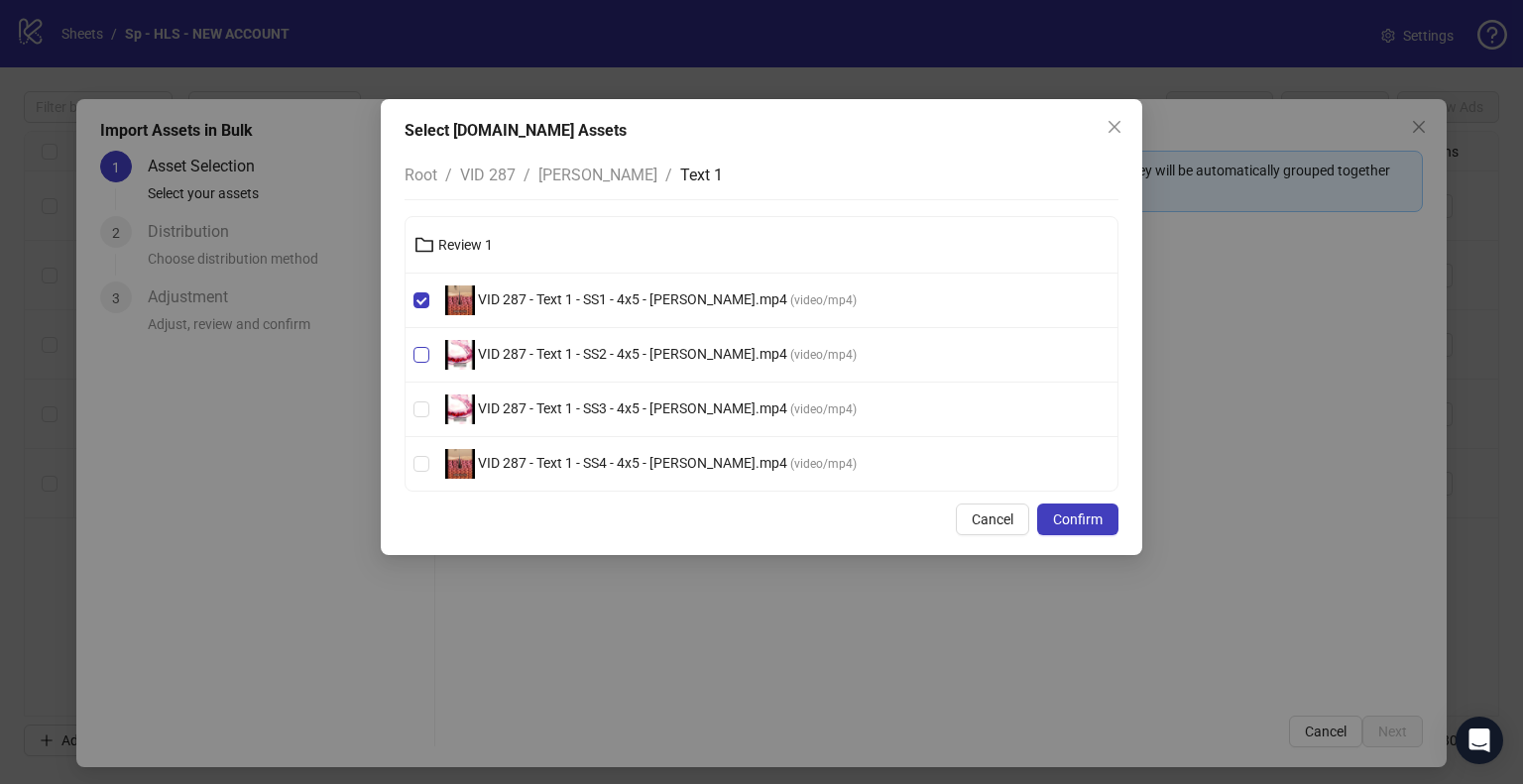 click on "VID 287 - Text 1 - SS2 - 4x5 - [PERSON_NAME].mp4" at bounding box center [633, 354] 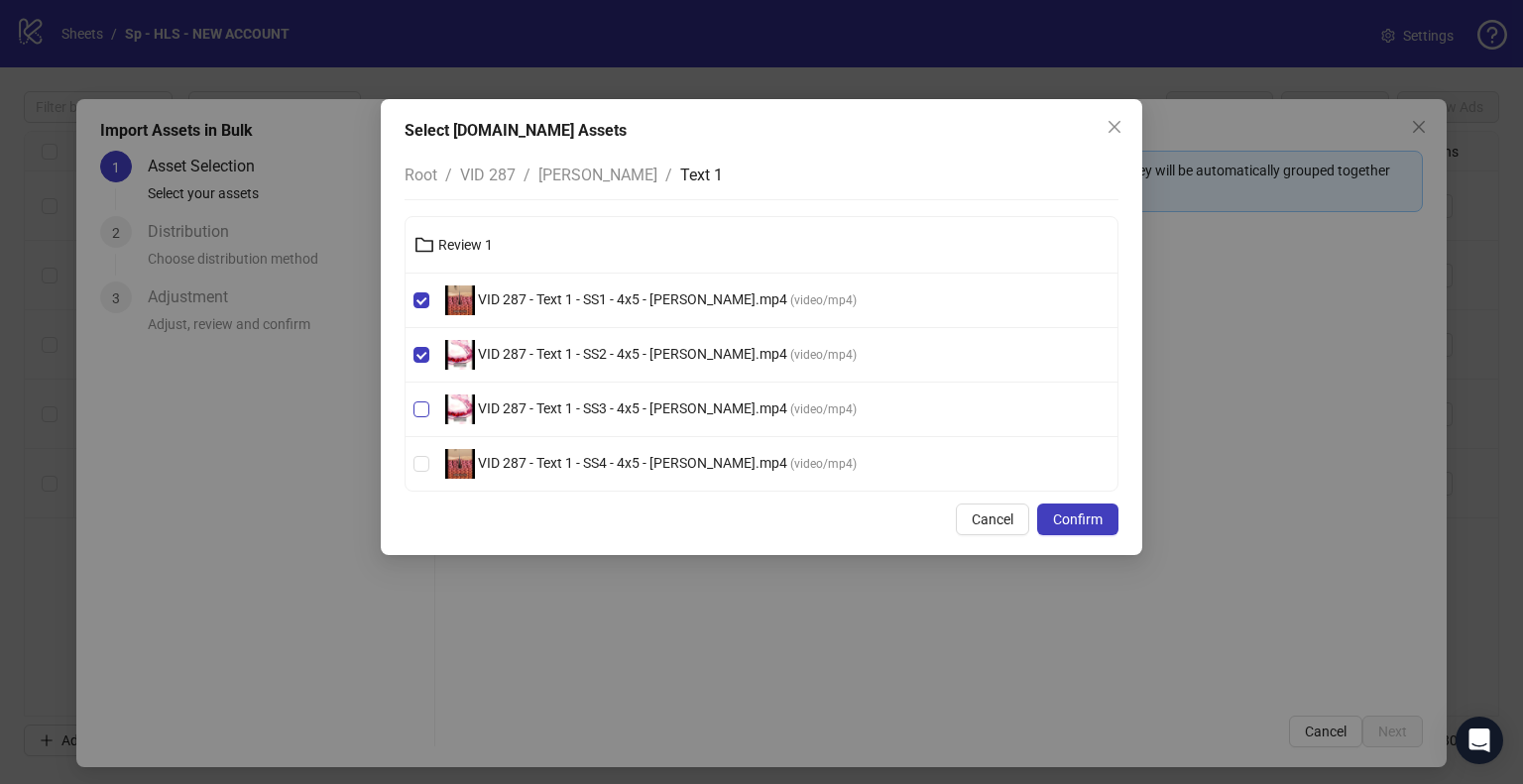click on "VID 287 - Text 1 - SS3 - 4x5 - [PERSON_NAME].mp4" at bounding box center [633, 408] 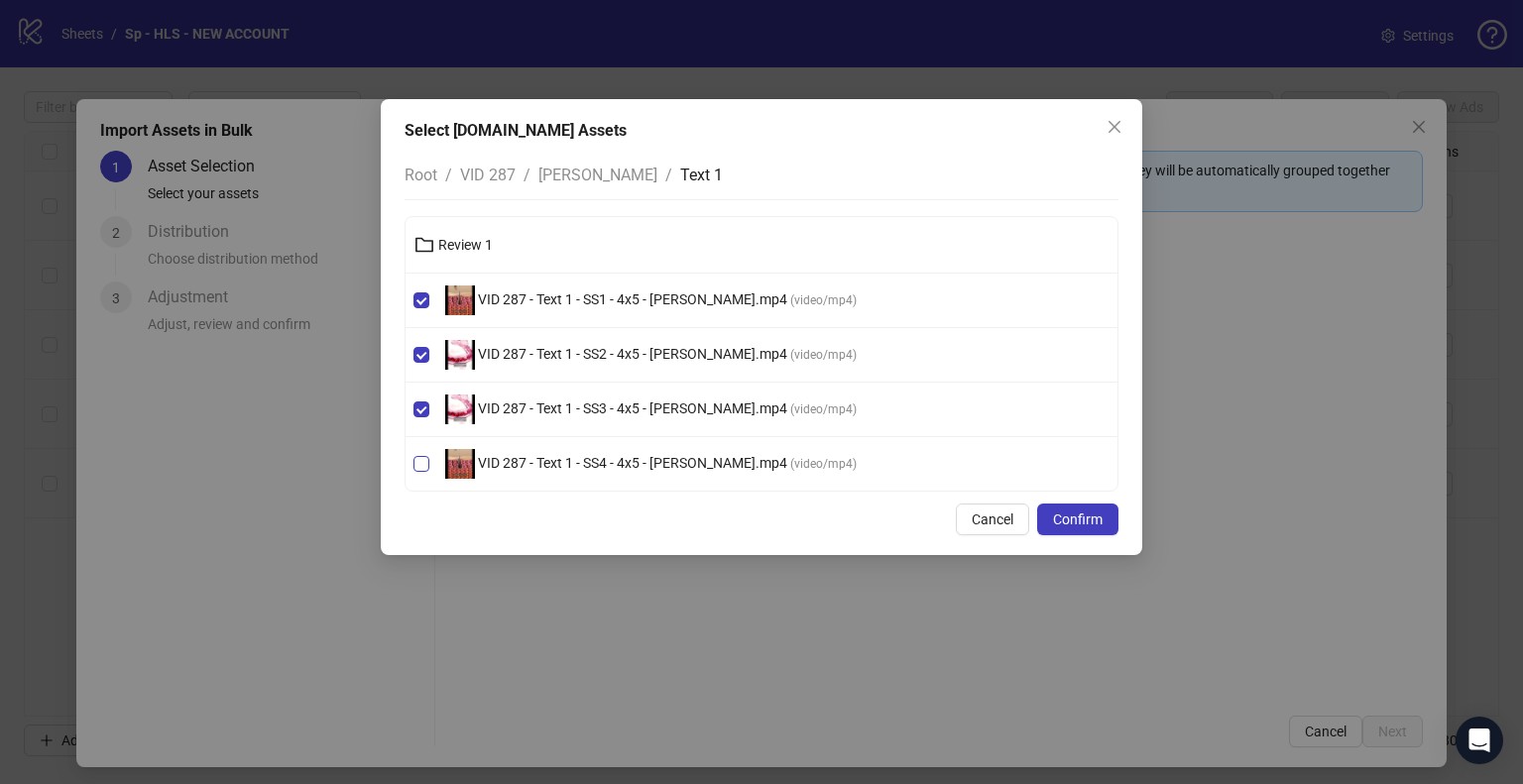 click on "VID 287 - Text 1 - SS4 - 4x5 - [PERSON_NAME].mp4" at bounding box center [633, 463] 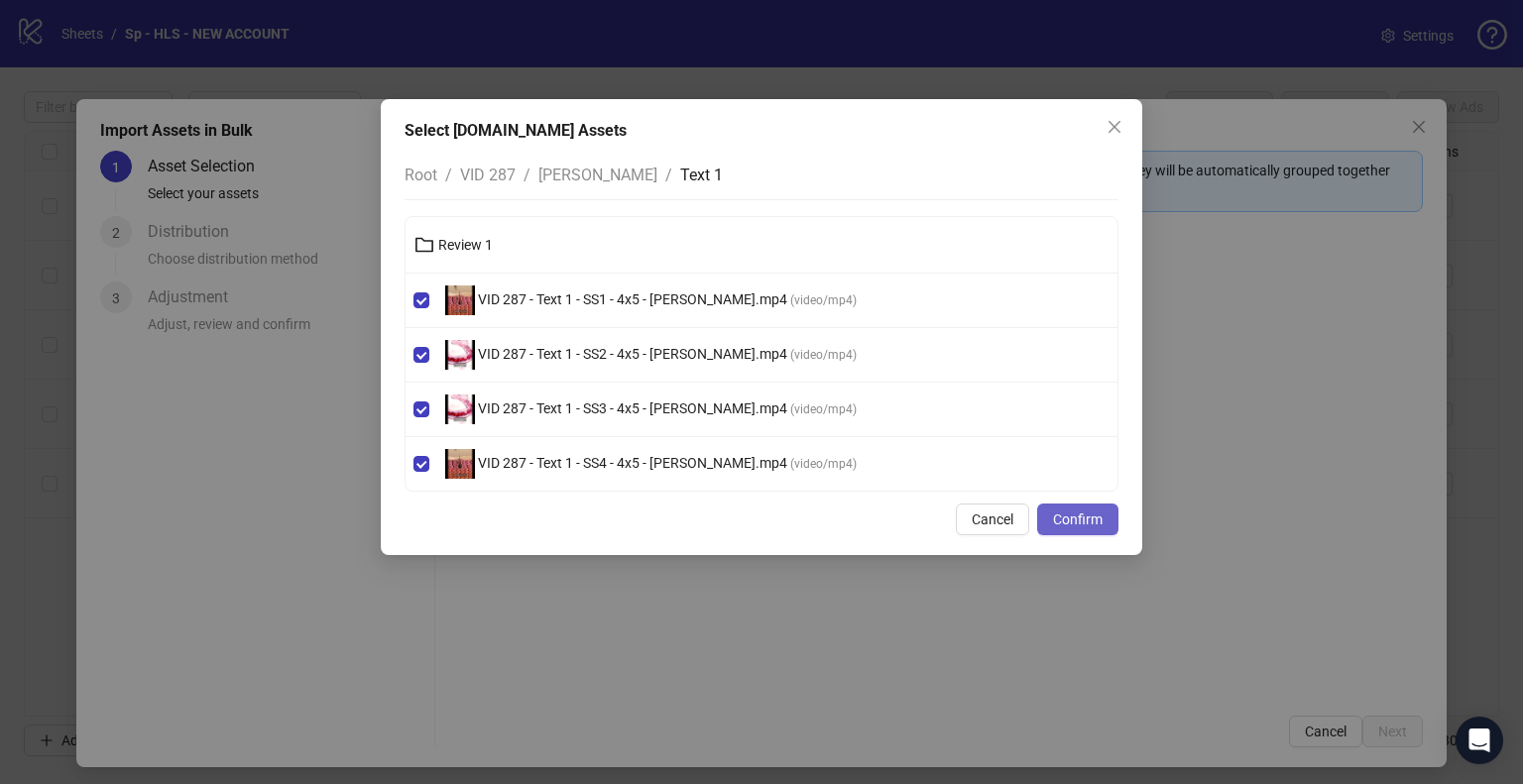 click on "Confirm" at bounding box center (1078, 519) 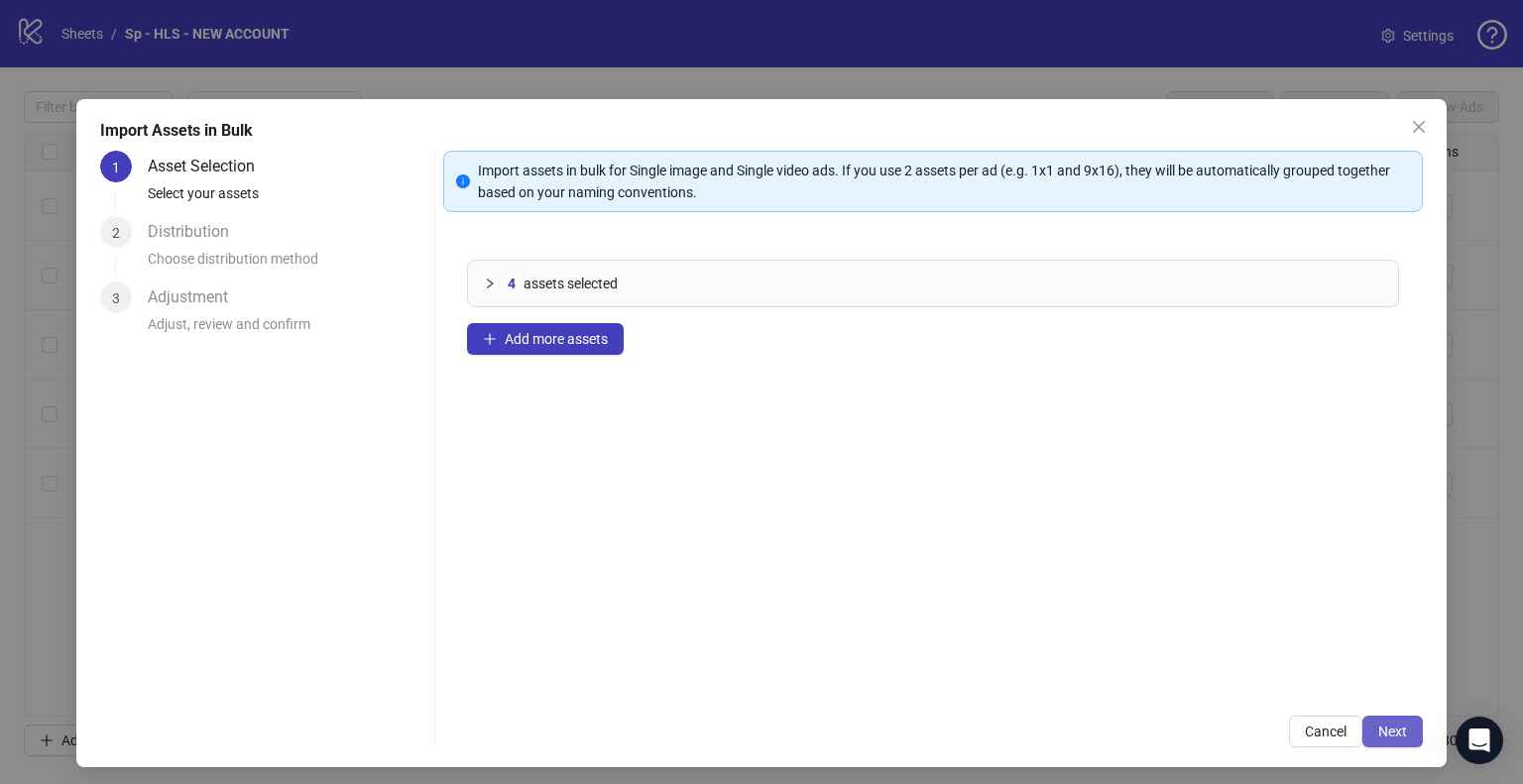 click on "Next" at bounding box center [1392, 731] 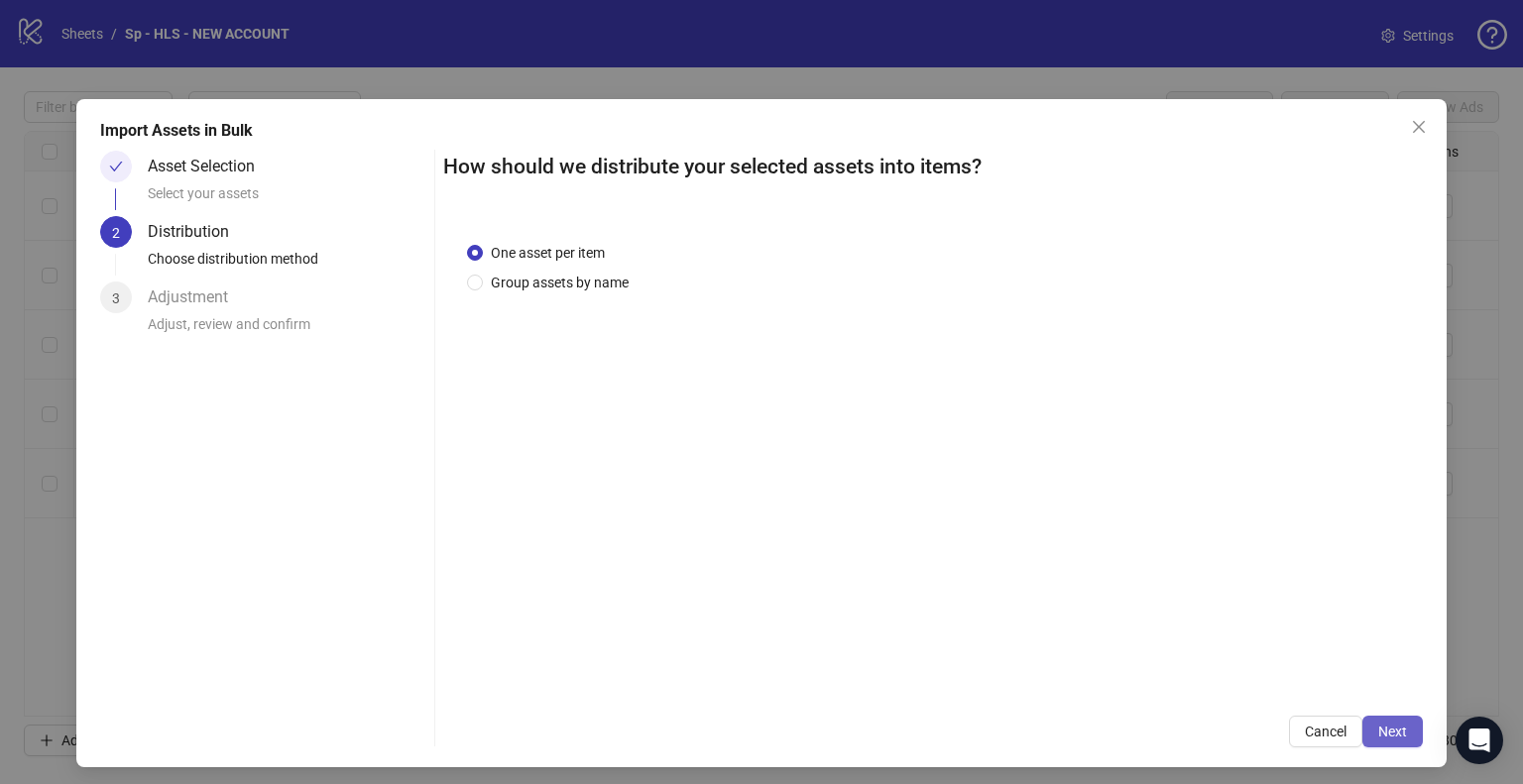 click on "Next" at bounding box center (1392, 731) 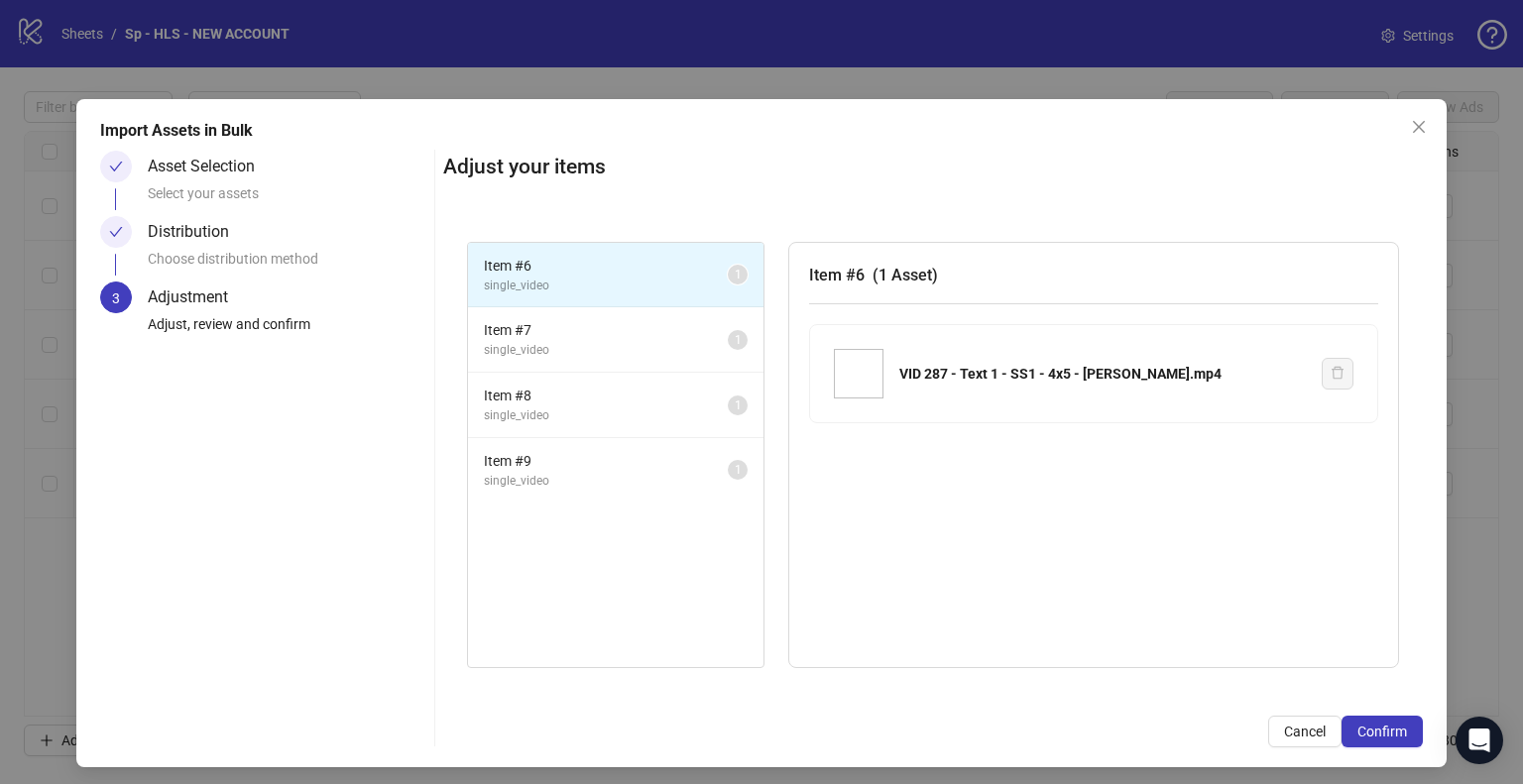 click on "Confirm" at bounding box center (1382, 731) 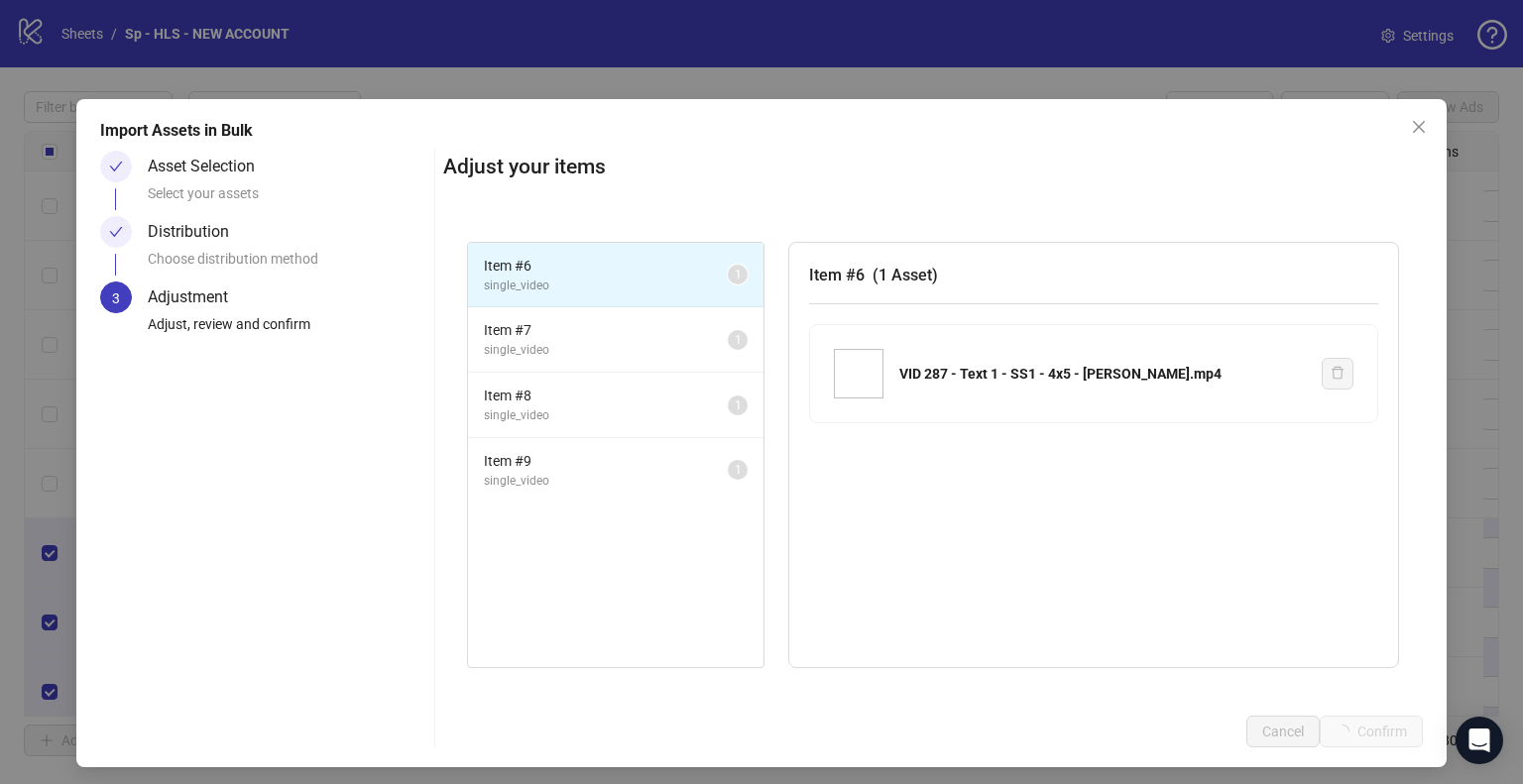 scroll, scrollTop: 95, scrollLeft: 0, axis: vertical 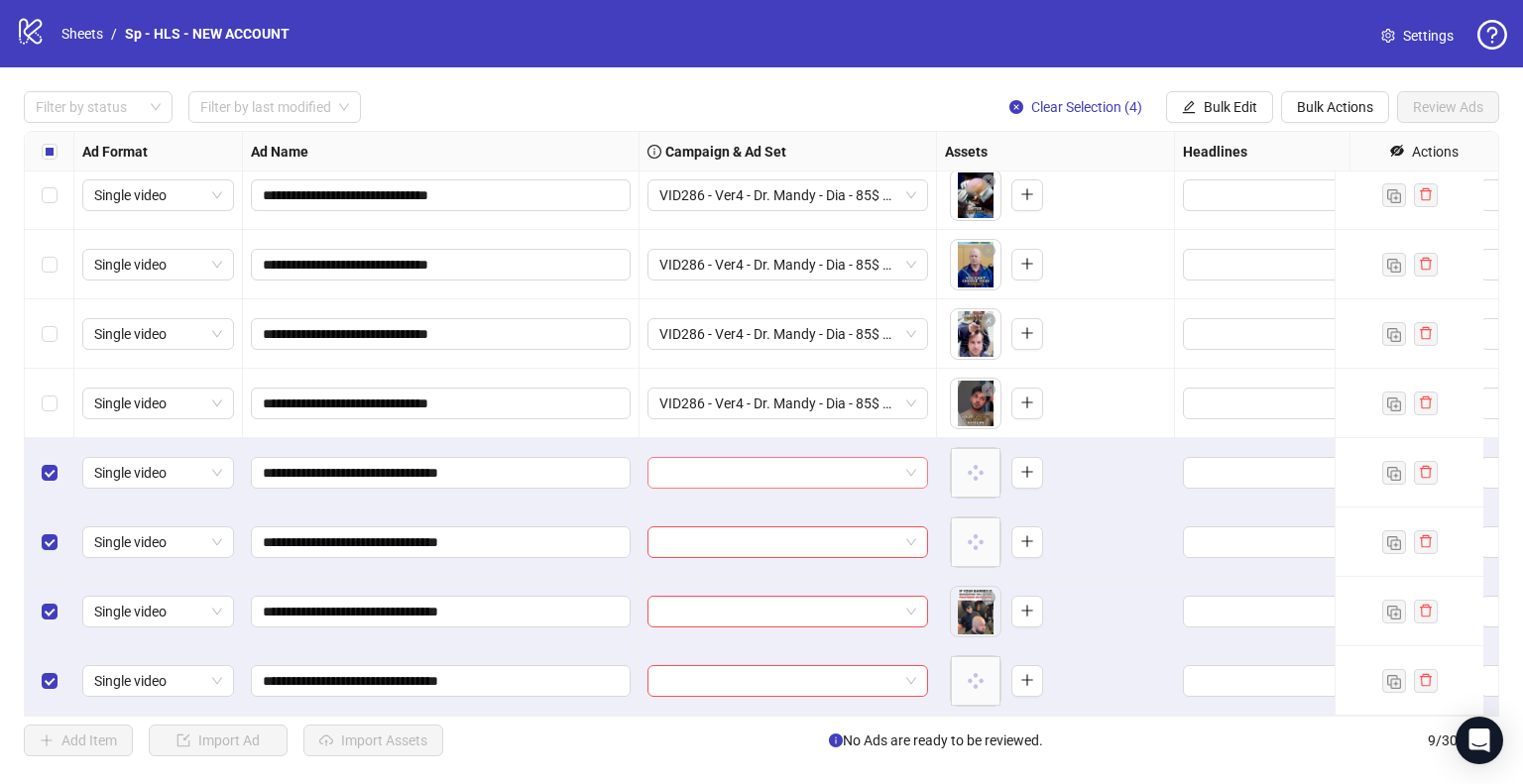 click at bounding box center (787, 473) 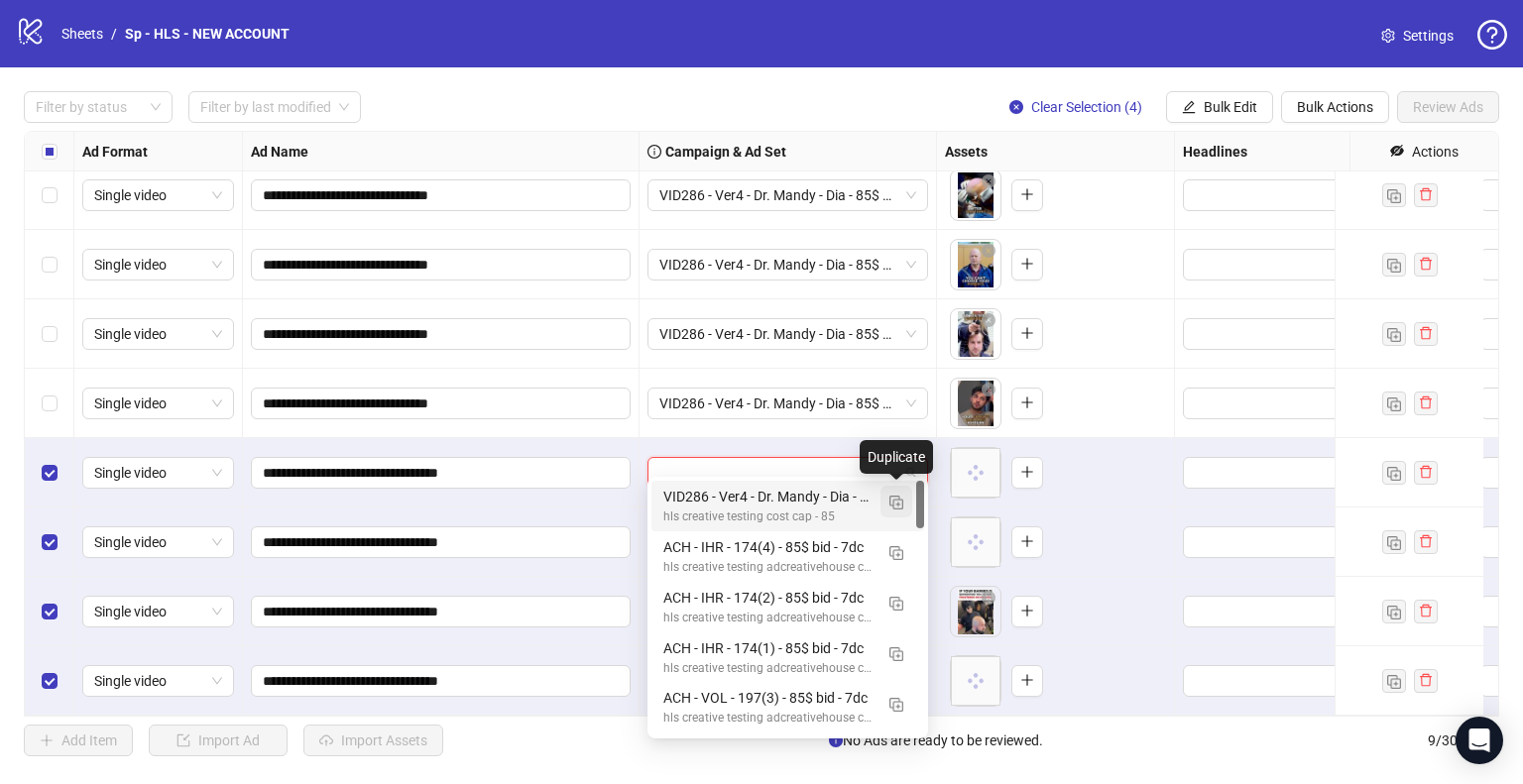 click at bounding box center (896, 503) 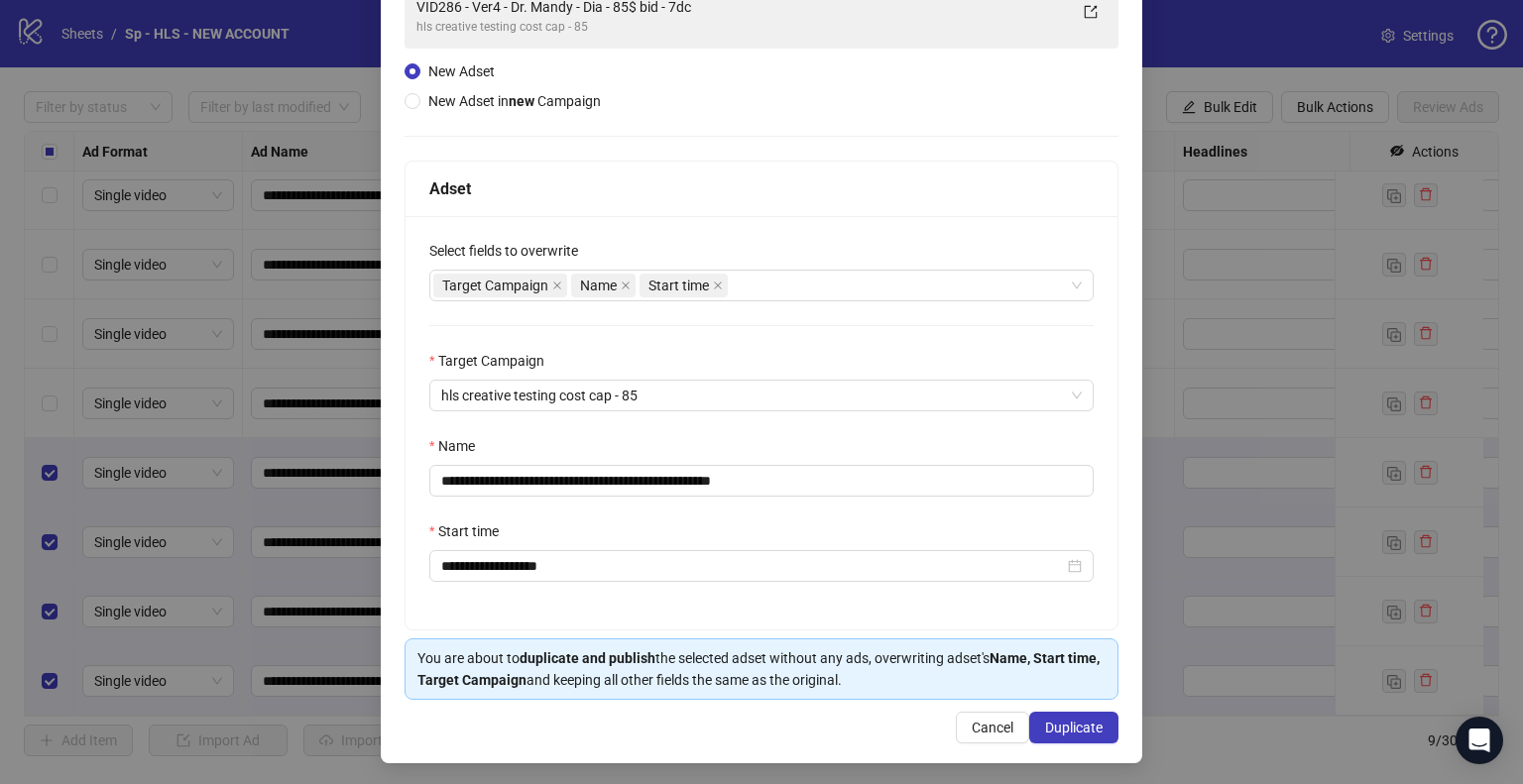 scroll, scrollTop: 168, scrollLeft: 0, axis: vertical 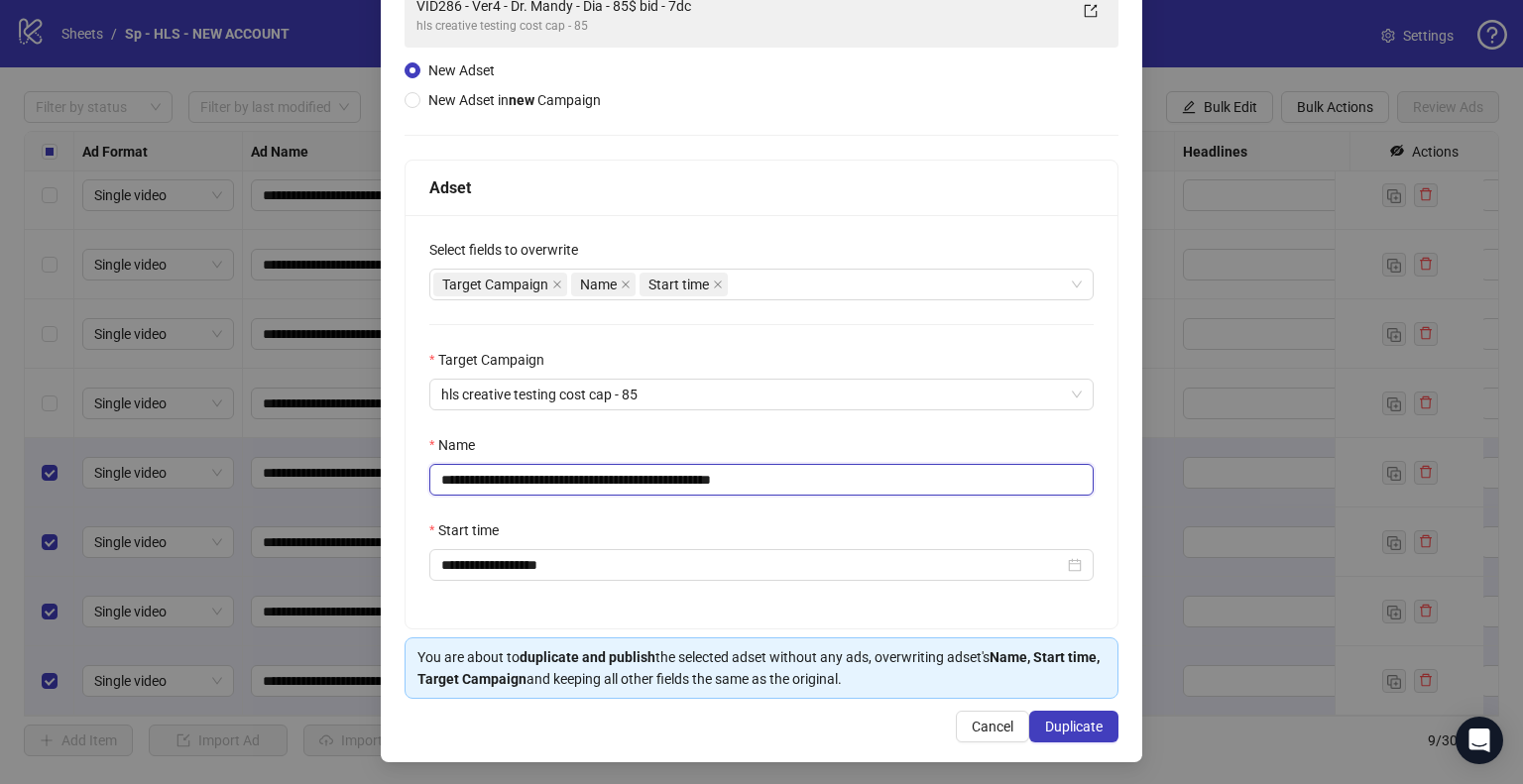 click on "**********" at bounding box center [762, 480] 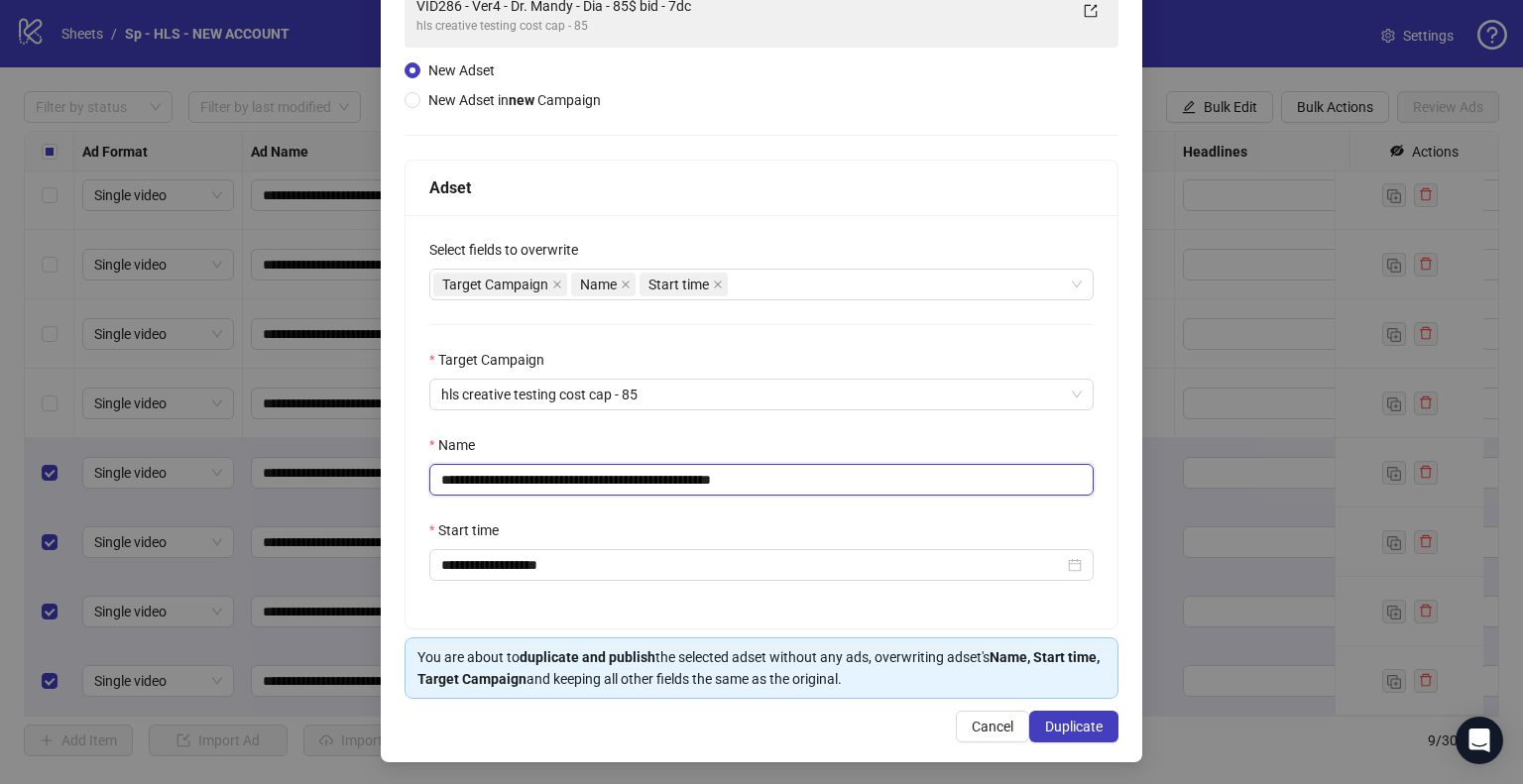 click on "**********" at bounding box center (762, 480) 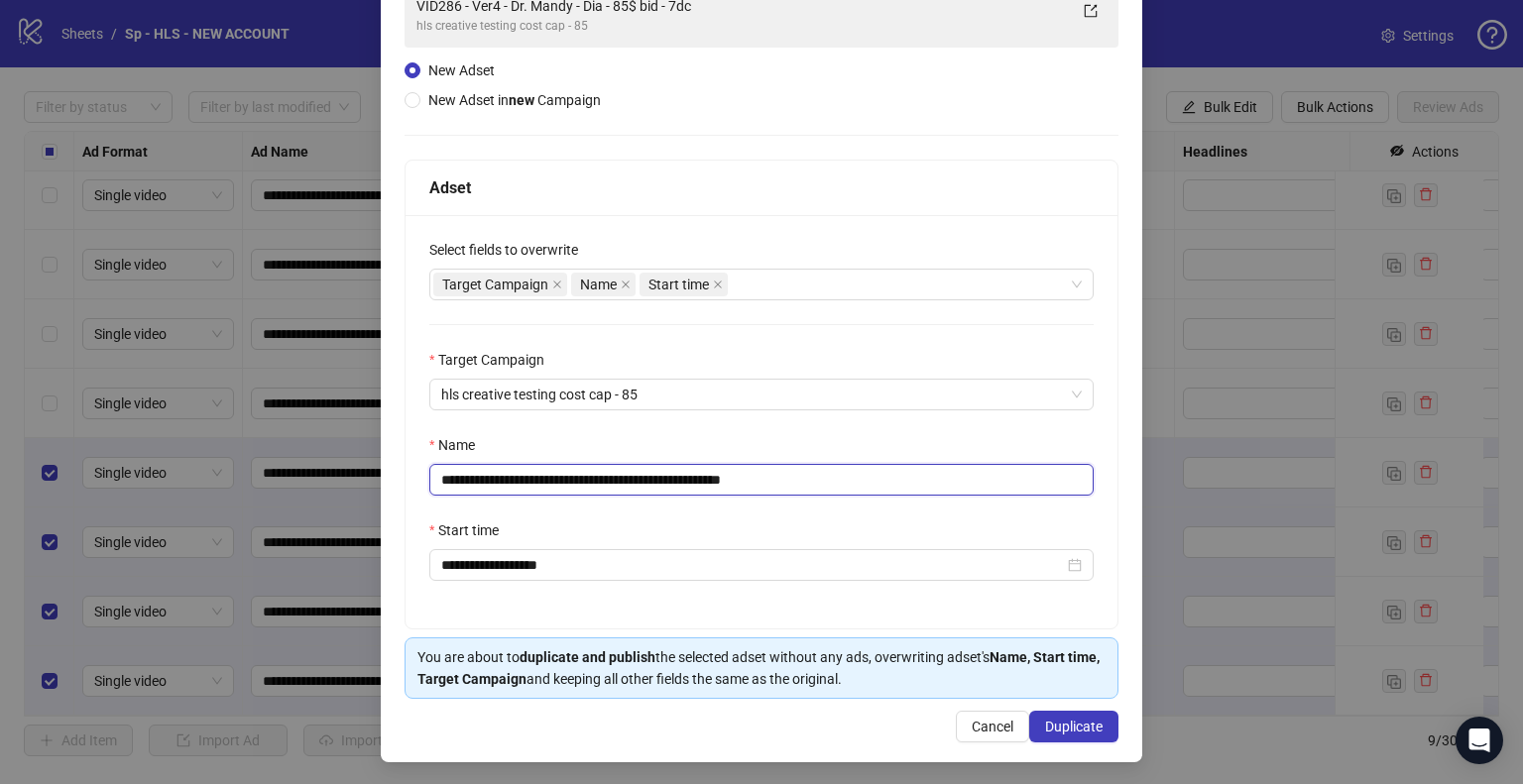 click on "**********" at bounding box center (762, 480) 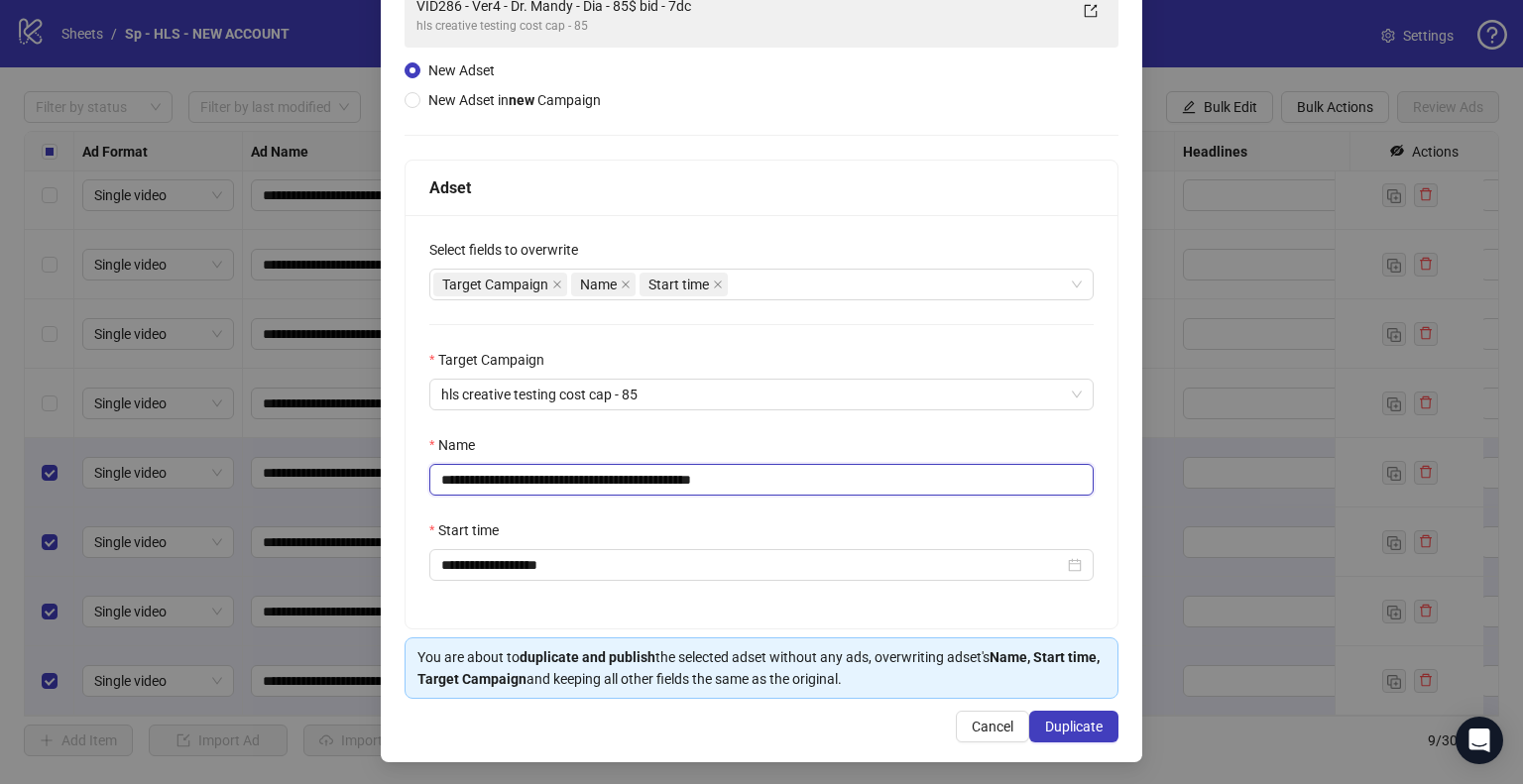 type on "**********" 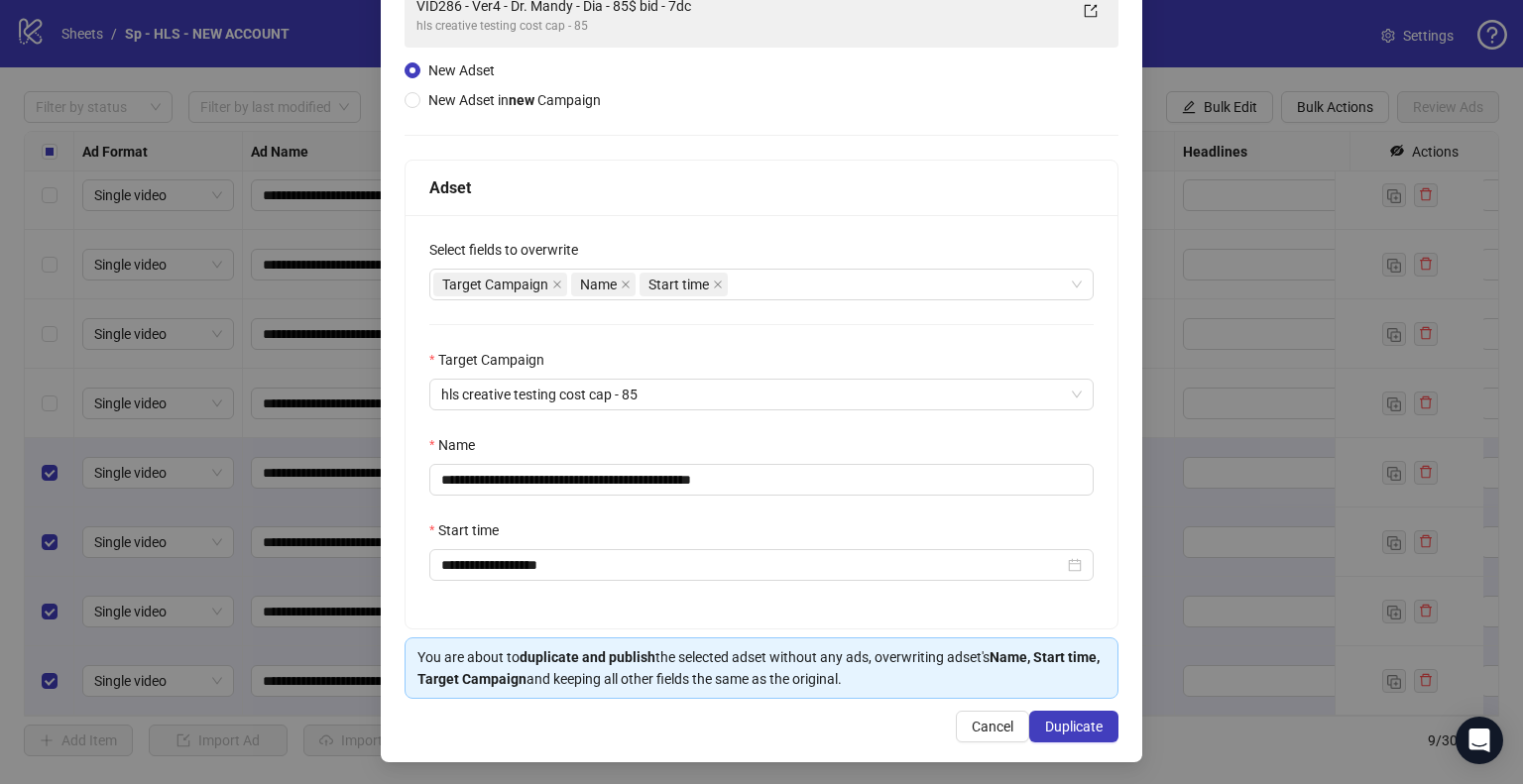click on "**********" at bounding box center [762, 421] 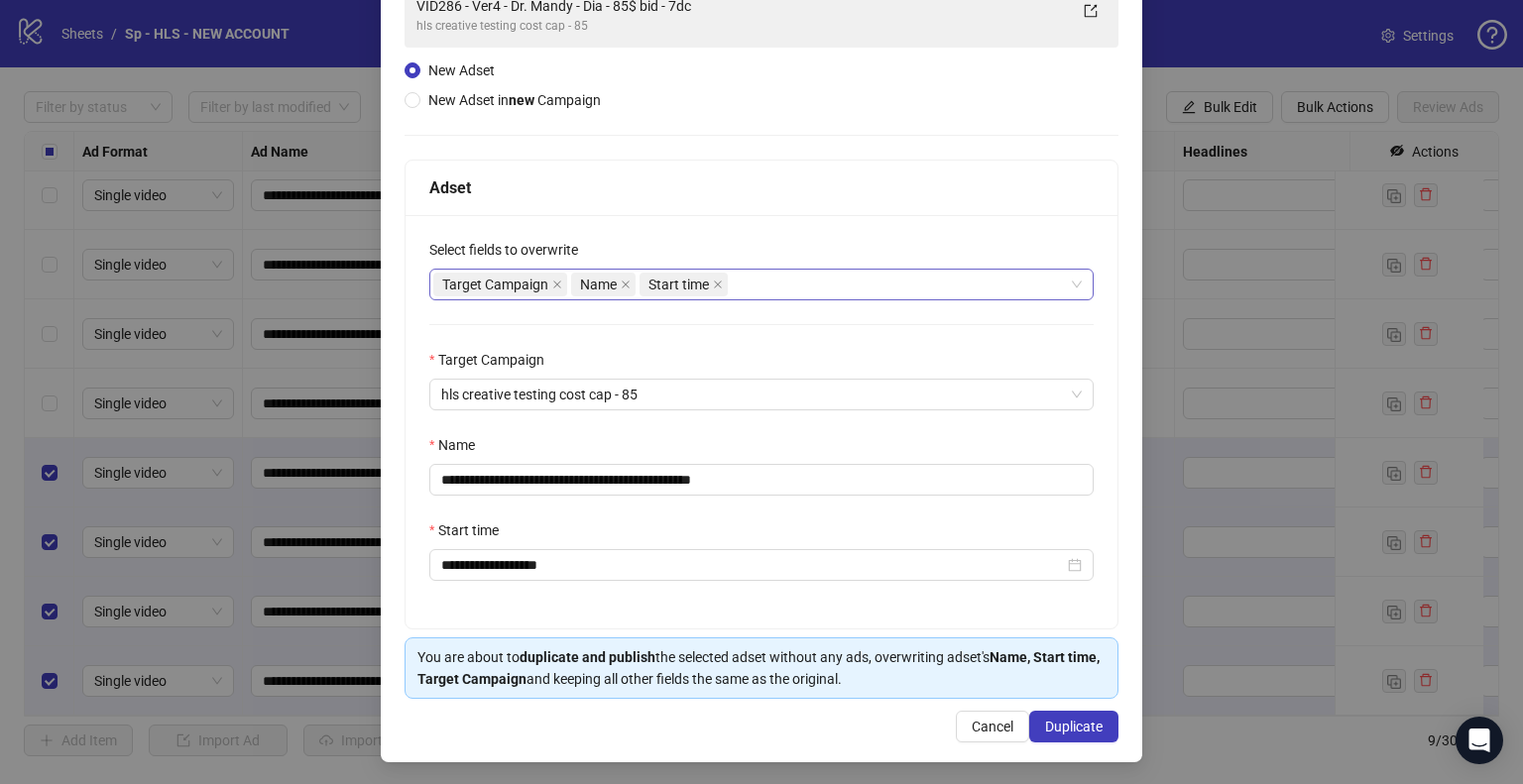 click on "Target Campaign Name Start time" at bounding box center [751, 284] 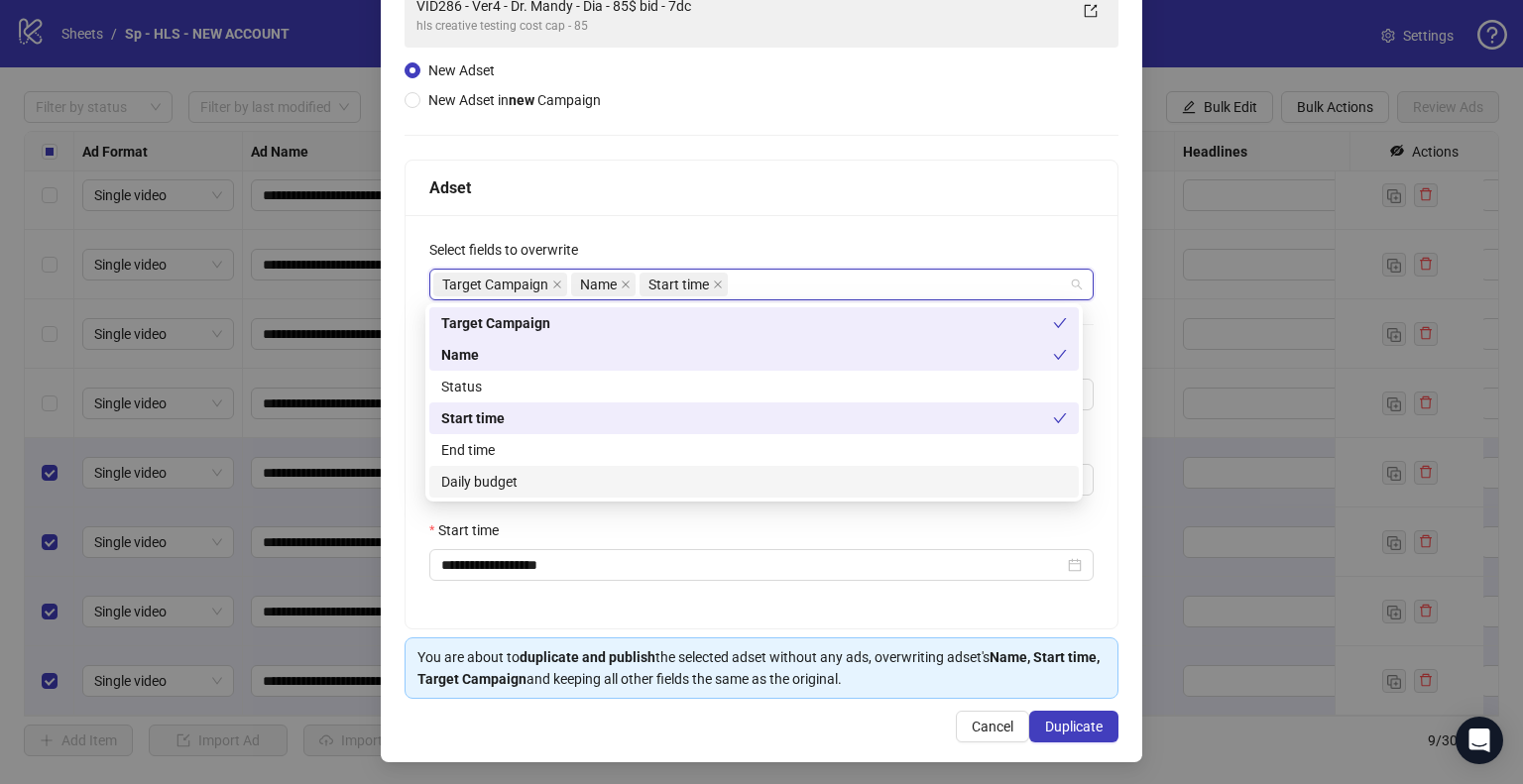 click on "Daily budget" at bounding box center [754, 482] 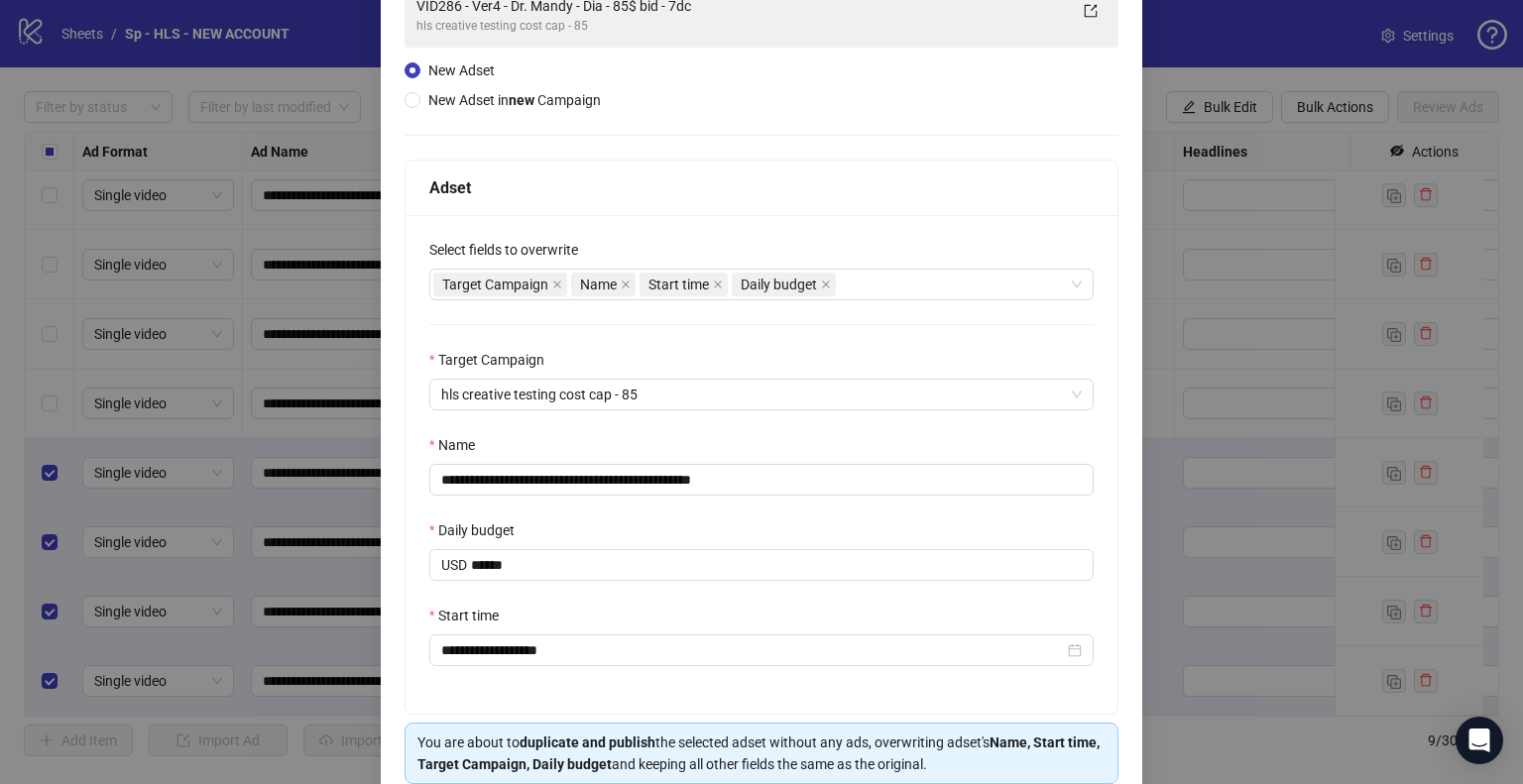 click on "**********" at bounding box center [762, 464] 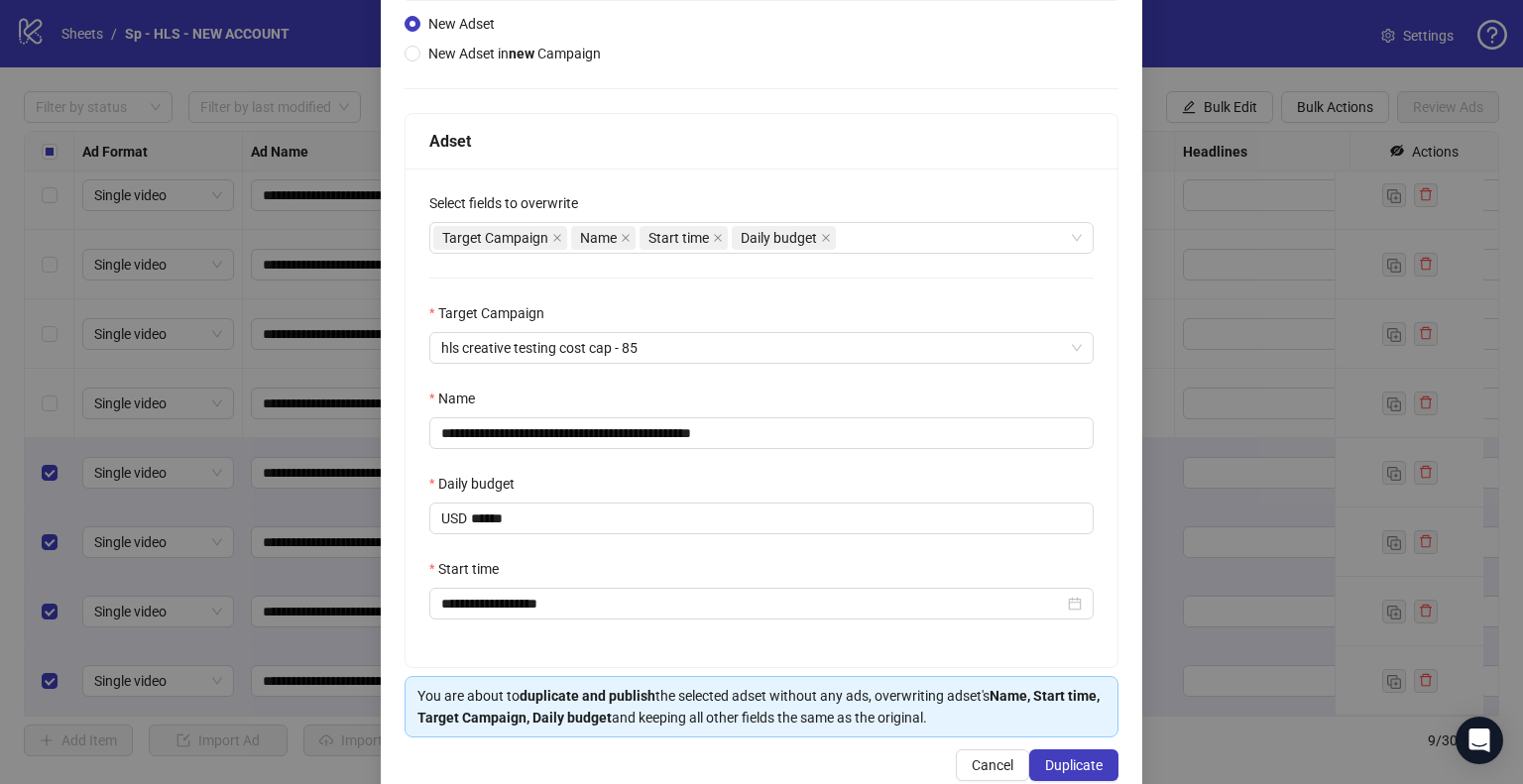 scroll, scrollTop: 254, scrollLeft: 0, axis: vertical 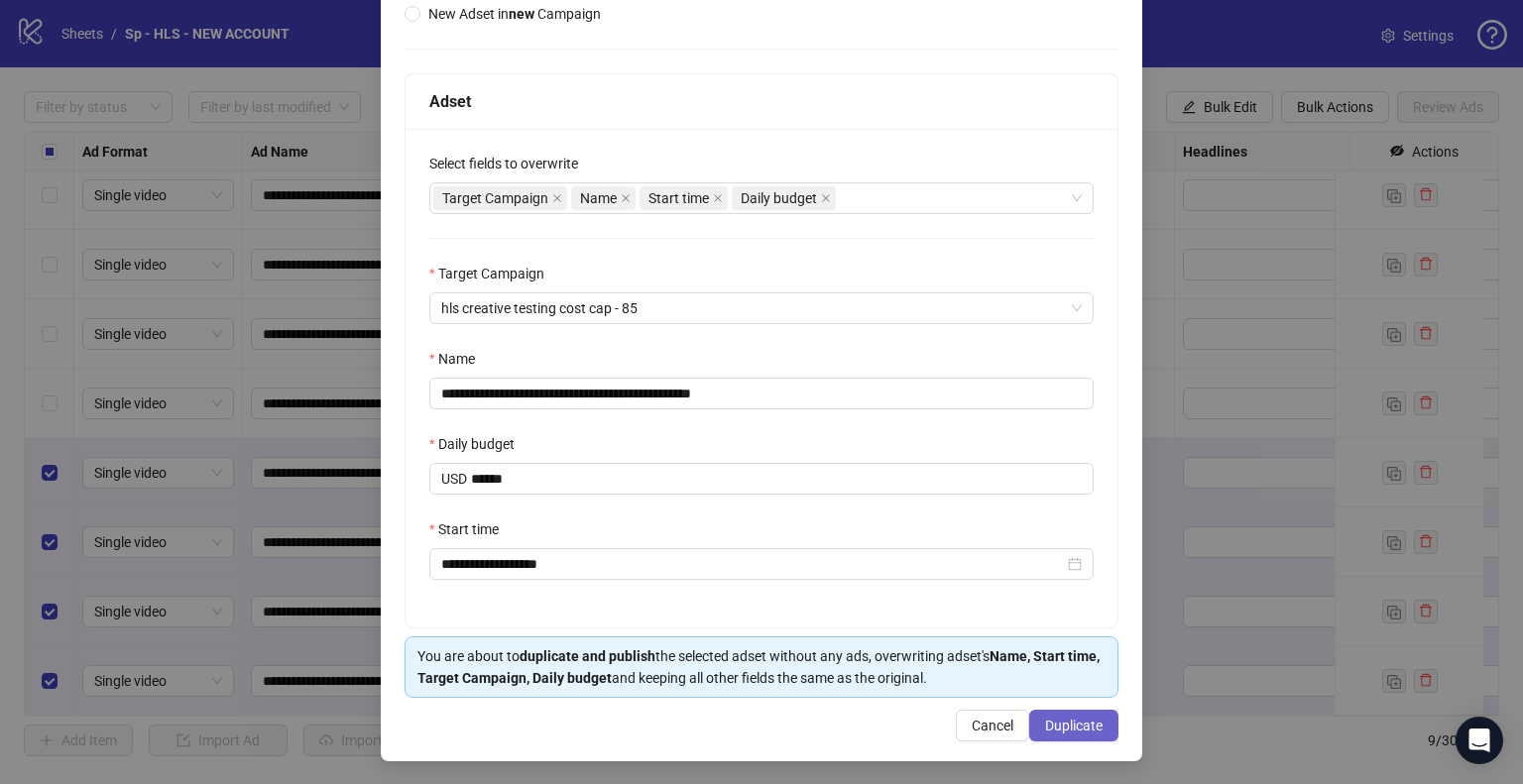 click on "Duplicate" at bounding box center (1074, 726) 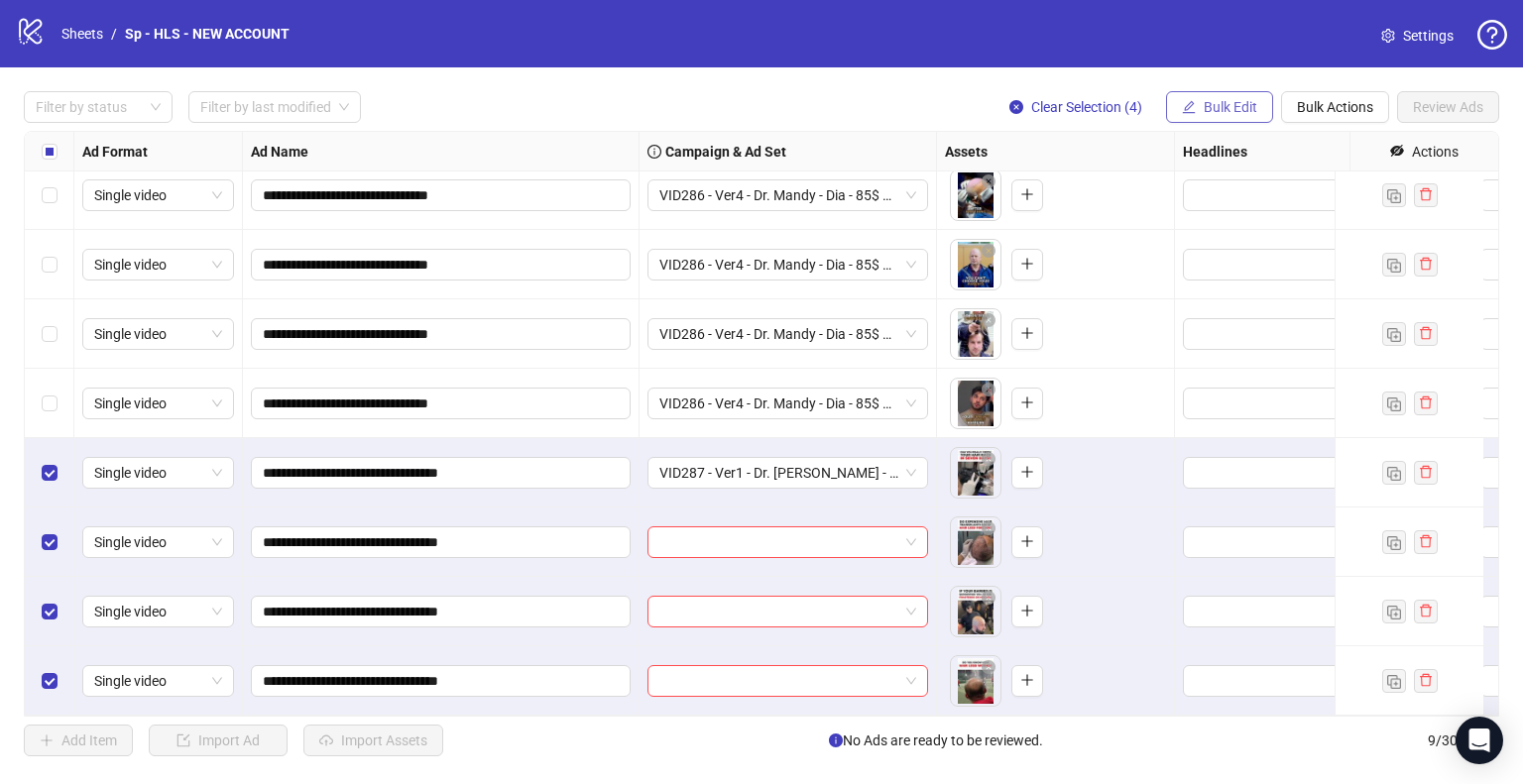 click on "Bulk Edit" at bounding box center (1230, 107) 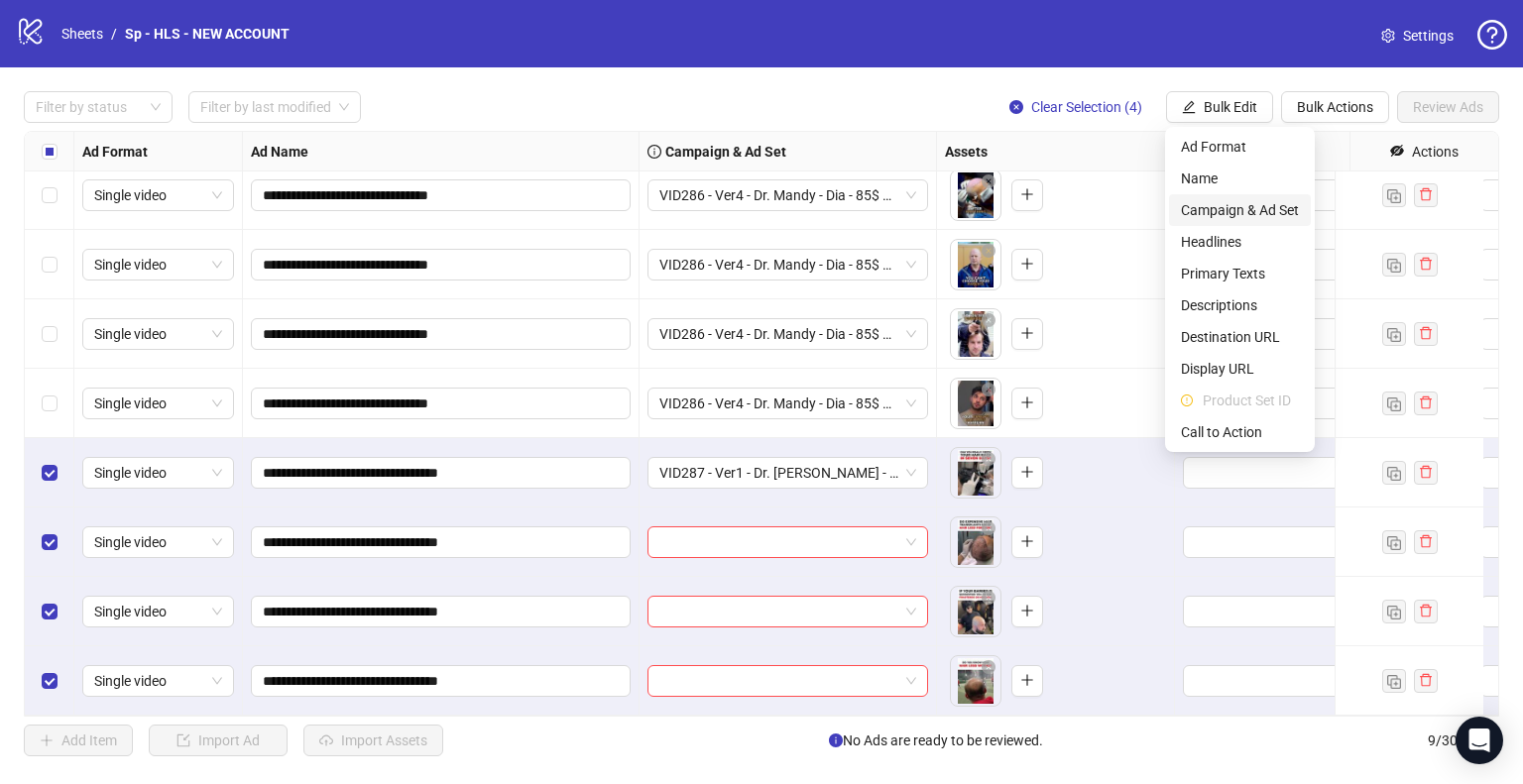 click on "Campaign & Ad Set" at bounding box center [1239, 210] 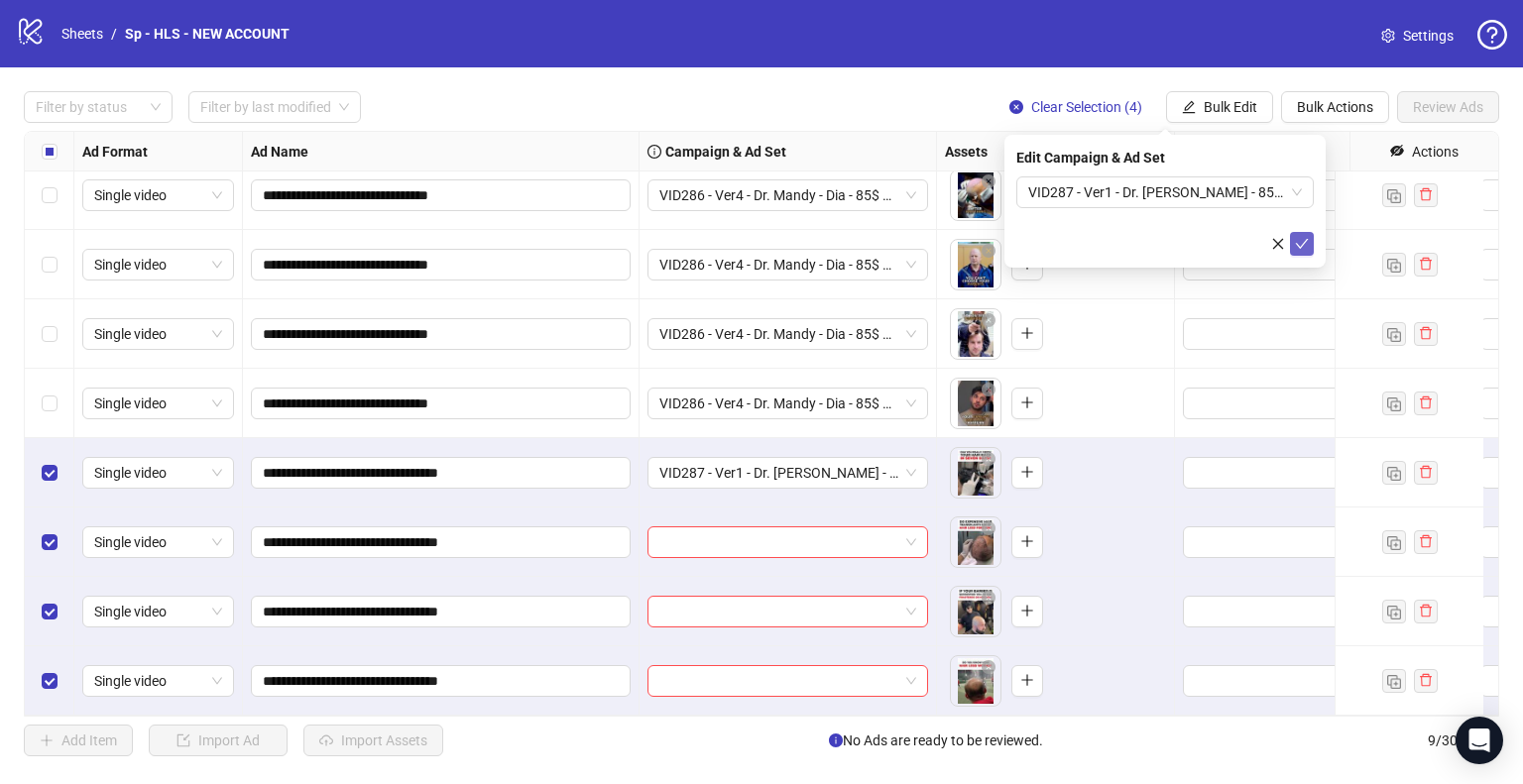 click at bounding box center [1302, 244] 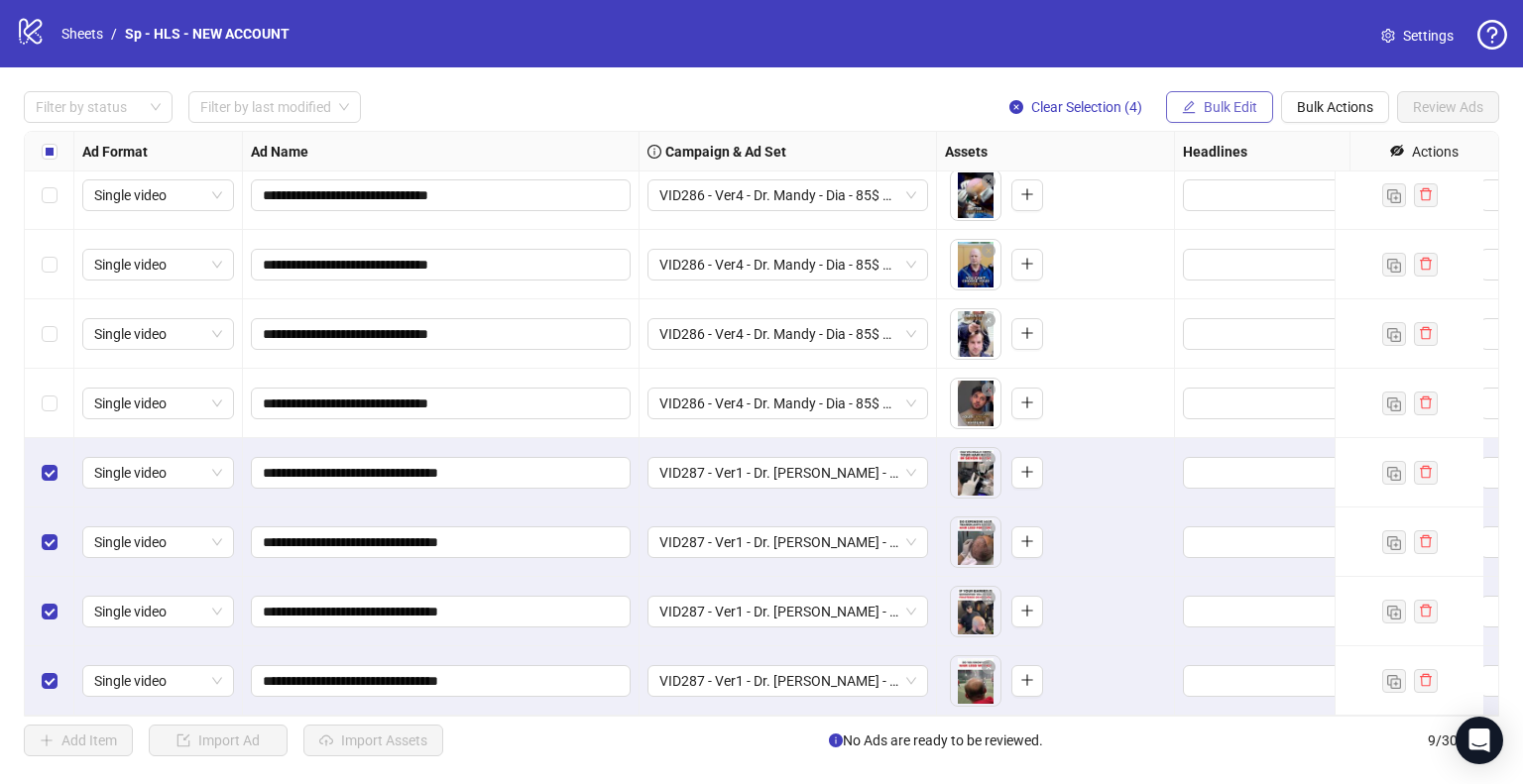 click on "Bulk Edit" at bounding box center [1230, 107] 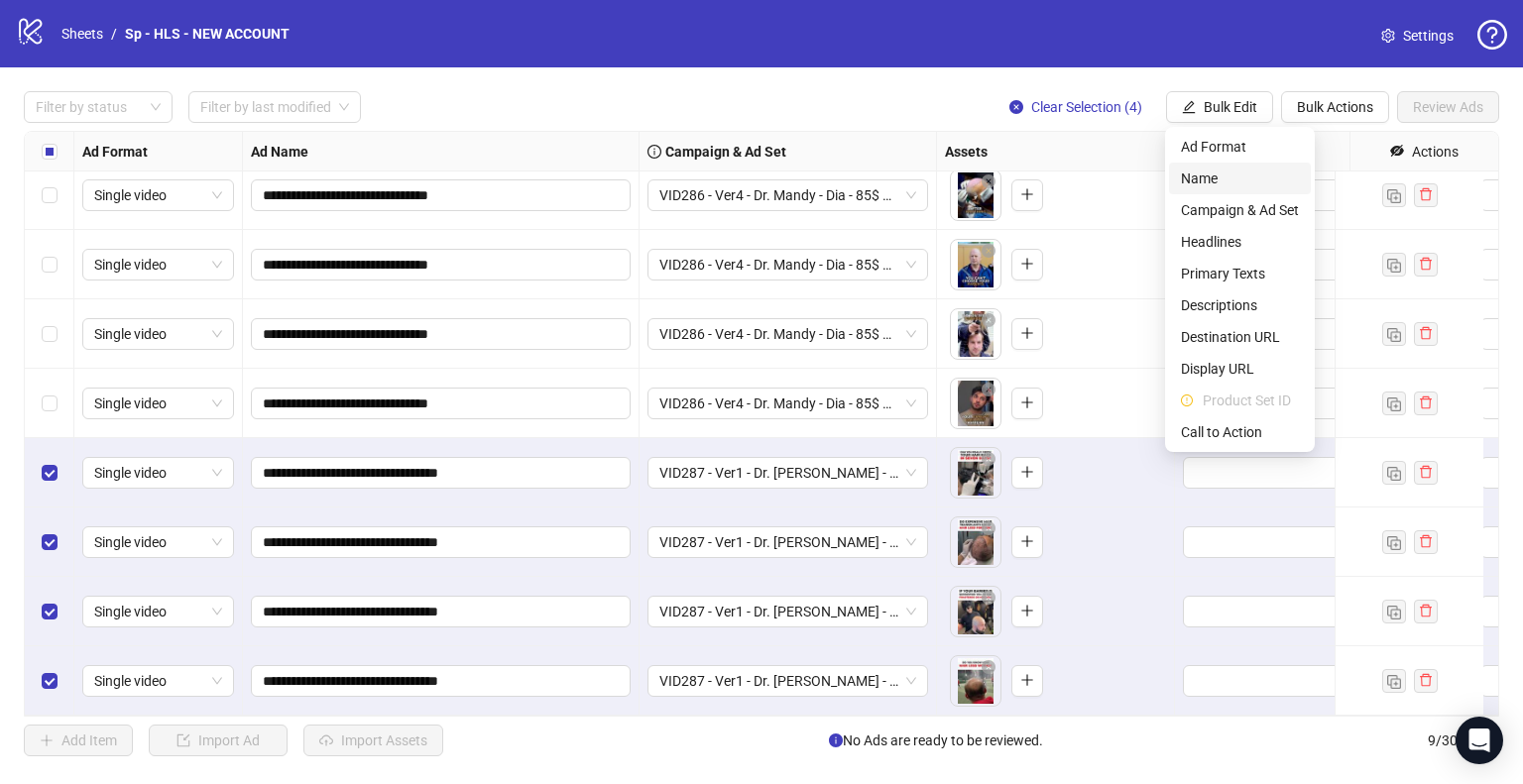 click on "Name" at bounding box center [1239, 178] 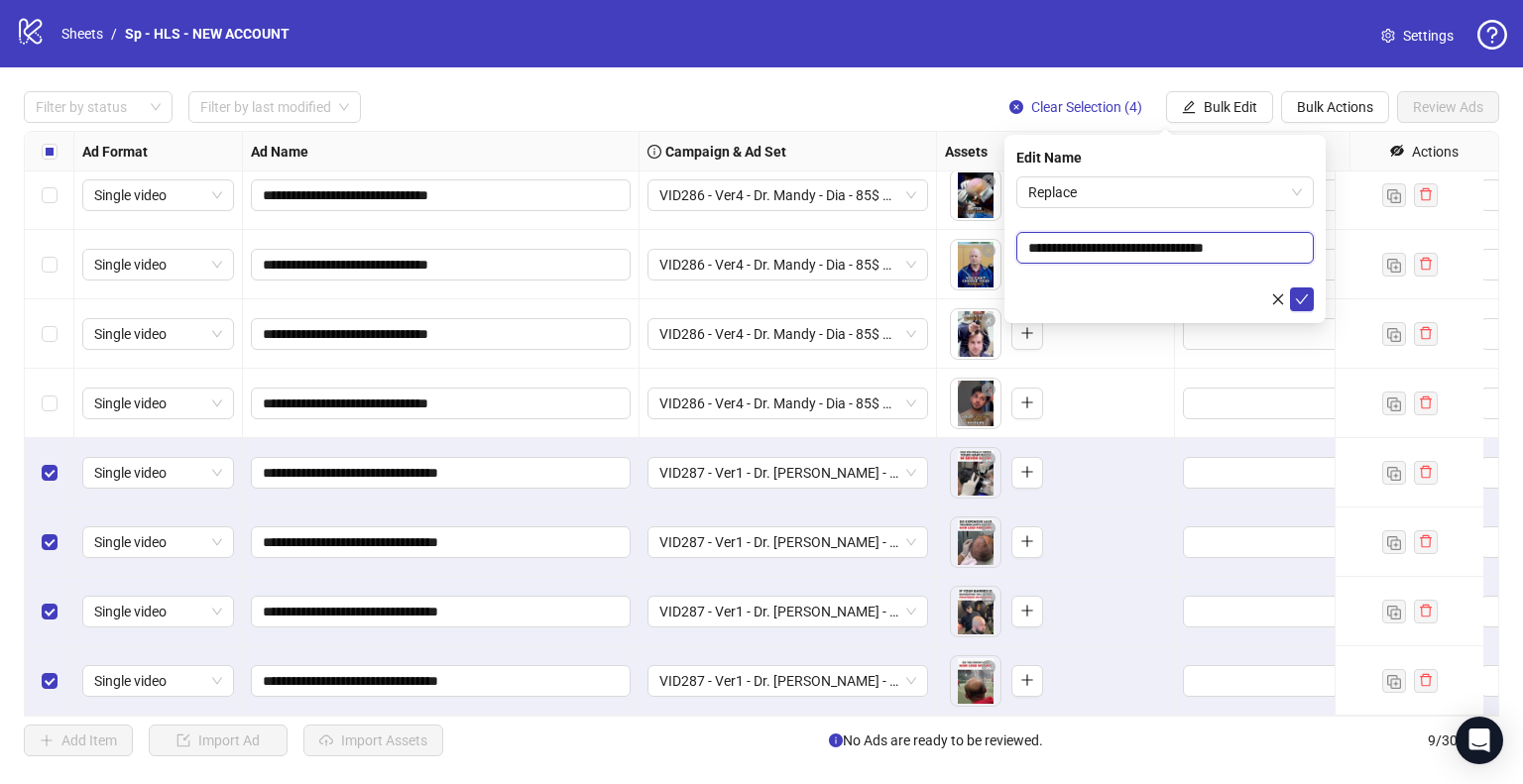 click on "**********" at bounding box center (1165, 248) 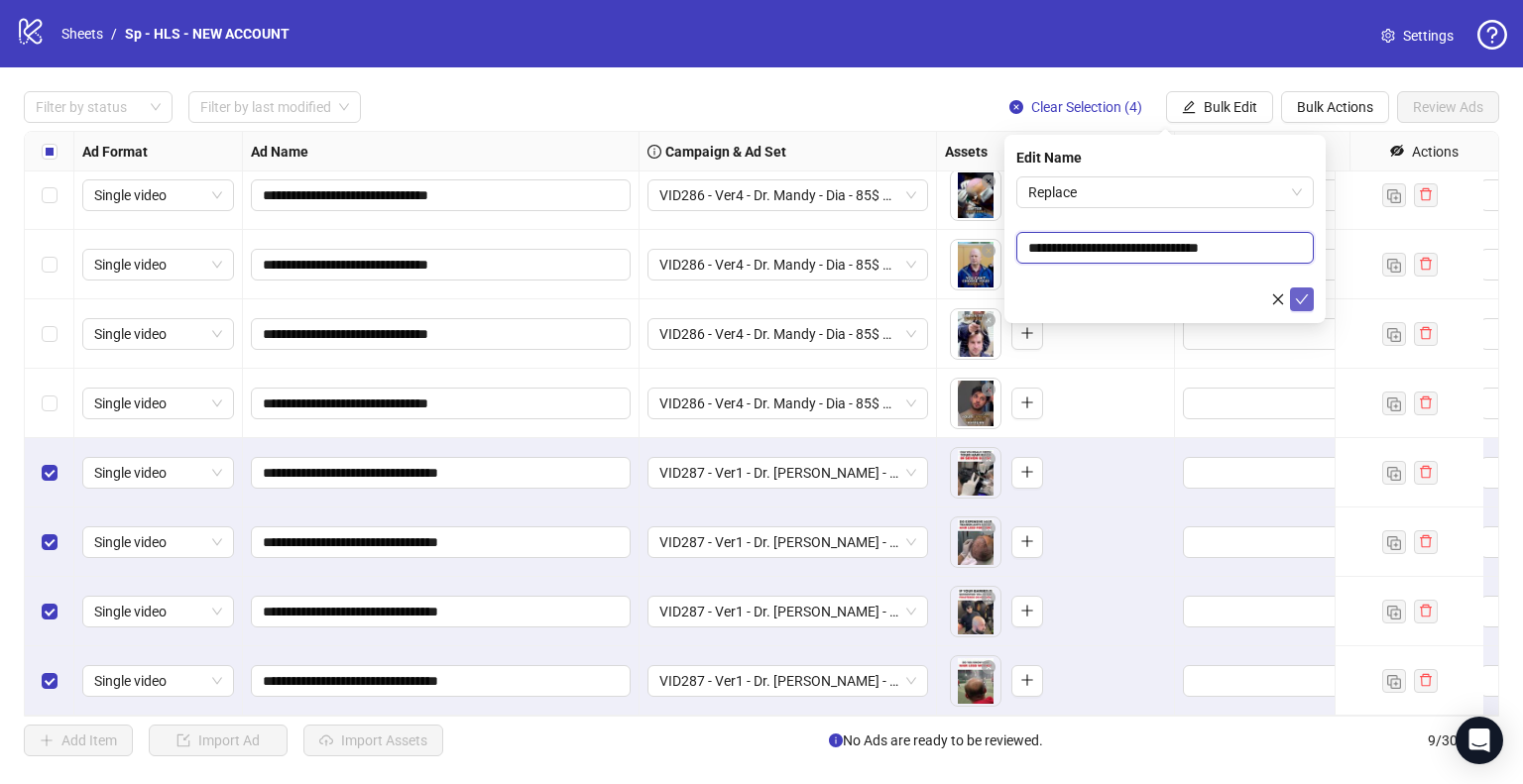 type on "**********" 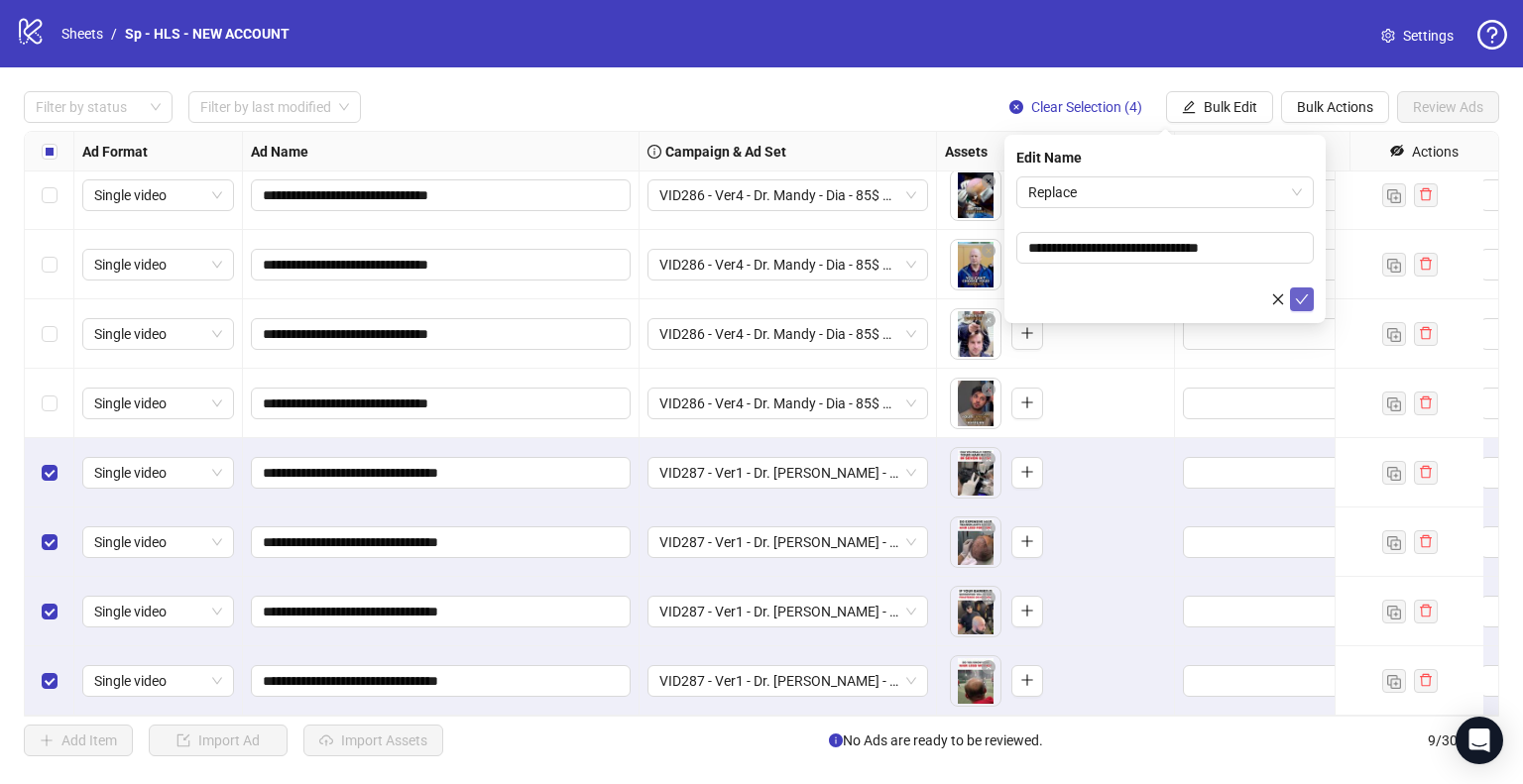 click 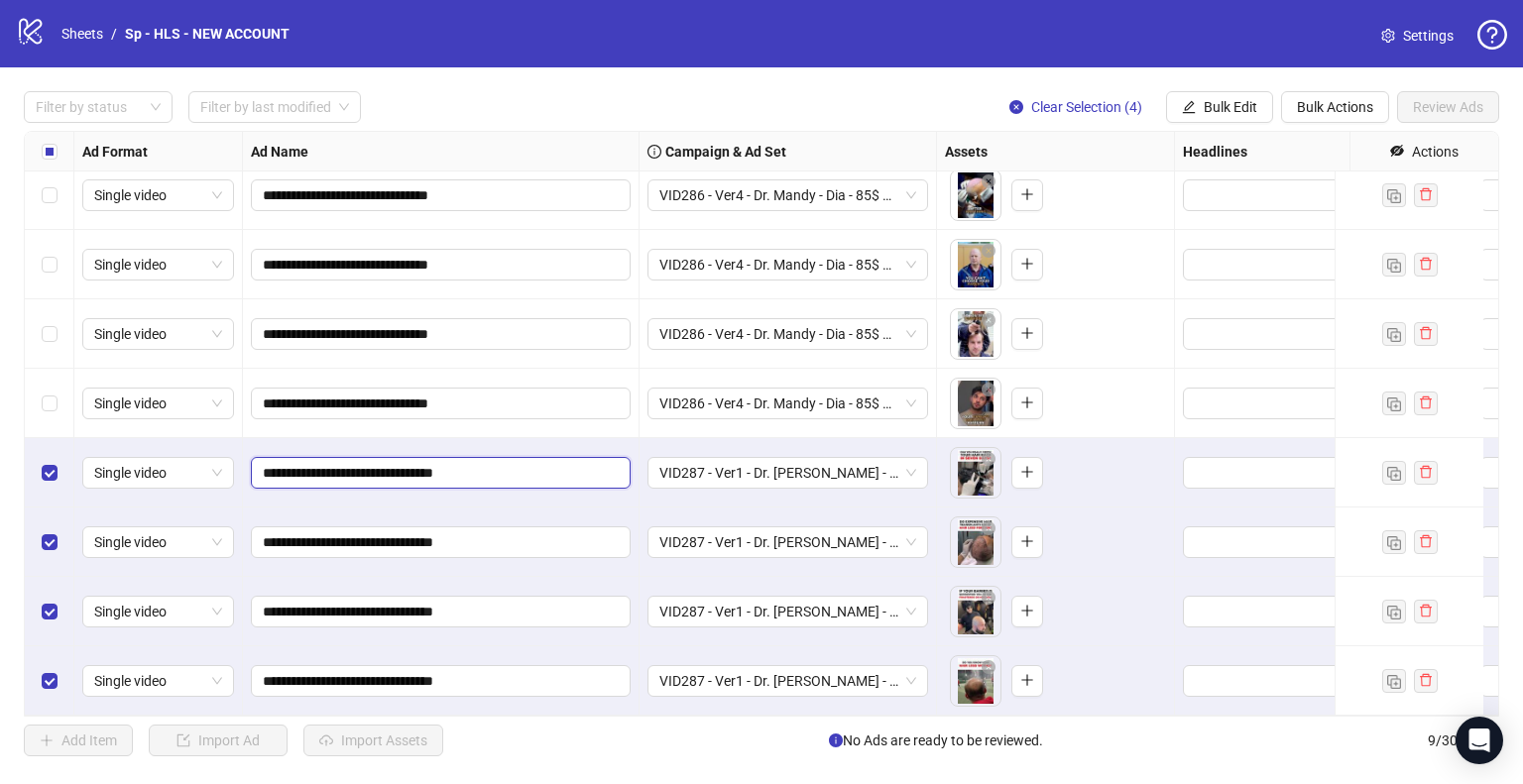 click on "**********" at bounding box center (438, 473) 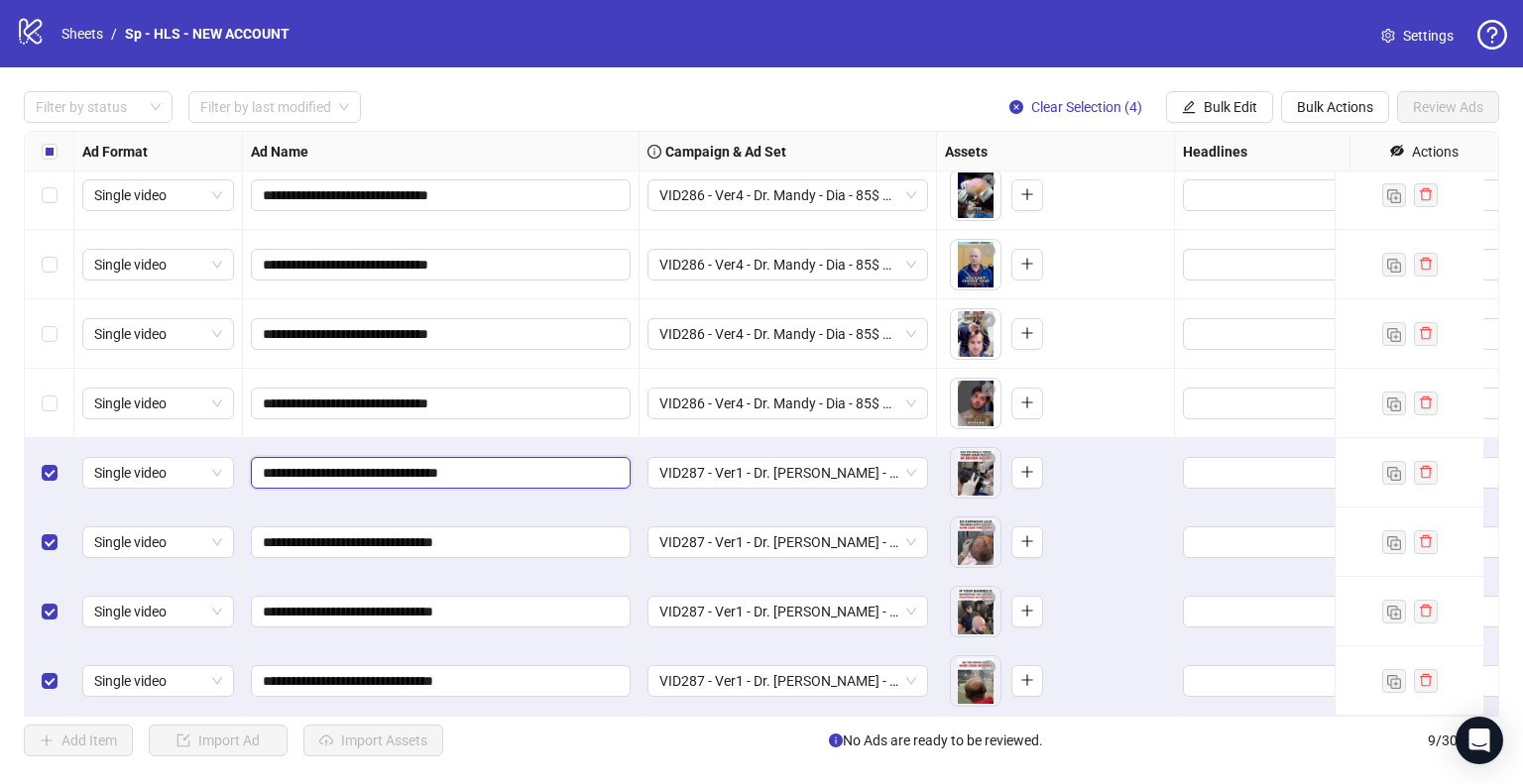 type on "**********" 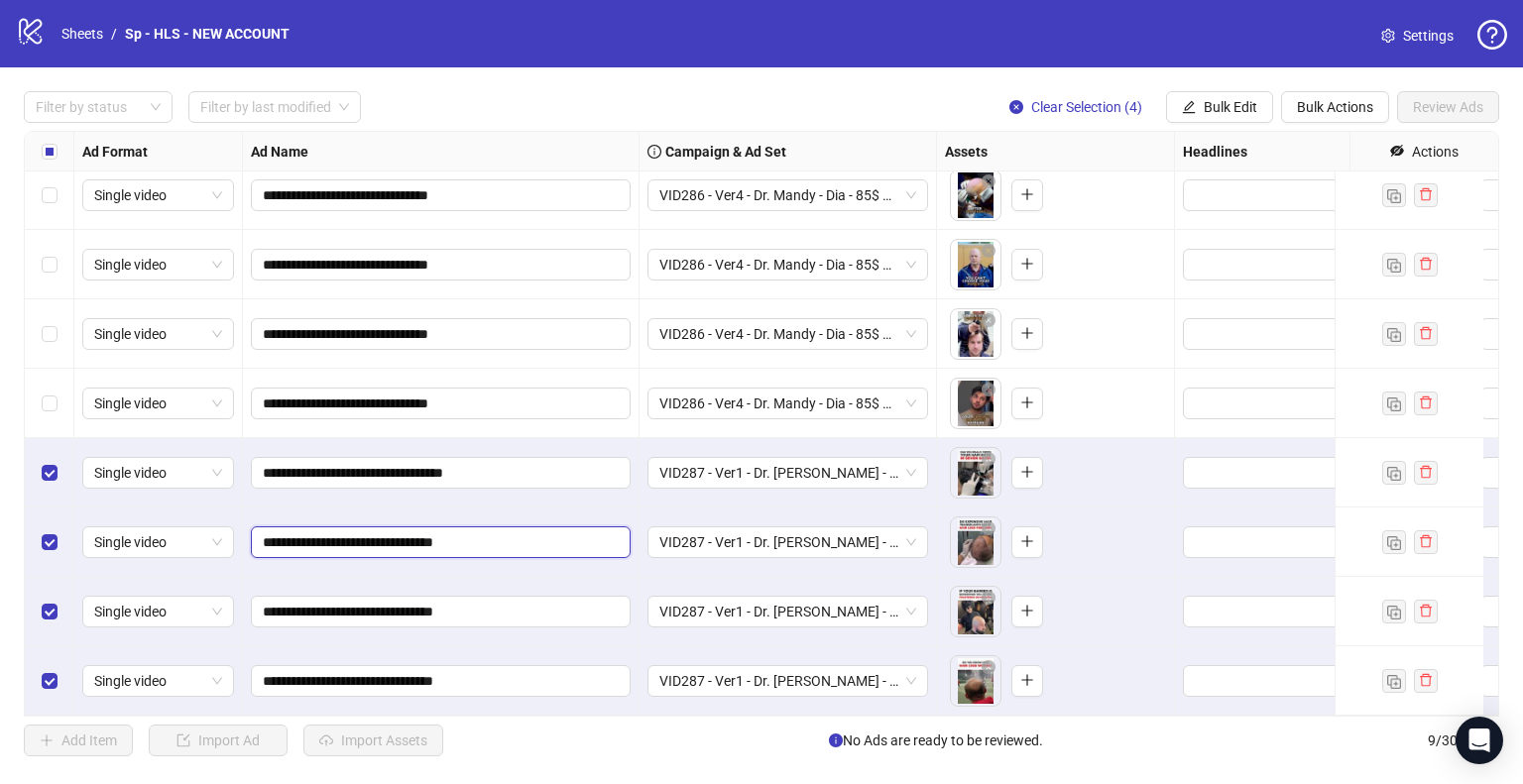 click on "**********" at bounding box center (438, 542) 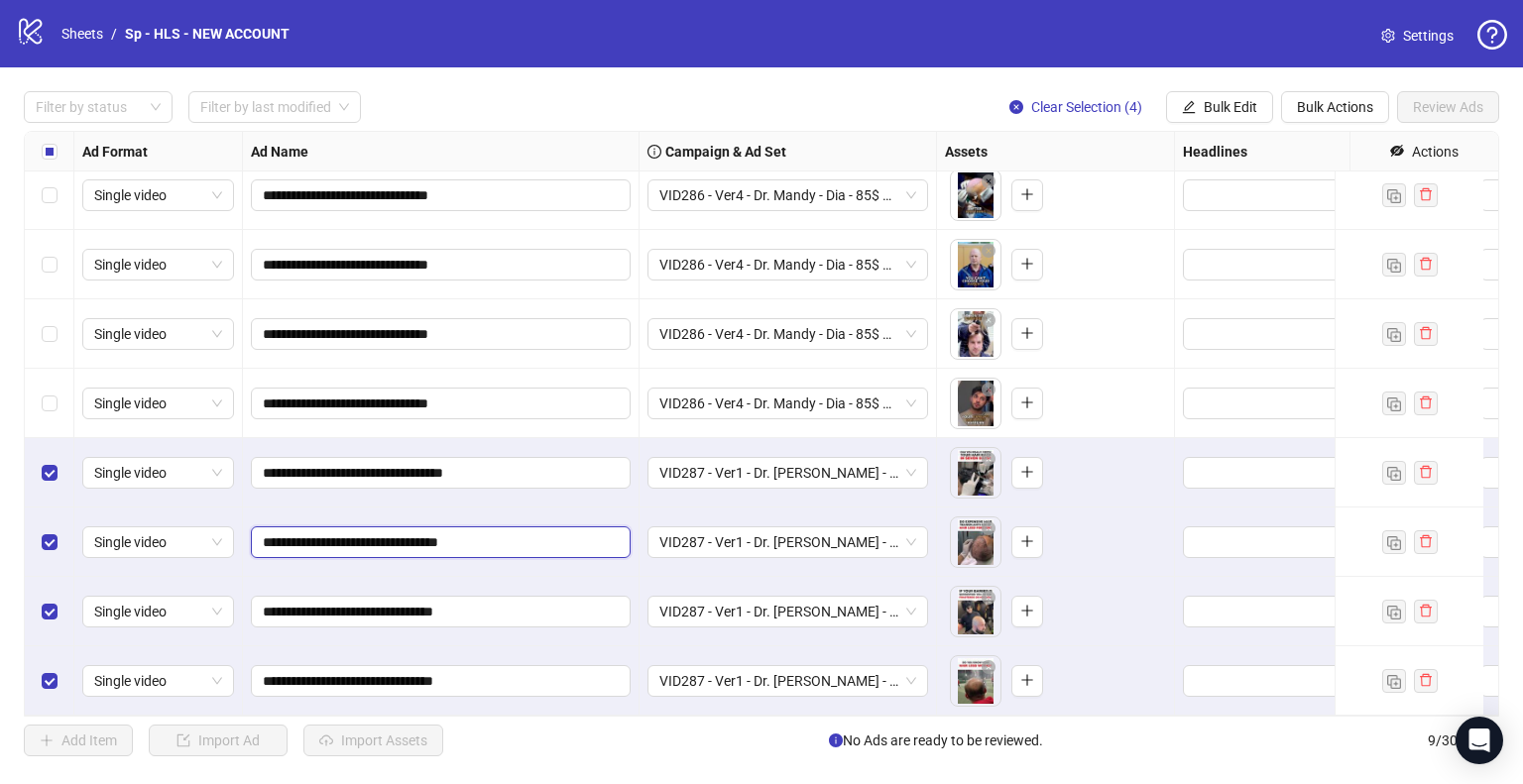 type on "**********" 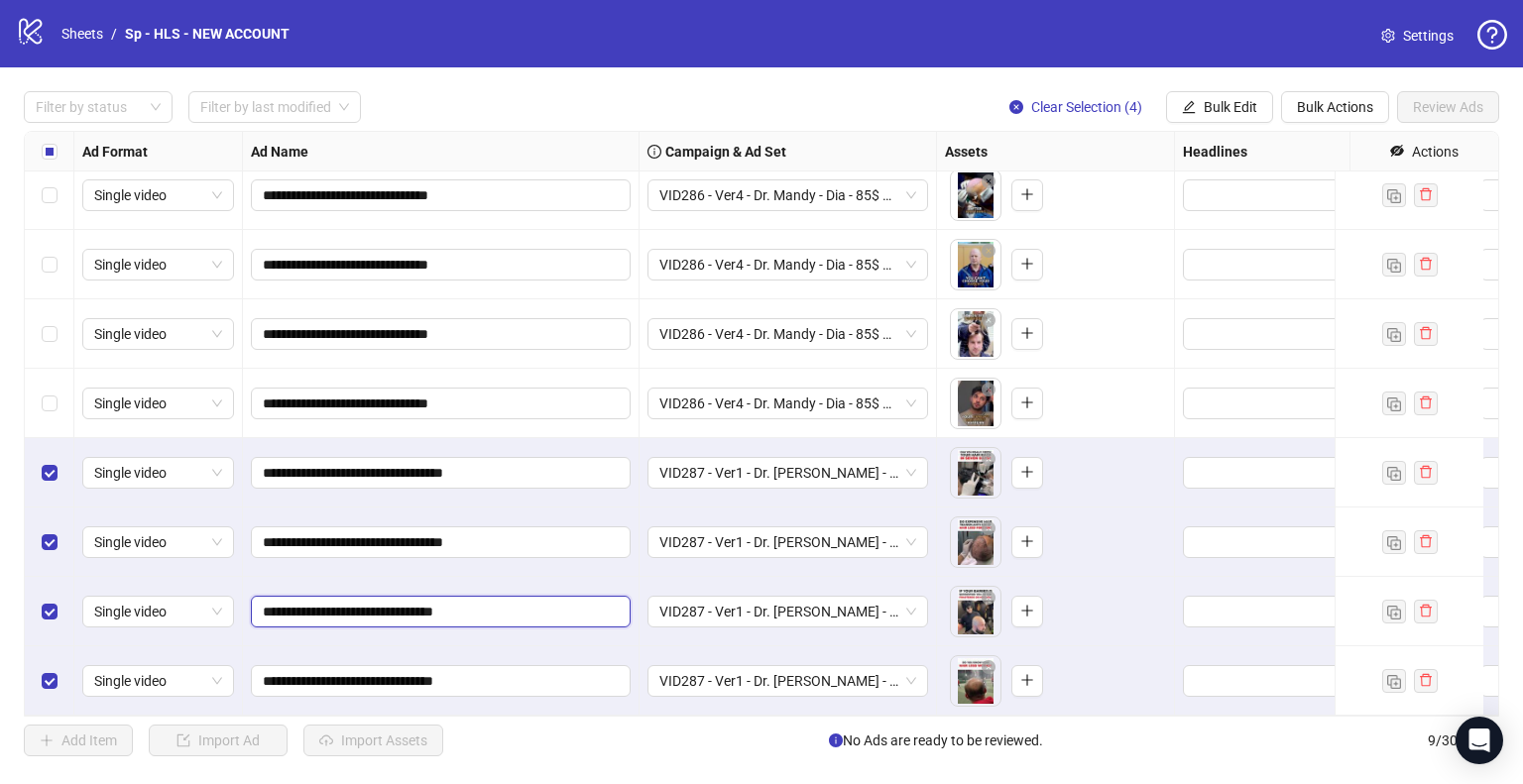 click on "**********" at bounding box center (438, 612) 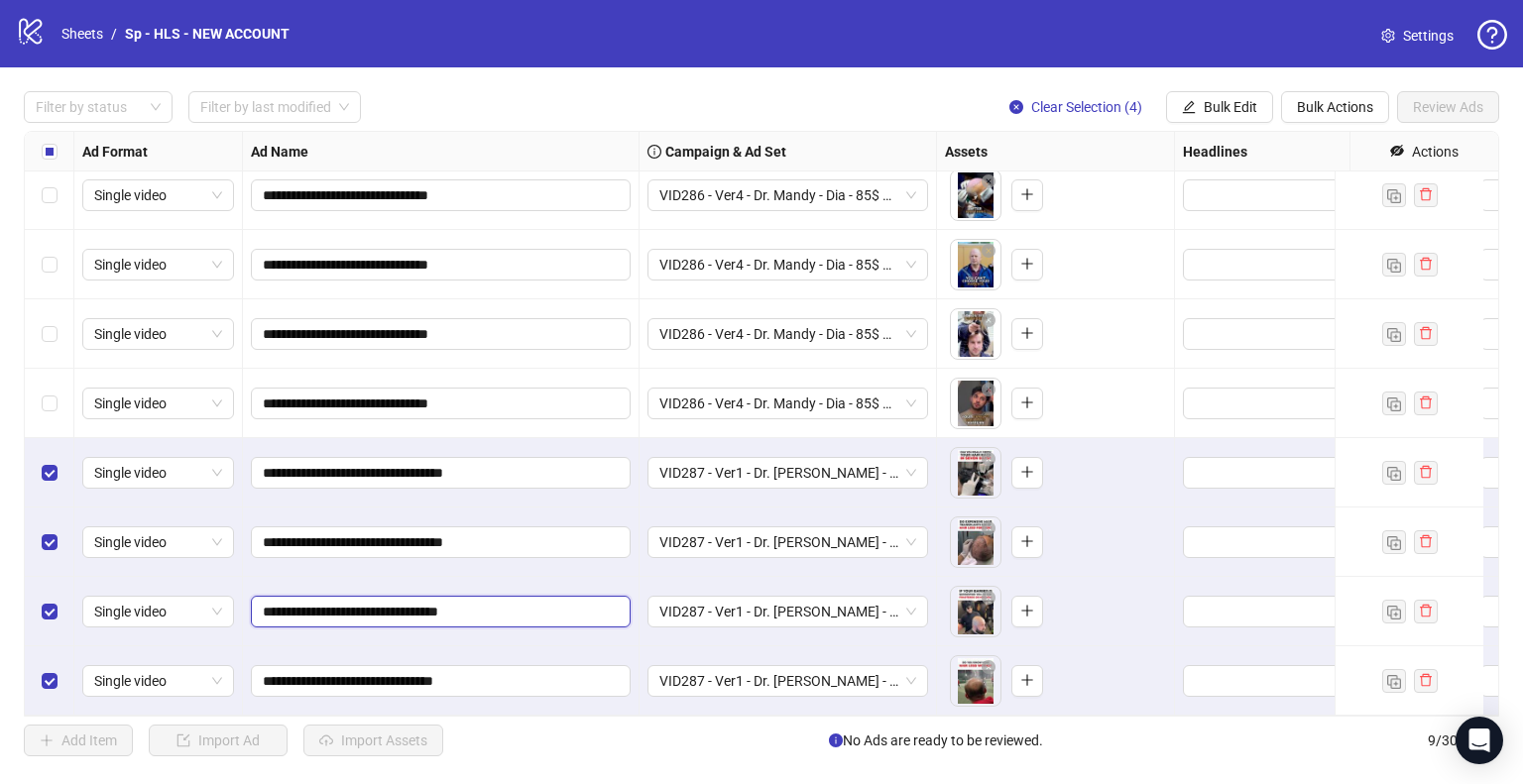 type on "**********" 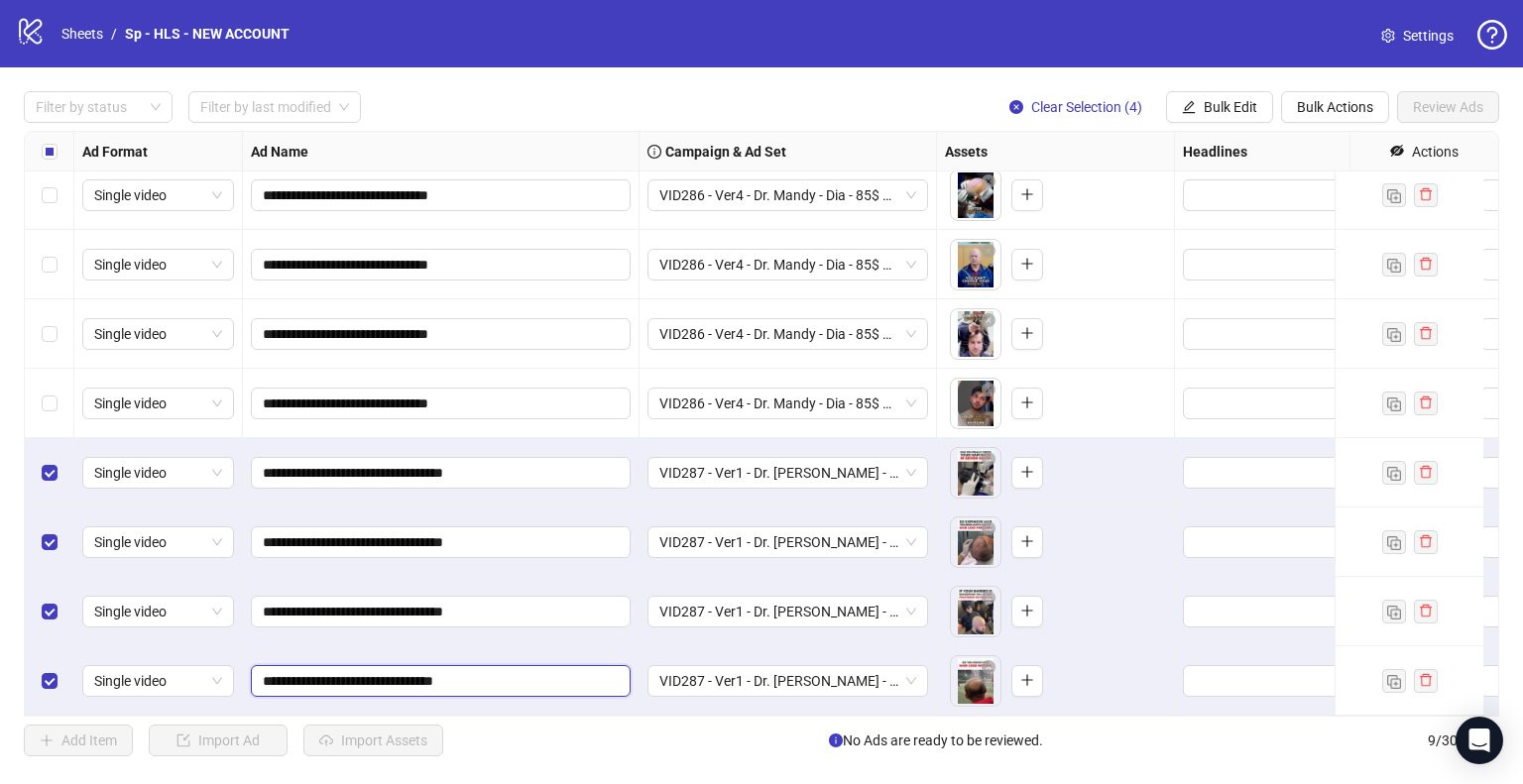 click on "**********" at bounding box center [438, 681] 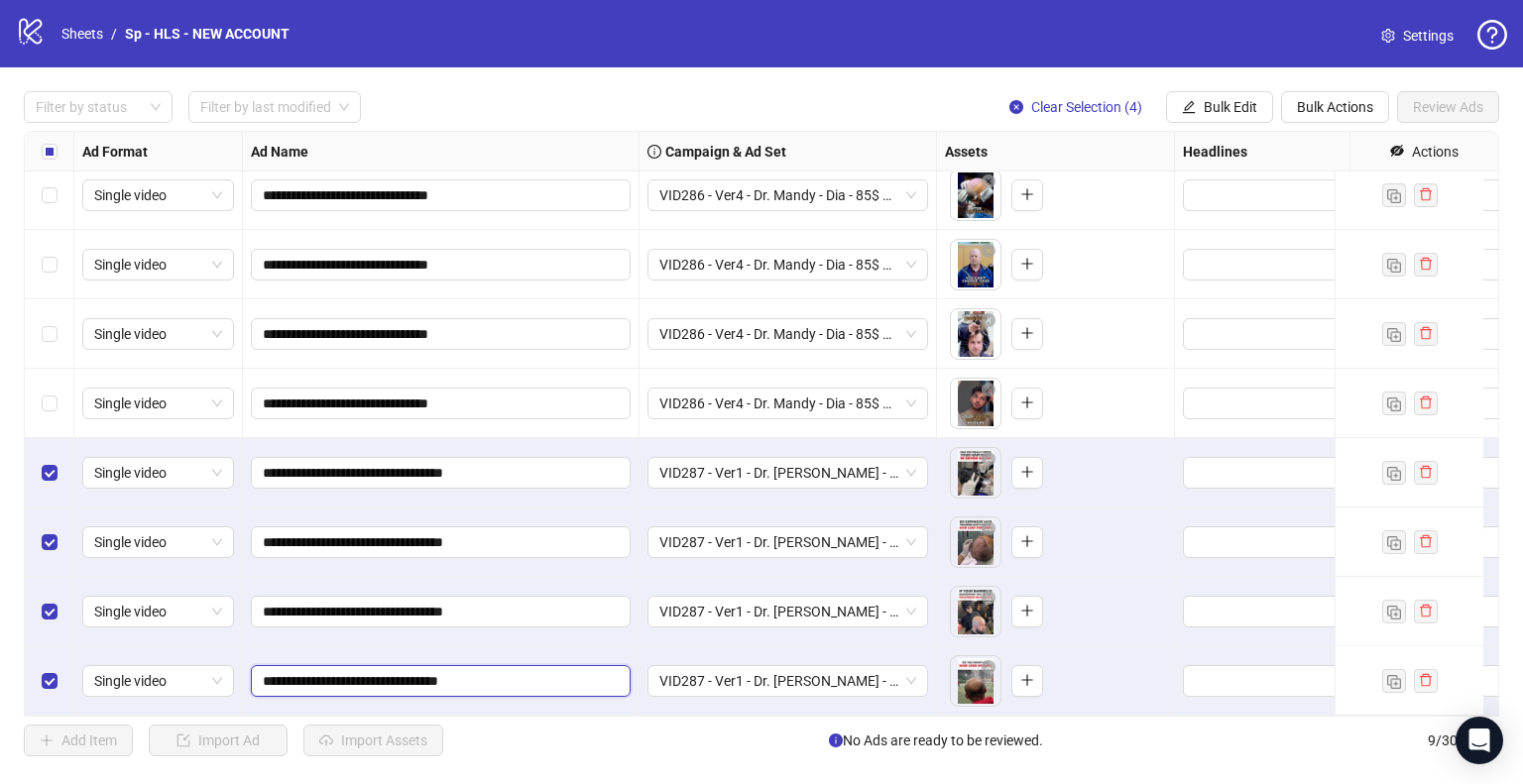 type on "**********" 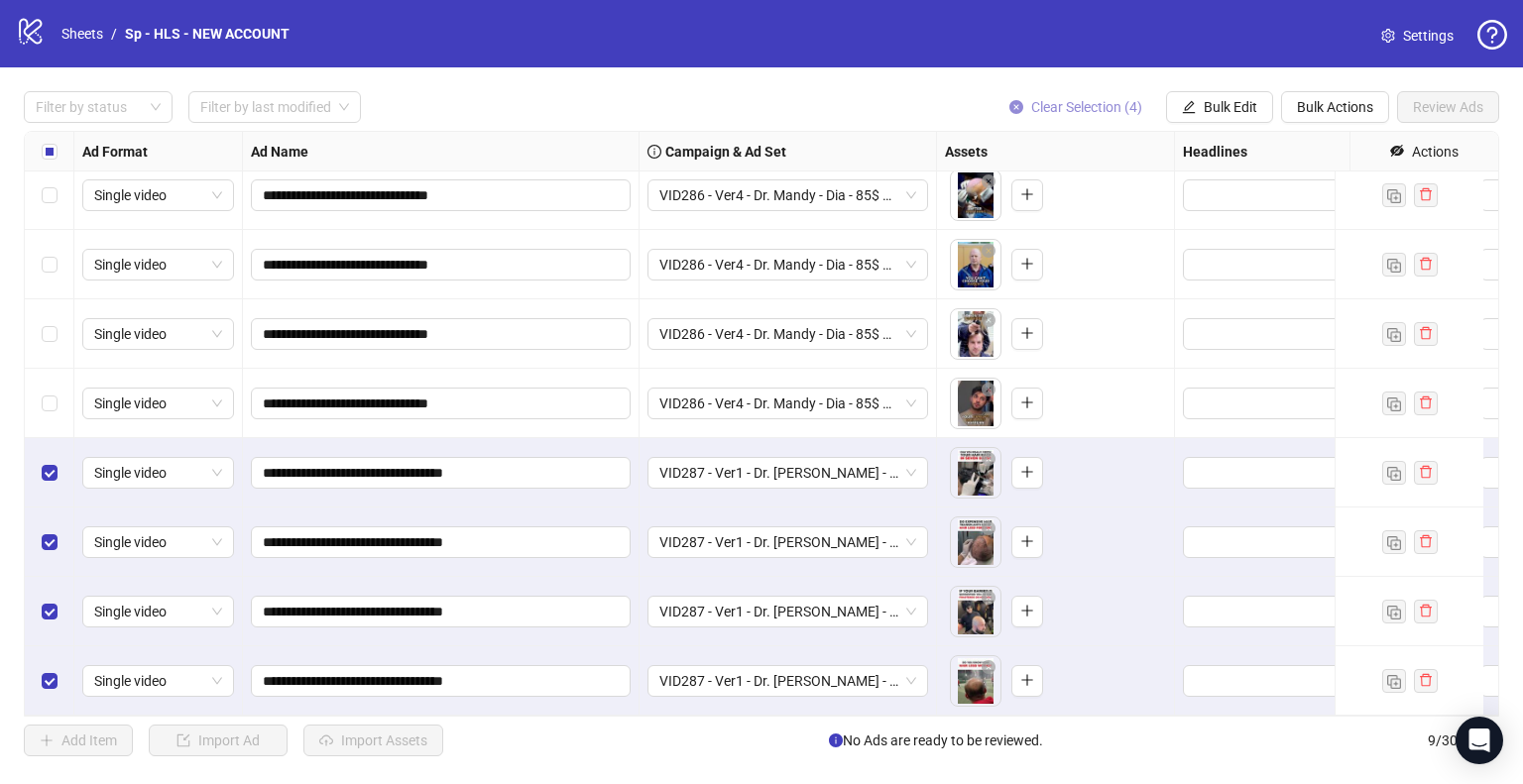 click on "Clear Selection (4)" at bounding box center [1087, 107] 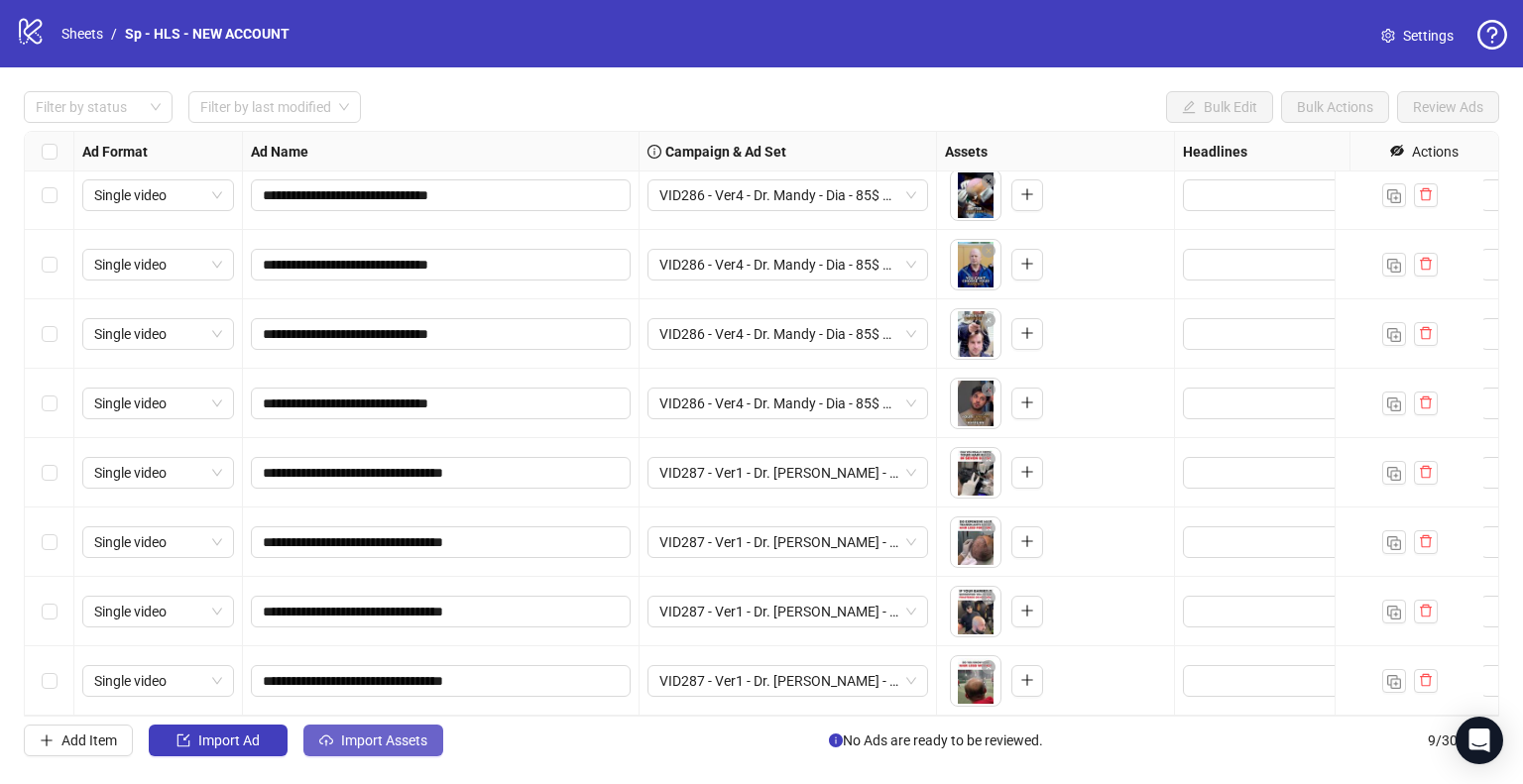 click on "Import Assets" at bounding box center [384, 740] 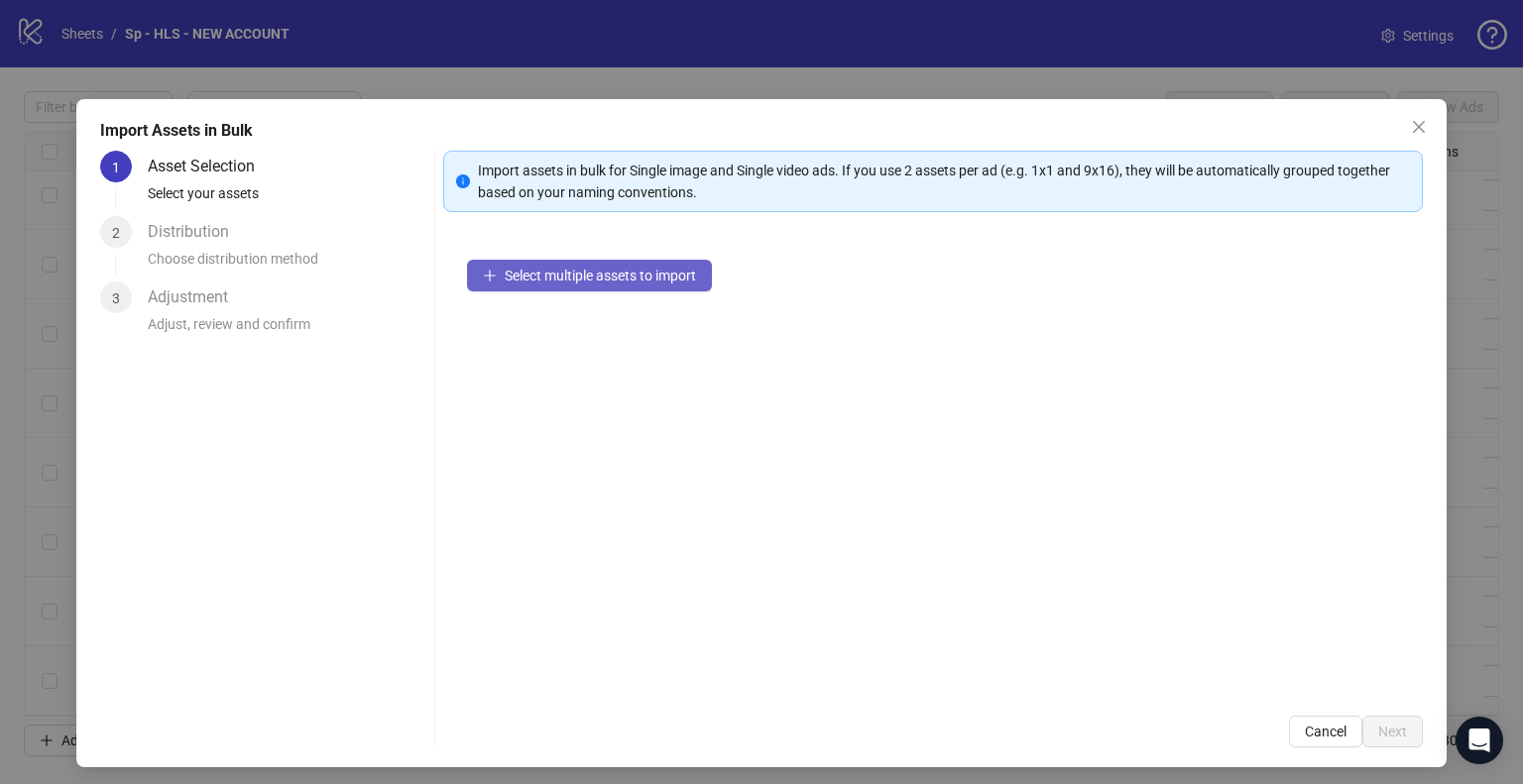 click on "Select multiple assets to import" at bounding box center (600, 276) 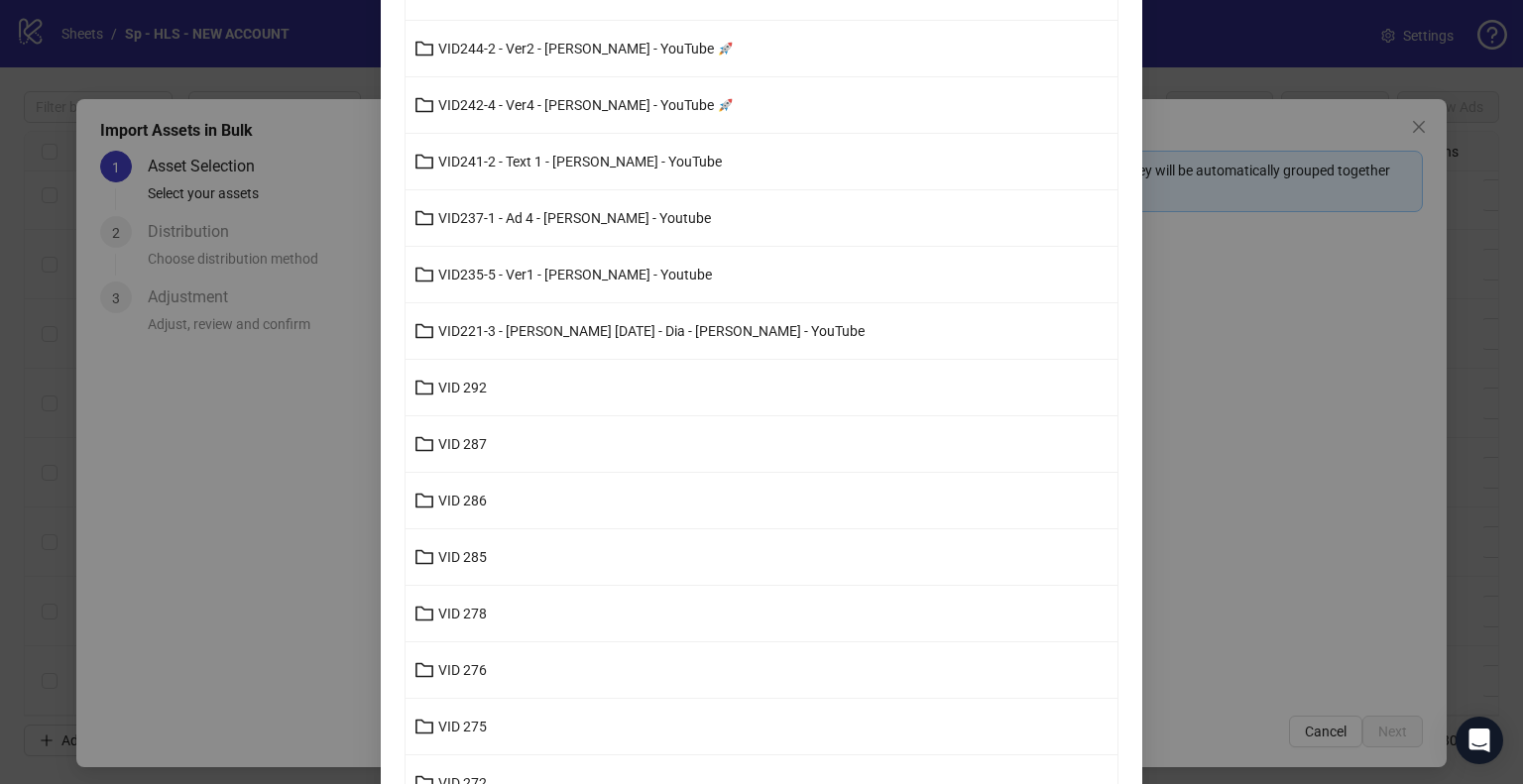 scroll, scrollTop: 595, scrollLeft: 0, axis: vertical 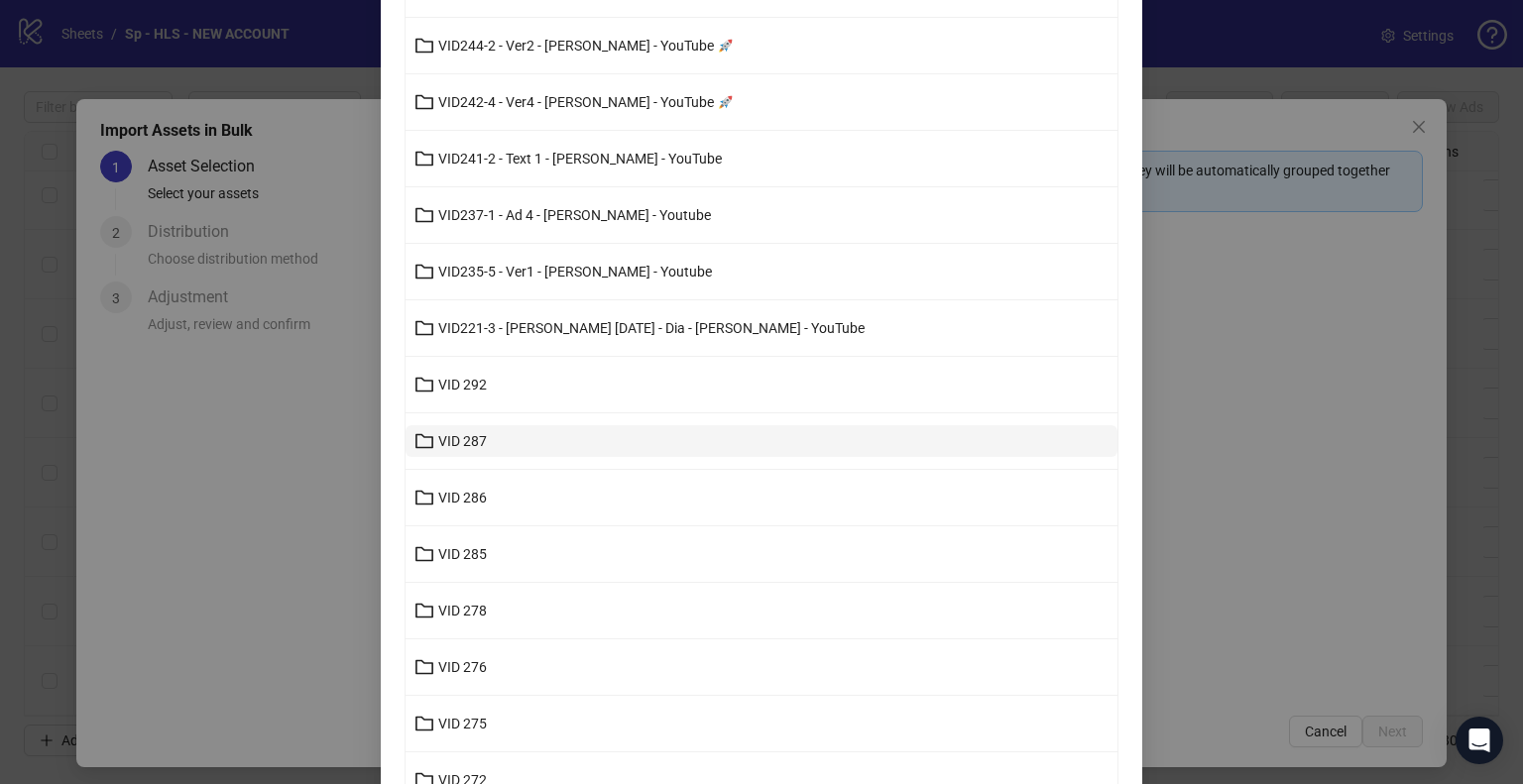 click on "VID 287" at bounding box center [762, 441] 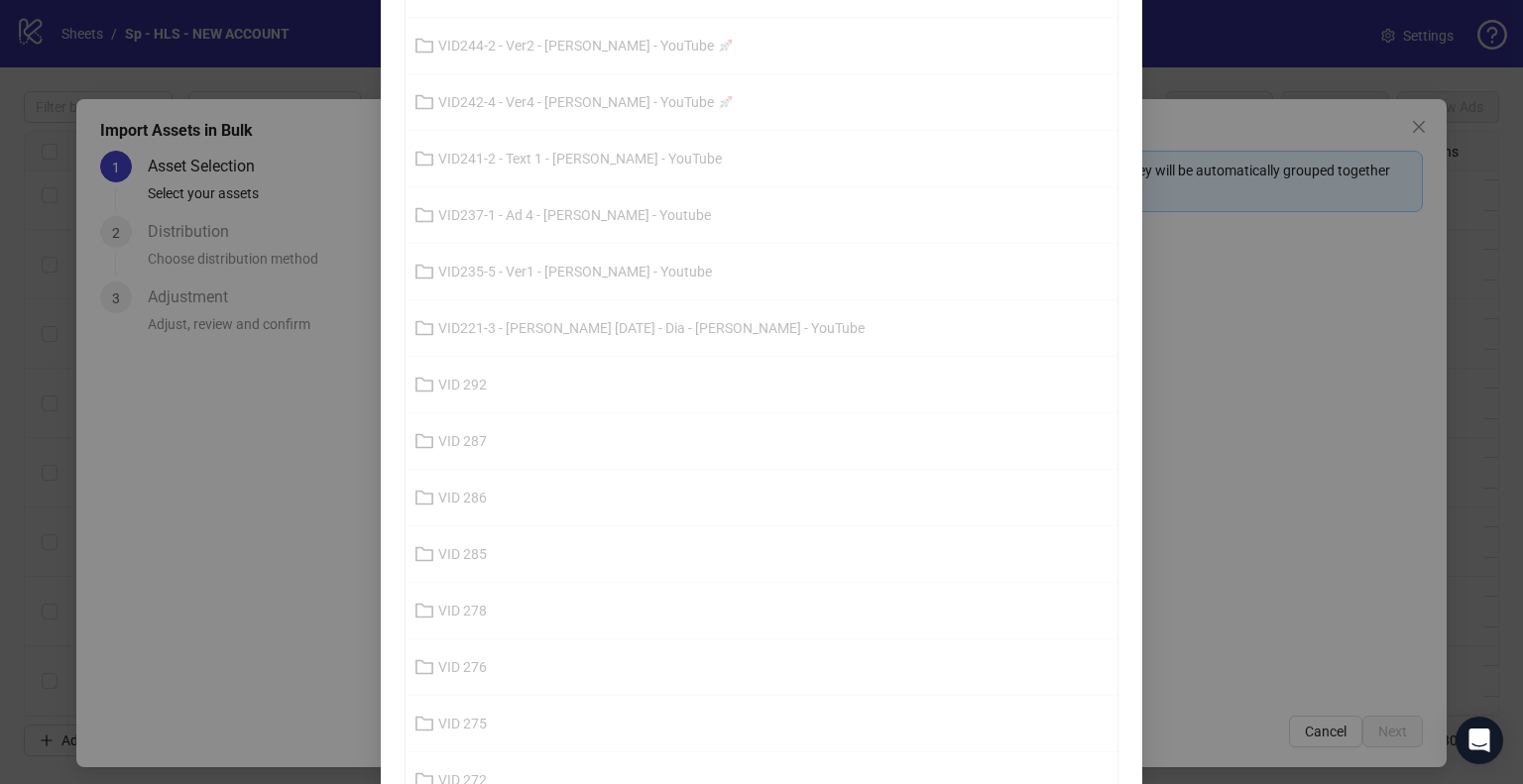 scroll, scrollTop: 0, scrollLeft: 0, axis: both 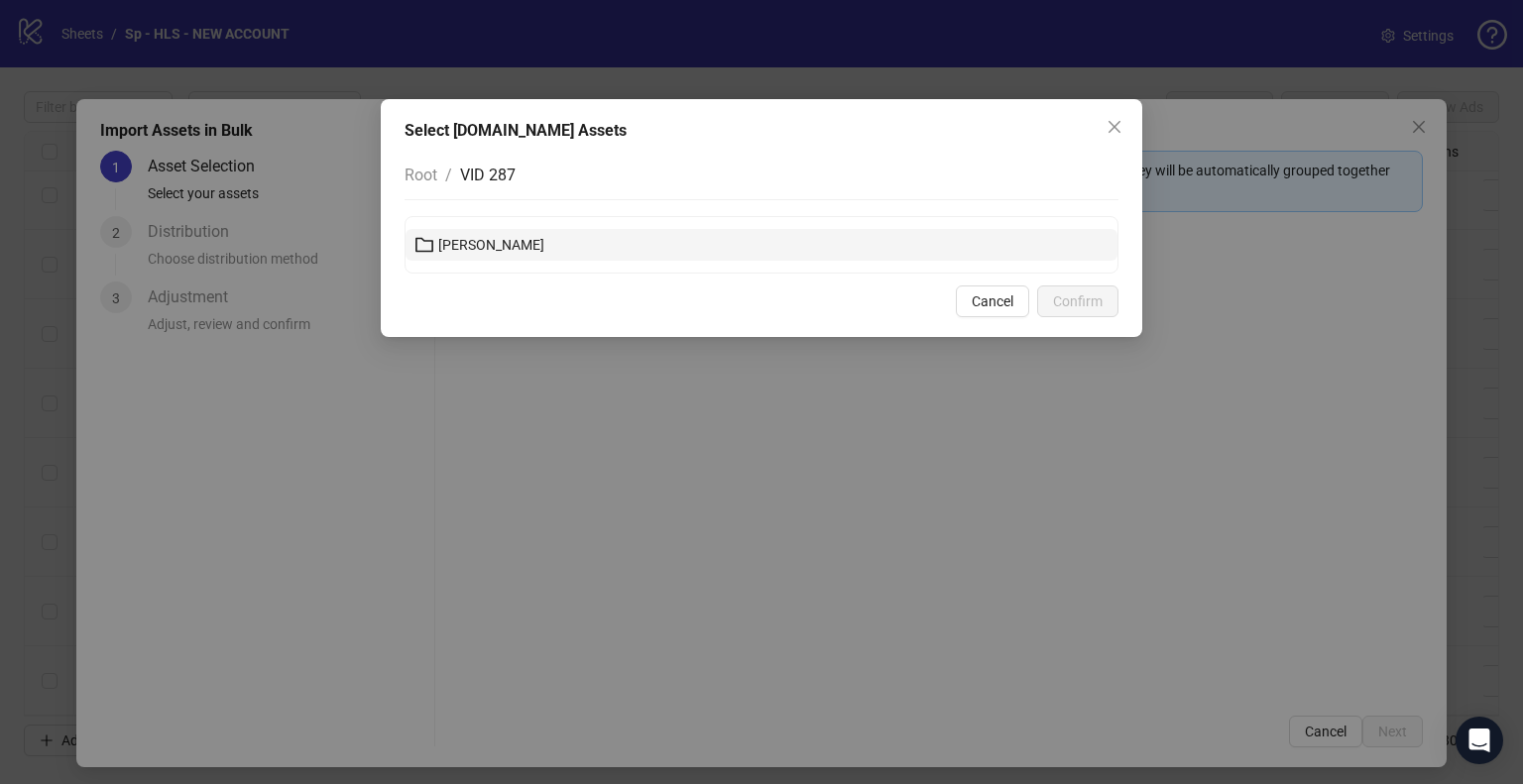 click on "[PERSON_NAME]" at bounding box center [762, 245] 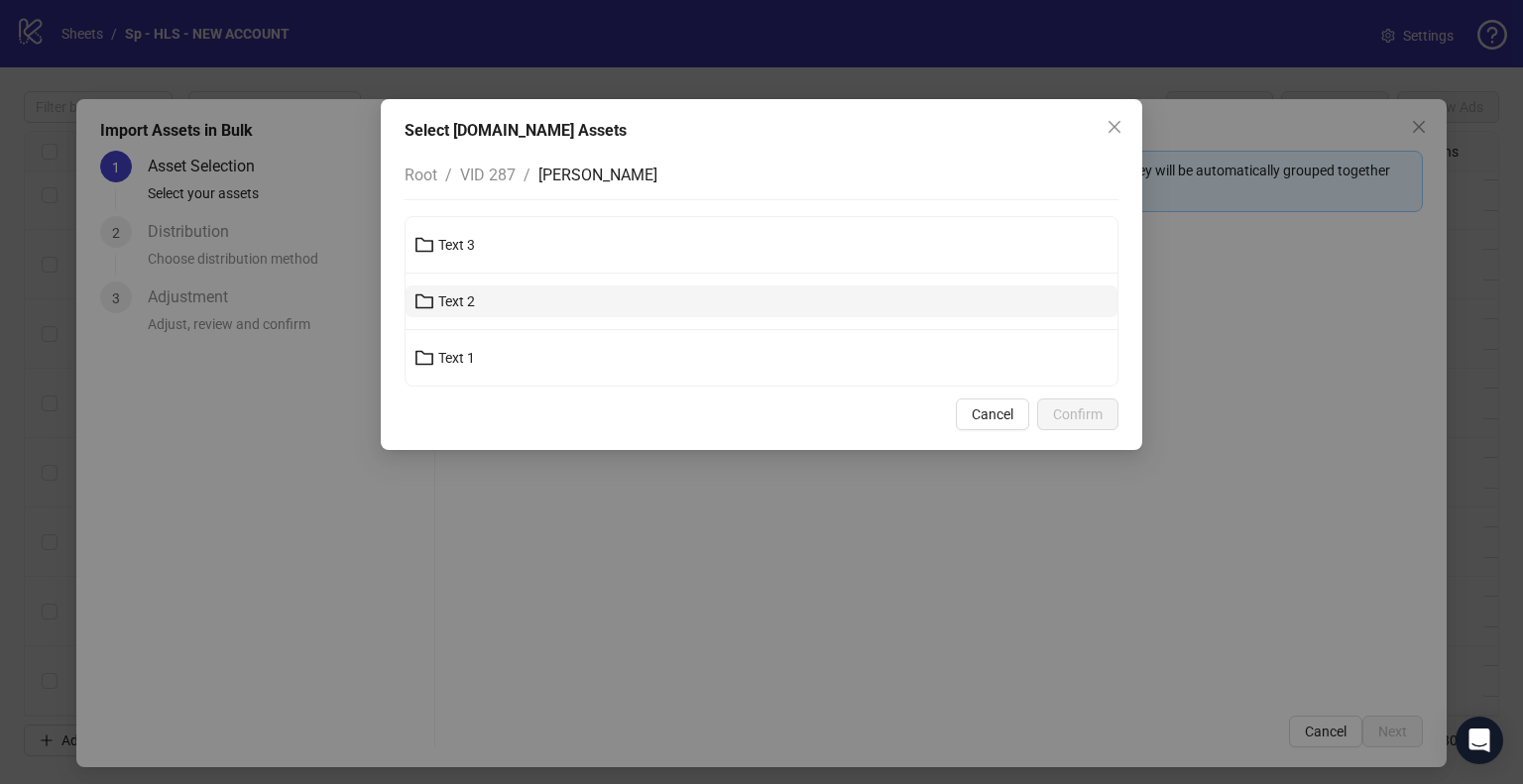 click on "Text 2" at bounding box center (762, 301) 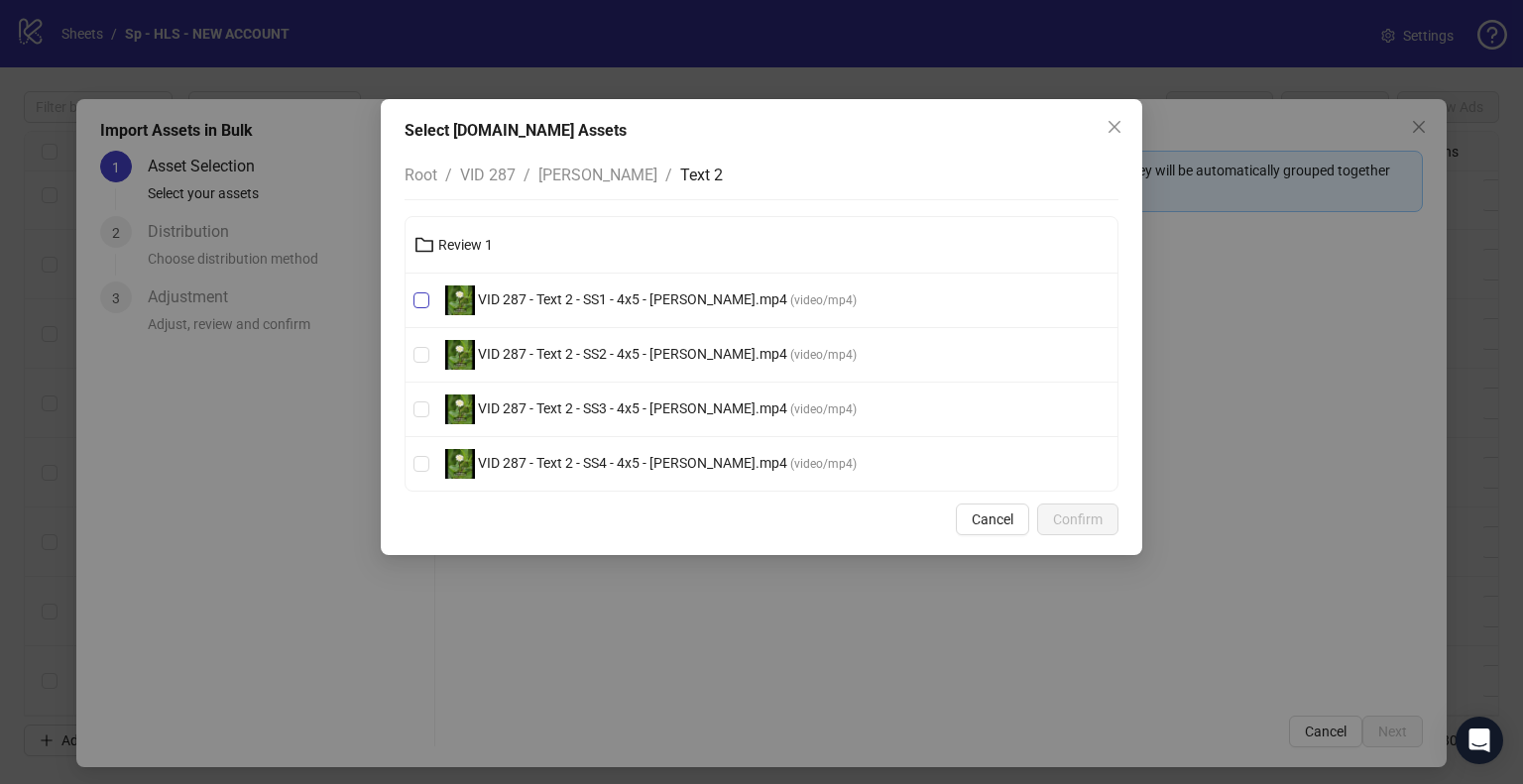 click on "VID 287 - Text 2 - SS1 - 4x5 - [PERSON_NAME].mp4" at bounding box center [633, 299] 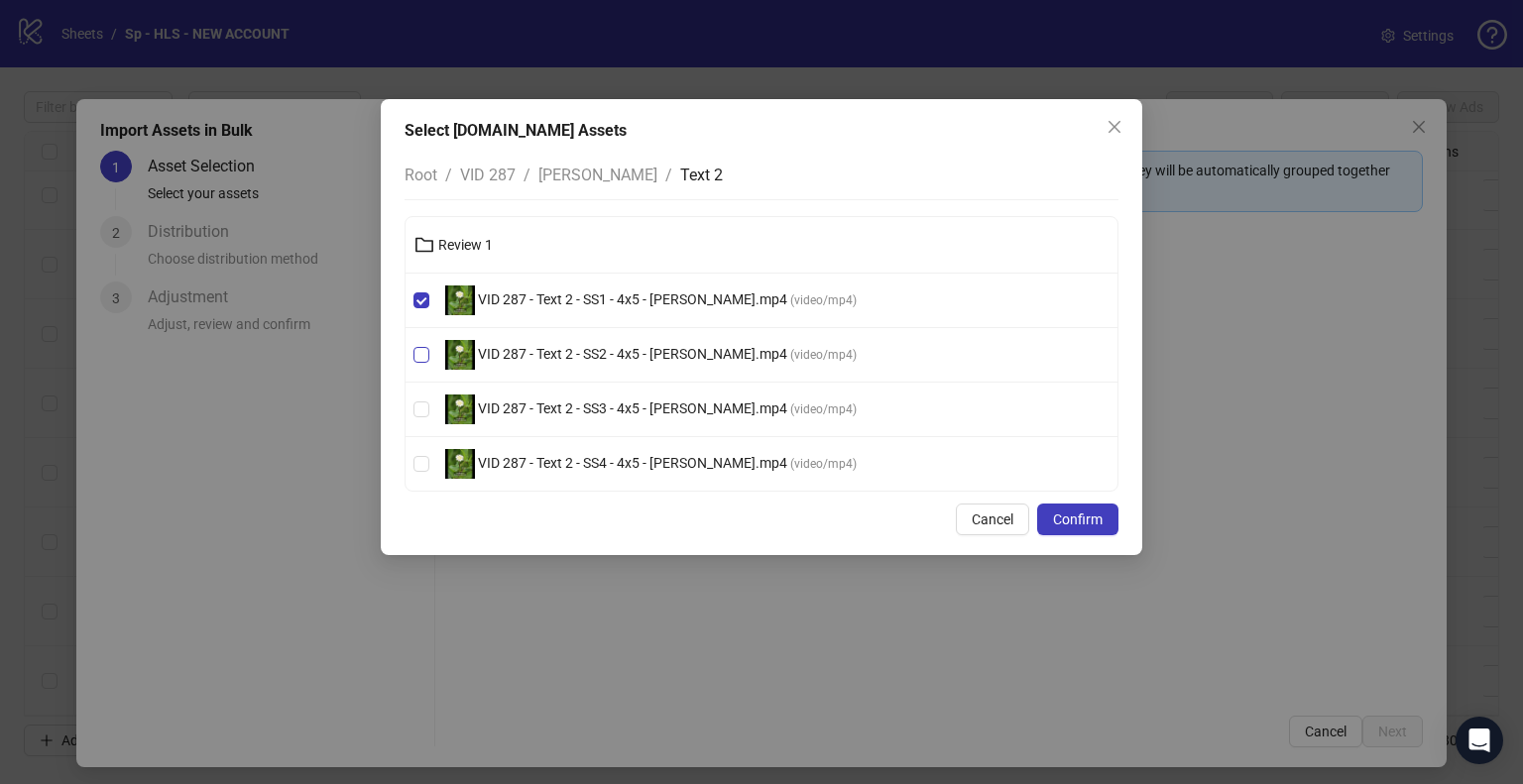 click on "VID 287 - Text 2 - SS2 - 4x5 - [PERSON_NAME].mp4" at bounding box center (633, 354) 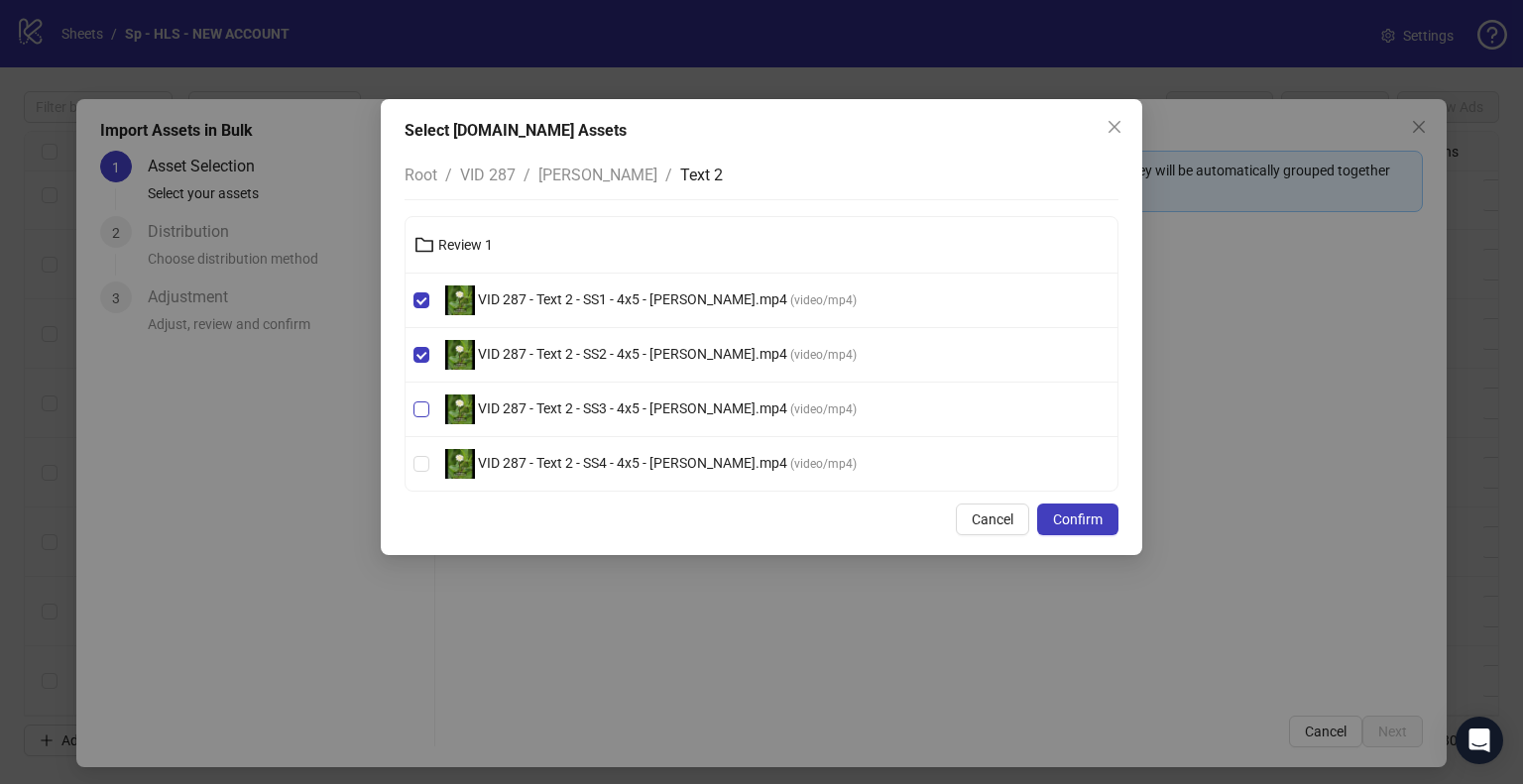 click on "VID 287 - Text 2 - SS3 - 4x5 - [PERSON_NAME].mp4" at bounding box center (633, 408) 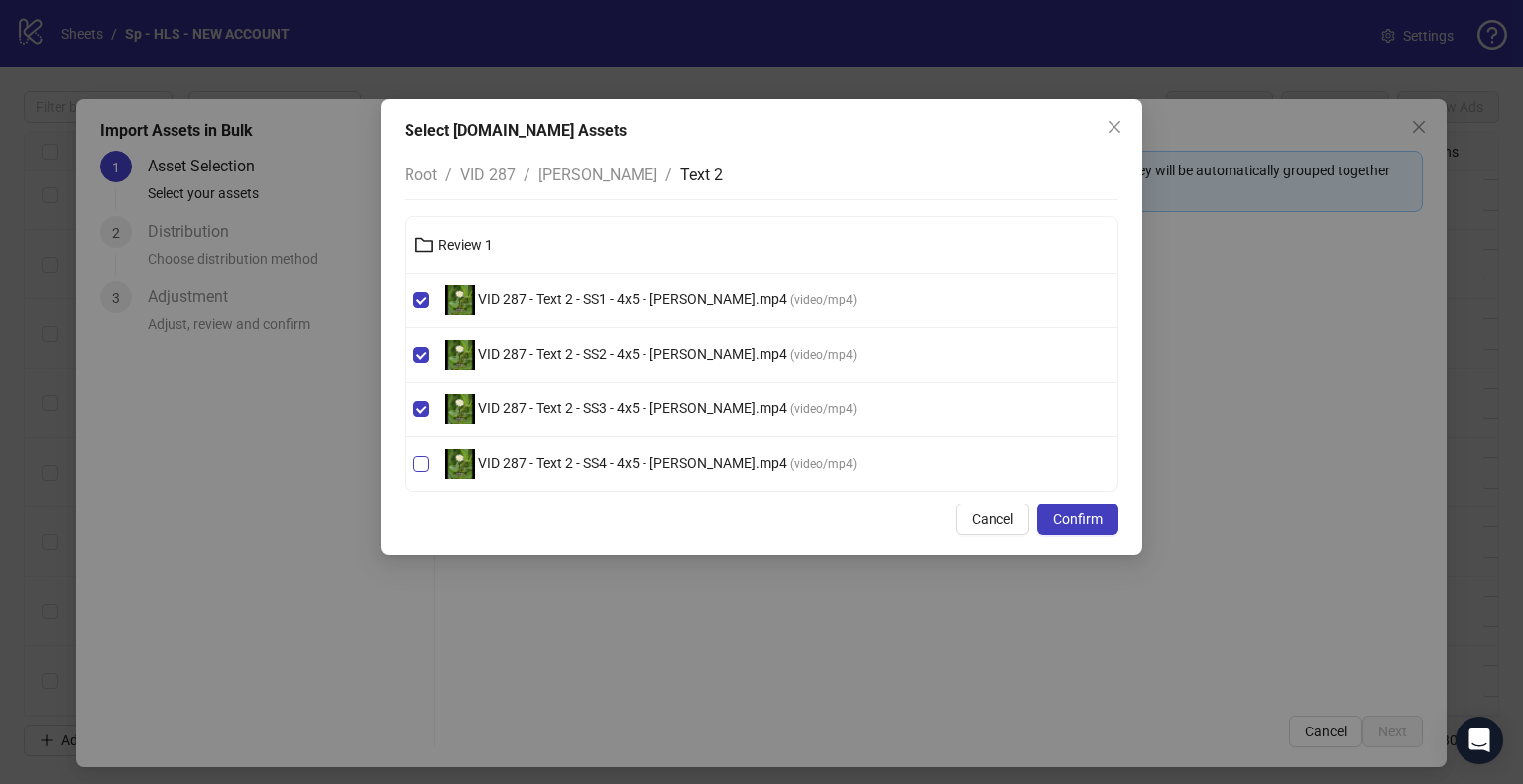 click on "VID 287 - Text 2 - SS4 - 4x5 - [PERSON_NAME].mp4" at bounding box center (633, 463) 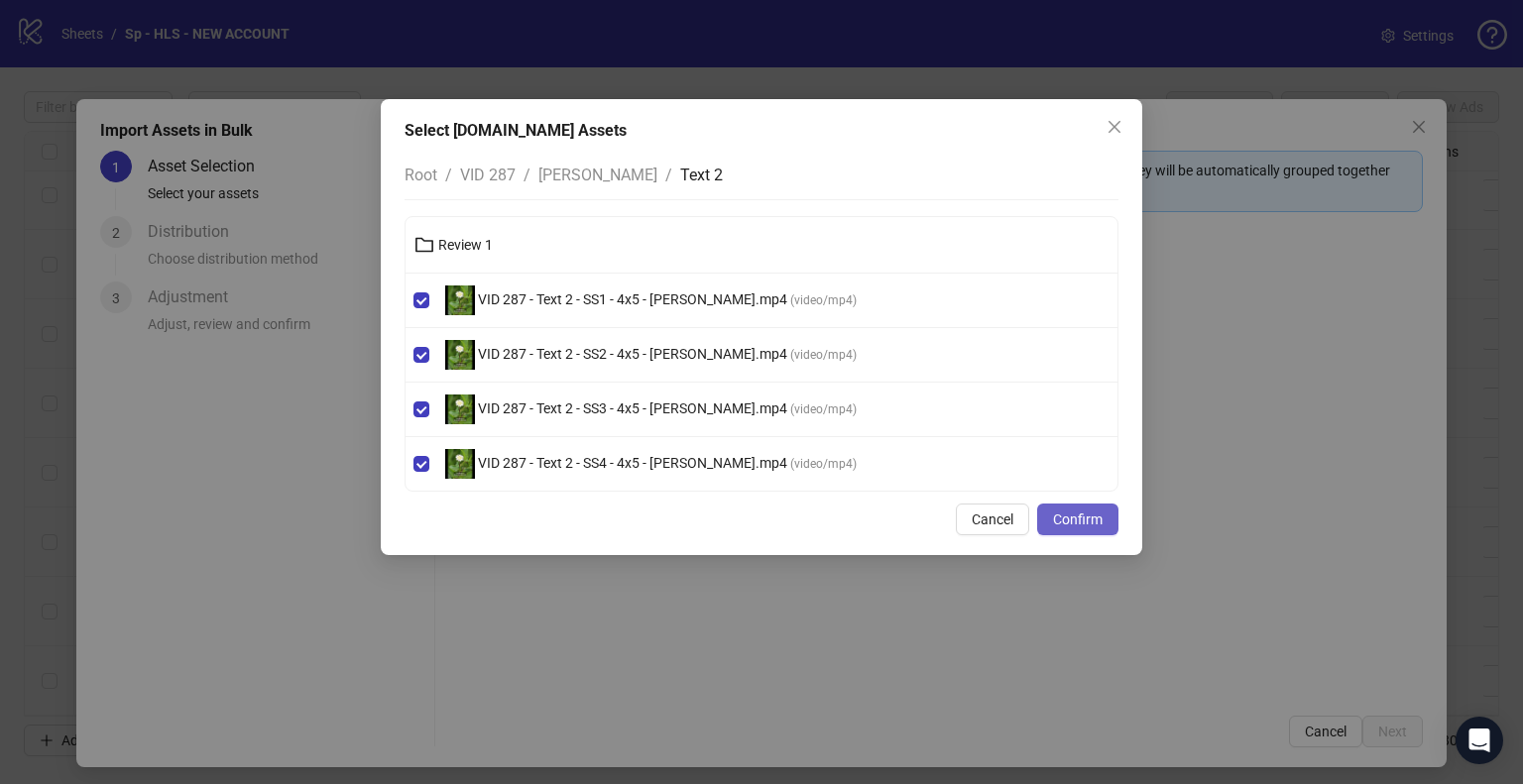 click on "Confirm" at bounding box center (1078, 519) 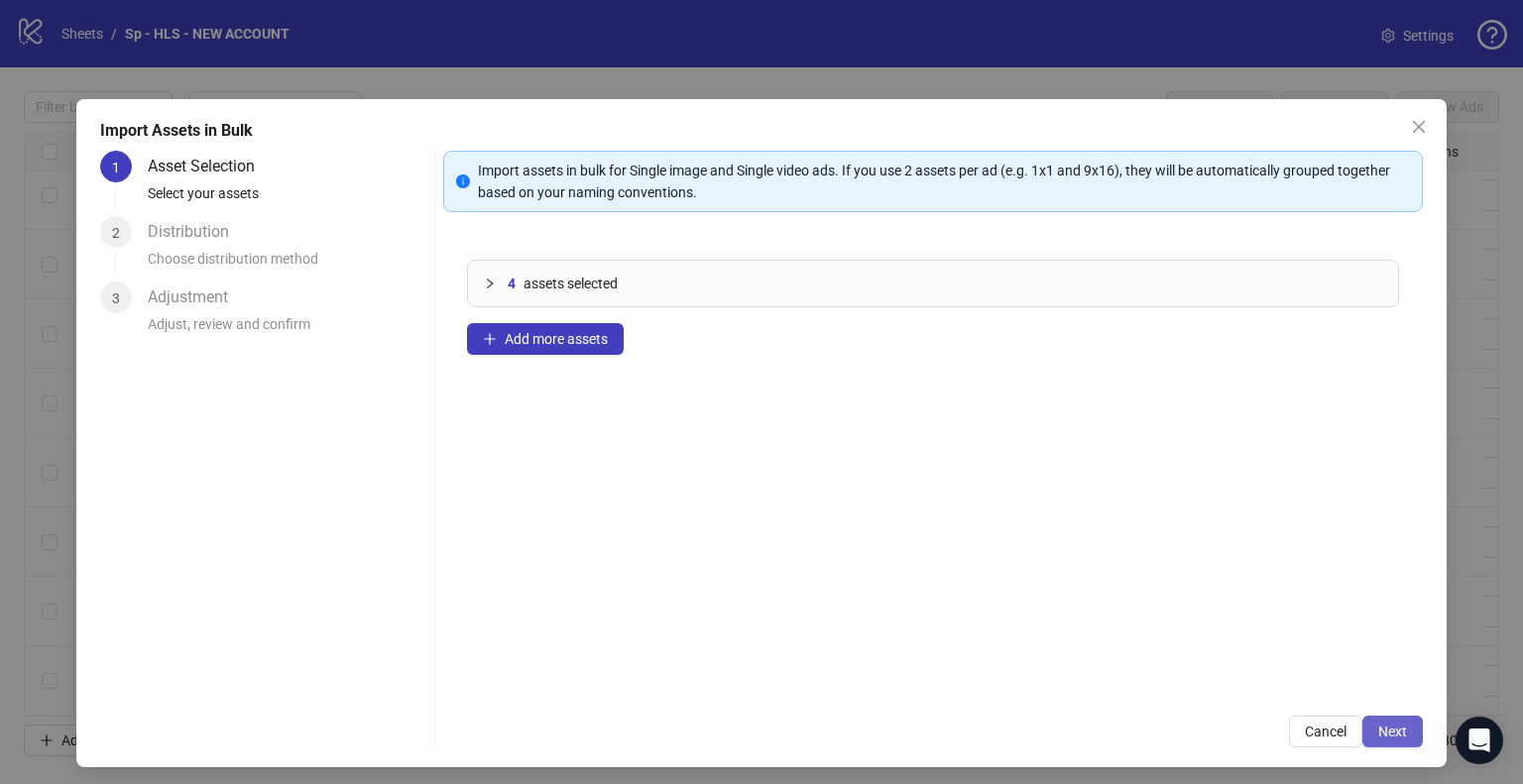 click on "Next" at bounding box center [1392, 731] 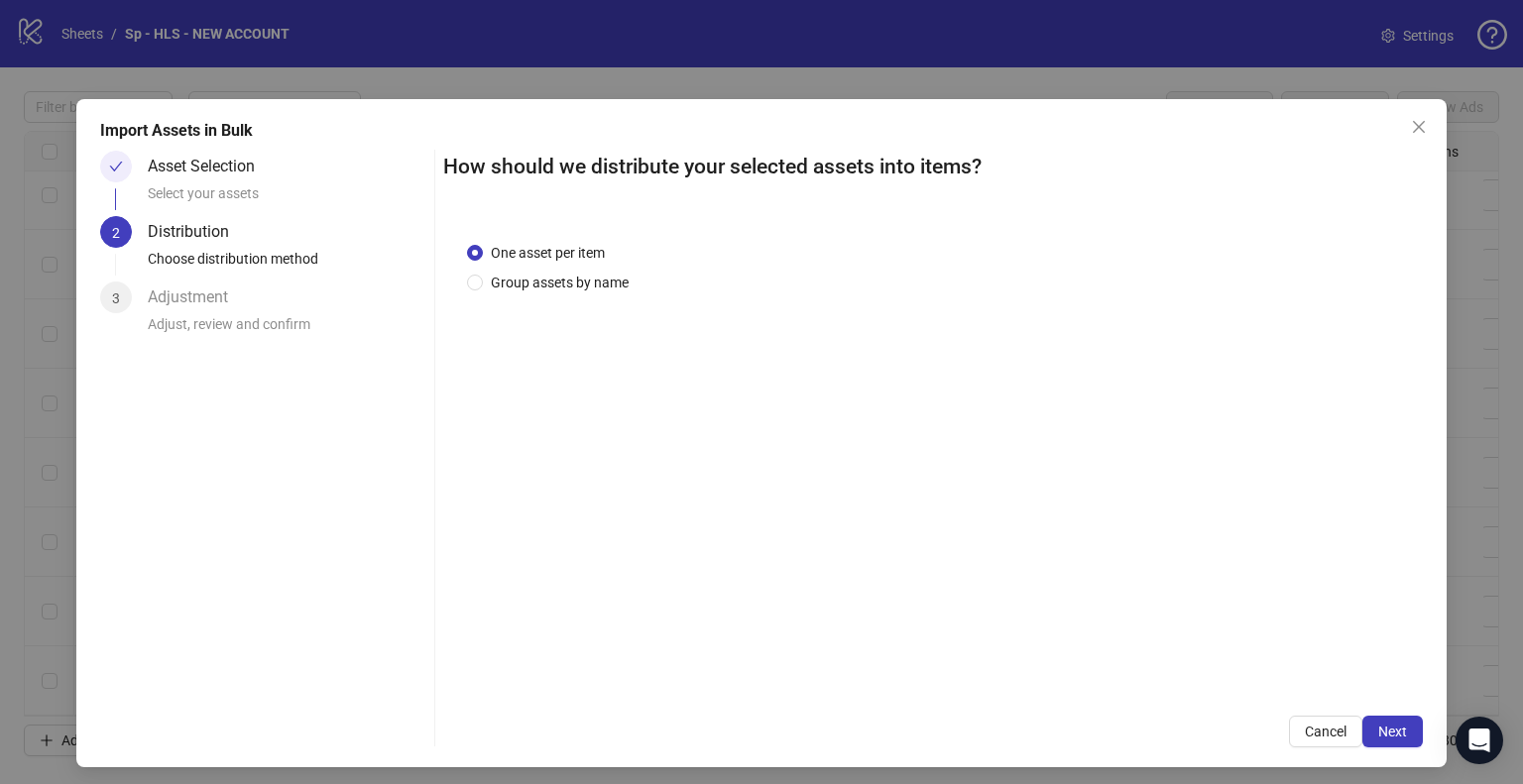 click on "Next" at bounding box center [1392, 731] 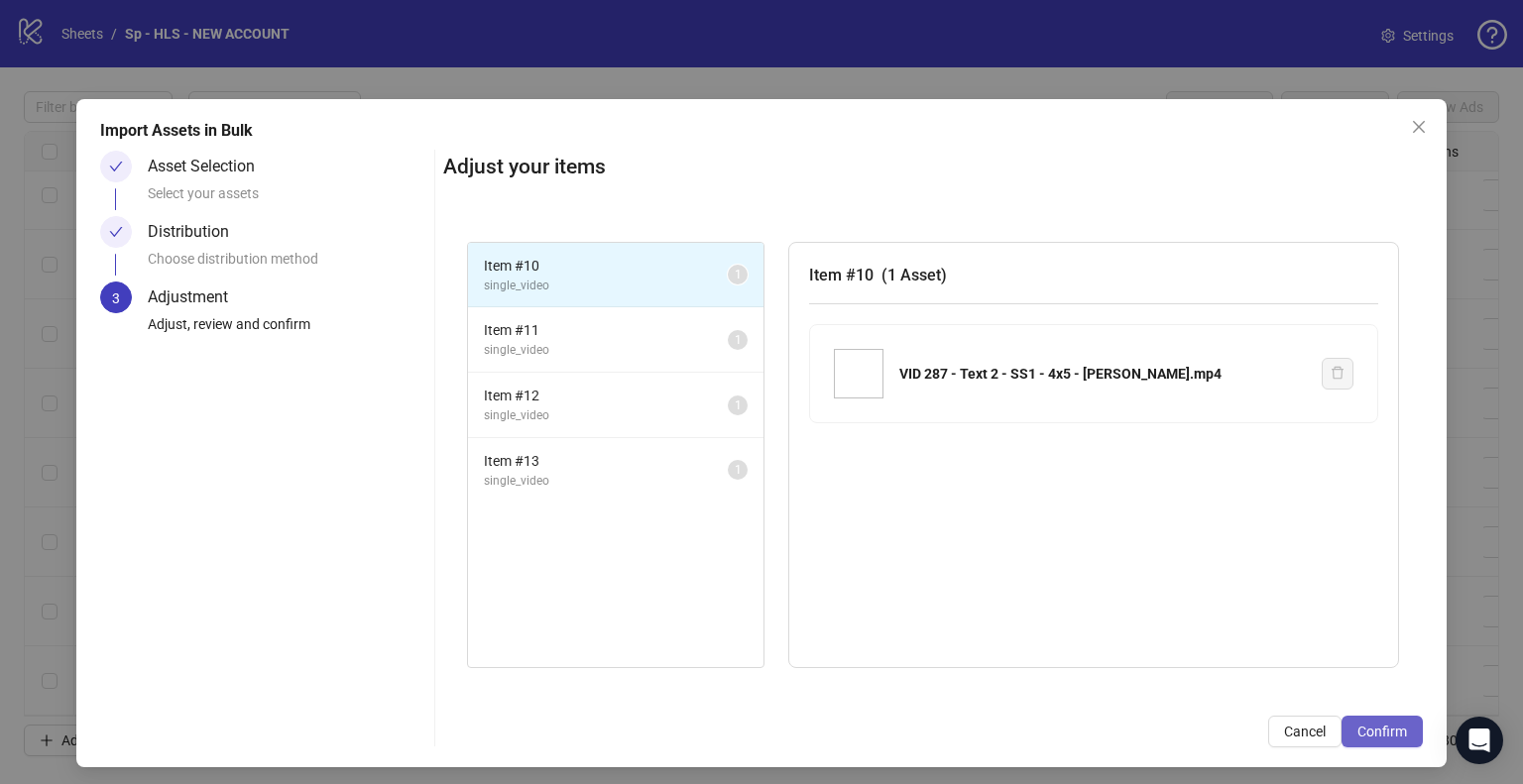 click on "Confirm" at bounding box center [1382, 731] 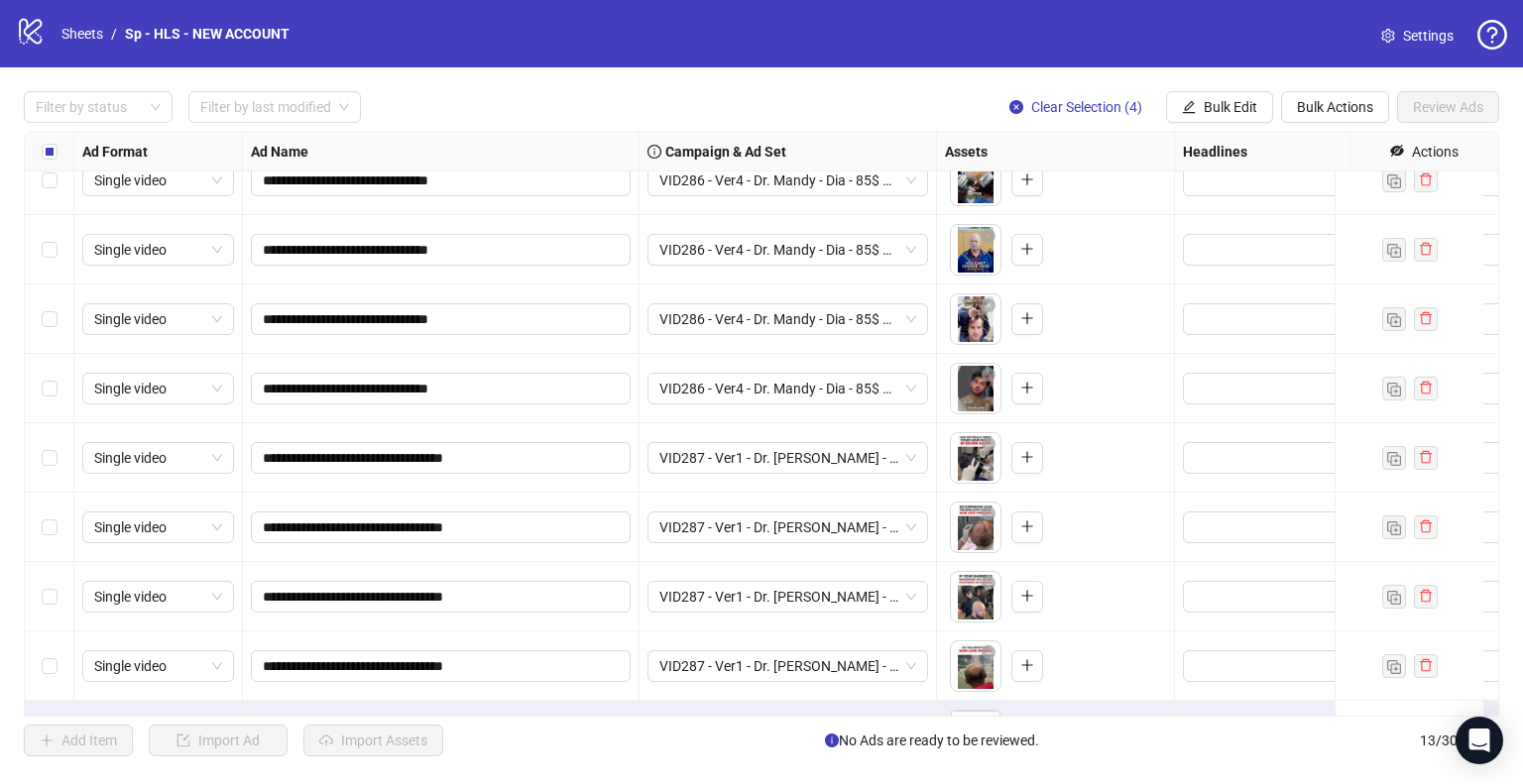 scroll, scrollTop: 373, scrollLeft: 0, axis: vertical 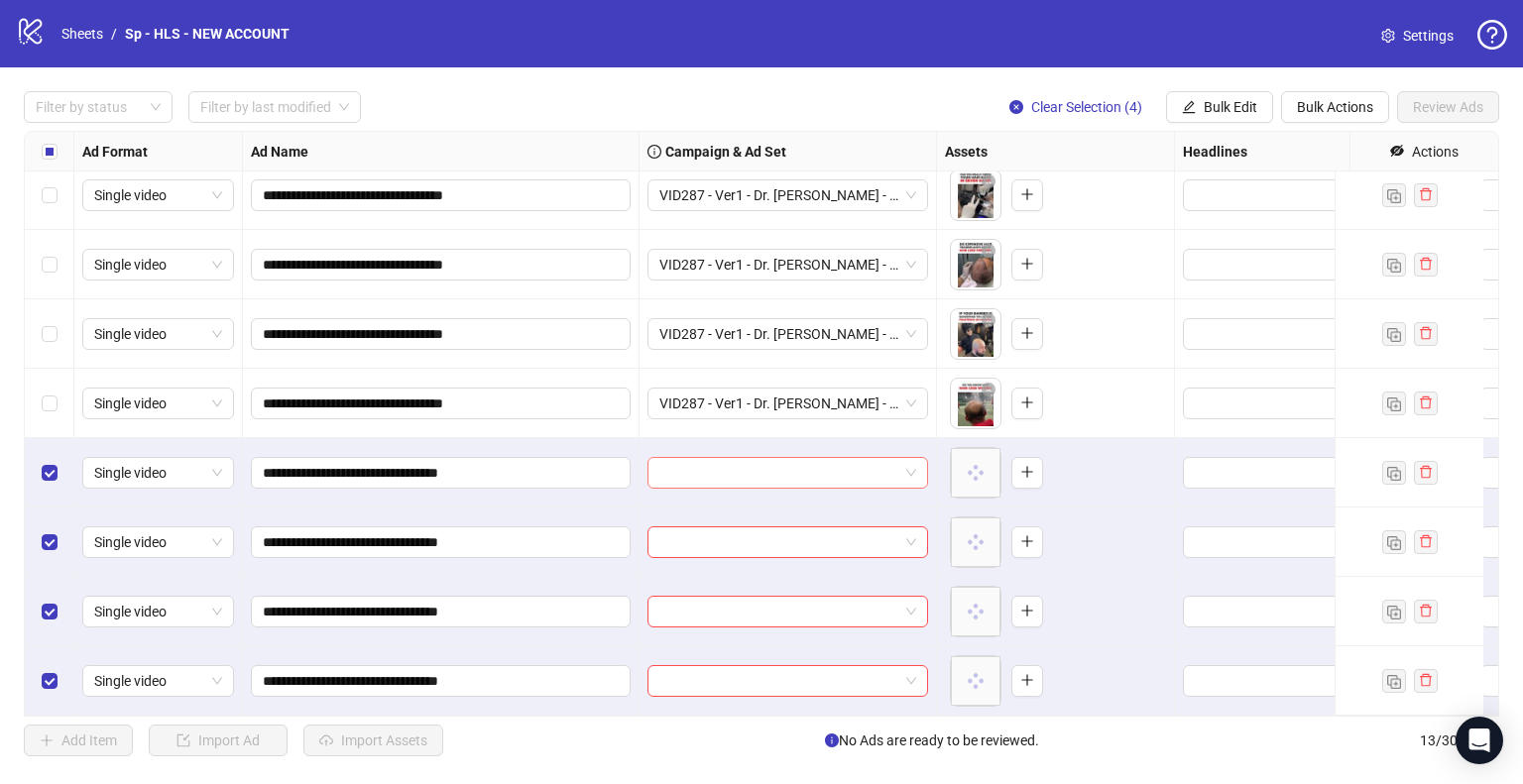 click at bounding box center [787, 473] 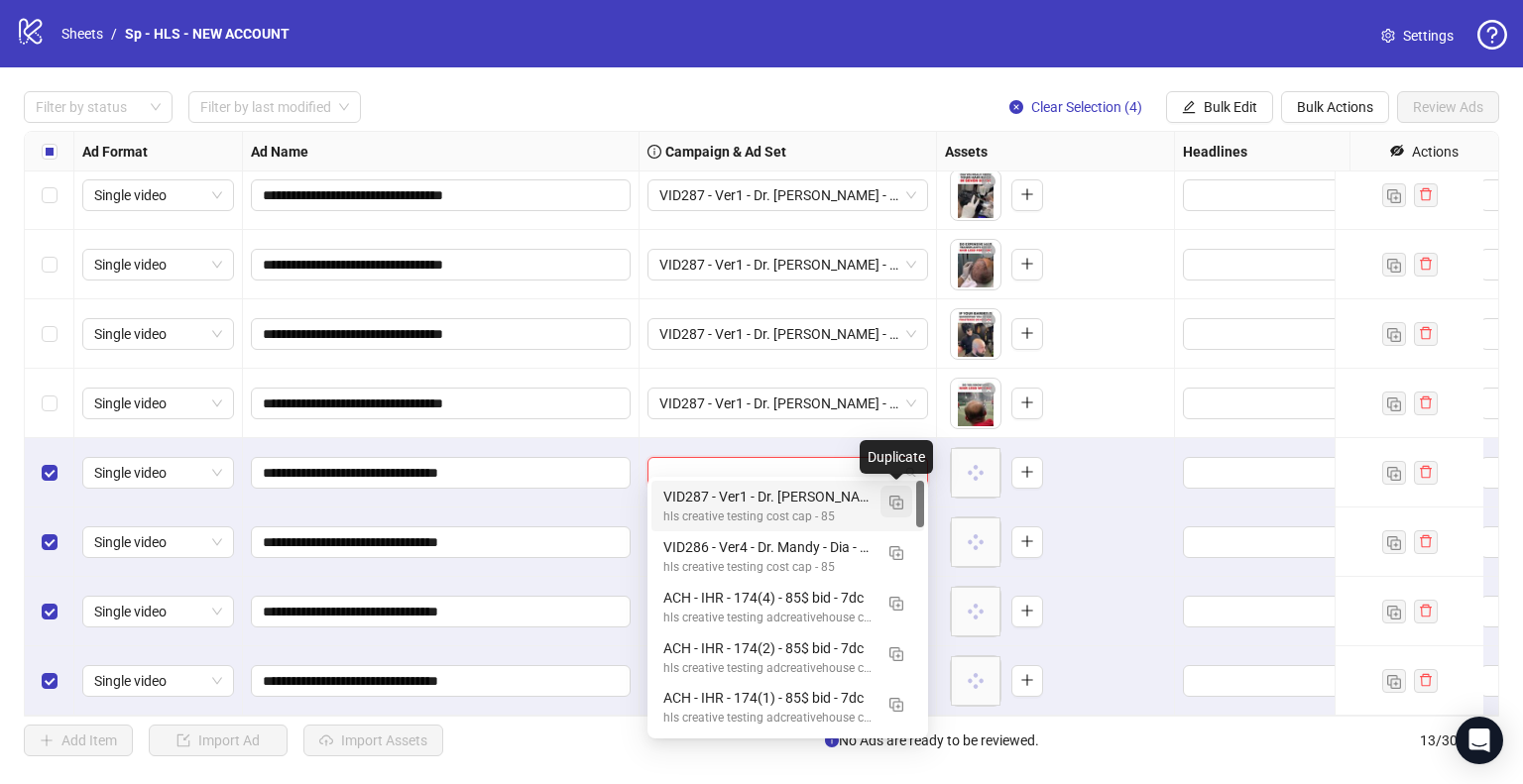 click at bounding box center [896, 503] 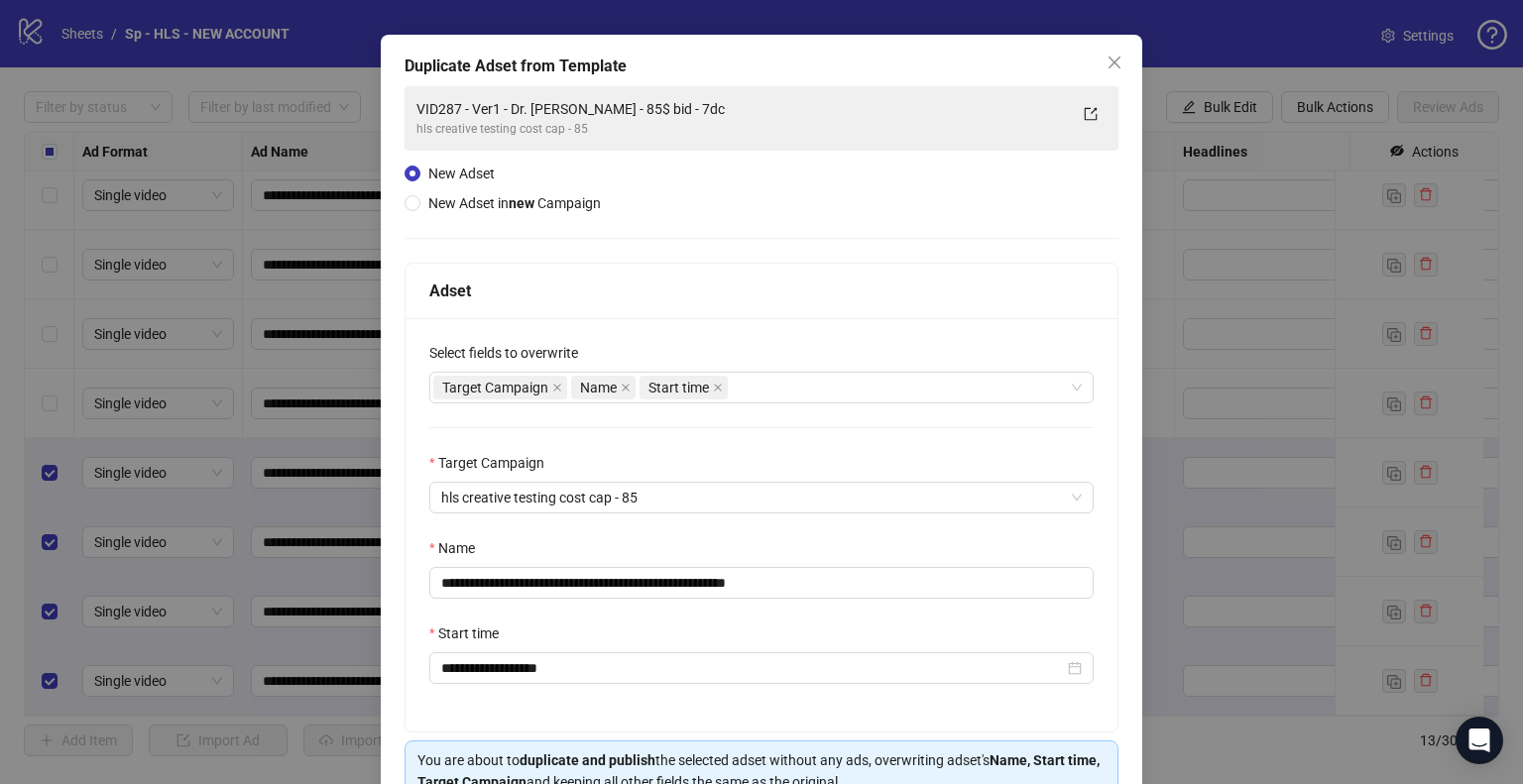 scroll, scrollTop: 168, scrollLeft: 0, axis: vertical 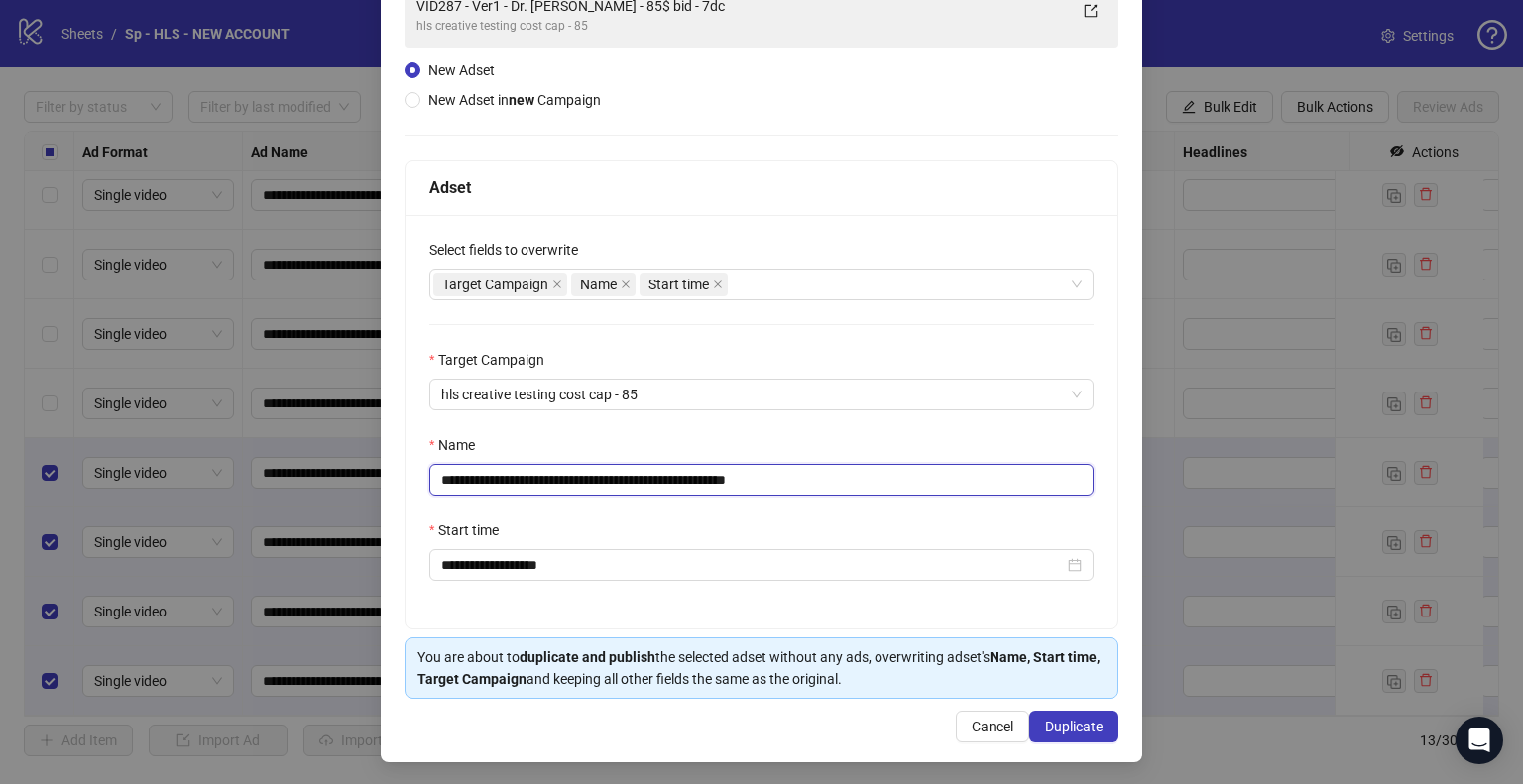 click on "**********" at bounding box center [762, 480] 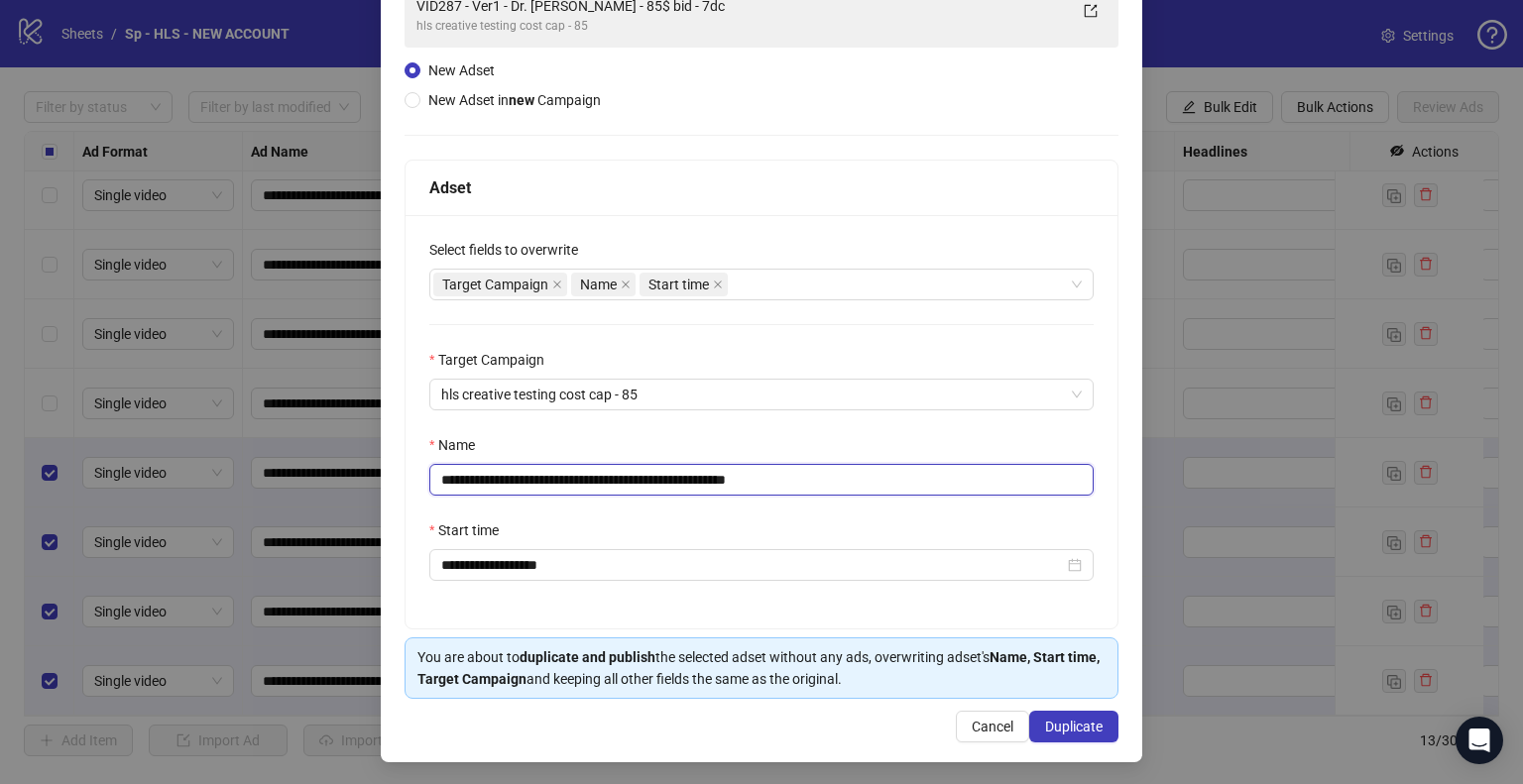 drag, startPoint x: 635, startPoint y: 479, endPoint x: 428, endPoint y: 482, distance: 207.02174 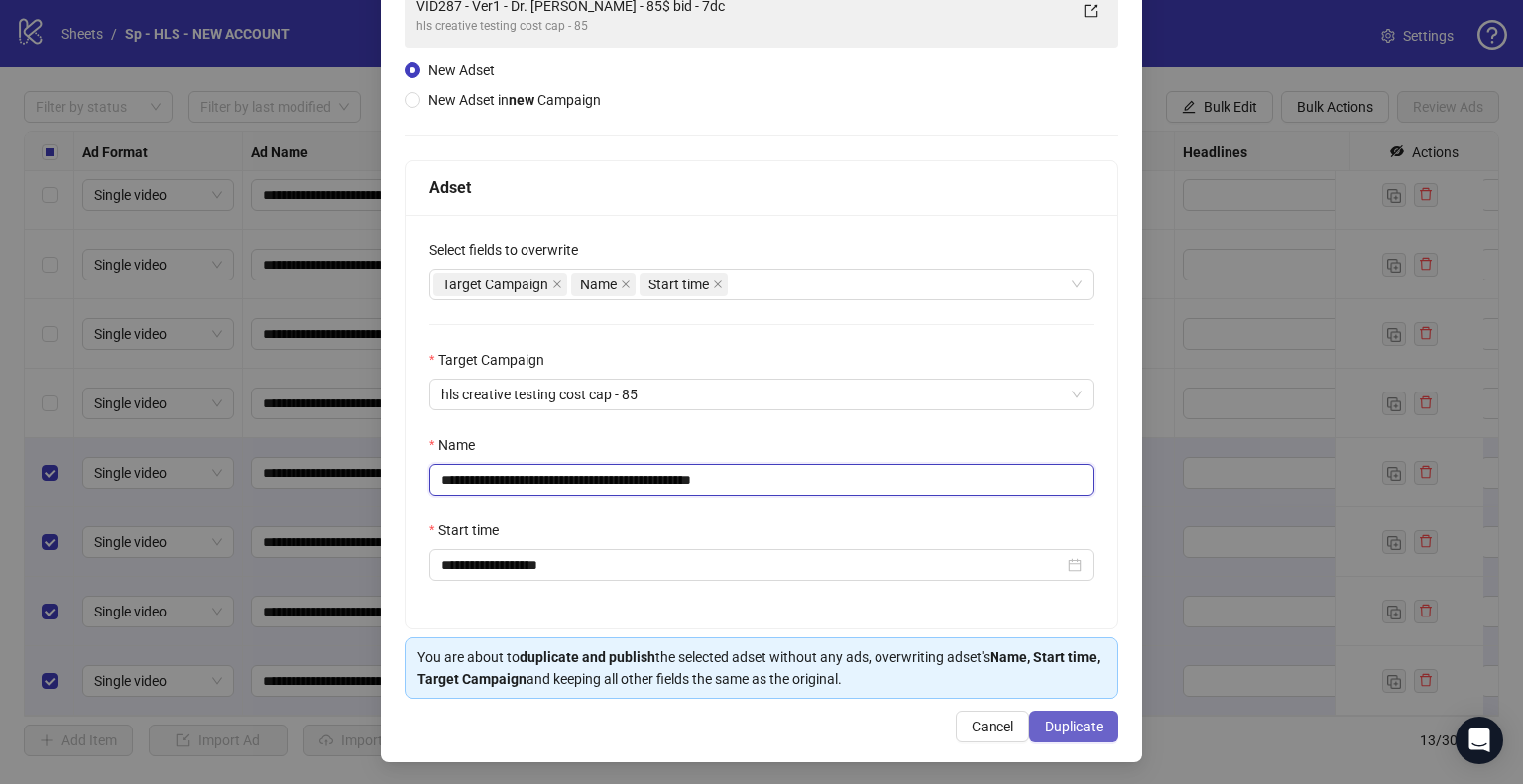 type on "**********" 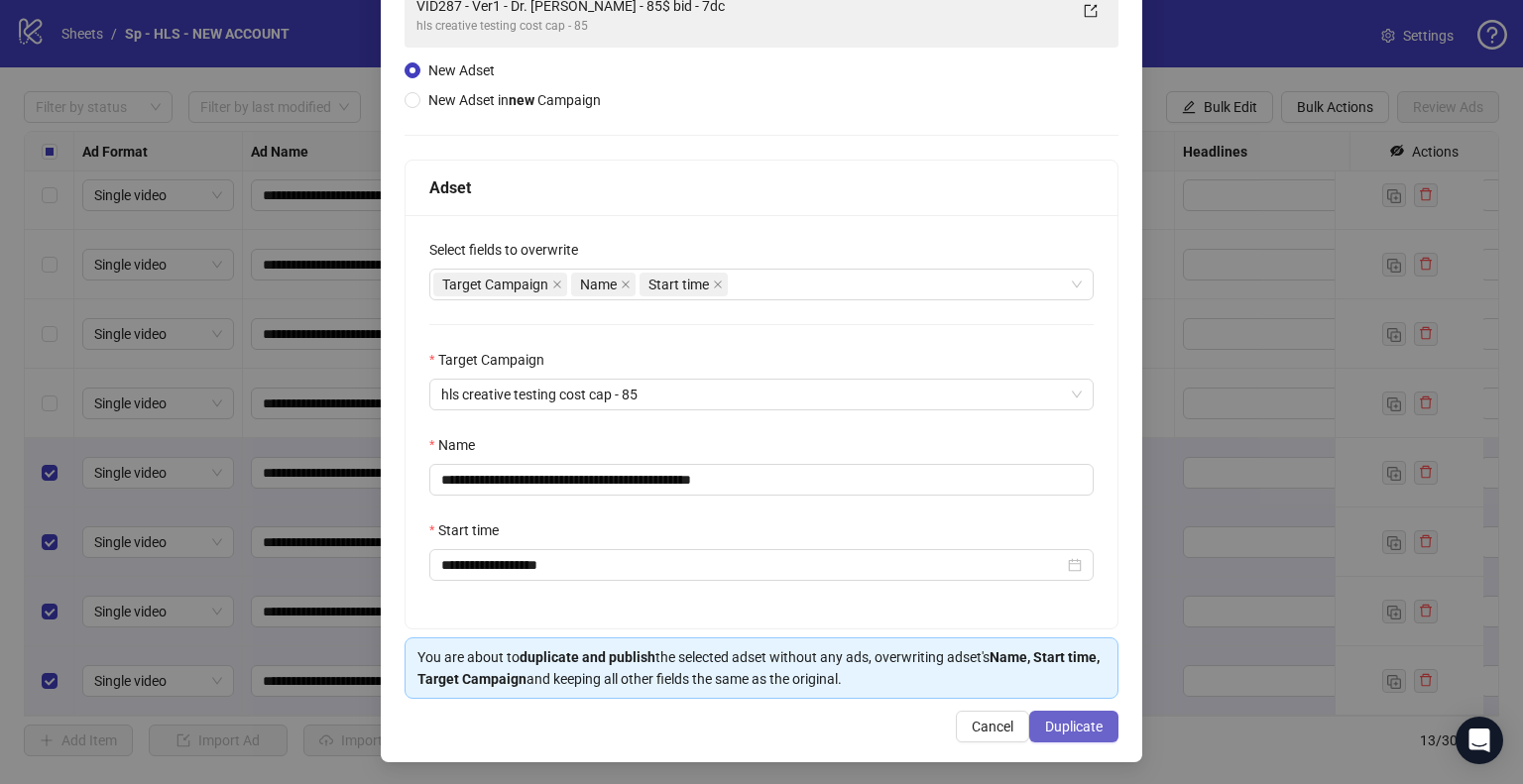 click on "Duplicate" at bounding box center (1074, 727) 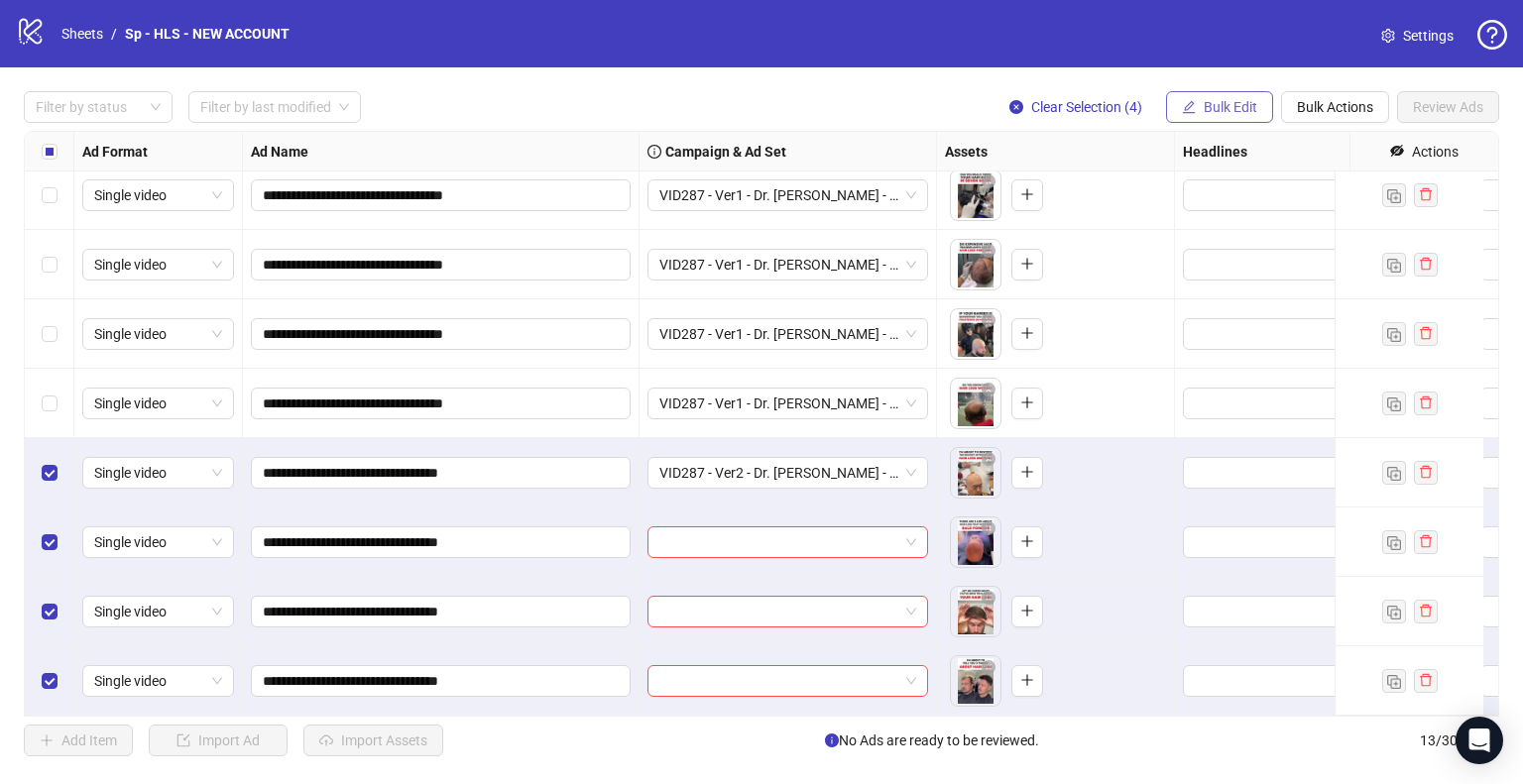 click on "Bulk Edit" at bounding box center (1230, 107) 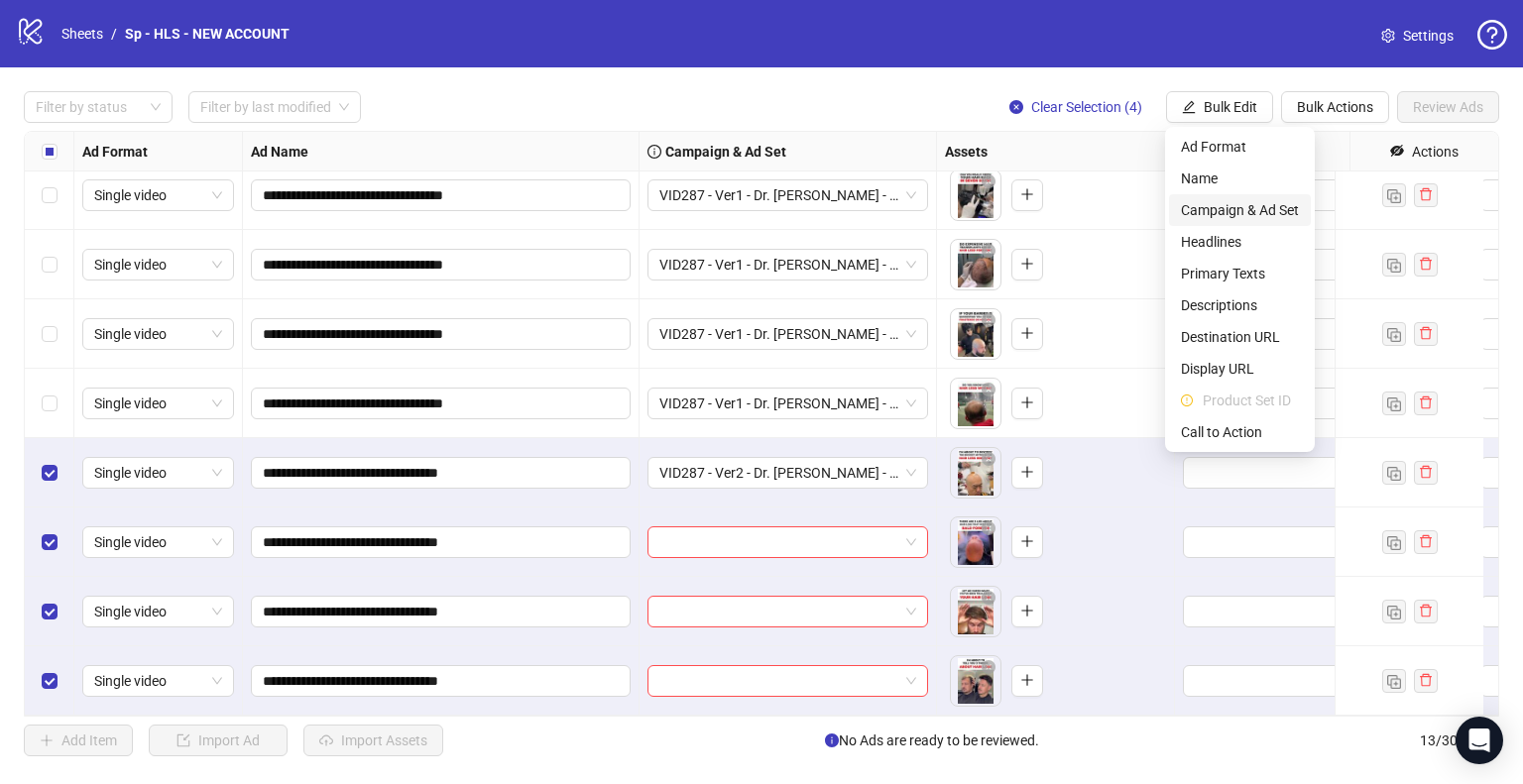 click on "Campaign & Ad Set" at bounding box center (1239, 210) 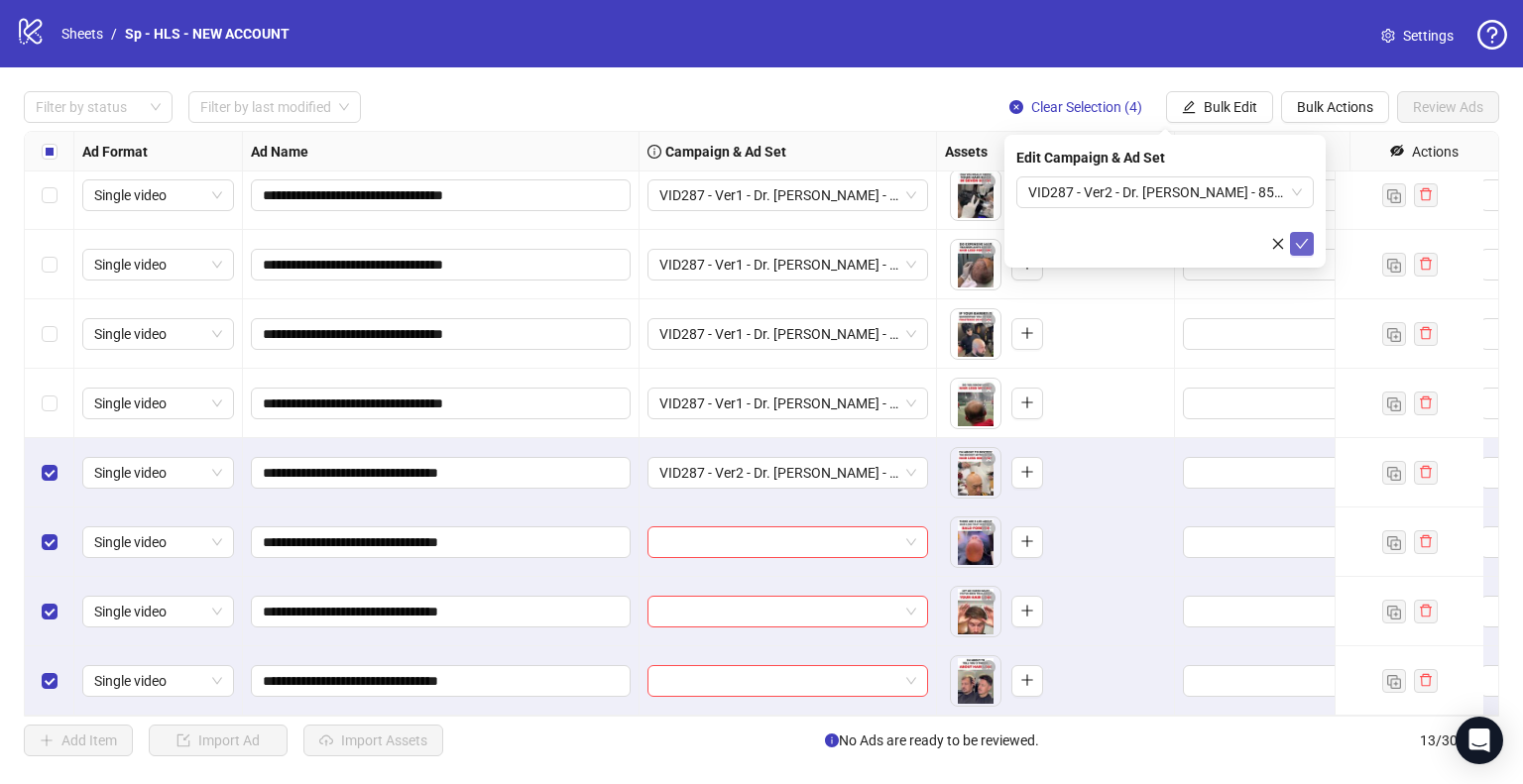 click 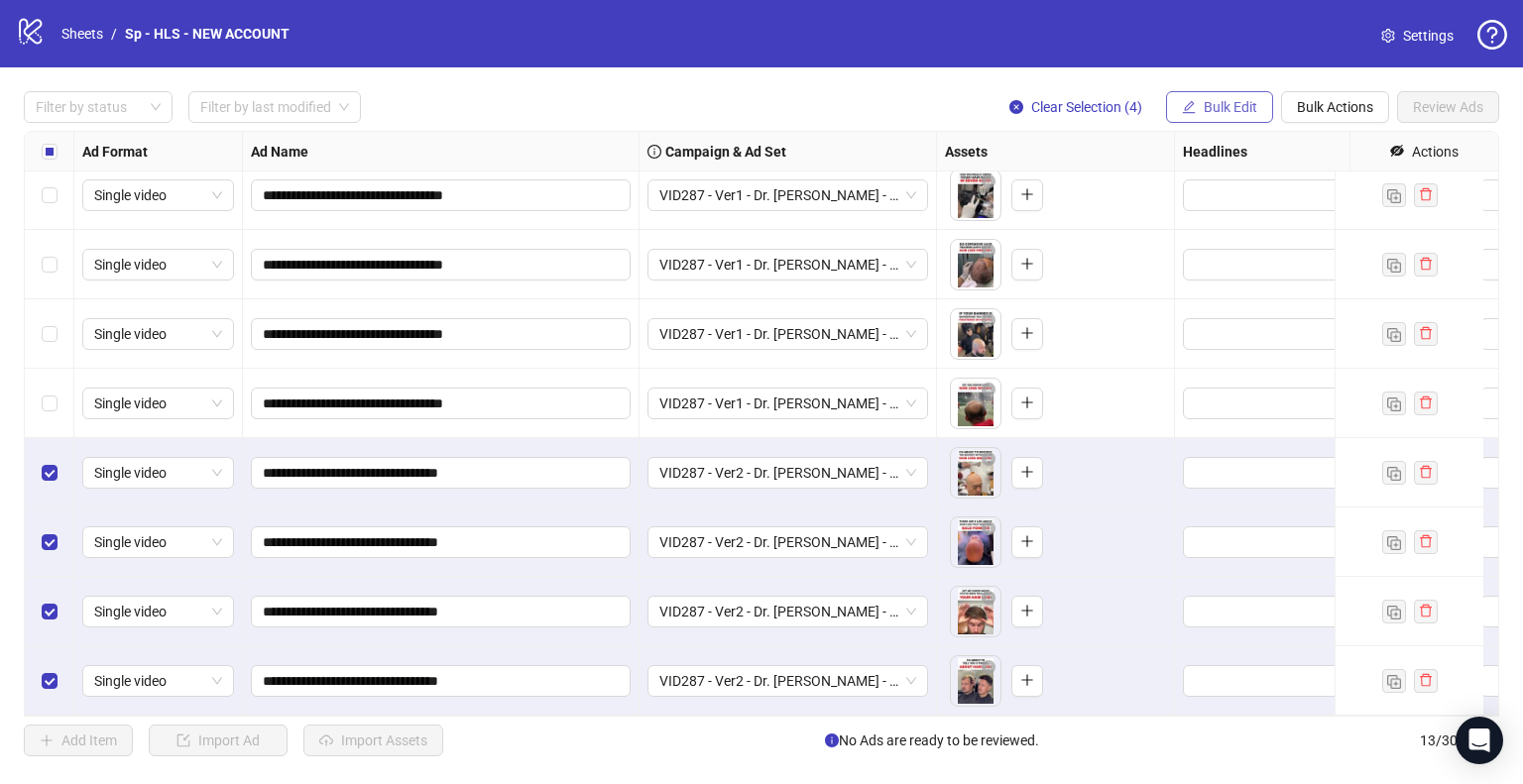 click on "Bulk Edit" at bounding box center [1230, 107] 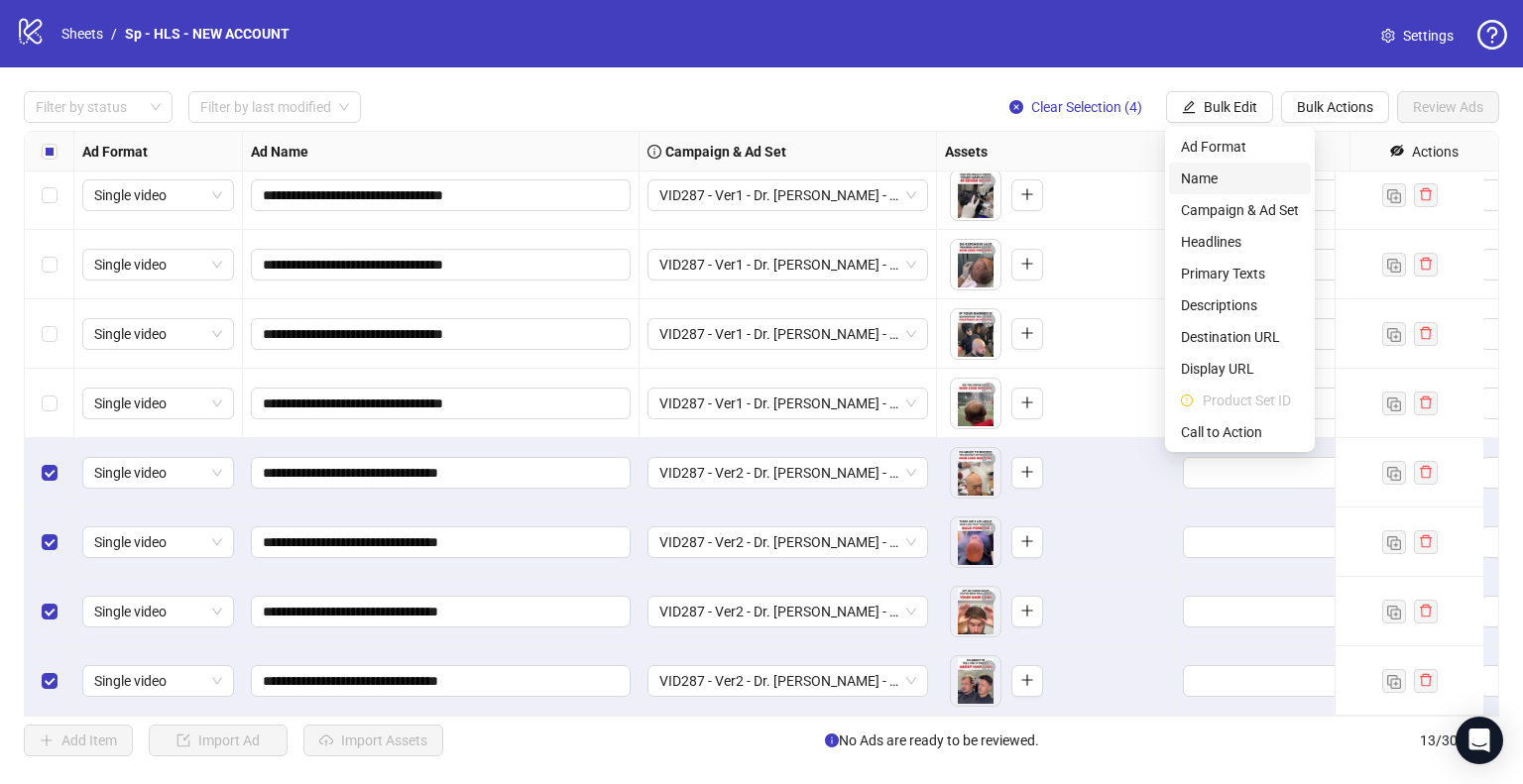 click on "Name" at bounding box center (1239, 178) 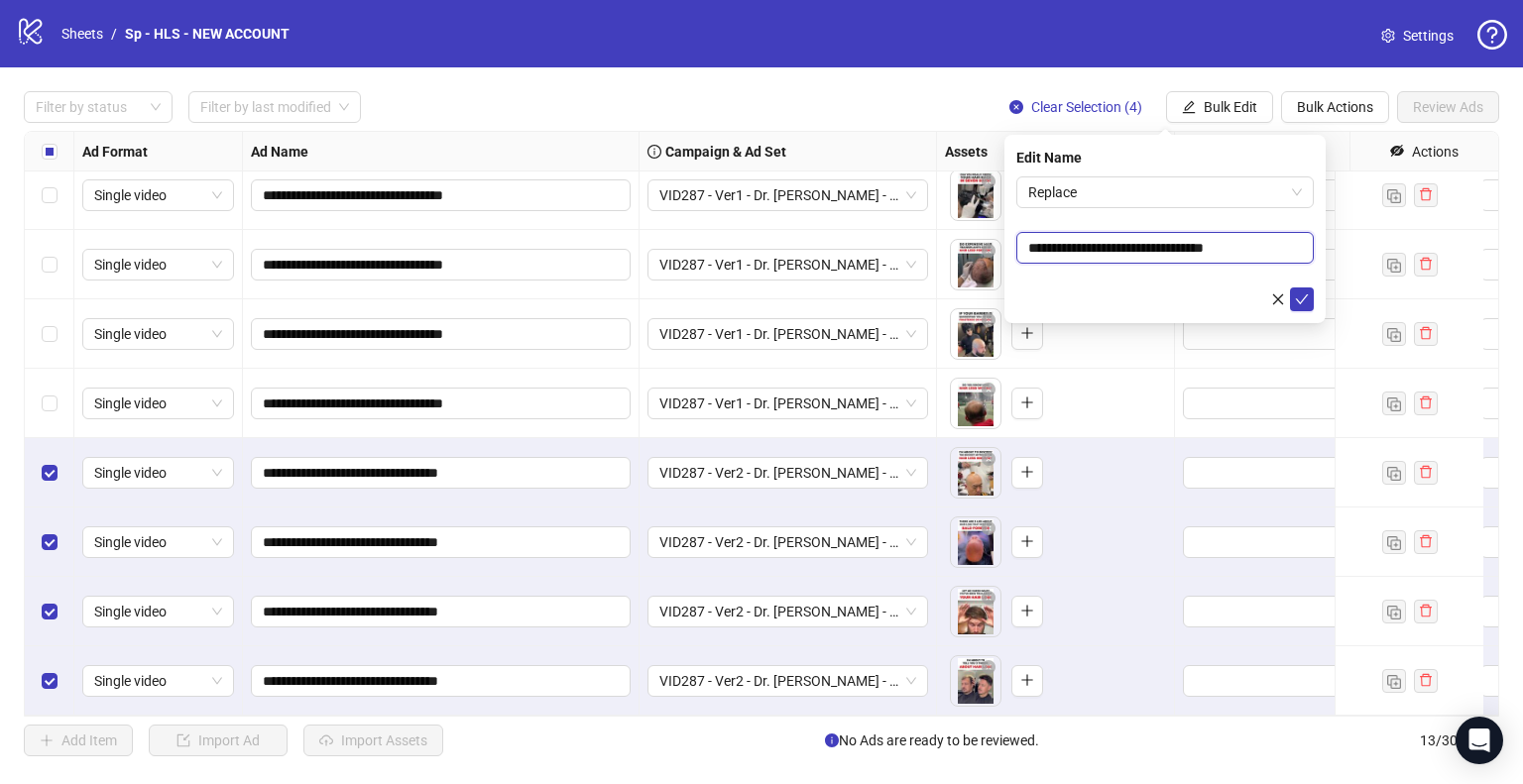 click on "**********" at bounding box center [1165, 248] 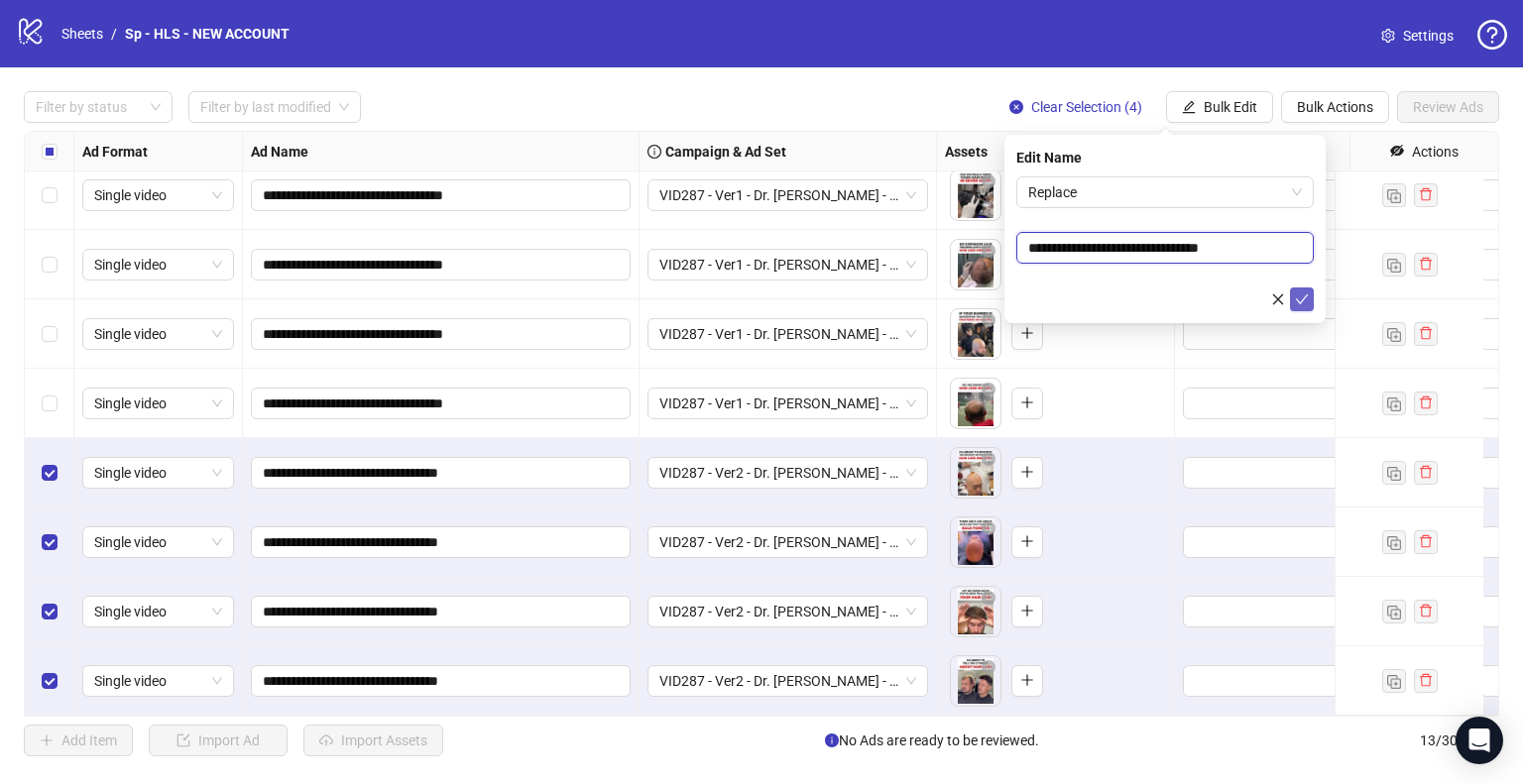 type on "**********" 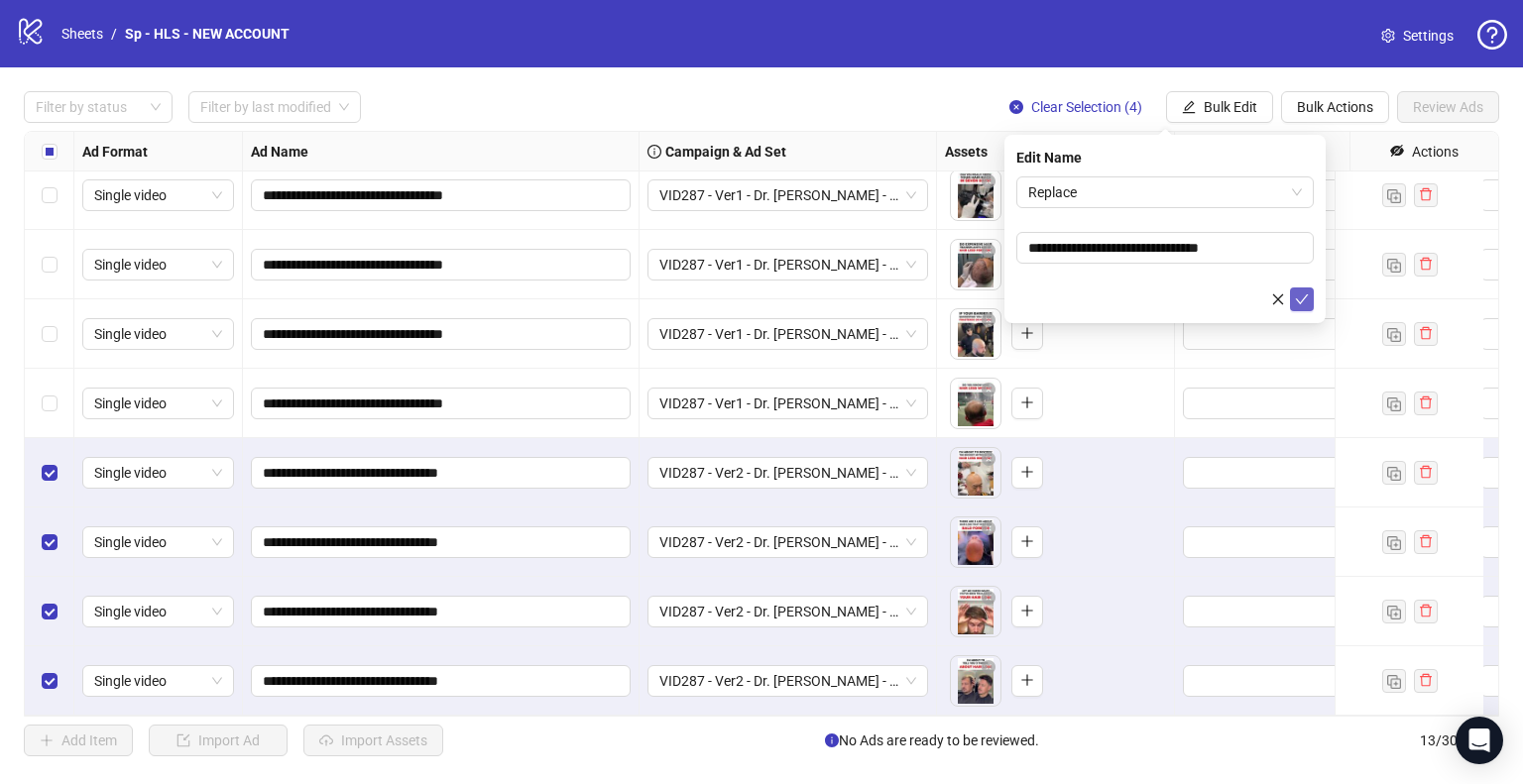 click at bounding box center (1302, 299) 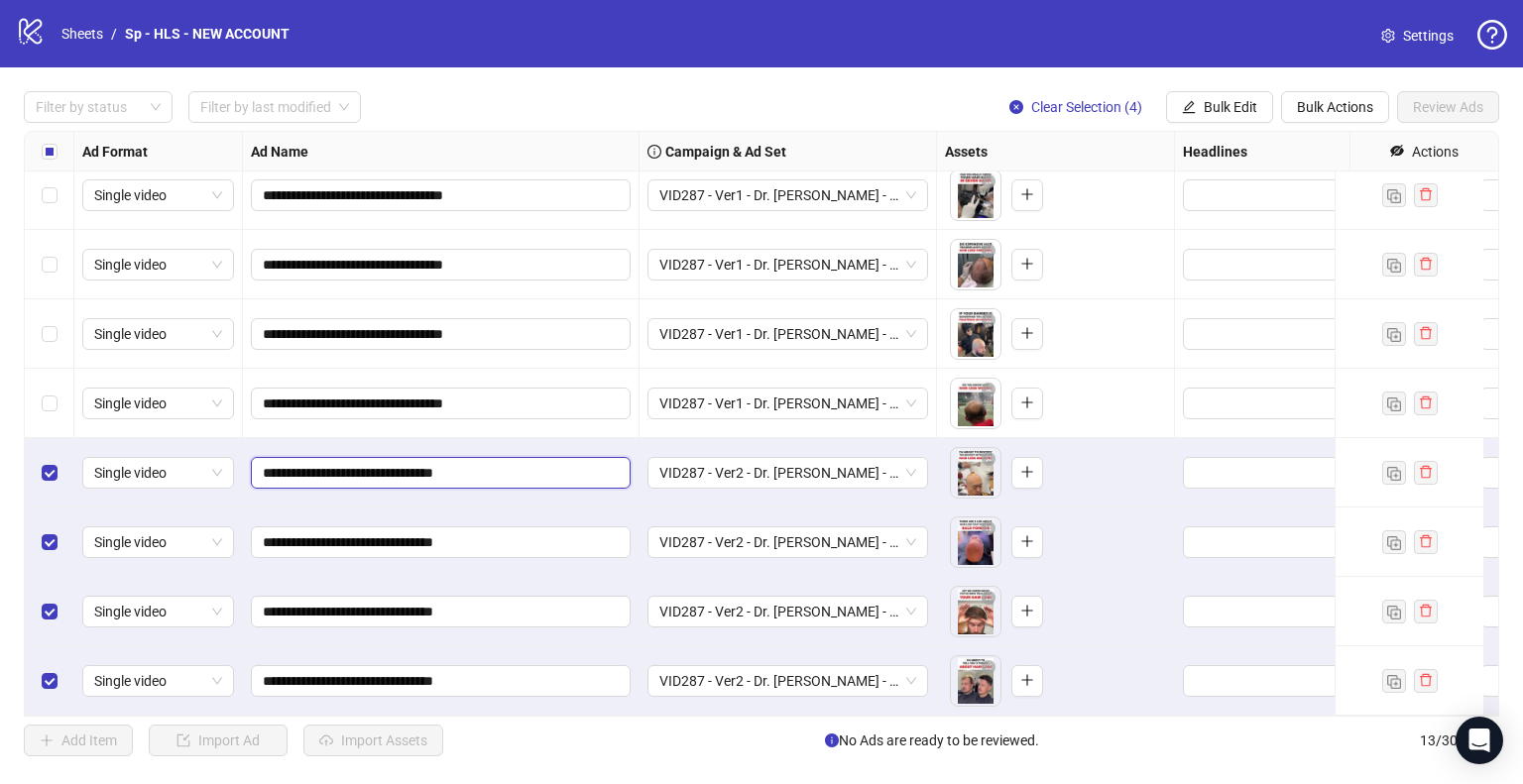 click on "**********" at bounding box center [438, 473] 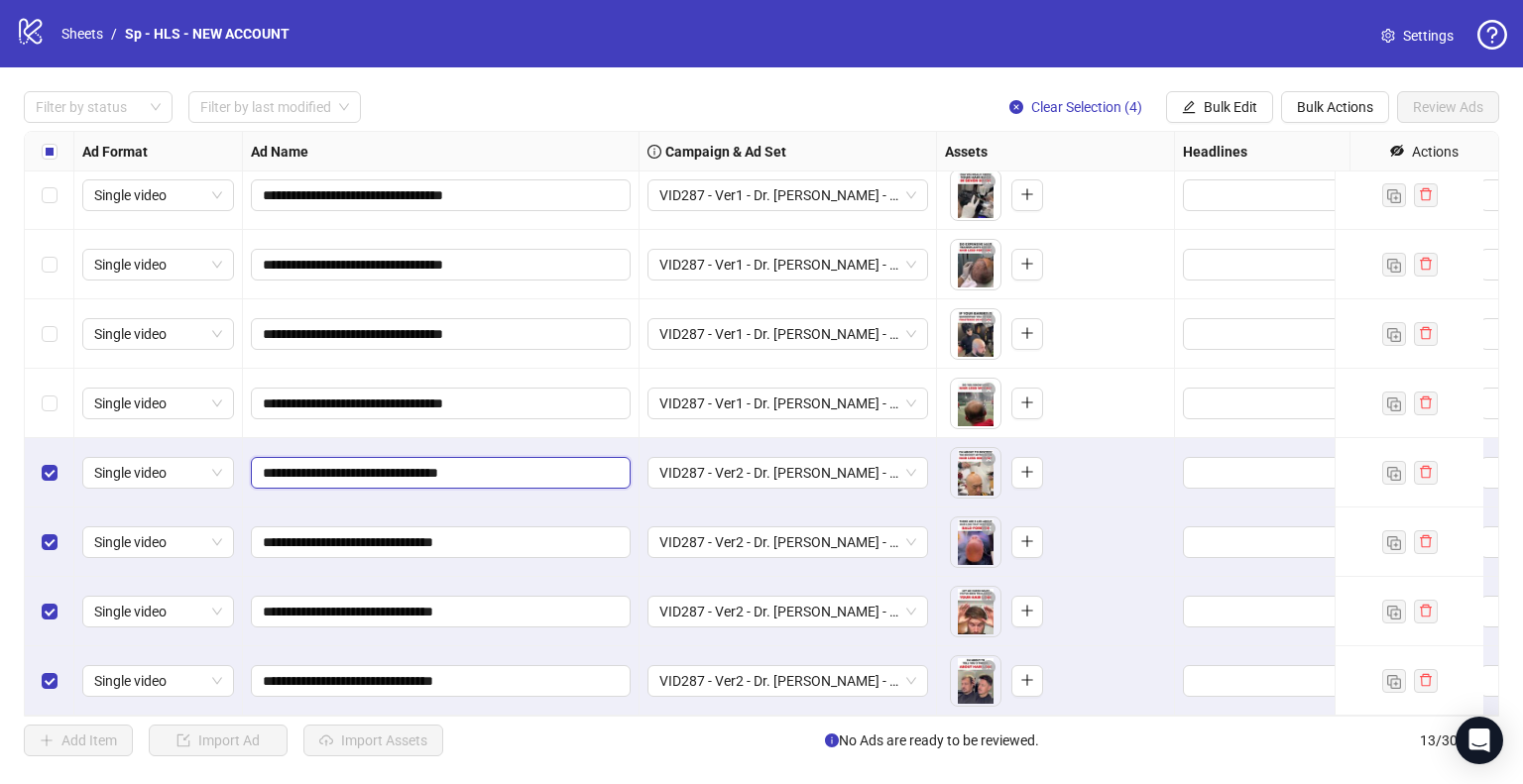 type on "**********" 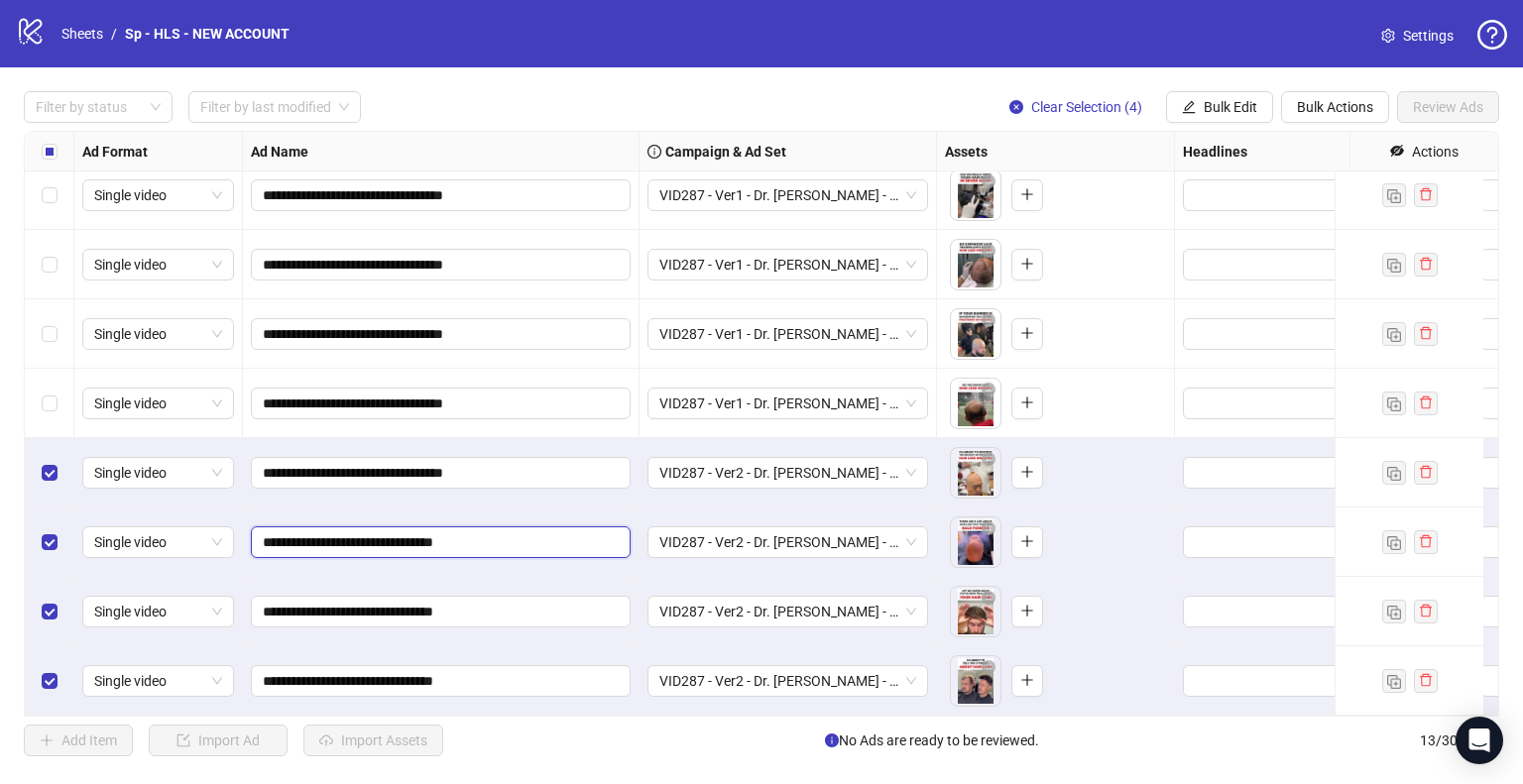click on "**********" at bounding box center (438, 542) 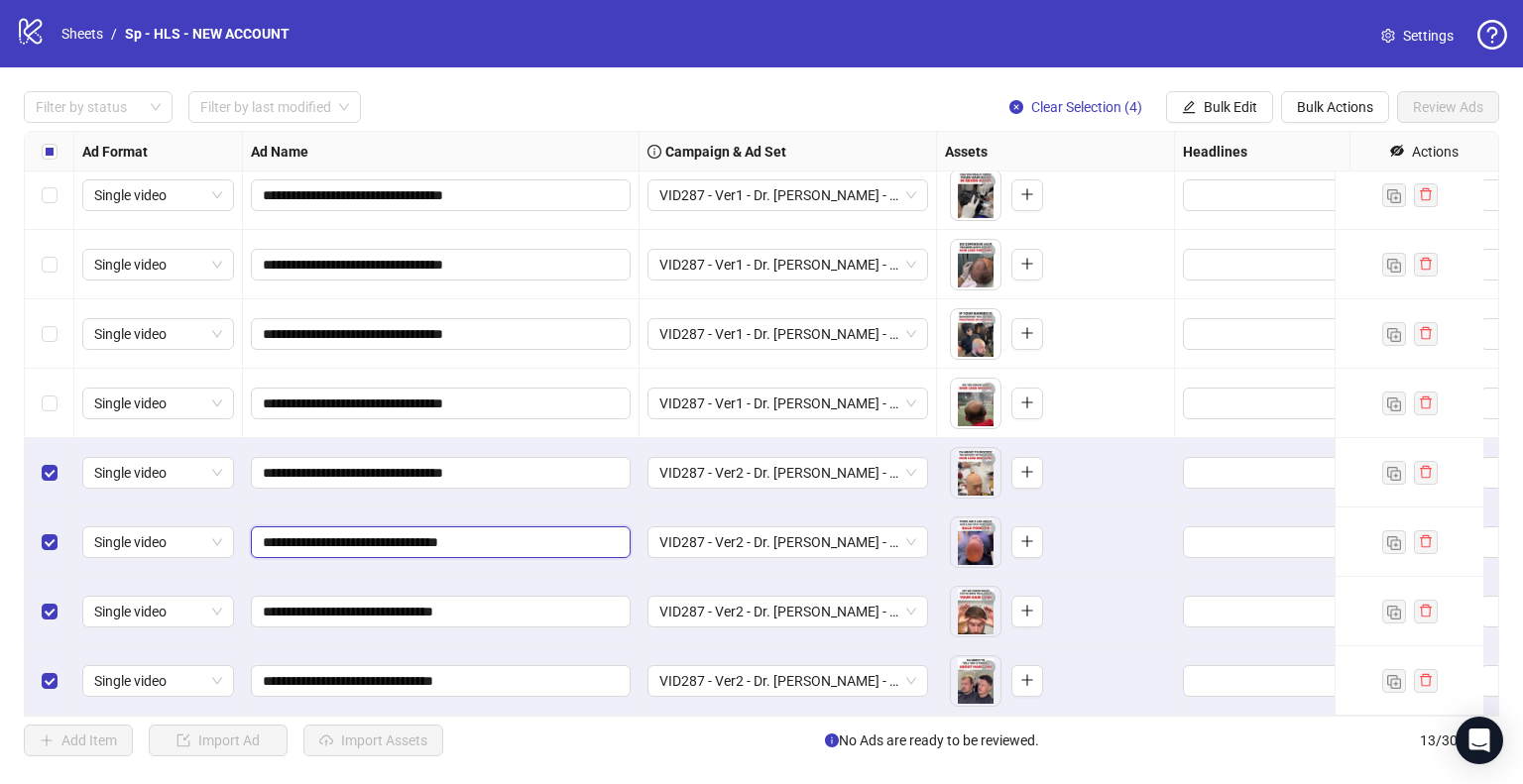 type on "**********" 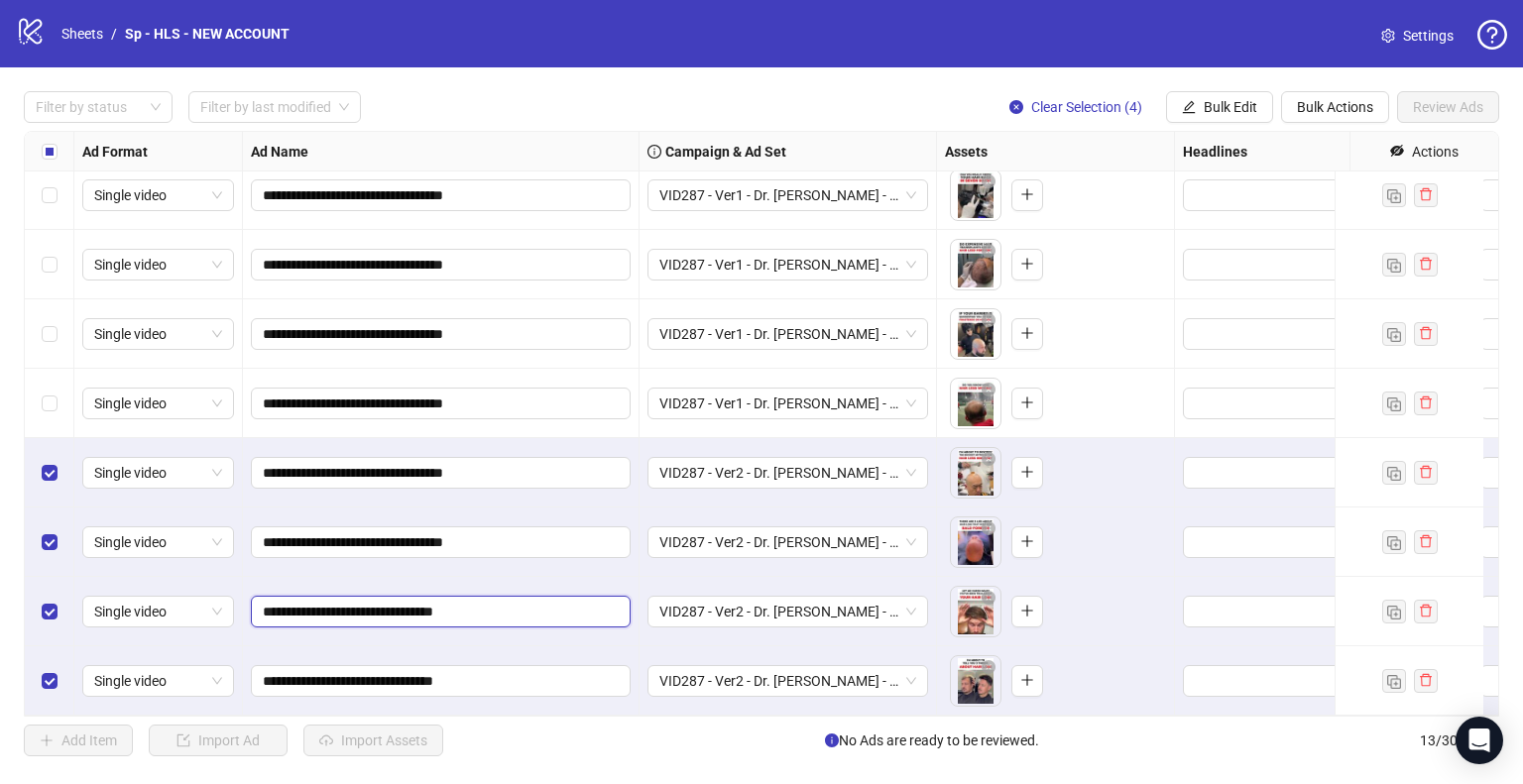 click on "**********" at bounding box center (438, 612) 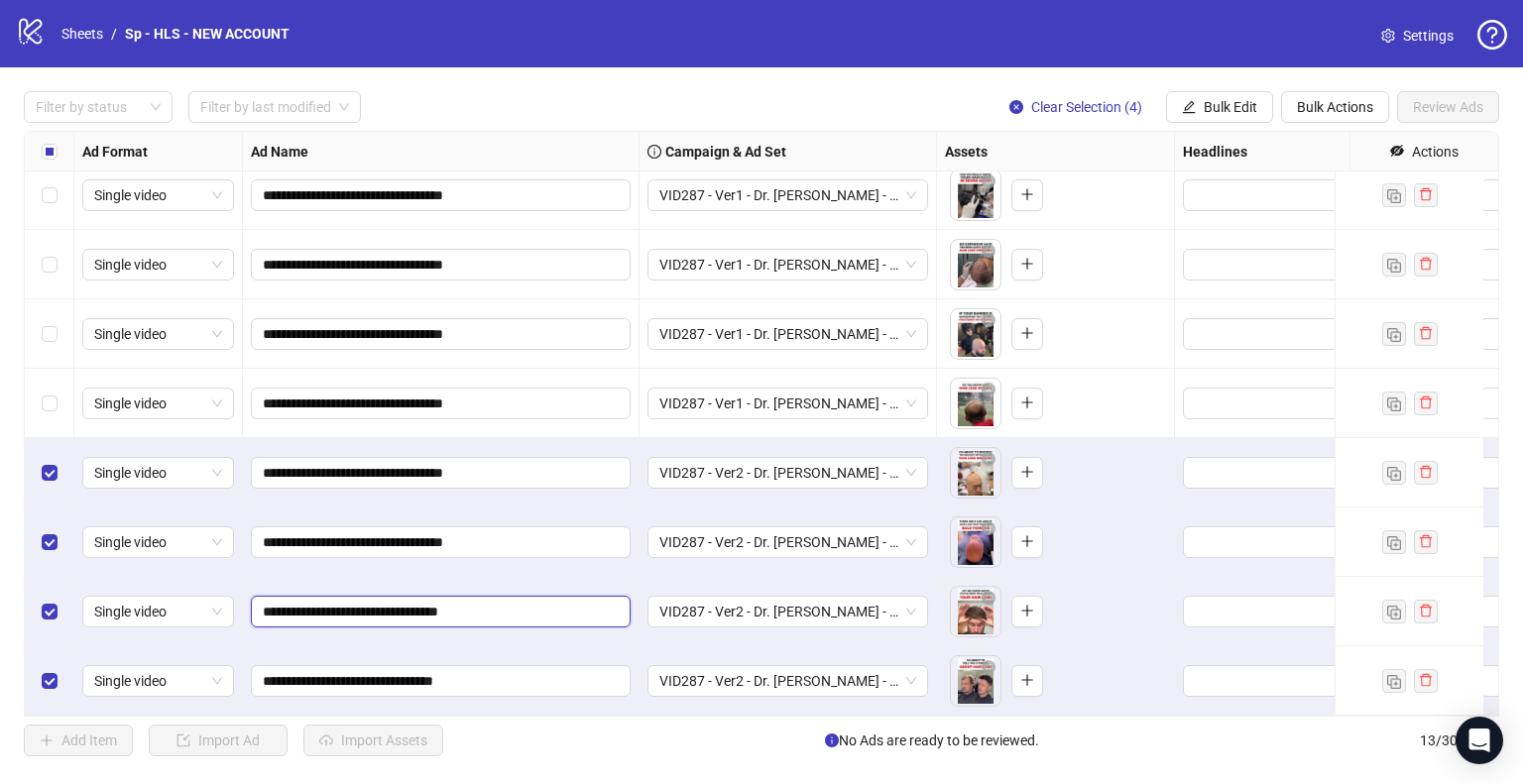 type on "**********" 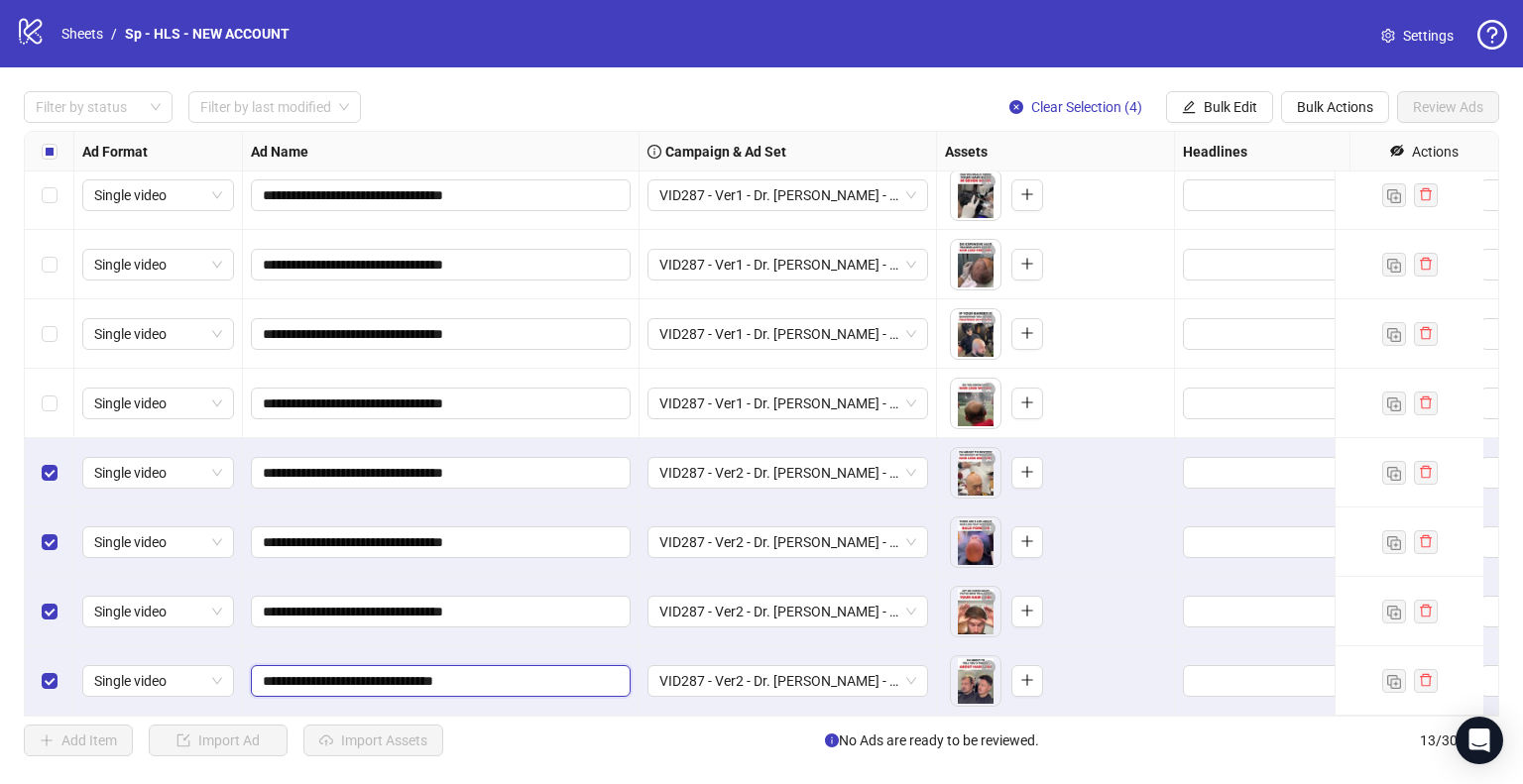click on "**********" at bounding box center [438, 681] 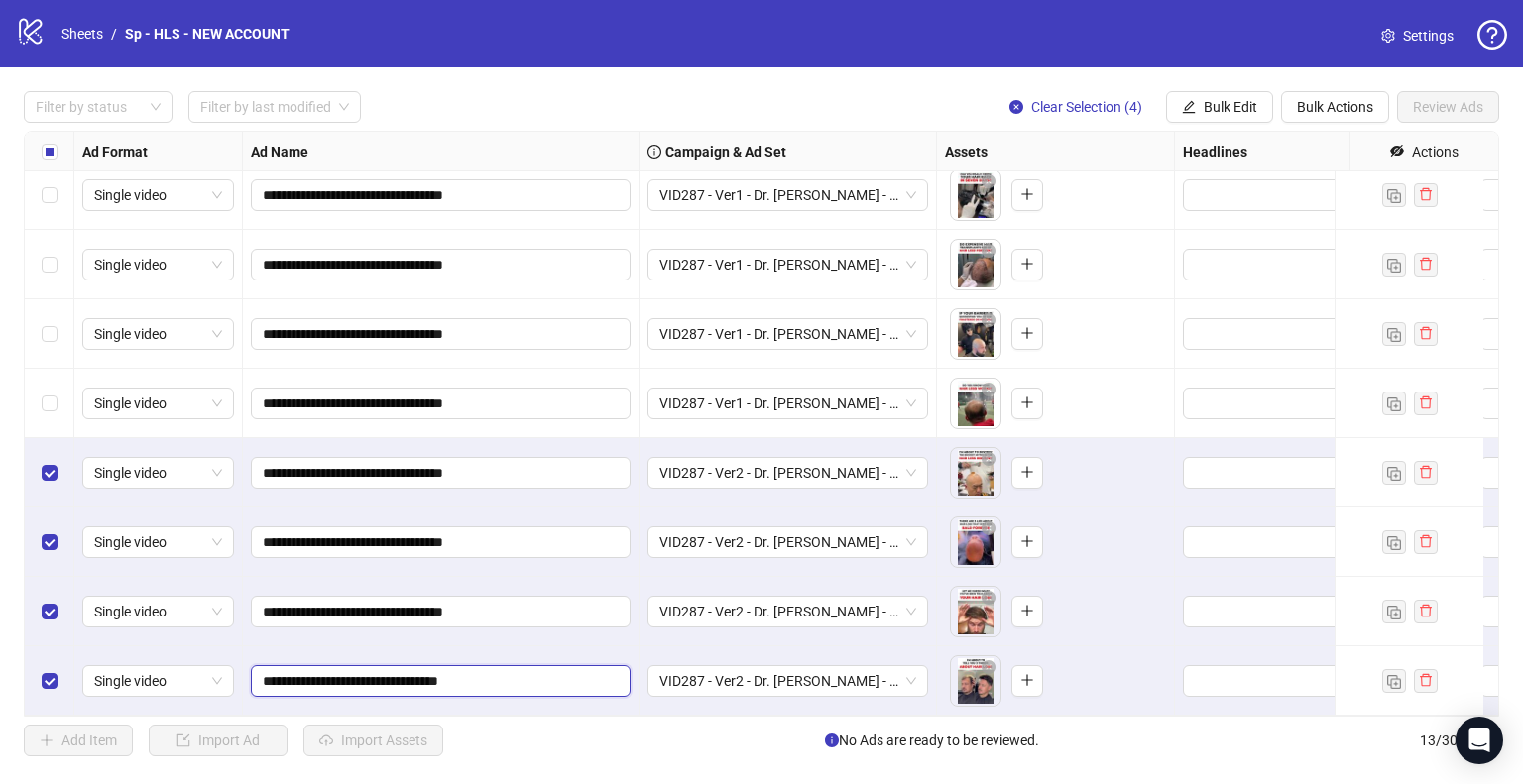 type on "**********" 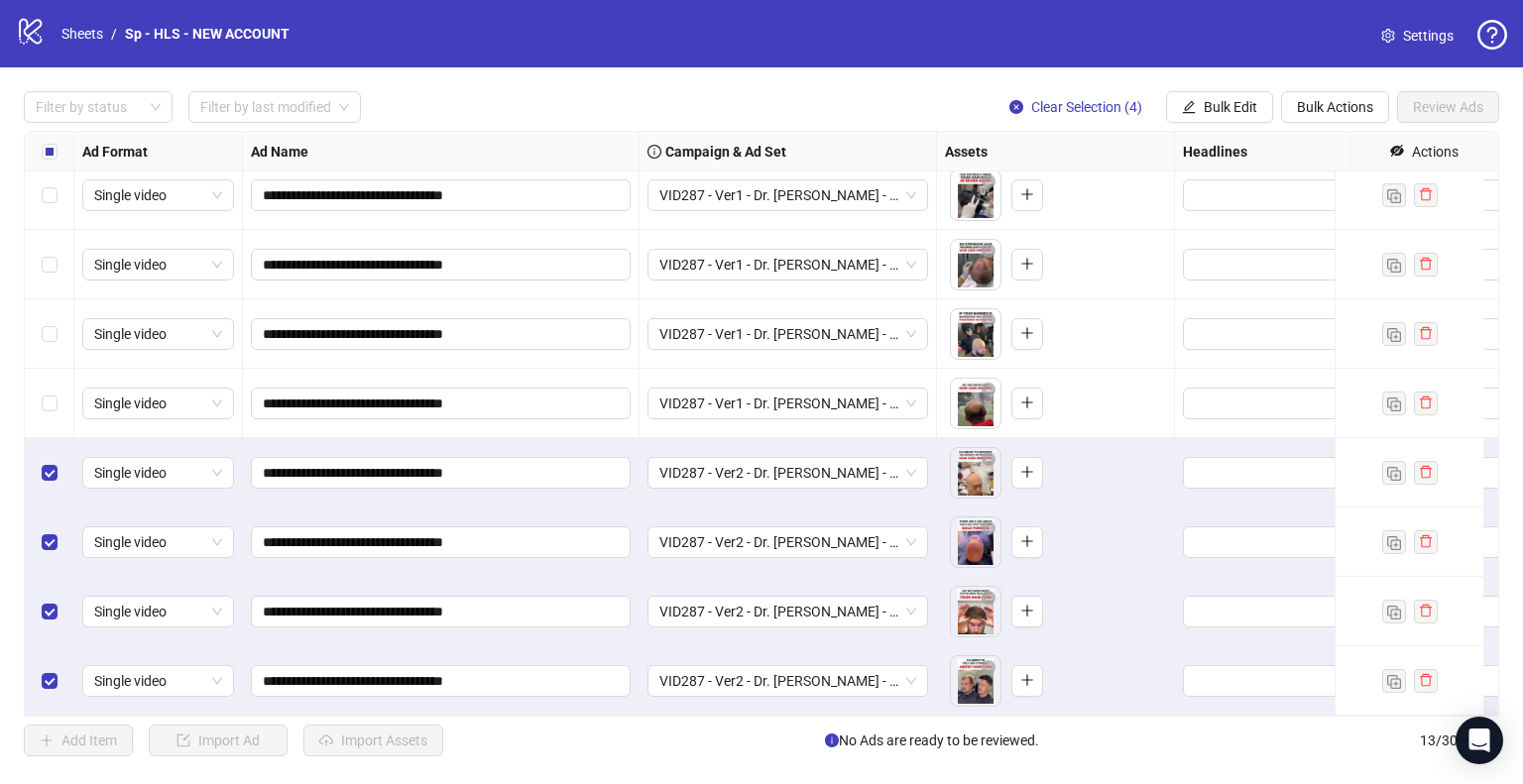 click on "**********" at bounding box center [441, 542] 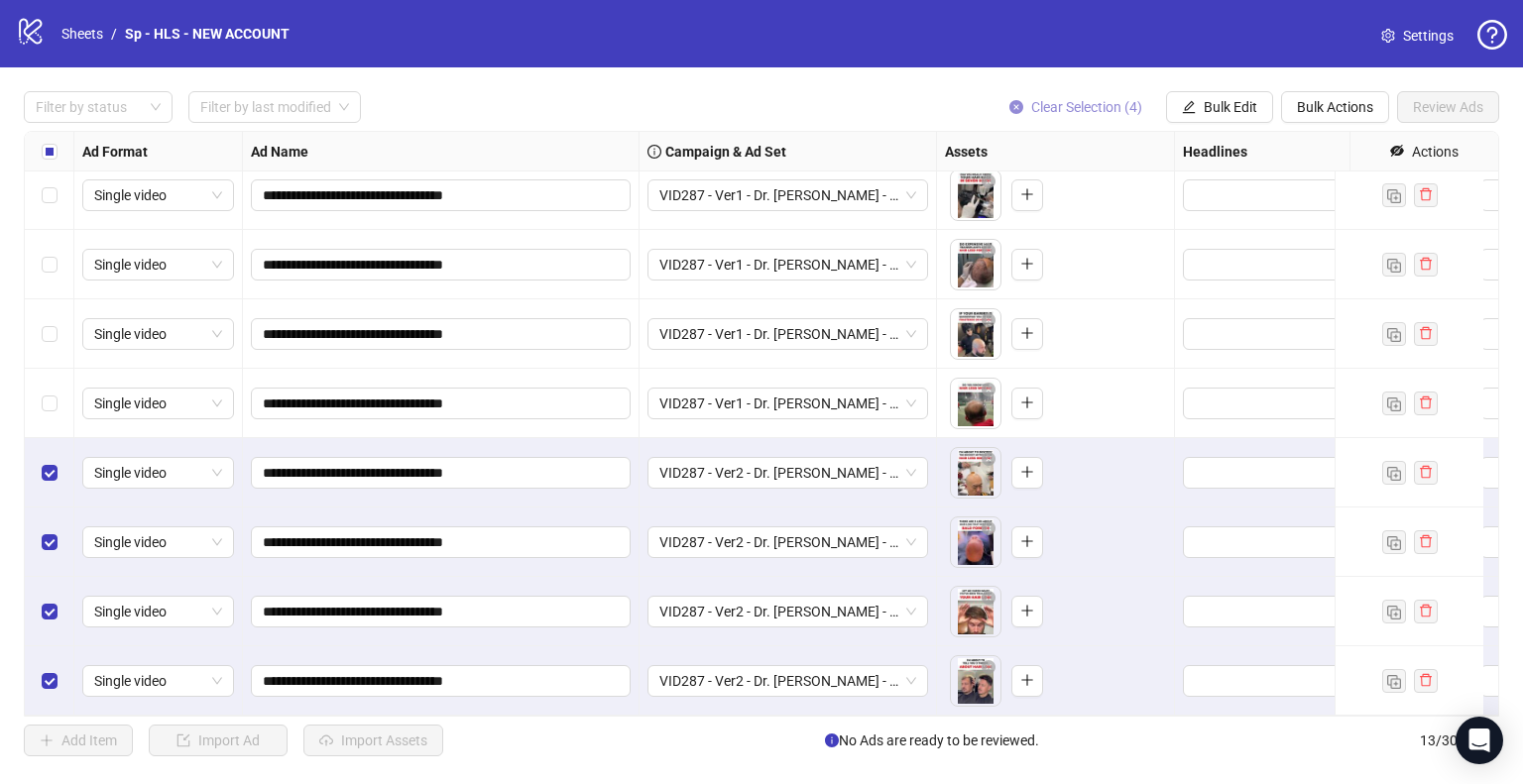 click on "Clear Selection (4)" at bounding box center [1087, 107] 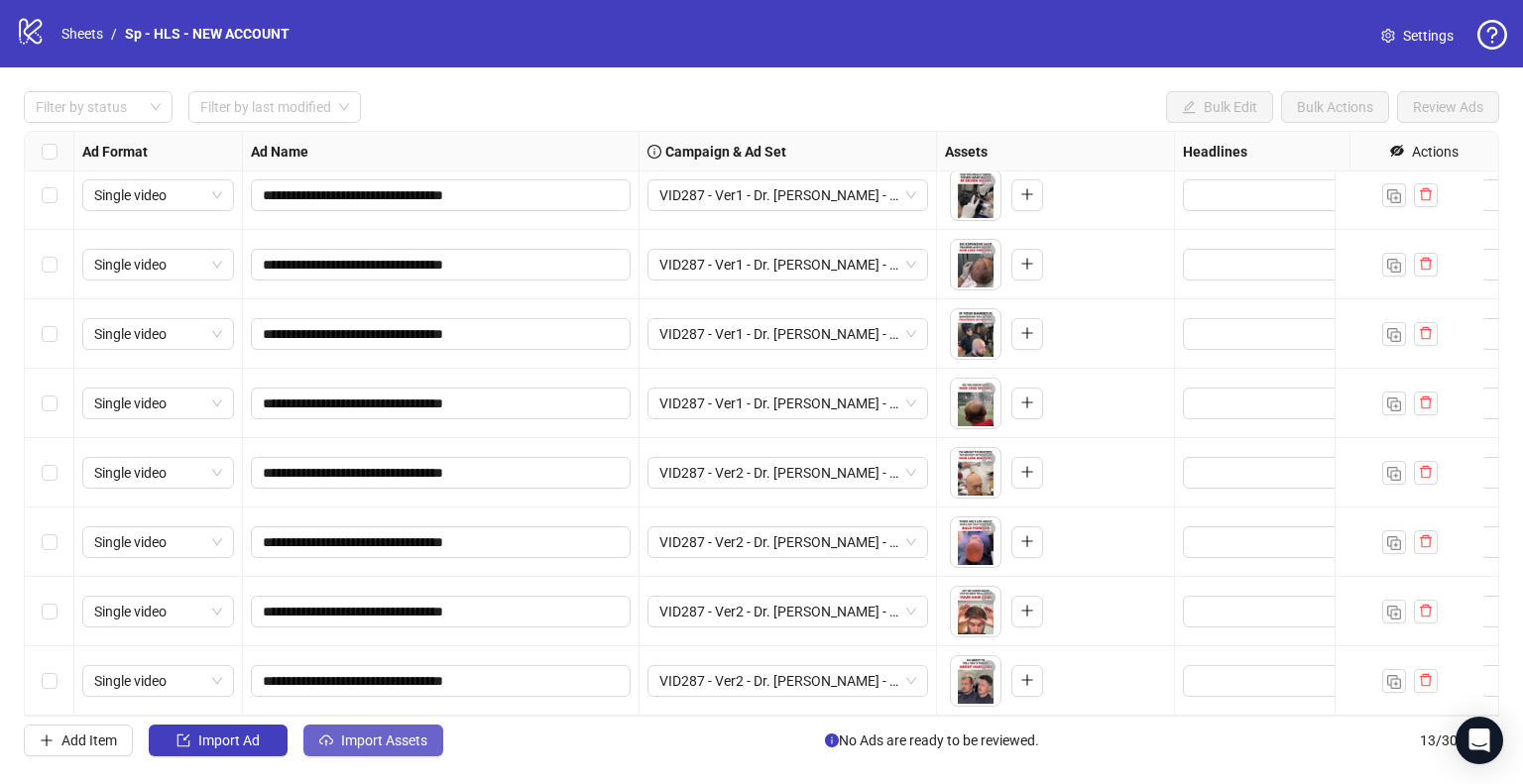 click on "Import Assets" at bounding box center [384, 740] 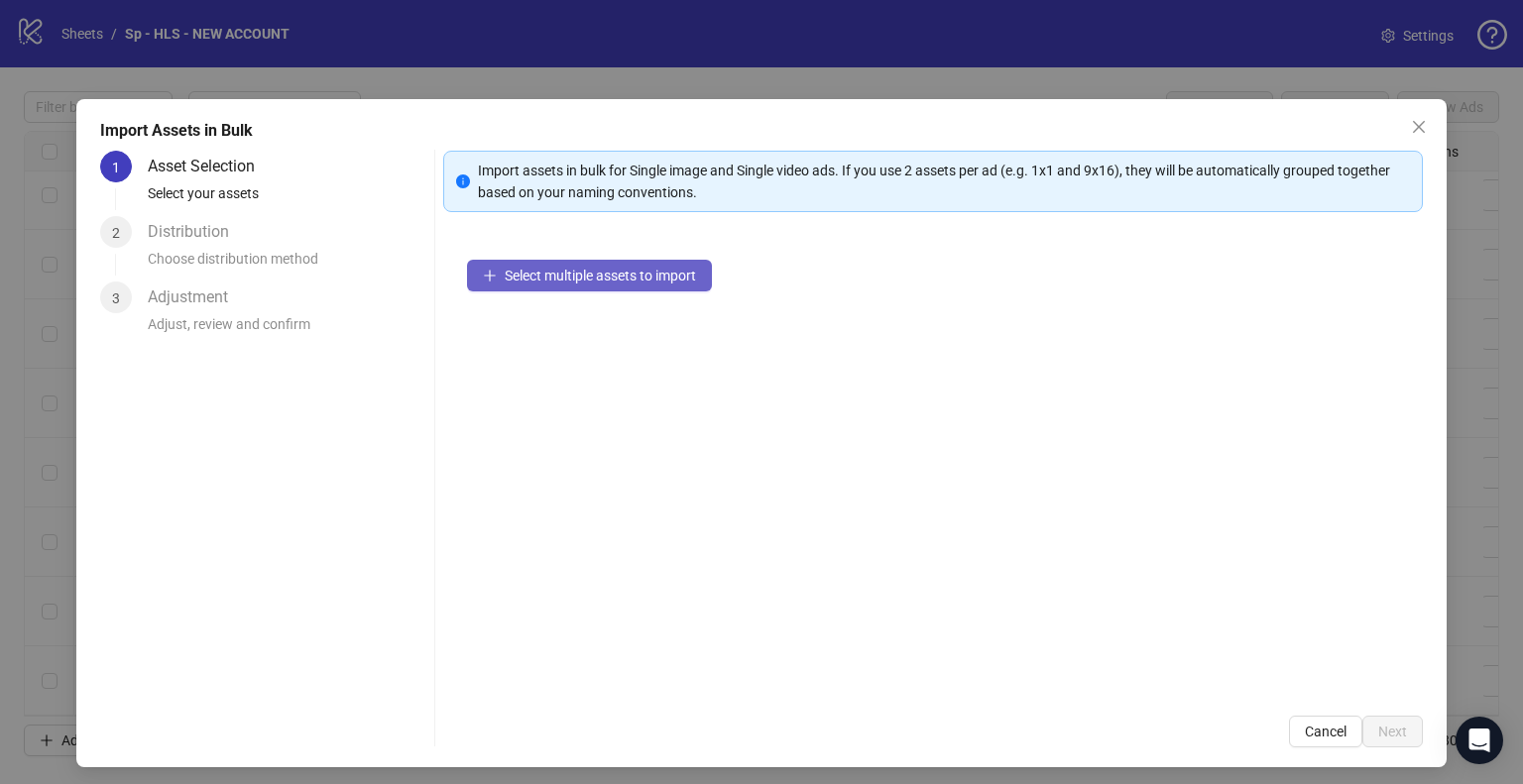 click on "Select multiple assets to import" at bounding box center [600, 276] 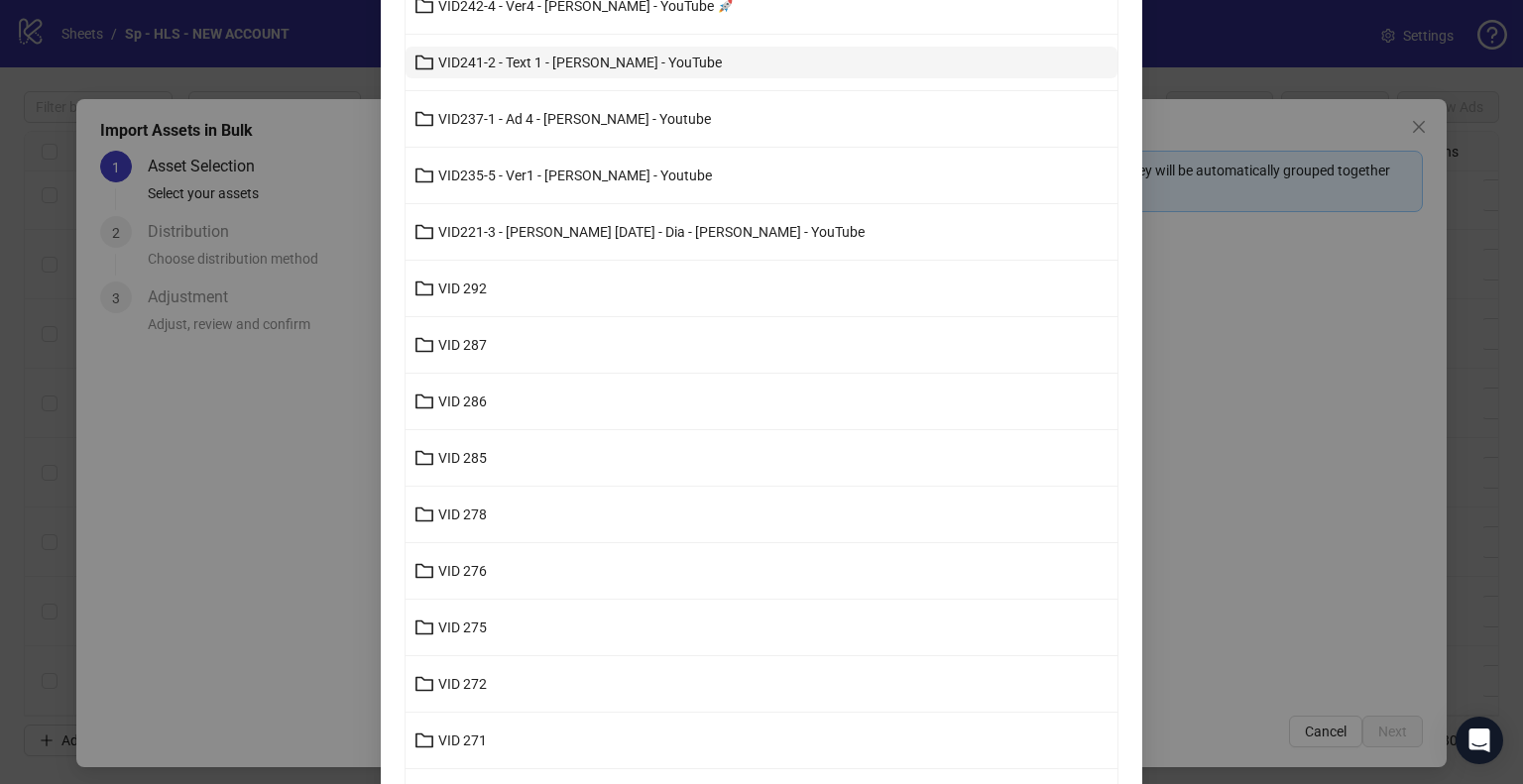 scroll, scrollTop: 694, scrollLeft: 0, axis: vertical 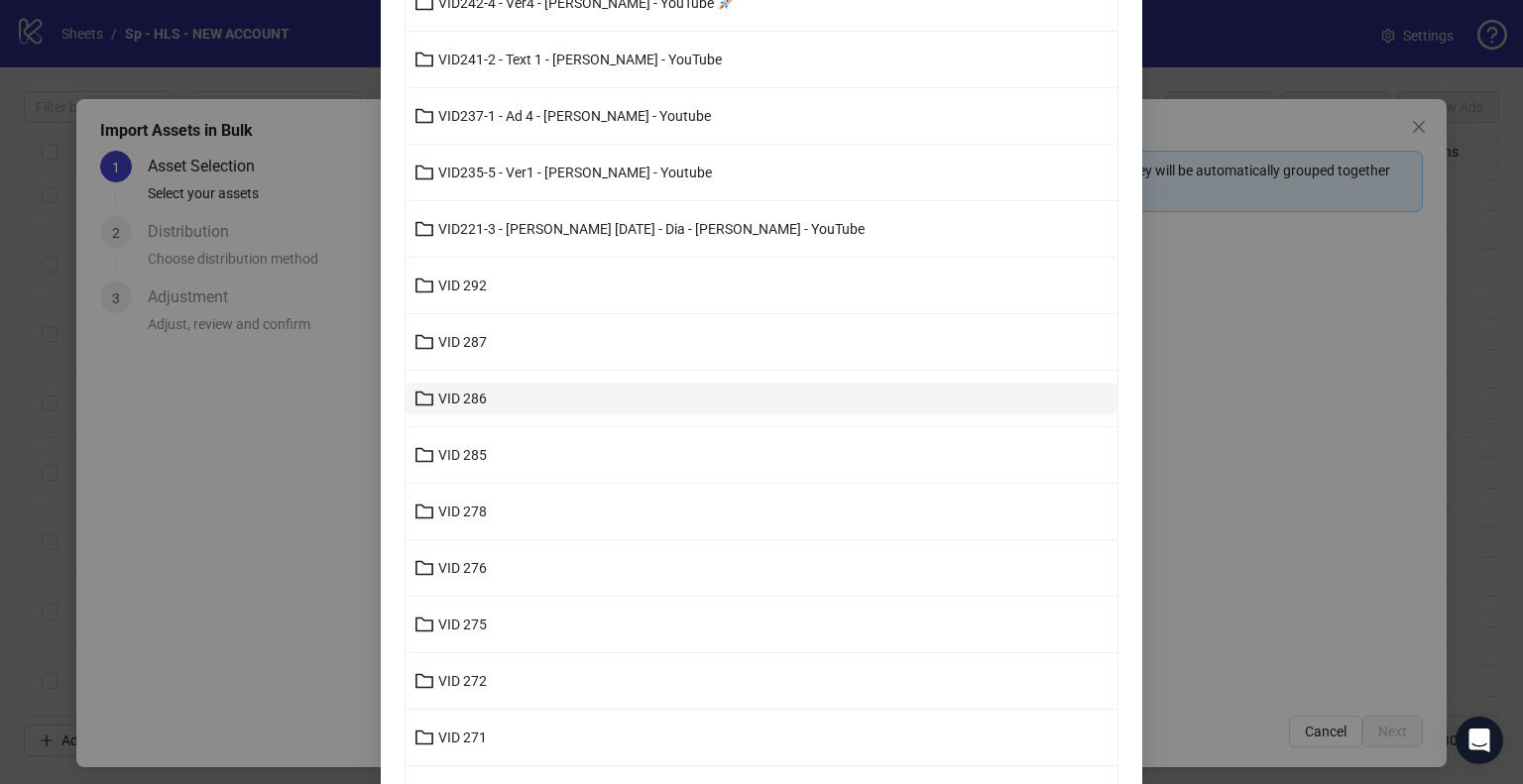 click on "VID 286" at bounding box center (762, 398) 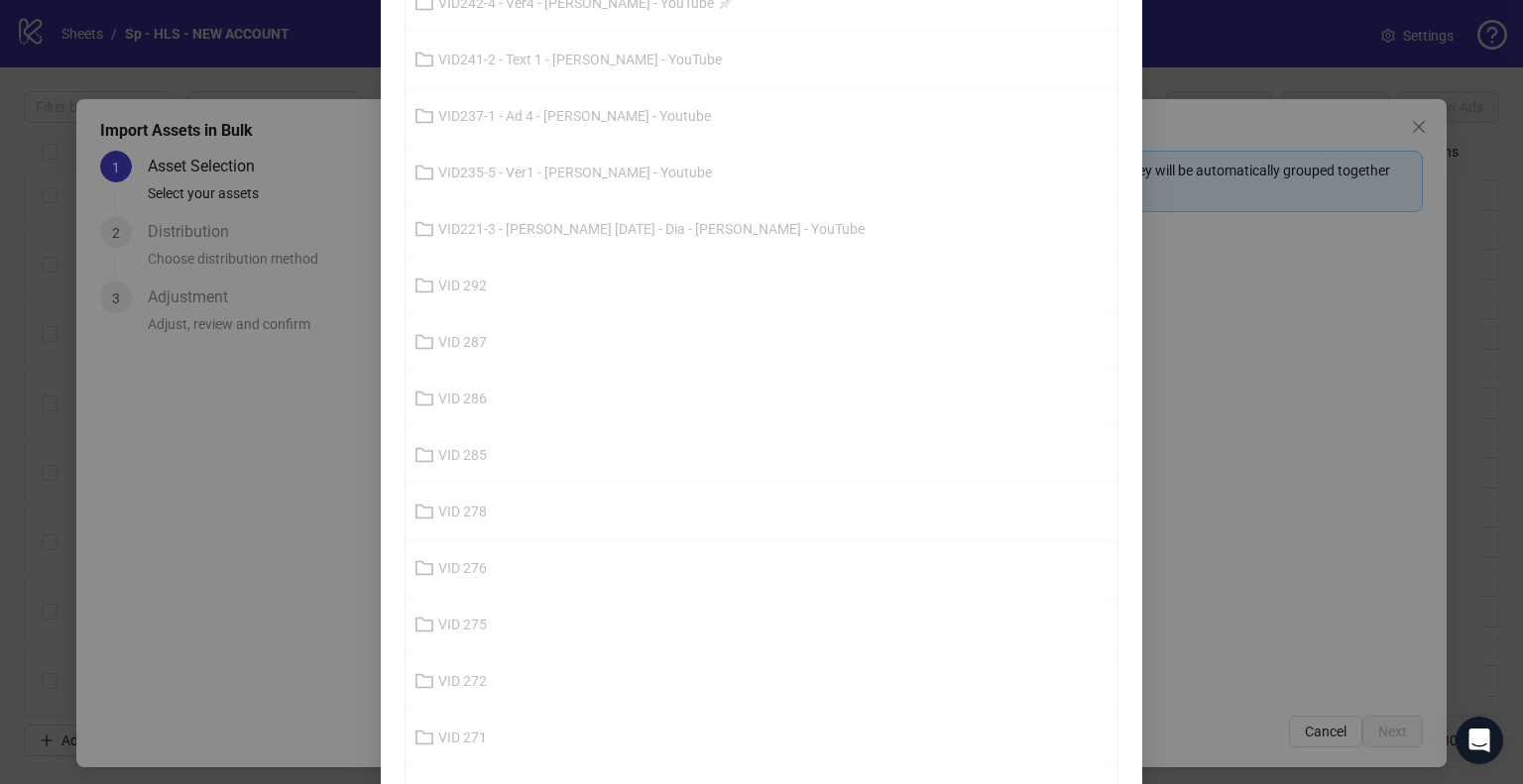 scroll, scrollTop: 0, scrollLeft: 0, axis: both 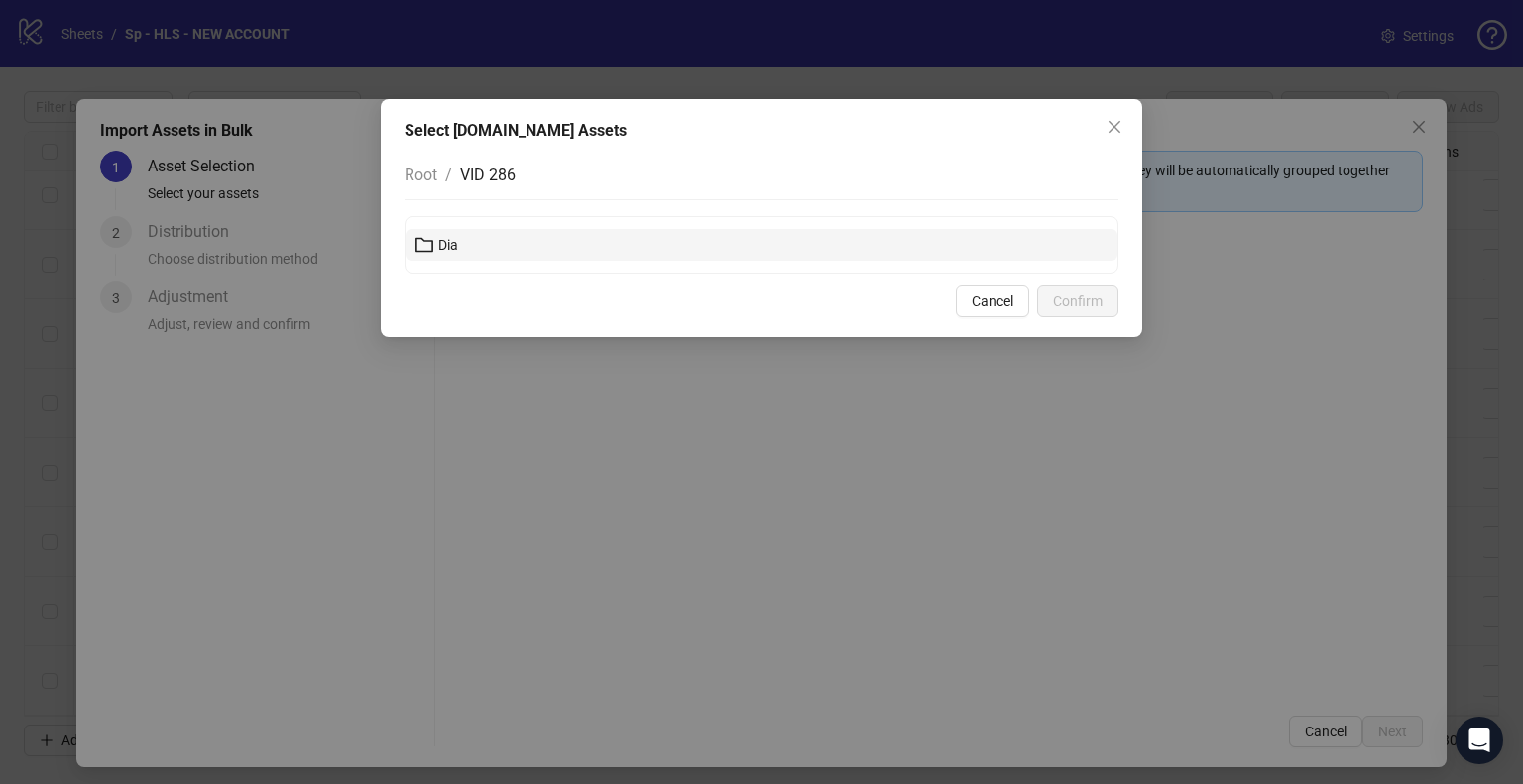 click on "Dia" at bounding box center (762, 245) 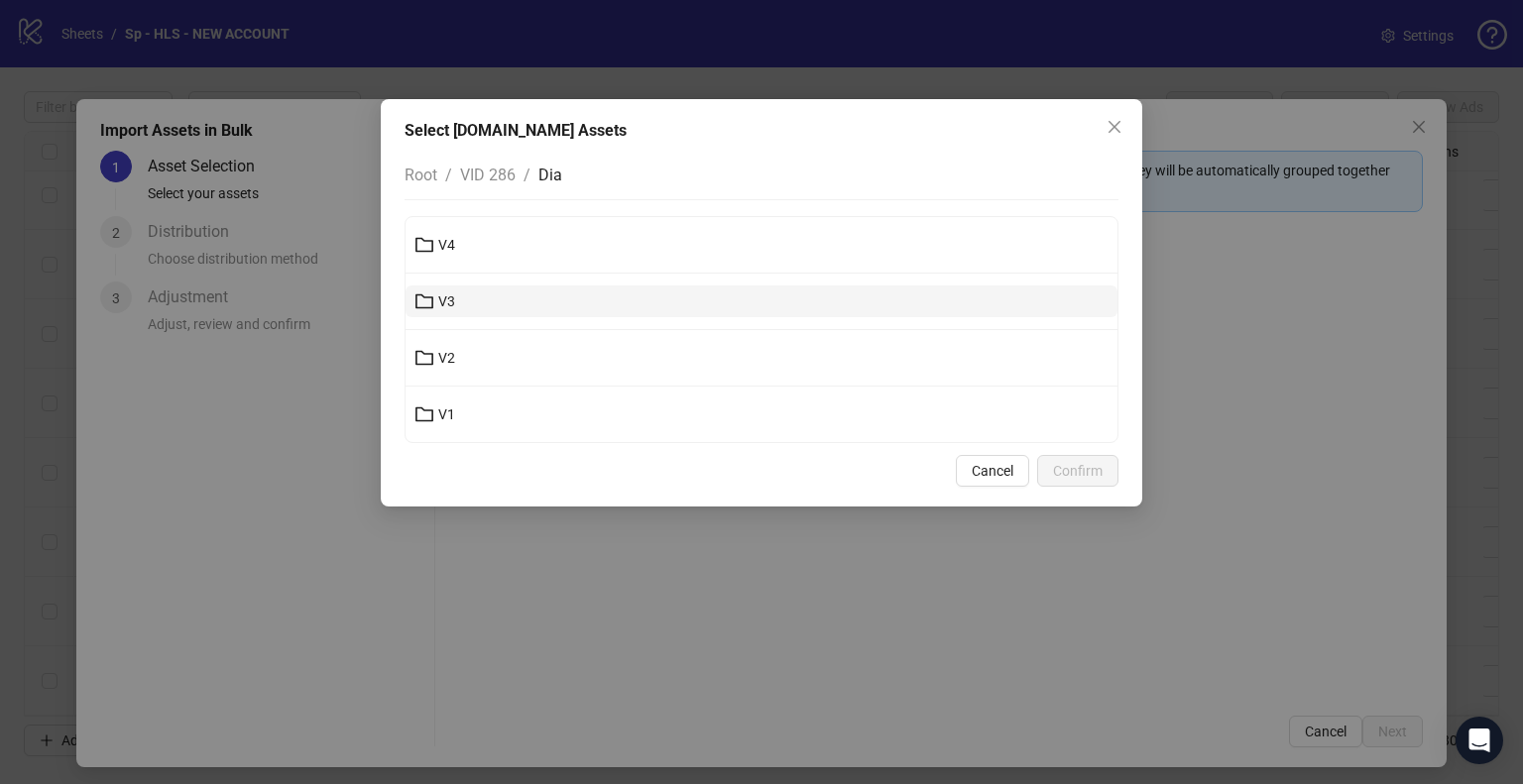 click on "V3" at bounding box center [762, 301] 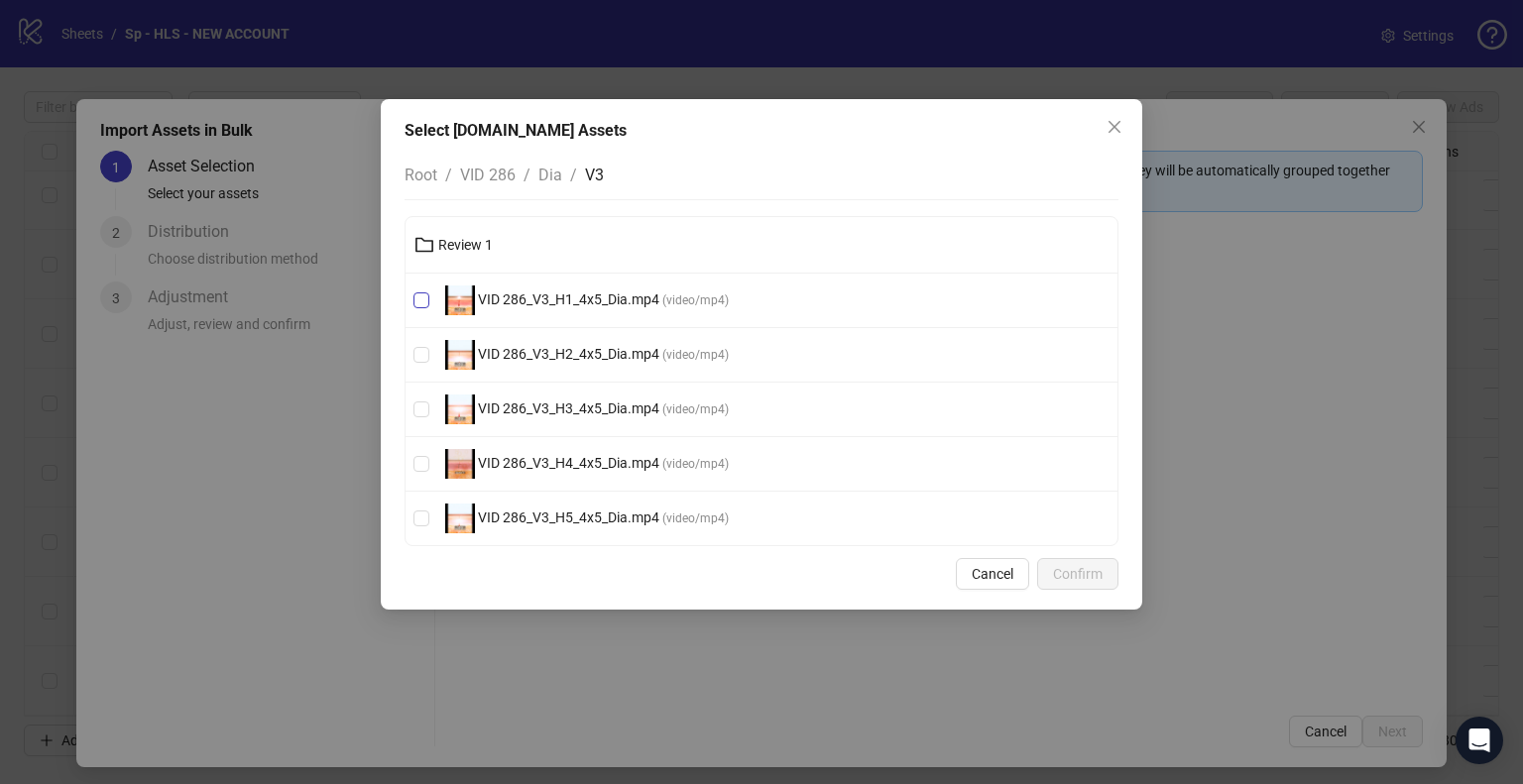 click on "VID 286_V3_H1_4x5_Dia.mp4" at bounding box center (568, 299) 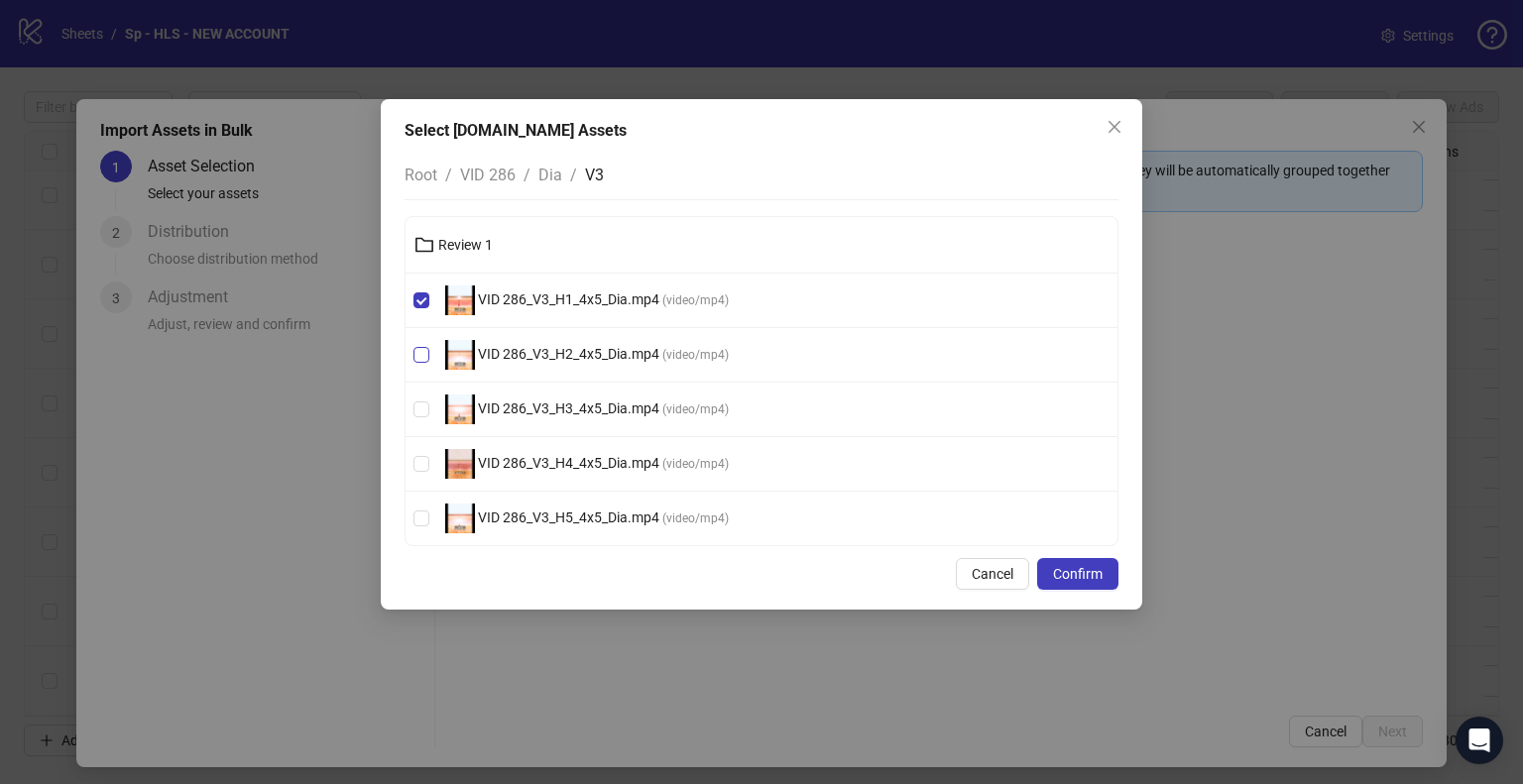 click on "VID 286_V3_H2_4x5_Dia.mp4" at bounding box center (568, 354) 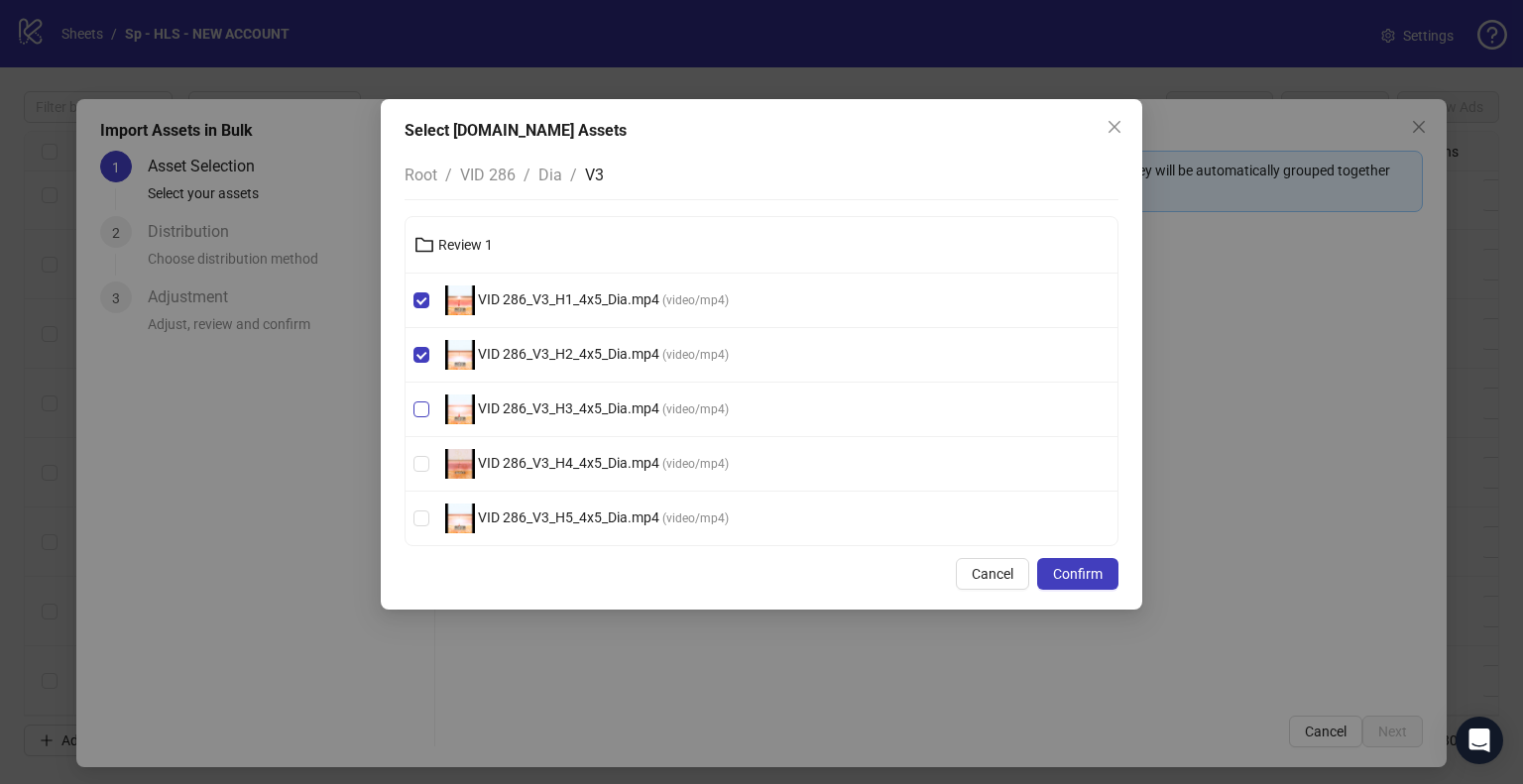 click on "VID 286_V3_H3_4x5_Dia.mp4" at bounding box center (568, 408) 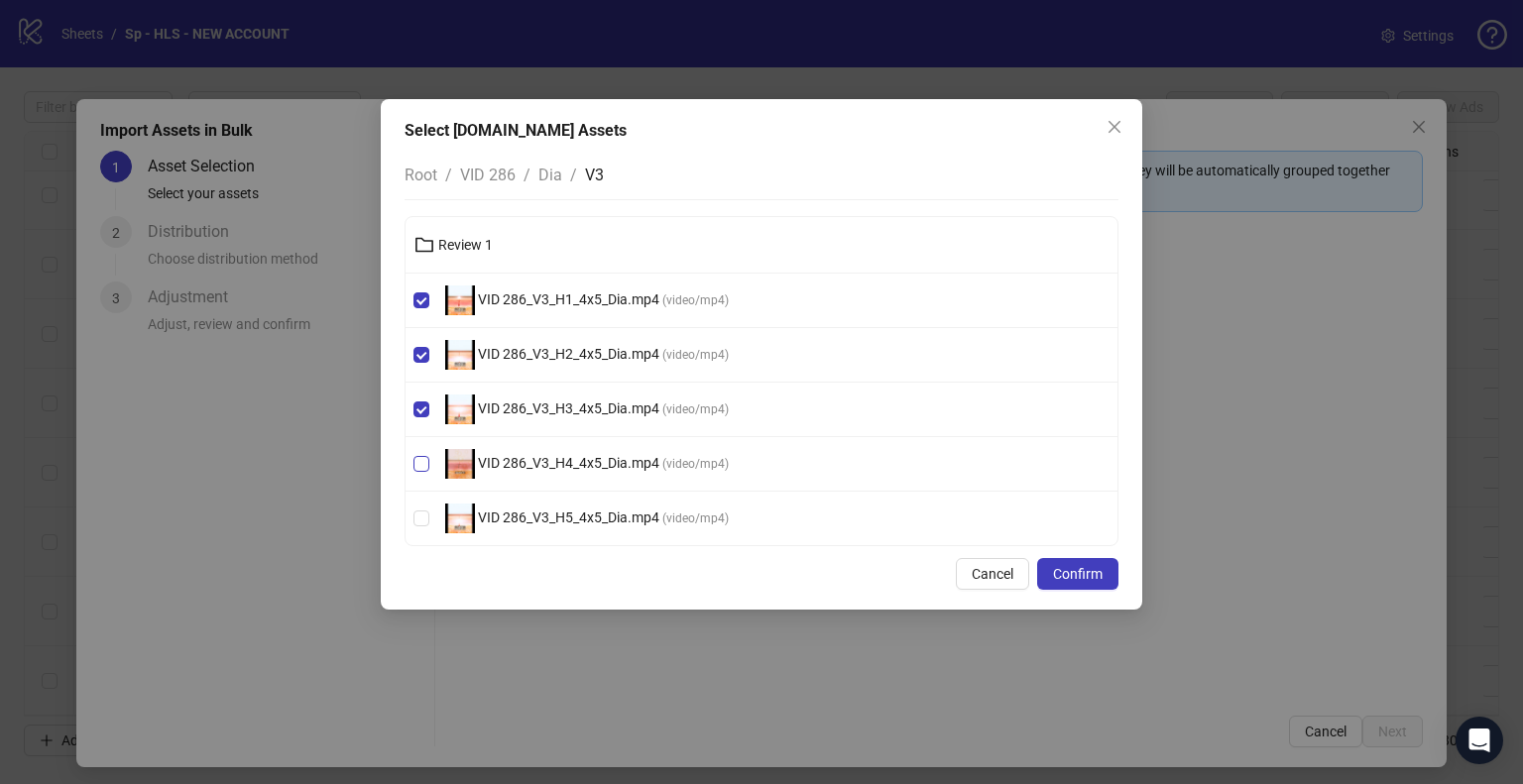 click on "VID 286_V3_H4_4x5_Dia.mp4" at bounding box center (568, 463) 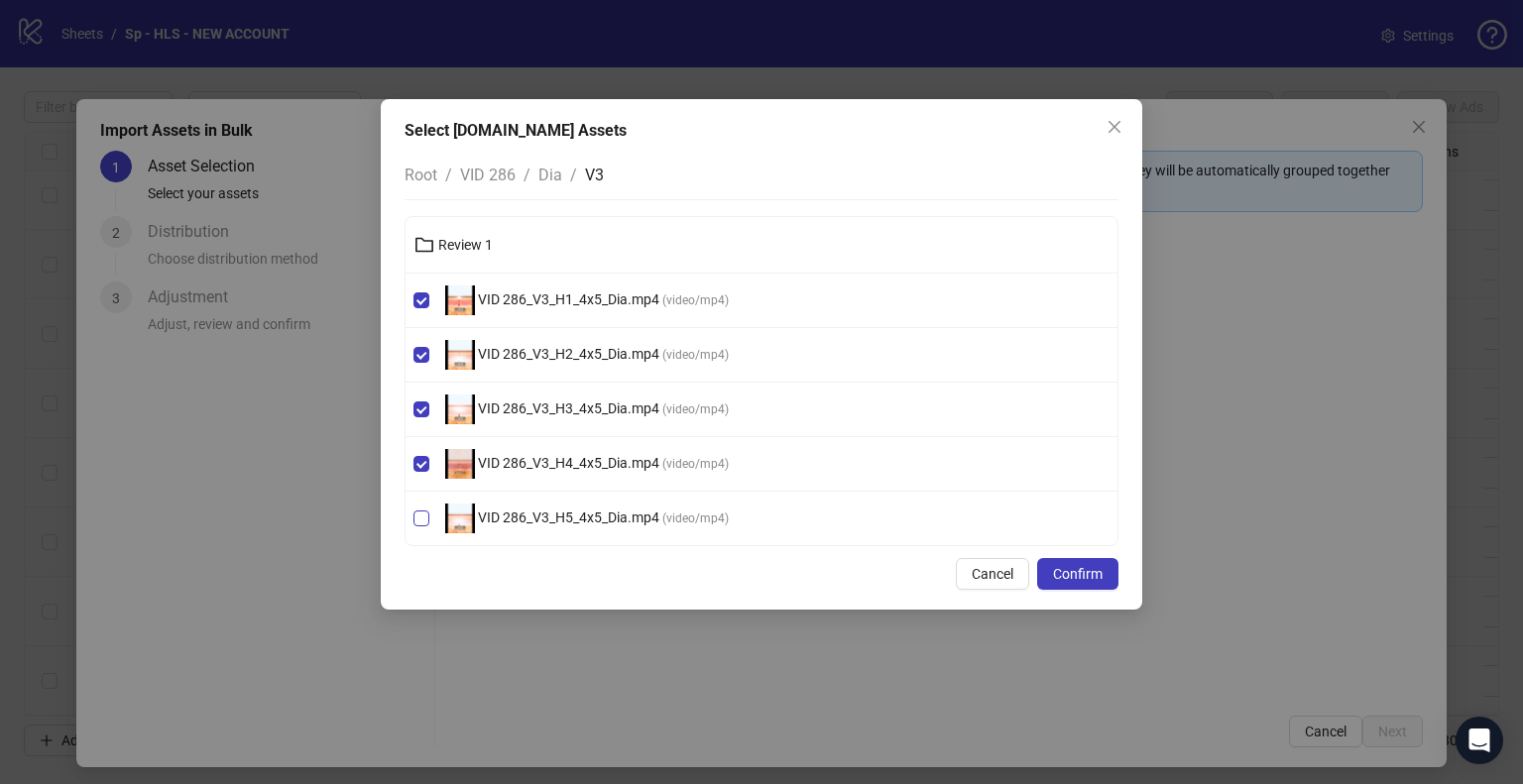click on "VID 286_V3_H5_4x5_Dia.mp4   ( video/mp4 )" at bounding box center (587, 518) 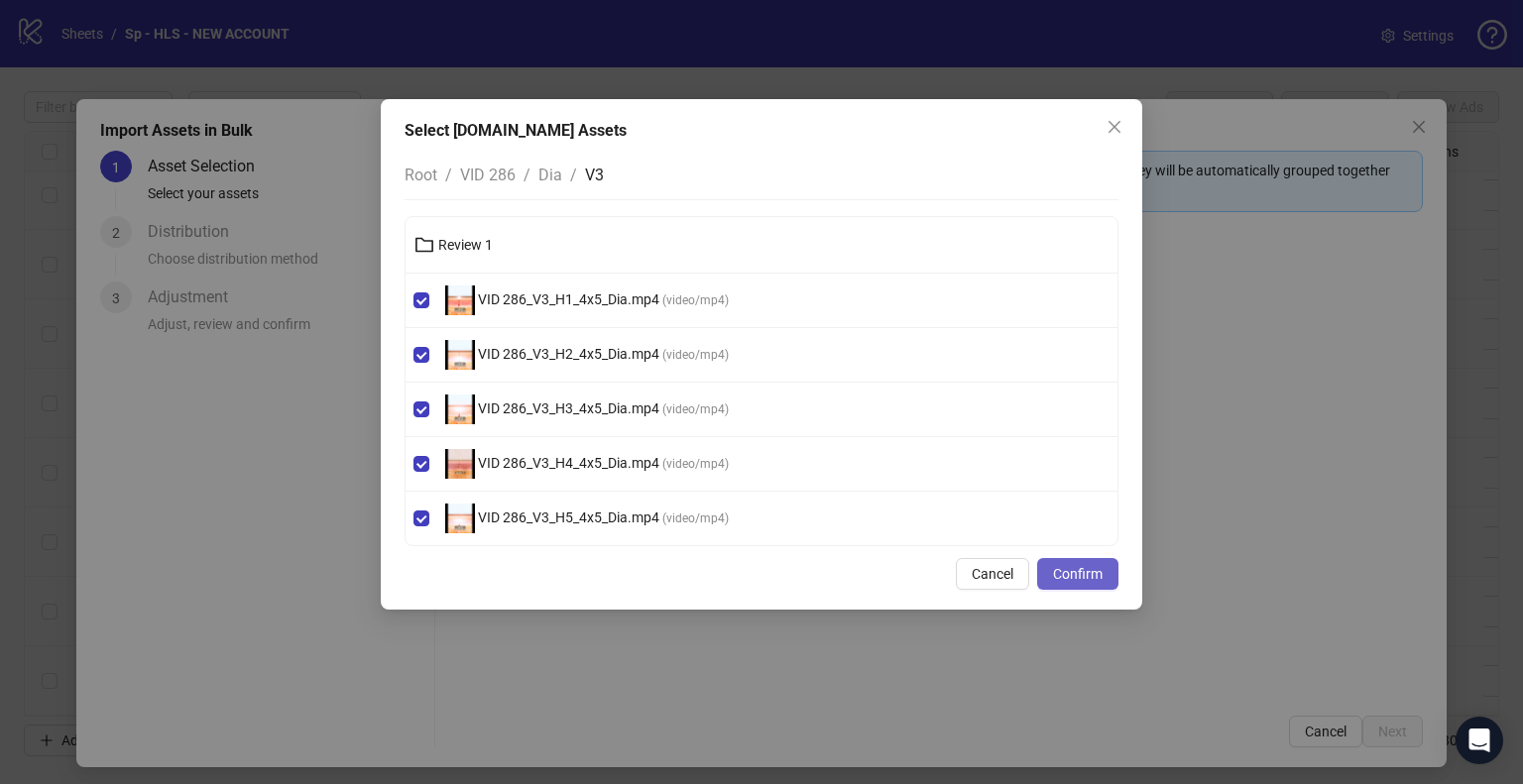 click on "Confirm" at bounding box center (1078, 574) 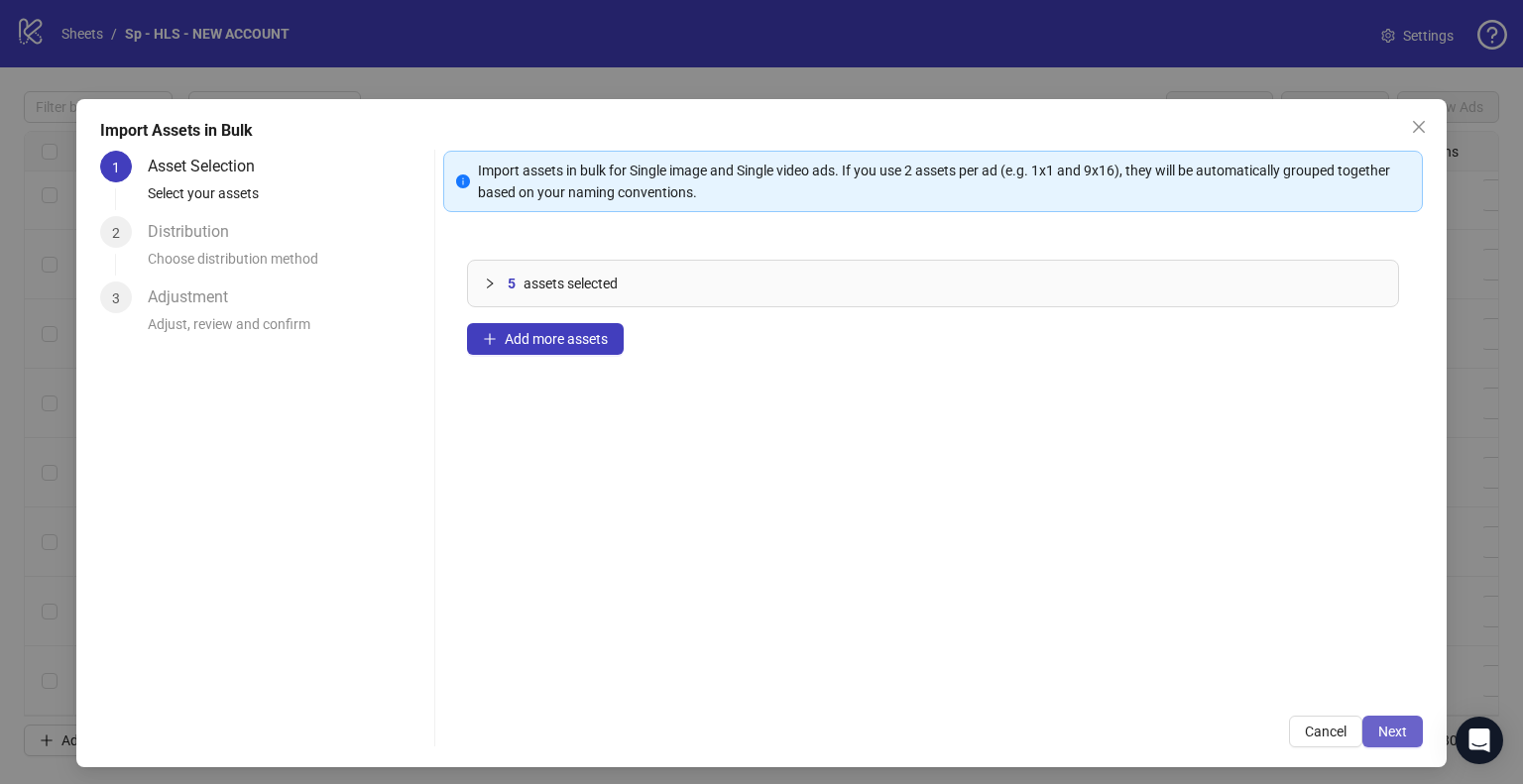 click on "Next" at bounding box center [1392, 731] 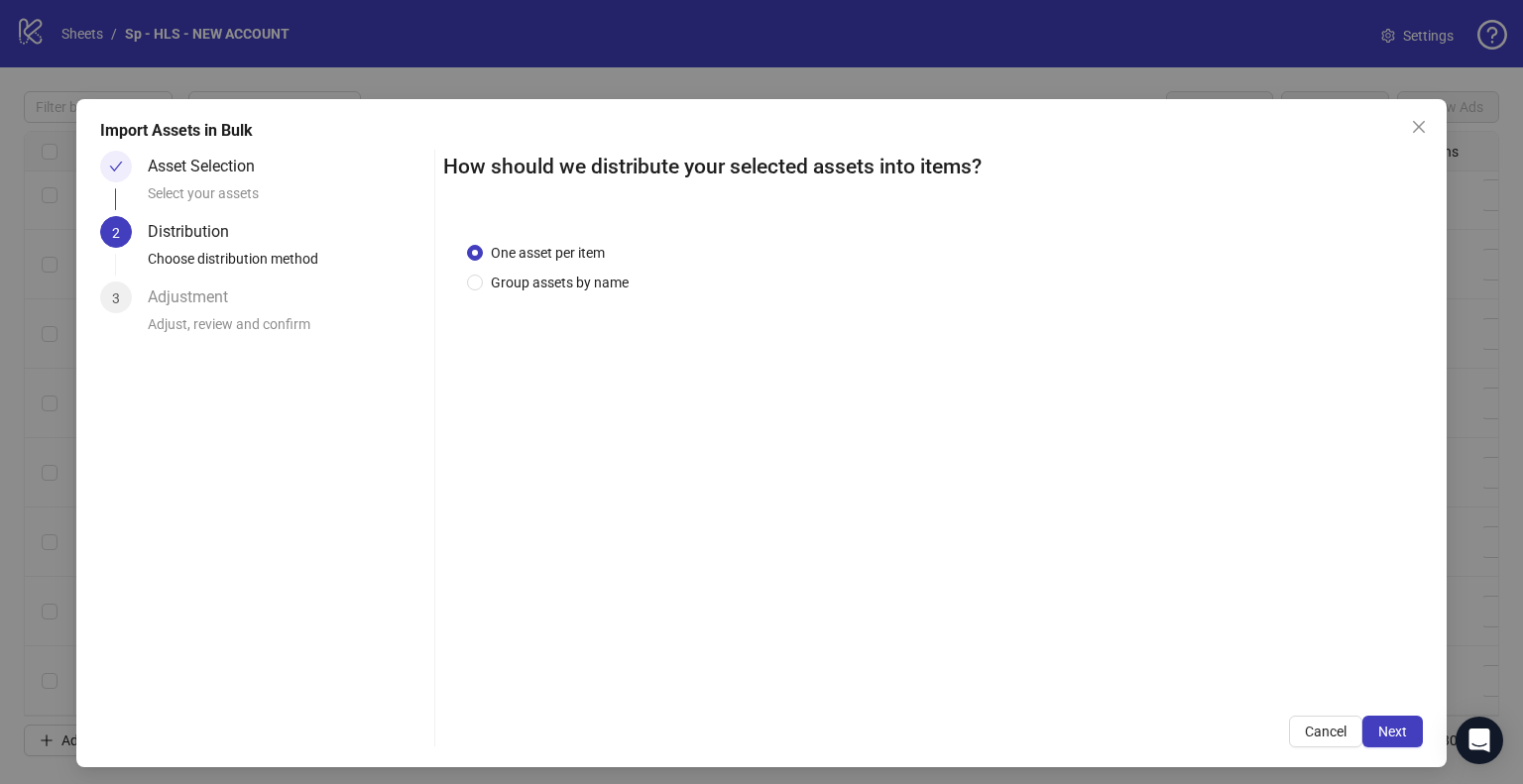 click on "Next" at bounding box center [1392, 731] 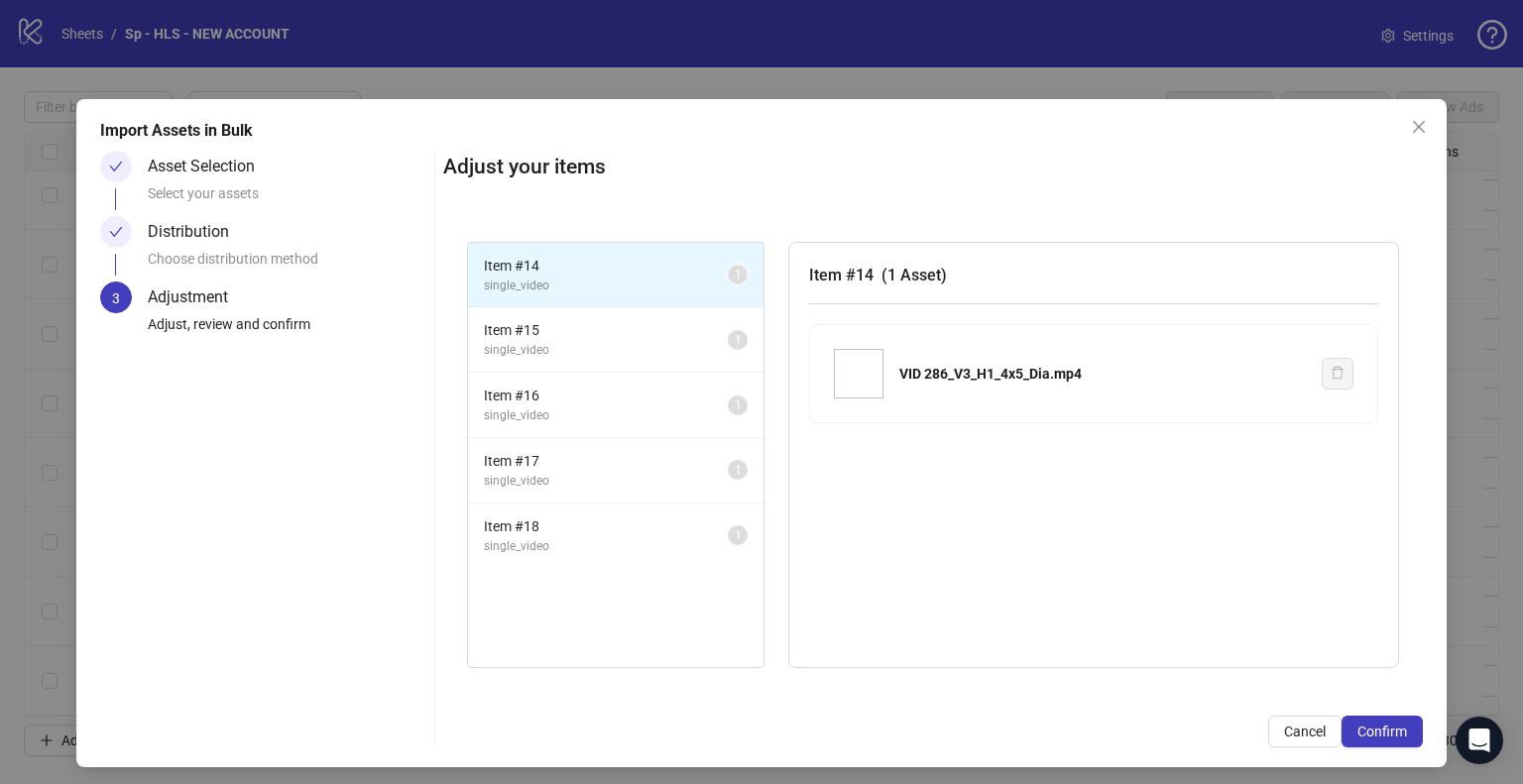 click on "Confirm" at bounding box center [1382, 731] 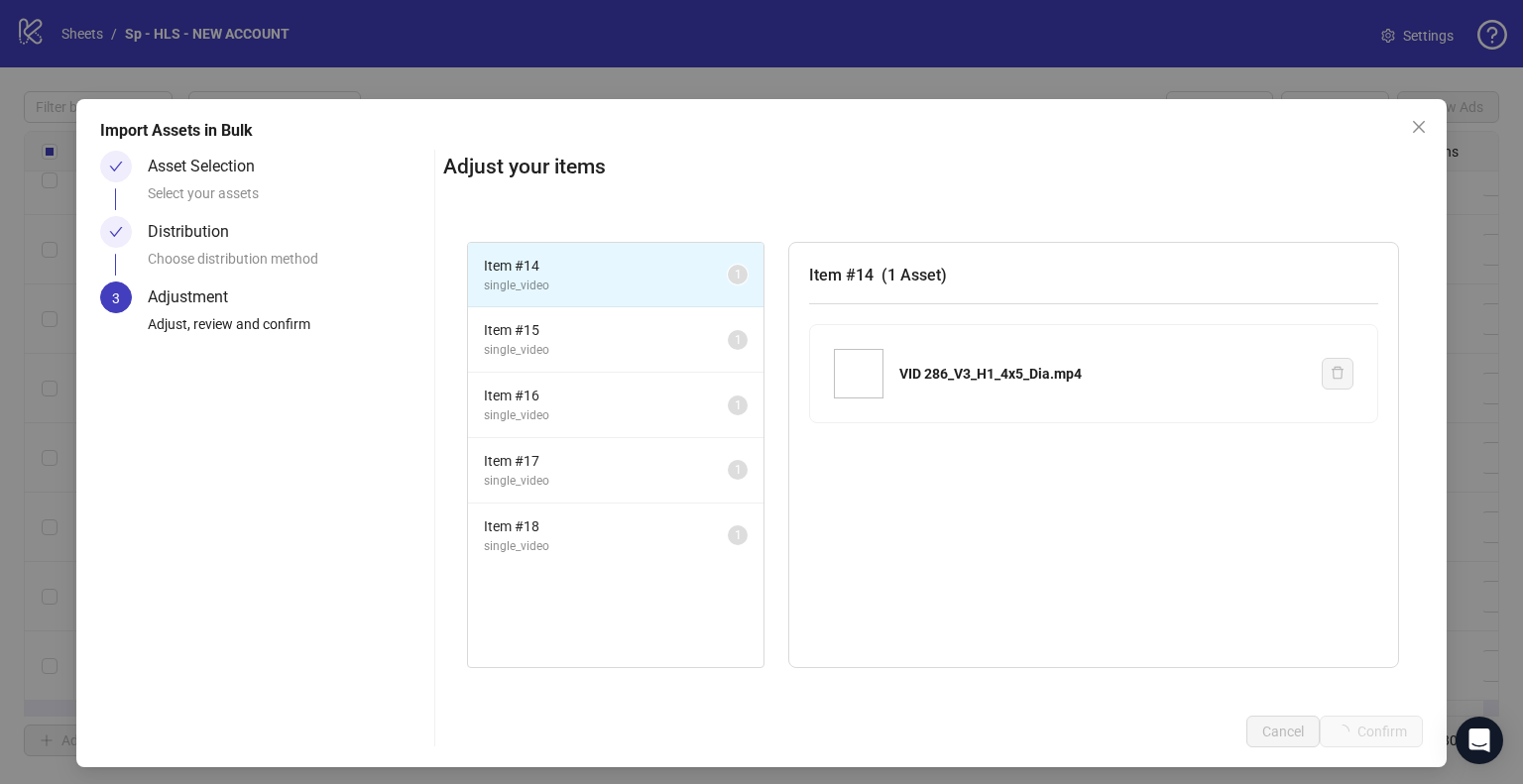 scroll, scrollTop: 719, scrollLeft: 0, axis: vertical 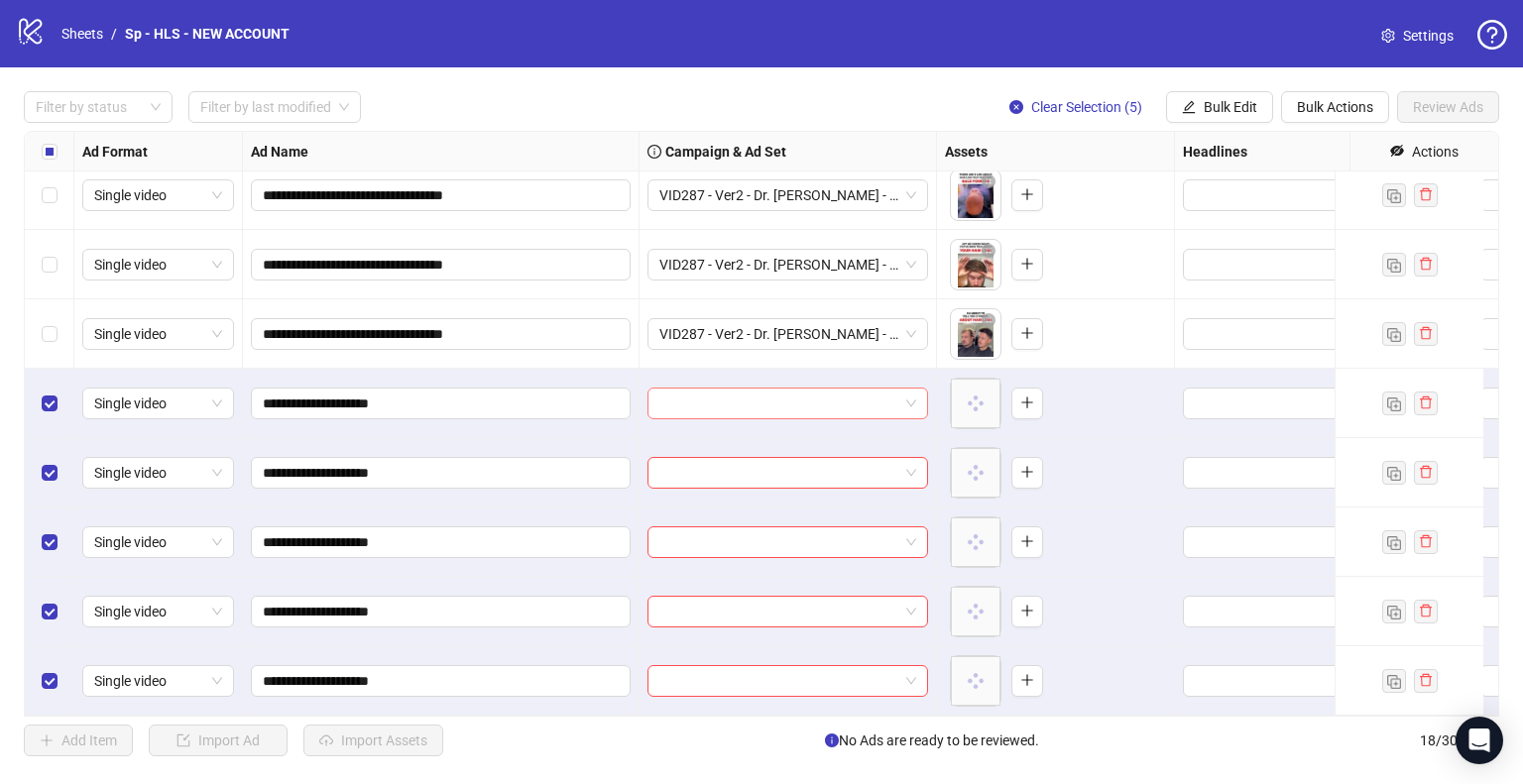 click at bounding box center [787, 403] 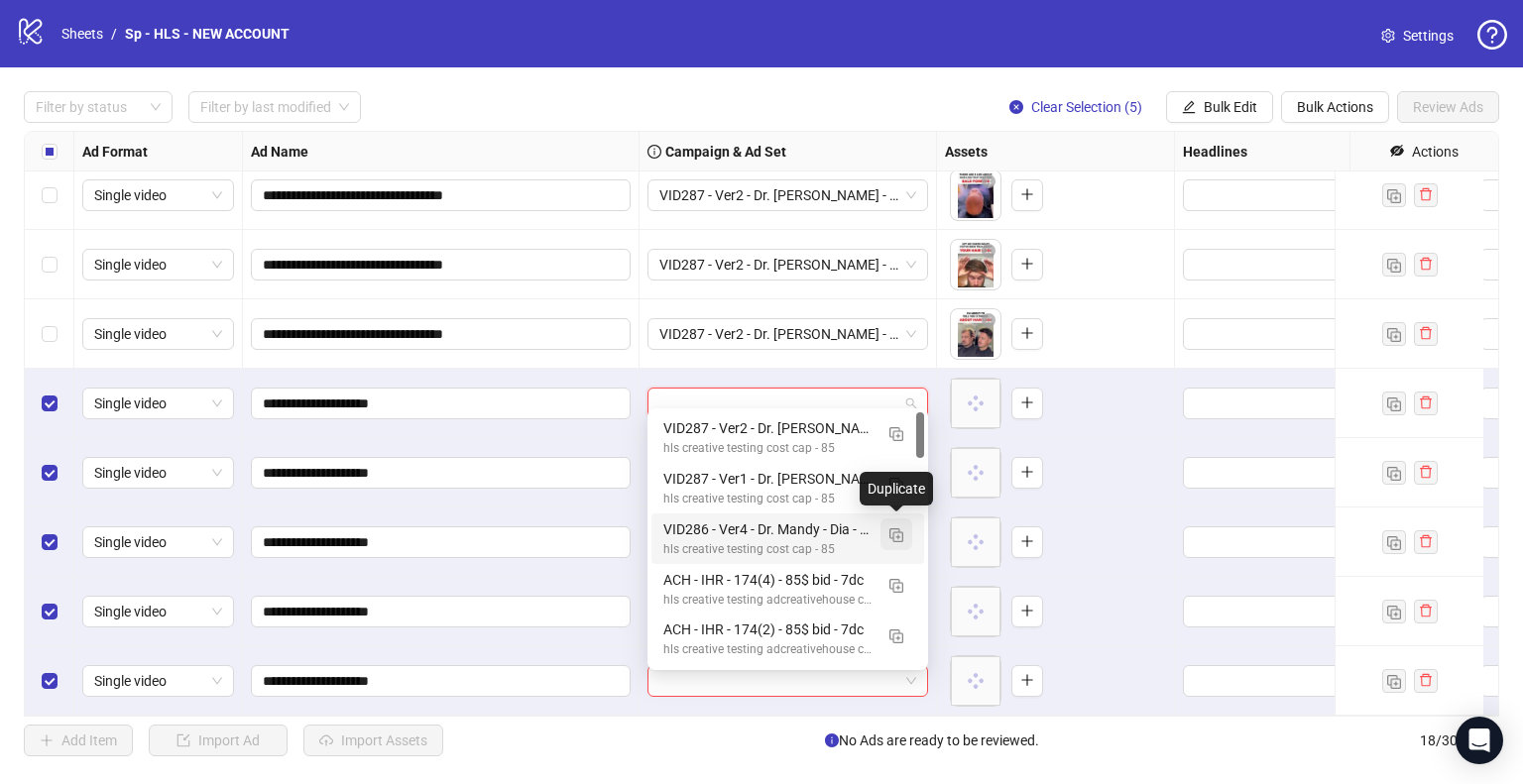 click at bounding box center (896, 535) 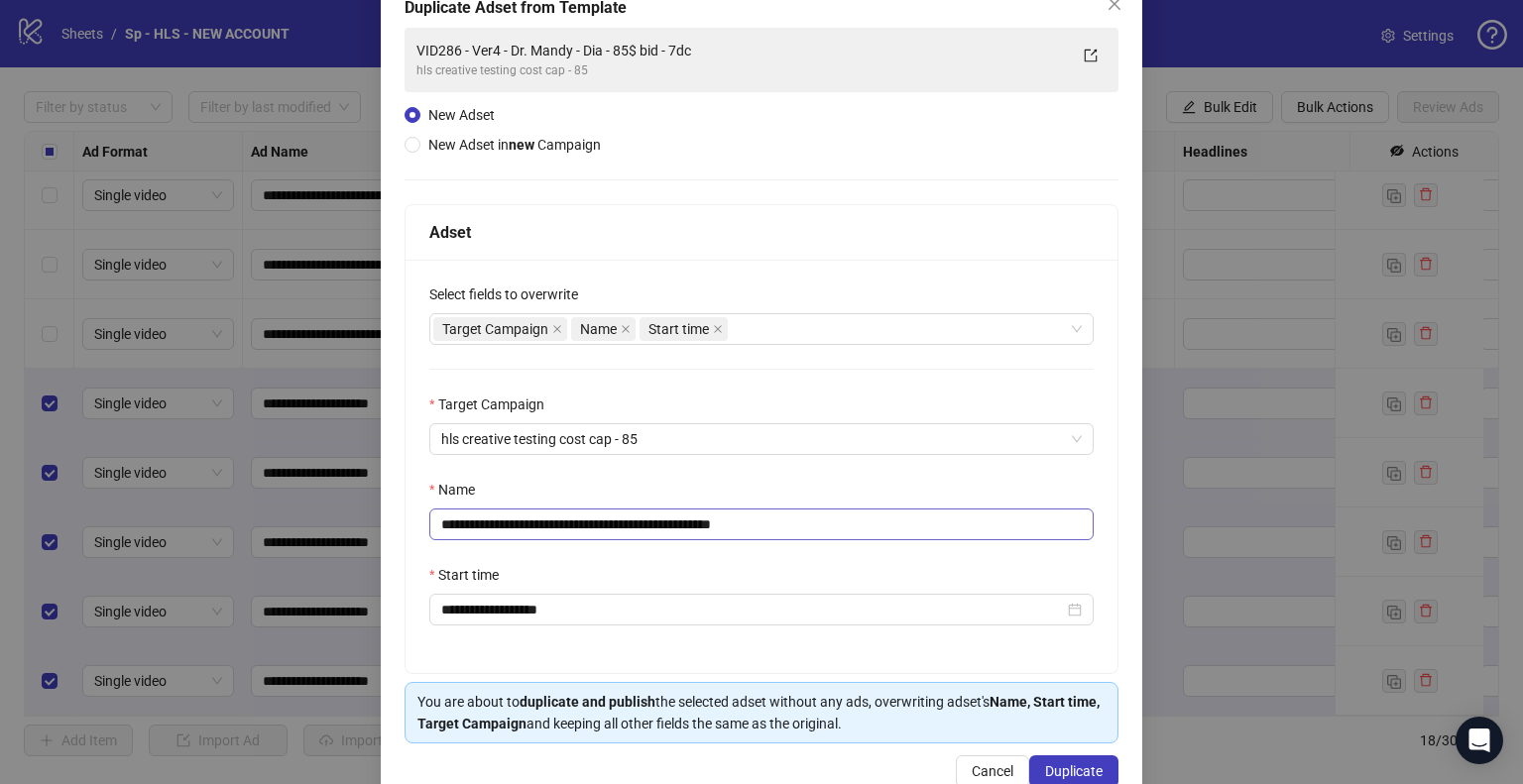 scroll, scrollTop: 168, scrollLeft: 0, axis: vertical 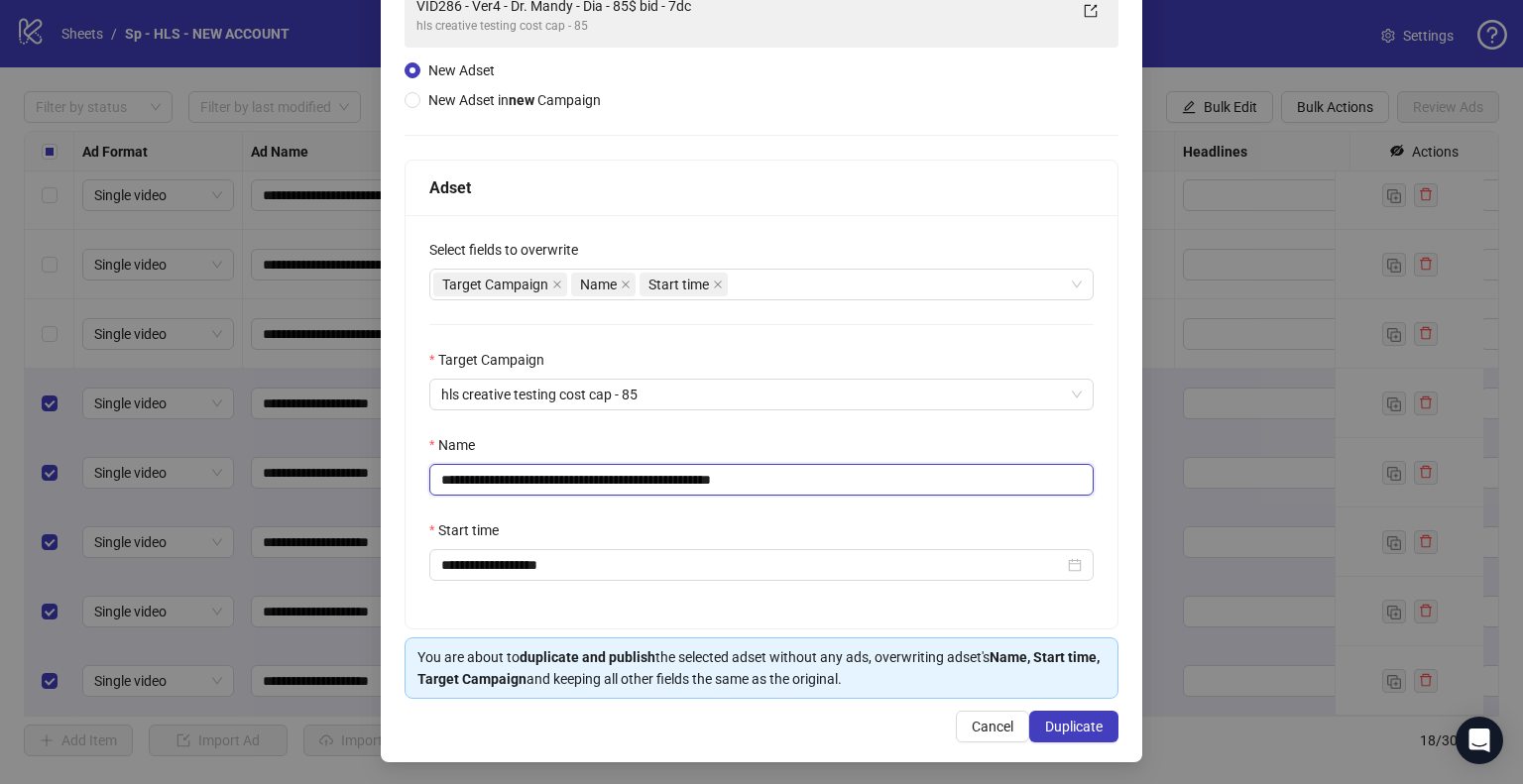 click on "**********" at bounding box center [762, 480] 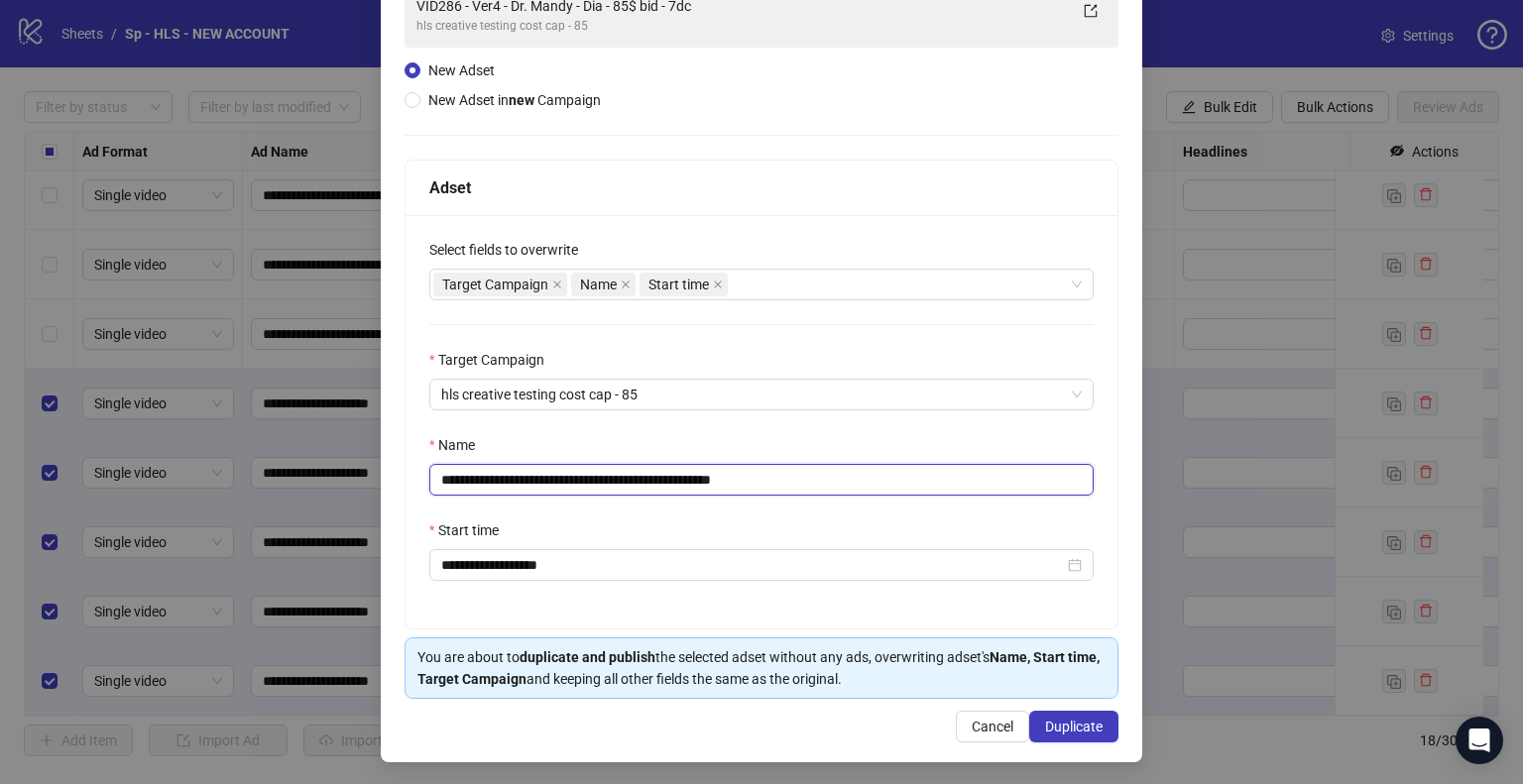 drag, startPoint x: 621, startPoint y: 479, endPoint x: 416, endPoint y: 471, distance: 205.15604 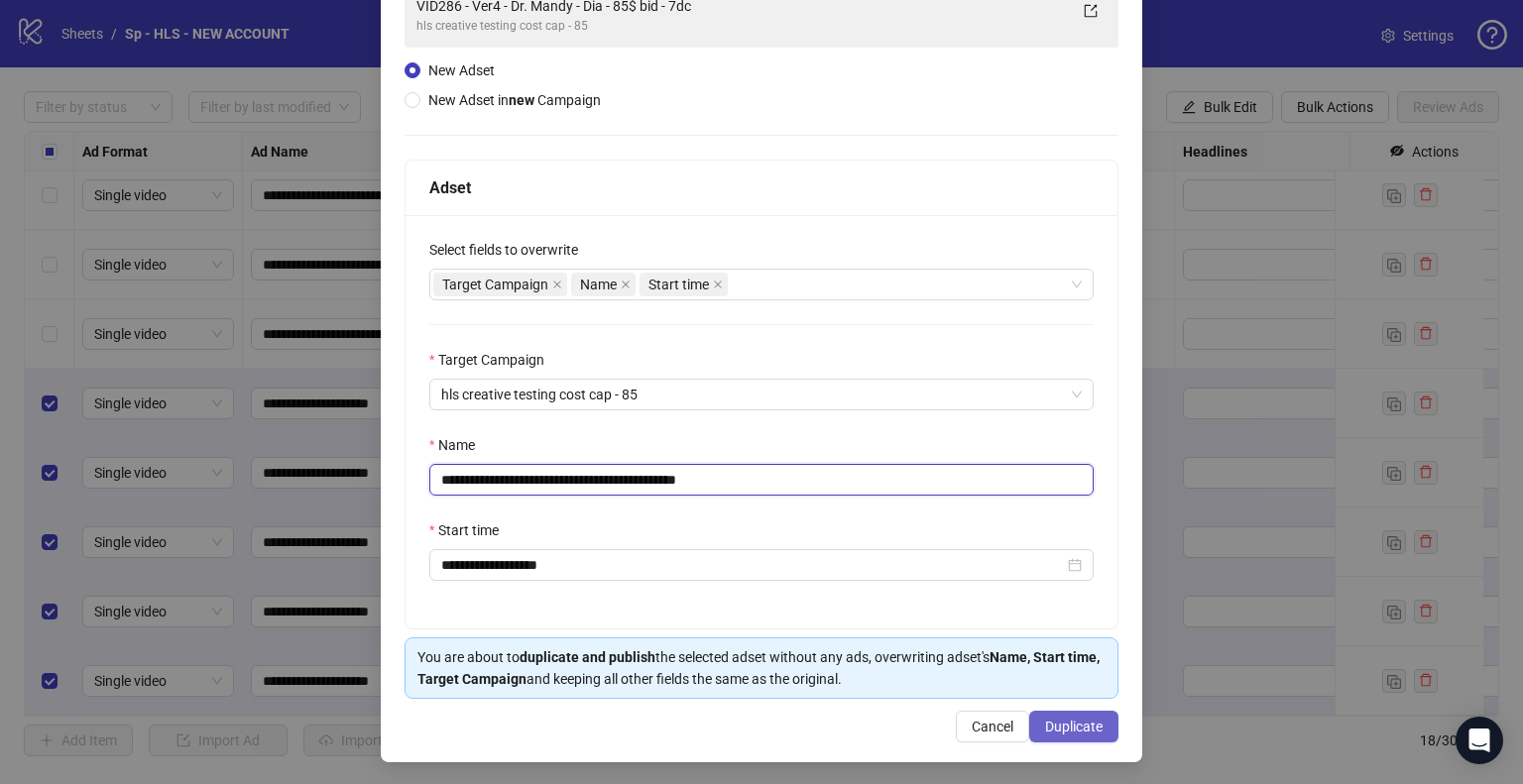 type on "**********" 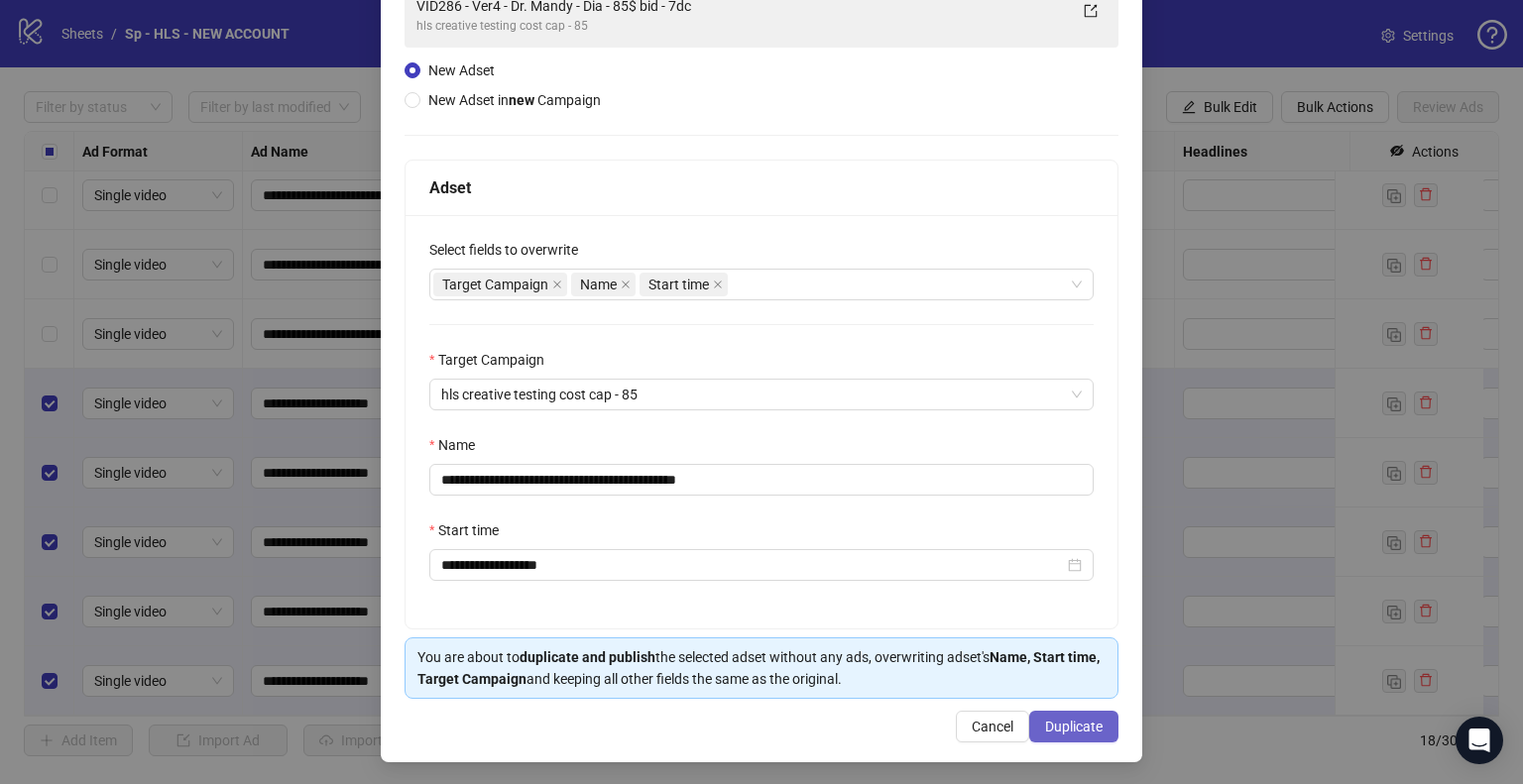 click on "Duplicate" at bounding box center (1074, 727) 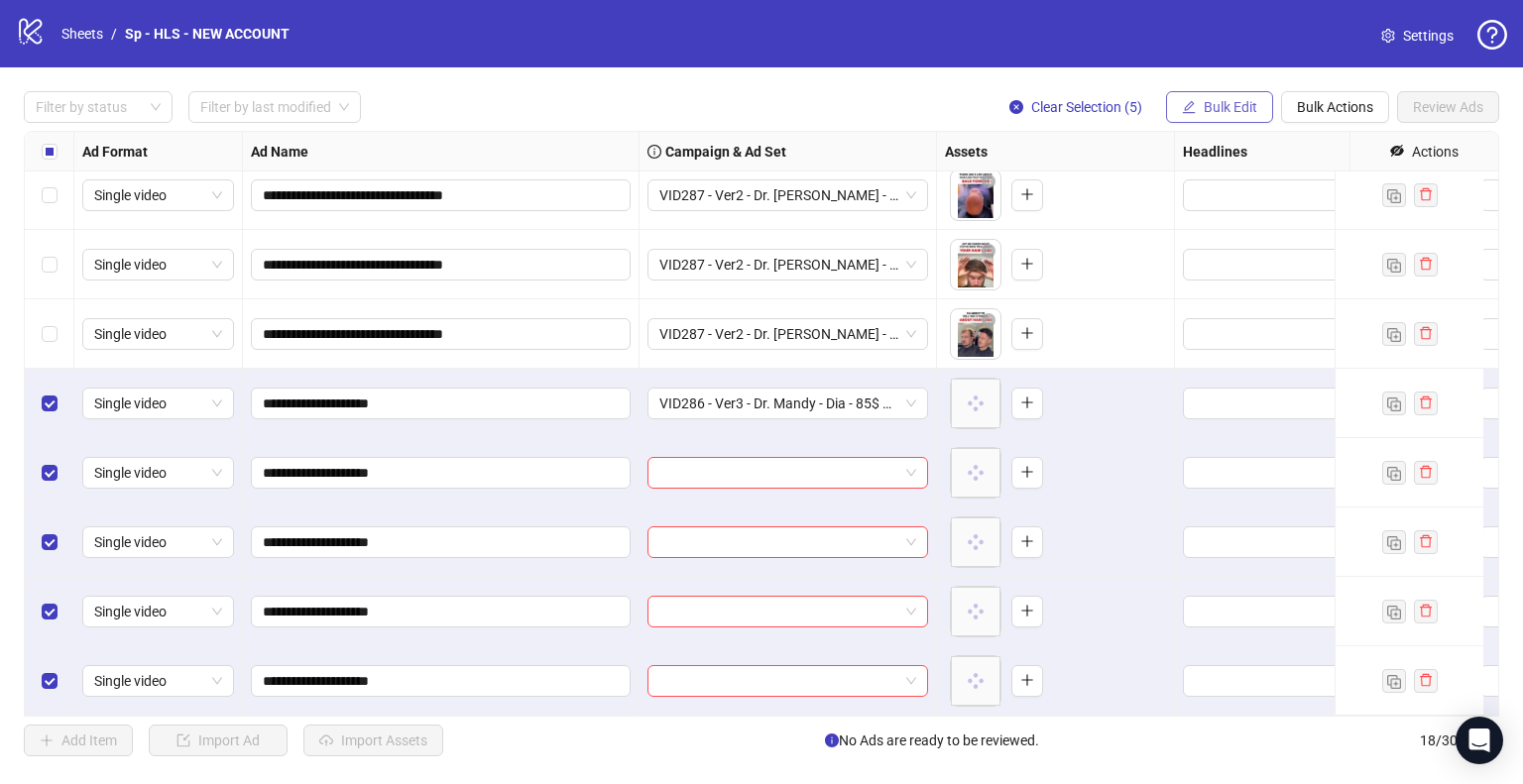 click on "Bulk Edit" at bounding box center (1230, 107) 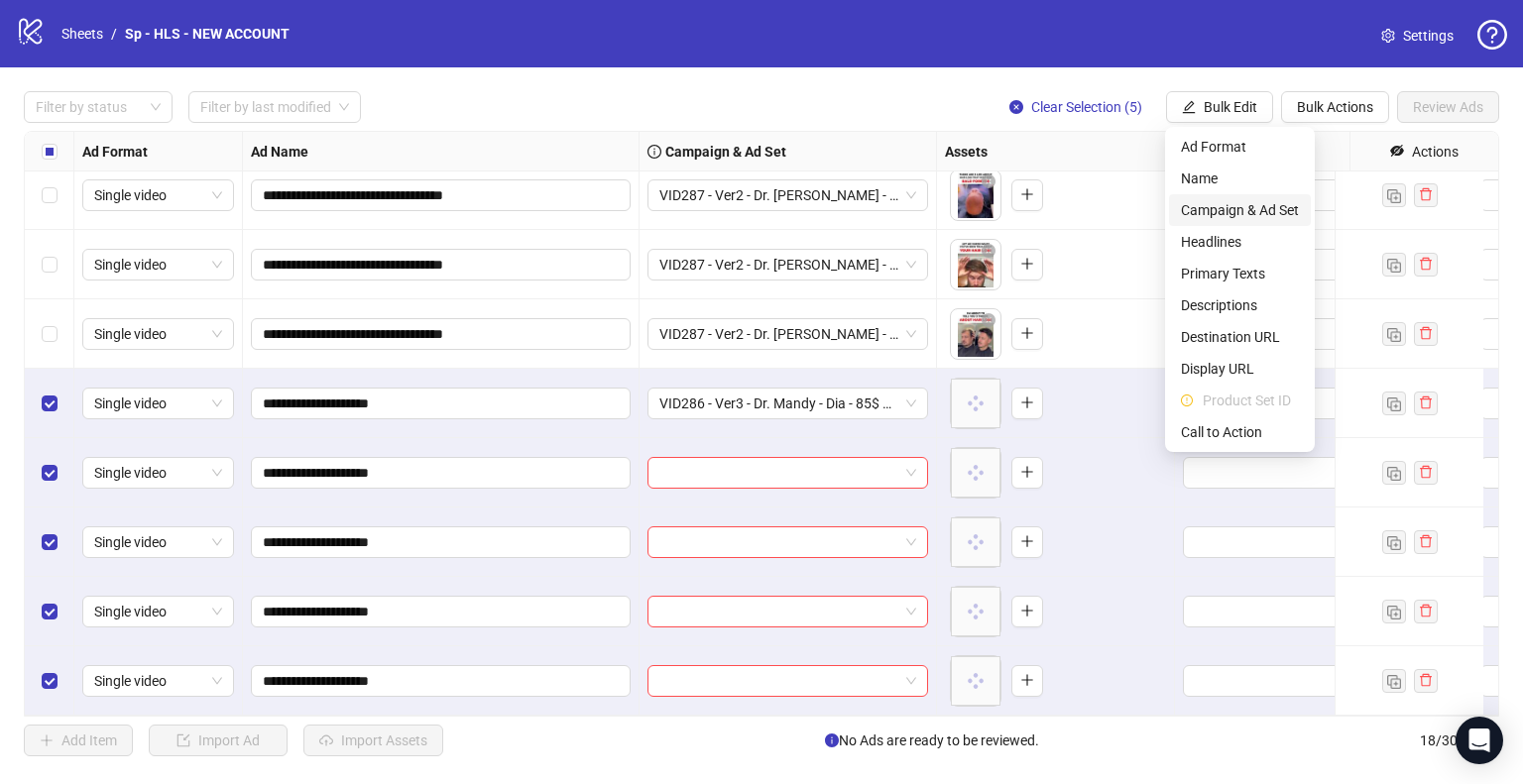 click on "Campaign & Ad Set" at bounding box center (1239, 210) 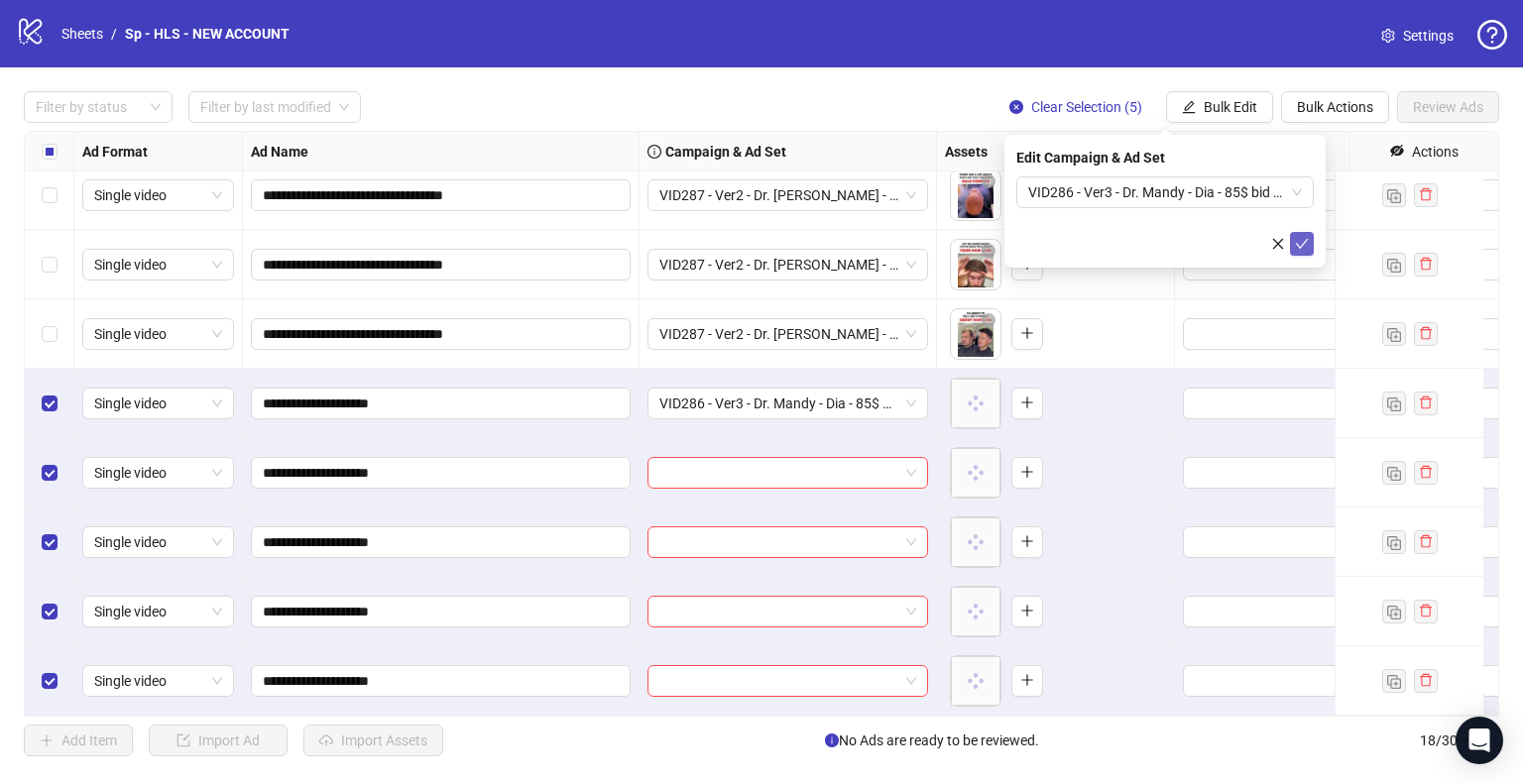 click 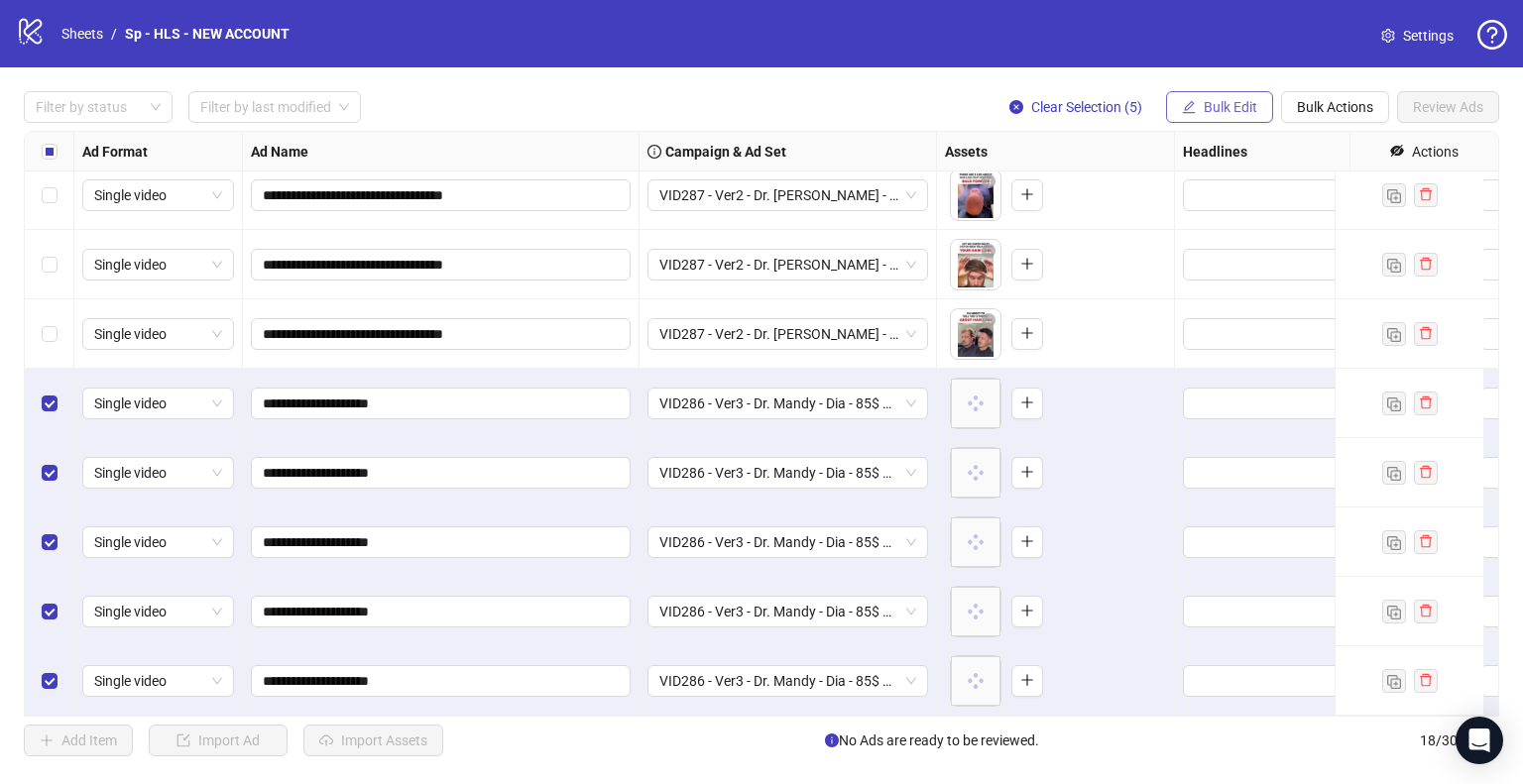 click on "Bulk Edit" at bounding box center [1230, 107] 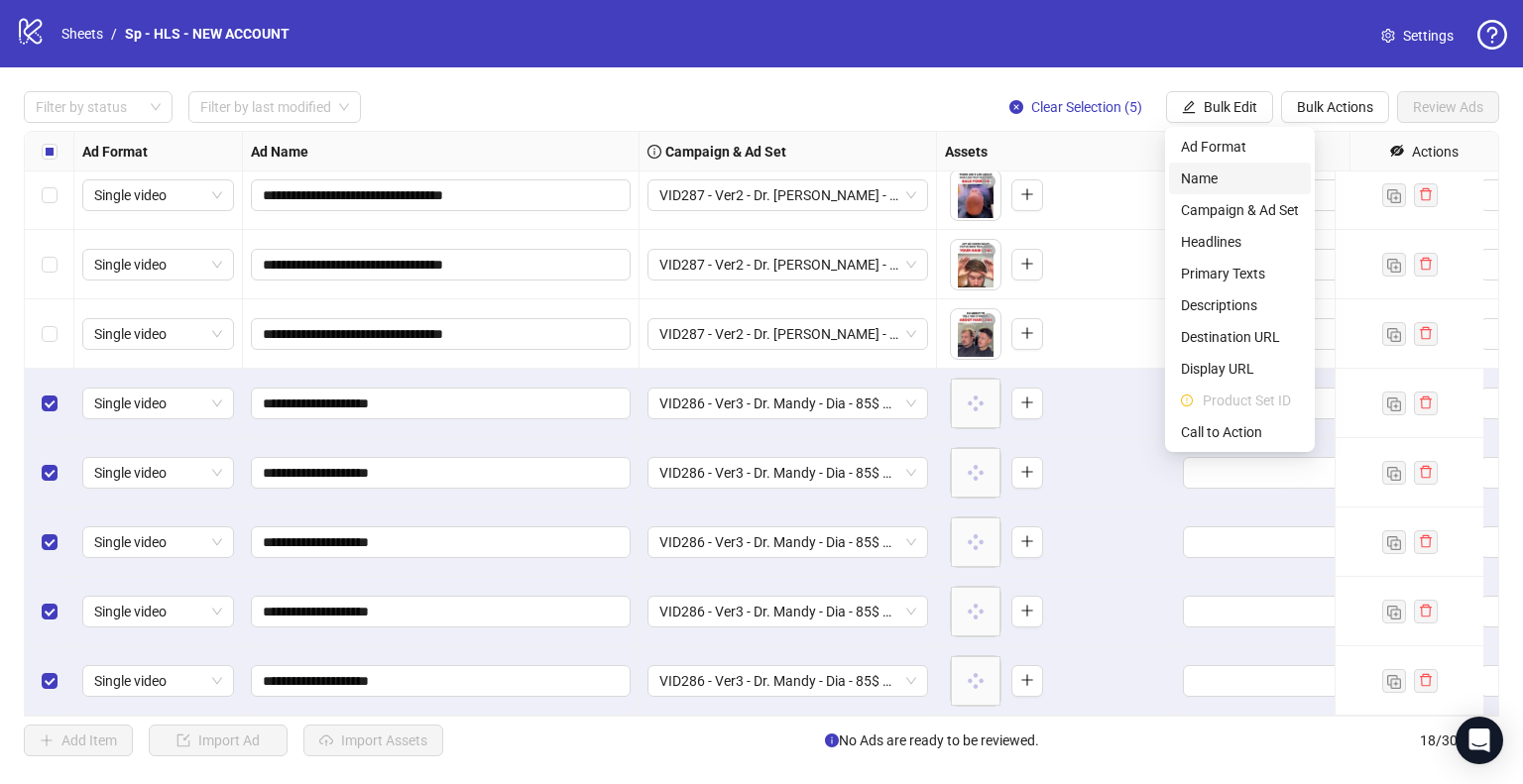 click on "Name" at bounding box center [1239, 178] 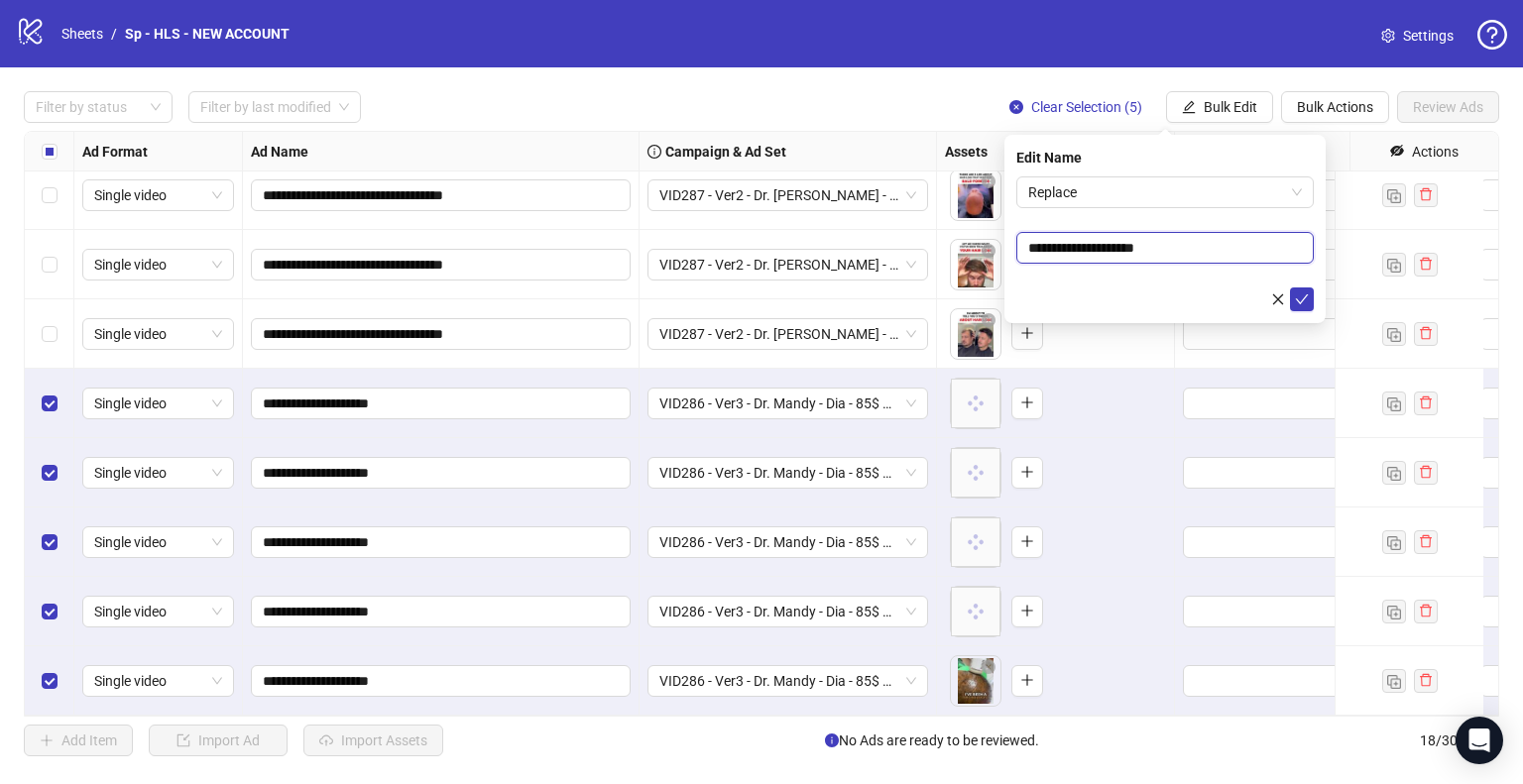click on "**********" at bounding box center [1165, 248] 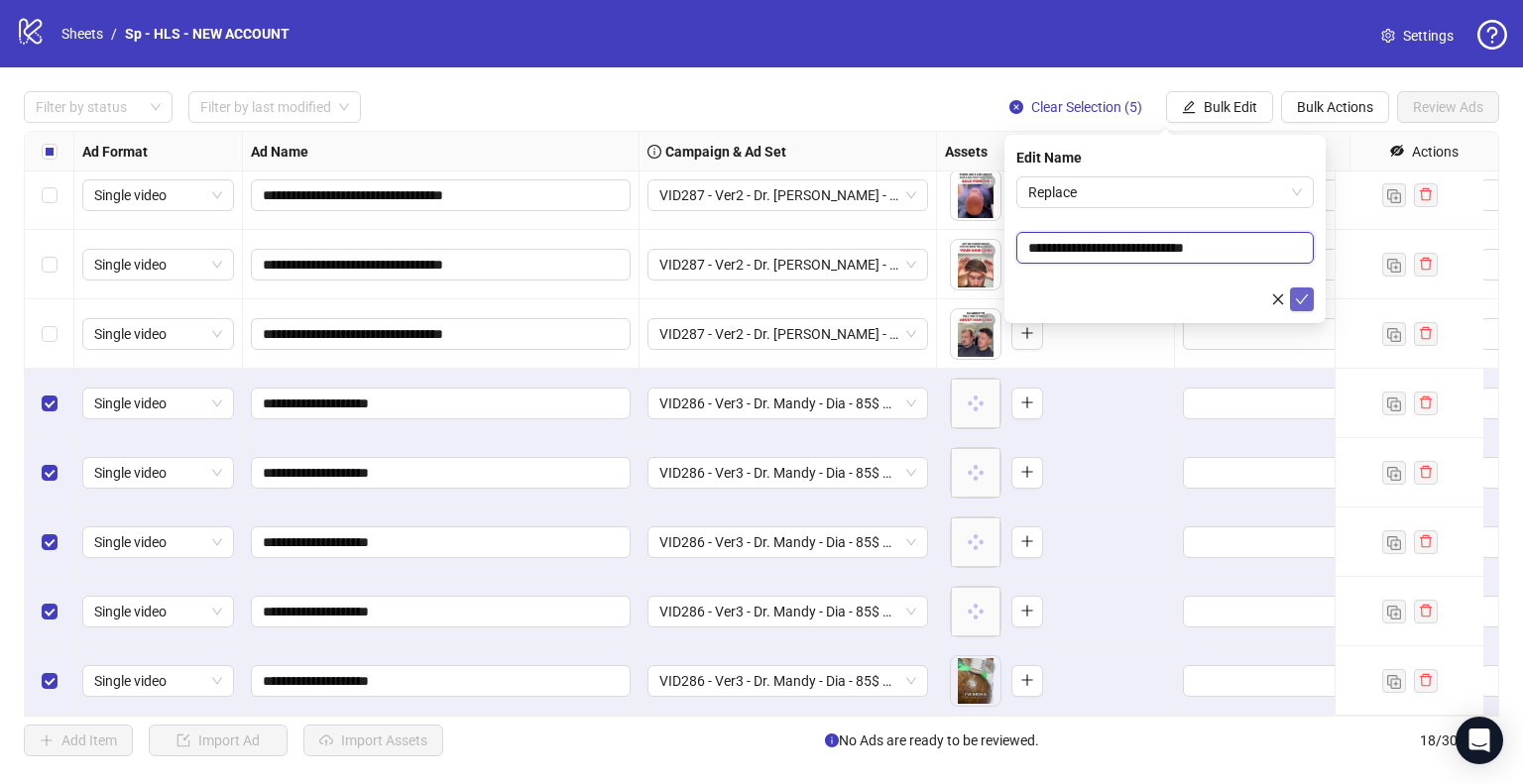 type on "**********" 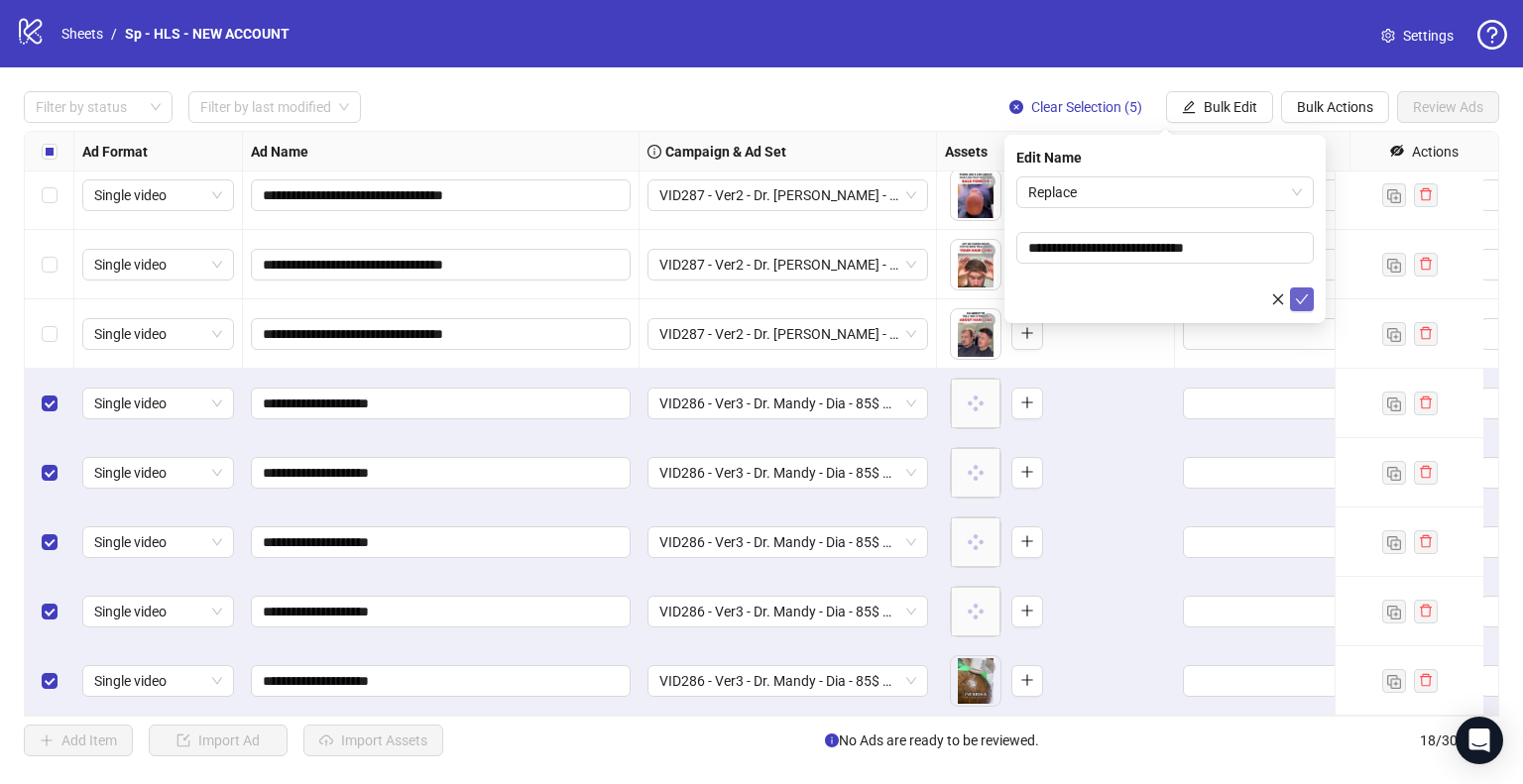click 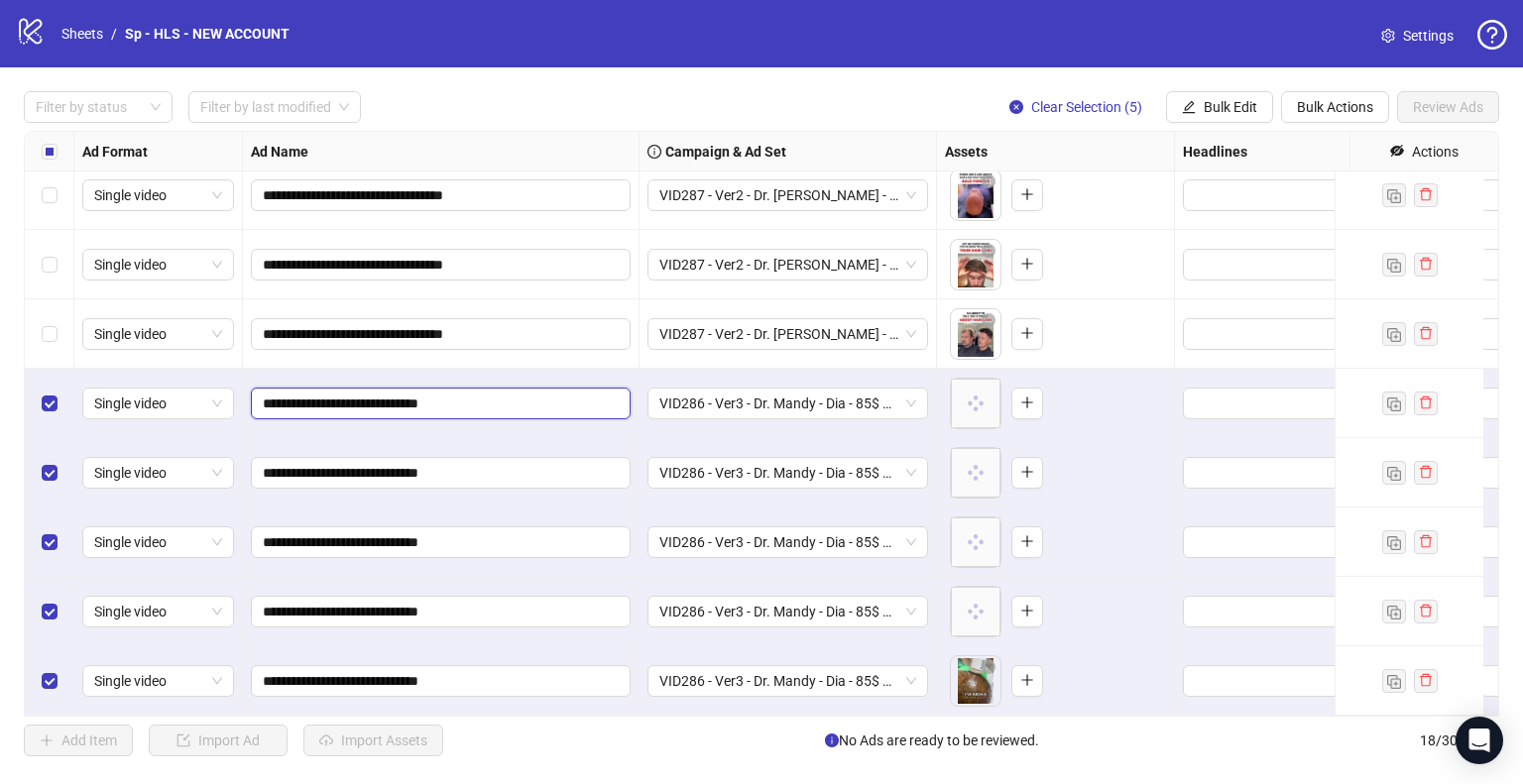 drag, startPoint x: 305, startPoint y: 392, endPoint x: 480, endPoint y: 370, distance: 176.37744 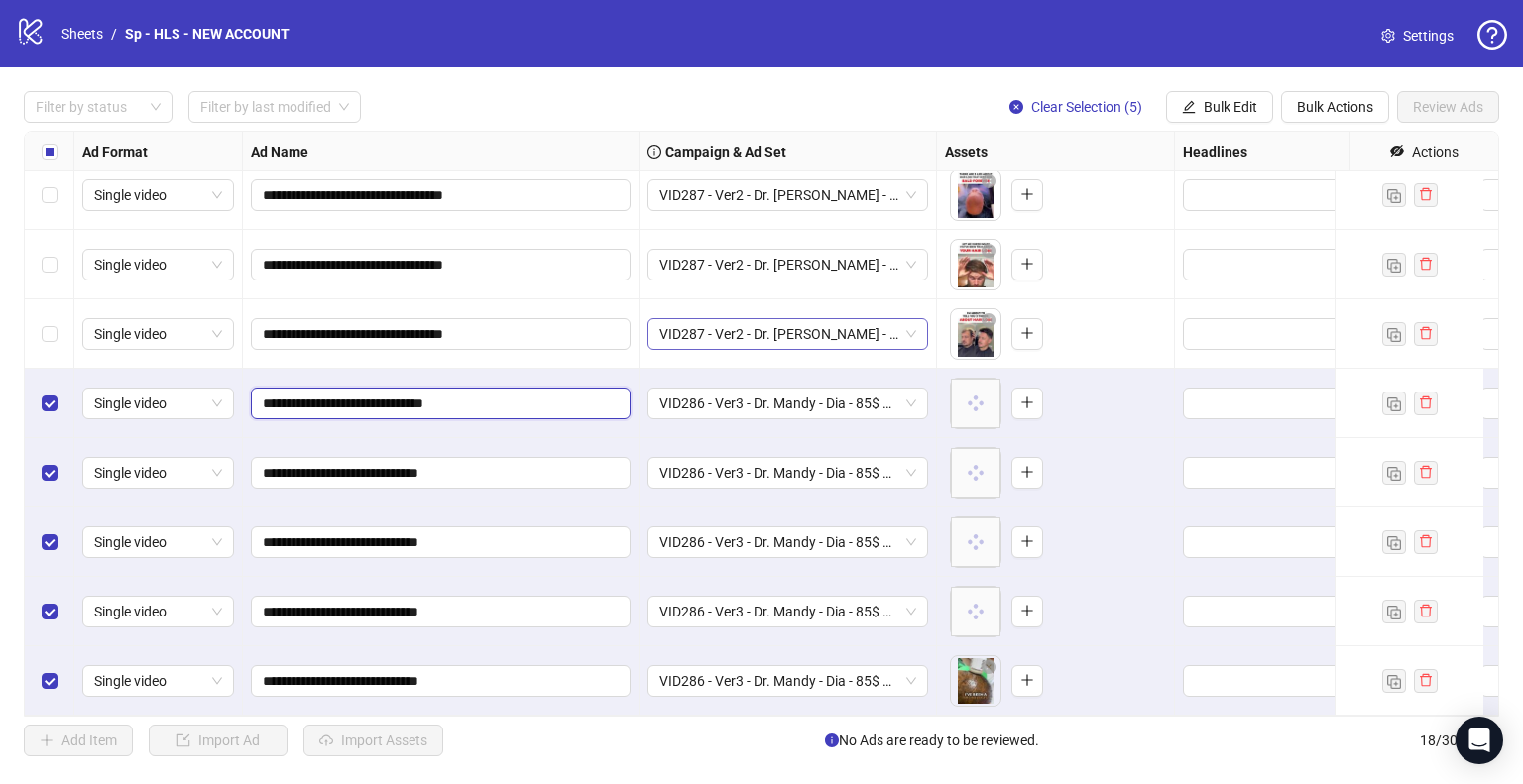type on "**********" 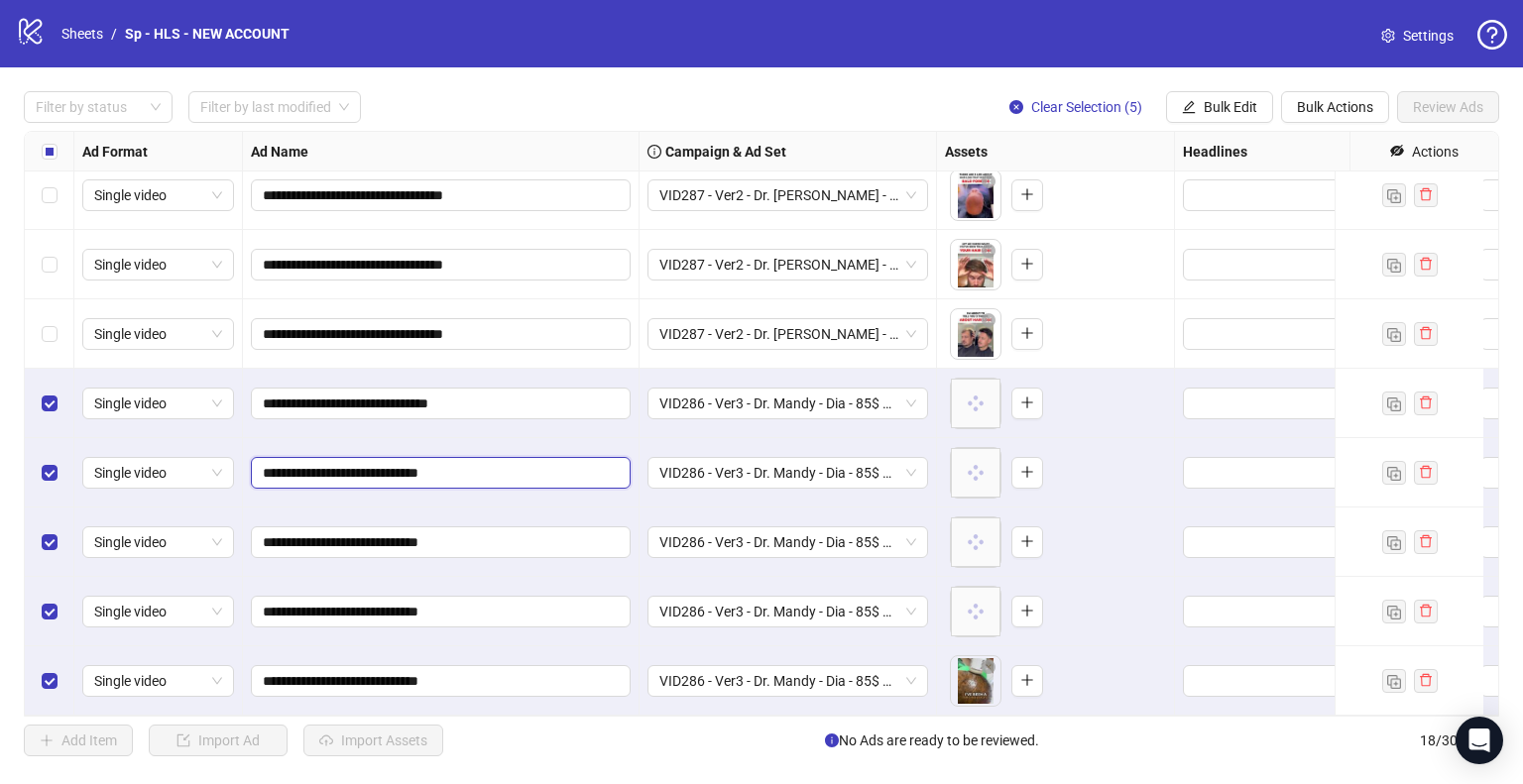 click on "**********" at bounding box center [438, 473] 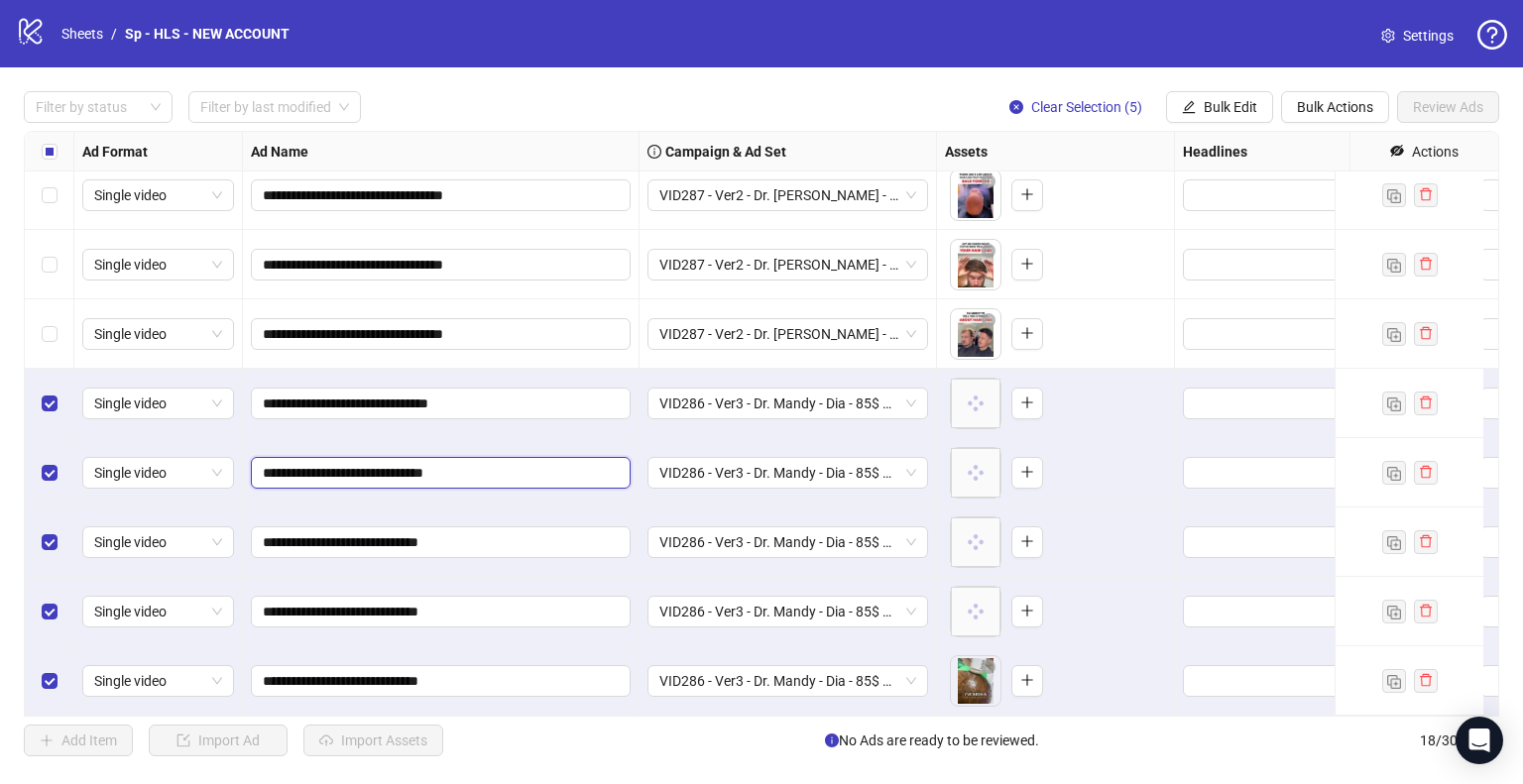 type on "**********" 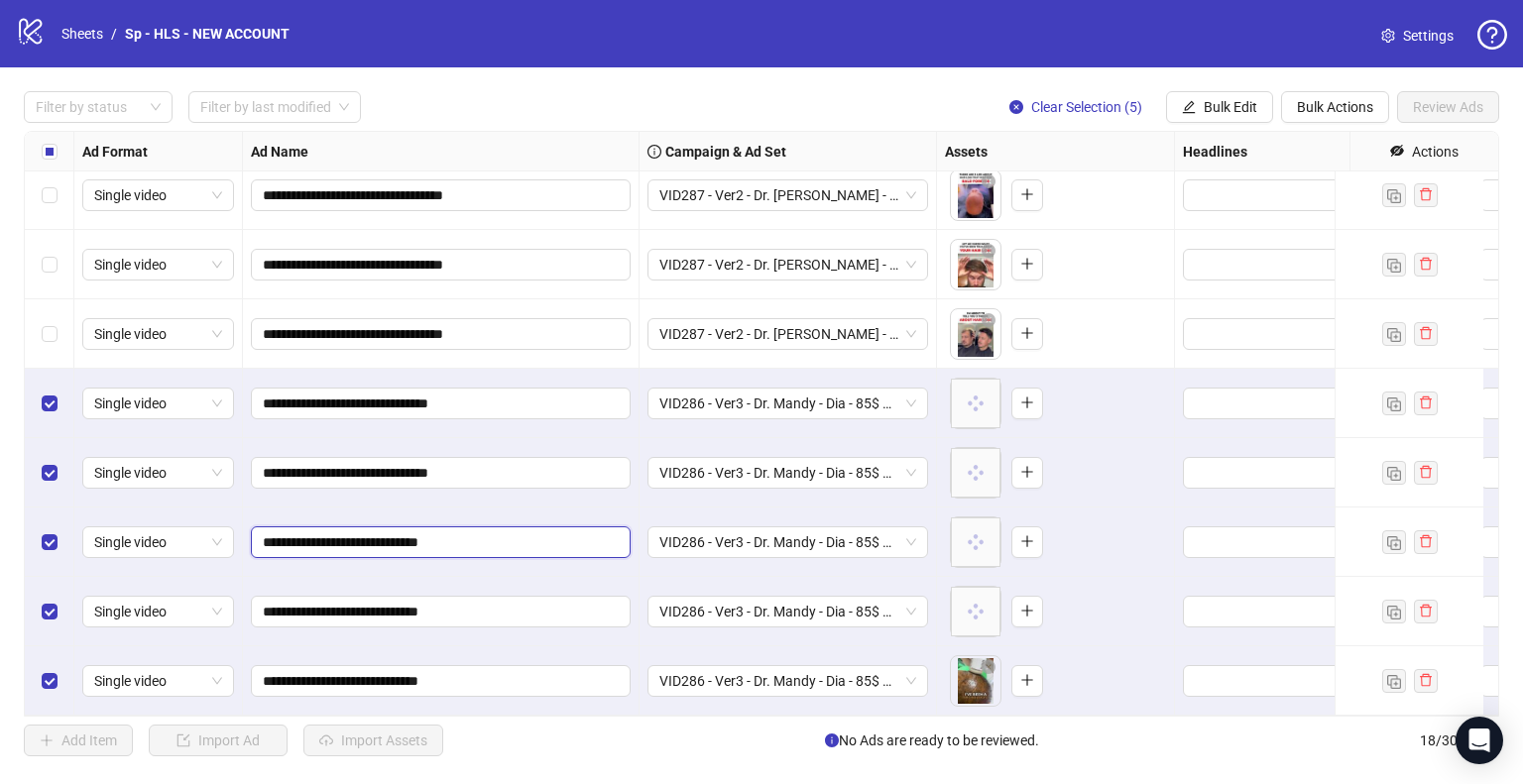 click on "**********" at bounding box center [438, 542] 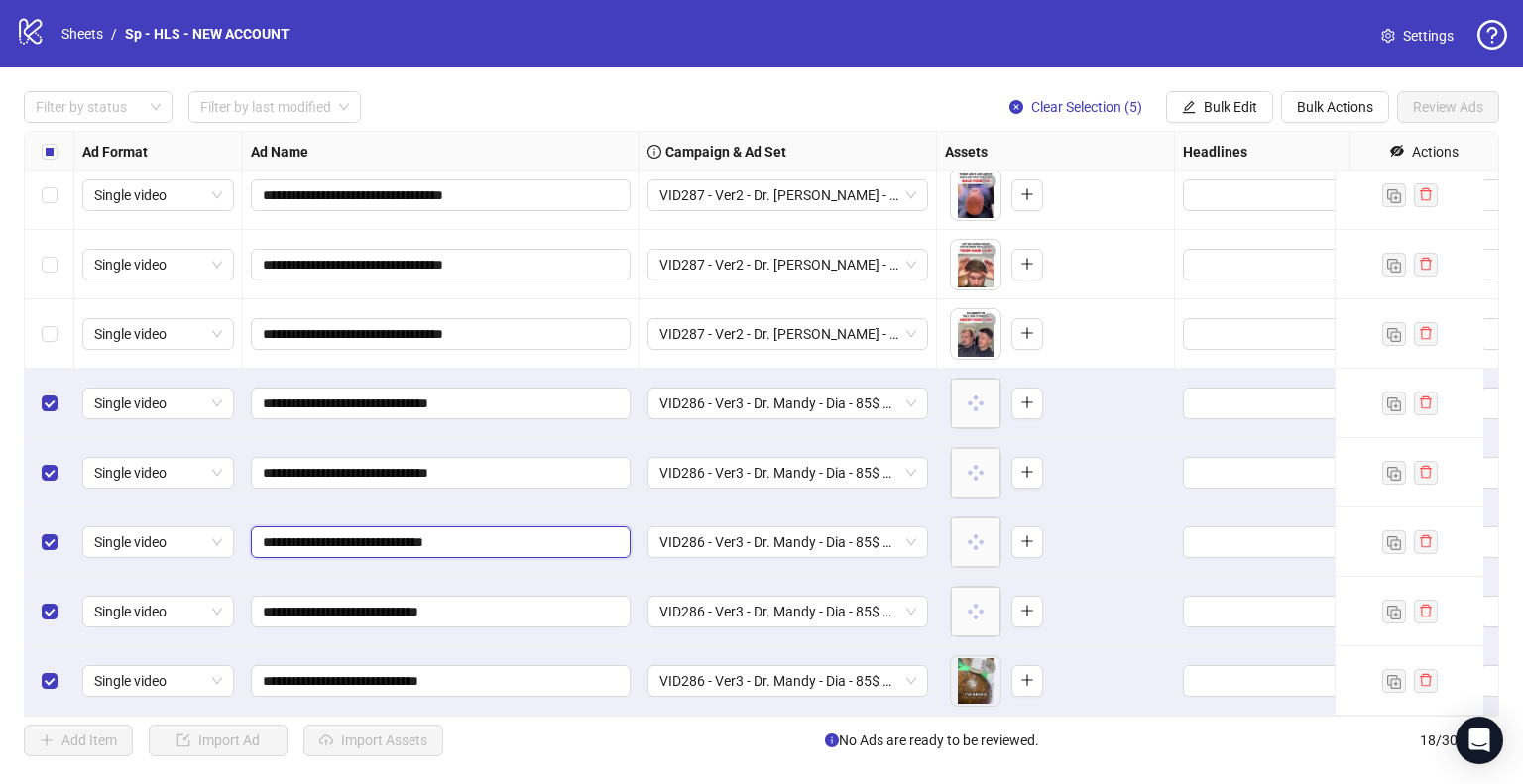 type on "**********" 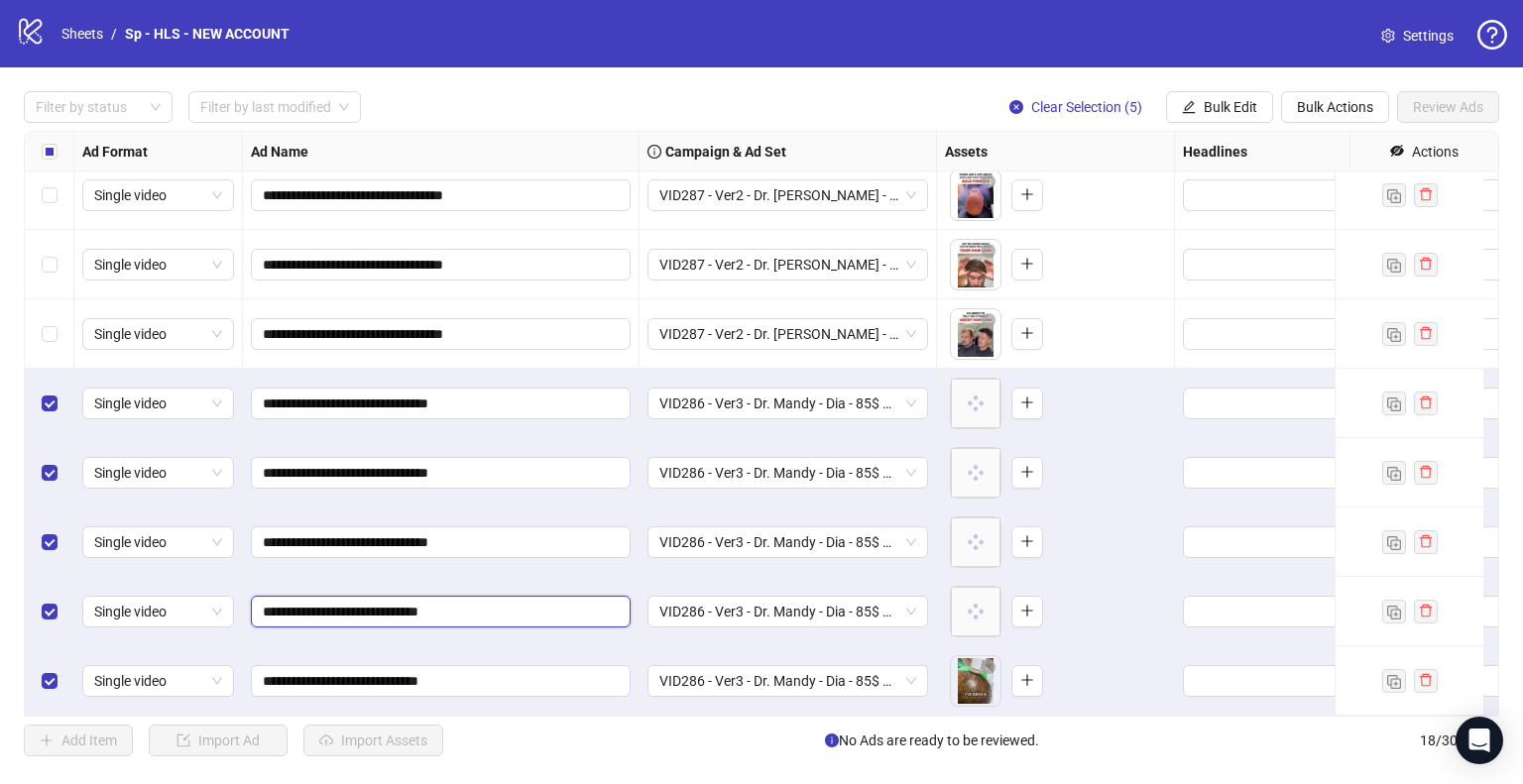 click on "**********" at bounding box center (438, 612) 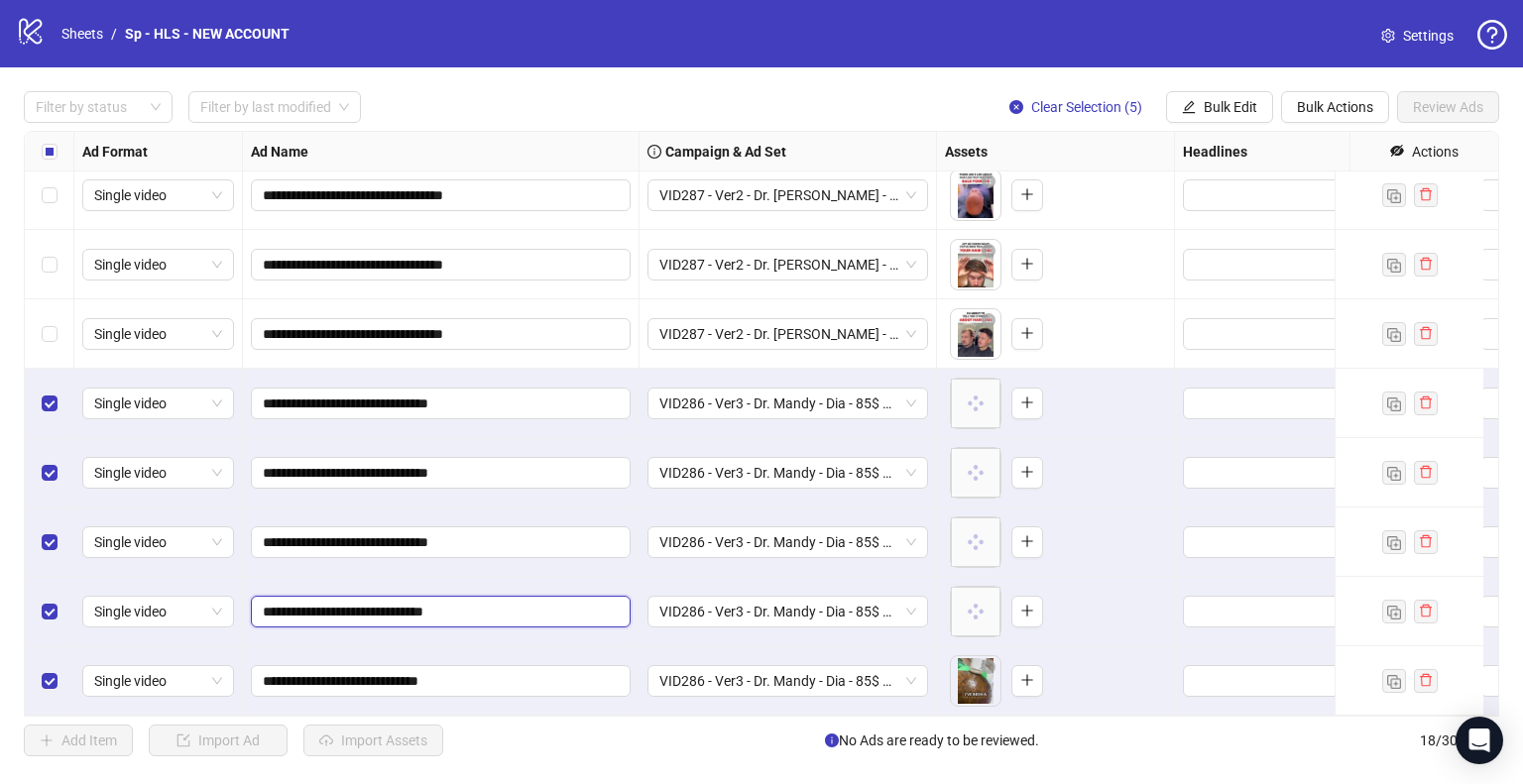 type on "**********" 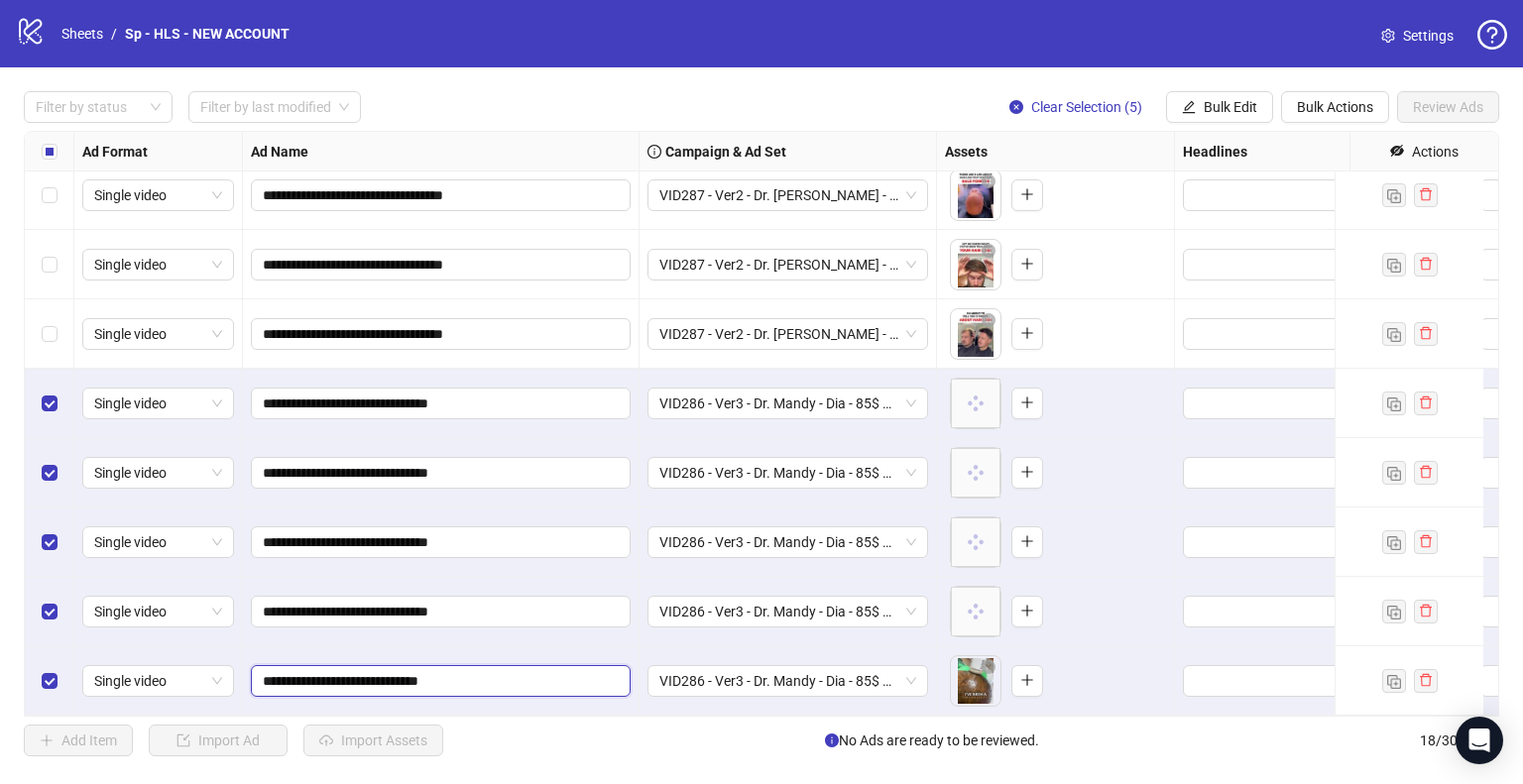 click on "**********" at bounding box center [438, 681] 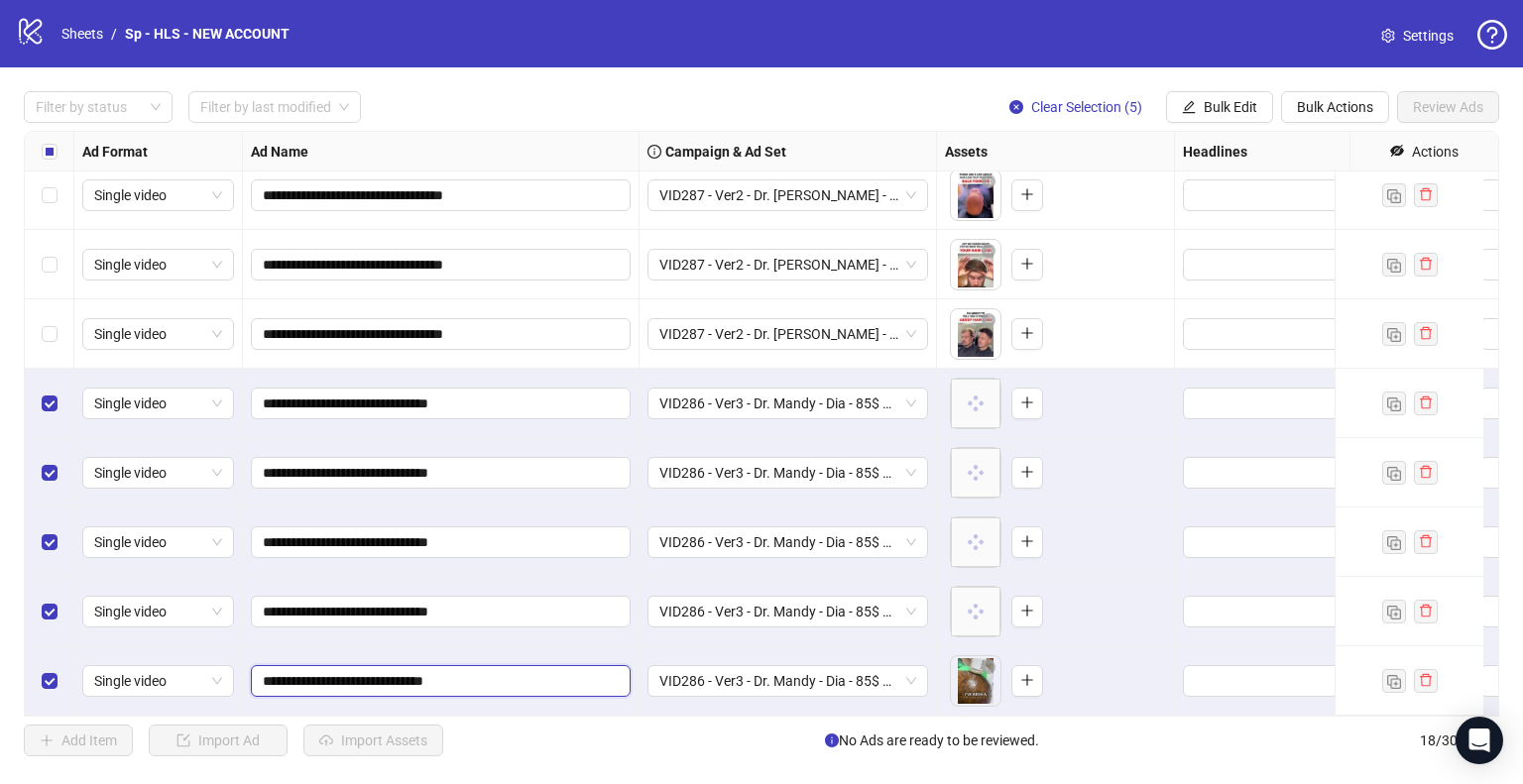 type on "**********" 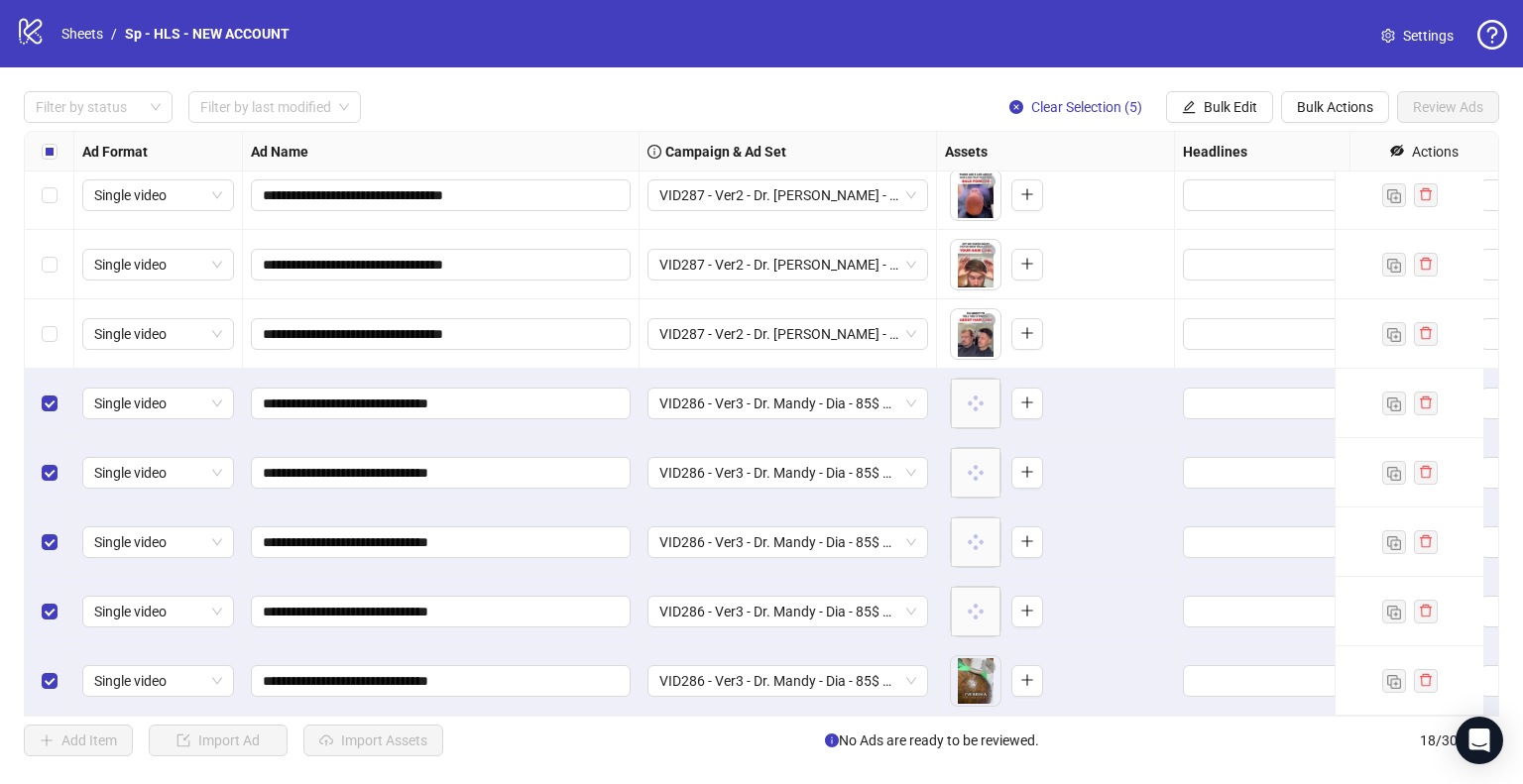 click on "**********" at bounding box center [441, 681] 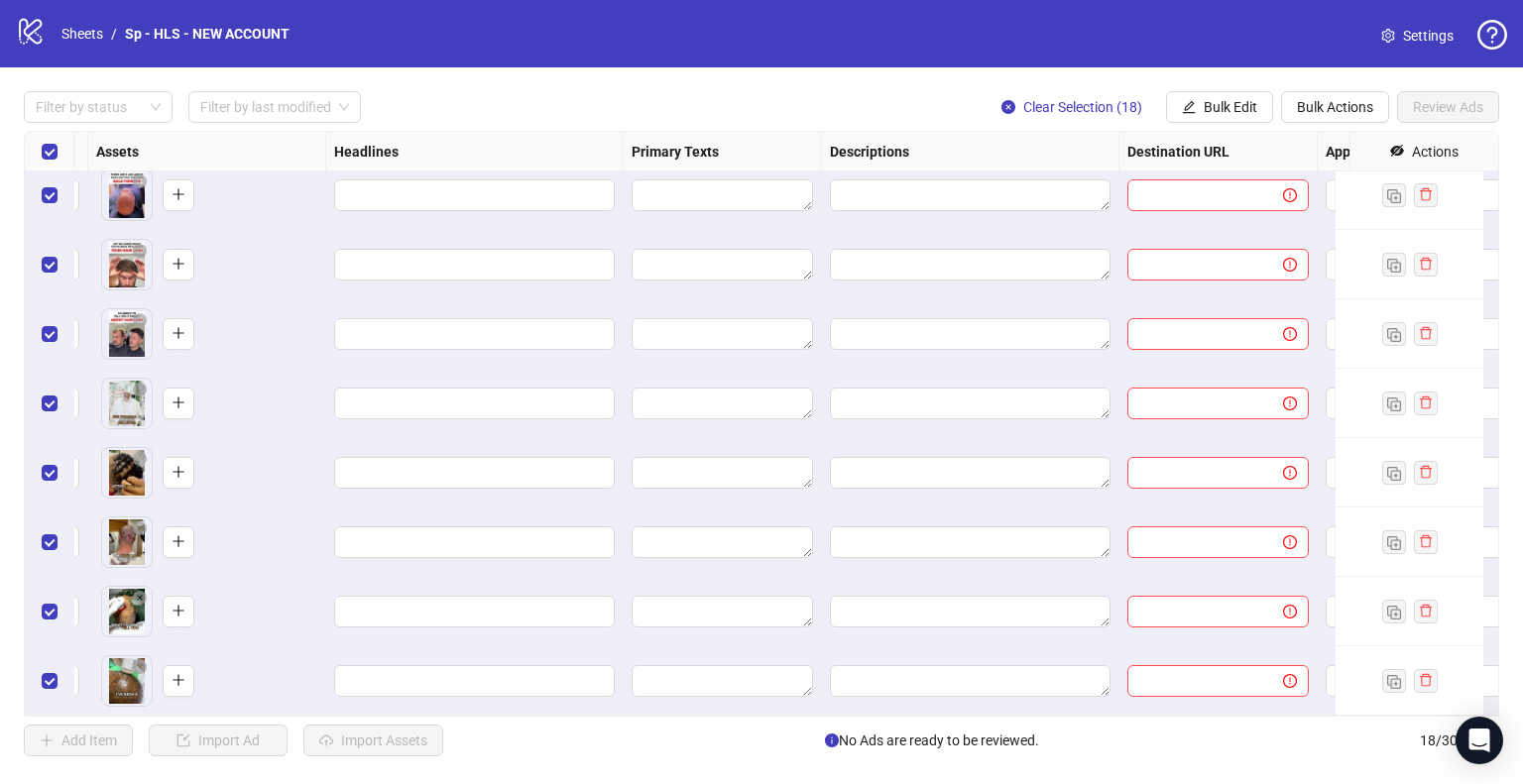 scroll, scrollTop: 719, scrollLeft: 912, axis: both 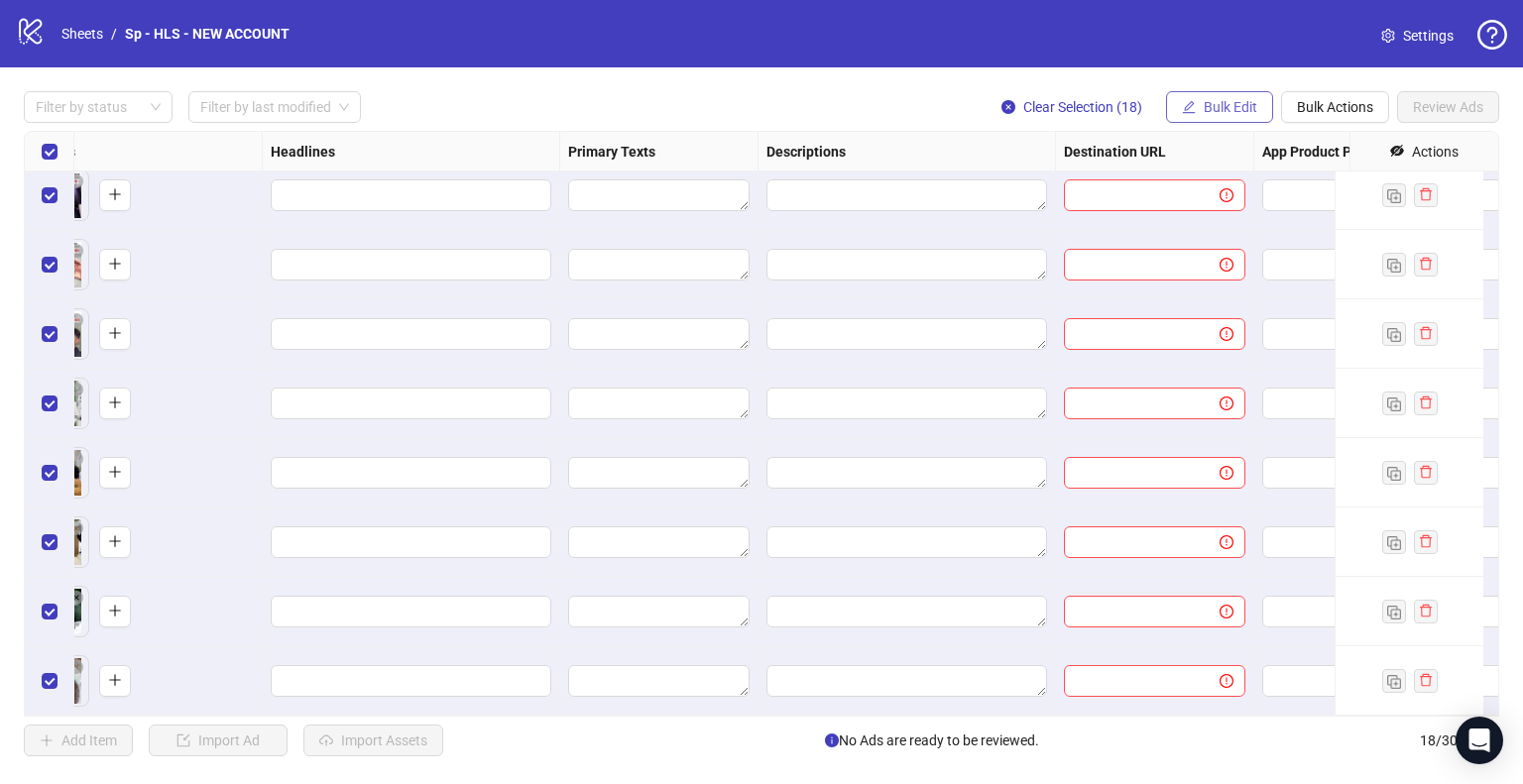 click on "Bulk Edit" at bounding box center [1220, 107] 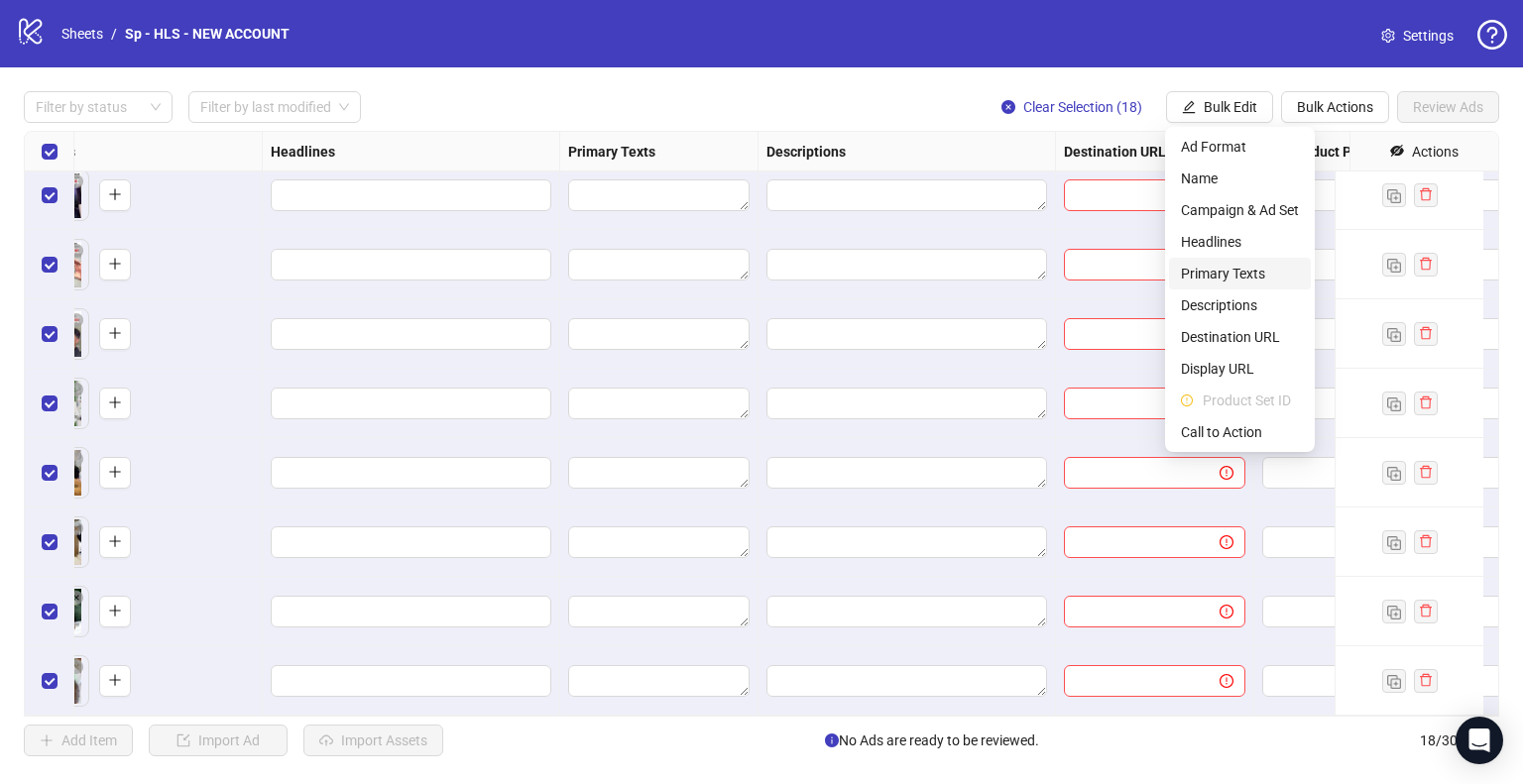 click on "Primary Texts" at bounding box center [1239, 274] 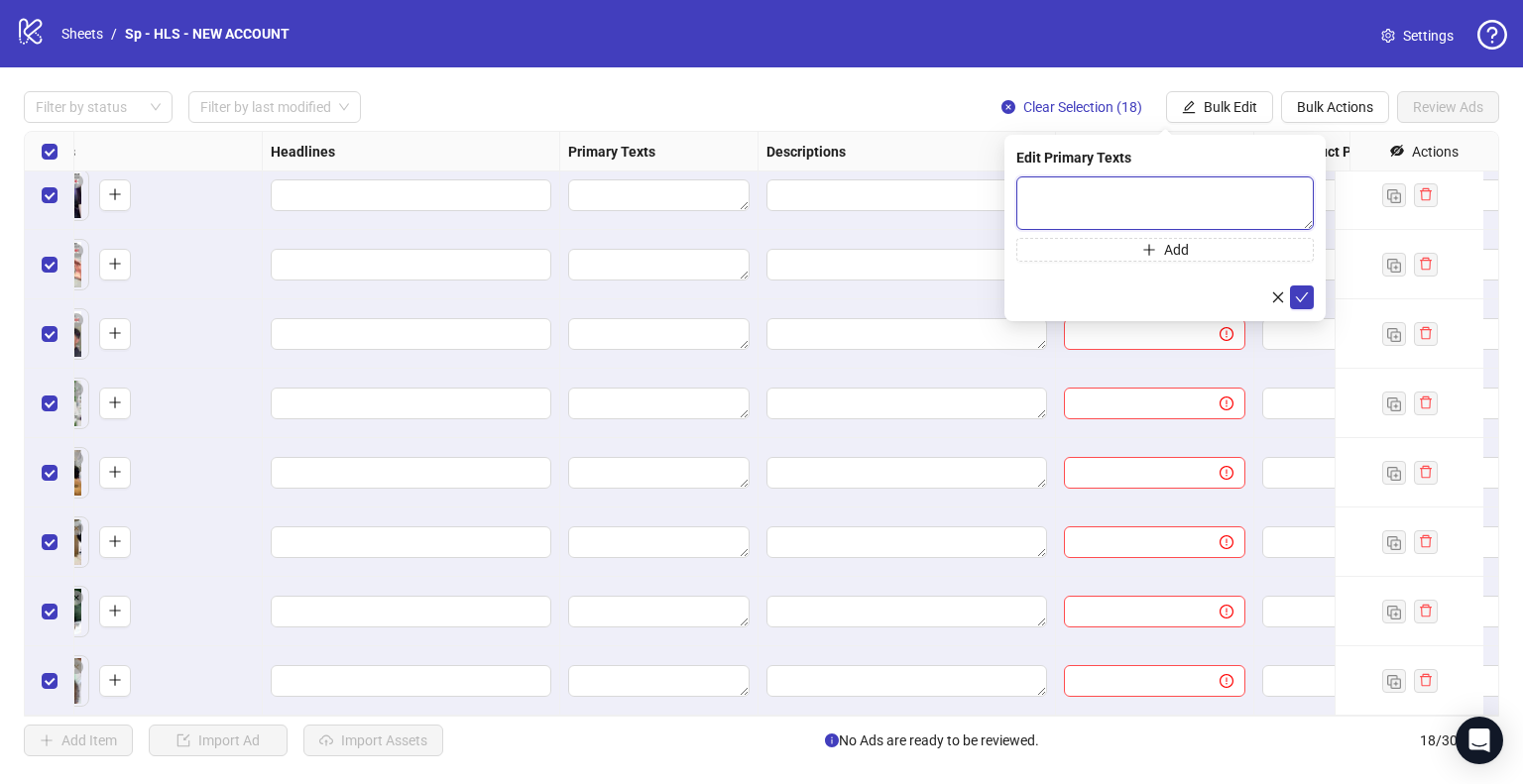 click at bounding box center (1165, 203) 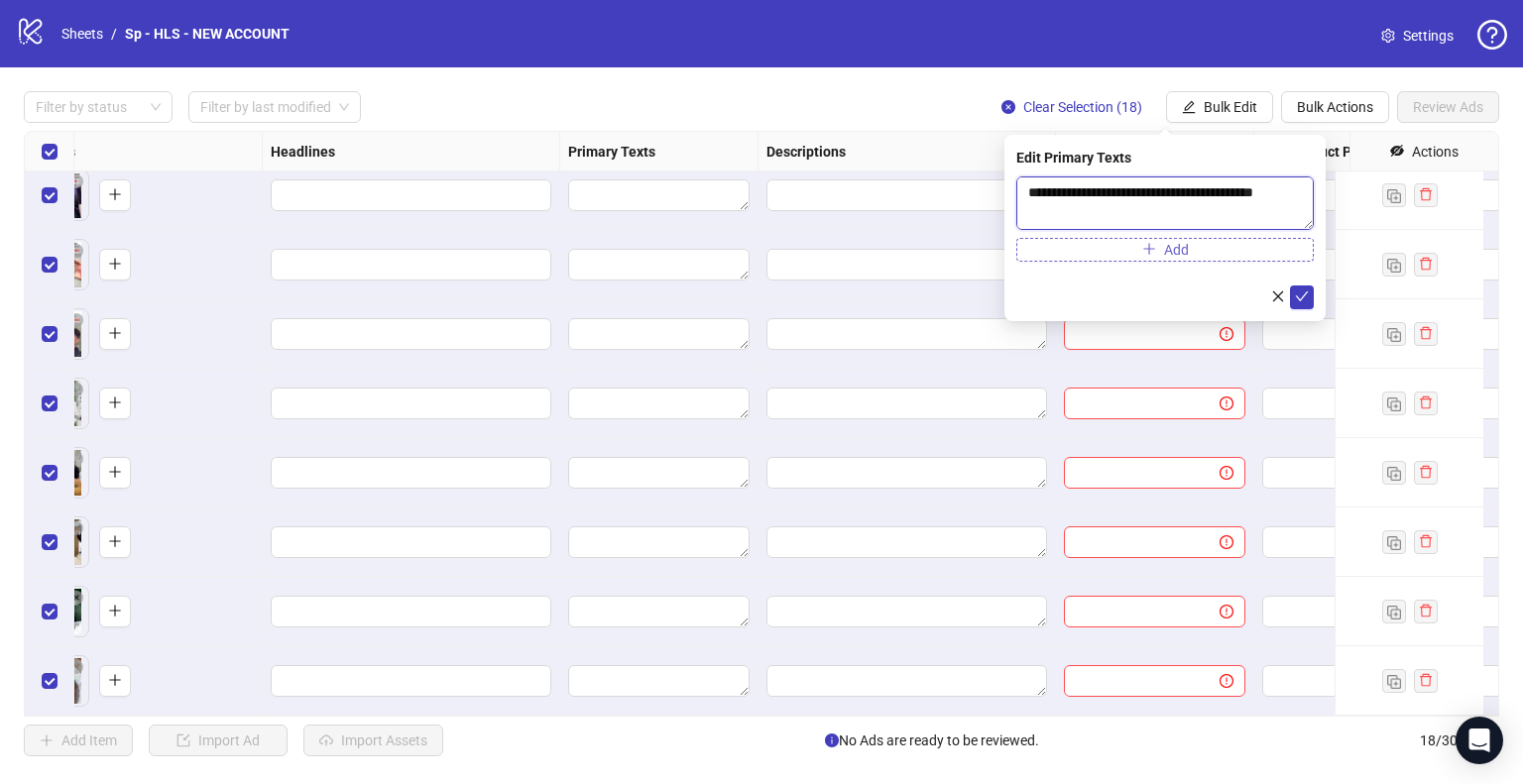 scroll, scrollTop: 365, scrollLeft: 0, axis: vertical 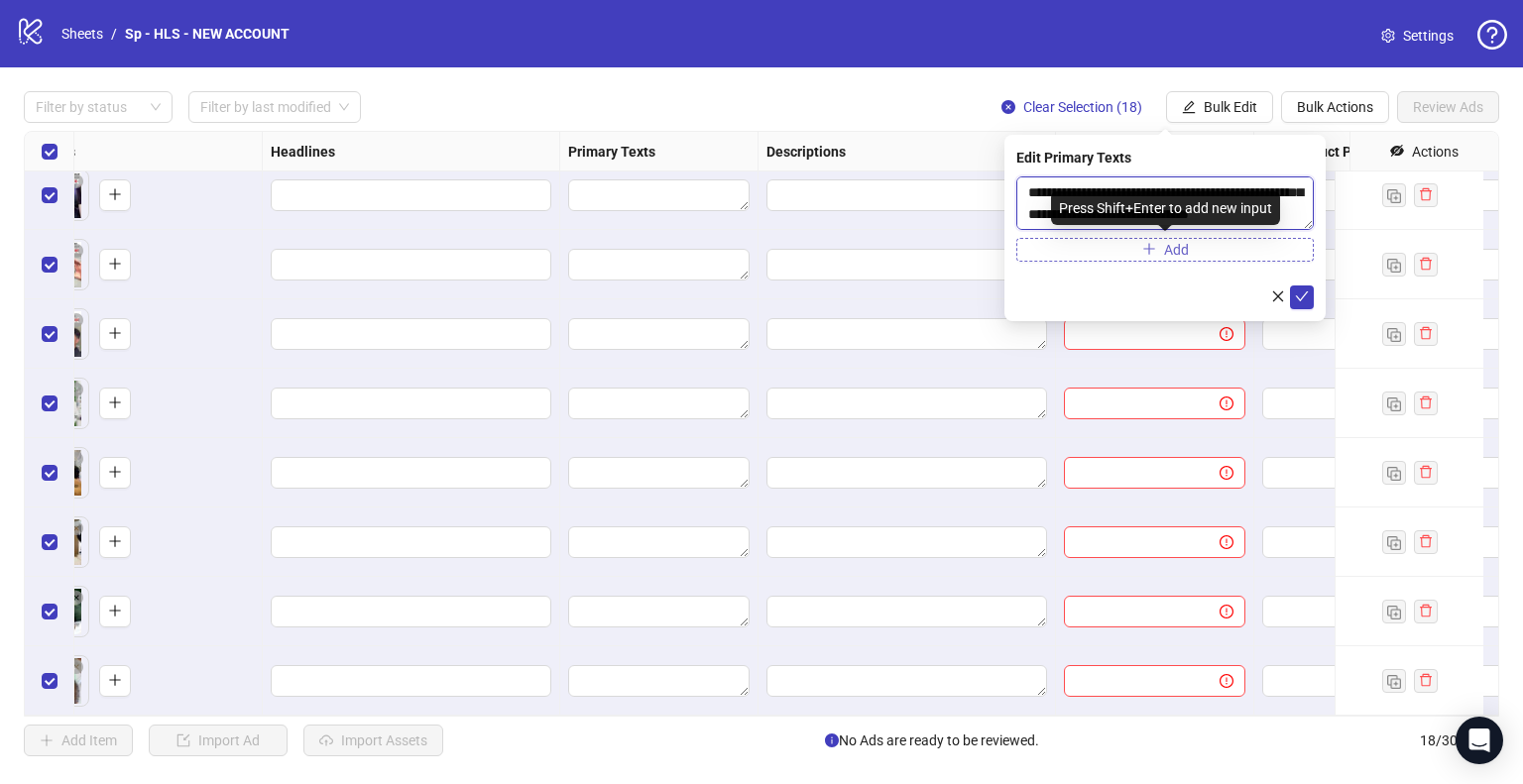 type on "**********" 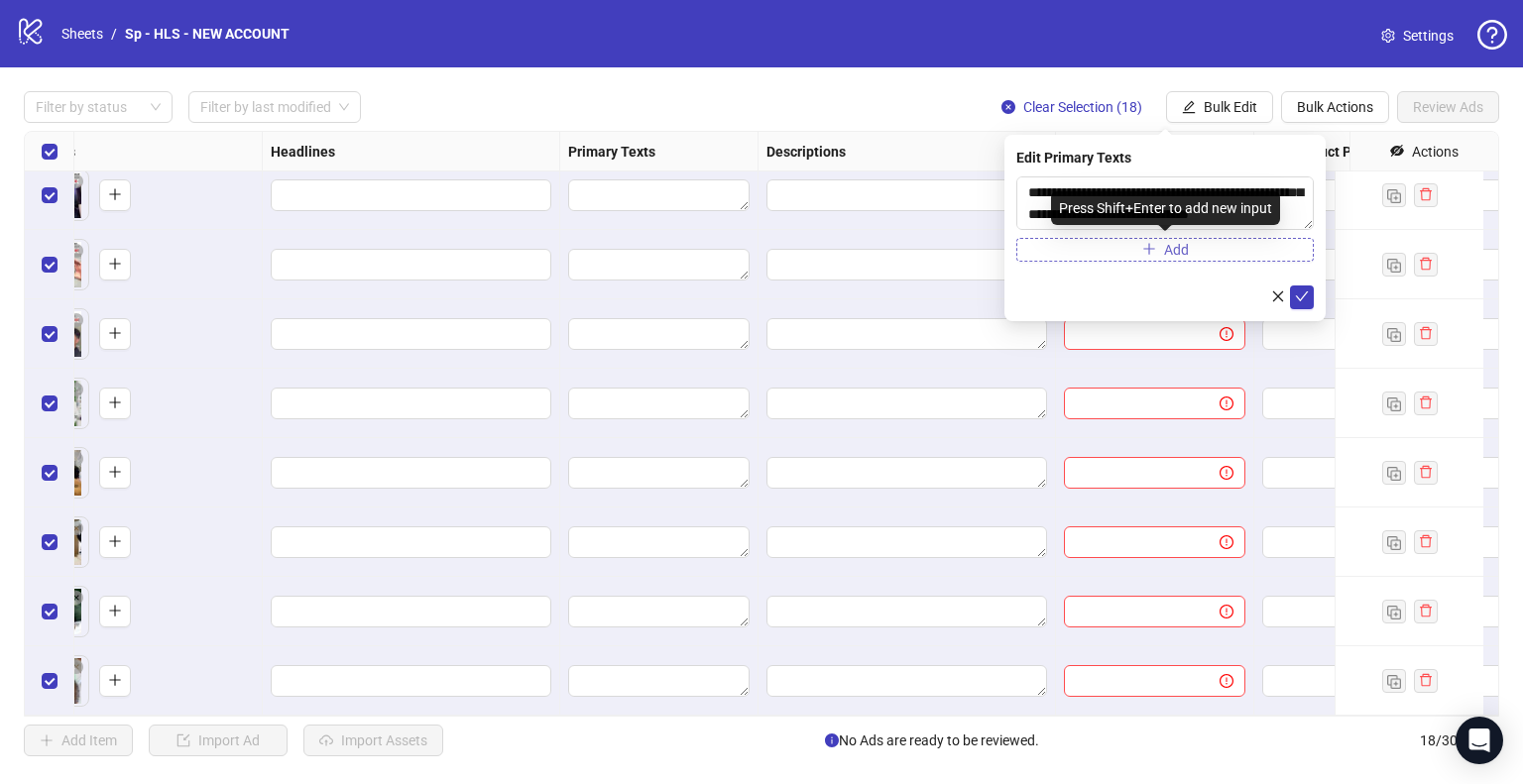 click on "Add" at bounding box center (1165, 250) 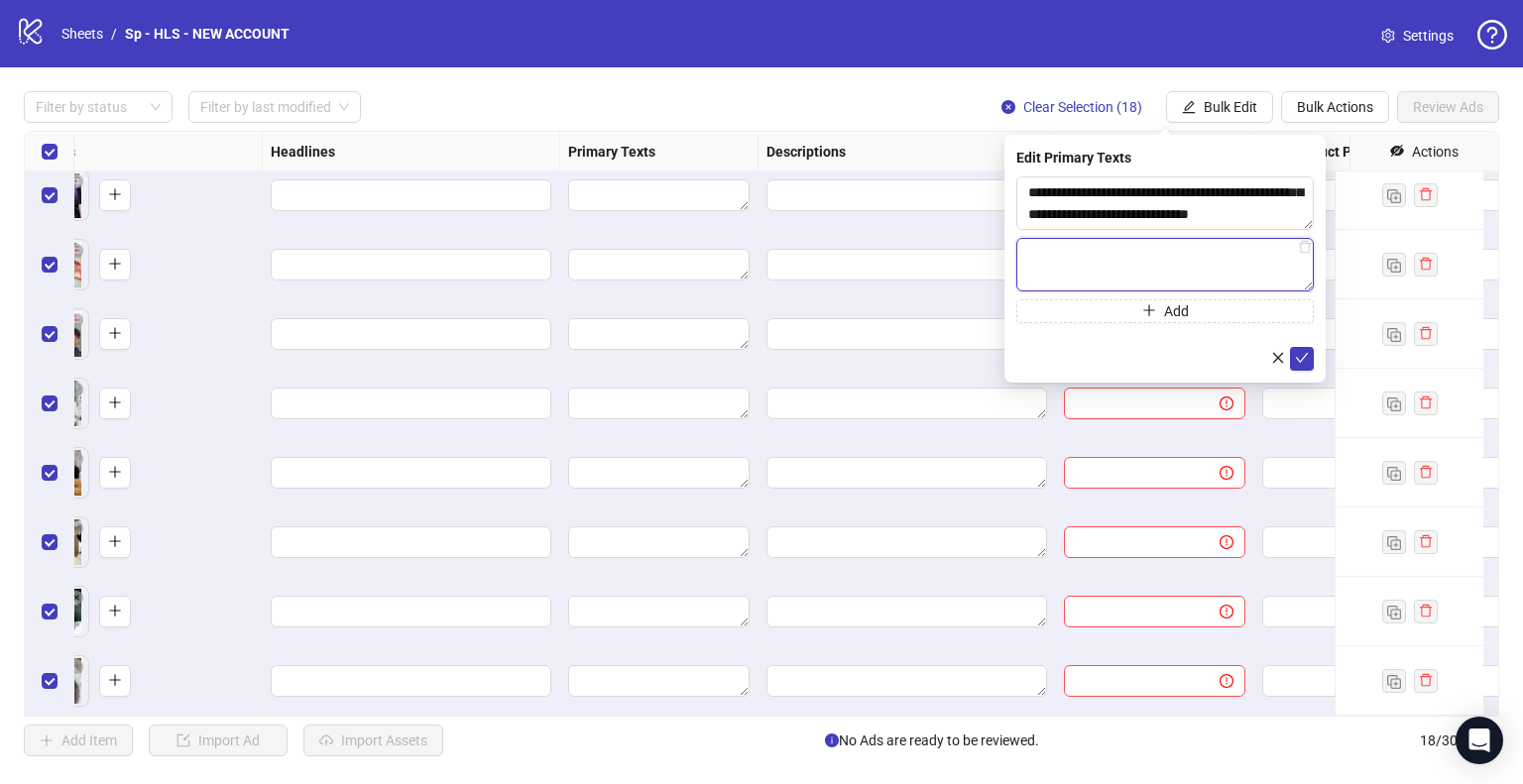paste on "**********" 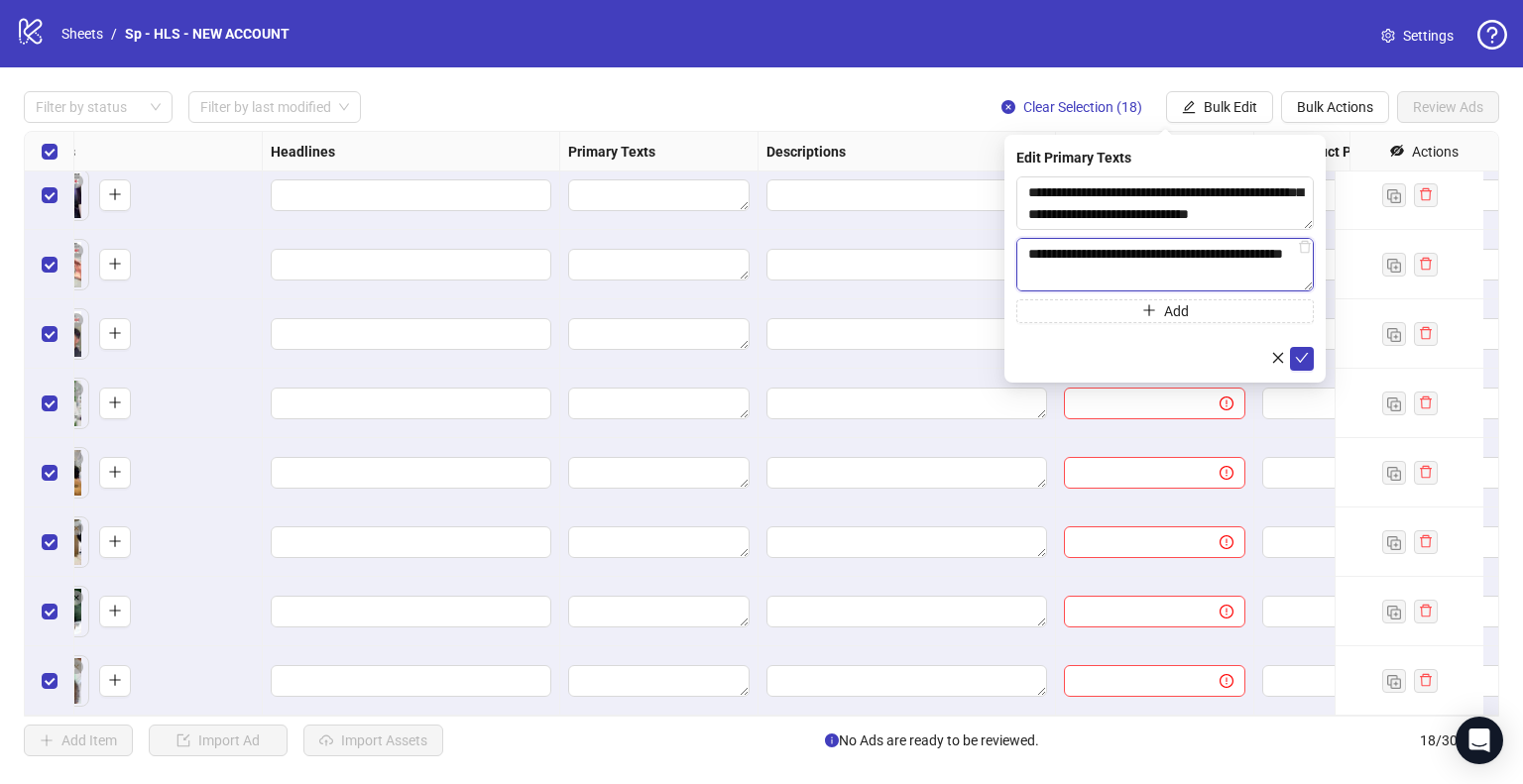 scroll, scrollTop: 386, scrollLeft: 0, axis: vertical 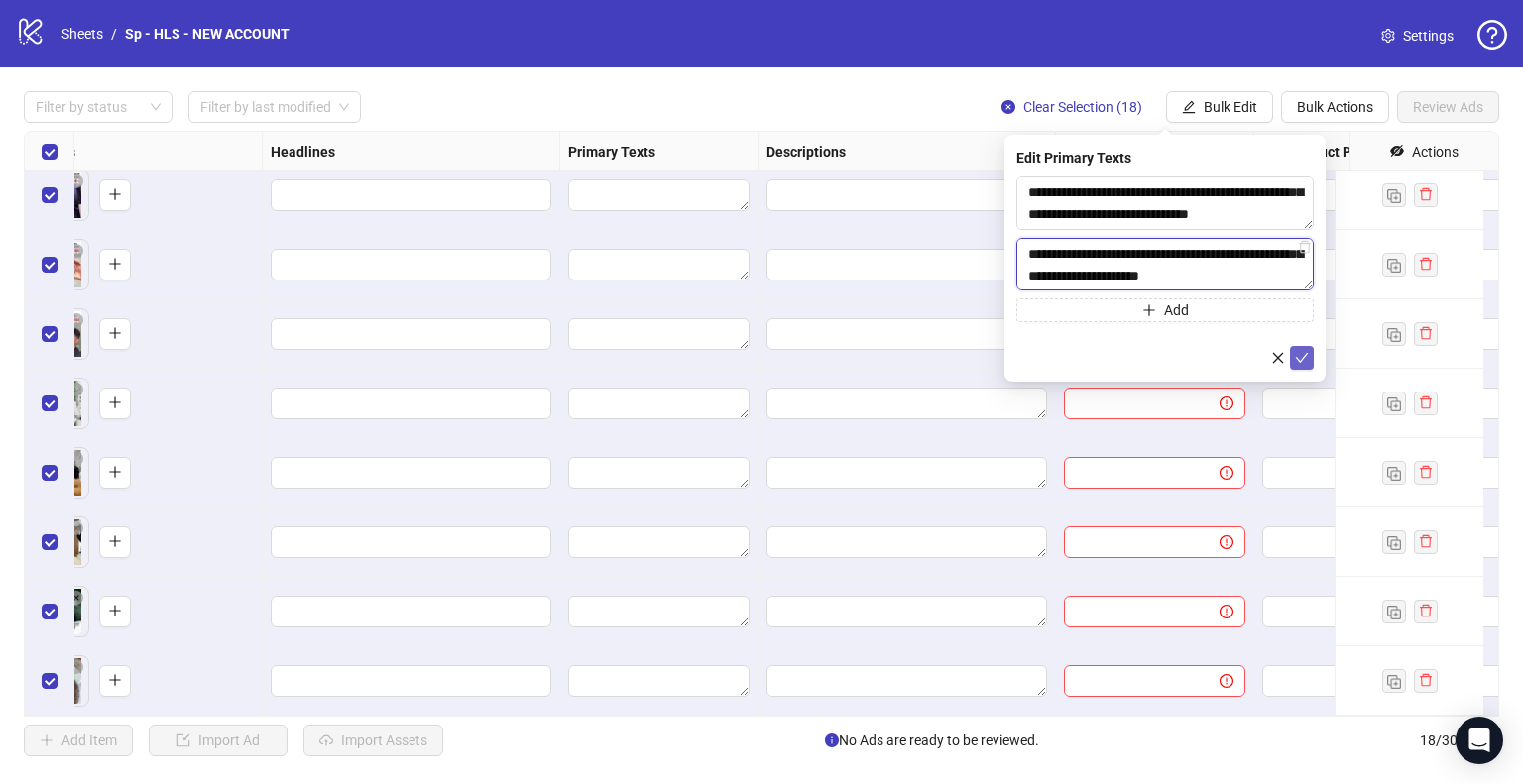 type on "**********" 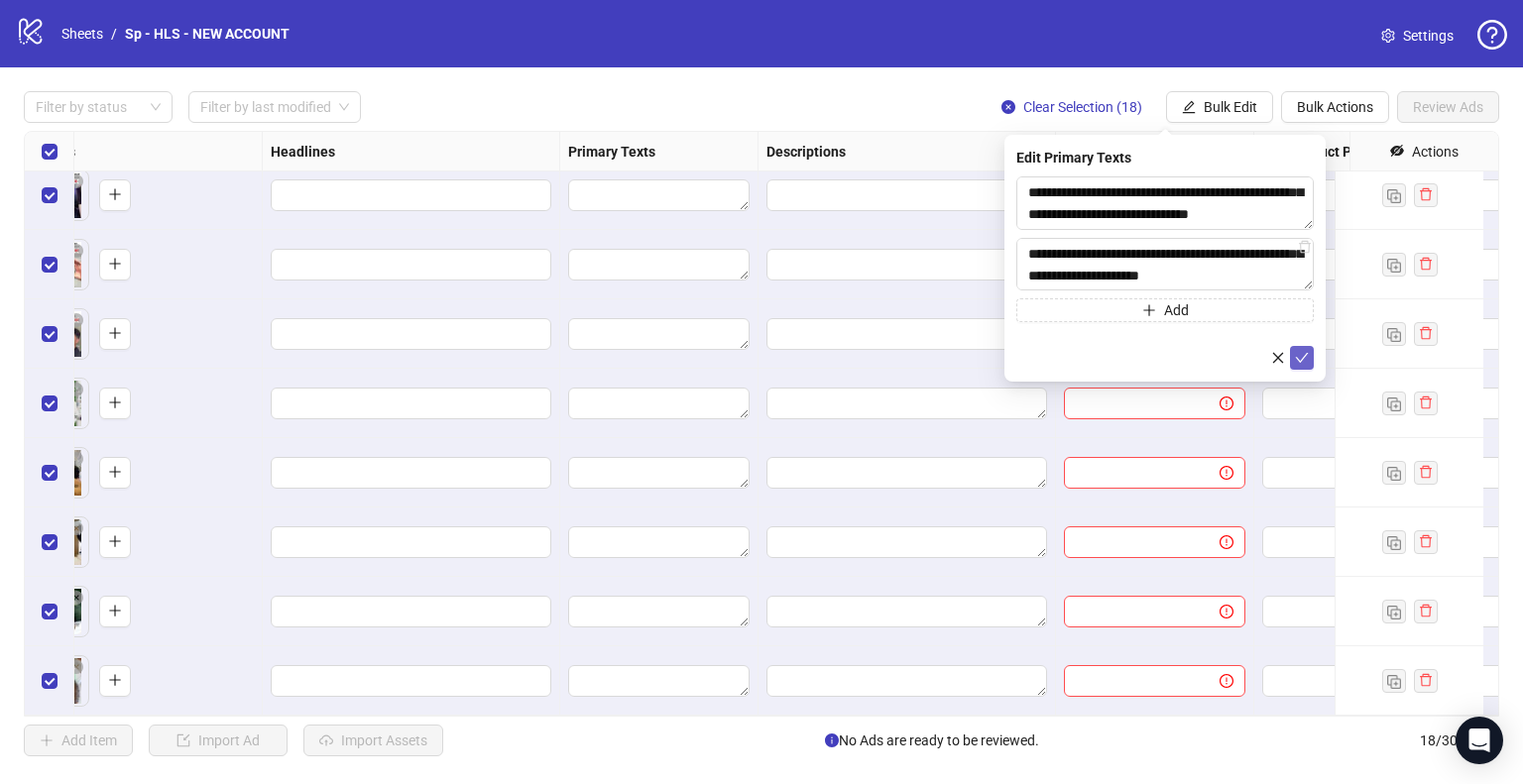 click 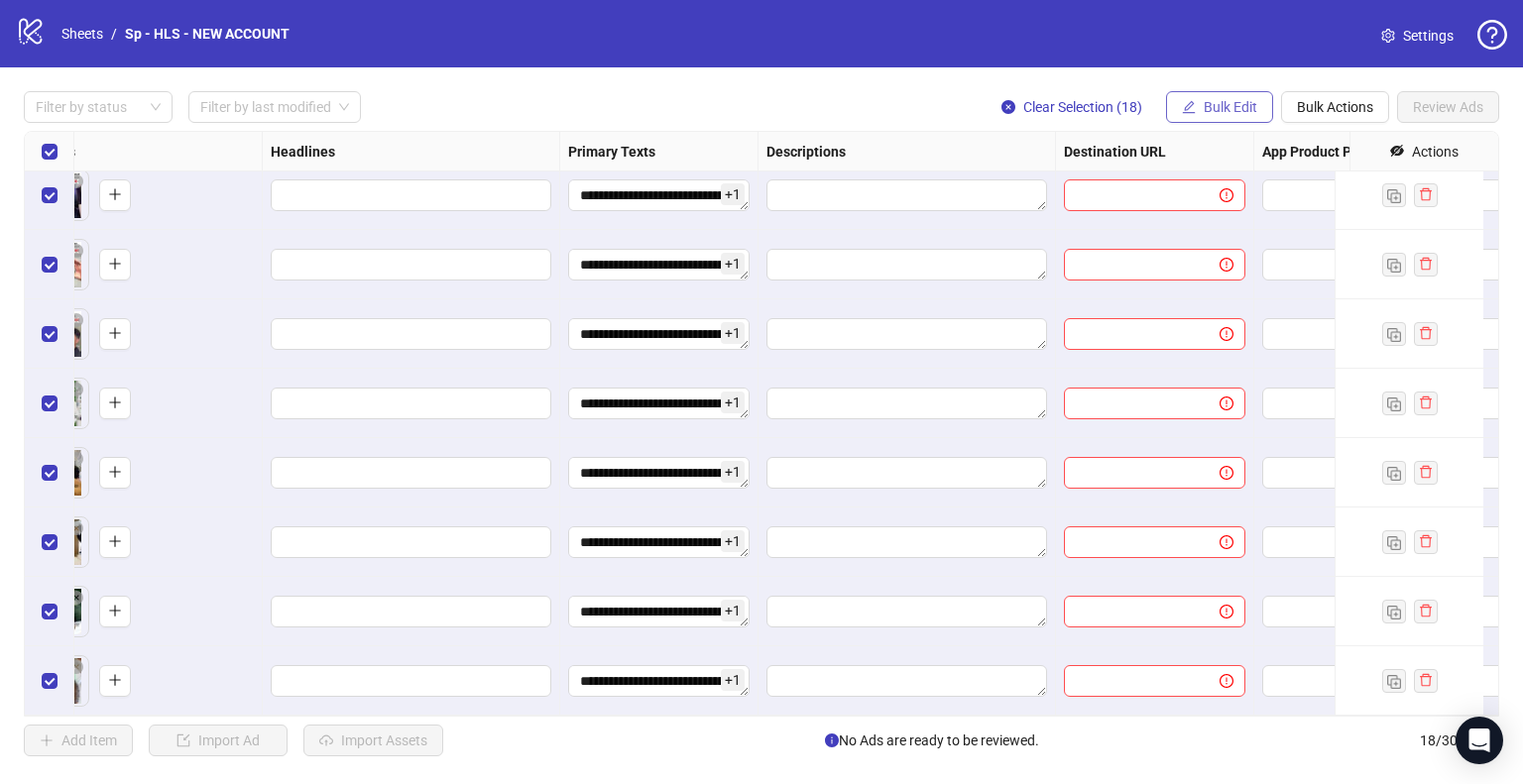 click on "Bulk Edit" at bounding box center (1230, 107) 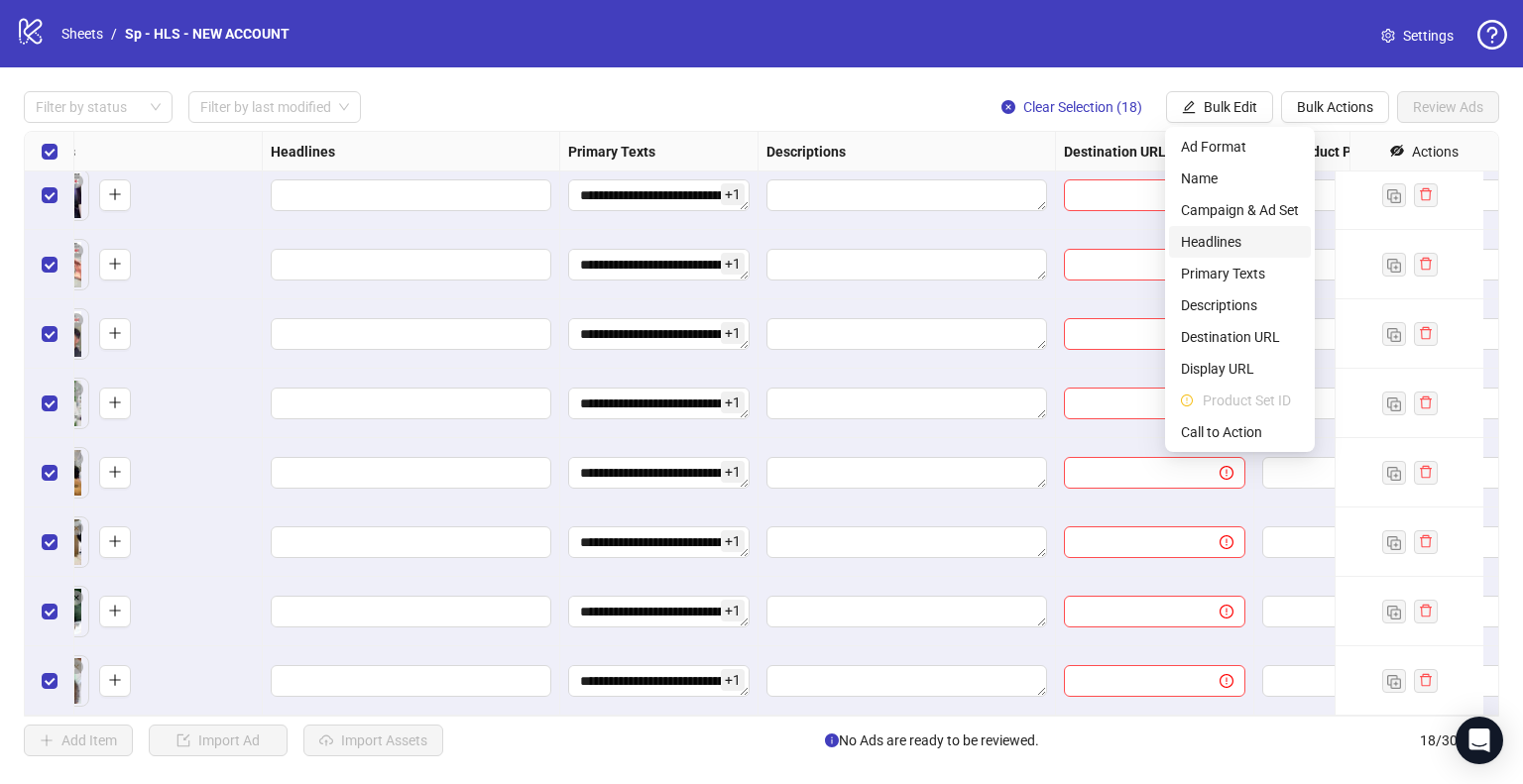 click on "Headlines" at bounding box center (1239, 242) 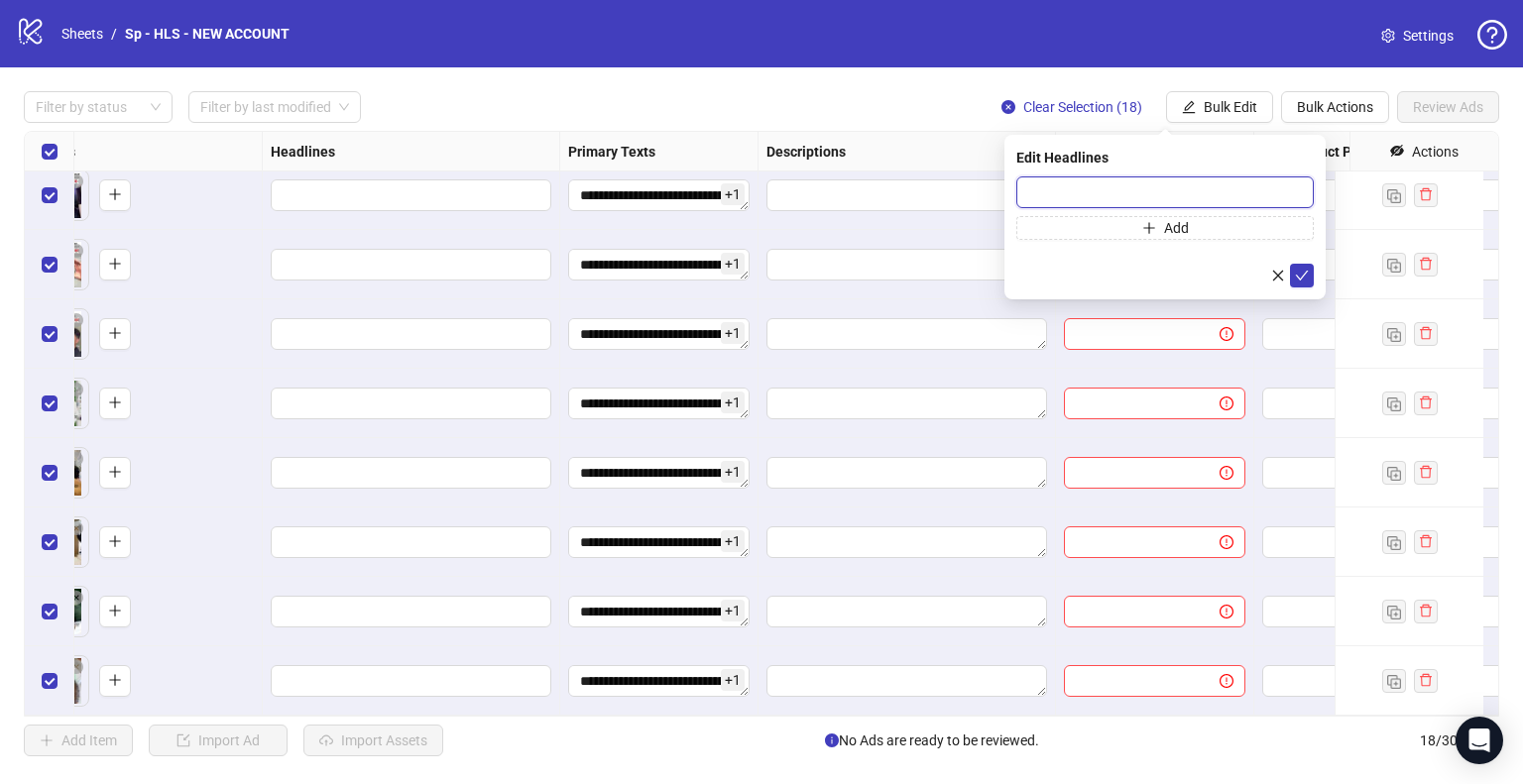 click at bounding box center (1165, 192) 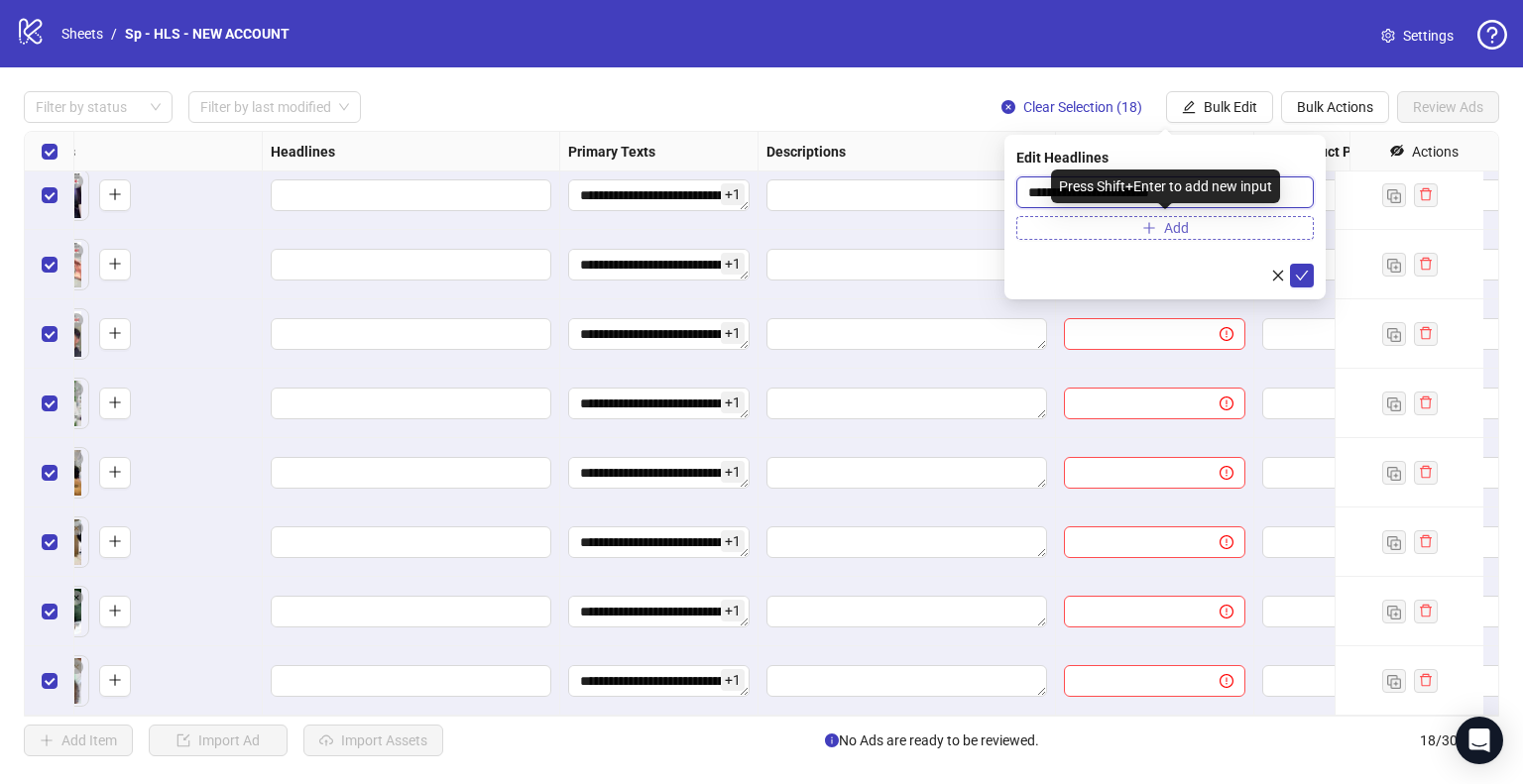 type on "**********" 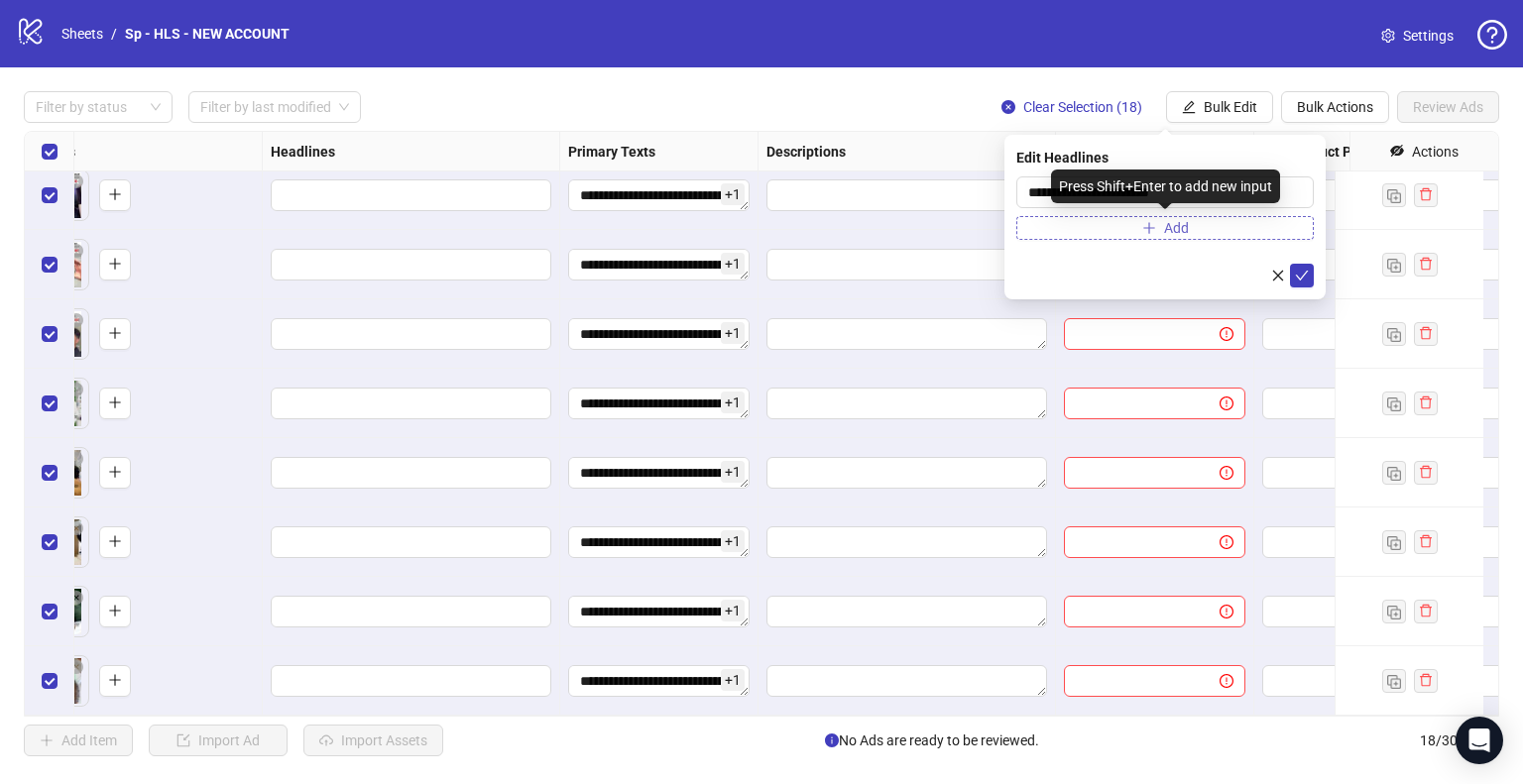 click on "Add" at bounding box center [1165, 228] 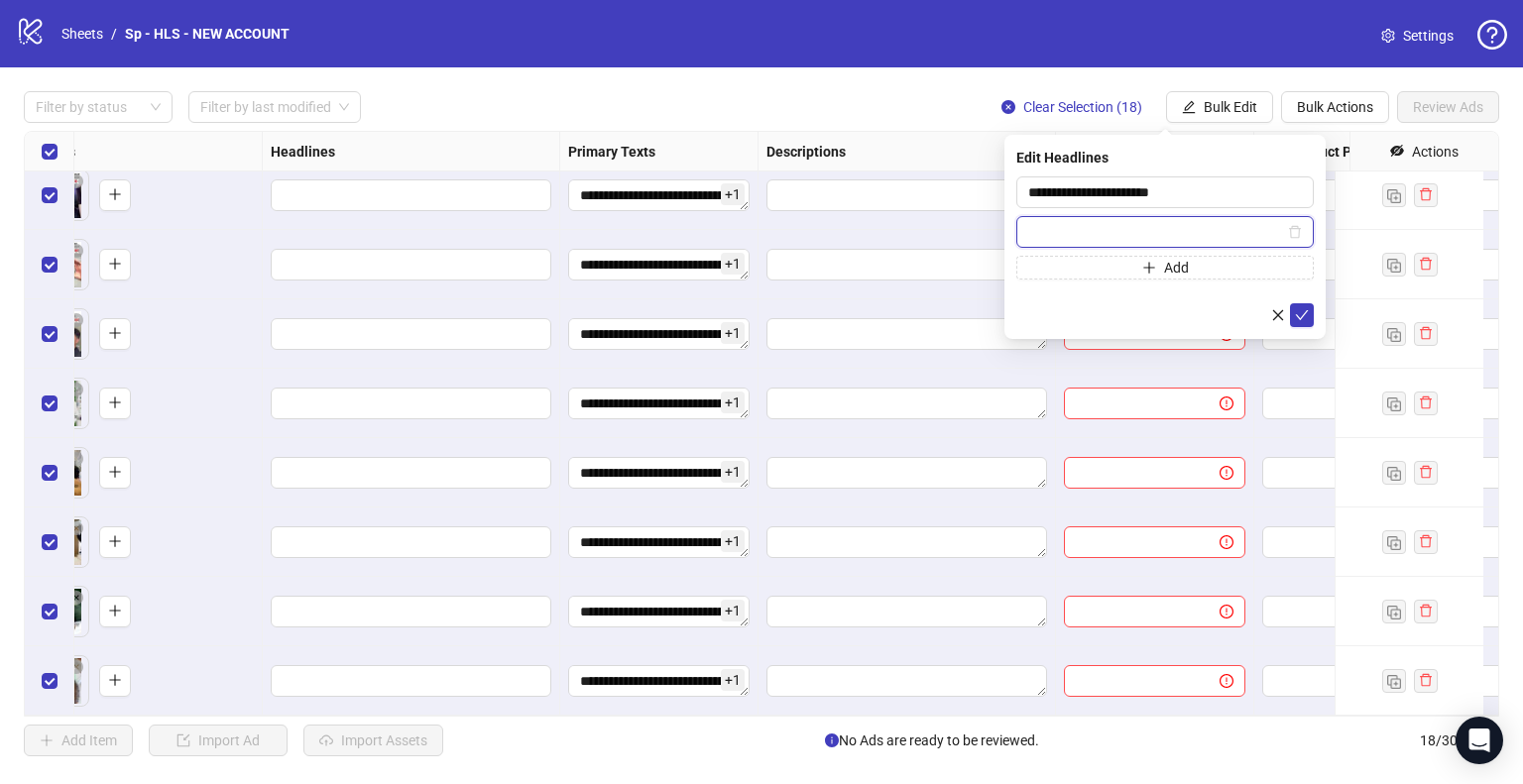 paste on "**********" 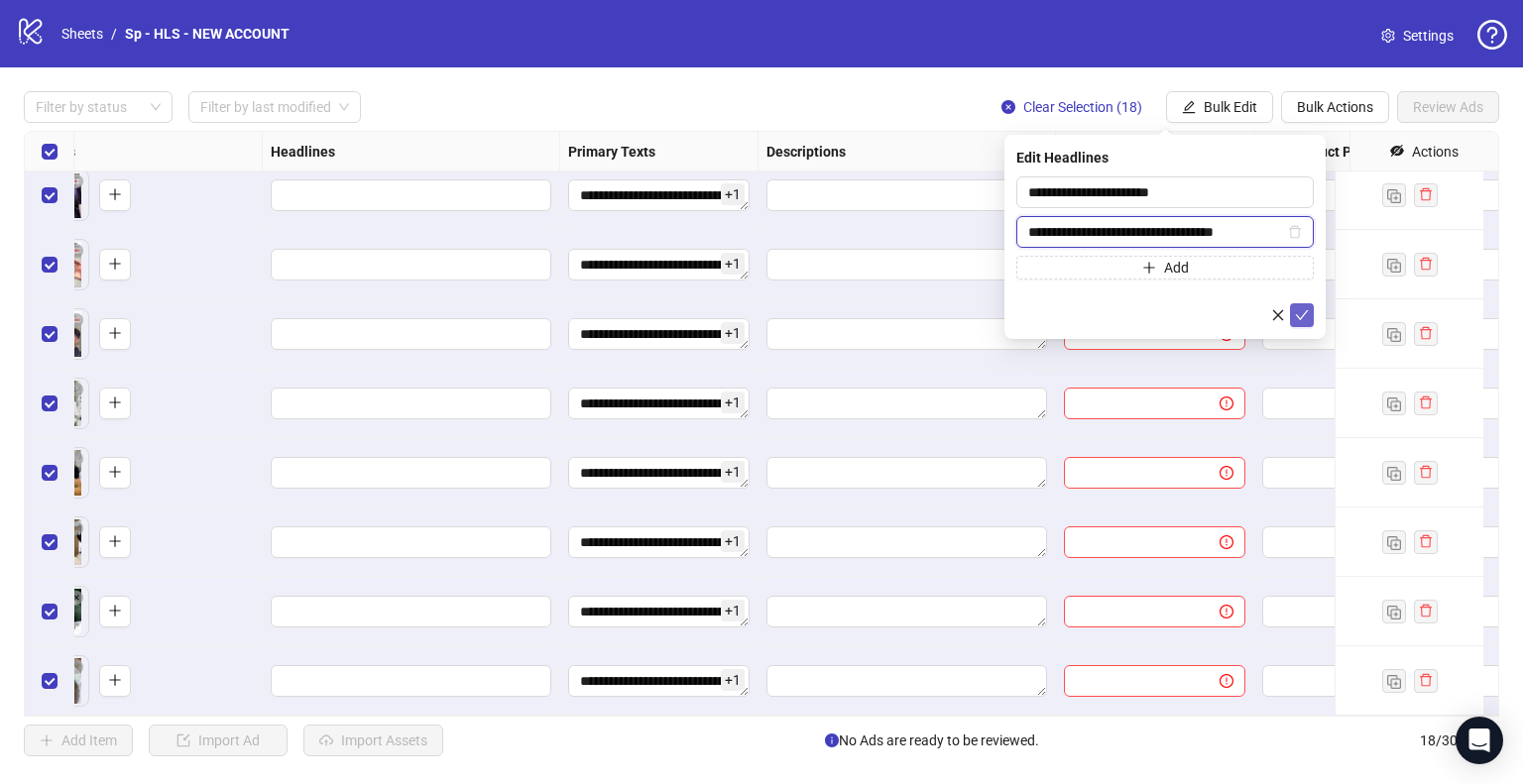 type on "**********" 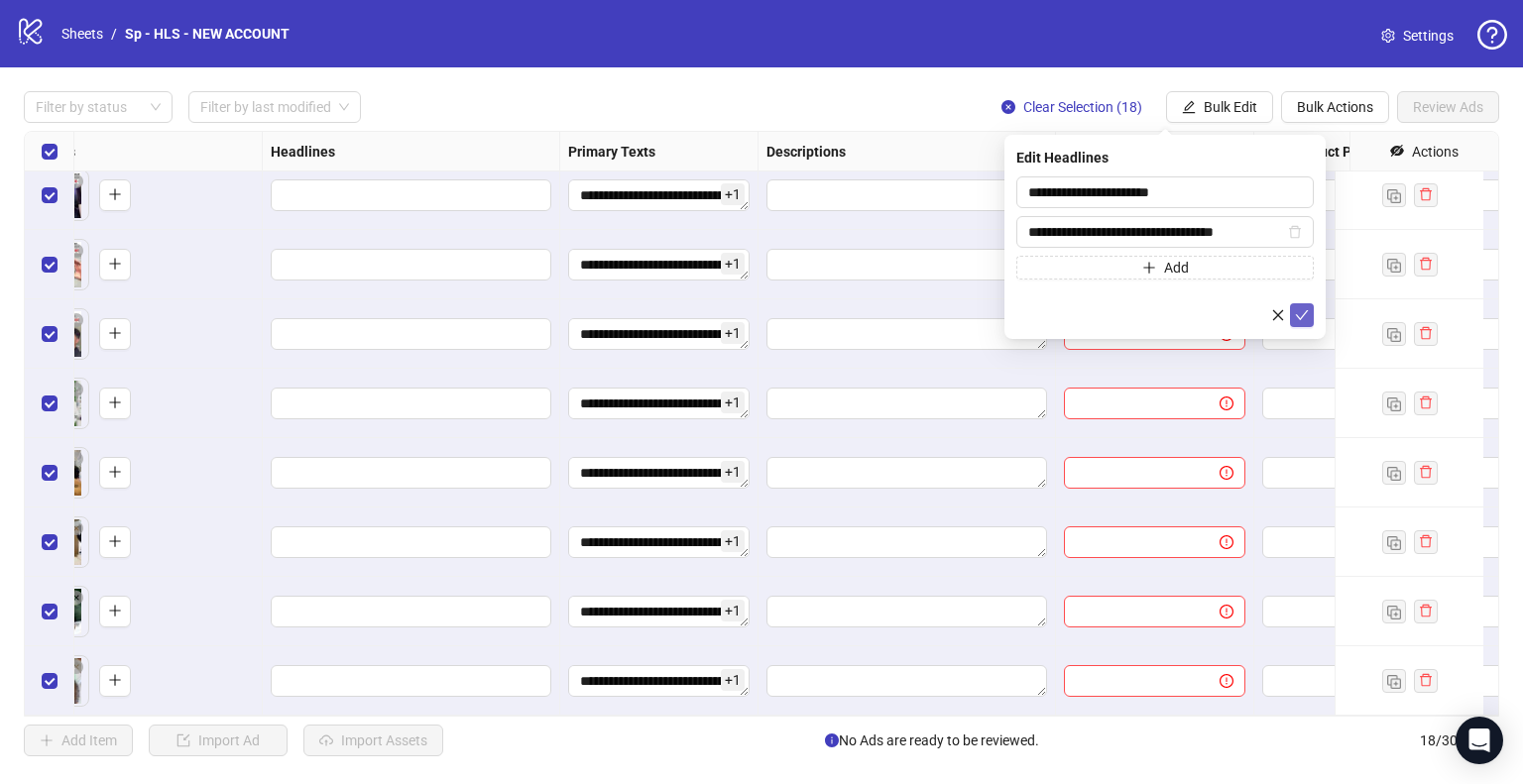 click 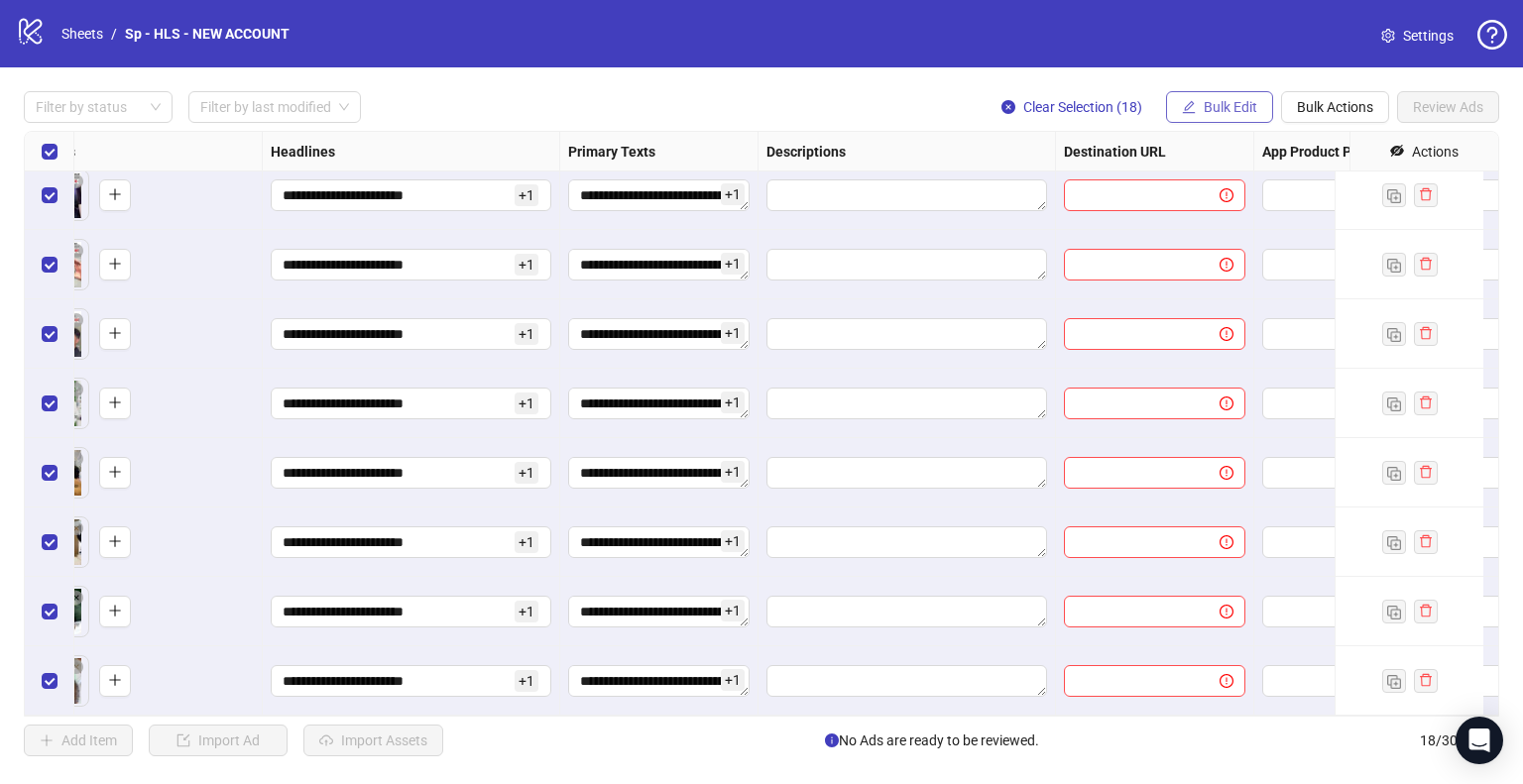 click on "Bulk Edit" at bounding box center [1220, 107] 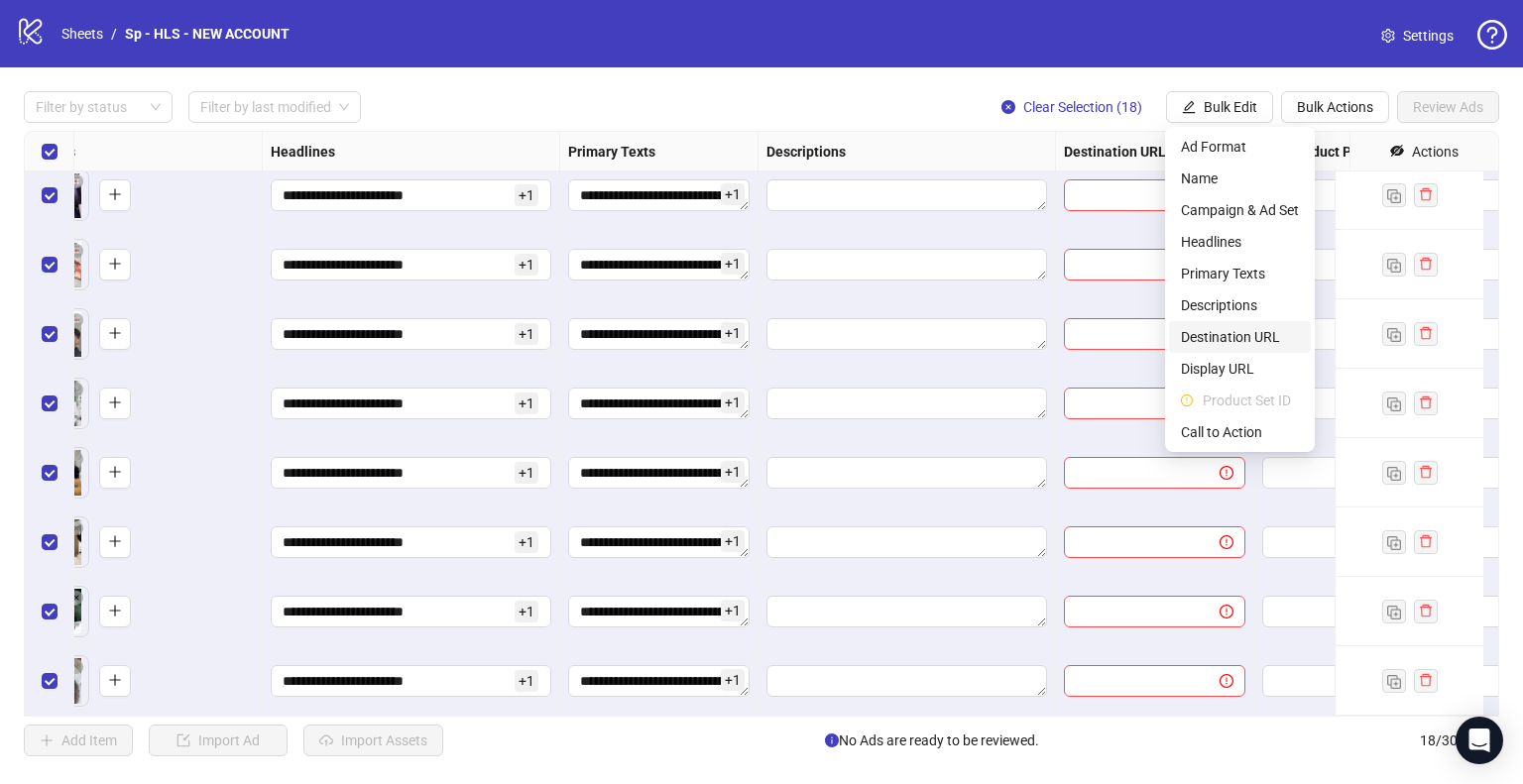 click on "Destination URL" at bounding box center (1239, 337) 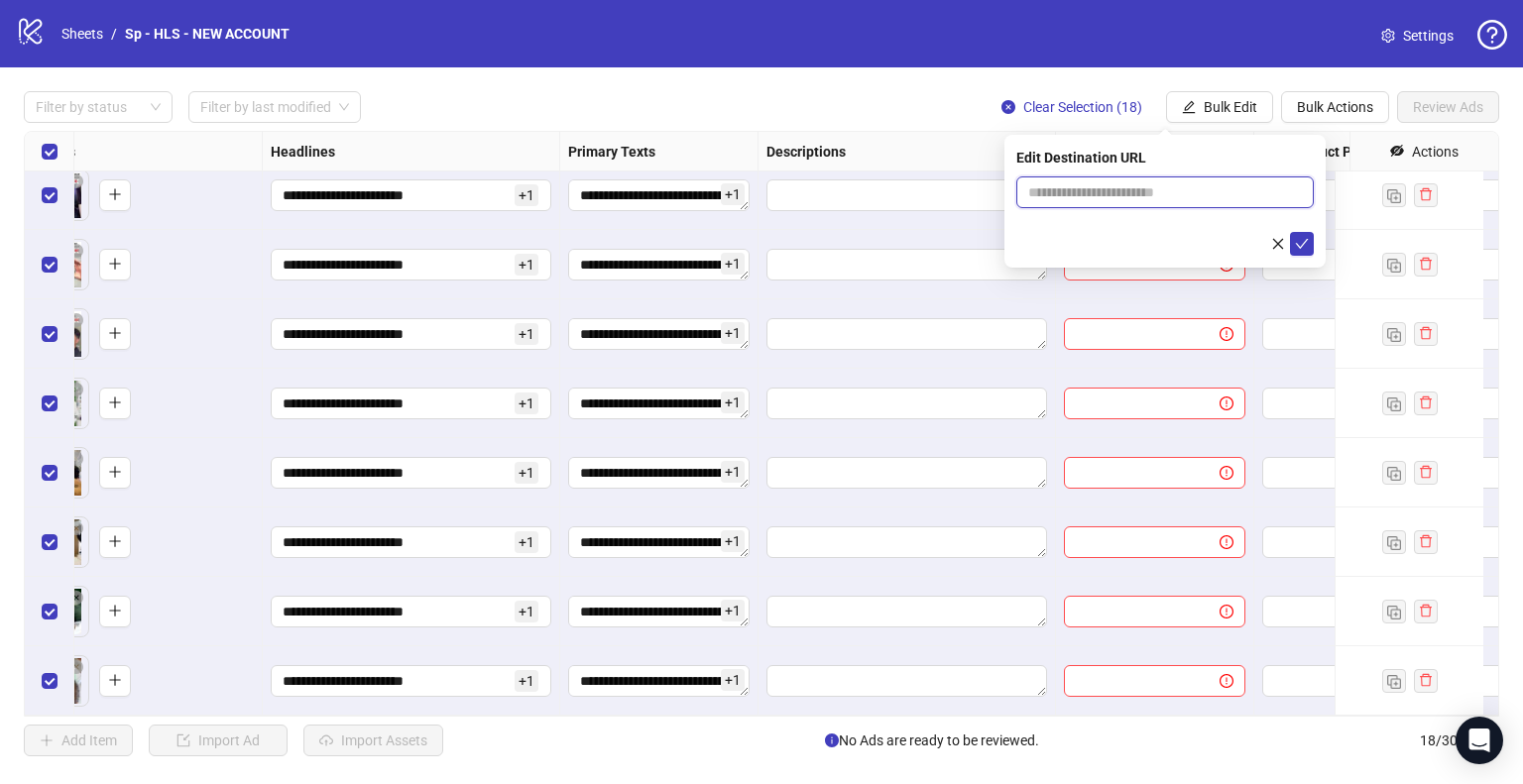 click at bounding box center (1157, 192) 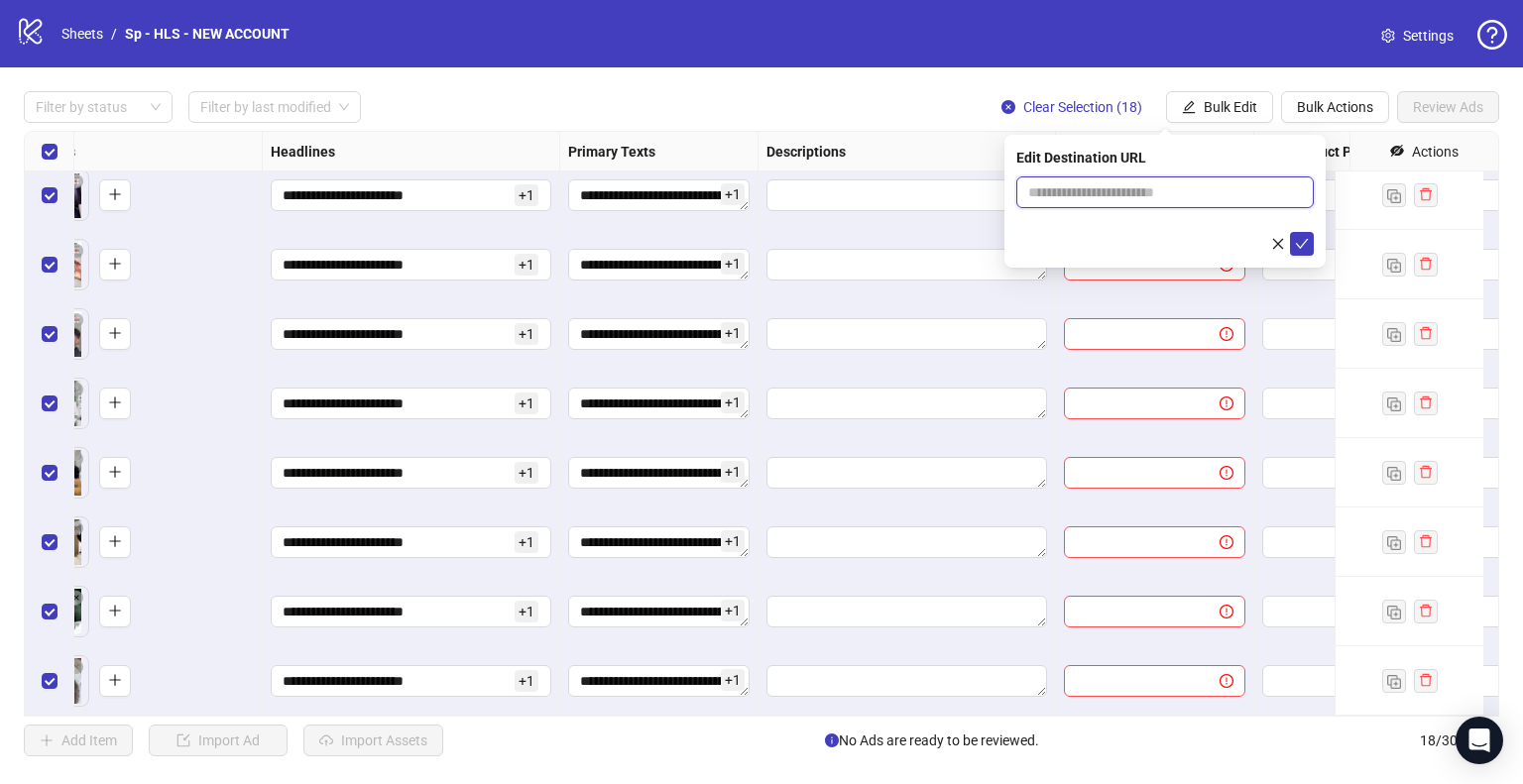 type on "**********" 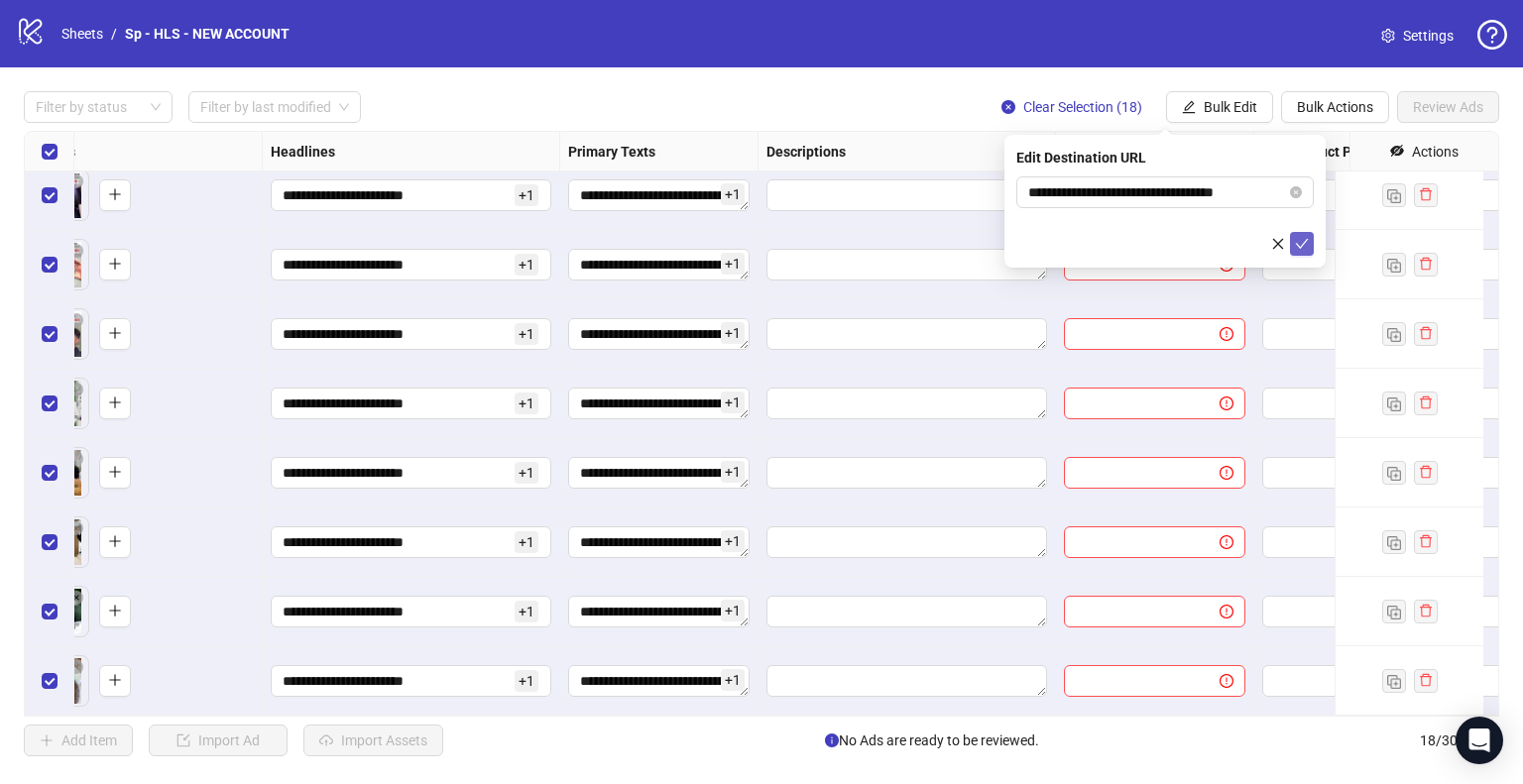 click 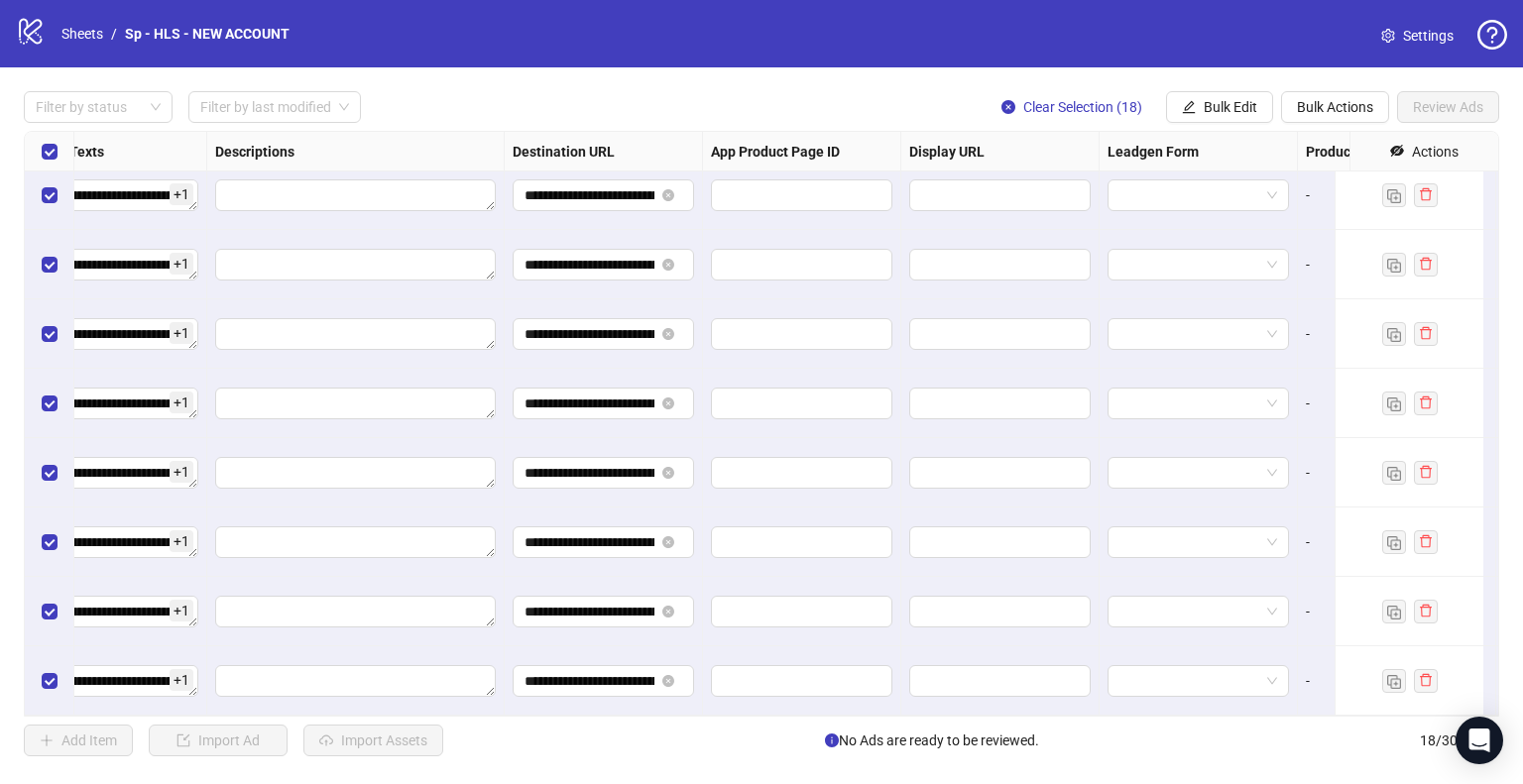 scroll, scrollTop: 719, scrollLeft: 1784, axis: both 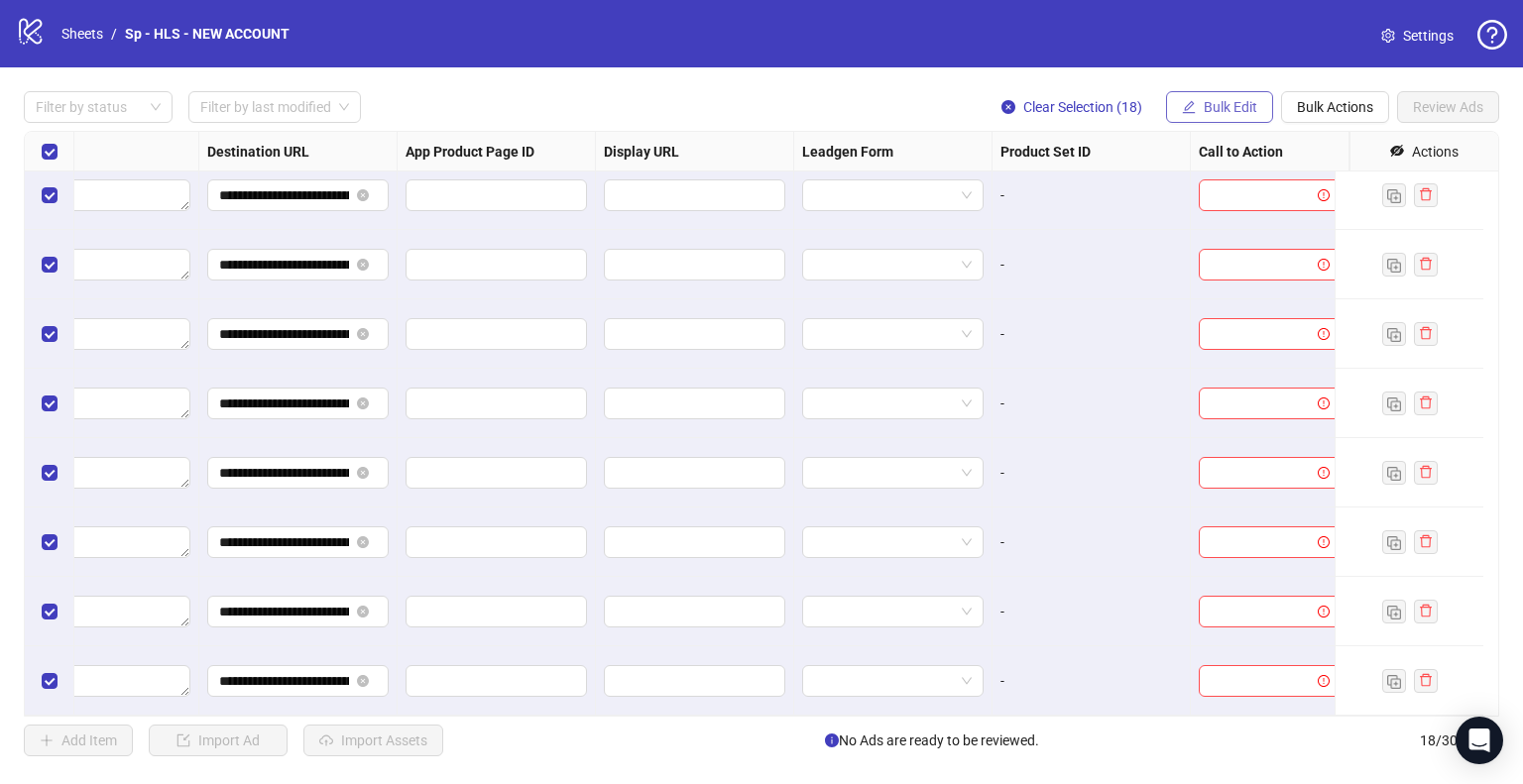 click on "Bulk Edit" at bounding box center [1230, 107] 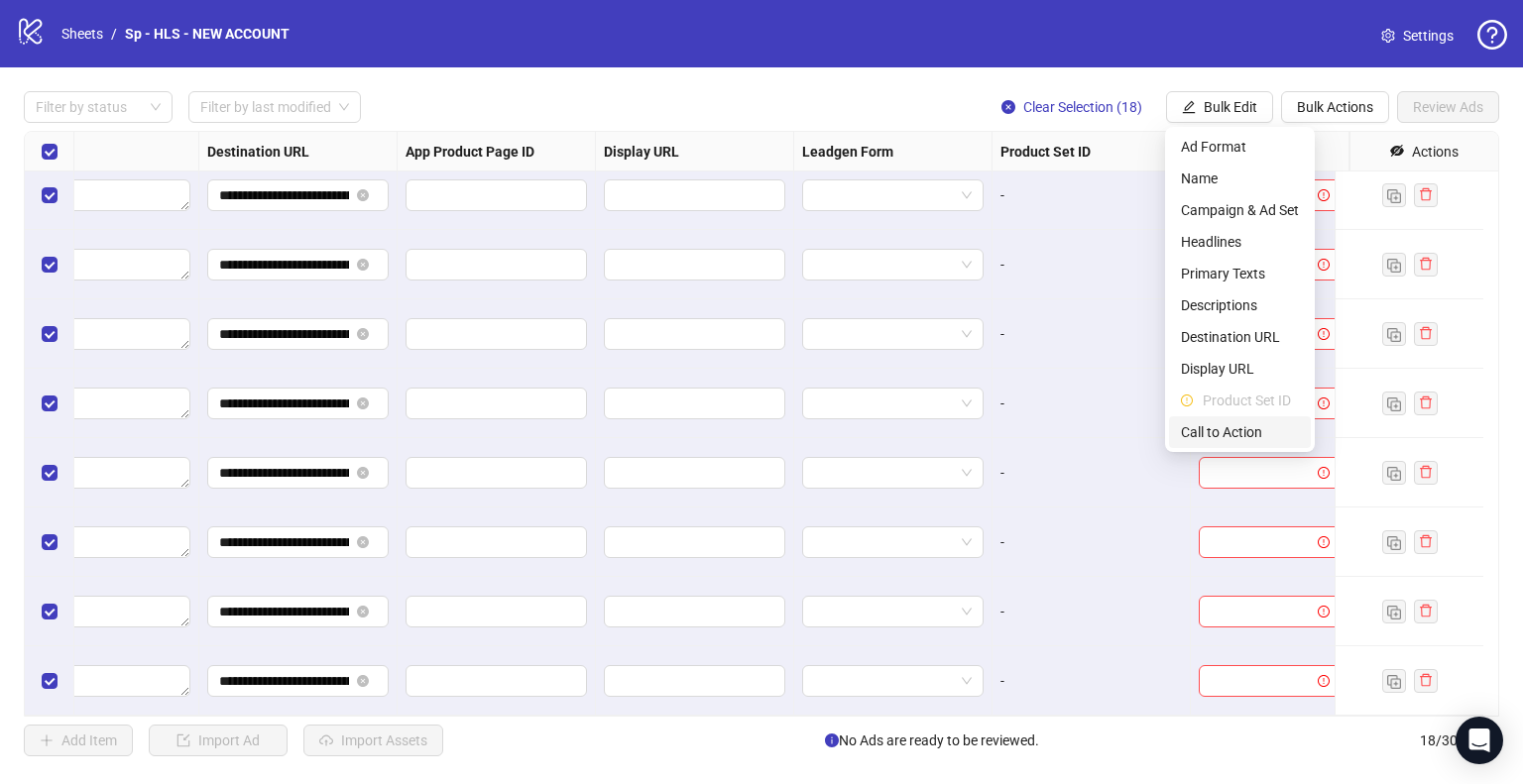click on "Call to Action" at bounding box center [1239, 432] 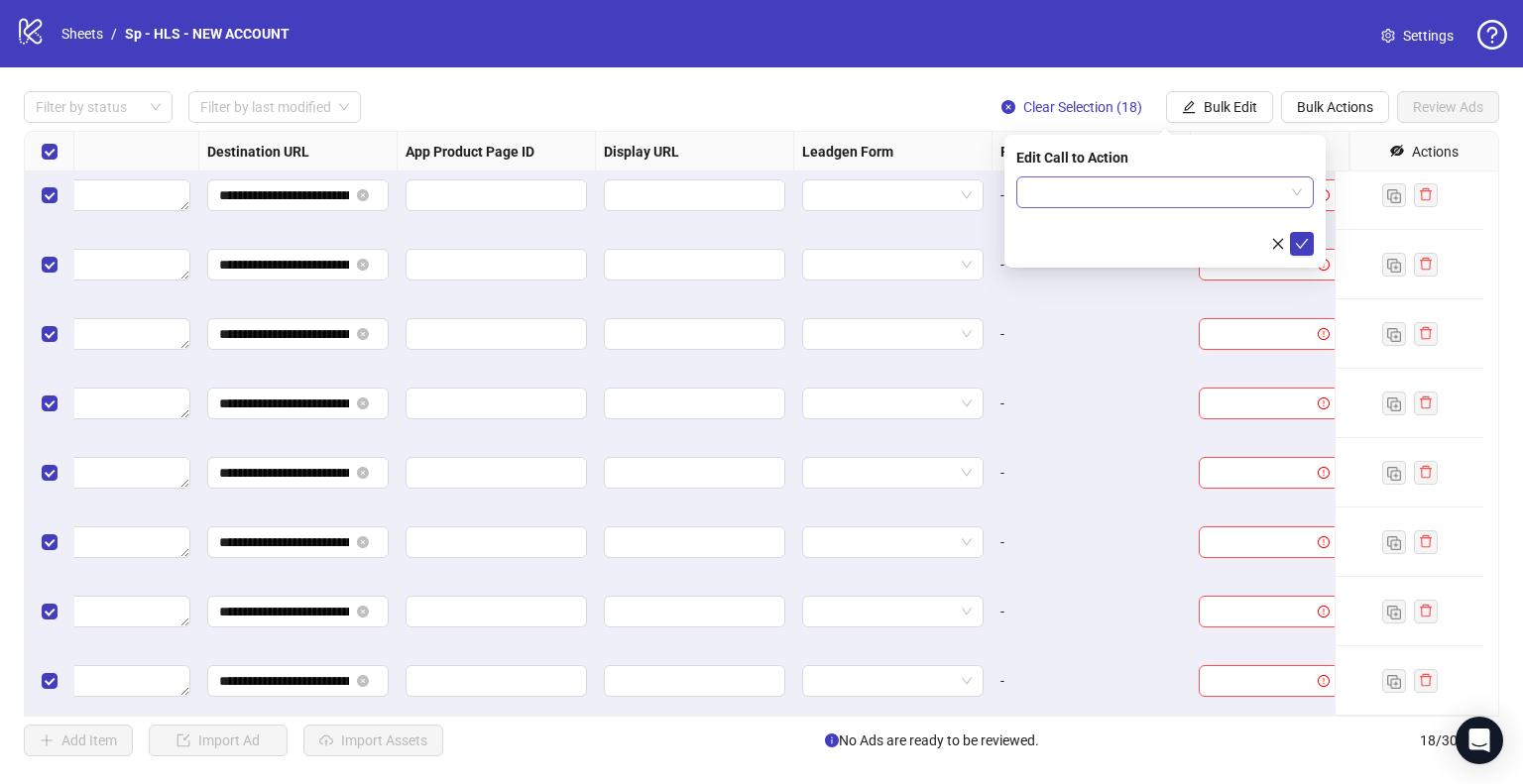 click at bounding box center [1156, 192] 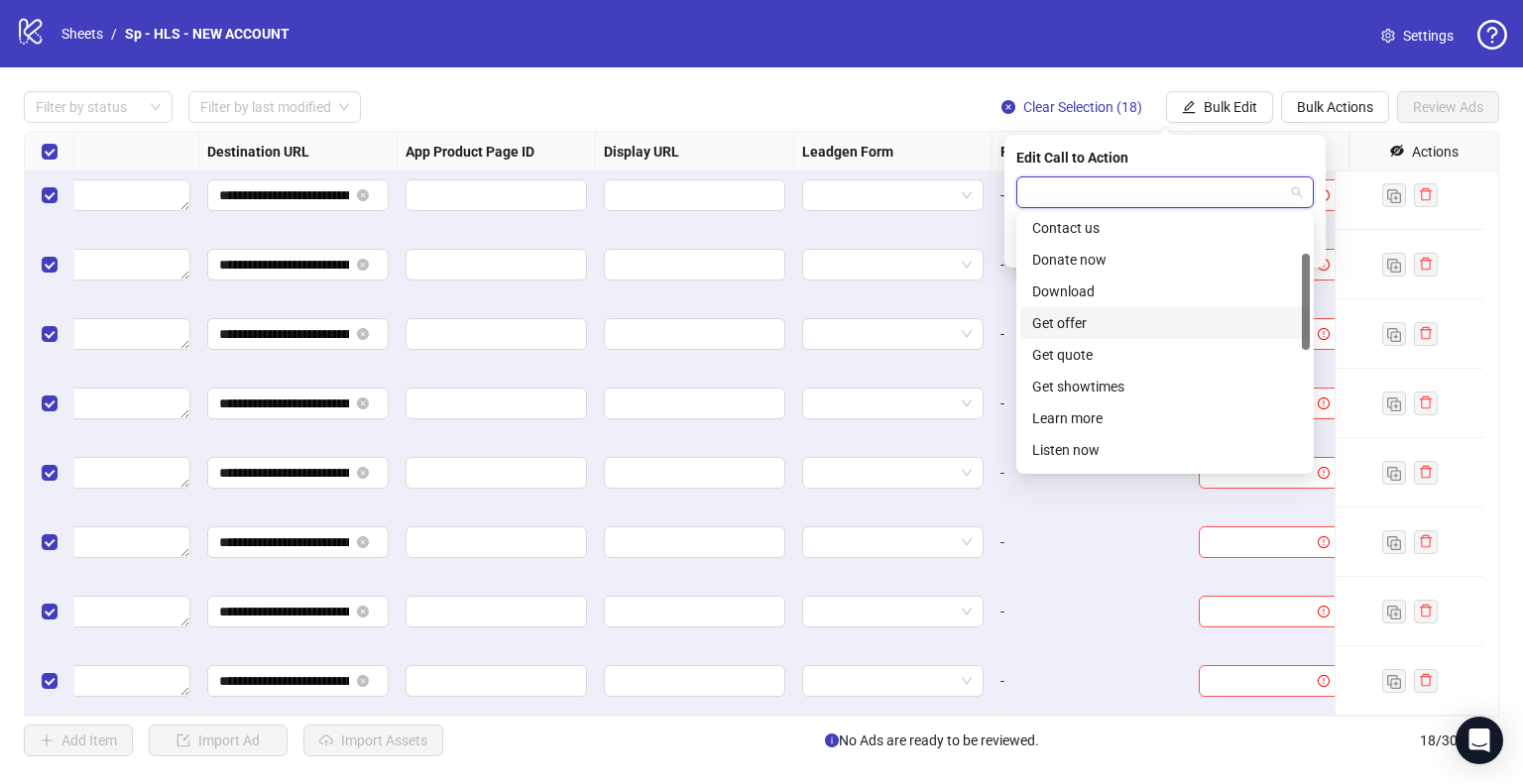 scroll, scrollTop: 412, scrollLeft: 0, axis: vertical 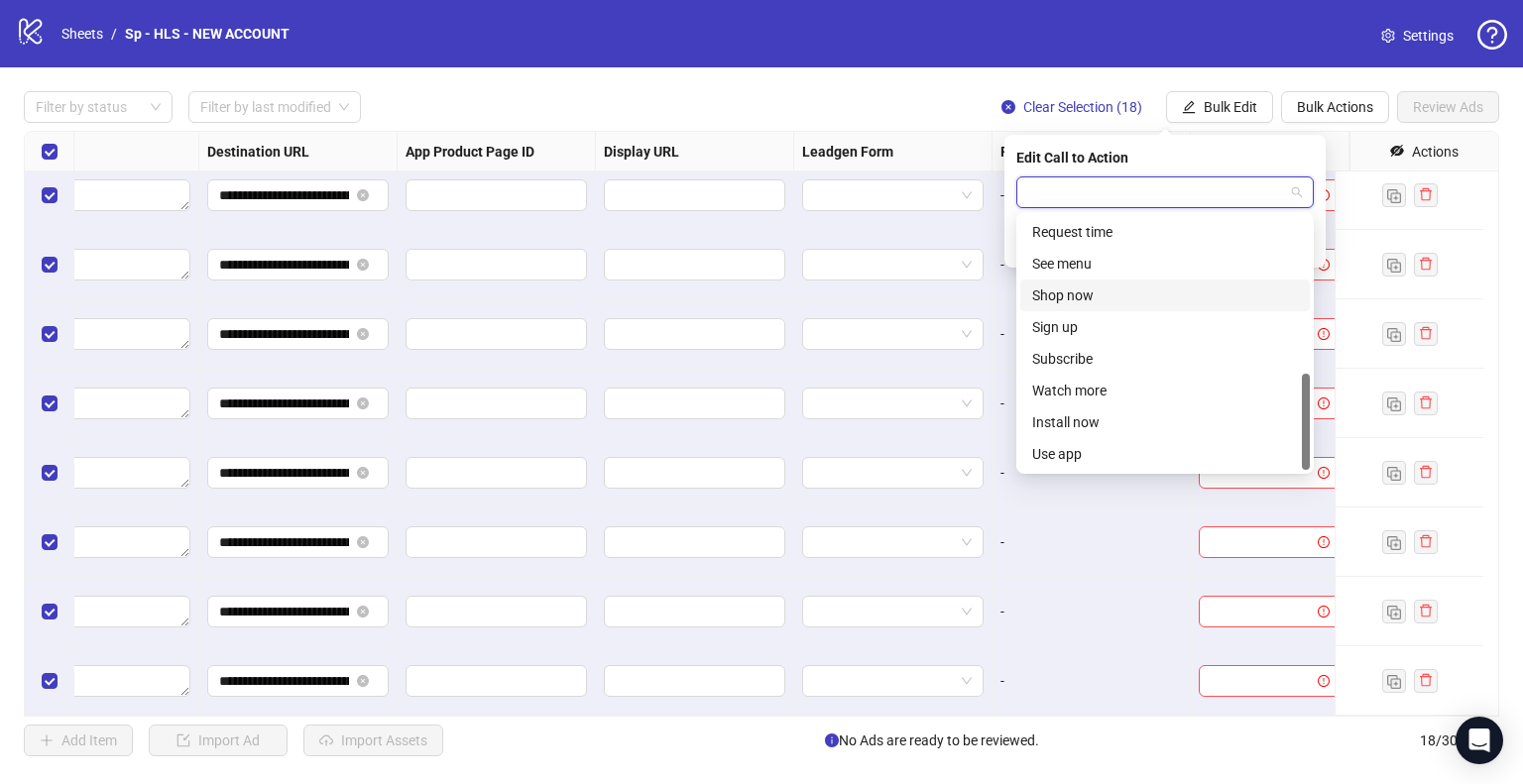 click on "Shop now" at bounding box center (1165, 295) 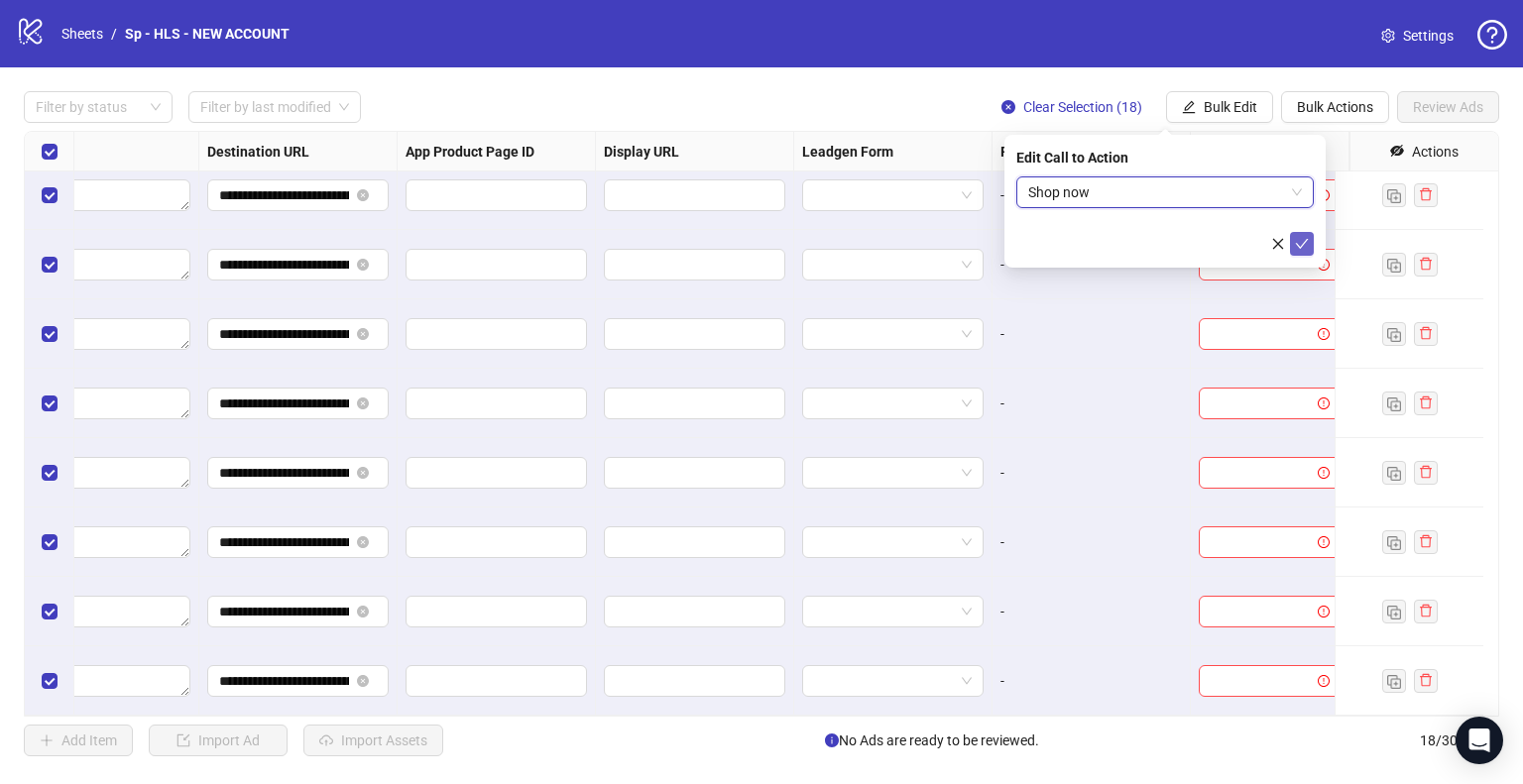 click 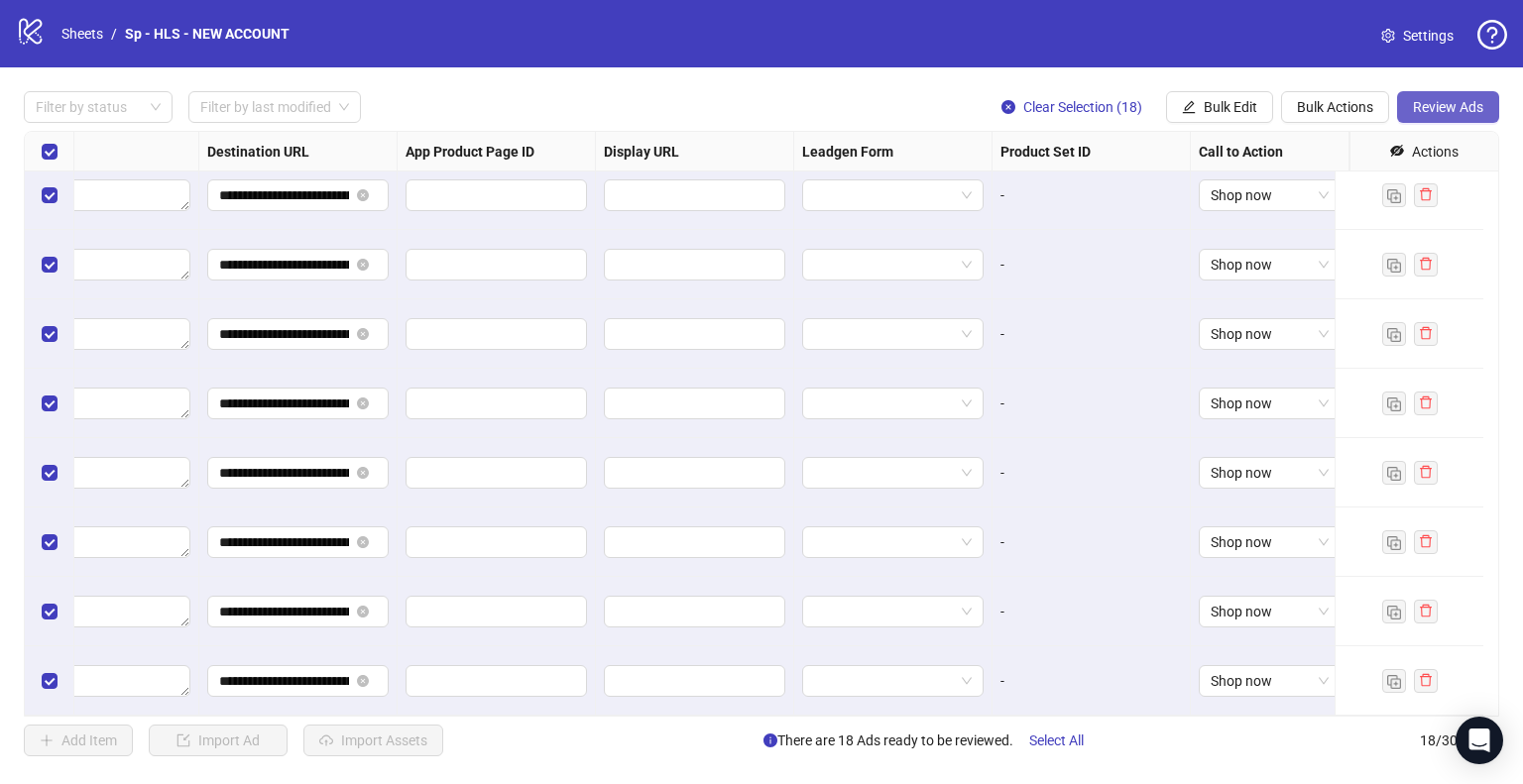 click on "Review Ads" at bounding box center (1448, 107) 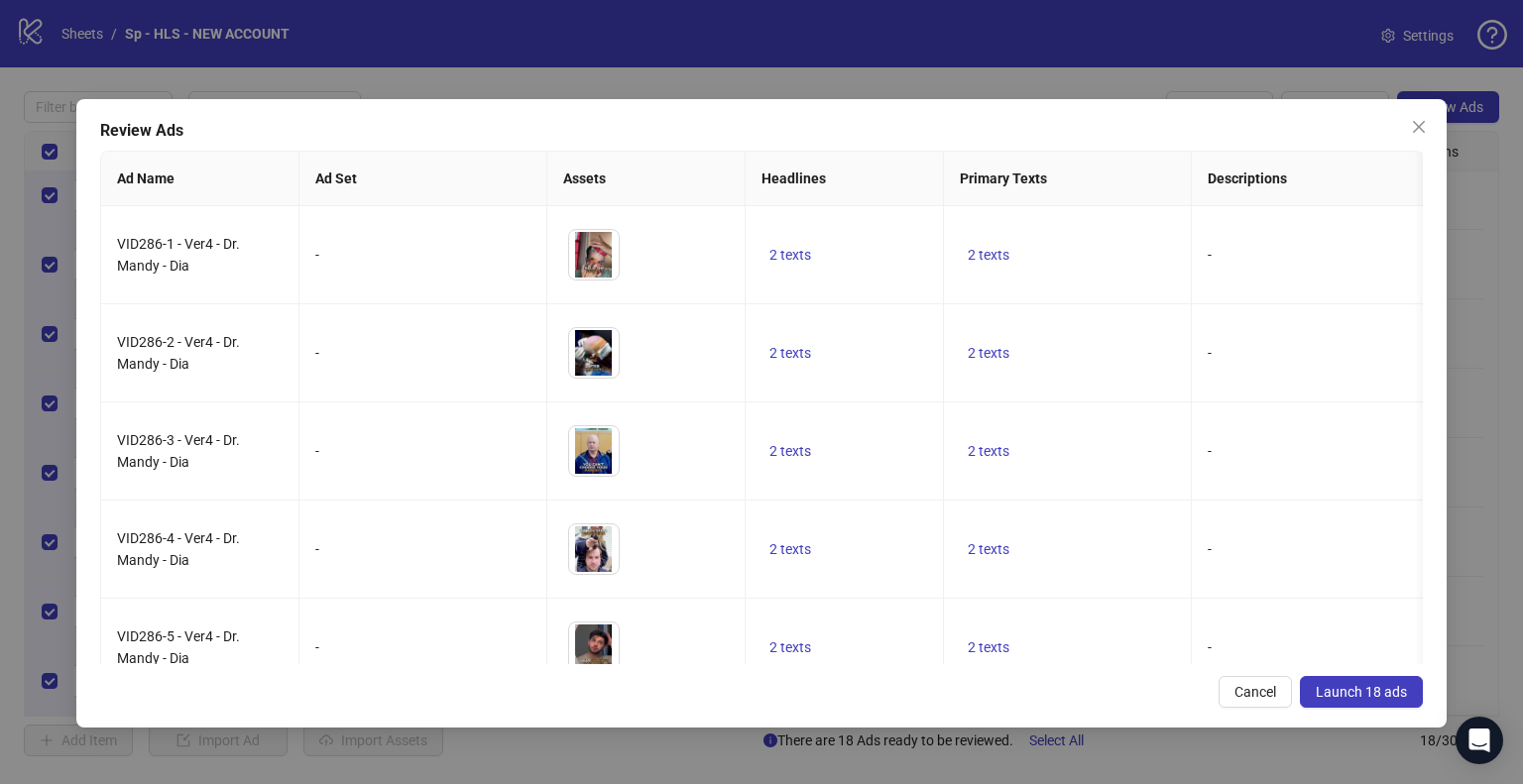 click on "Launch 18 ads" at bounding box center (1361, 692) 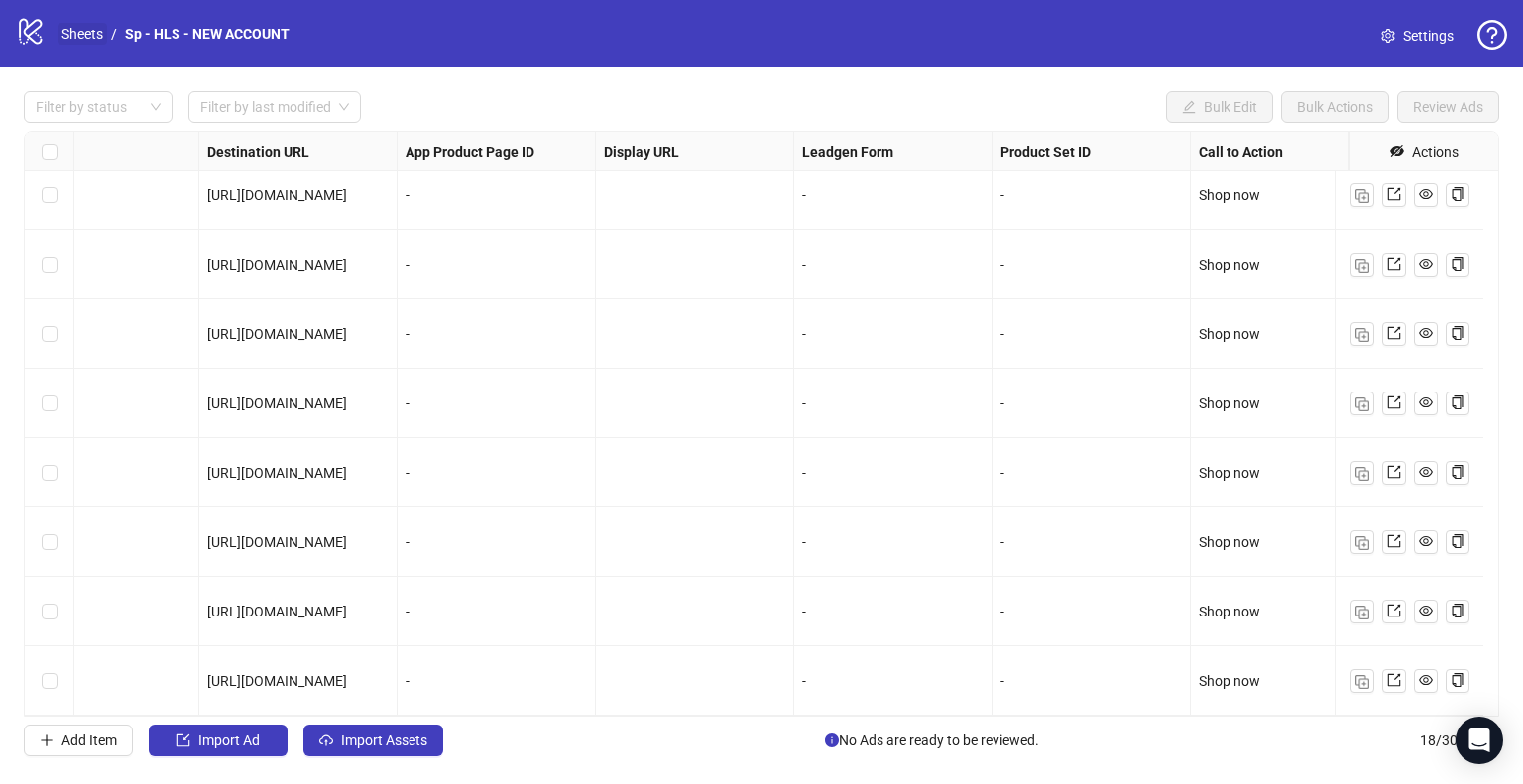 click on "Sheets" at bounding box center (82, 34) 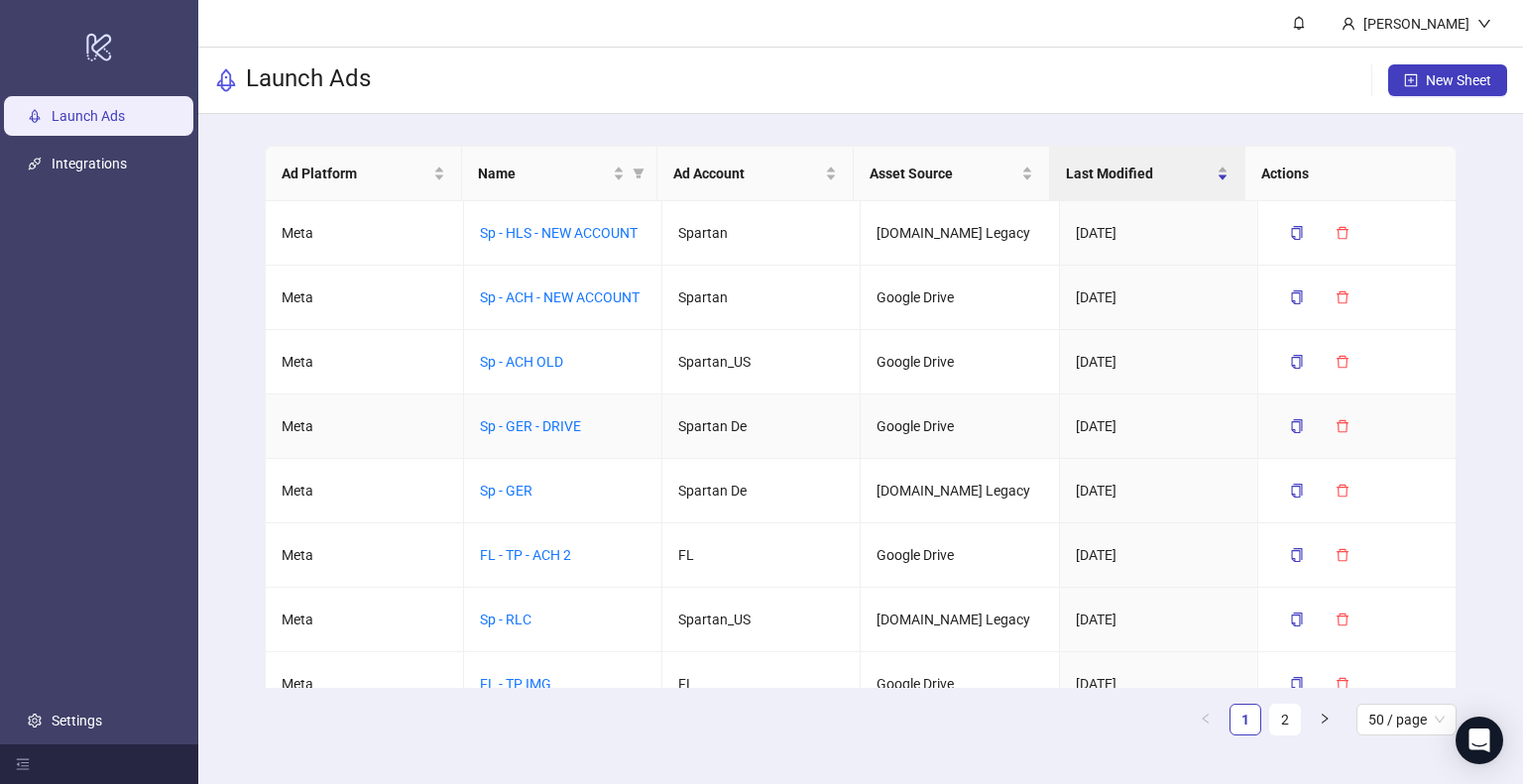 scroll, scrollTop: 99, scrollLeft: 0, axis: vertical 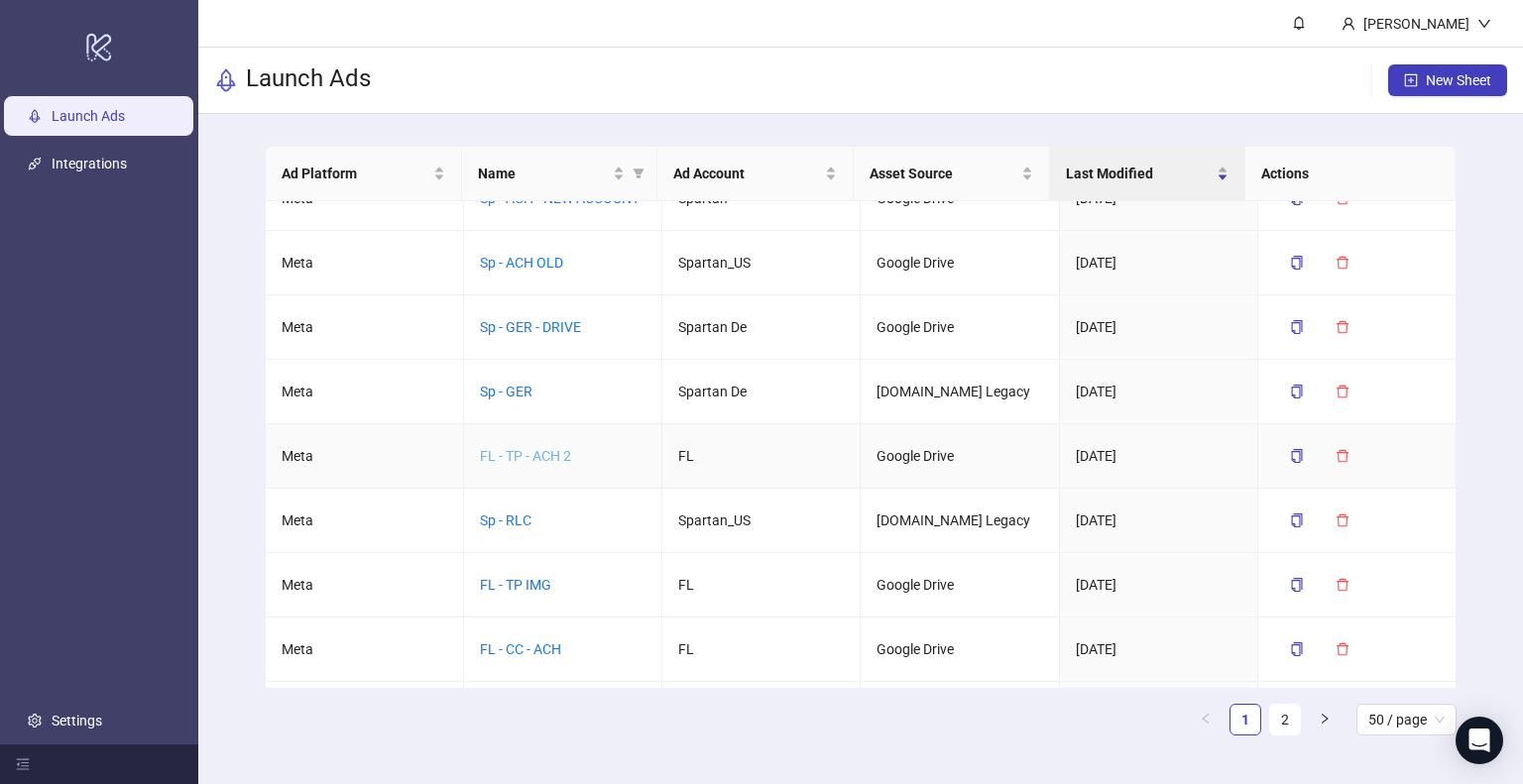 click on "FL - TP - ACH 2" at bounding box center [526, 456] 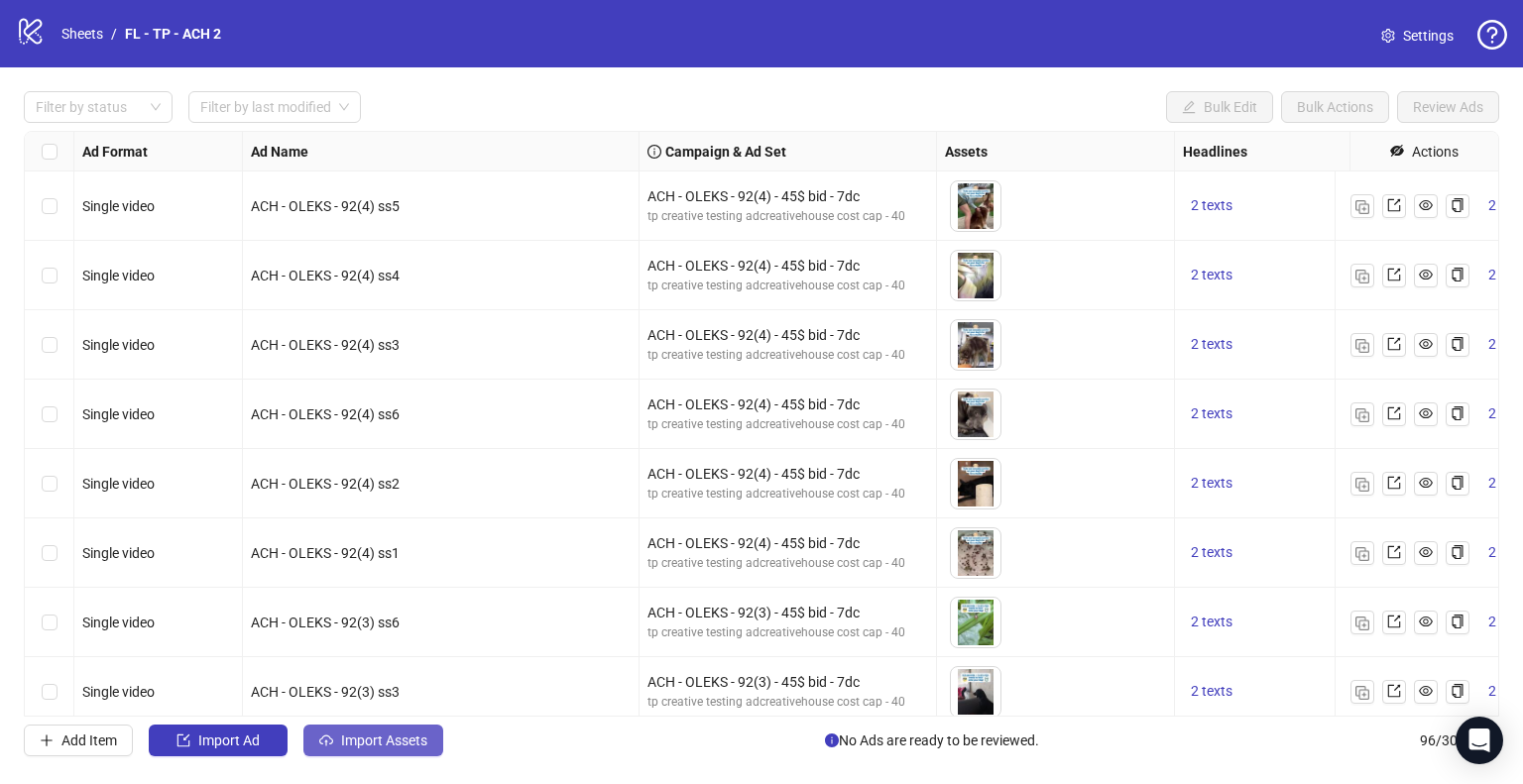 click on "Import Assets" at bounding box center (384, 740) 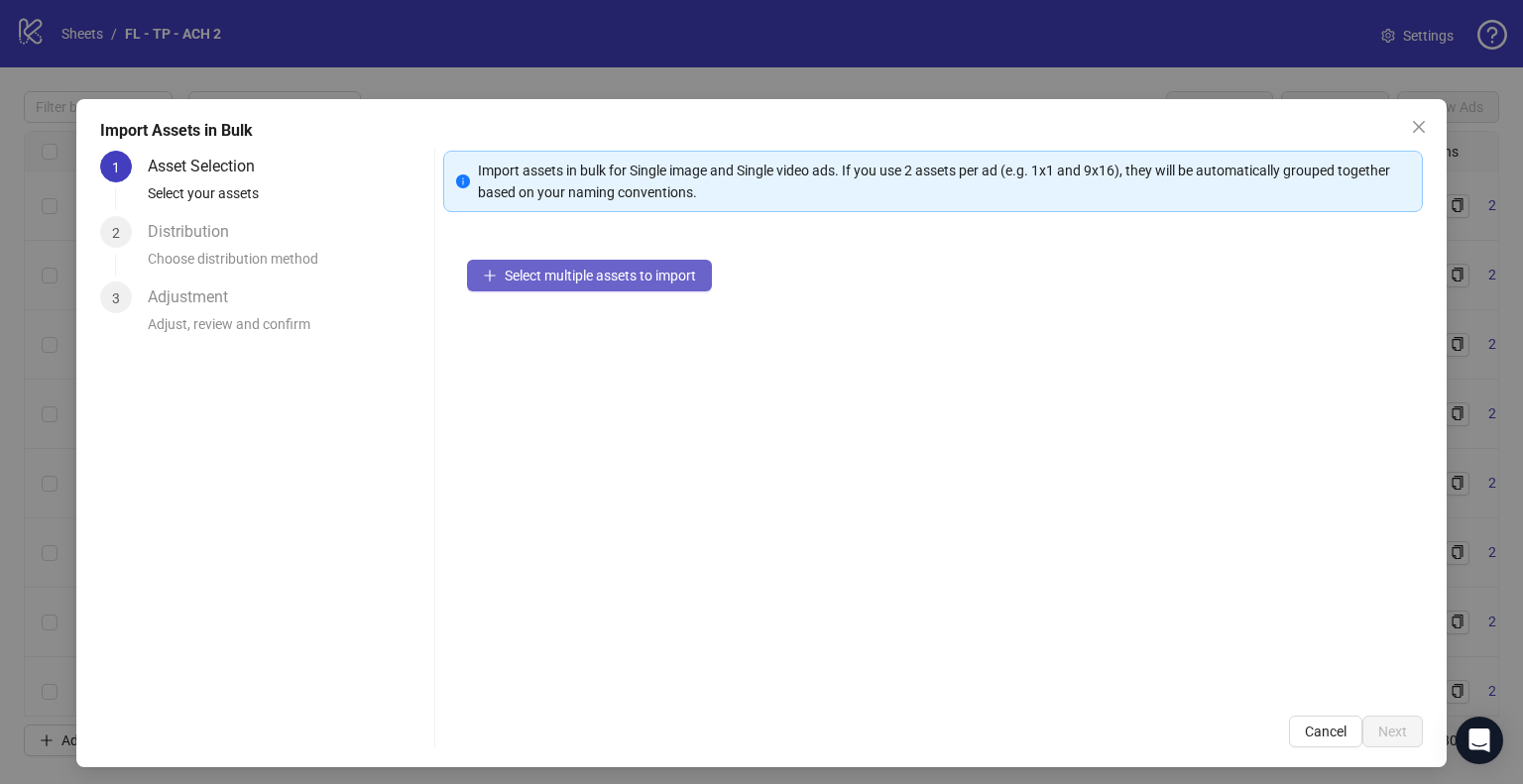 click on "Select multiple assets to import" at bounding box center [600, 276] 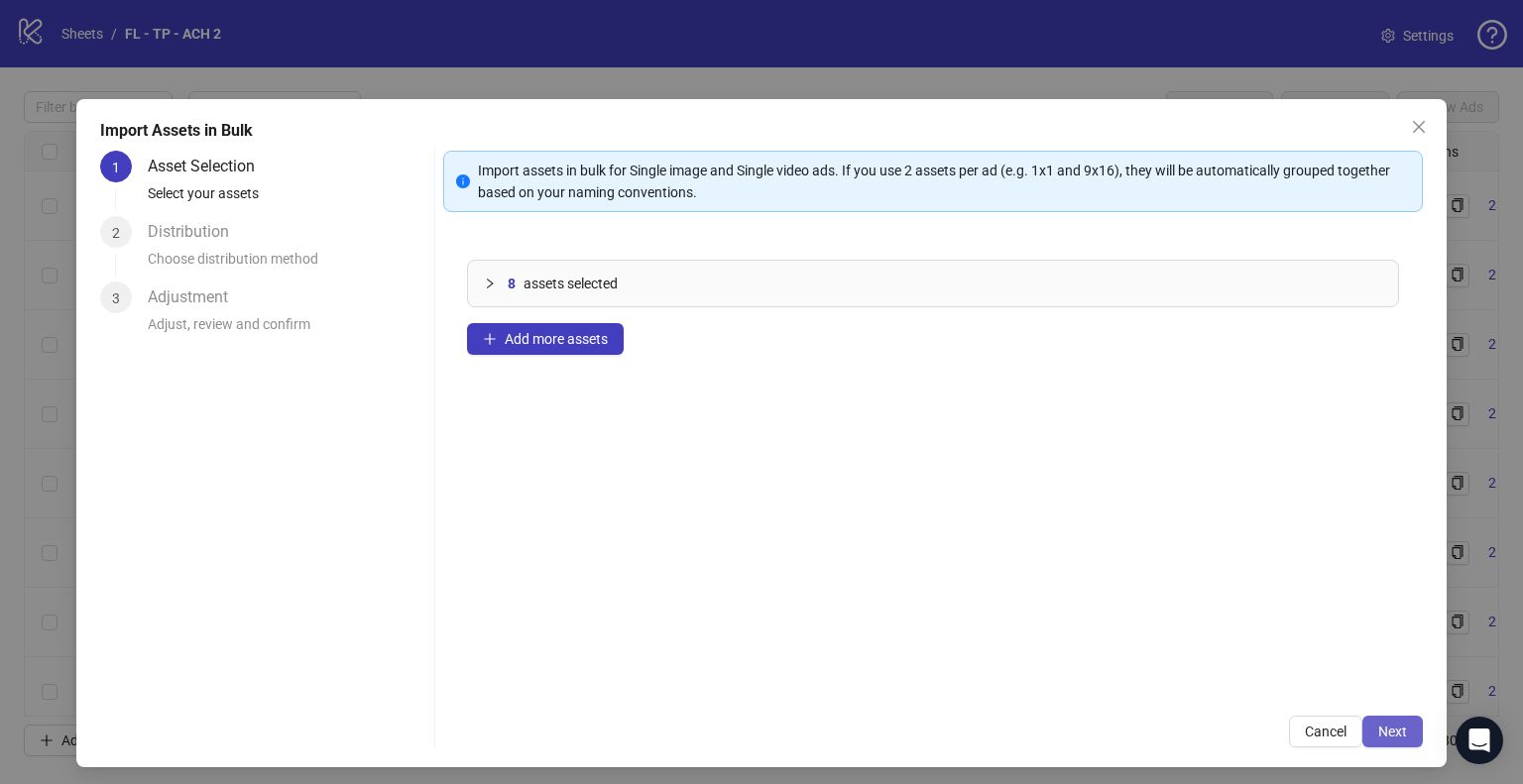 click on "Next" at bounding box center (1392, 731) 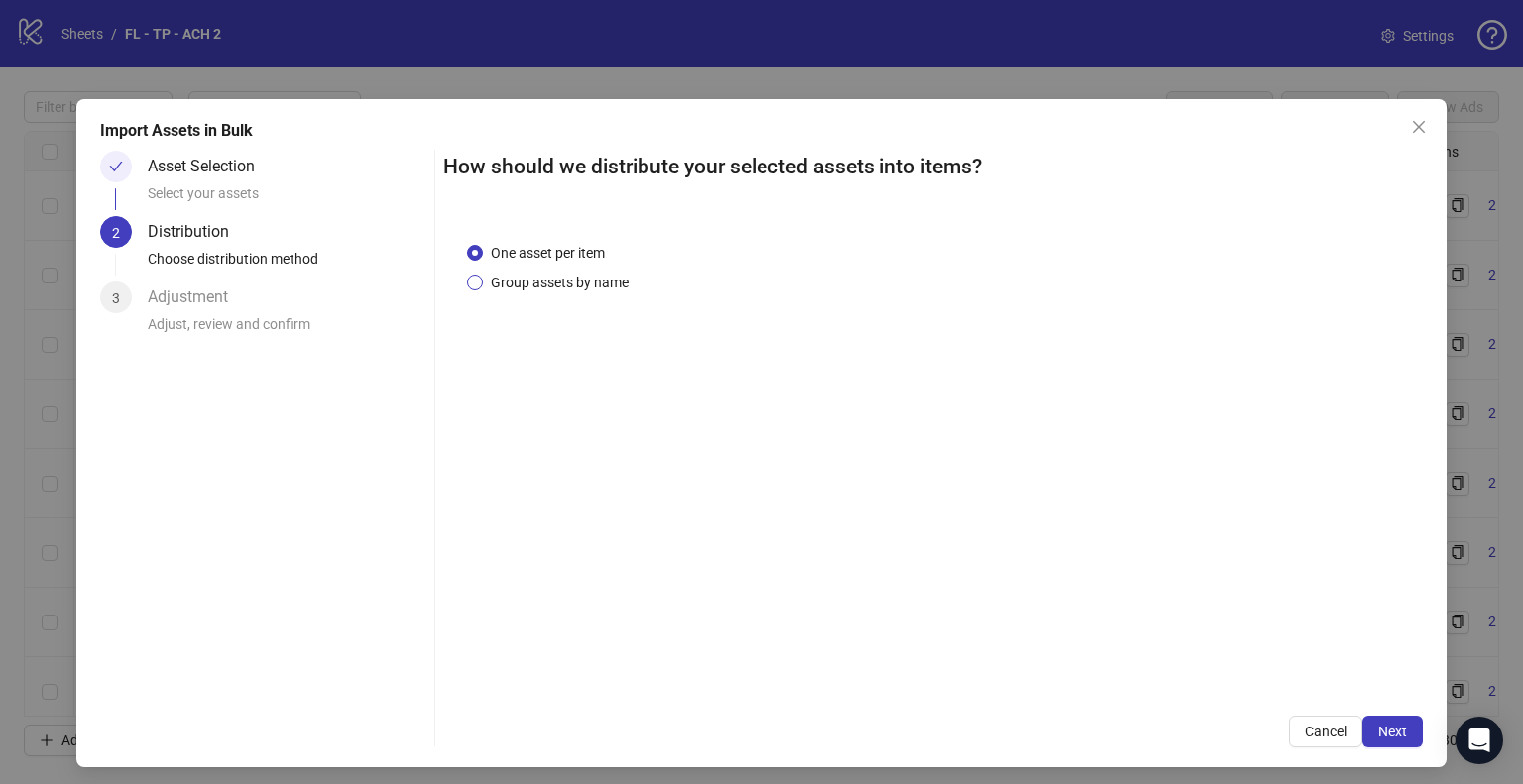 click on "Group assets by name" at bounding box center [559, 282] 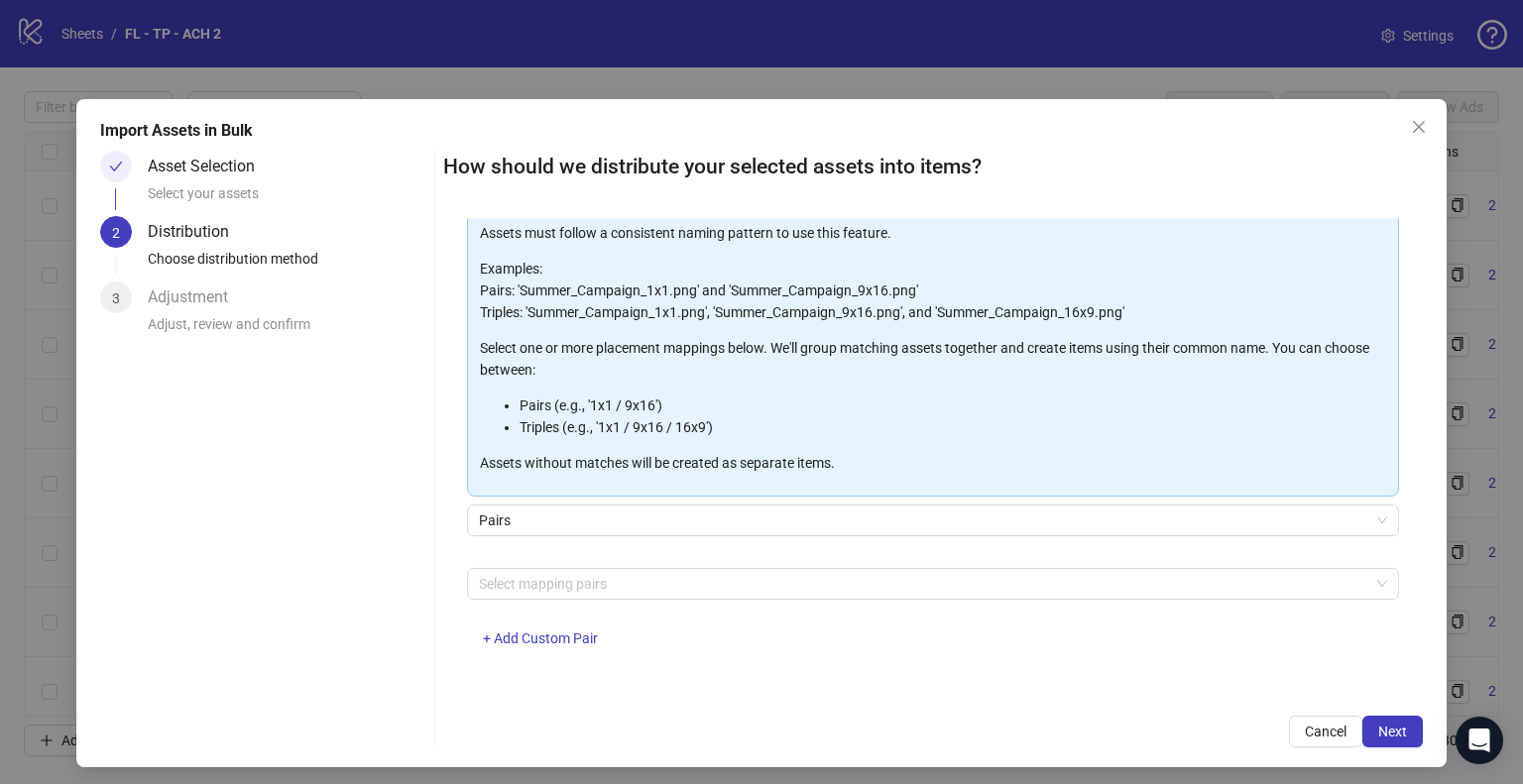 scroll, scrollTop: 105, scrollLeft: 0, axis: vertical 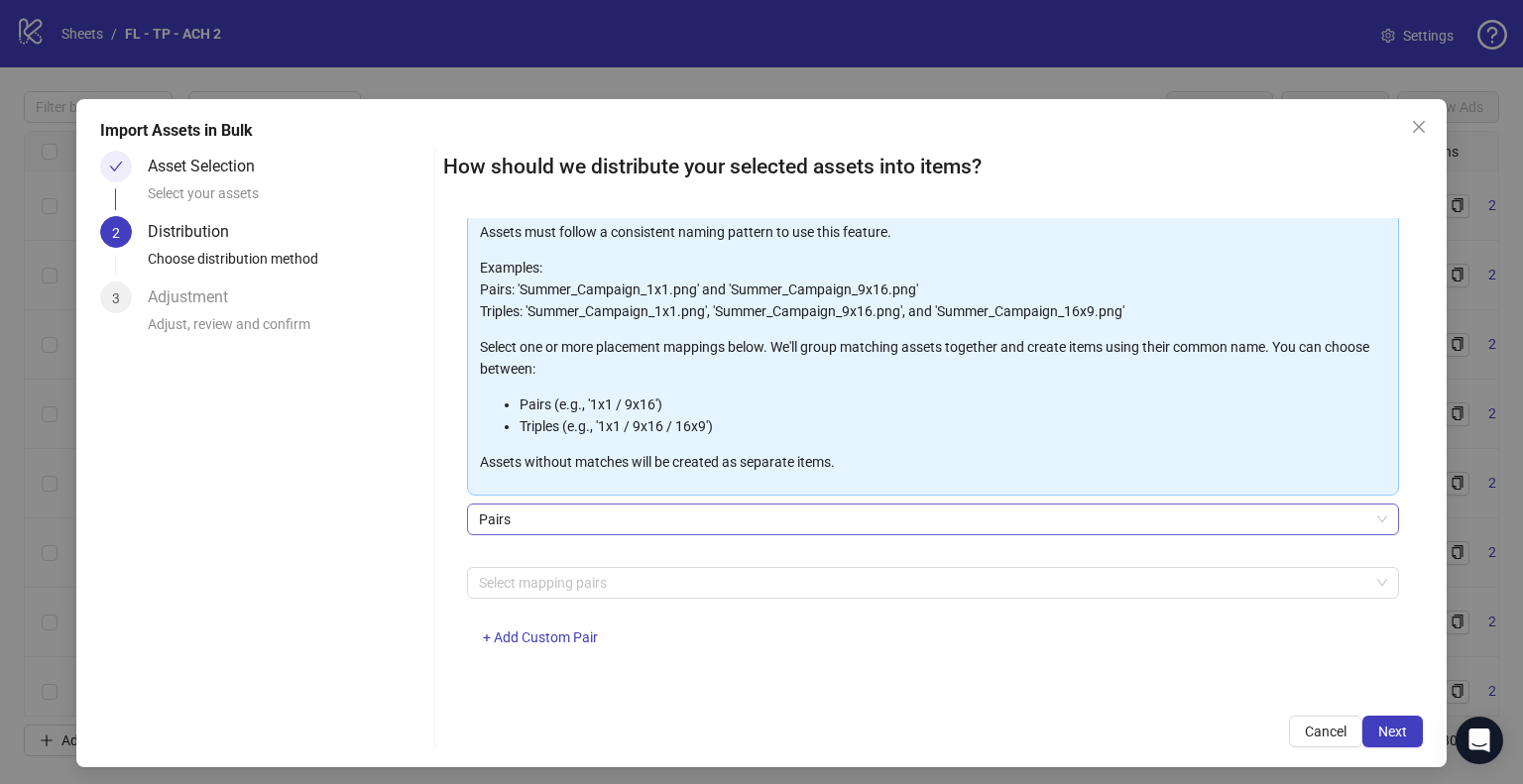 click at bounding box center [922, 583] 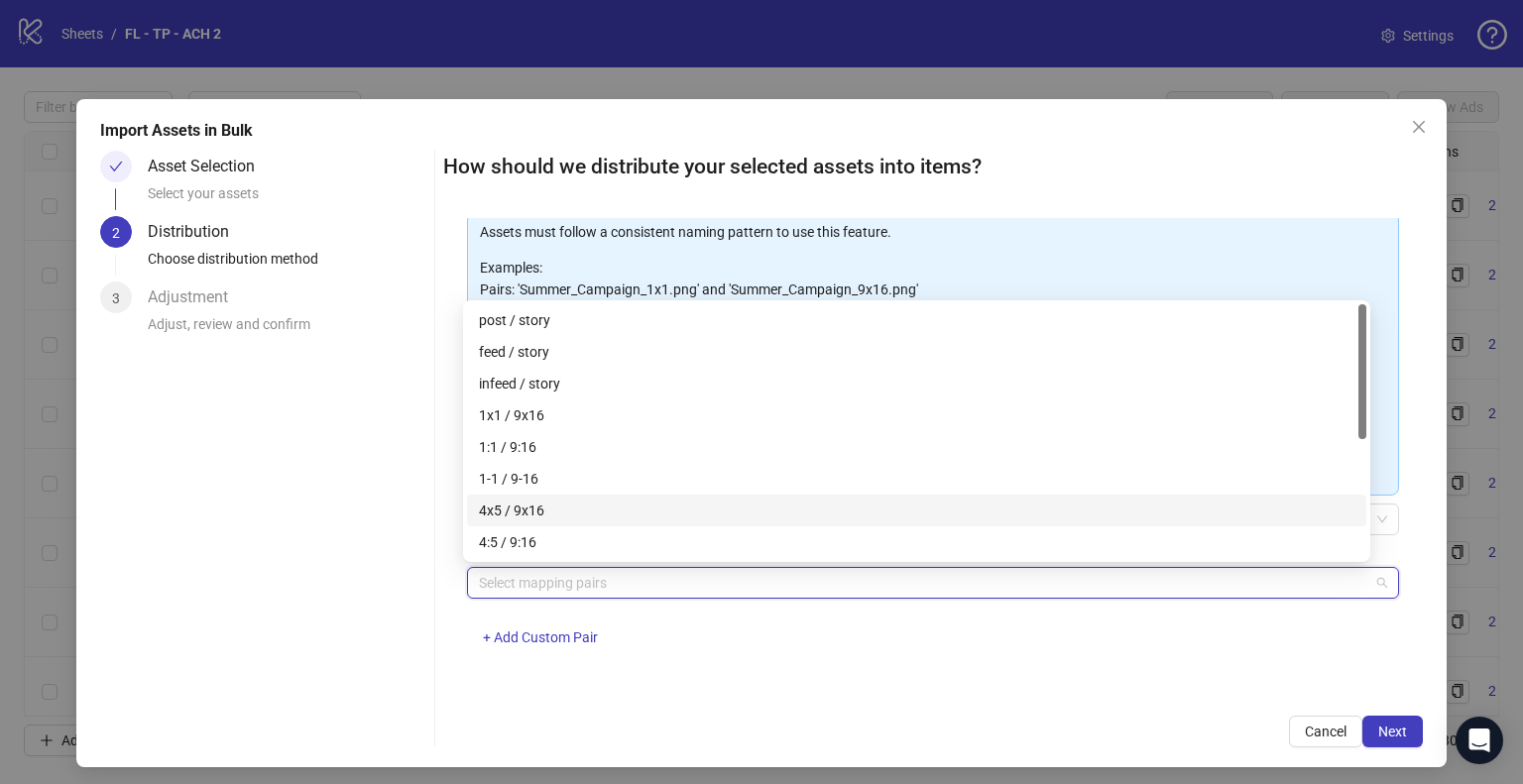 click on "4x5 / 9x16" at bounding box center [916, 510] 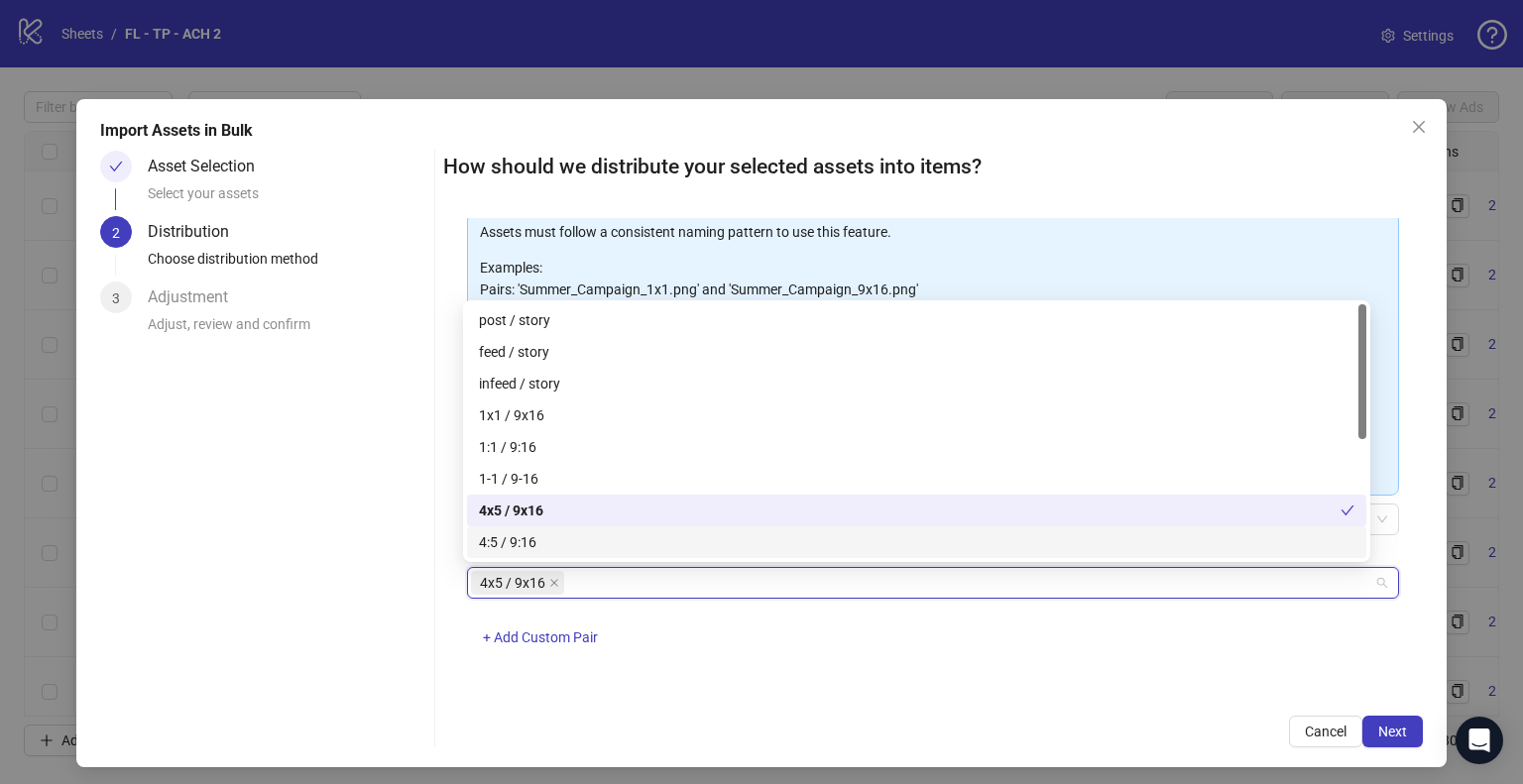 click on "4x5 / 9x16   + Add Custom Pair" at bounding box center [933, 618] 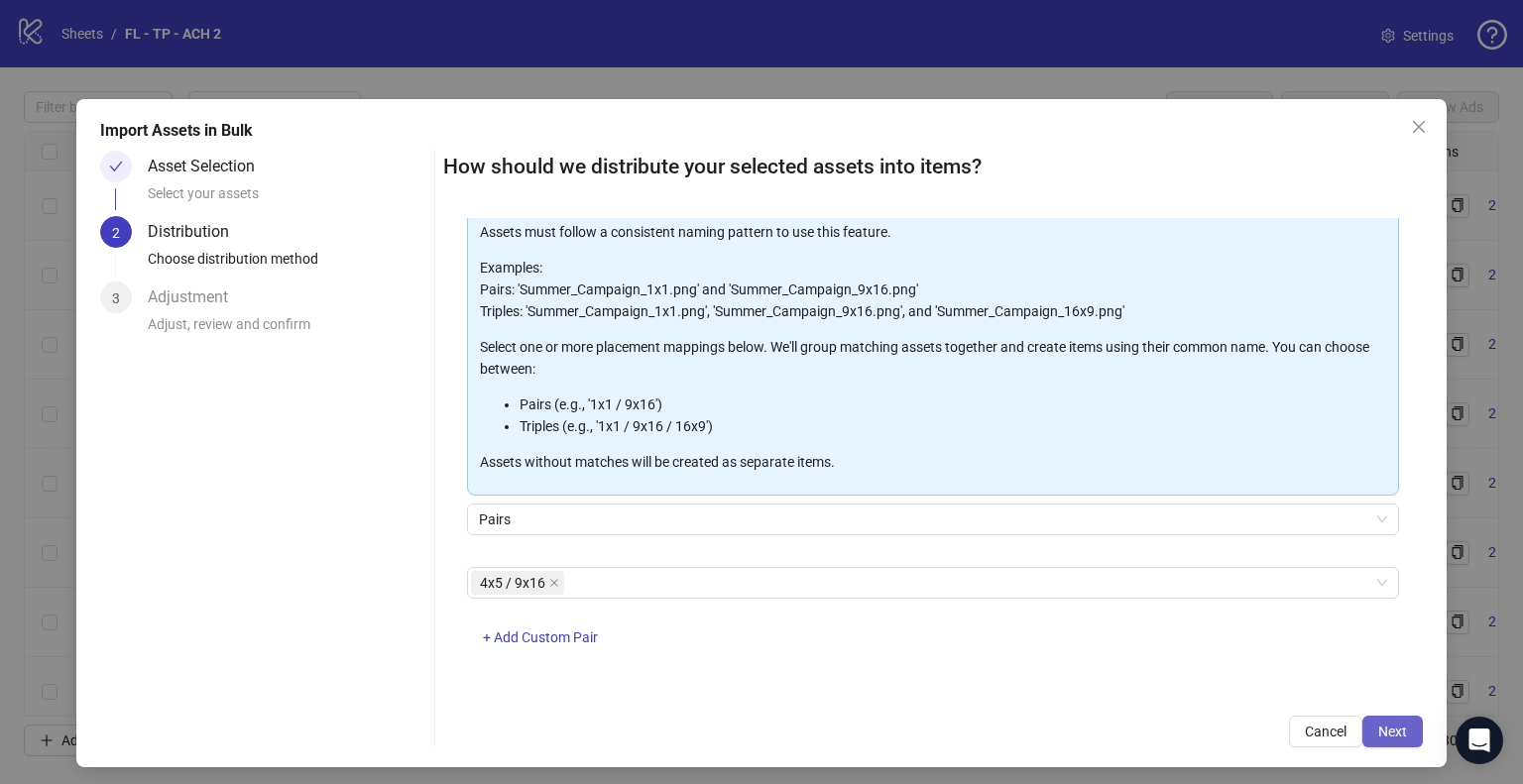 click on "Next" at bounding box center (1392, 731) 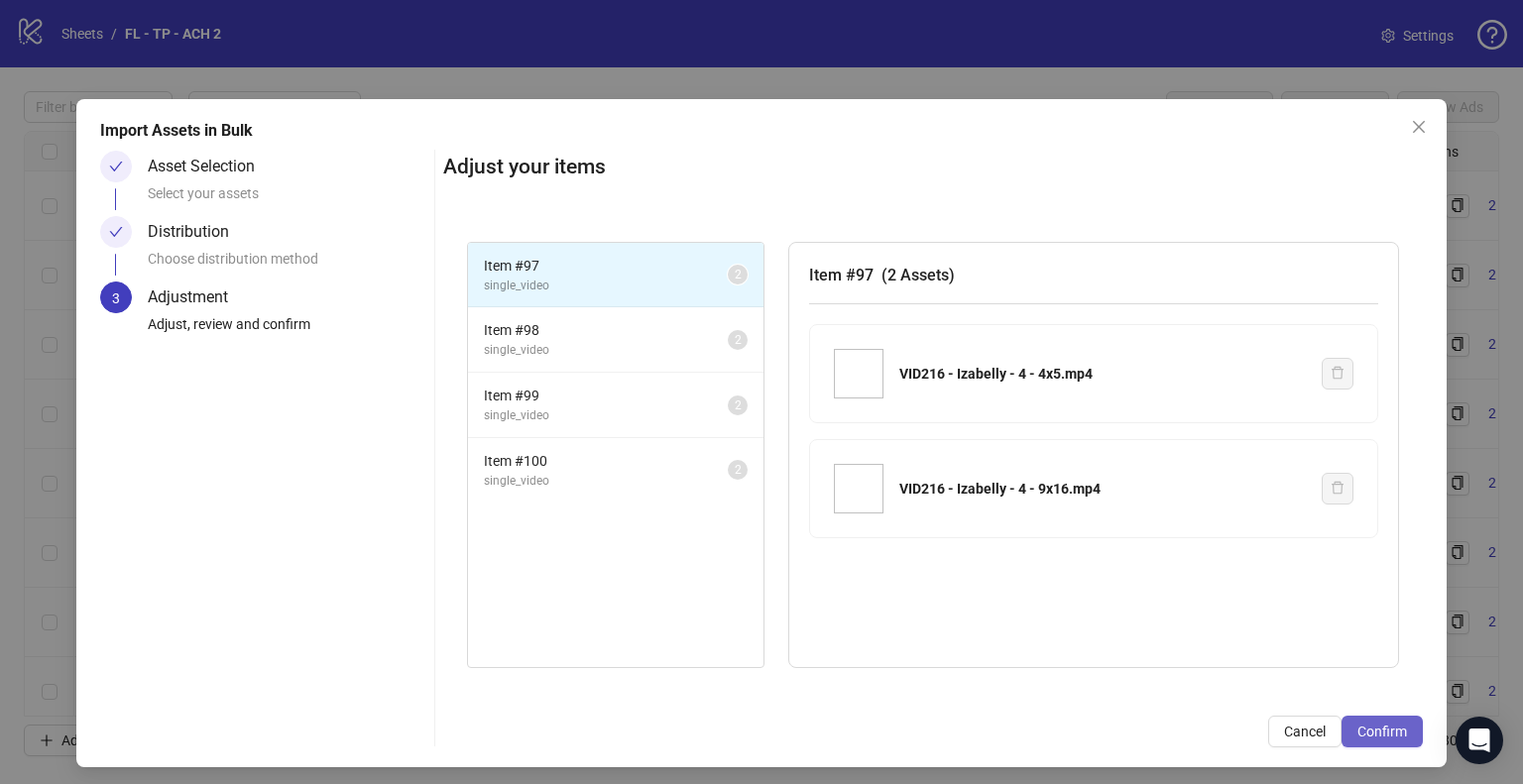 click on "Confirm" at bounding box center (1382, 731) 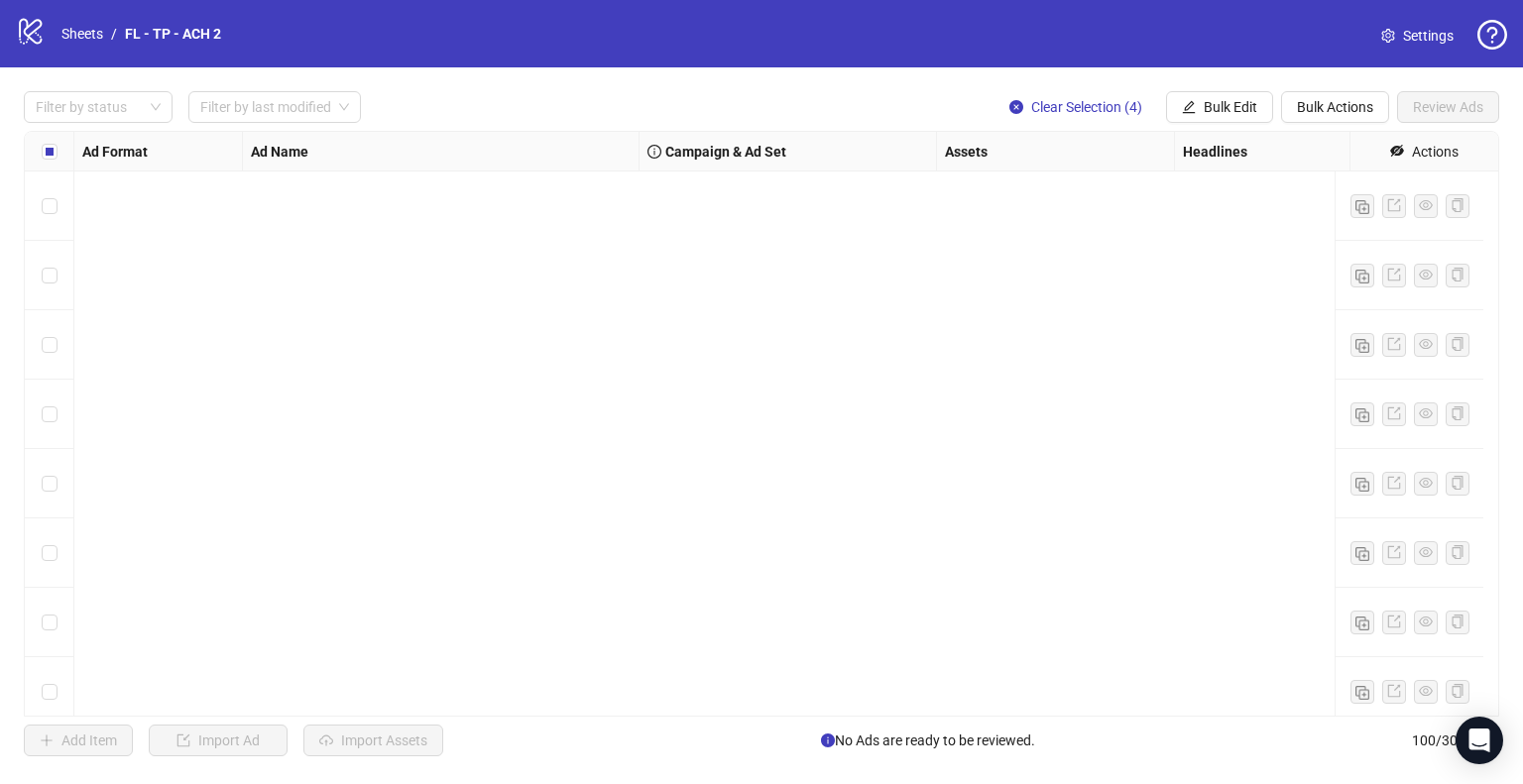 scroll, scrollTop: 6408, scrollLeft: 0, axis: vertical 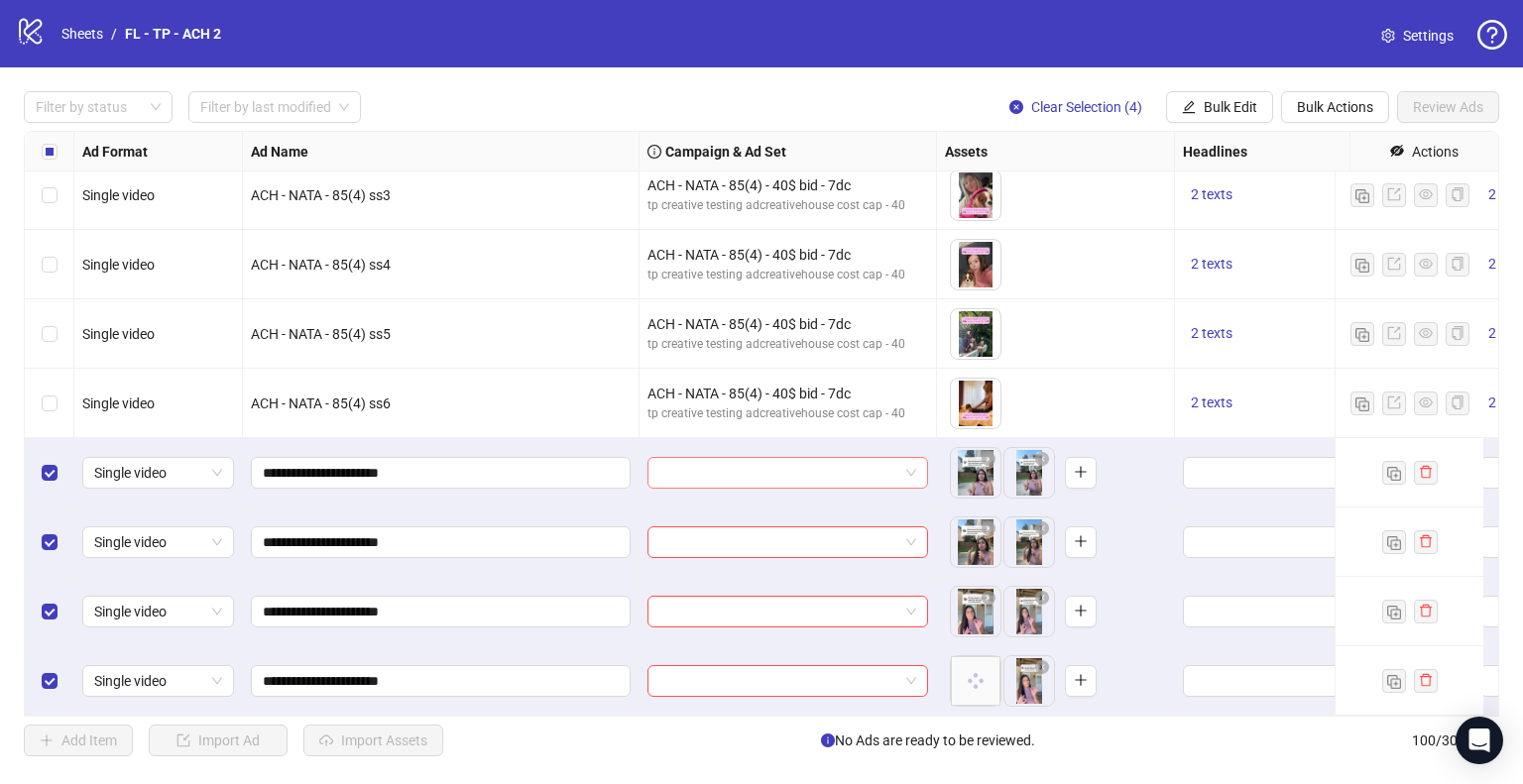 click at bounding box center [787, 473] 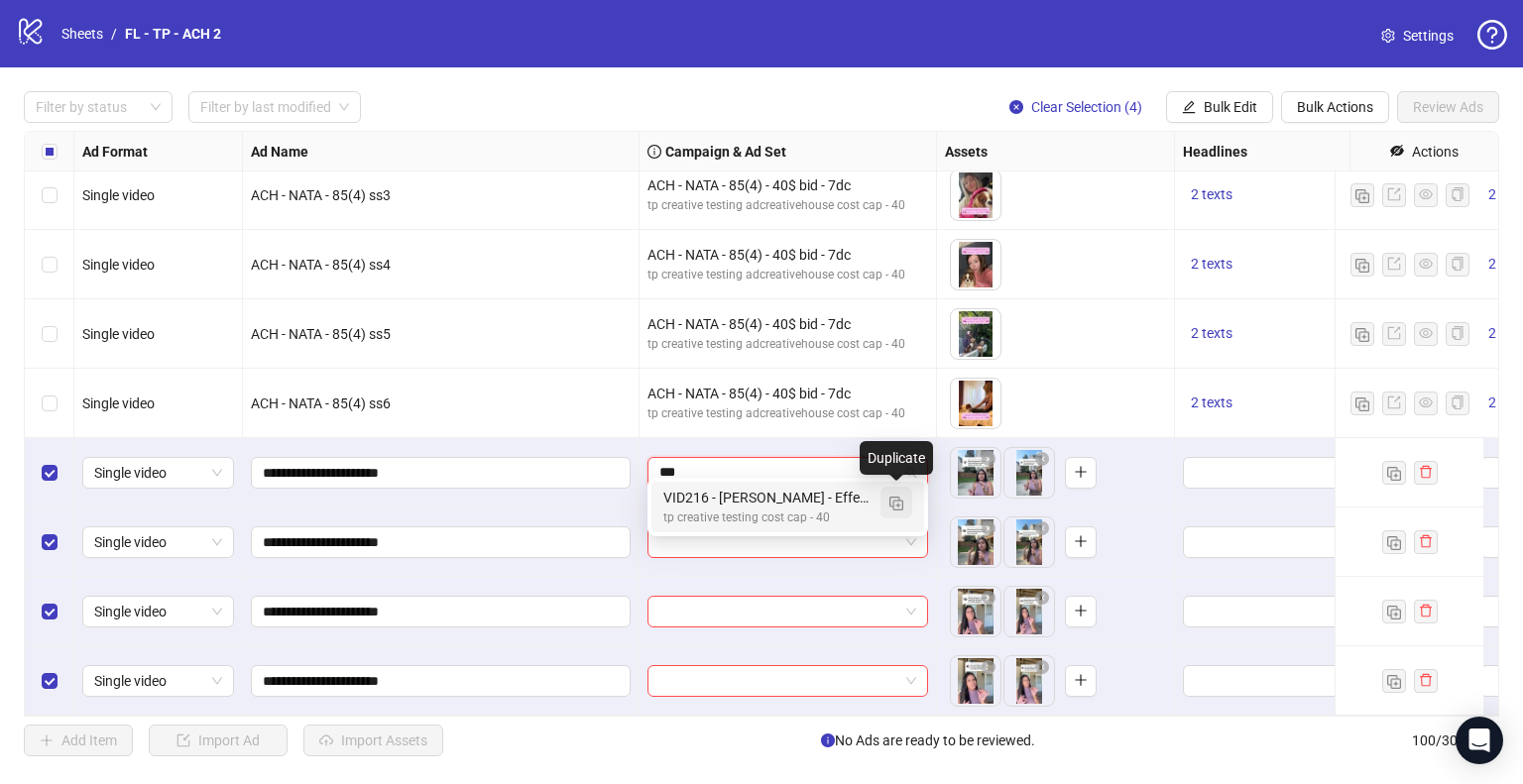 click at bounding box center (896, 504) 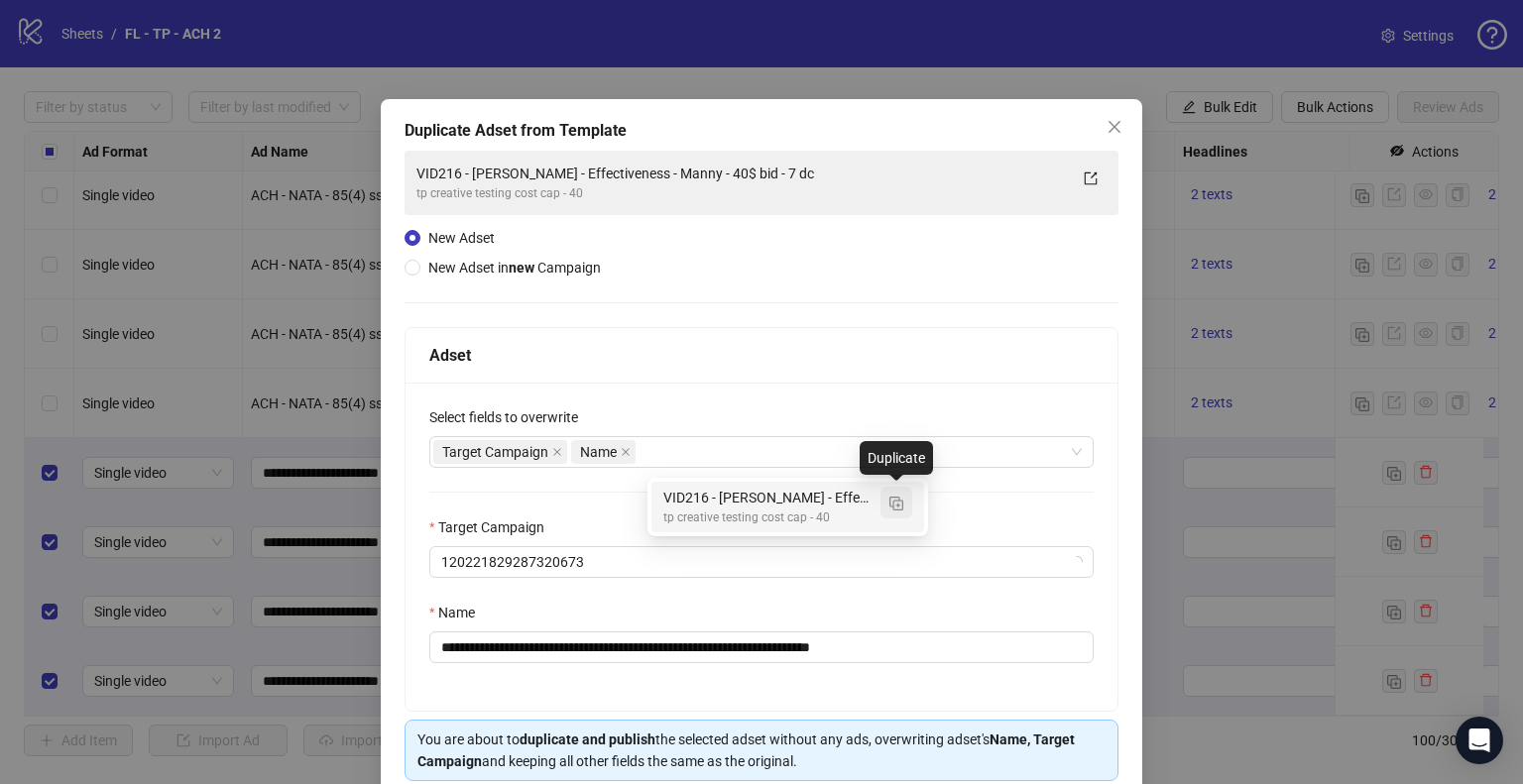 type on "***" 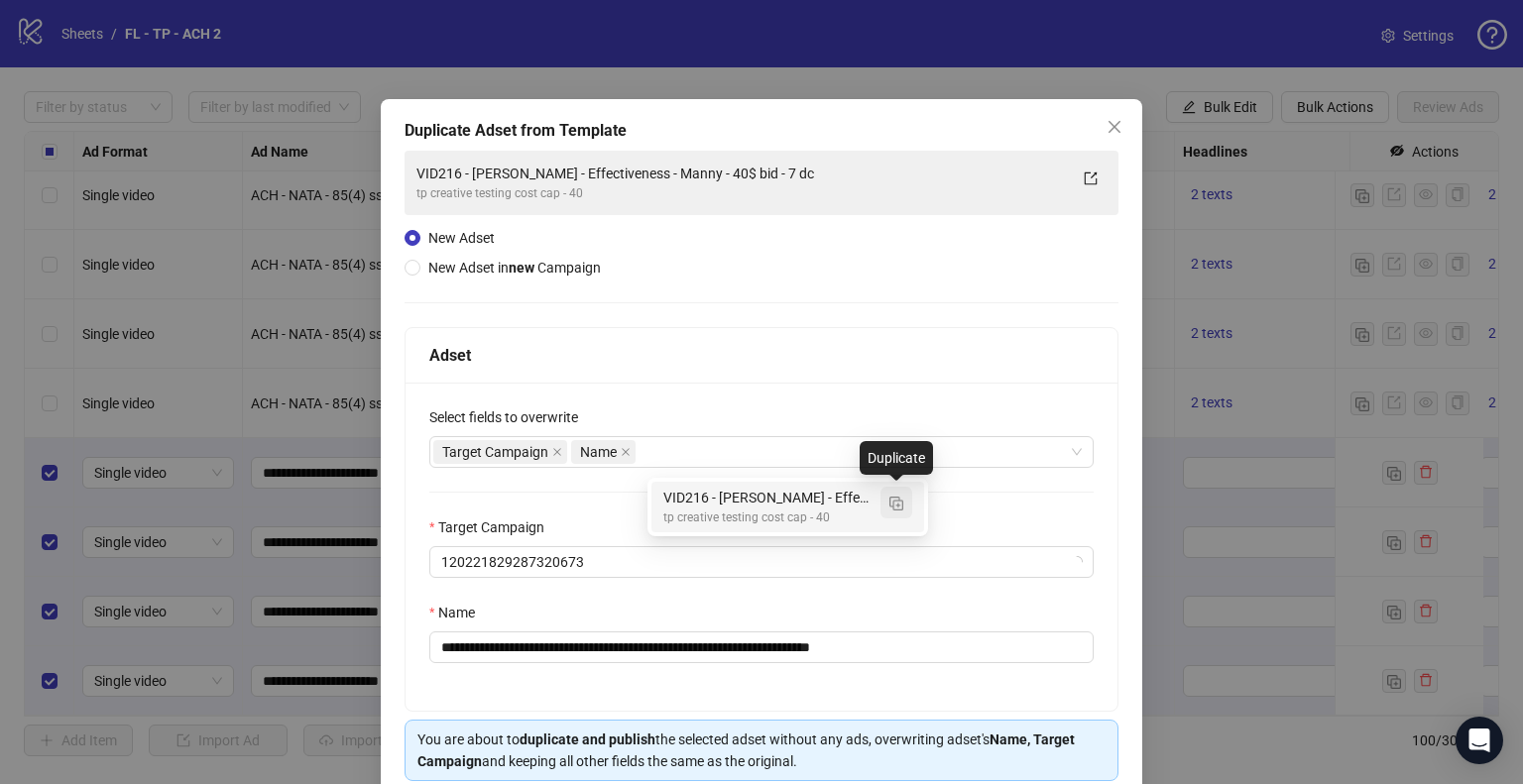 type 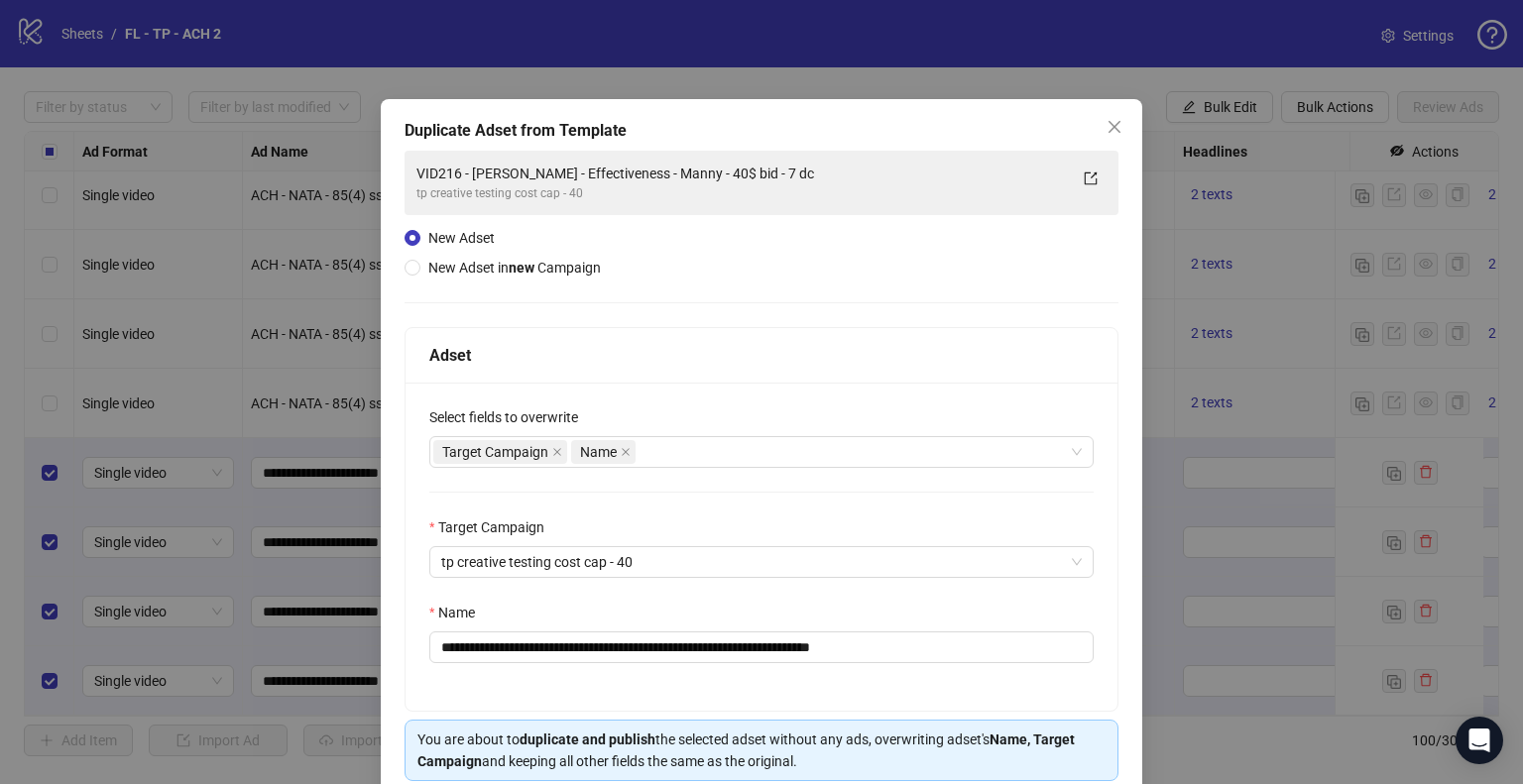 scroll, scrollTop: 83, scrollLeft: 0, axis: vertical 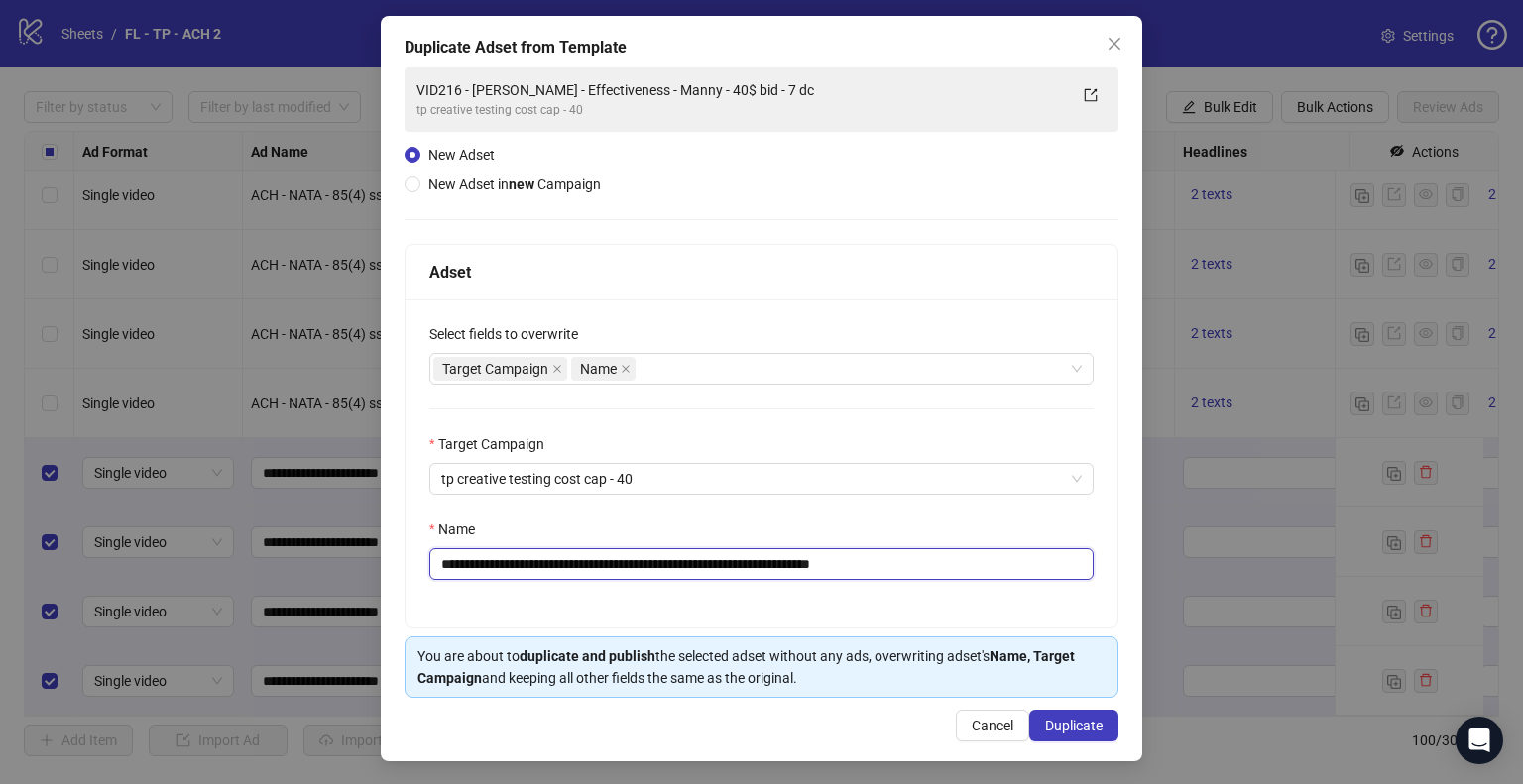 click on "**********" at bounding box center (762, 564) 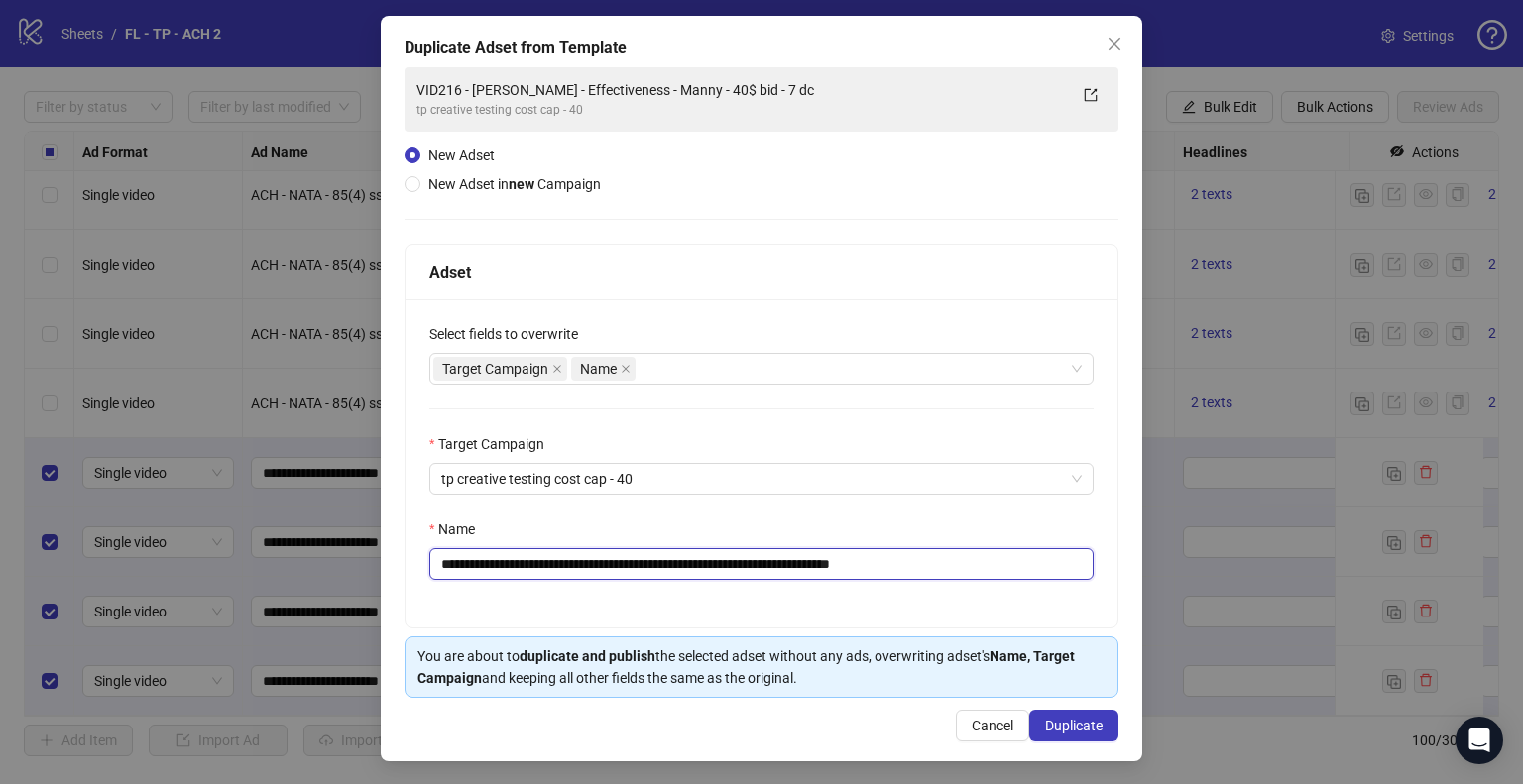 drag, startPoint x: 763, startPoint y: 567, endPoint x: 424, endPoint y: 570, distance: 339.01327 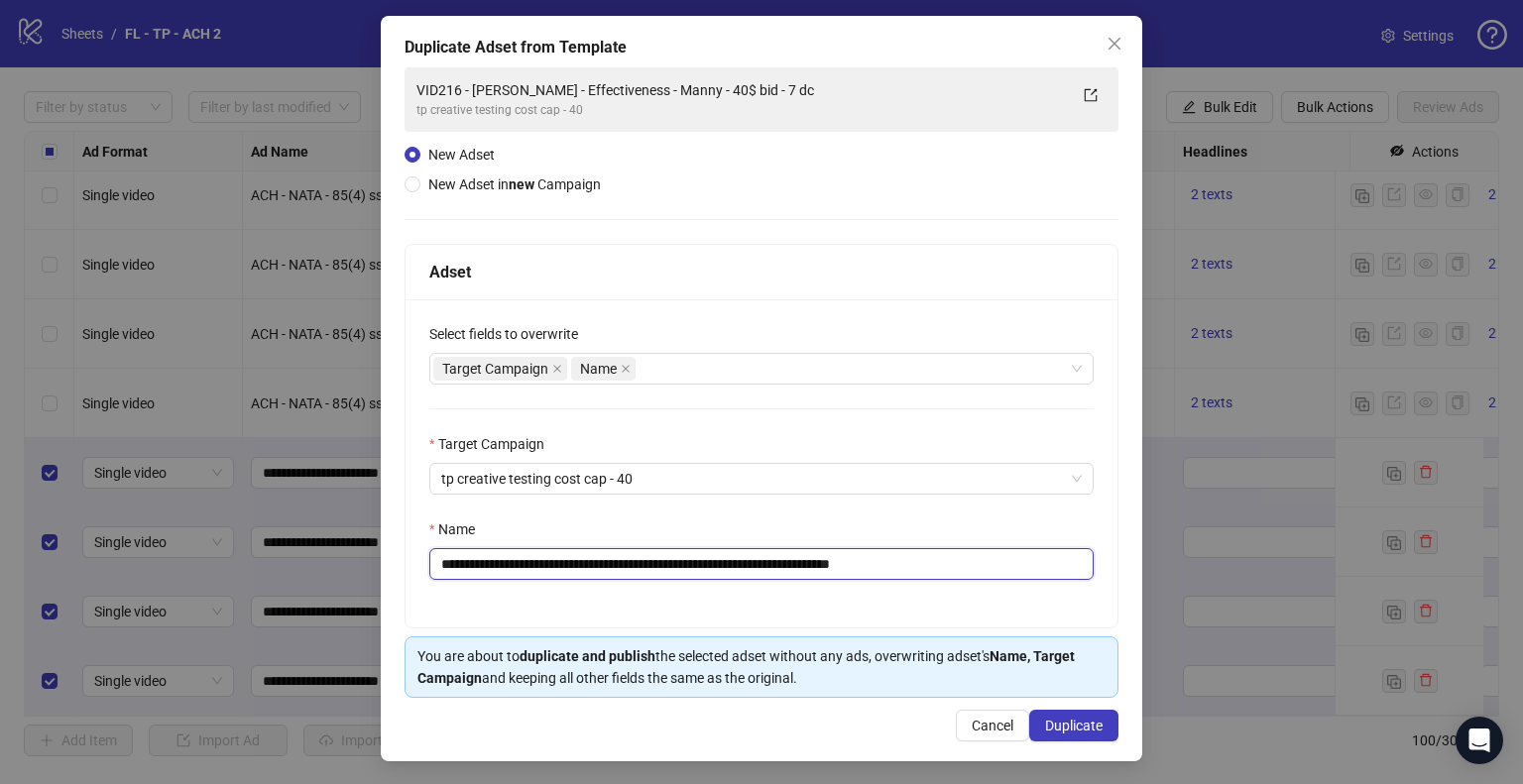 drag, startPoint x: 921, startPoint y: 567, endPoint x: 857, endPoint y: 566, distance: 64.00781 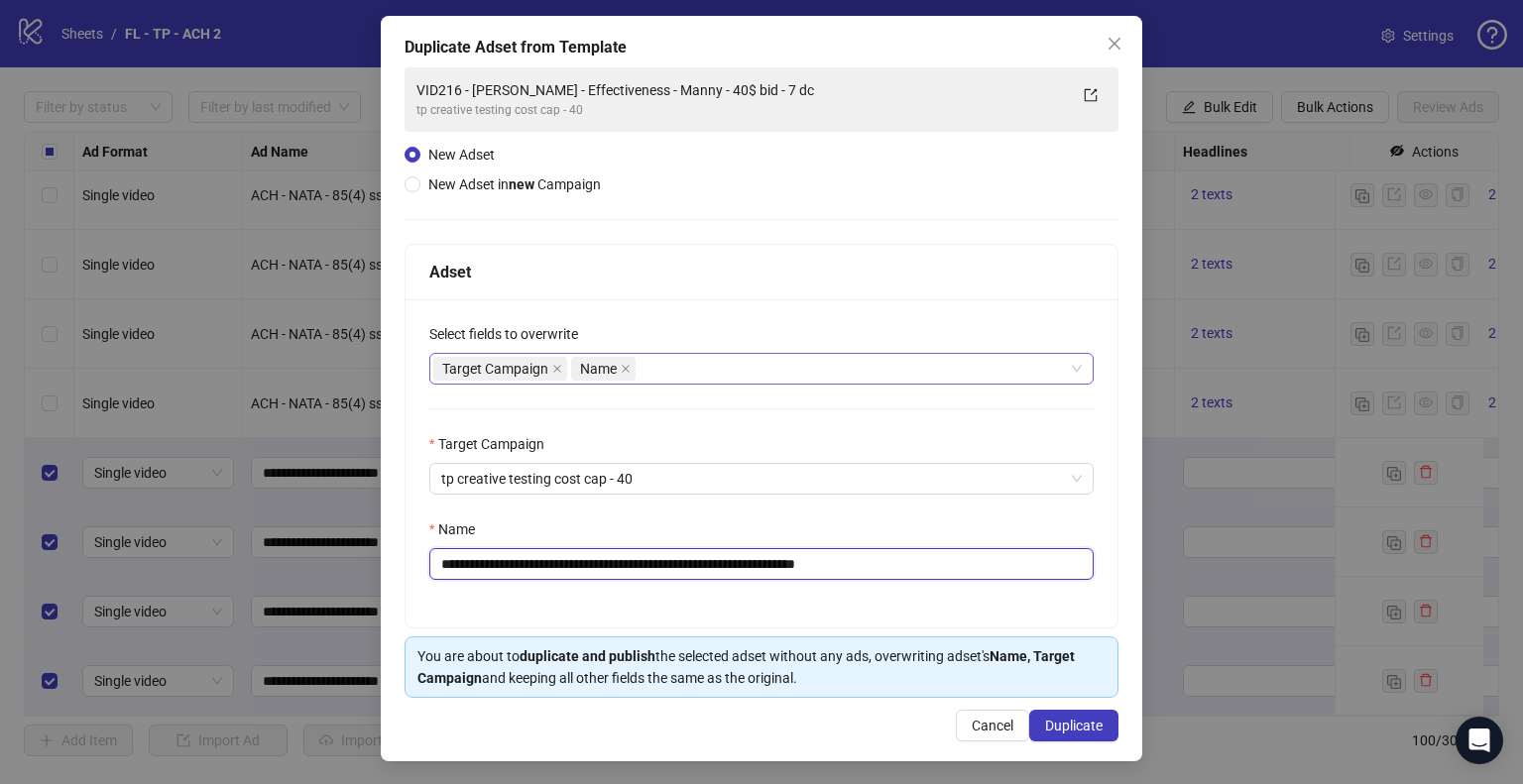 click on "Target Campaign Name" at bounding box center [751, 369] 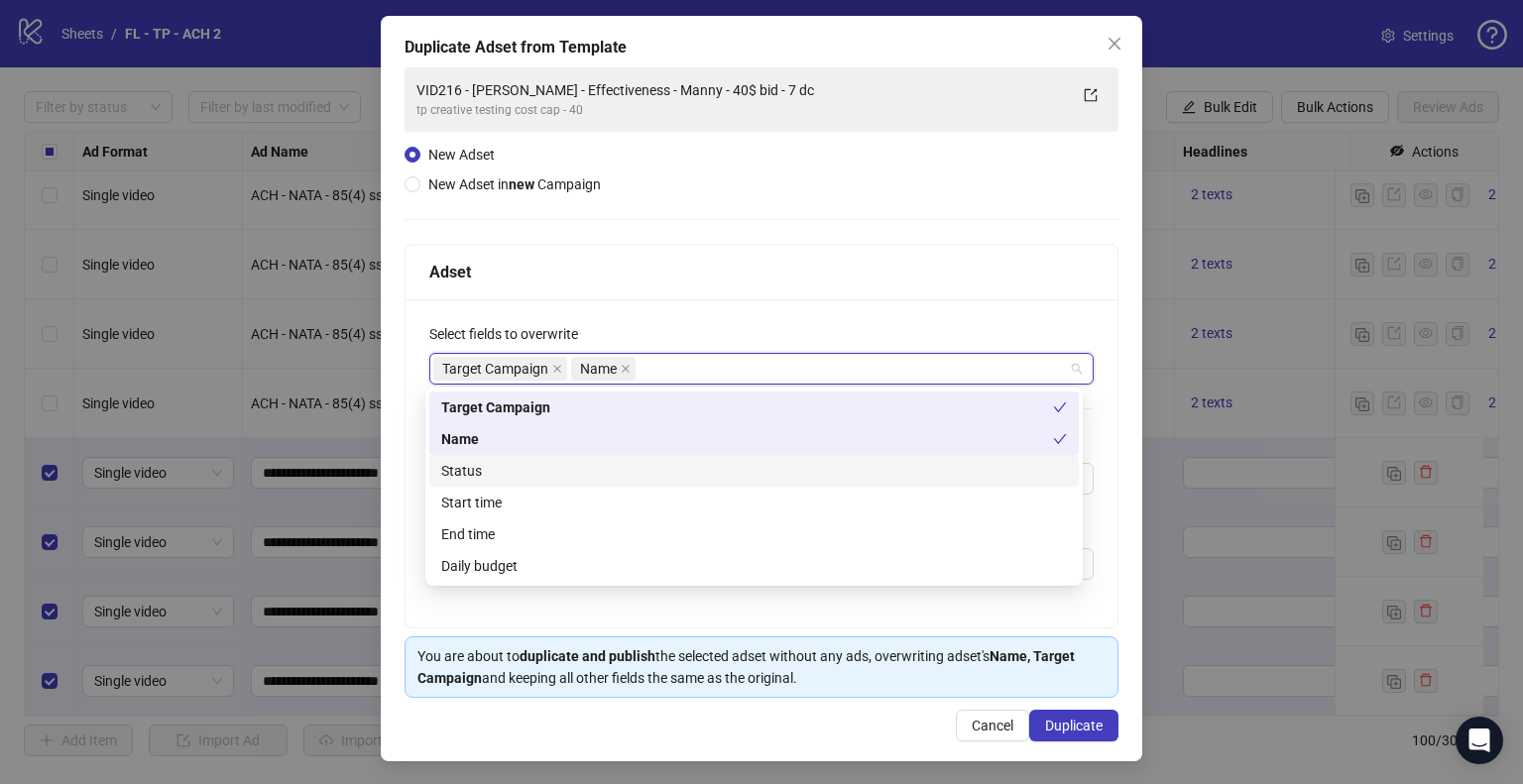 click on "Status" at bounding box center [754, 471] 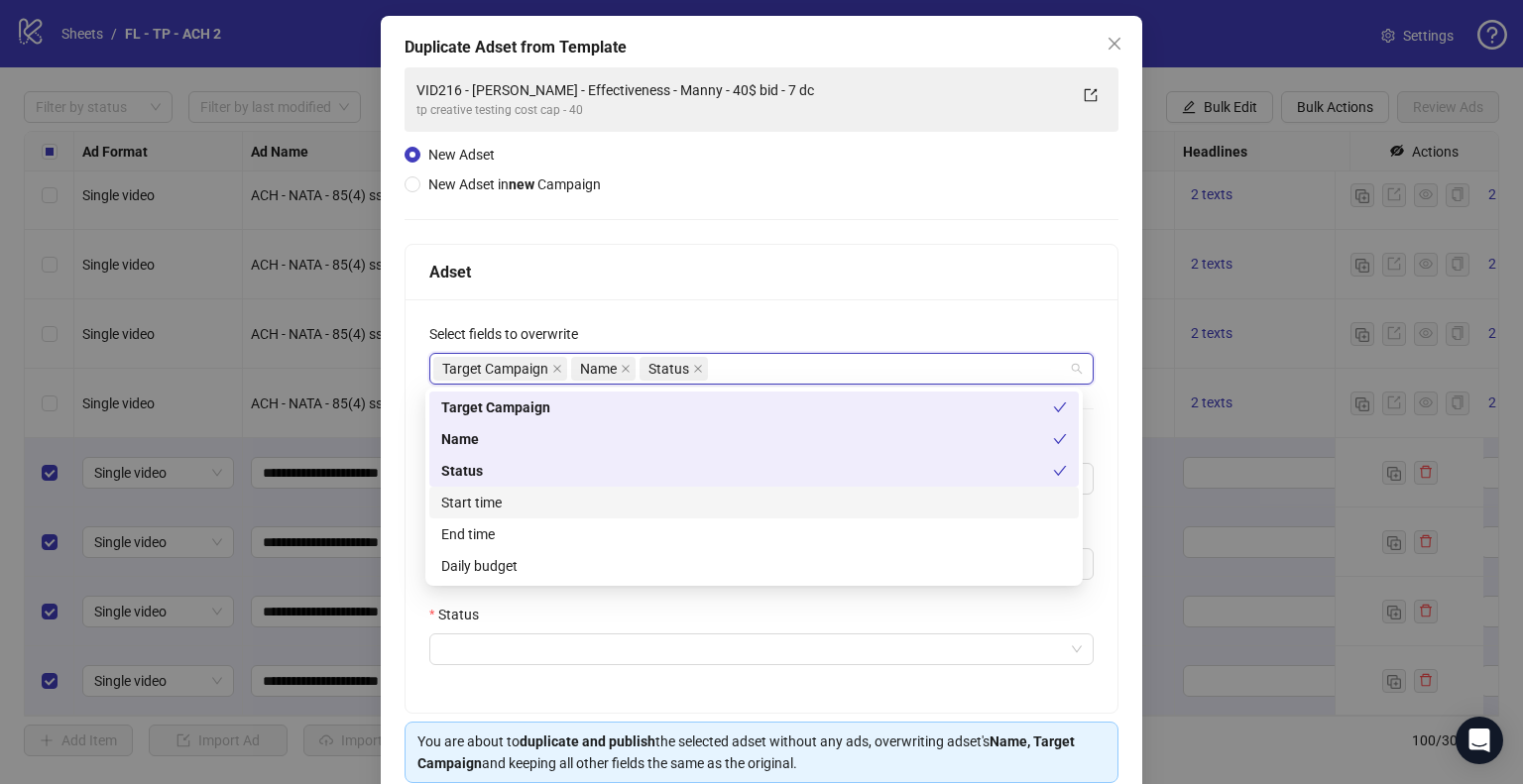 click on "Start time" at bounding box center (754, 503) 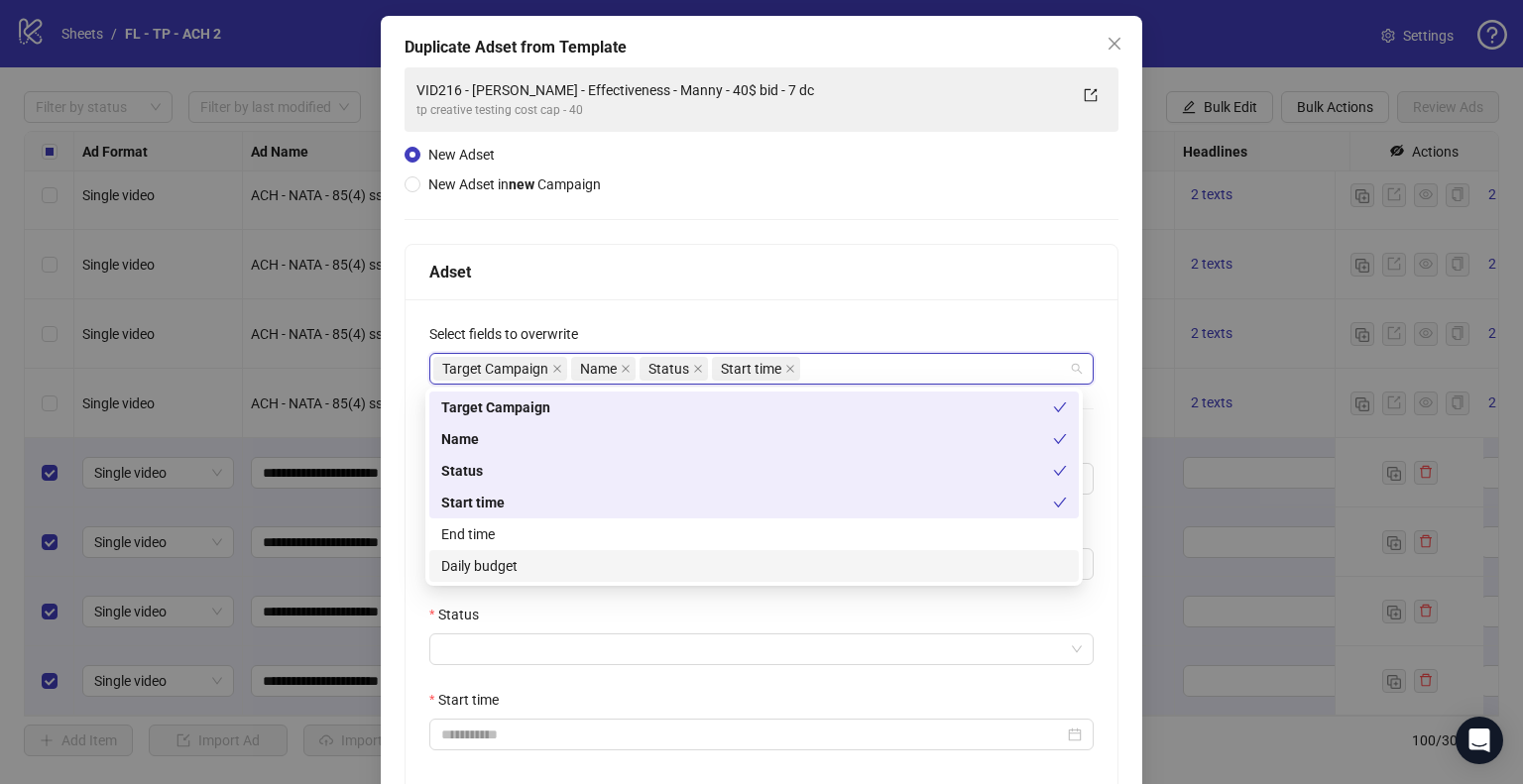 click on "Daily budget" at bounding box center [754, 566] 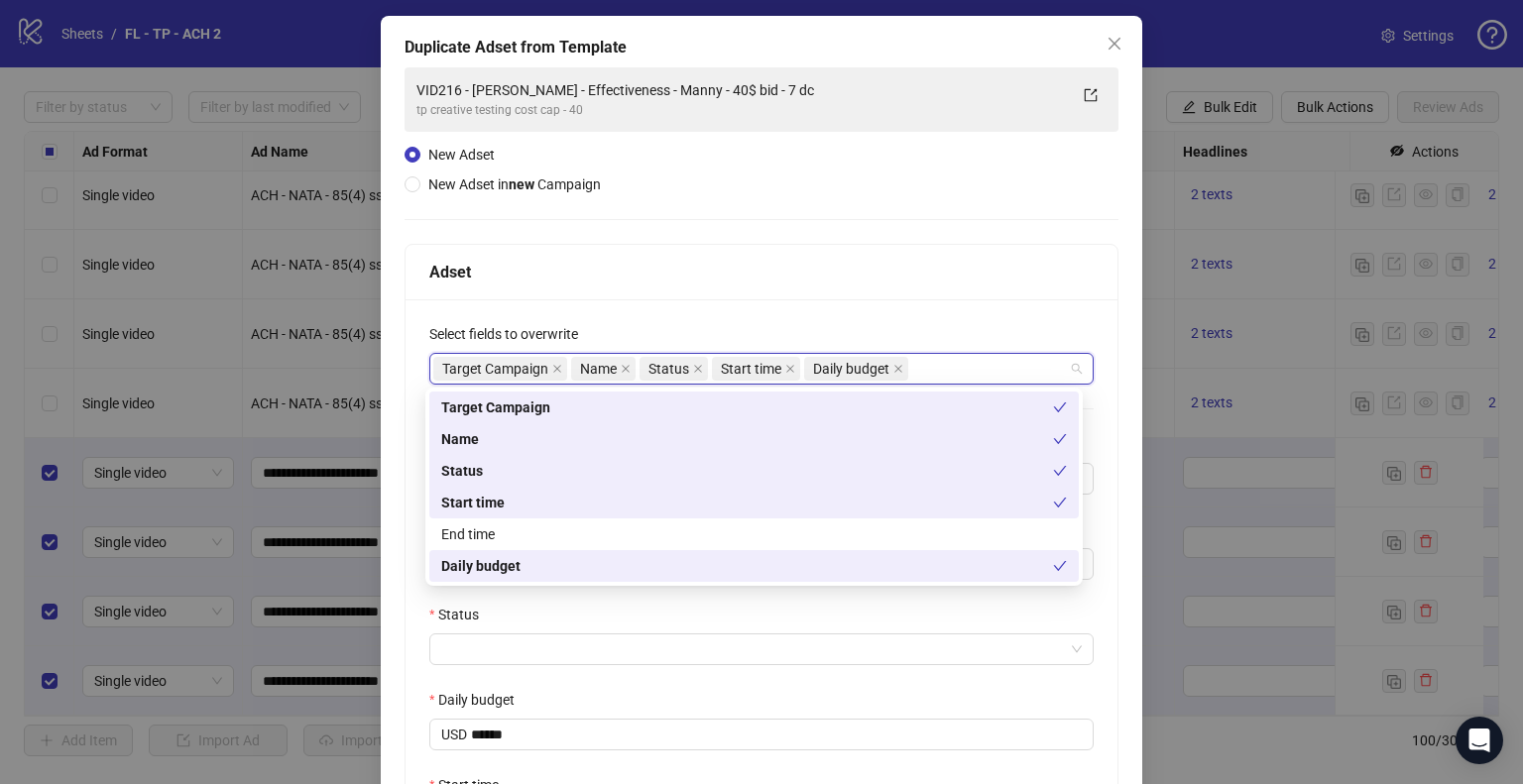 click on "**********" at bounding box center (762, 591) 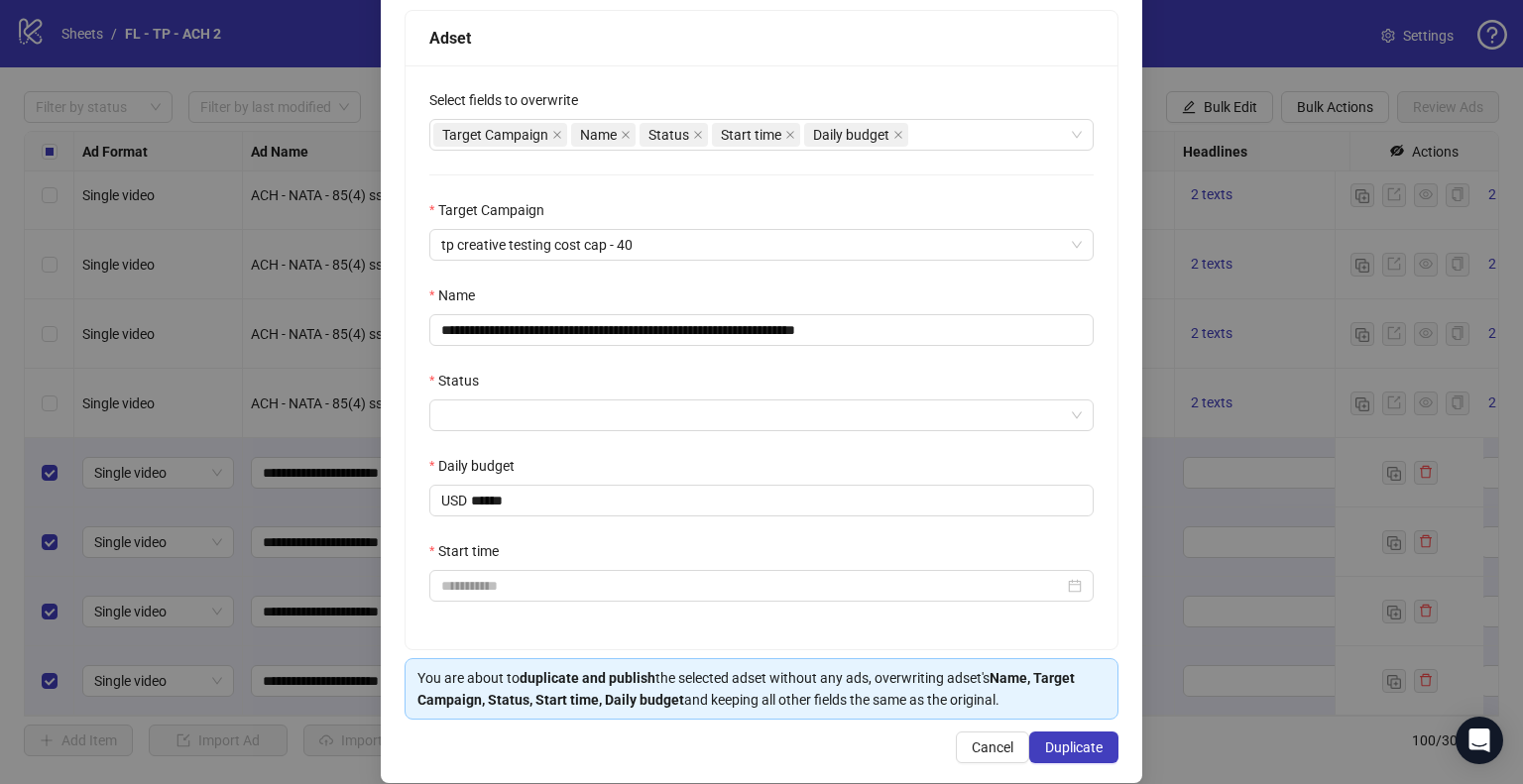 scroll, scrollTop: 338, scrollLeft: 0, axis: vertical 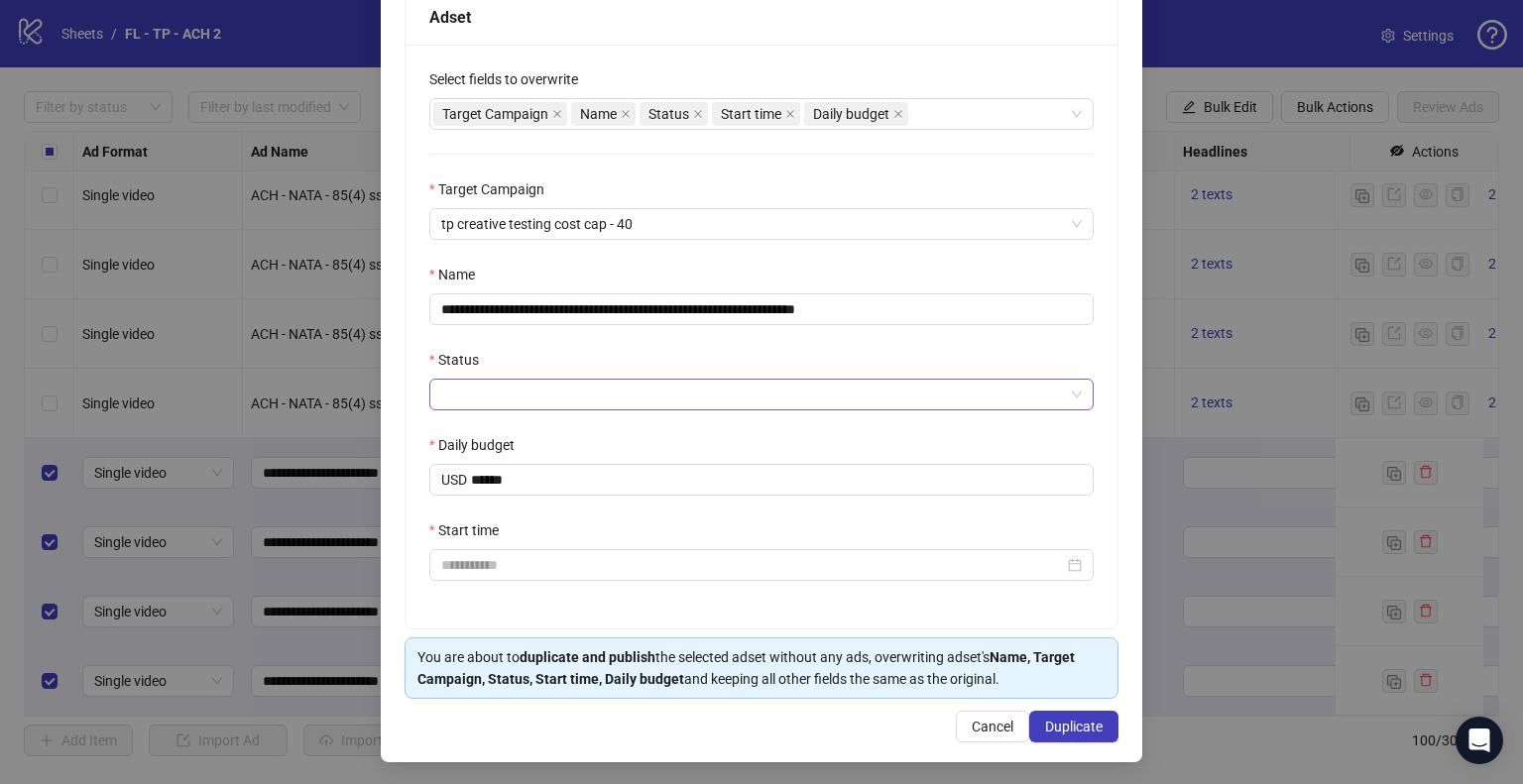 click on "Status" at bounding box center (753, 394) 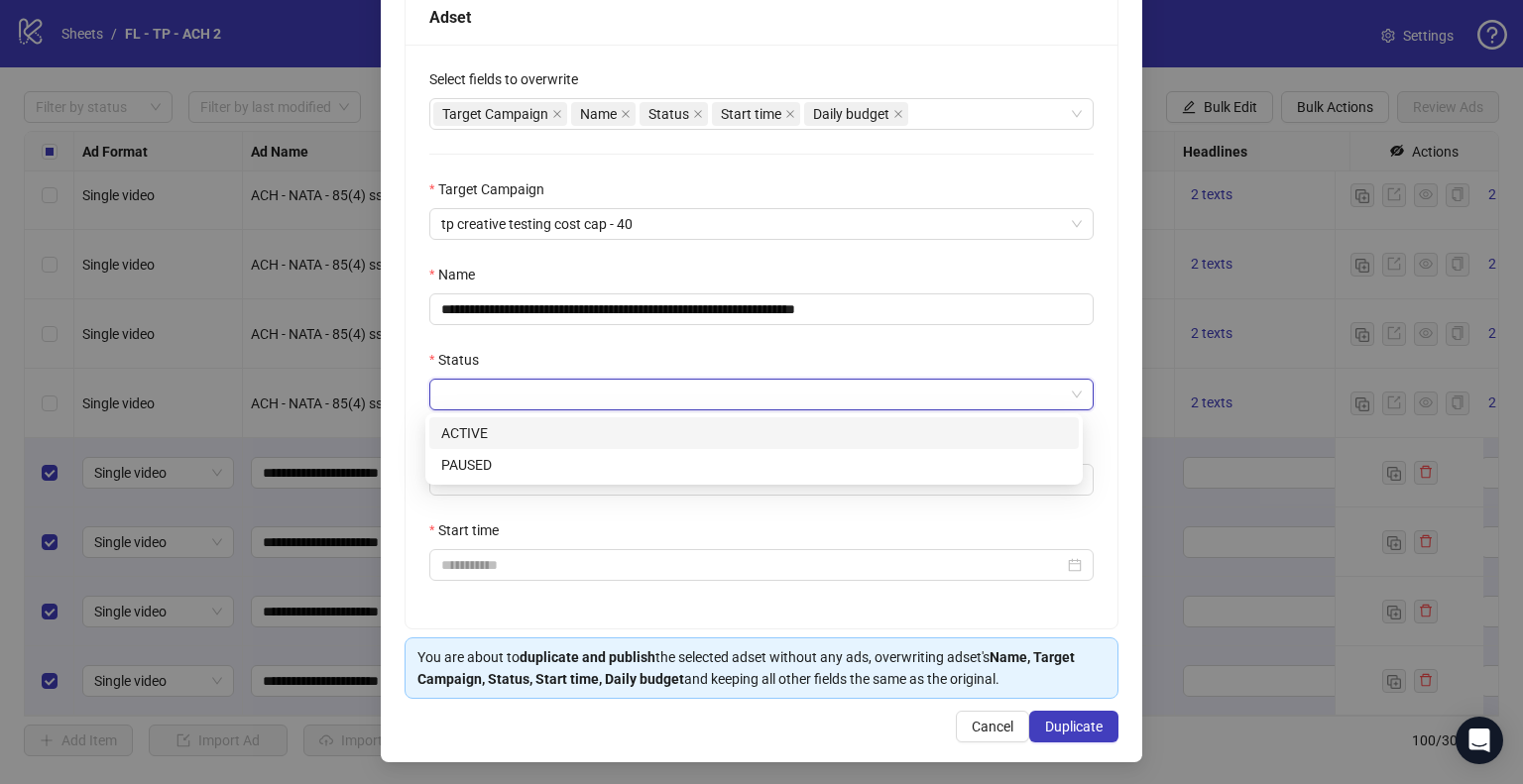 click on "ACTIVE" at bounding box center (754, 433) 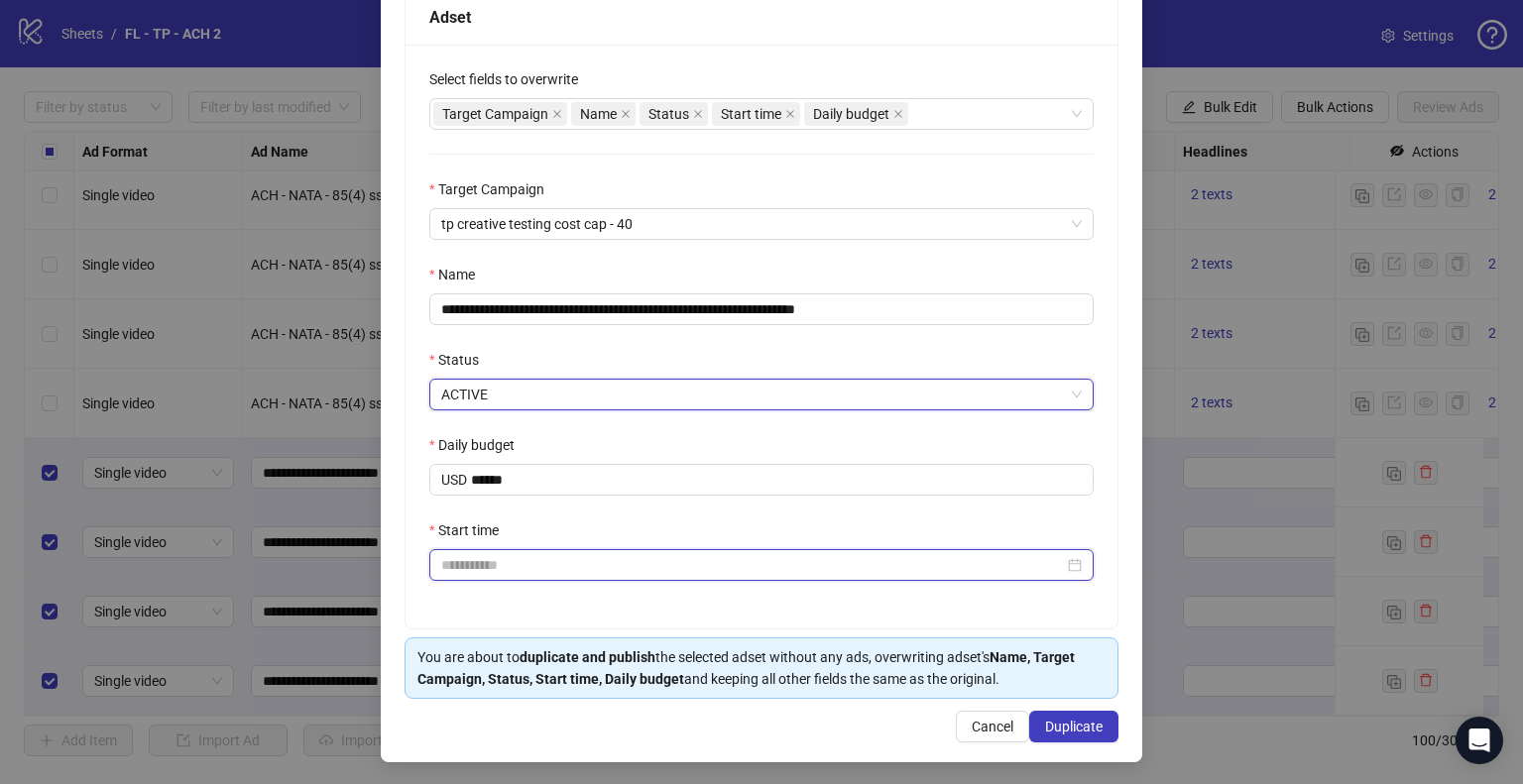 click on "Start time" at bounding box center (753, 565) 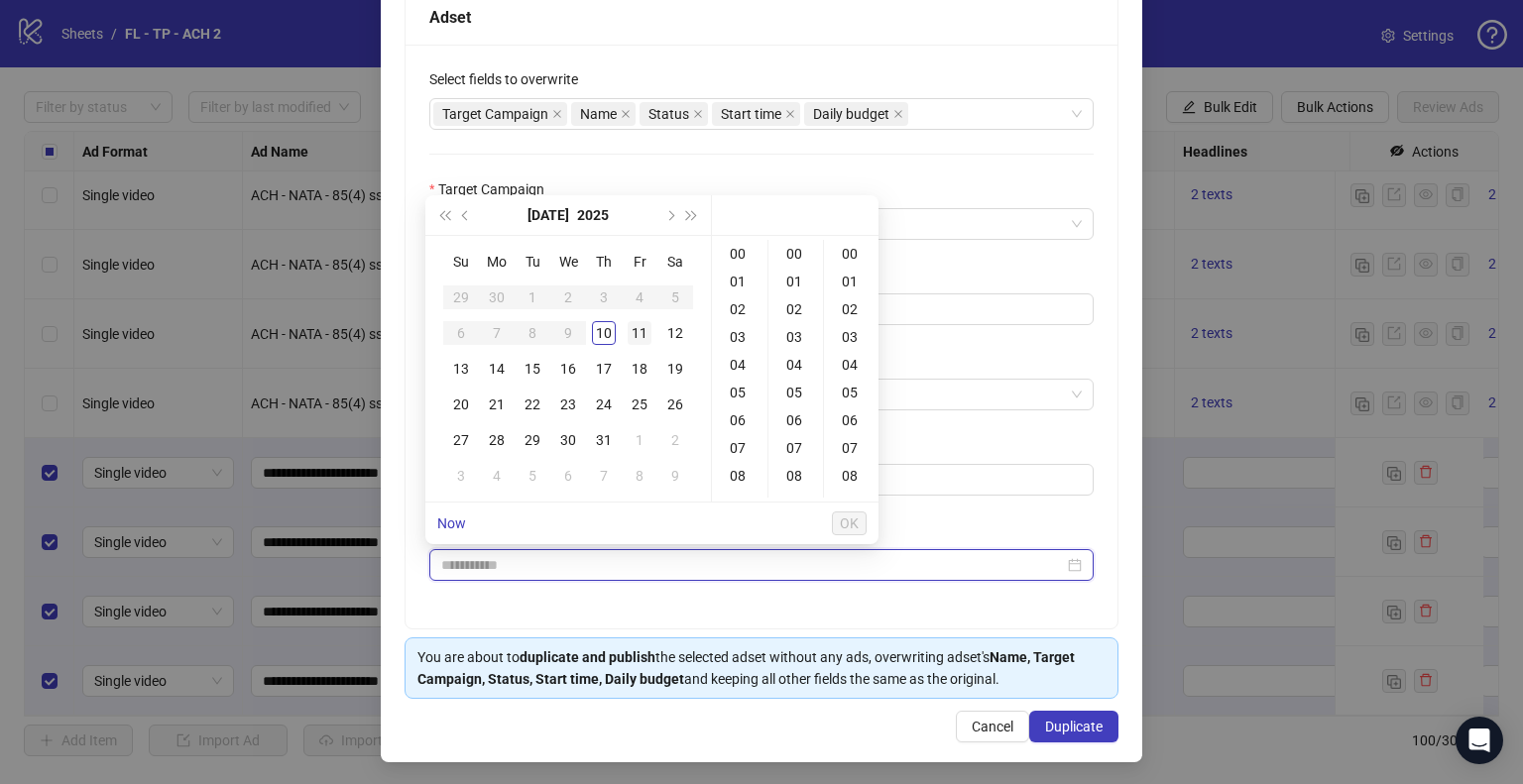 type on "**********" 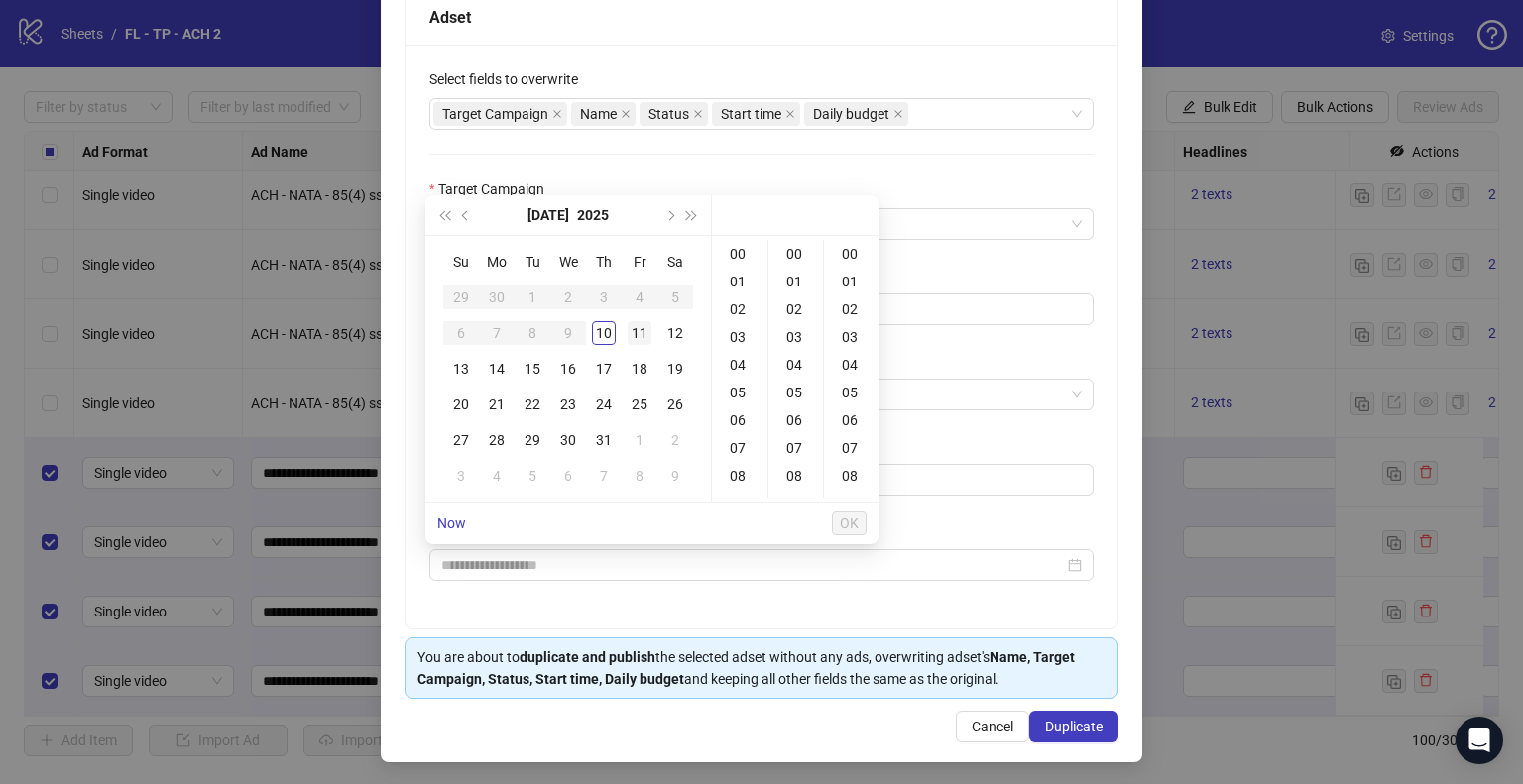 click on "11" at bounding box center (640, 333) 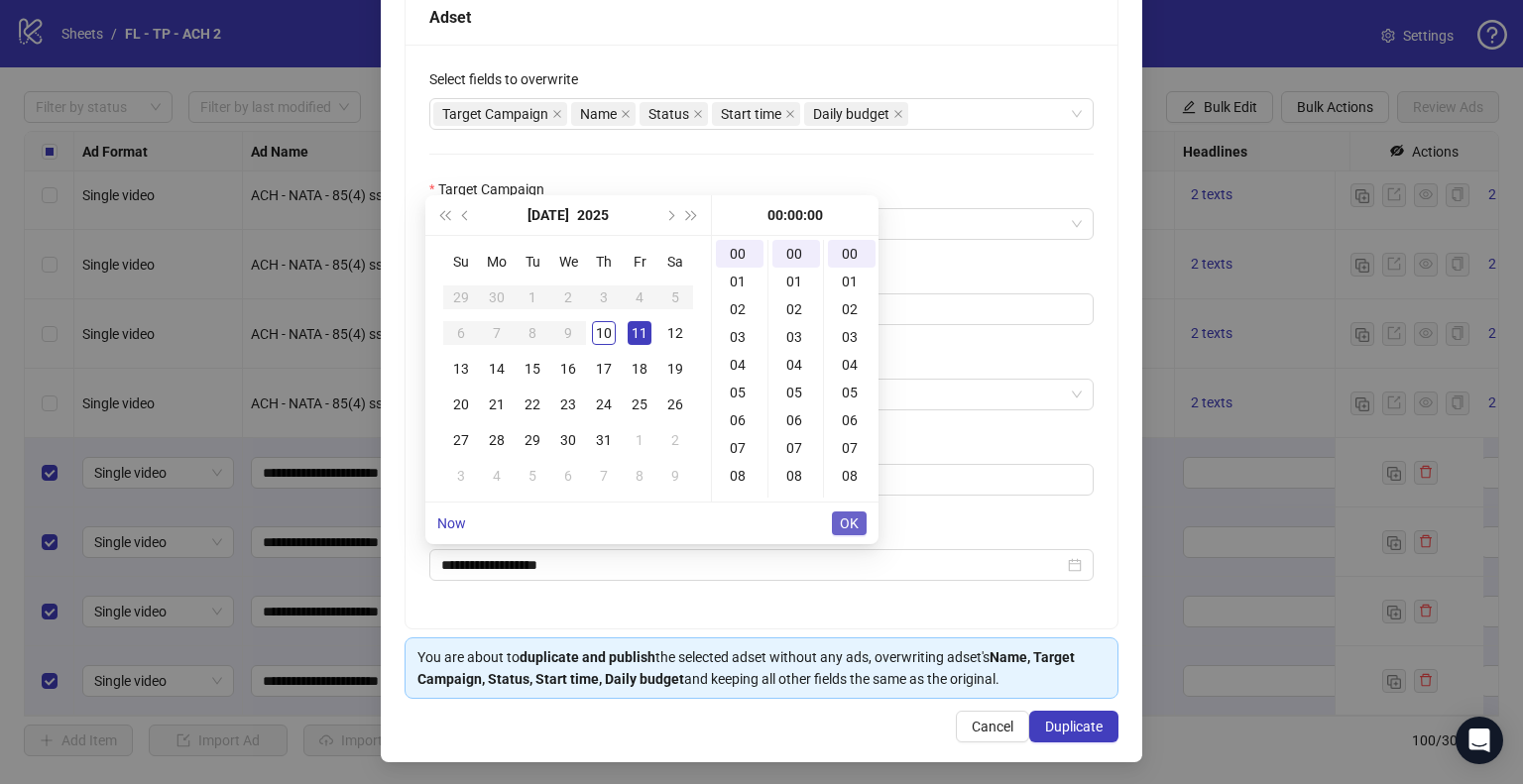 click on "OK" at bounding box center (849, 523) 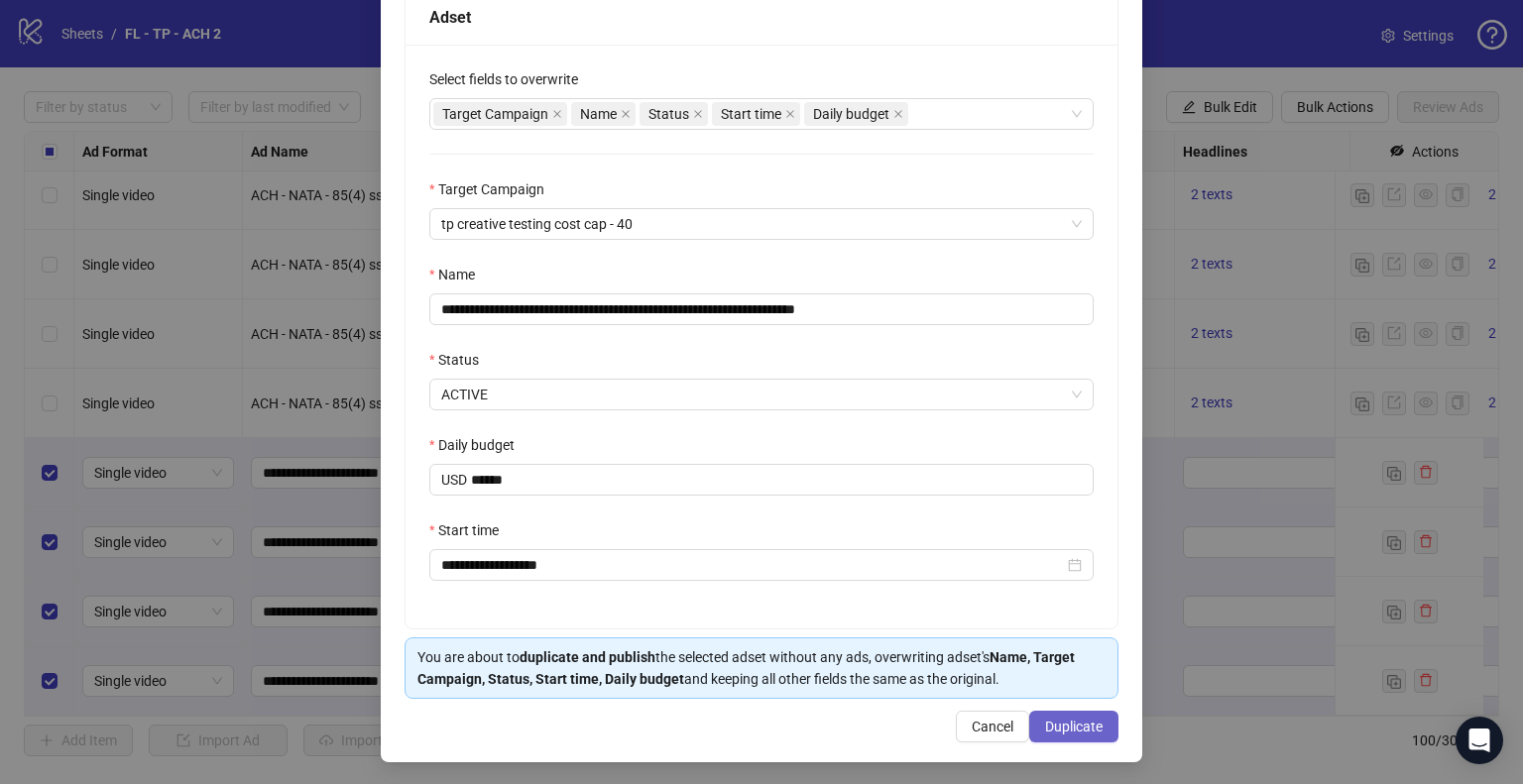 click on "Duplicate" at bounding box center (1074, 727) 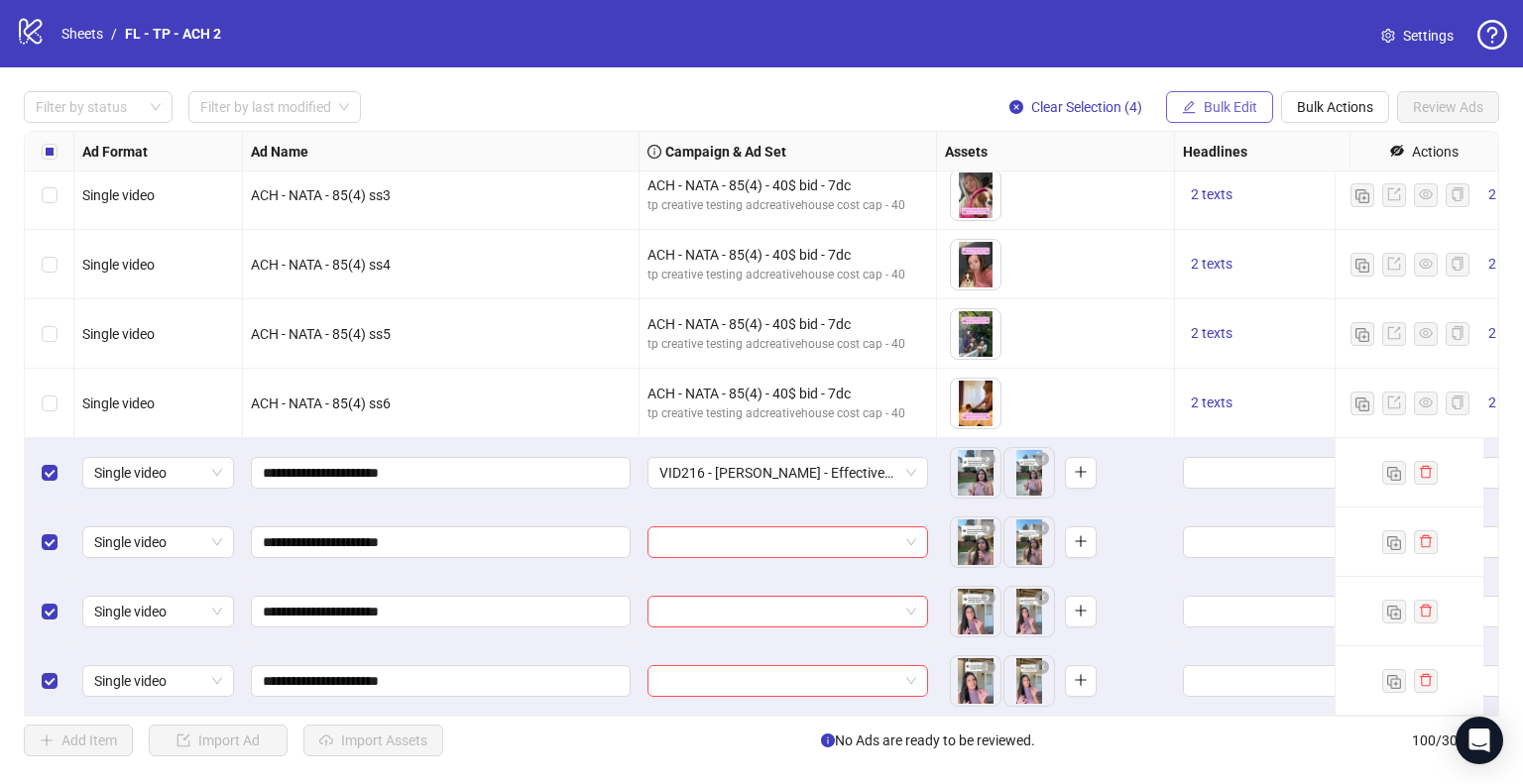click on "Bulk Edit" at bounding box center [1230, 107] 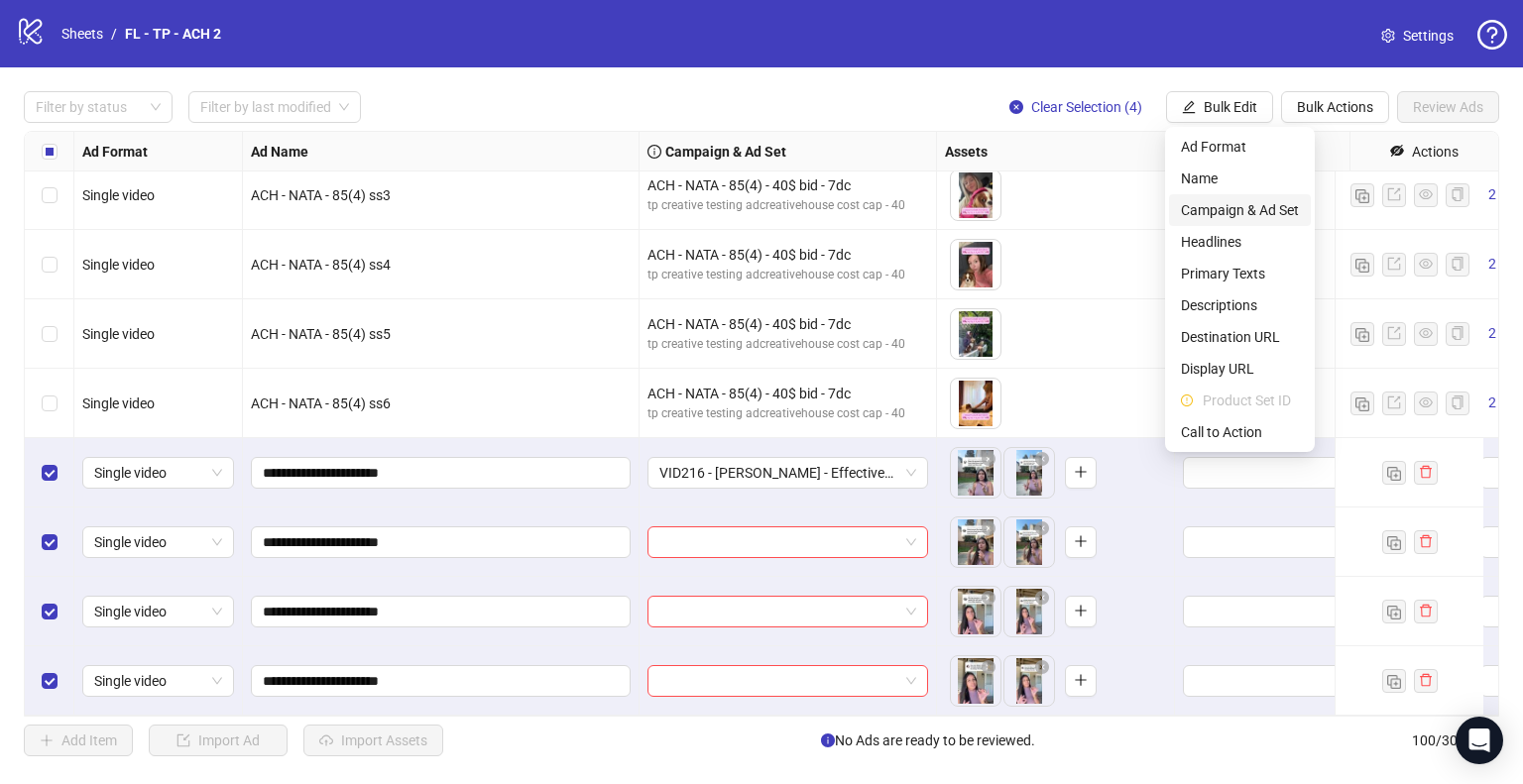 click on "Campaign & Ad Set" at bounding box center [1239, 210] 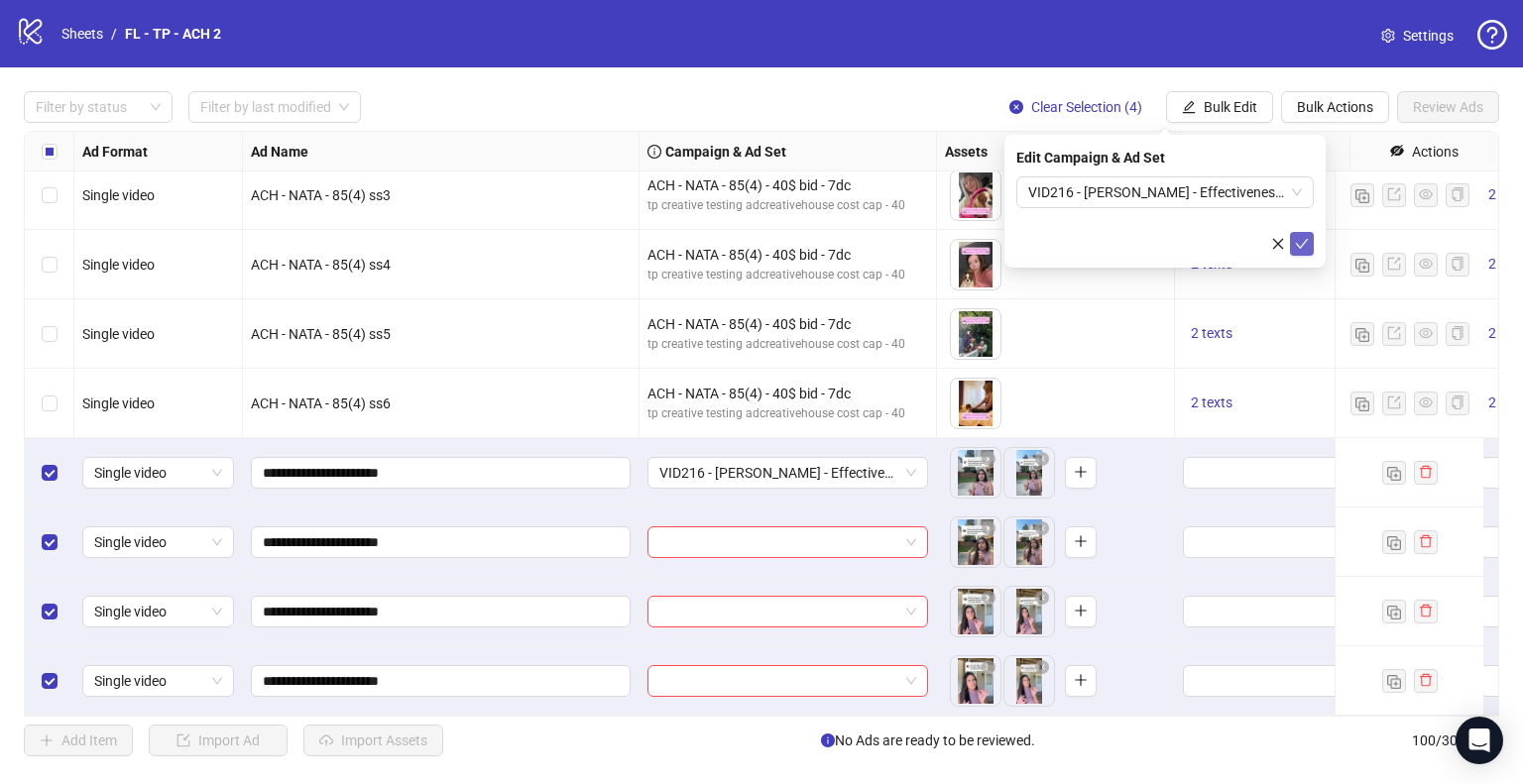 click 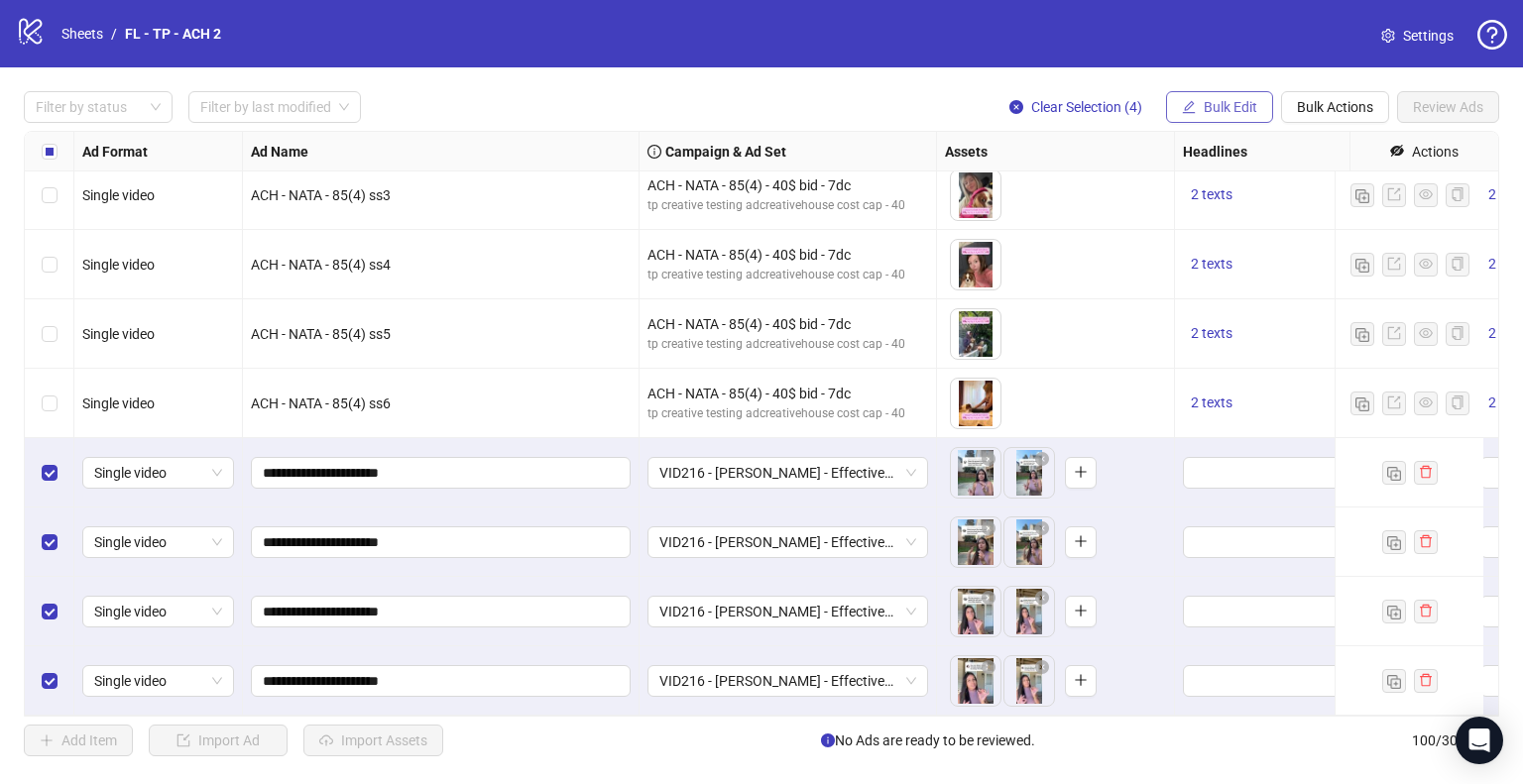 click on "Bulk Edit" at bounding box center (1230, 107) 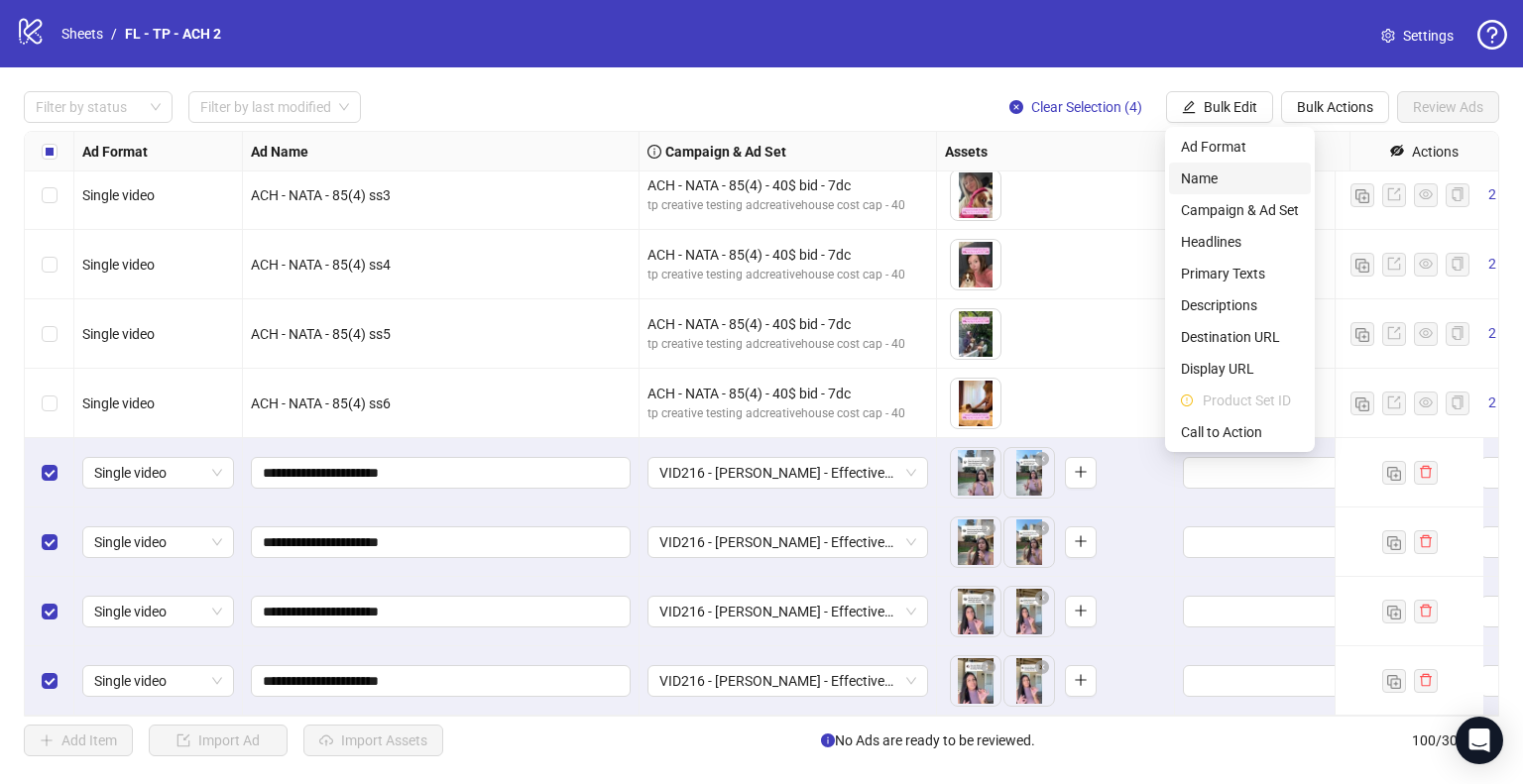click on "Name" at bounding box center (1239, 178) 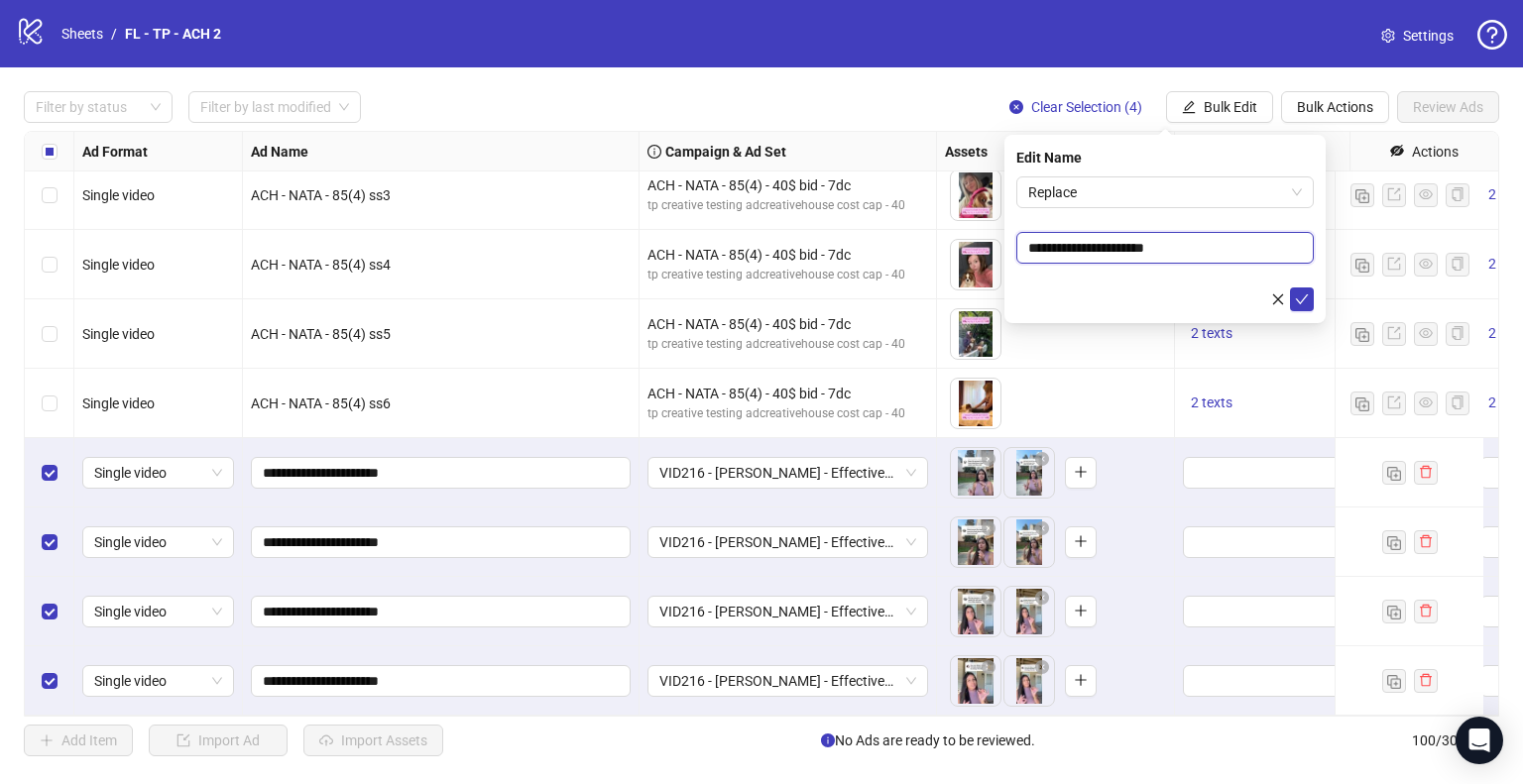 click on "**********" at bounding box center (1165, 248) 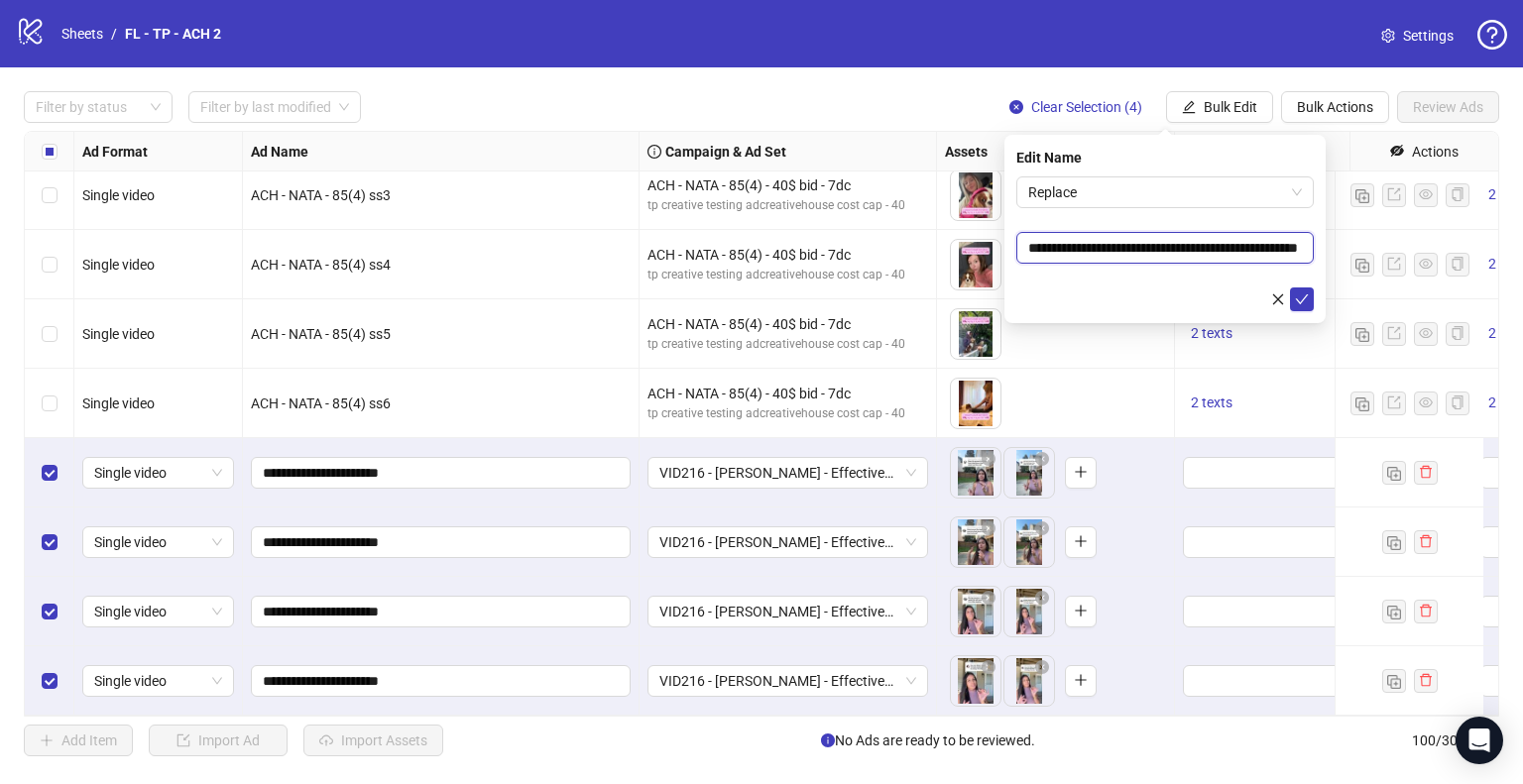 scroll, scrollTop: 0, scrollLeft: 53, axis: horizontal 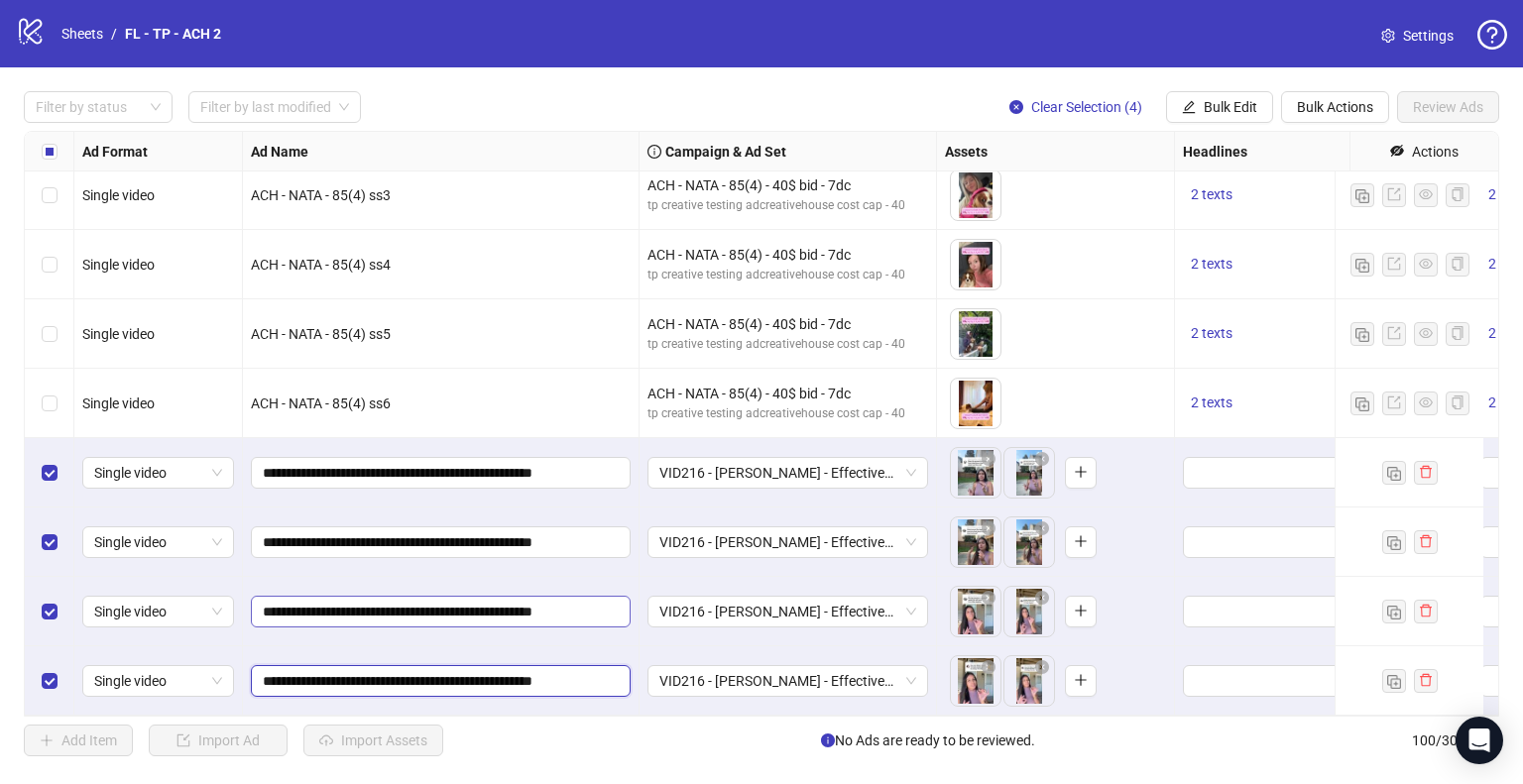 click on "**********" at bounding box center [438, 681] 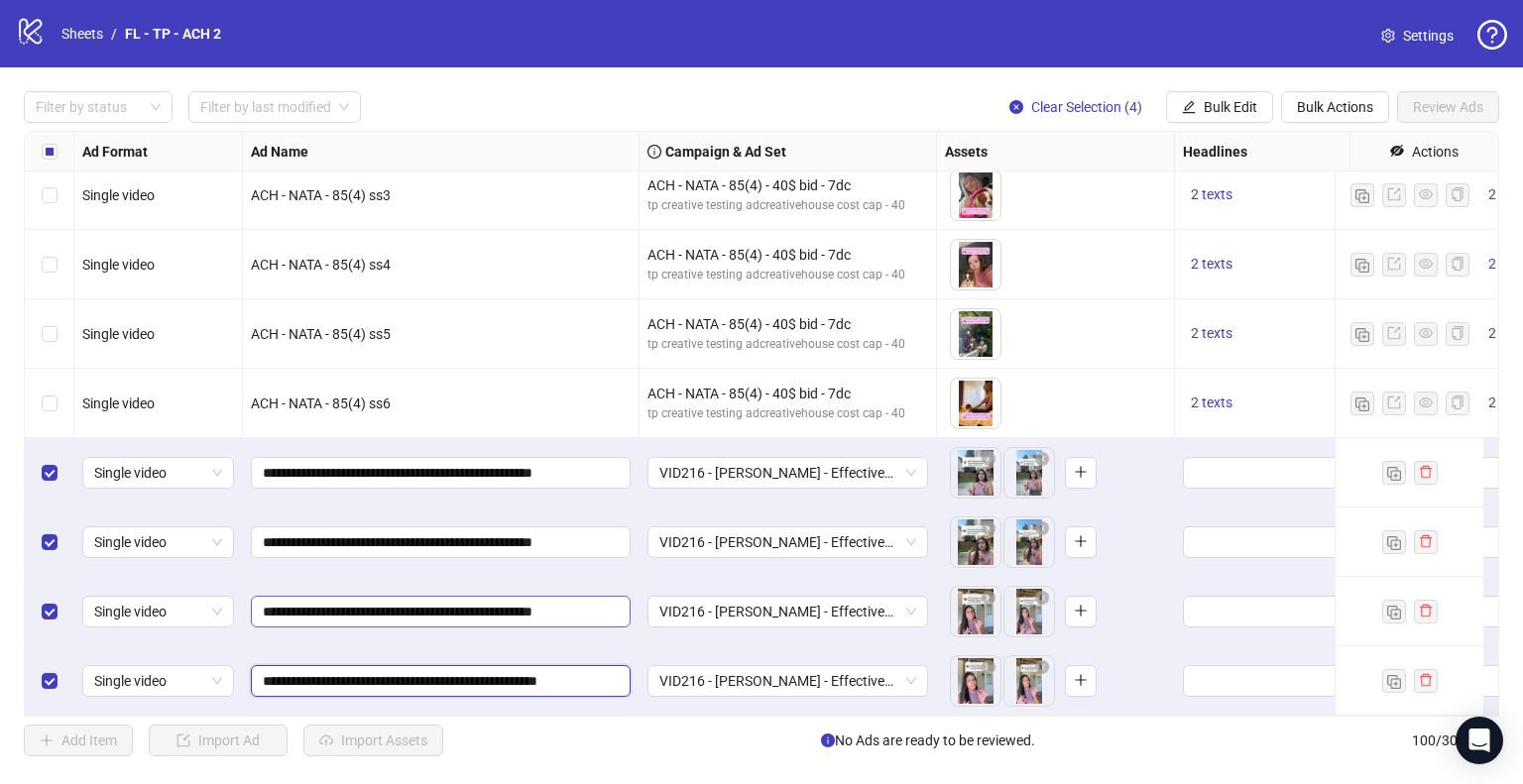 type on "**********" 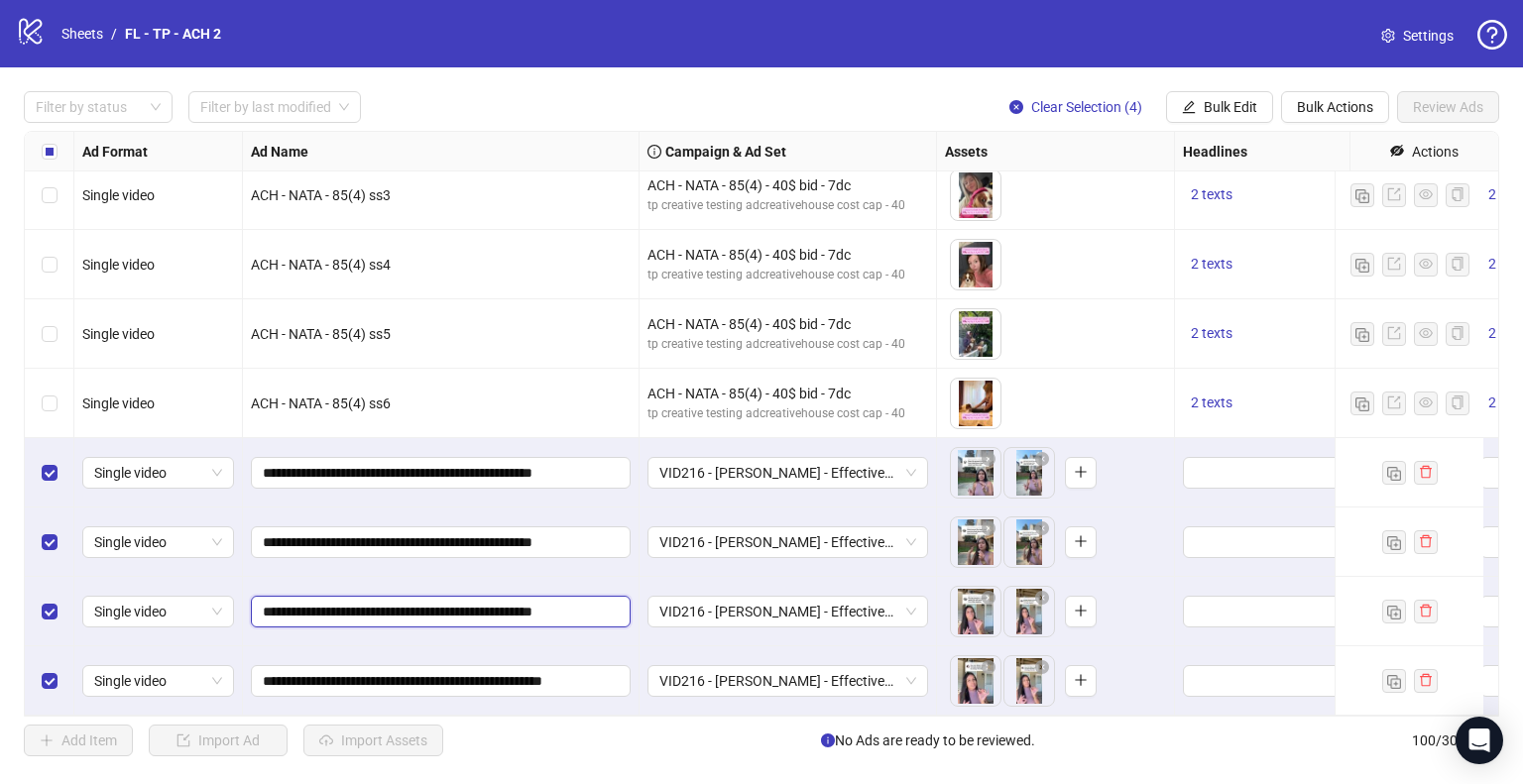 click on "**********" at bounding box center (438, 612) 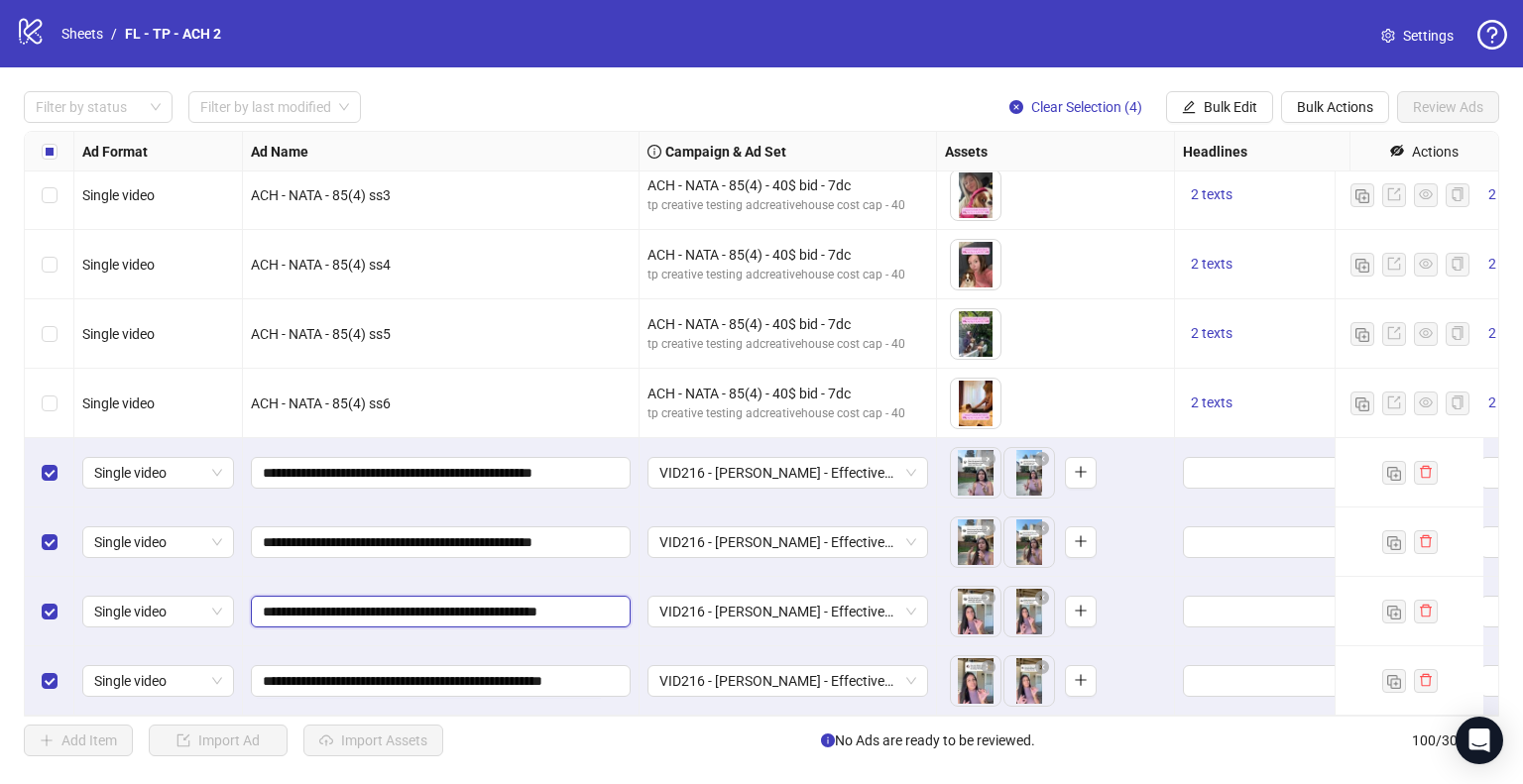 type on "**********" 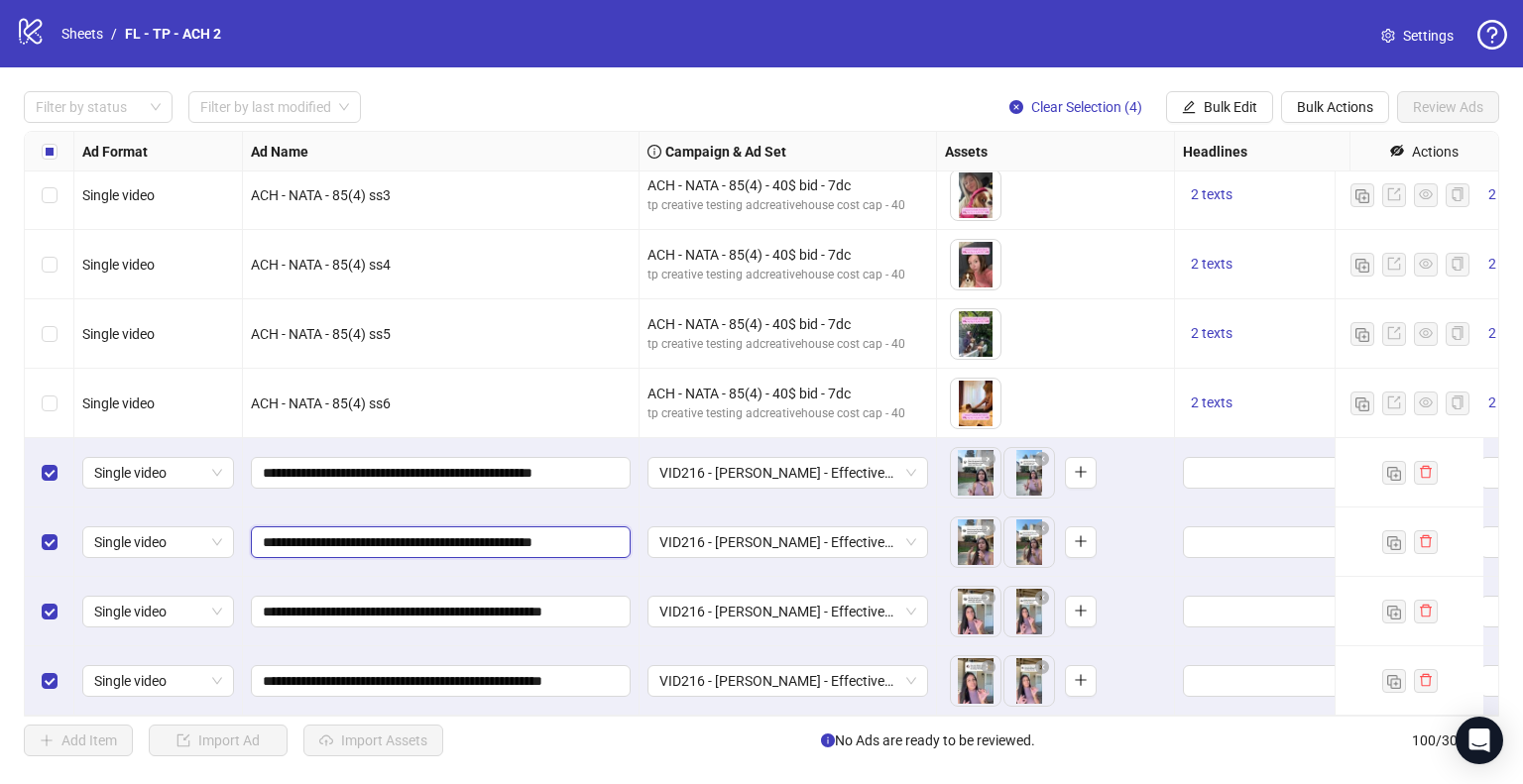 click on "**********" at bounding box center [438, 542] 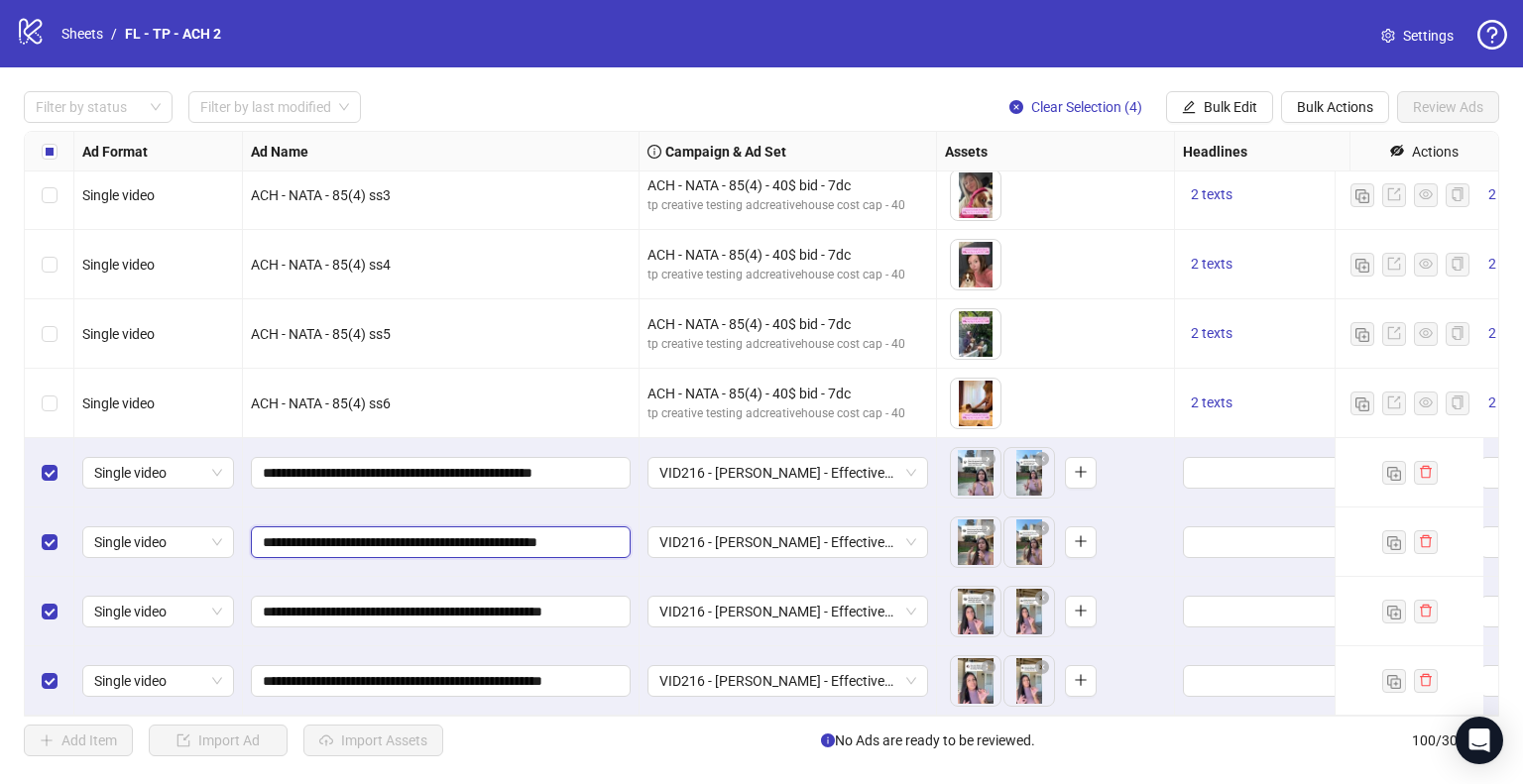 type on "**********" 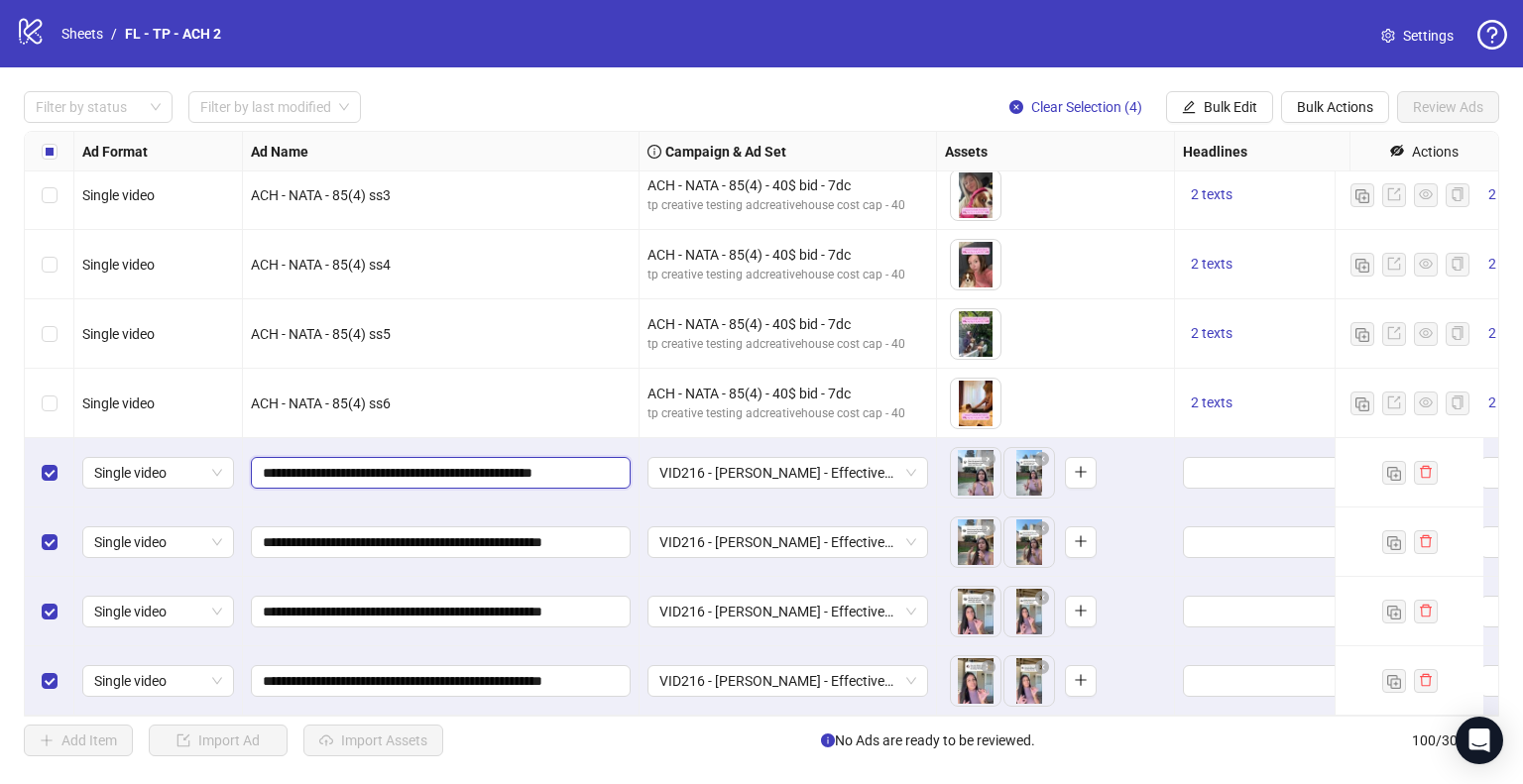 click on "**********" at bounding box center (438, 473) 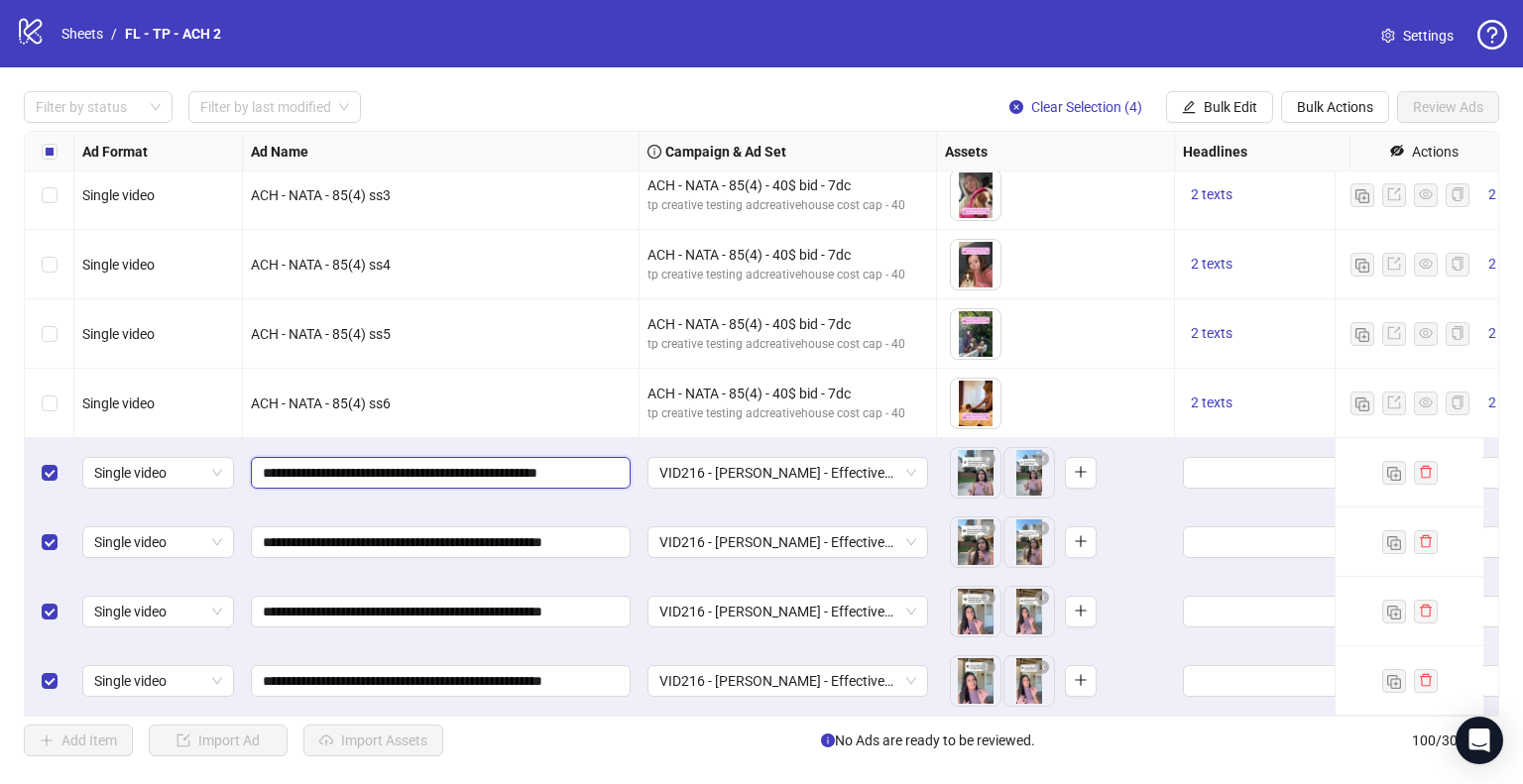 type on "**********" 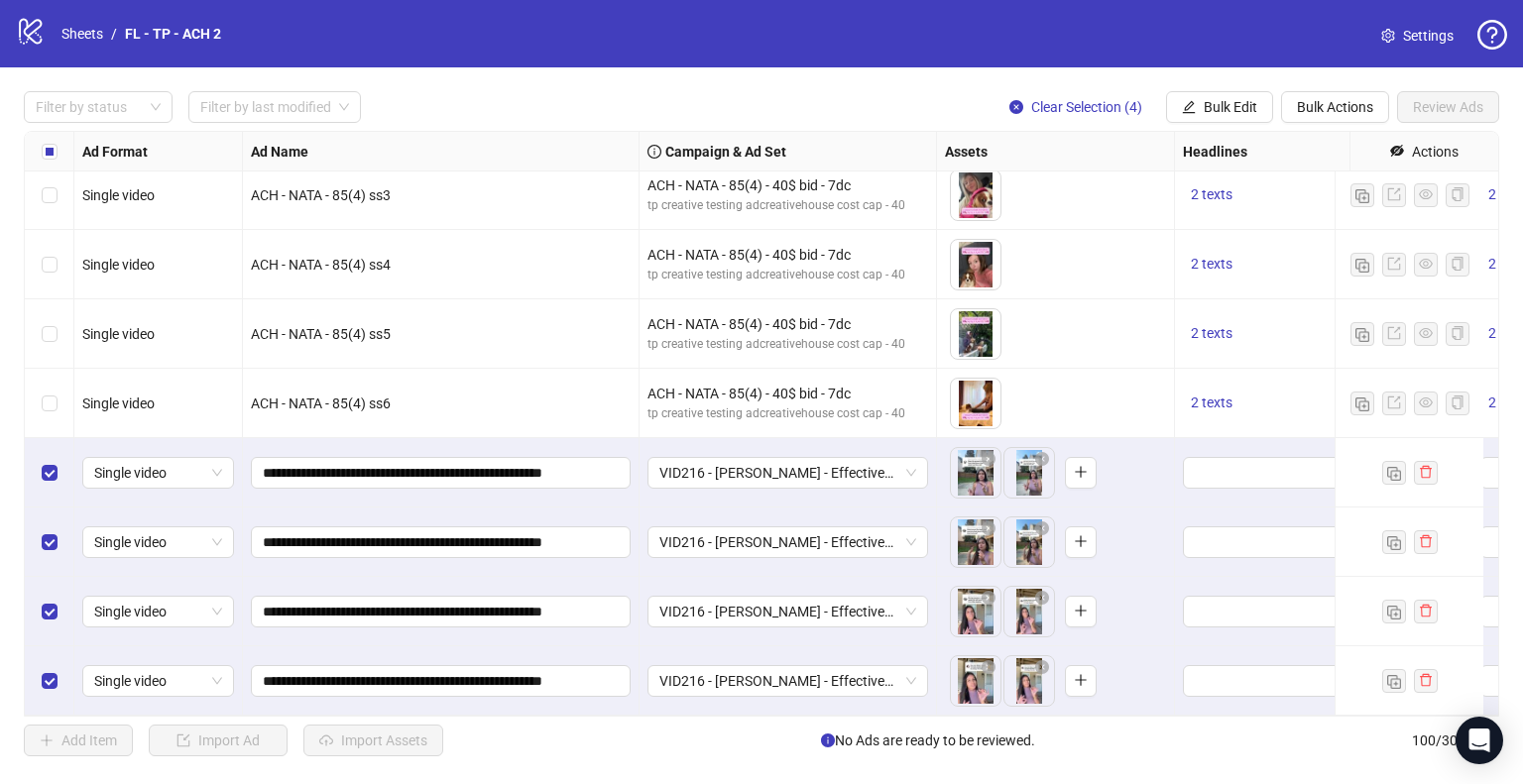 click on "**********" at bounding box center (441, 473) 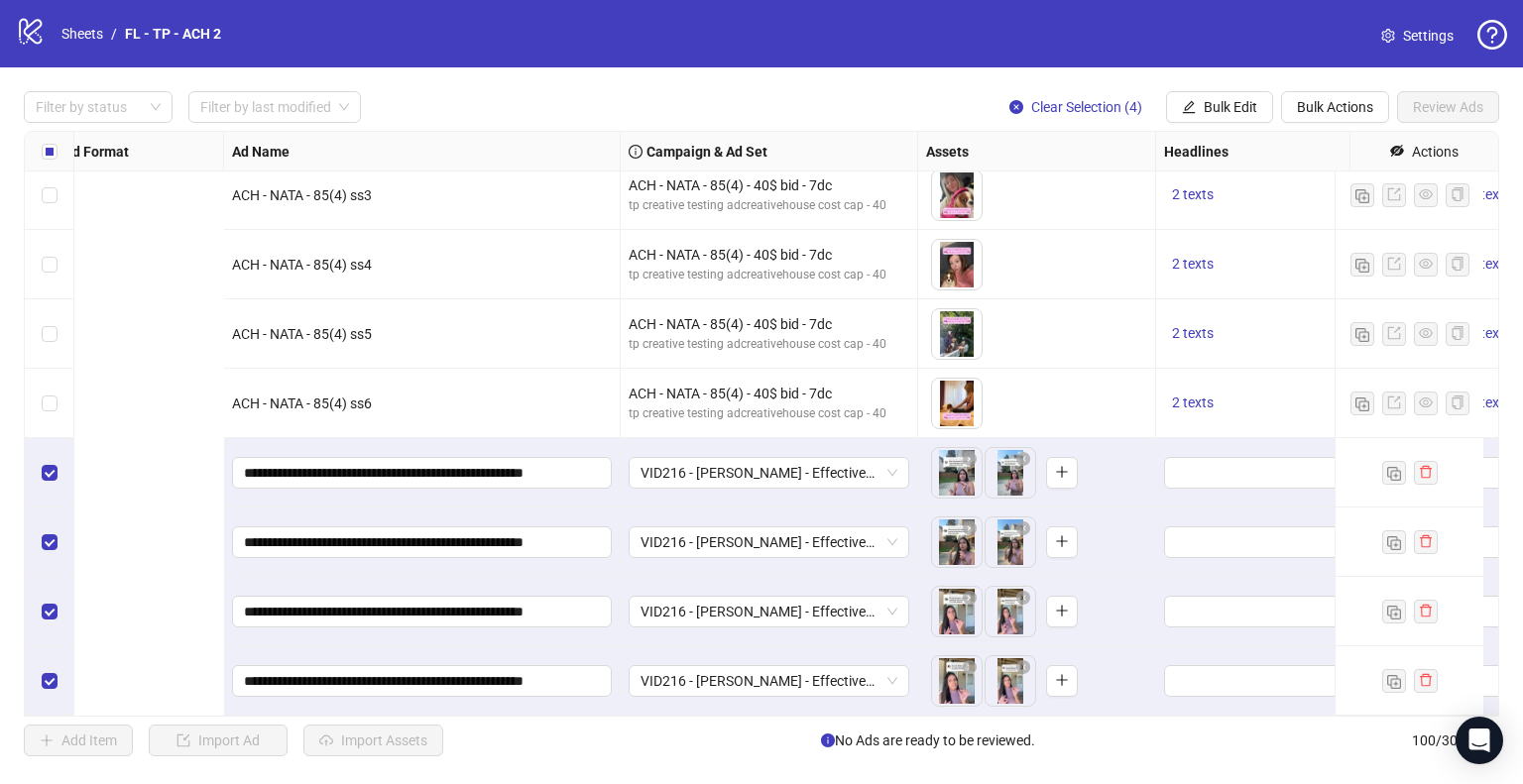 scroll, scrollTop: 6408, scrollLeft: 650, axis: both 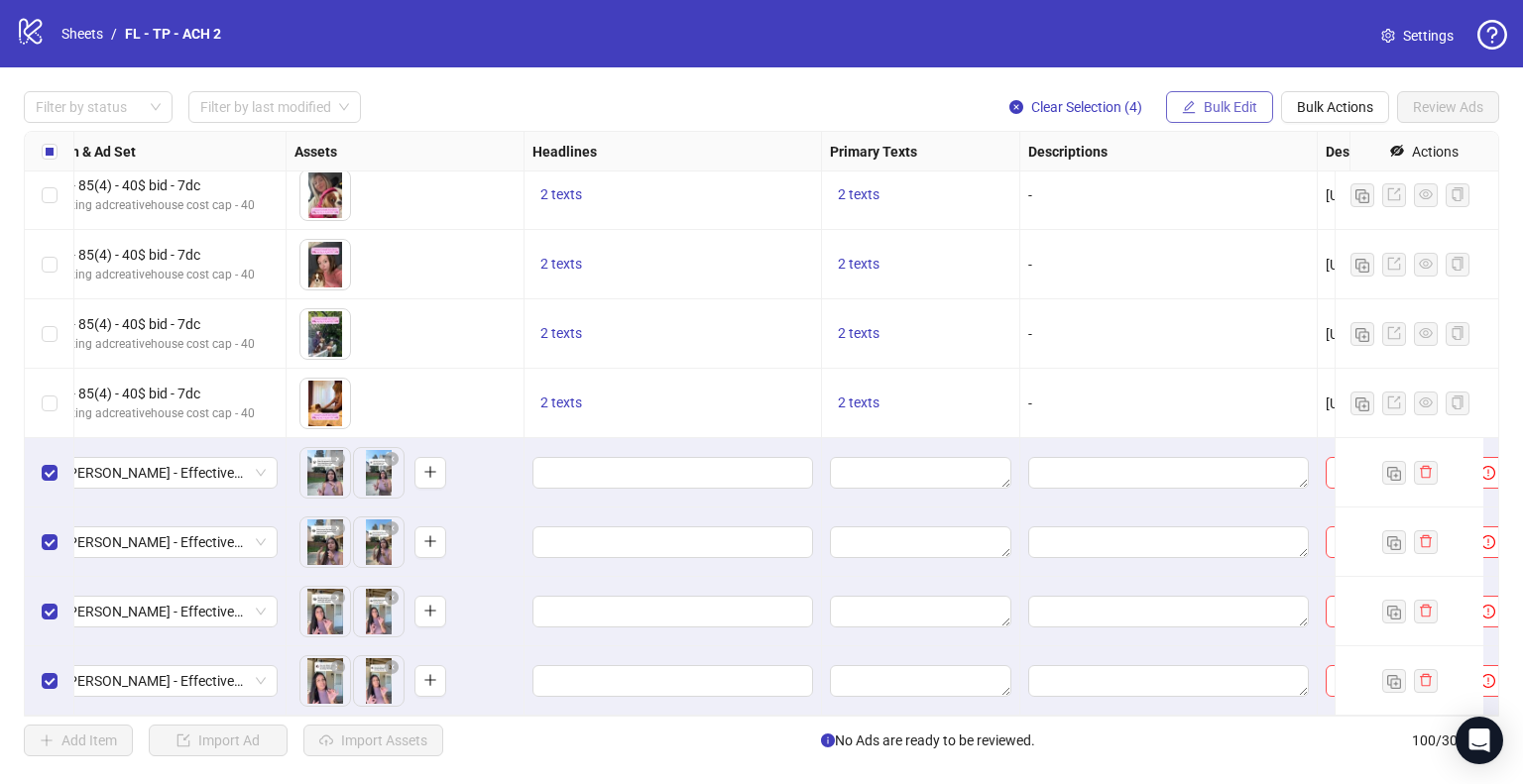 click on "Bulk Edit" at bounding box center (1230, 107) 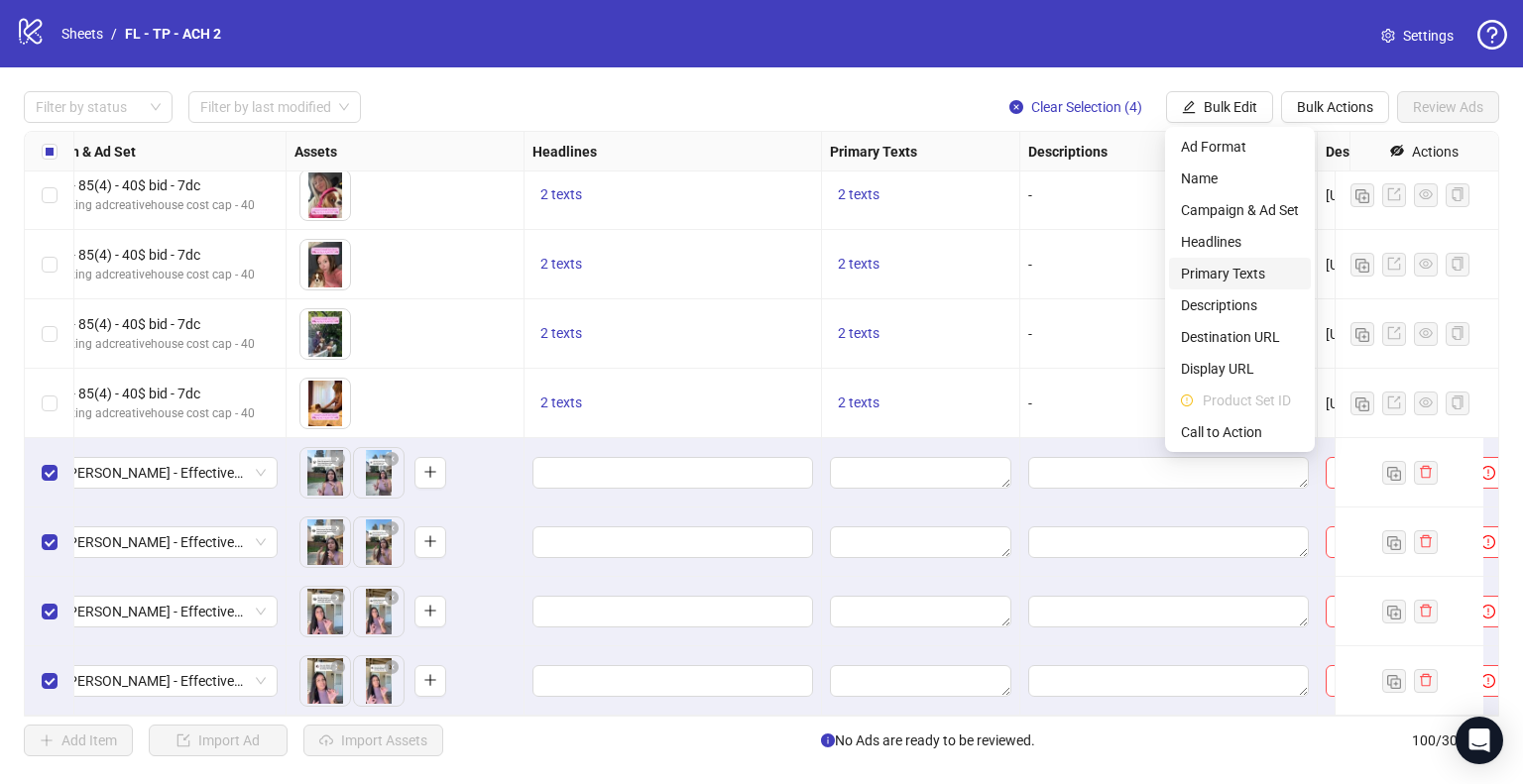 click on "Primary Texts" at bounding box center (1239, 274) 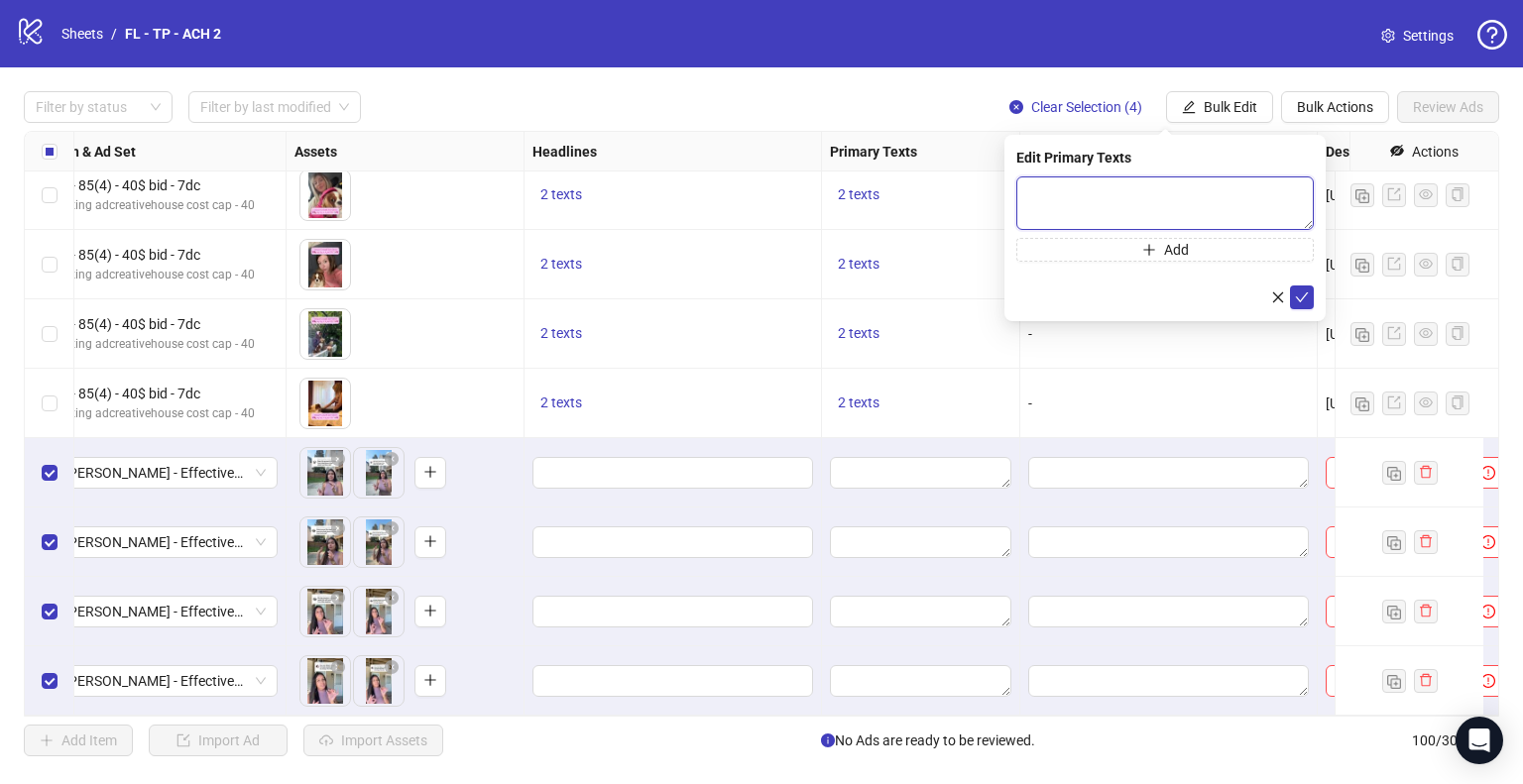 click at bounding box center (1165, 203) 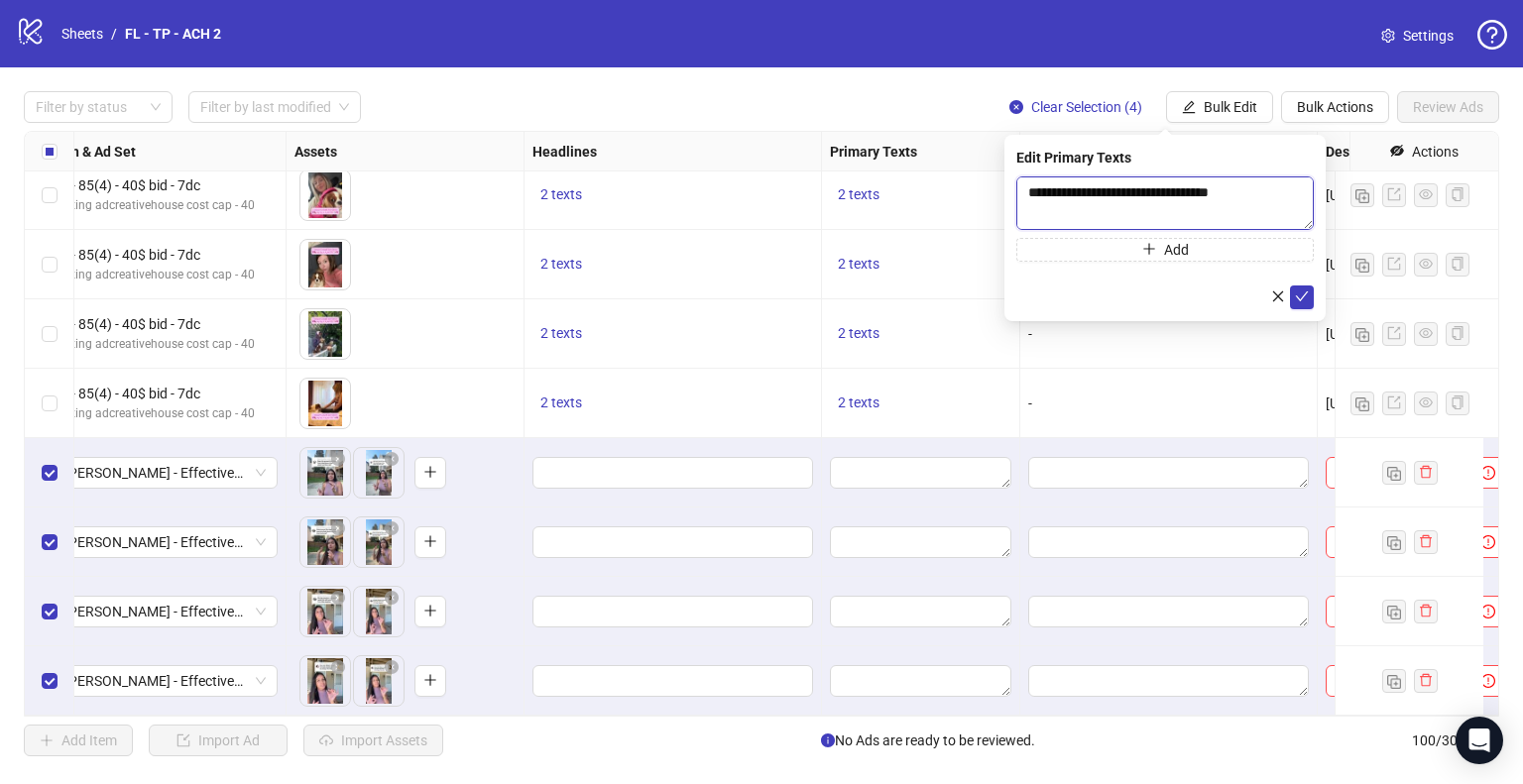 scroll, scrollTop: 321, scrollLeft: 0, axis: vertical 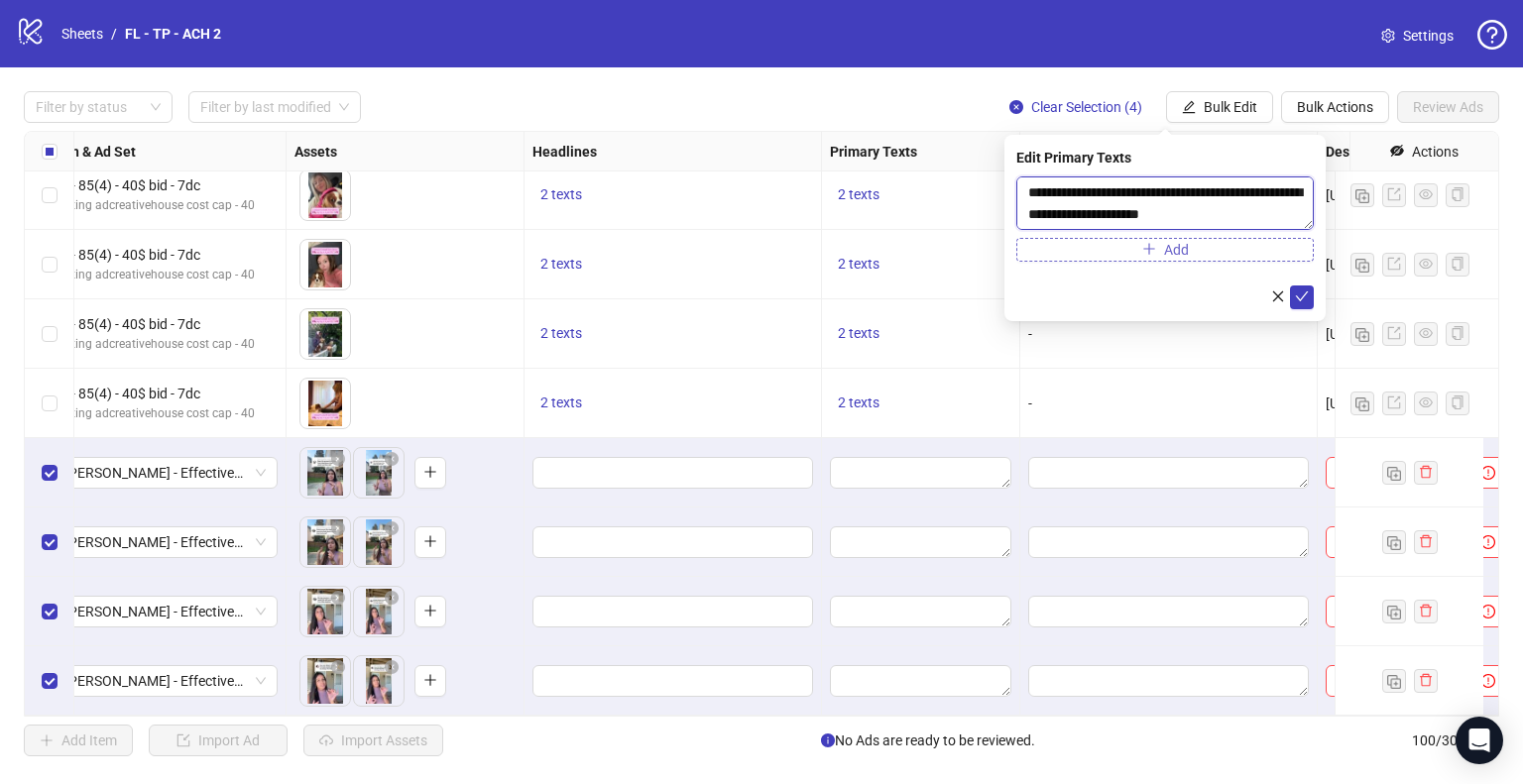 type on "**********" 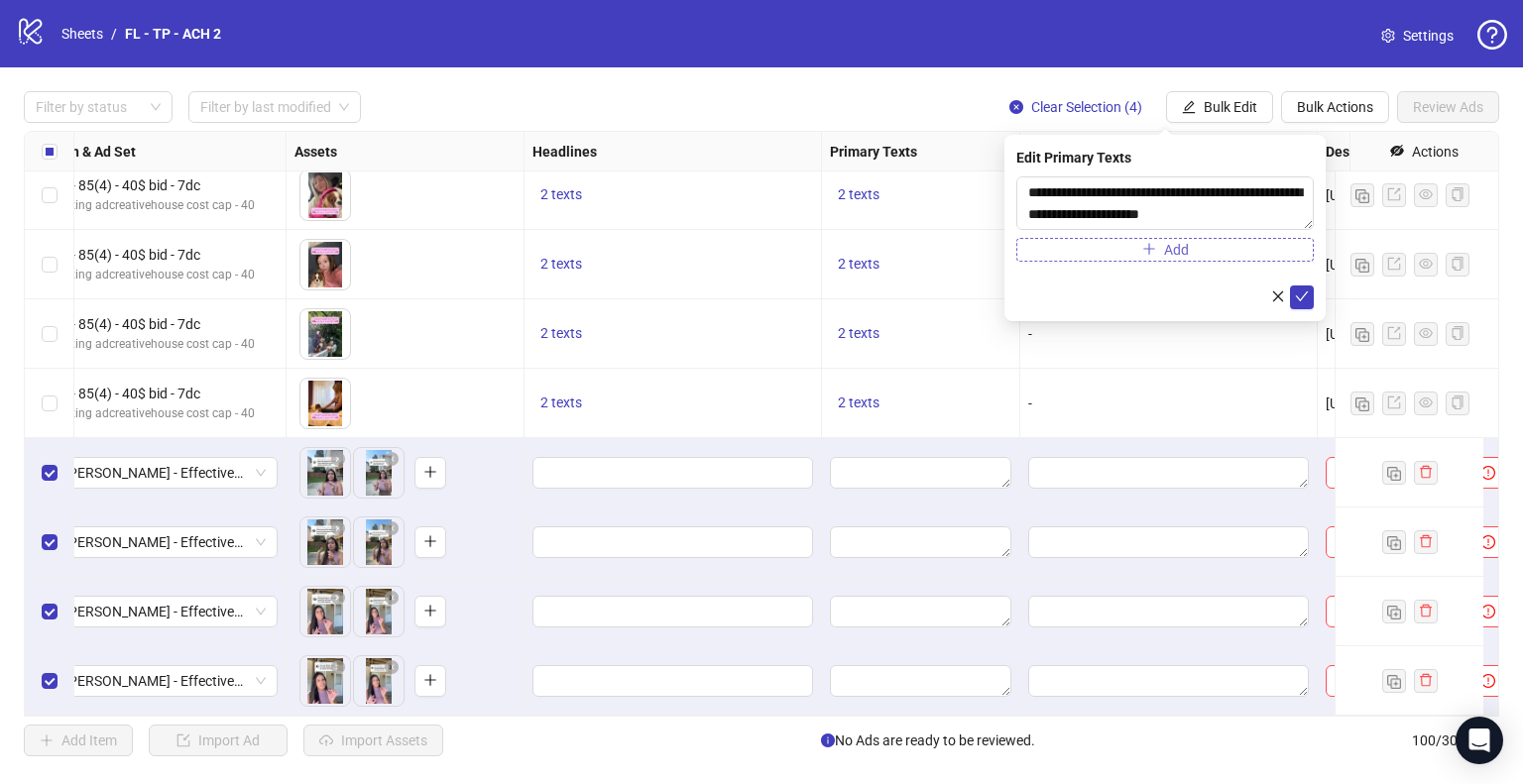 click on "Add" at bounding box center [1165, 250] 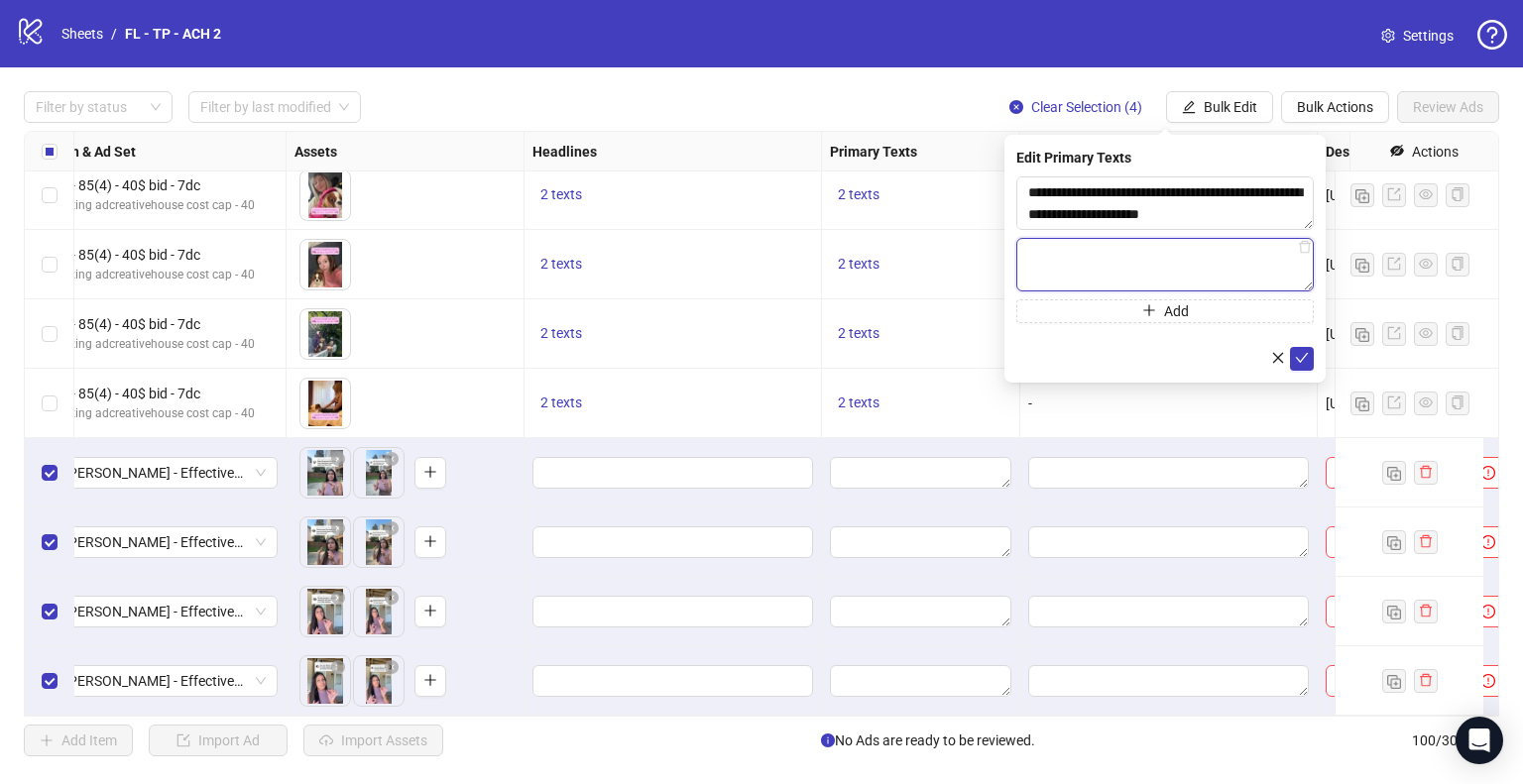 click at bounding box center (1165, 265) 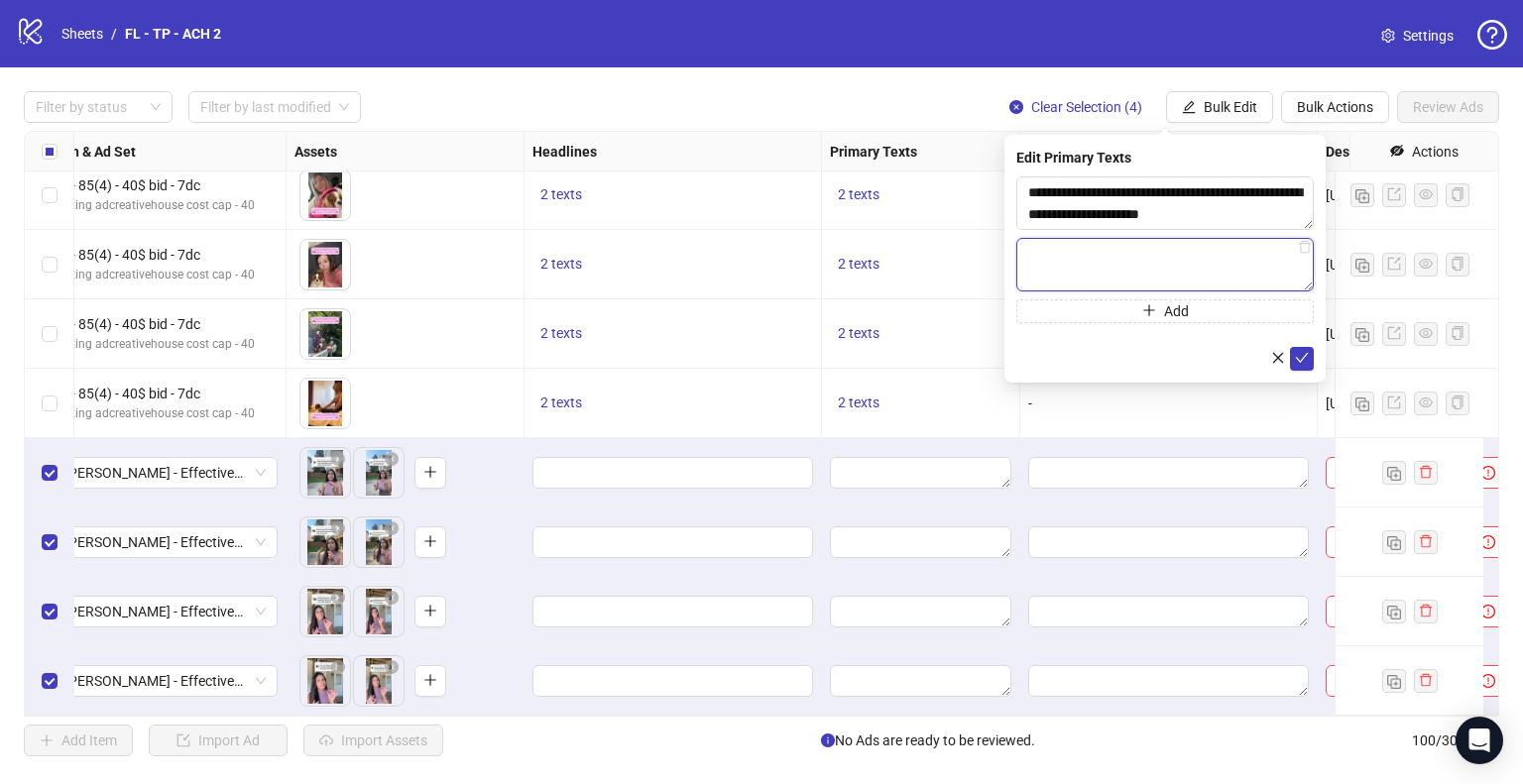 paste on "**********" 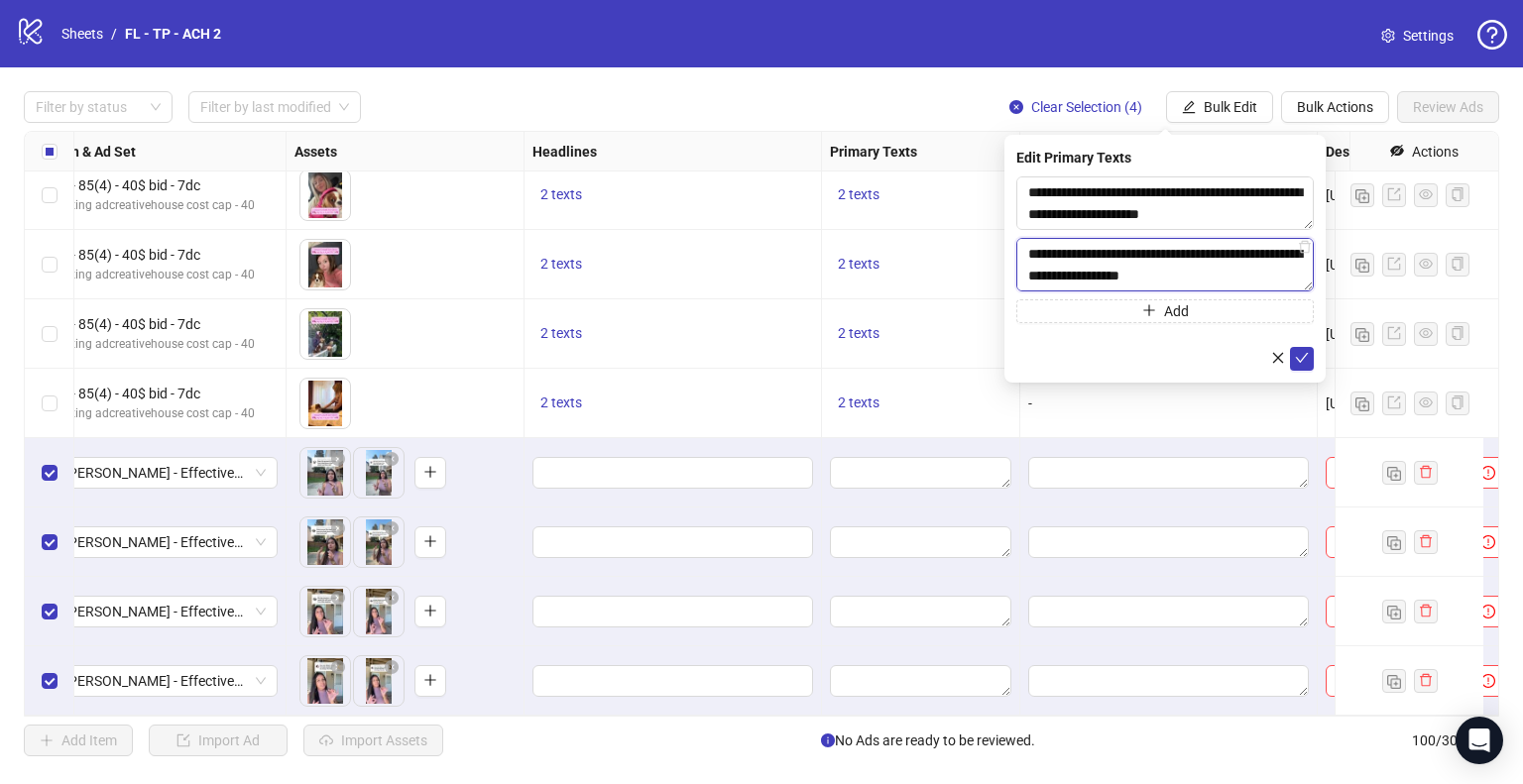 scroll, scrollTop: 321, scrollLeft: 0, axis: vertical 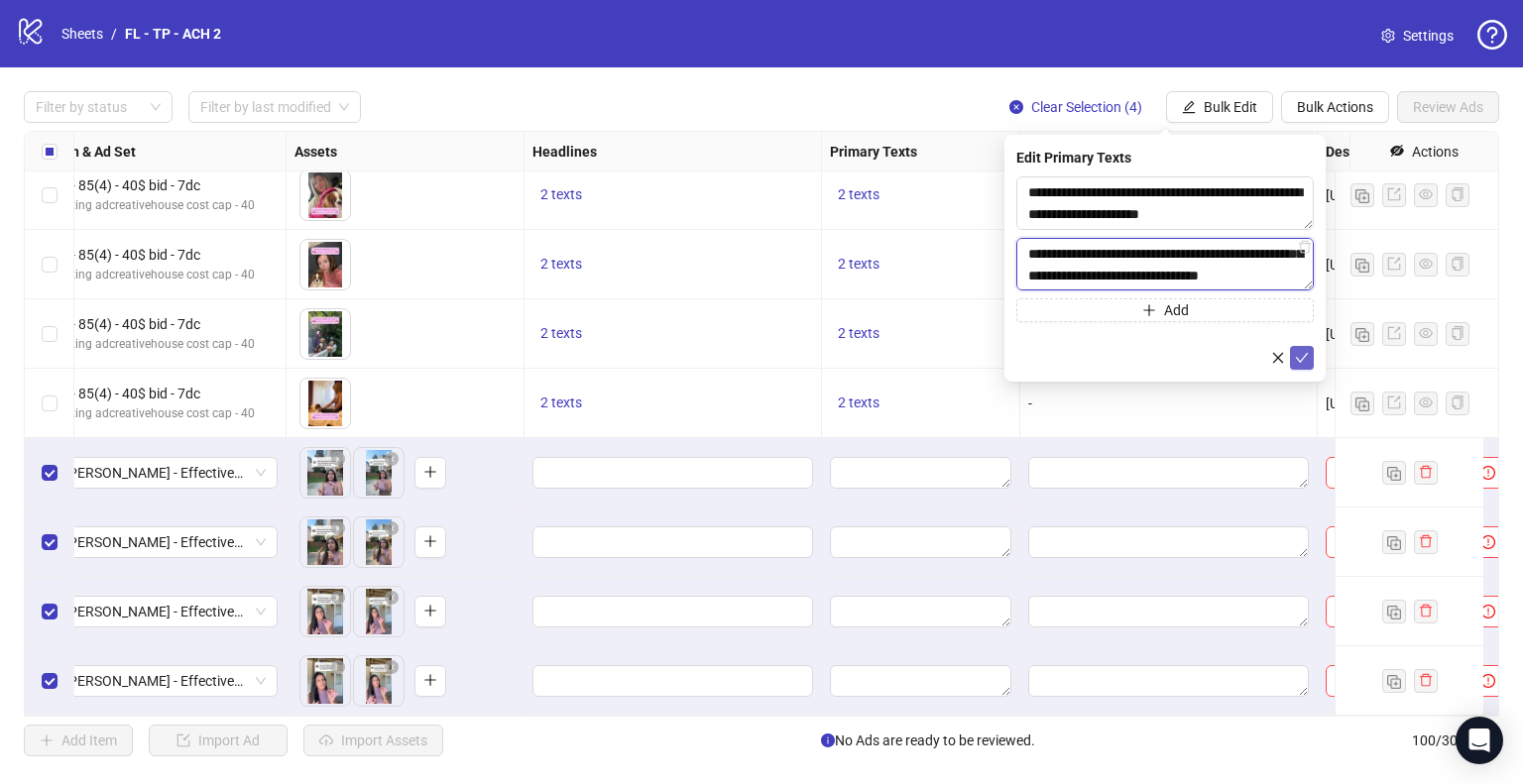 type on "**********" 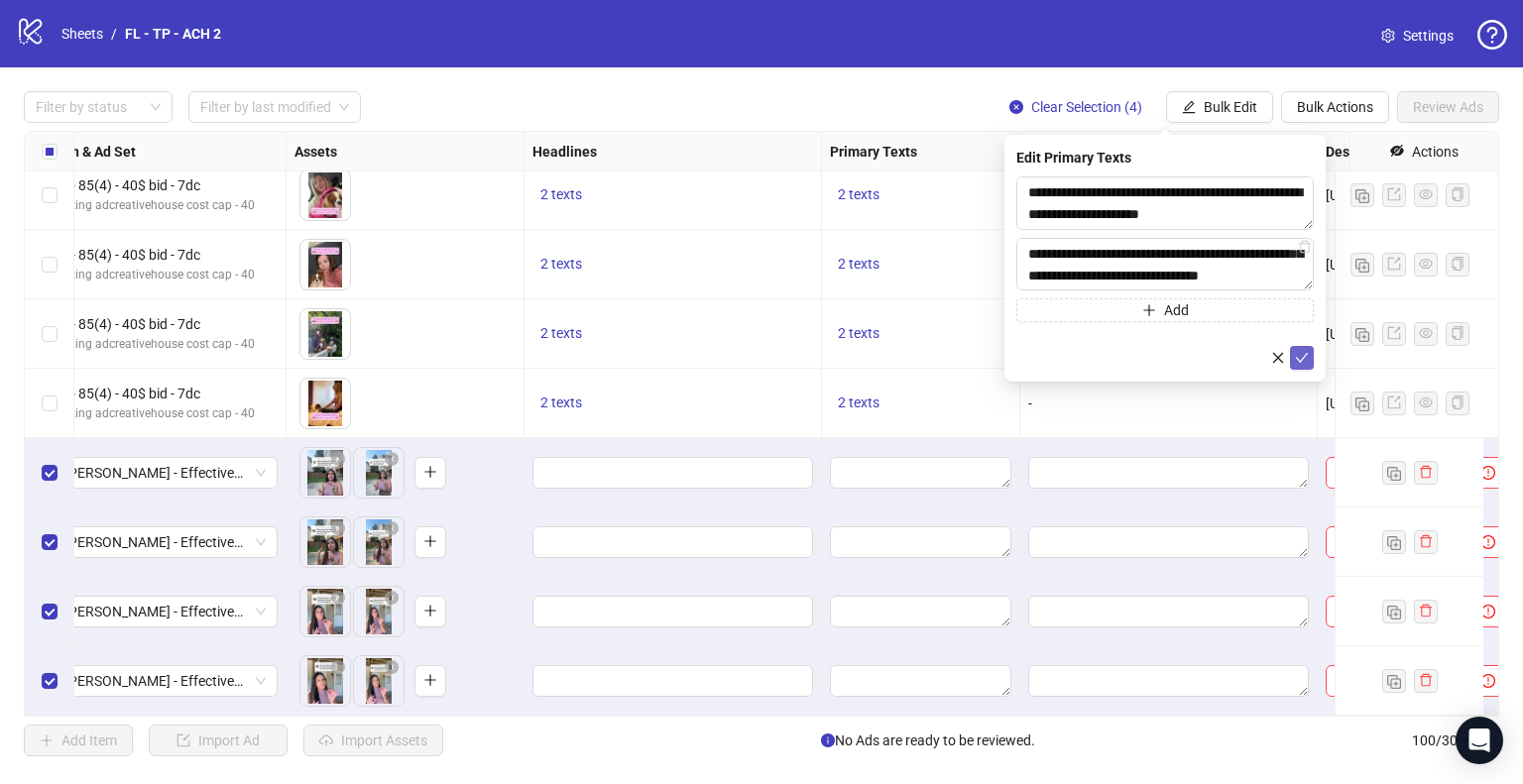 click 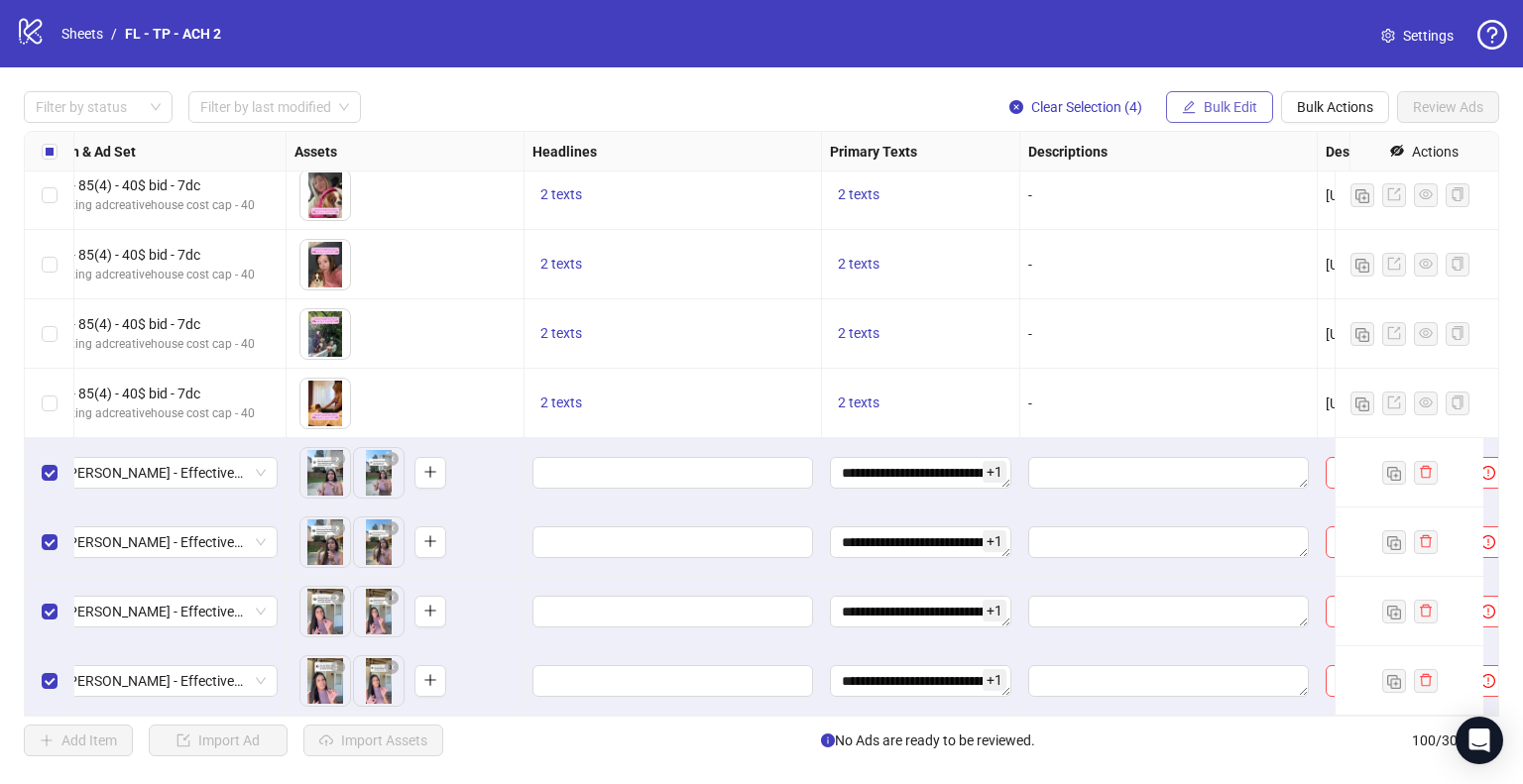 click on "Bulk Edit" at bounding box center [1230, 107] 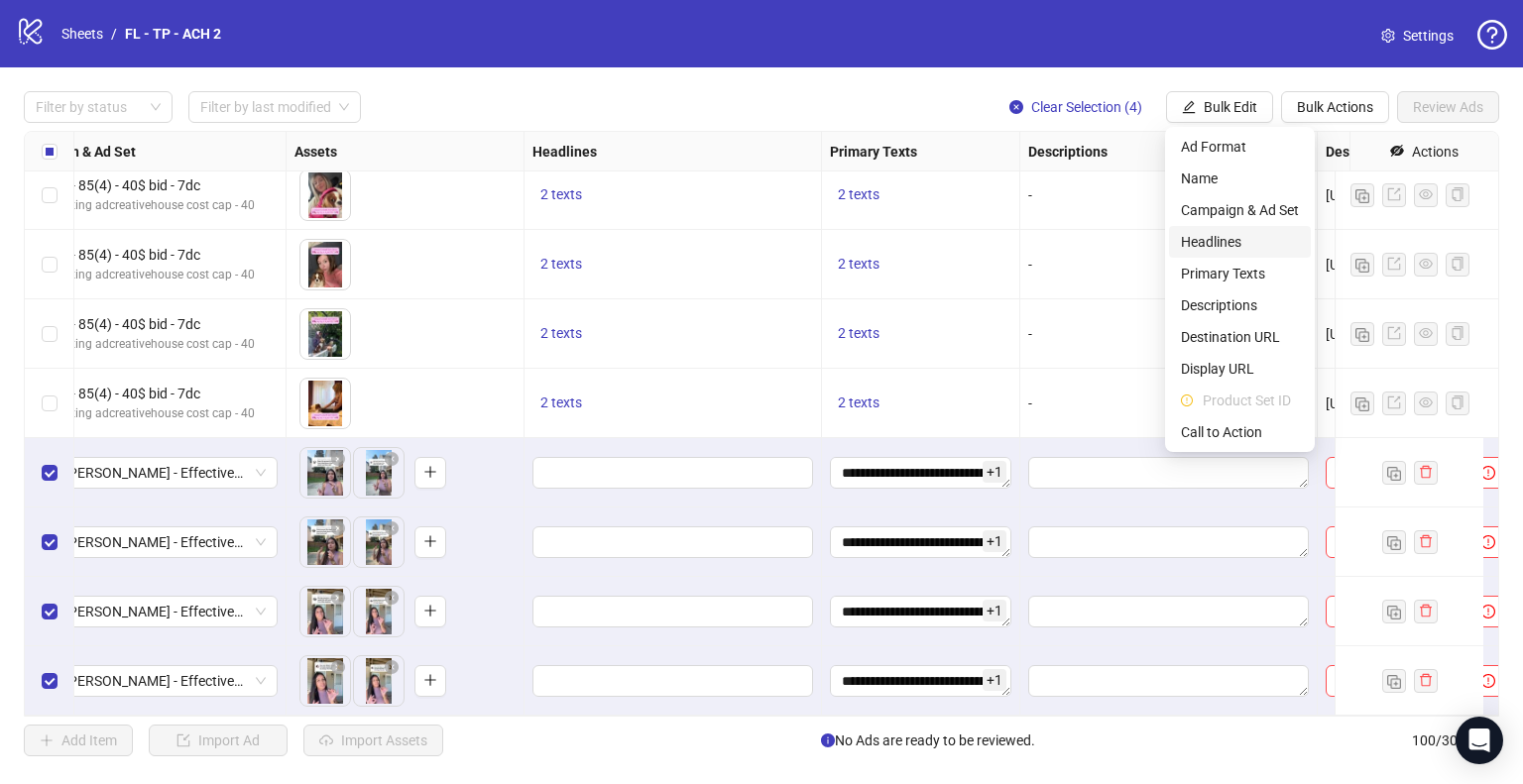 click on "Headlines" at bounding box center [1239, 242] 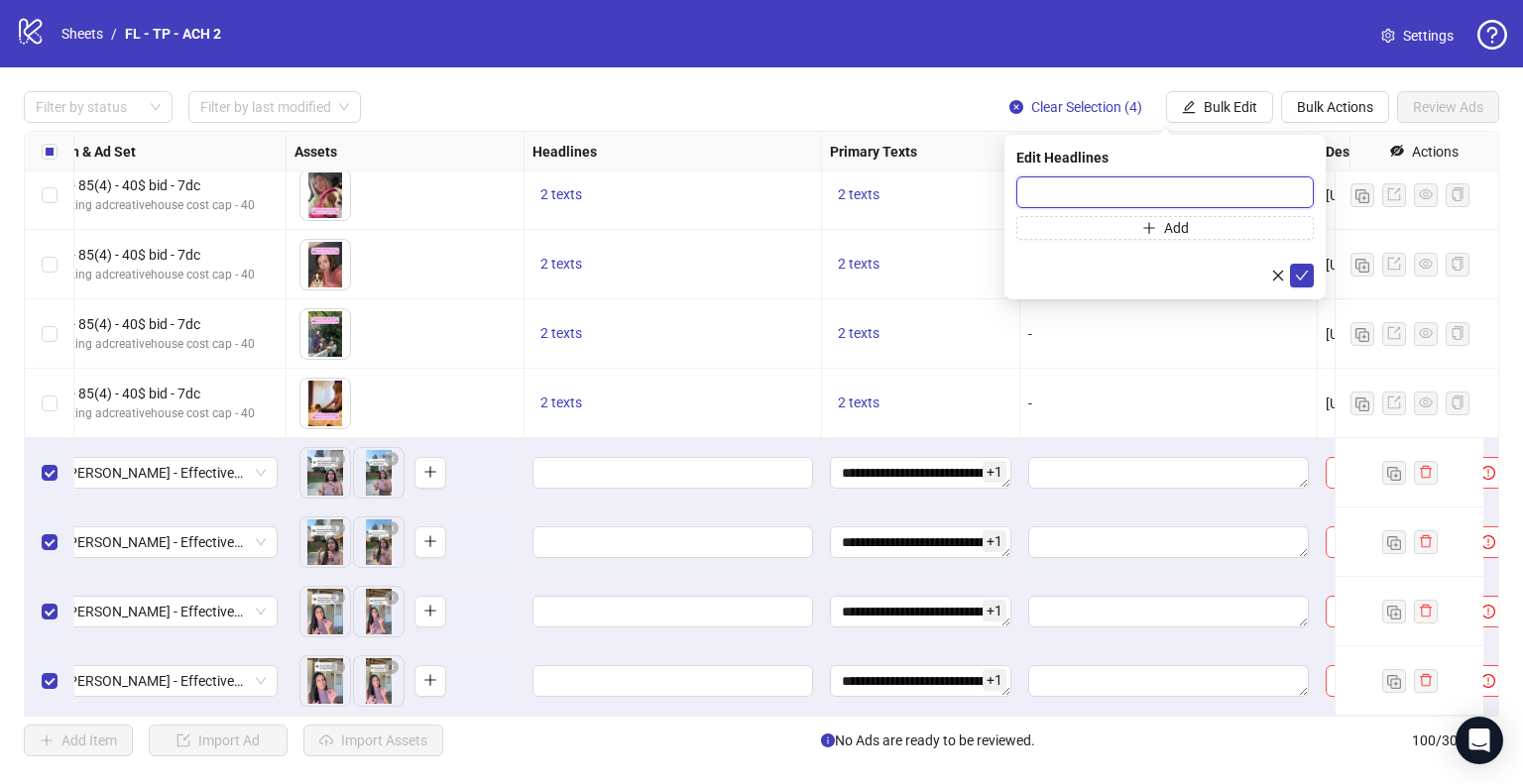 click at bounding box center (1165, 192) 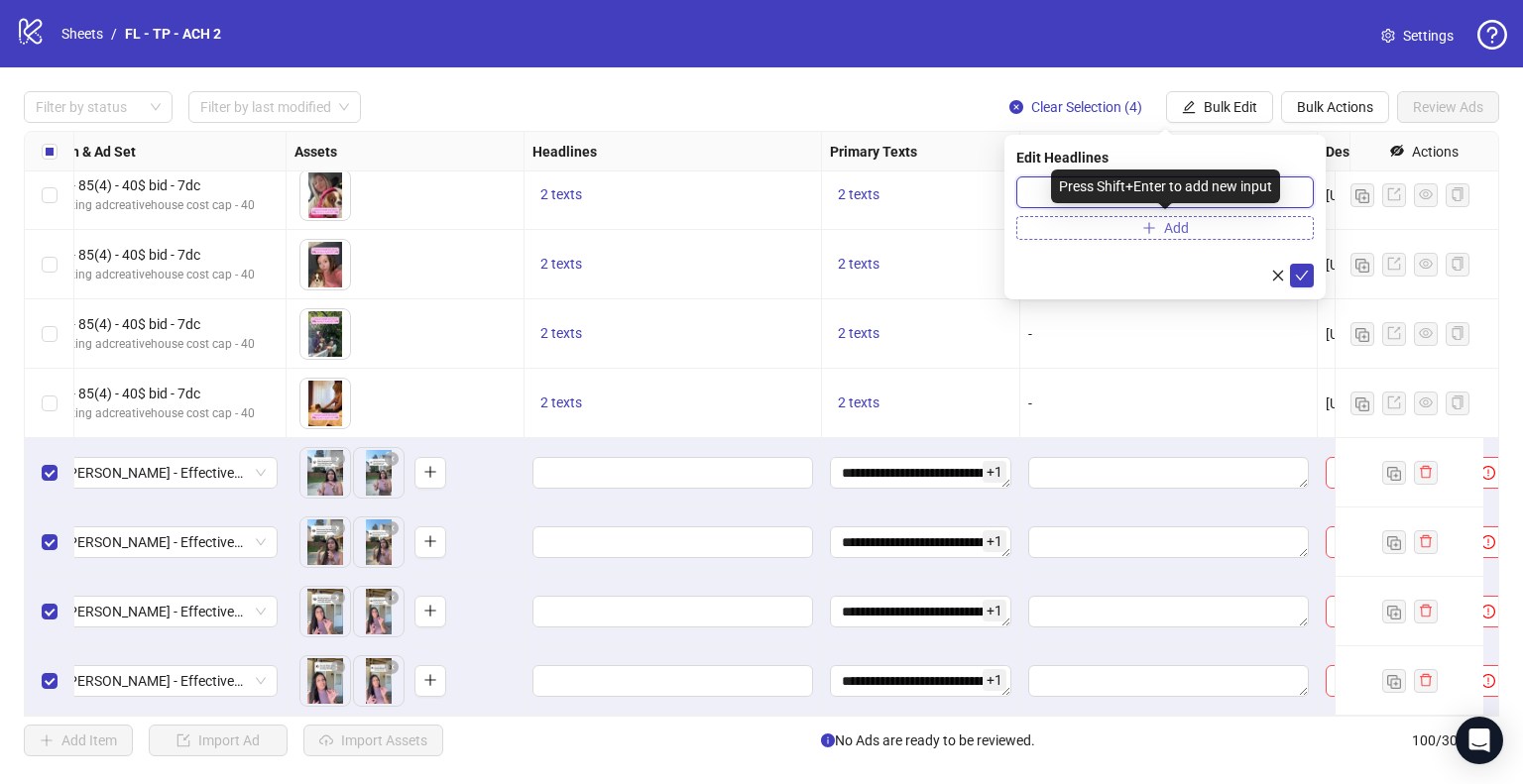 paste on "**********" 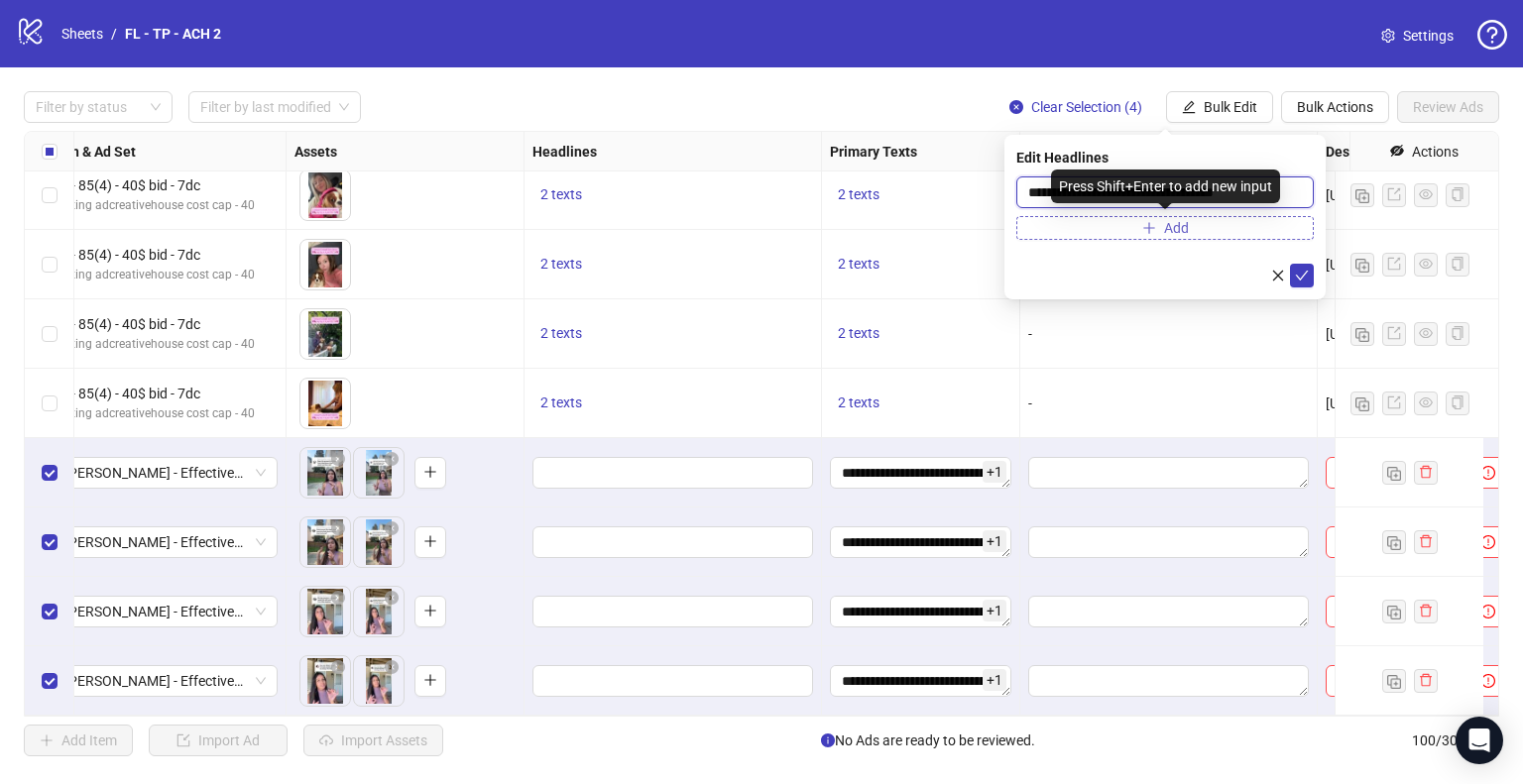 type on "**********" 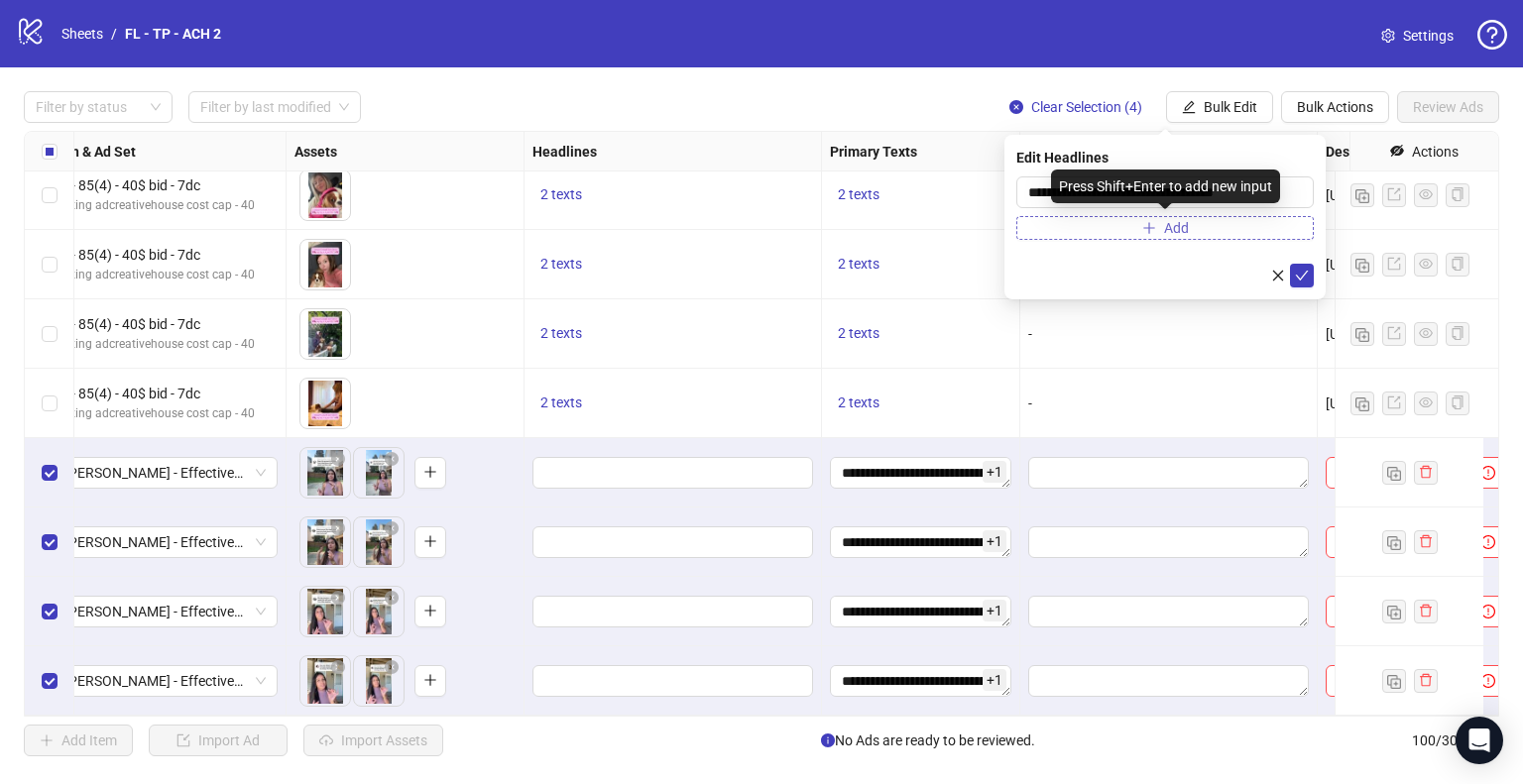 click on "Add" at bounding box center (1165, 228) 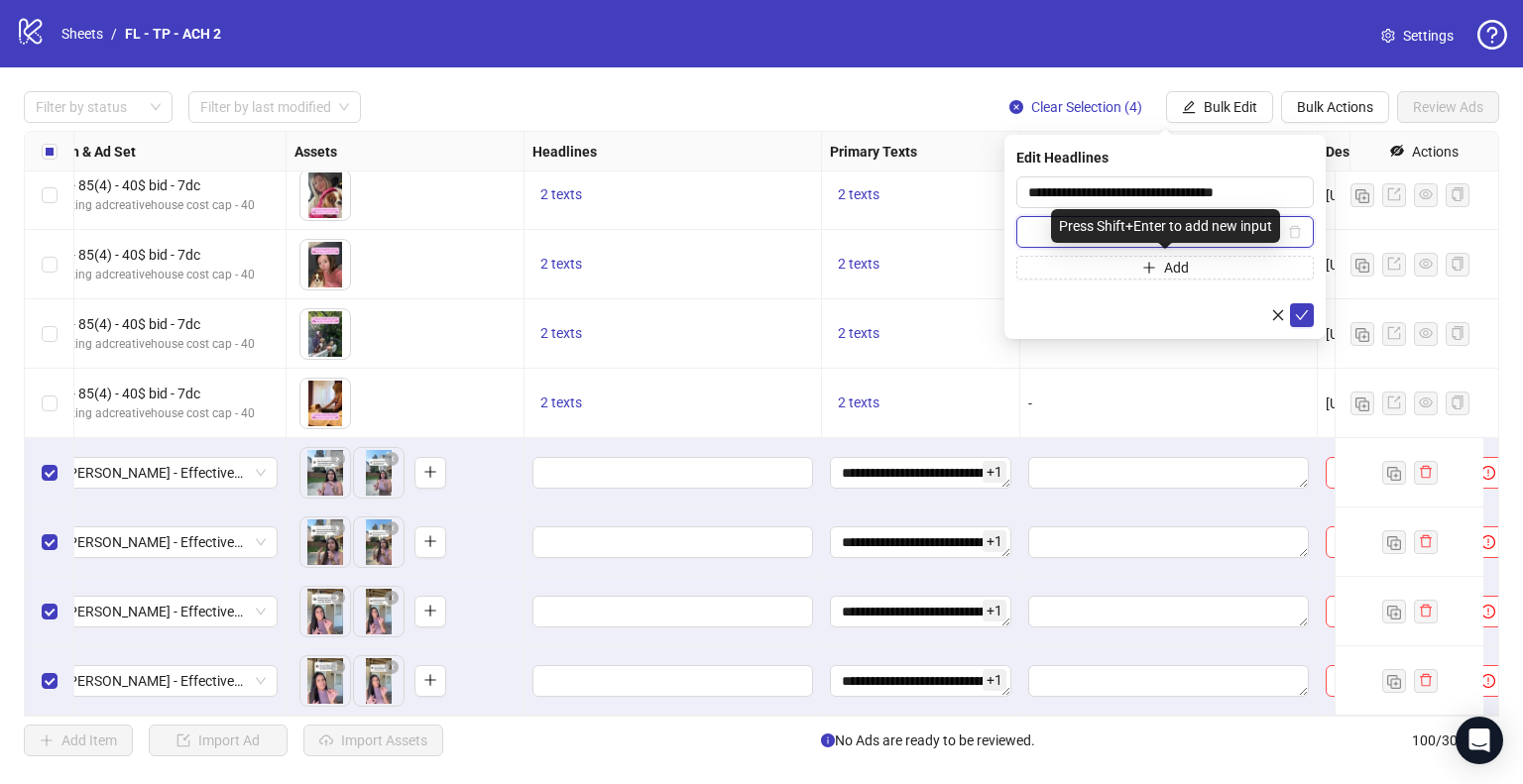 click at bounding box center (1156, 232) 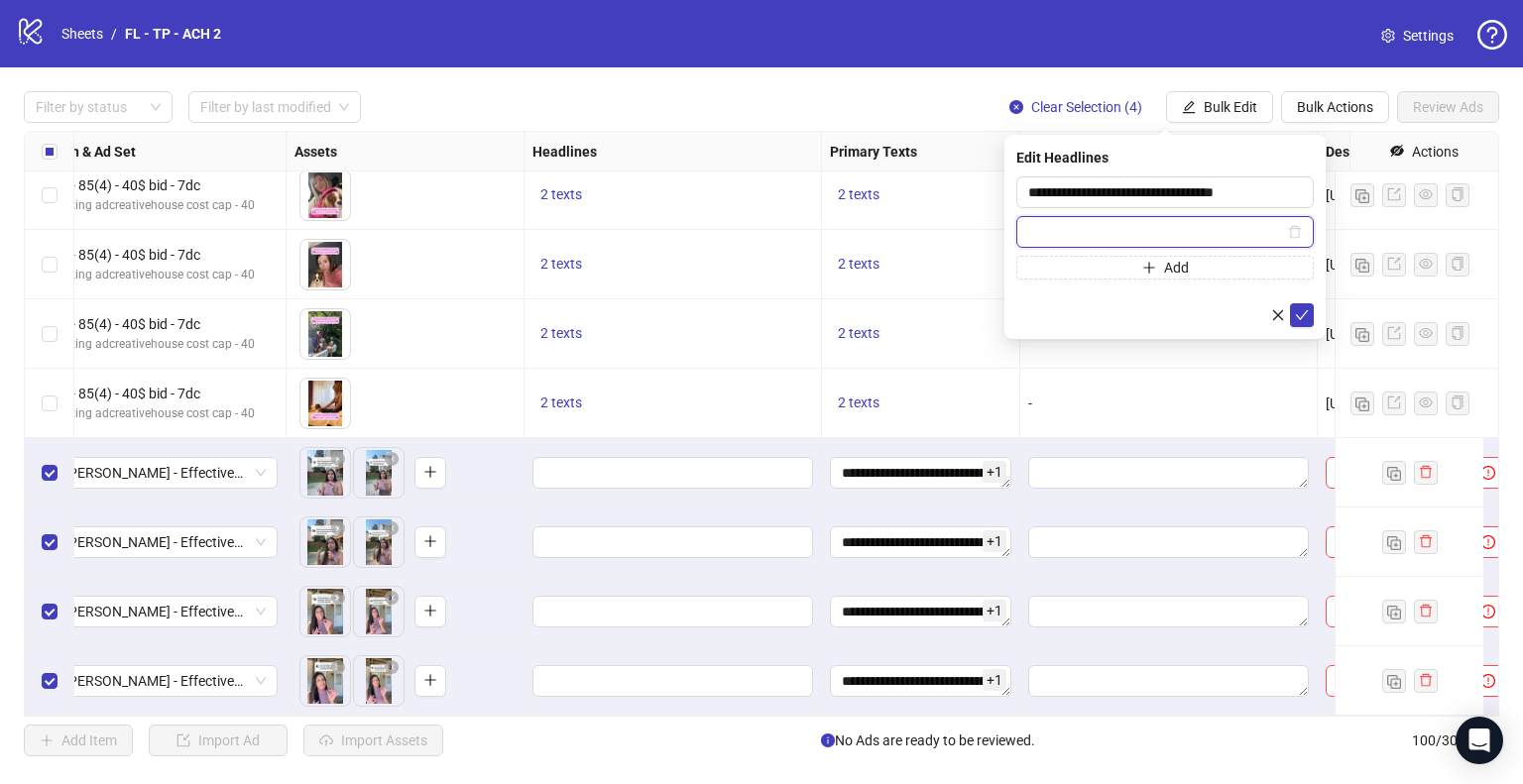 paste on "**********" 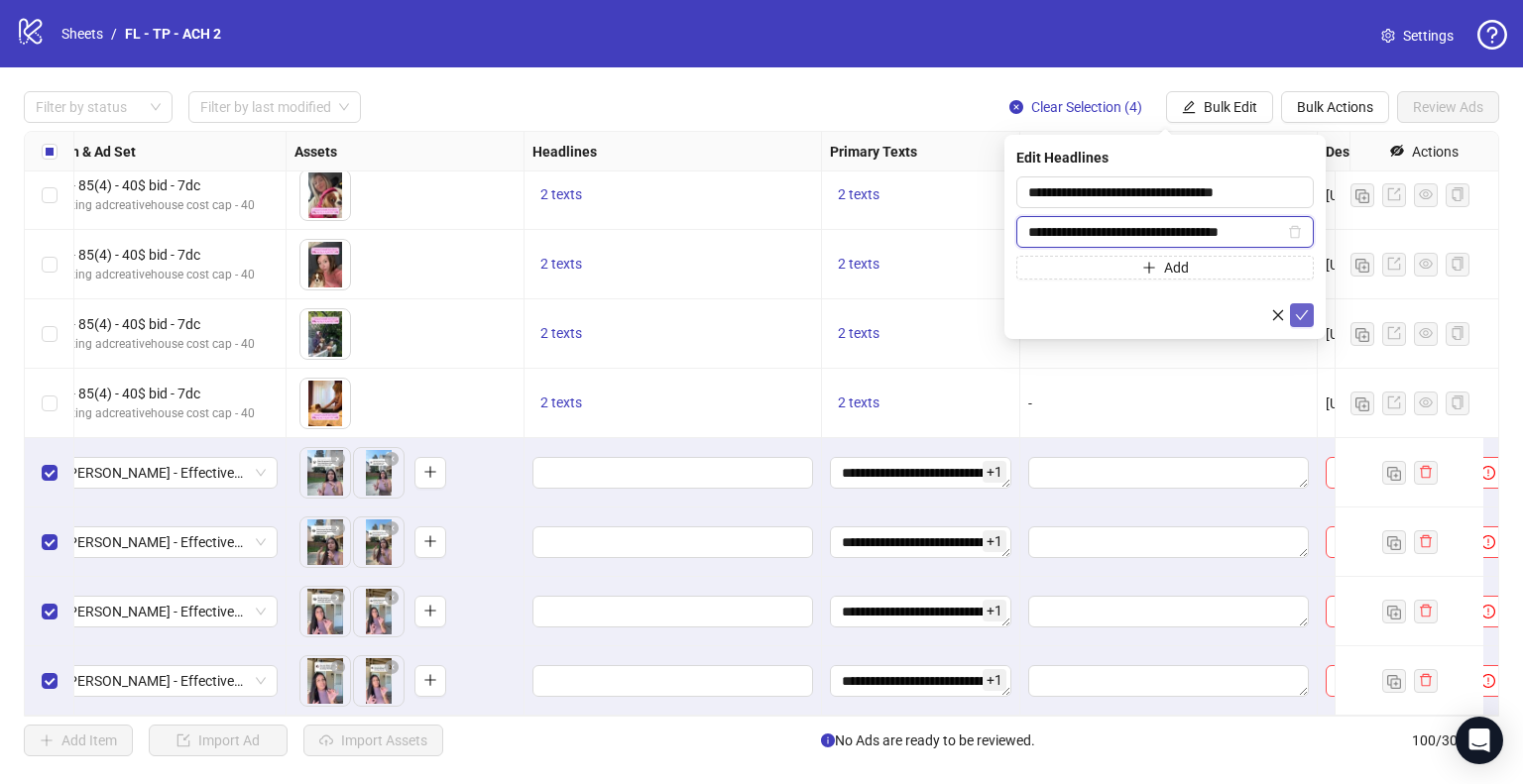 type on "**********" 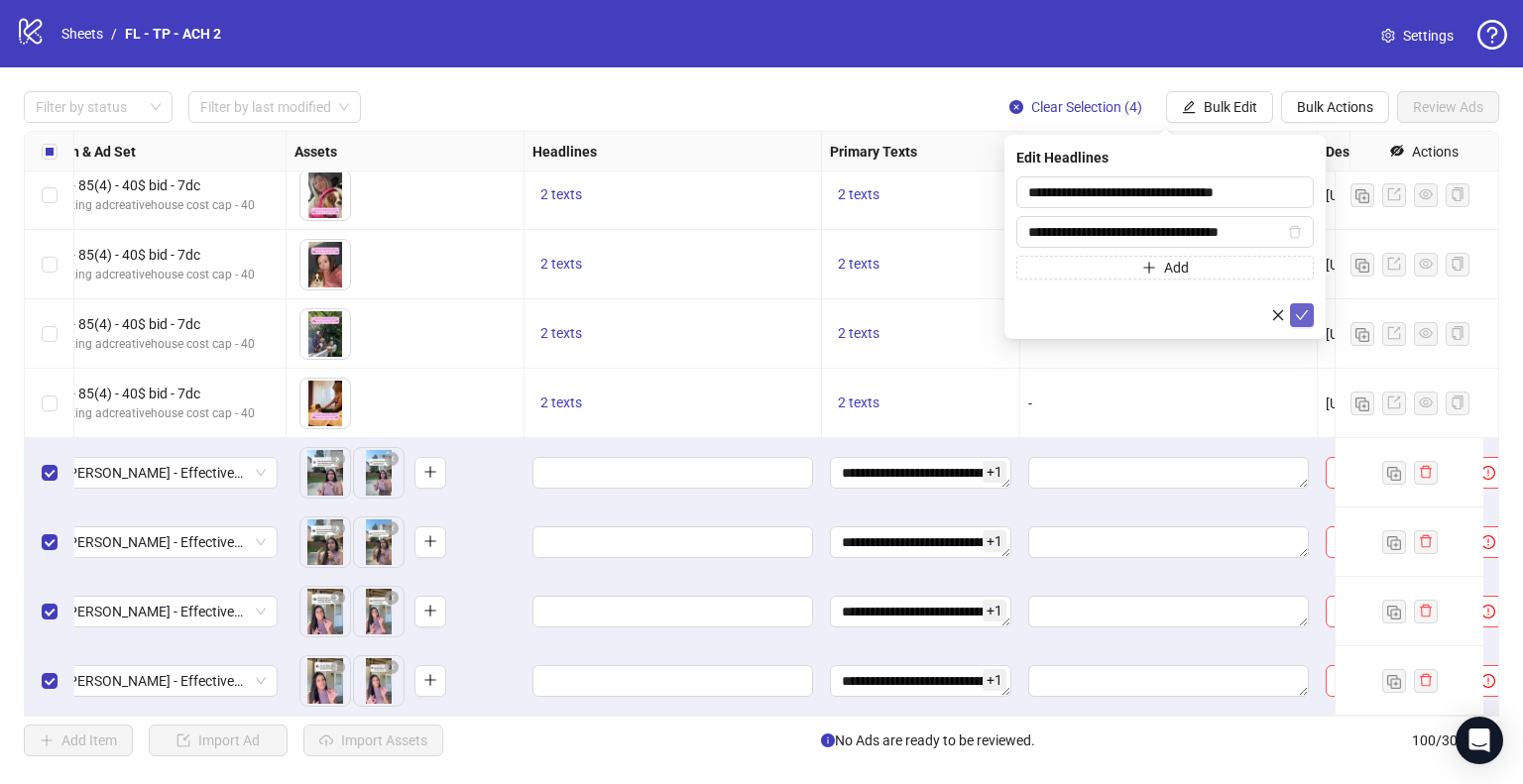 click 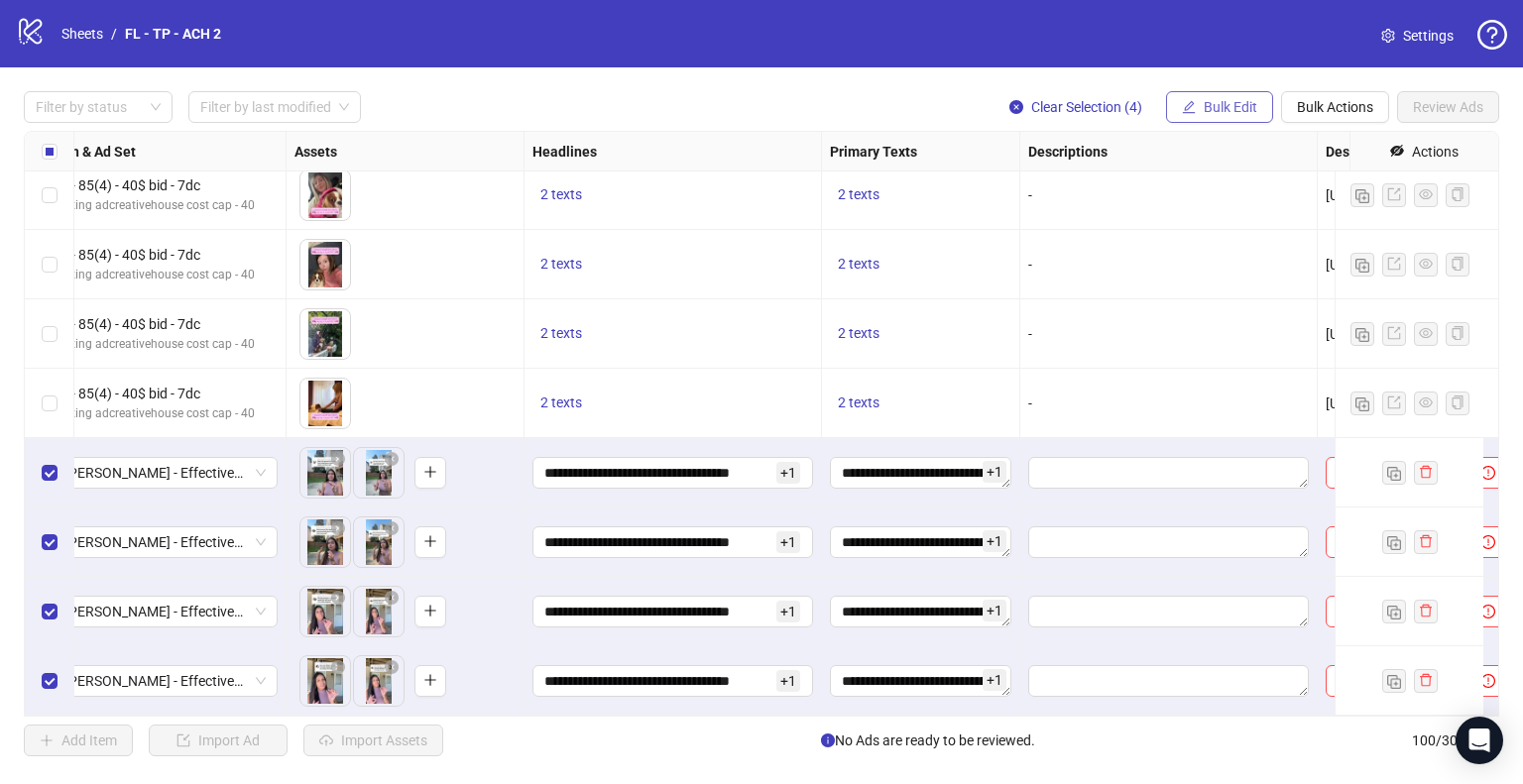 click on "Bulk Edit" at bounding box center [1230, 107] 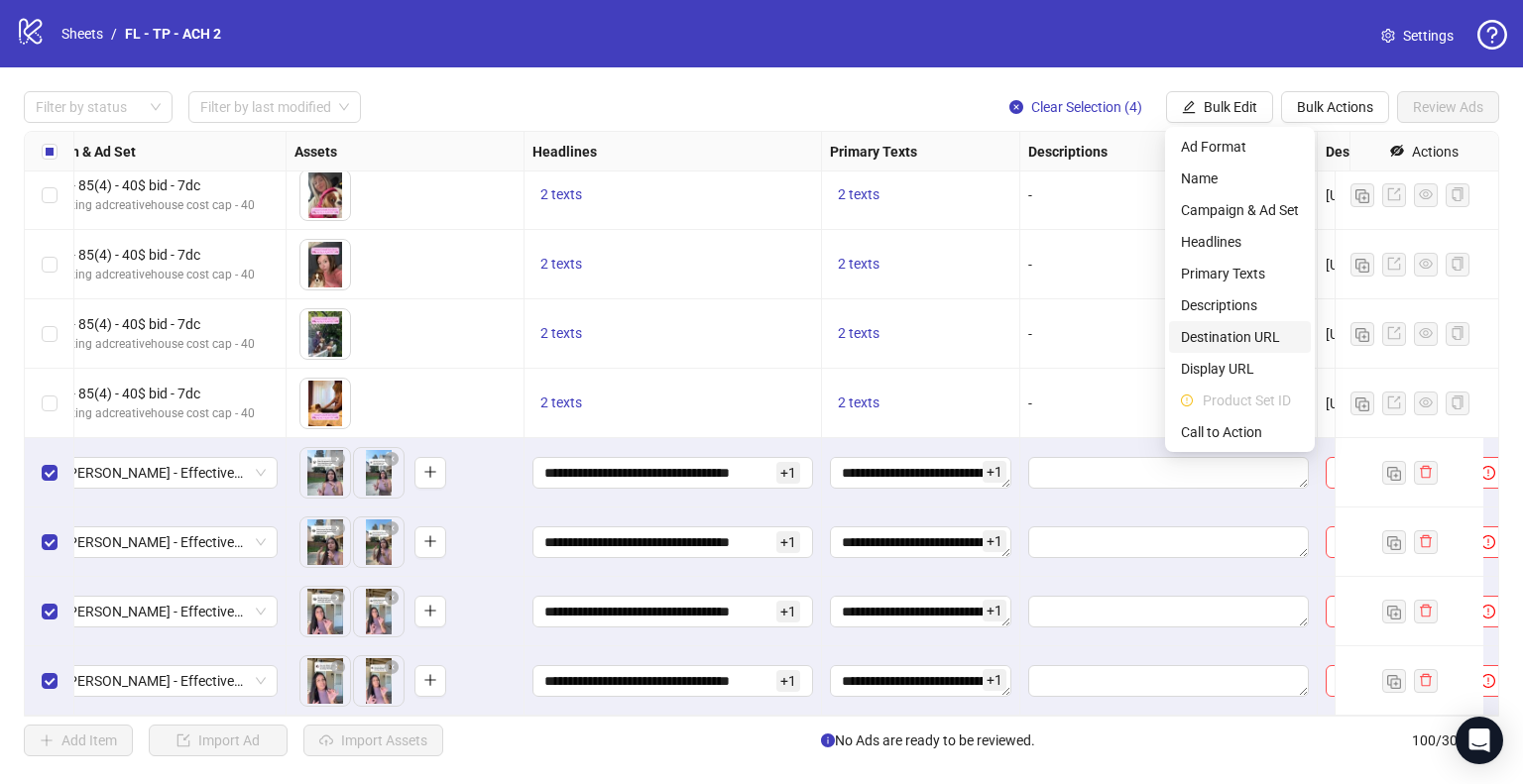 click on "Destination URL" at bounding box center [1239, 337] 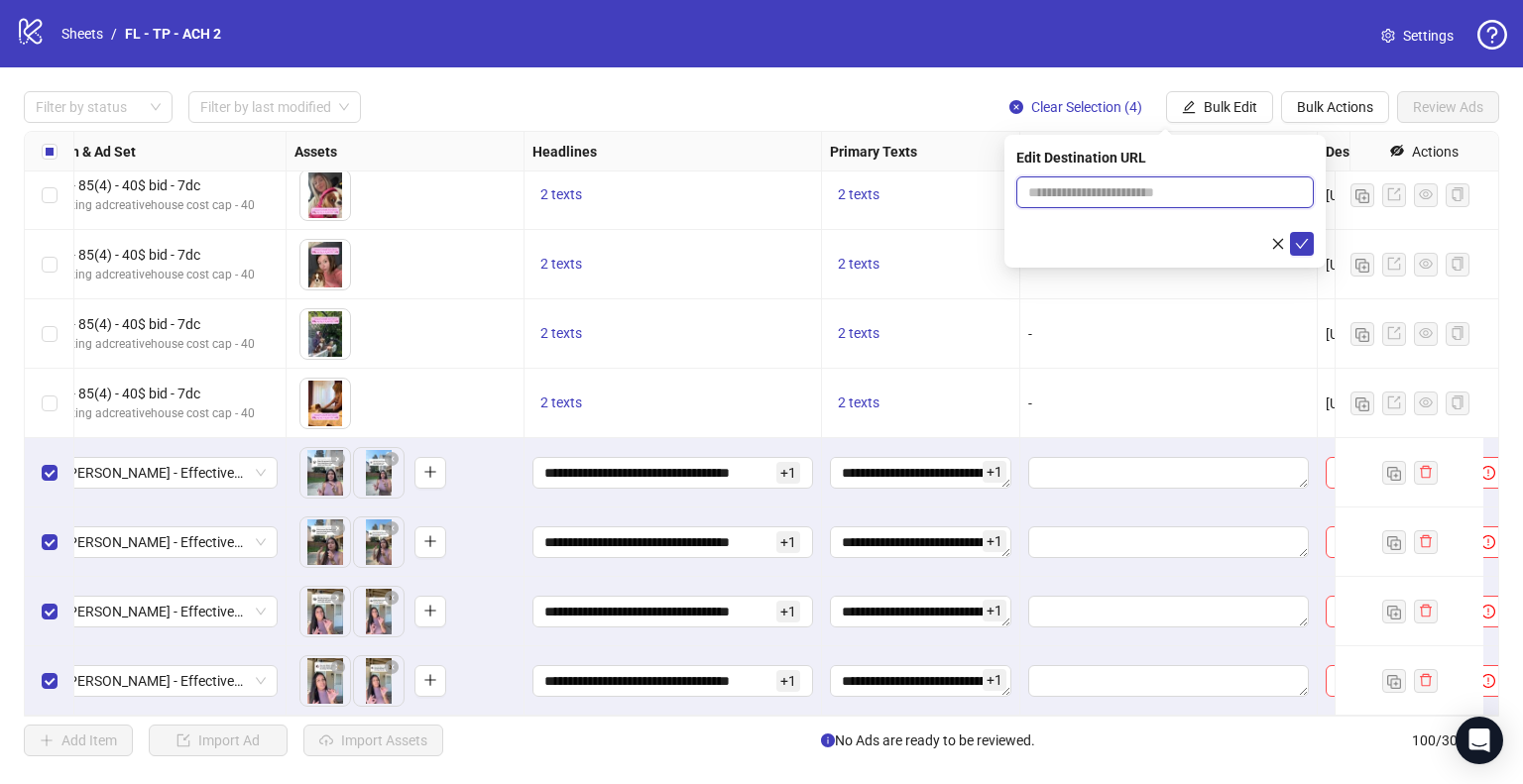click at bounding box center [1157, 192] 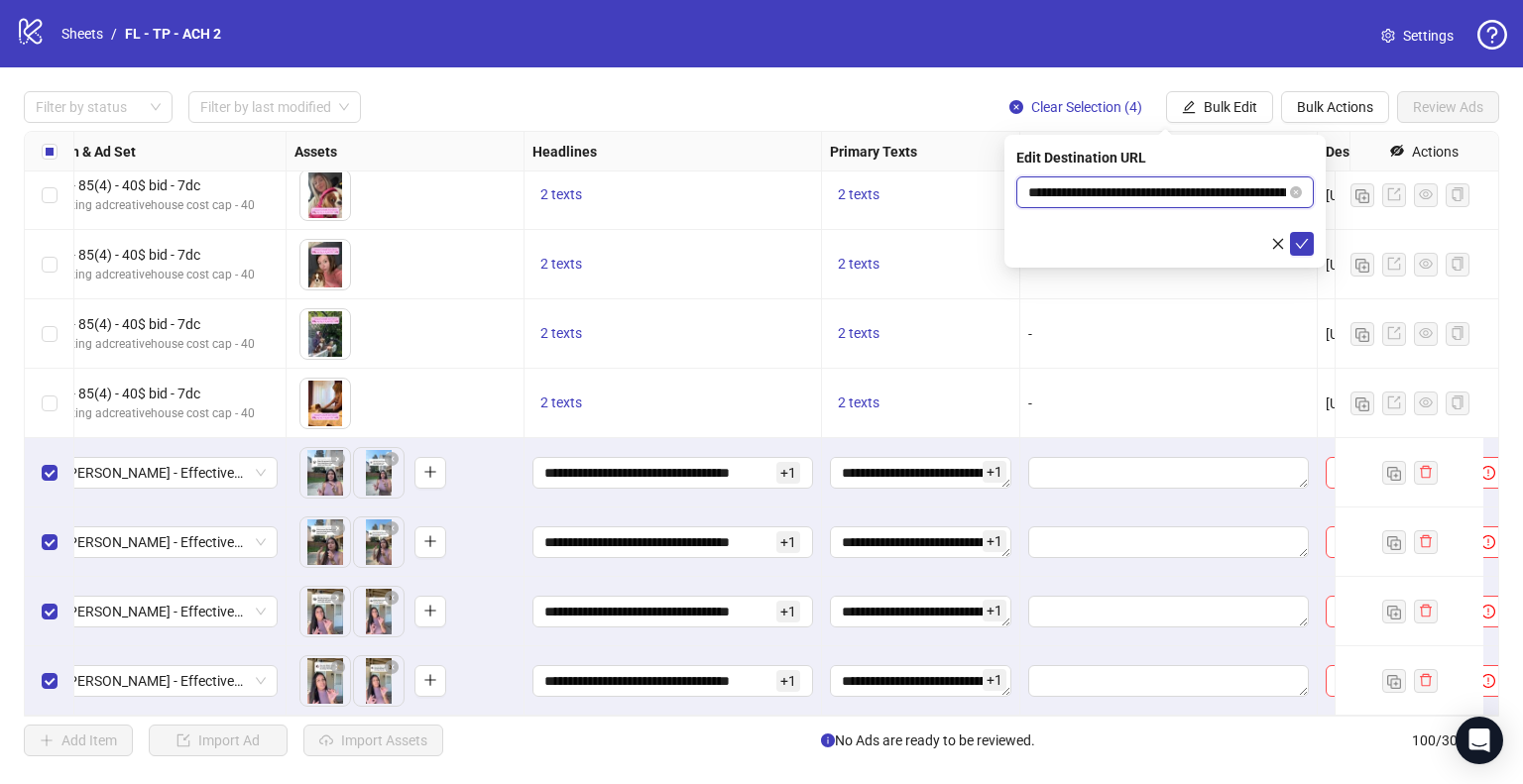 click on "**********" at bounding box center (1157, 192) 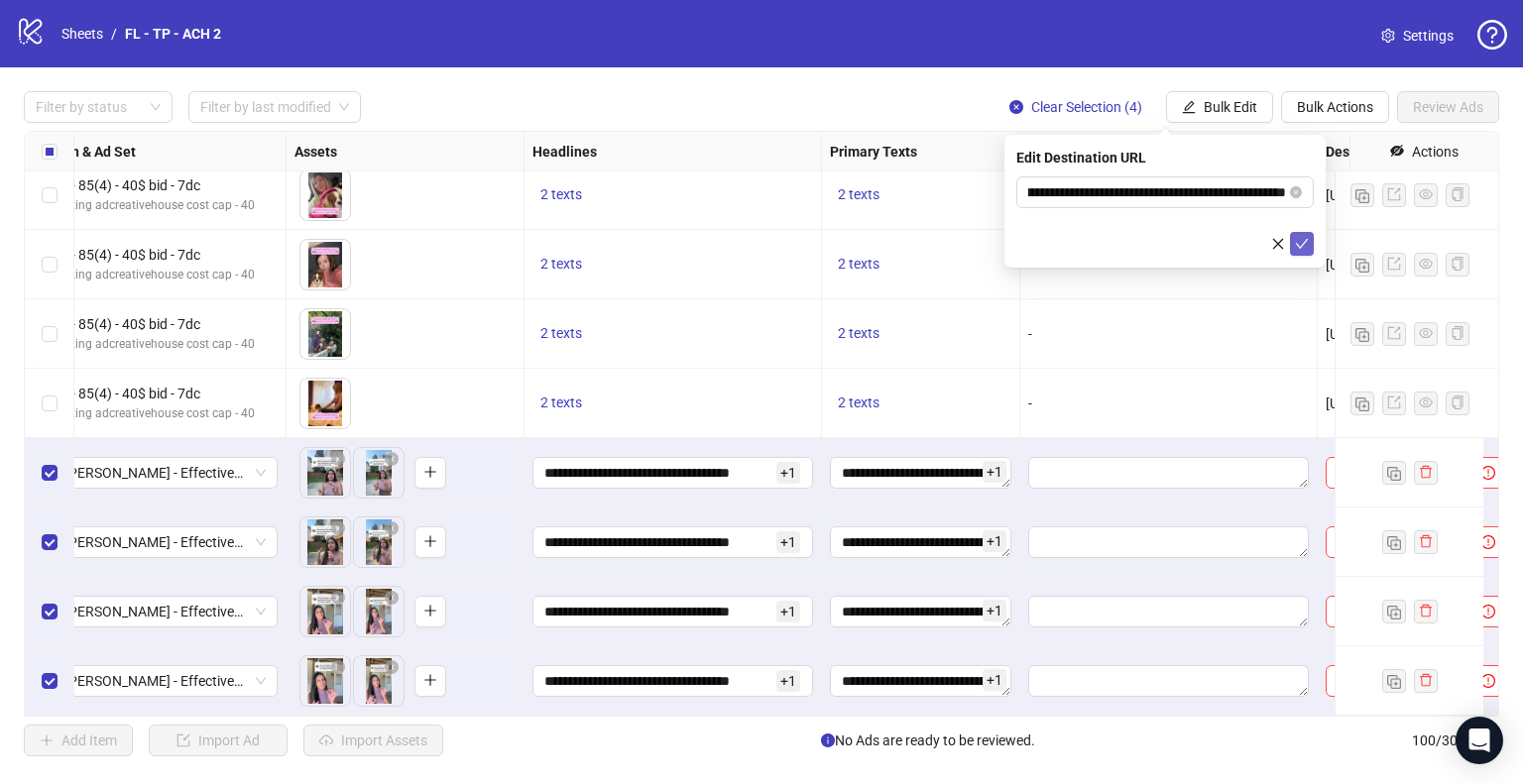 click 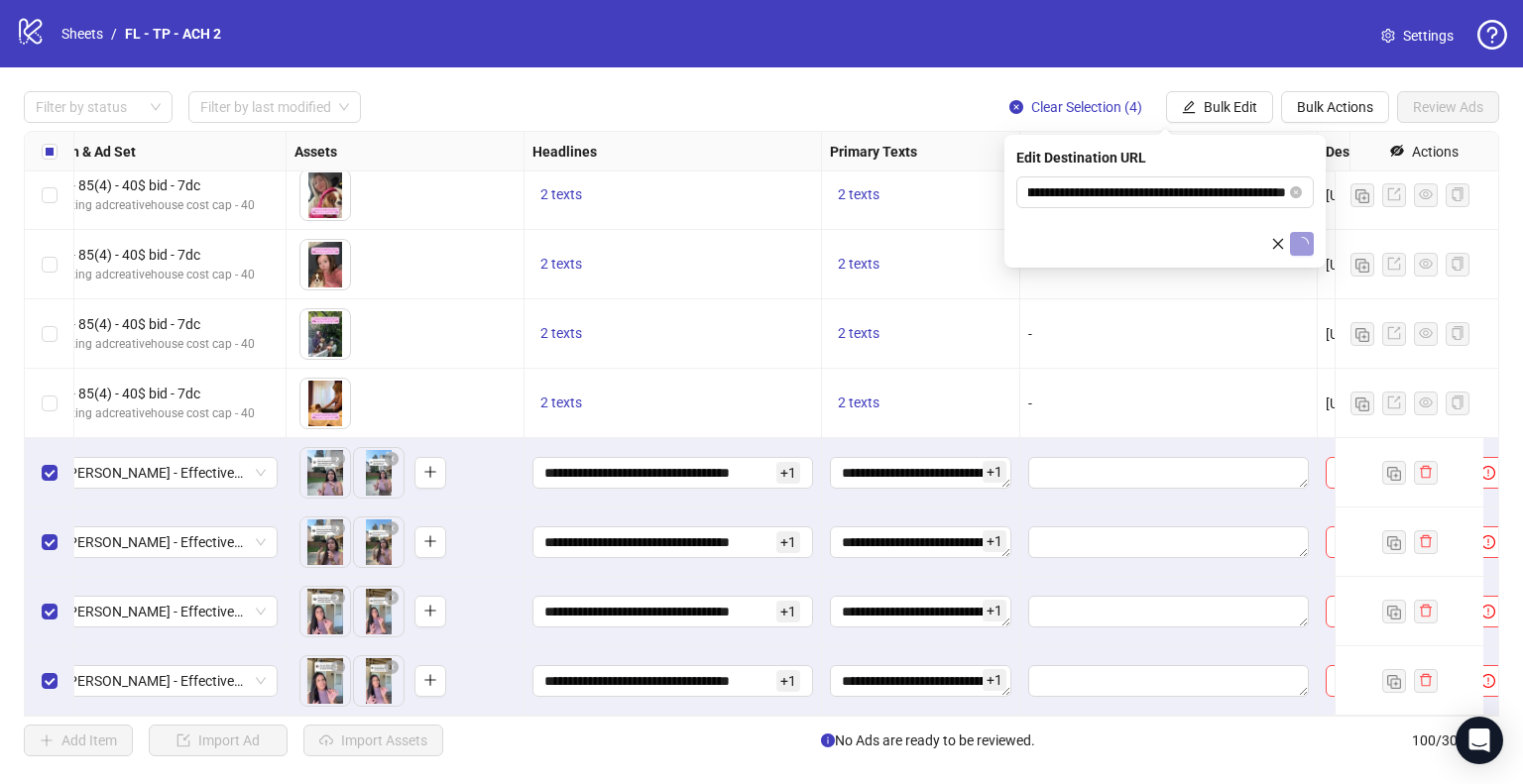 scroll, scrollTop: 0, scrollLeft: 0, axis: both 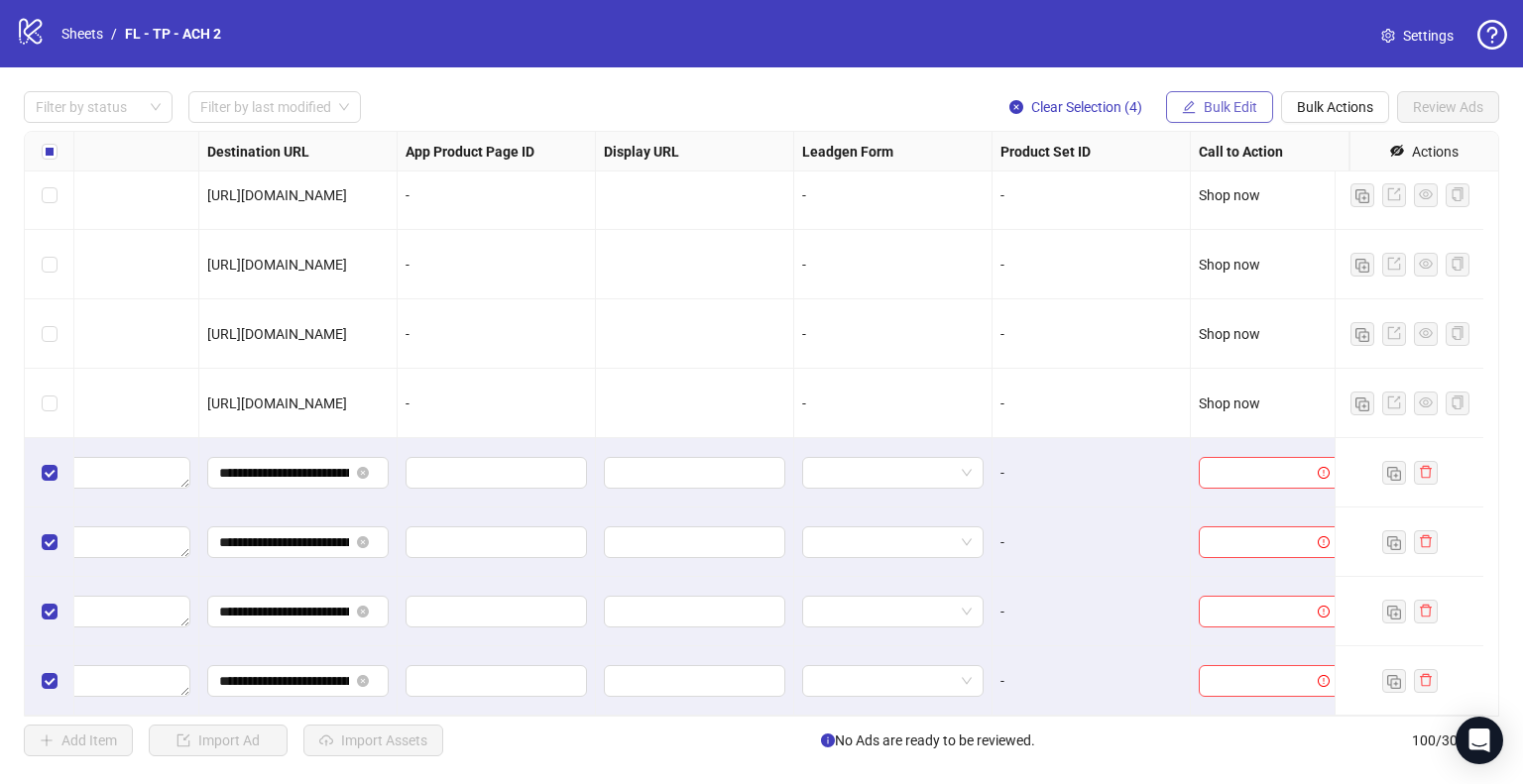 click on "Bulk Edit" at bounding box center (1230, 107) 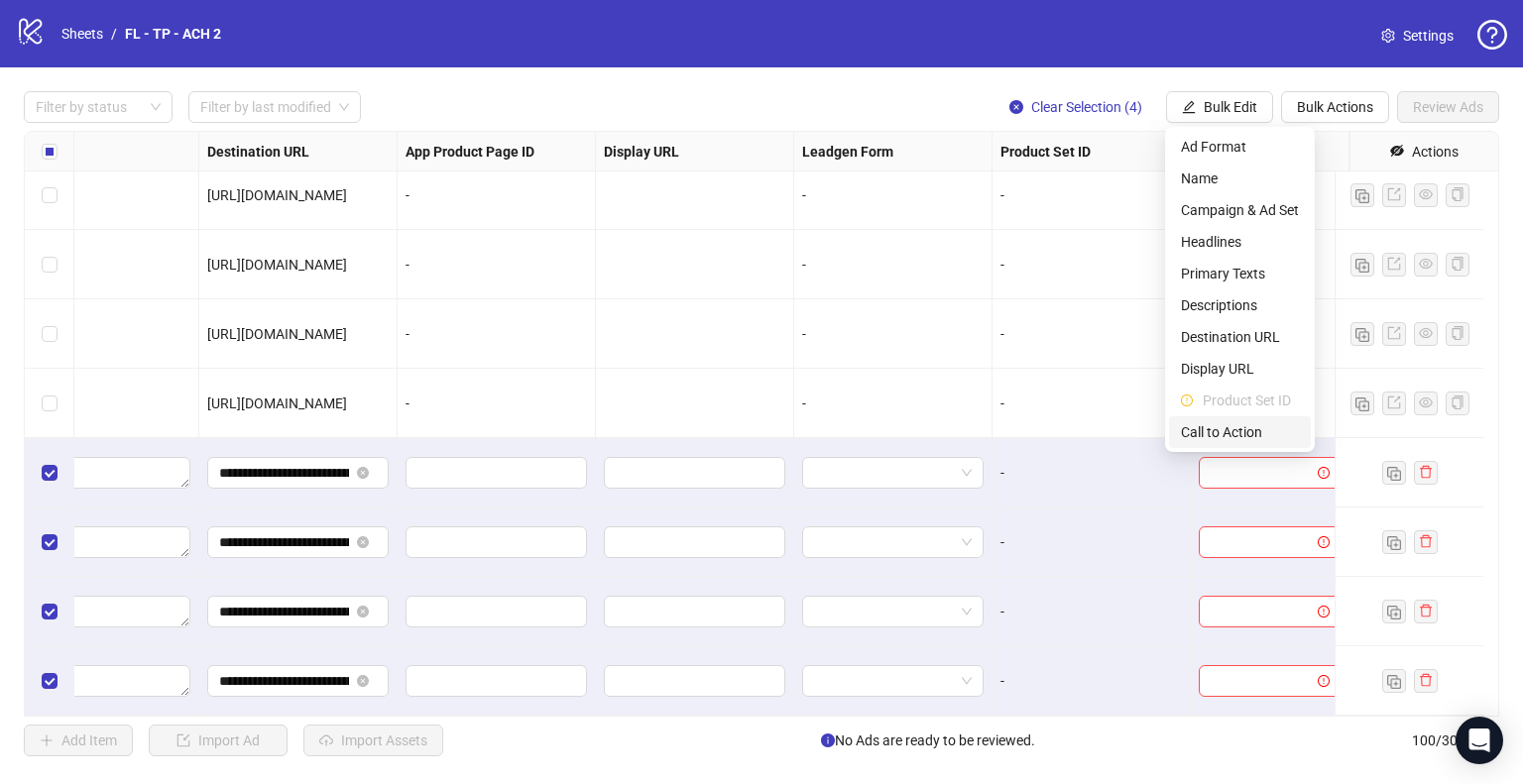 click on "Call to Action" at bounding box center [1239, 432] 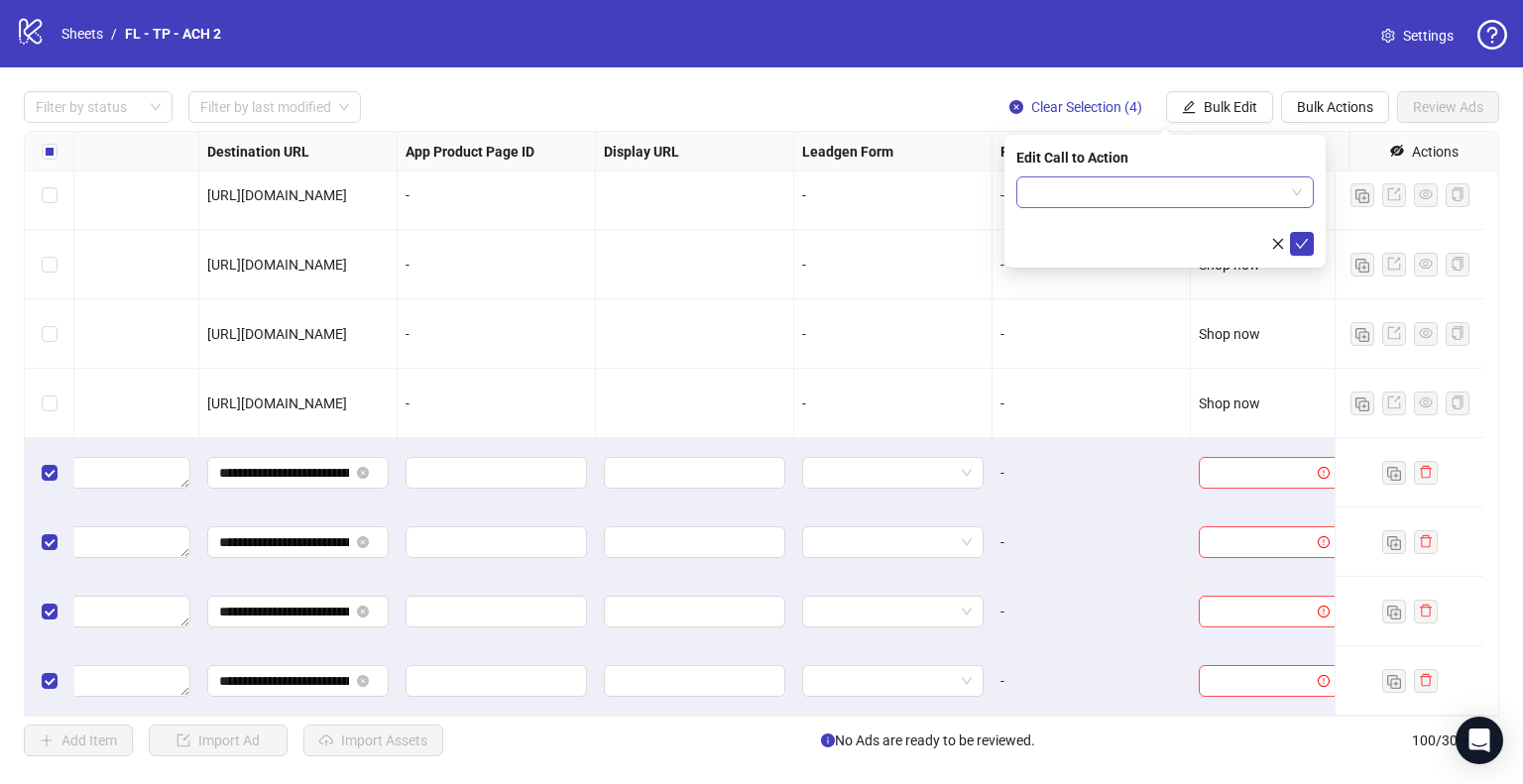 click at bounding box center (1156, 192) 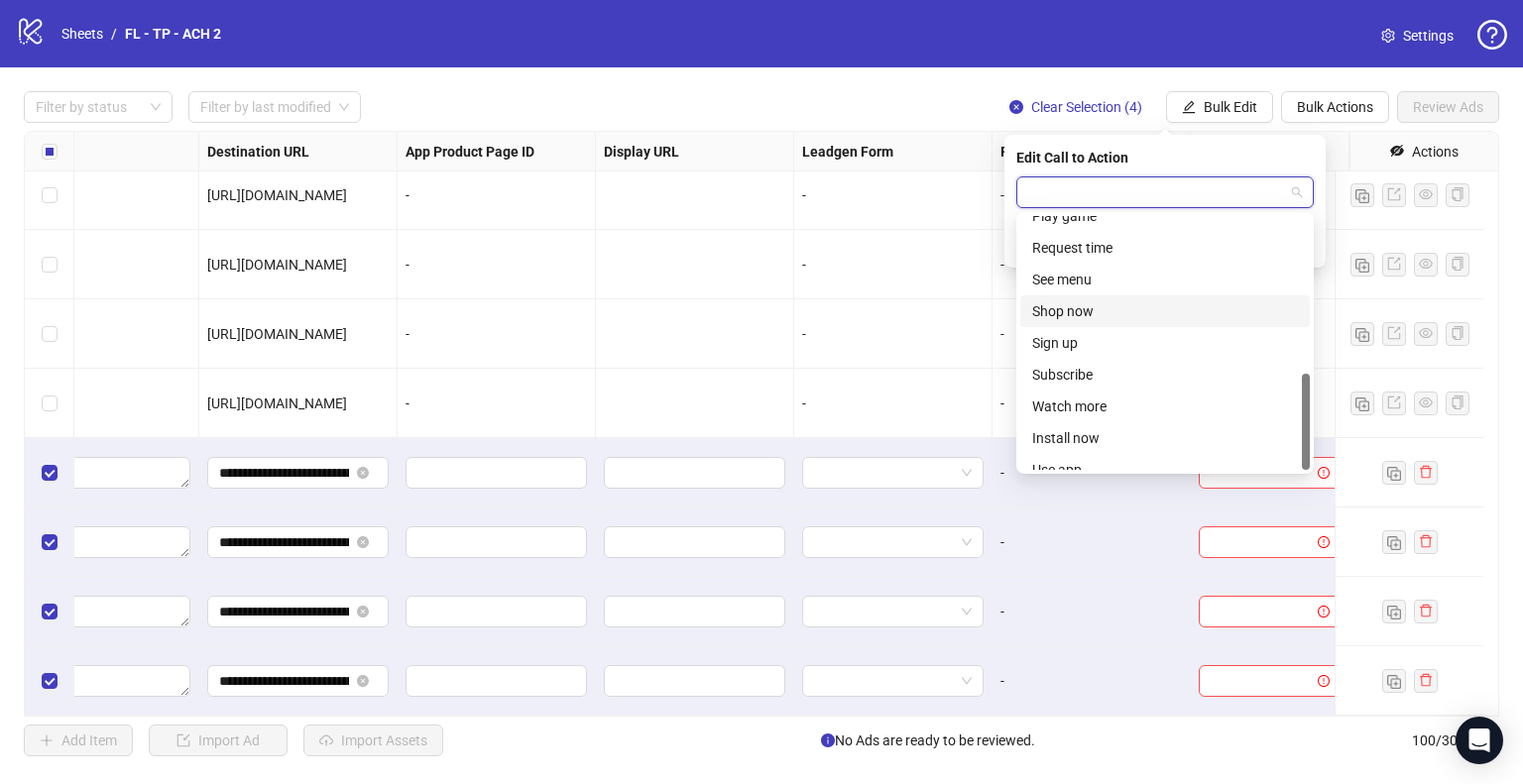 scroll, scrollTop: 412, scrollLeft: 0, axis: vertical 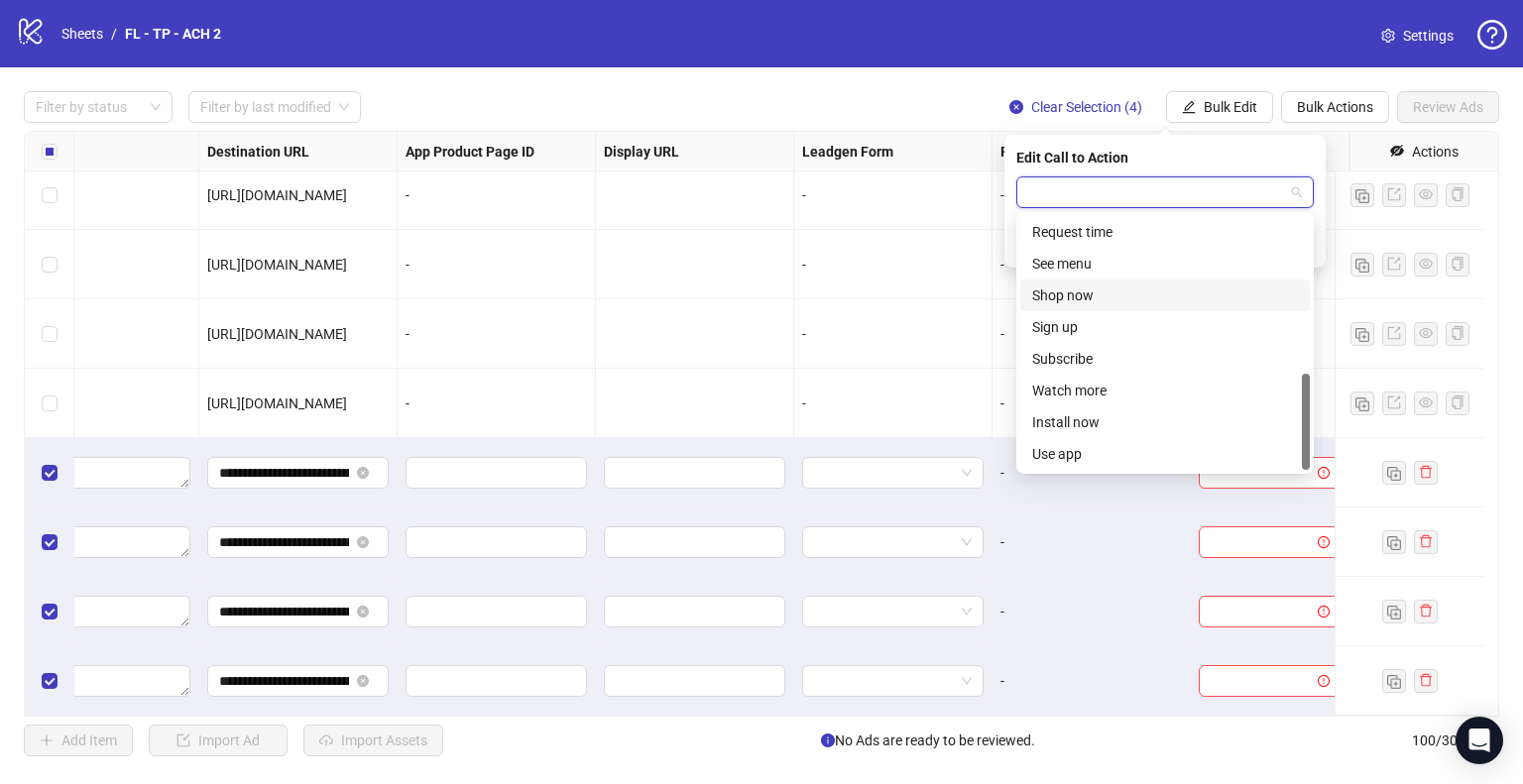 click on "Shop now" at bounding box center [1165, 295] 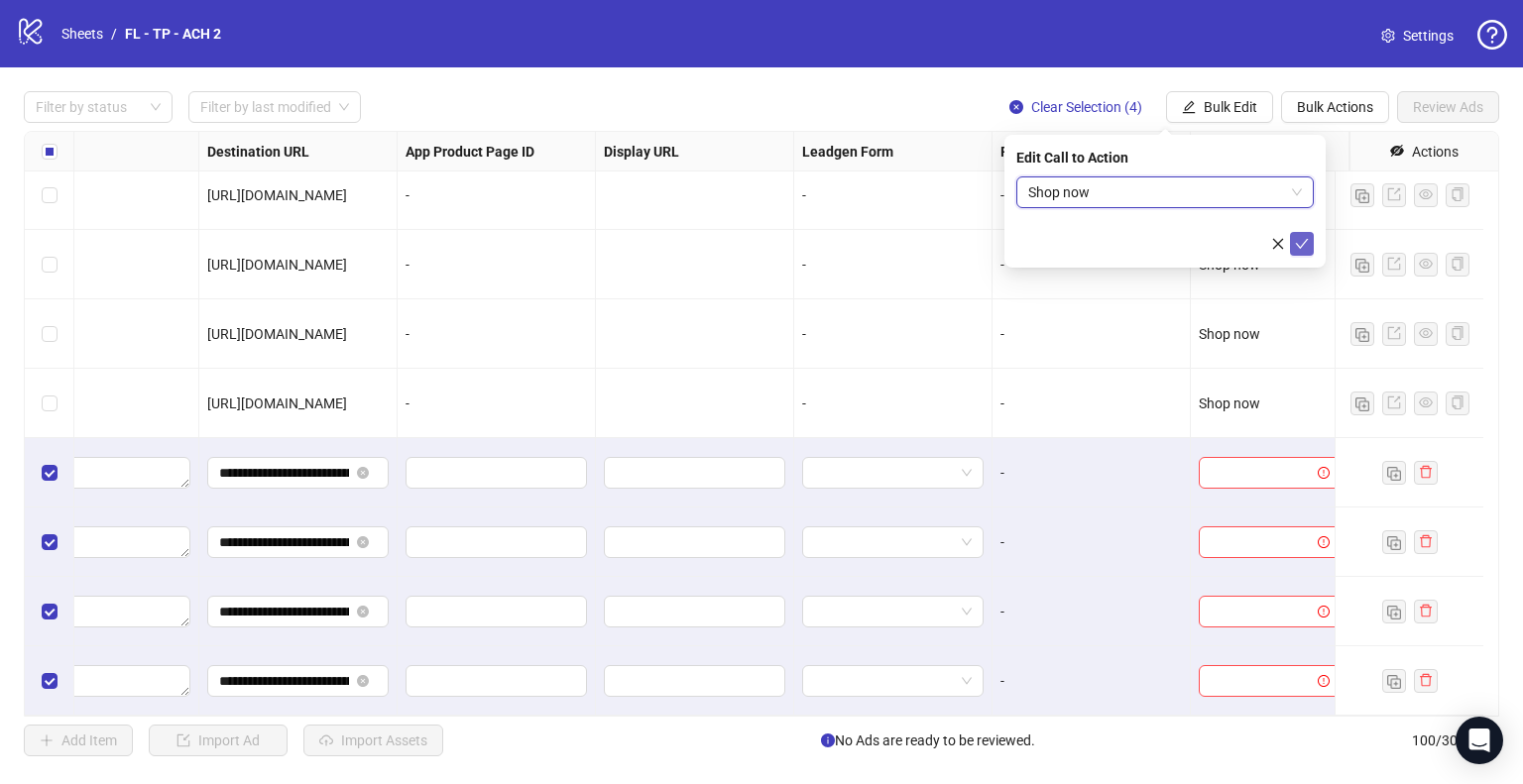 click 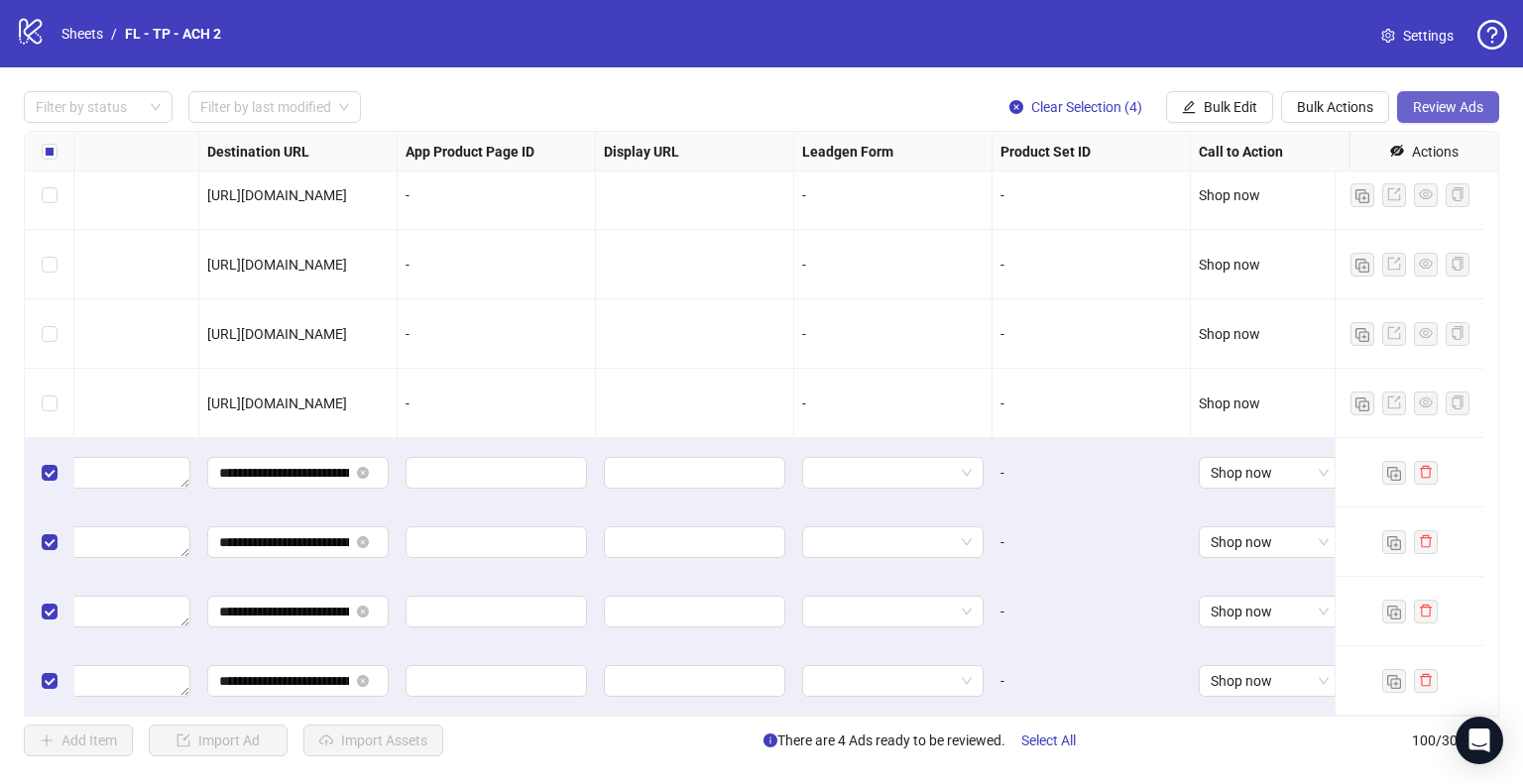 click on "Review Ads" at bounding box center [1448, 107] 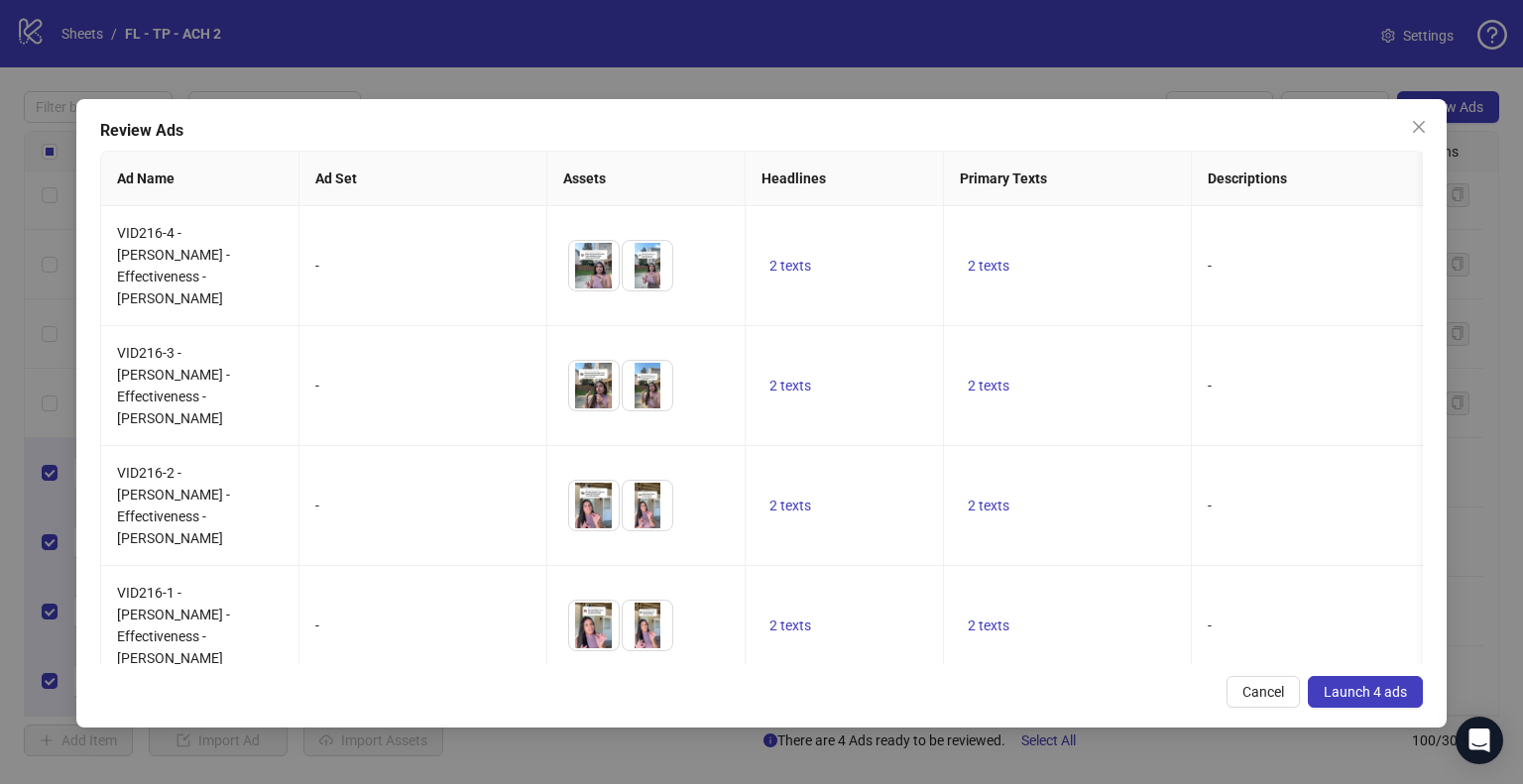 click on "Launch 4 ads" at bounding box center [1365, 692] 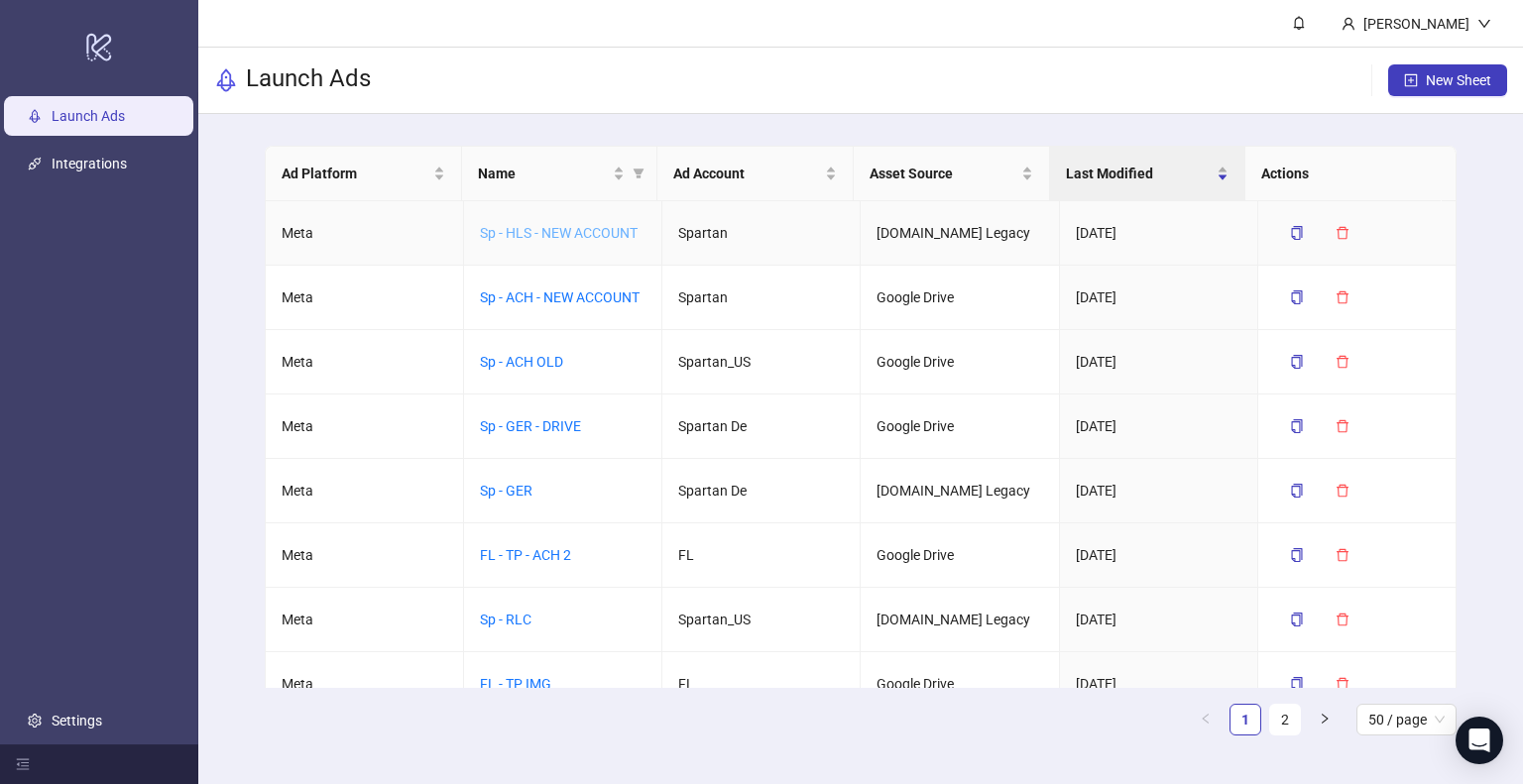 click on "Sp - HLS - NEW ACCOUNT" at bounding box center [558, 233] 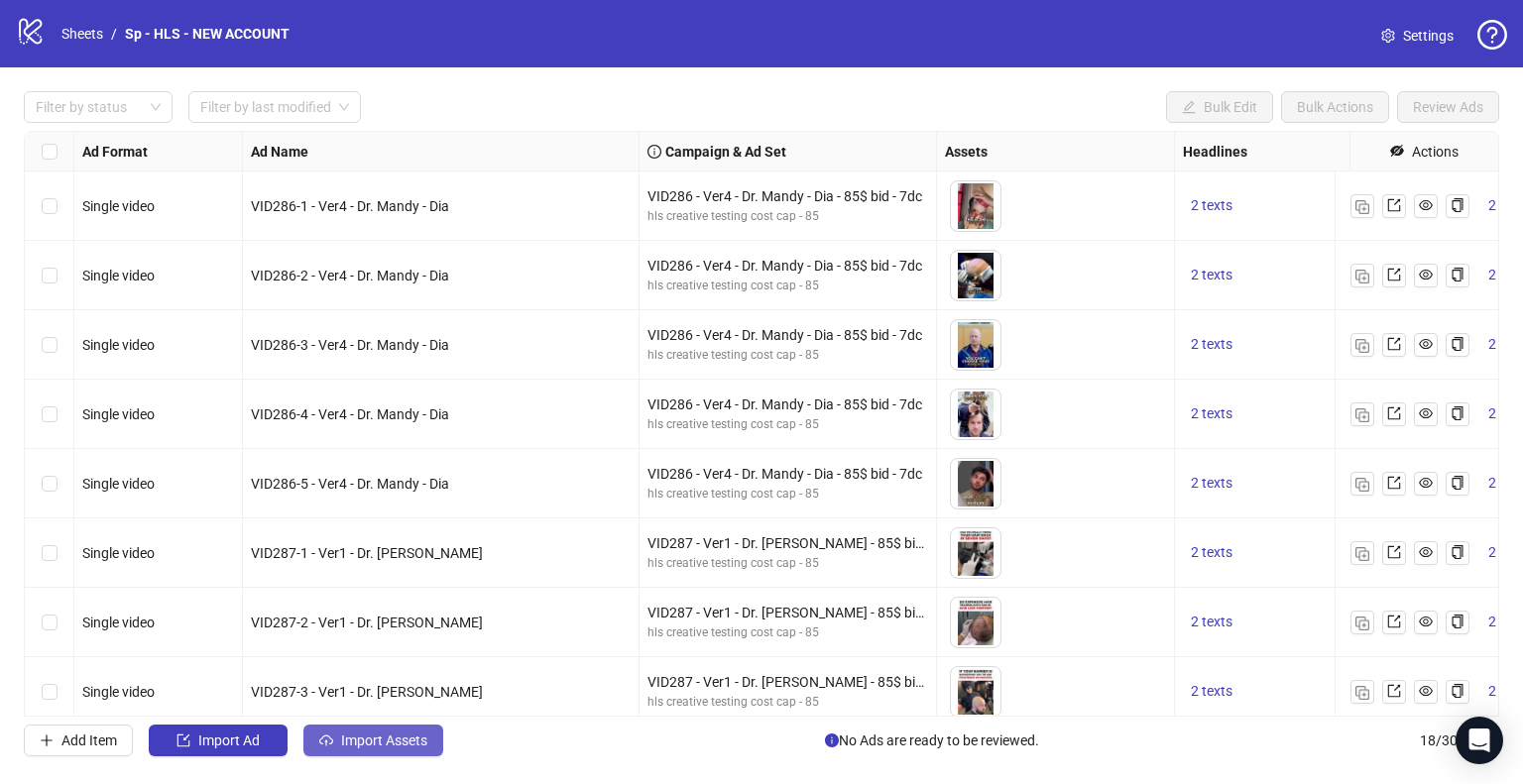 click on "Import Assets" at bounding box center (384, 740) 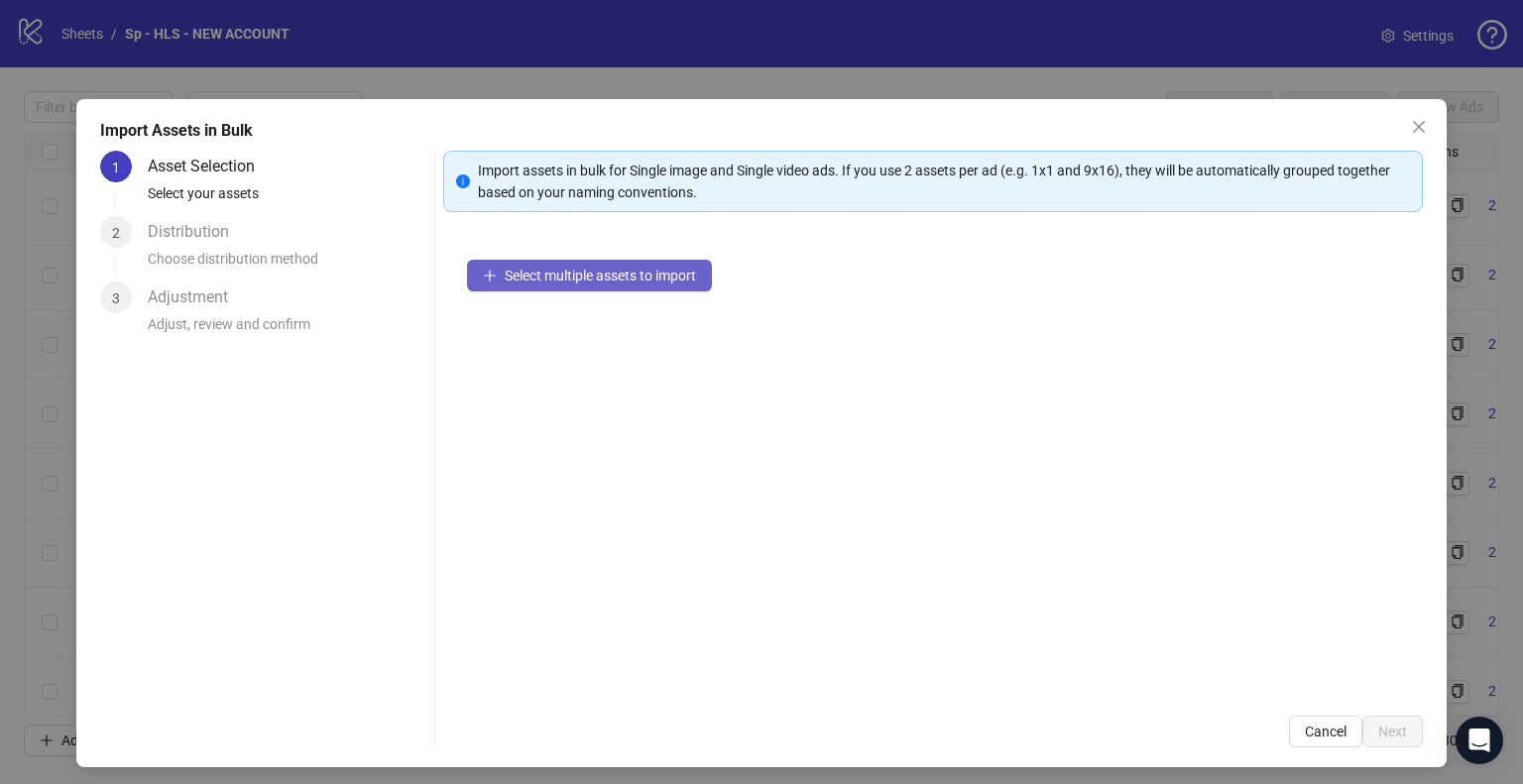 click on "Select multiple assets to import" at bounding box center (600, 276) 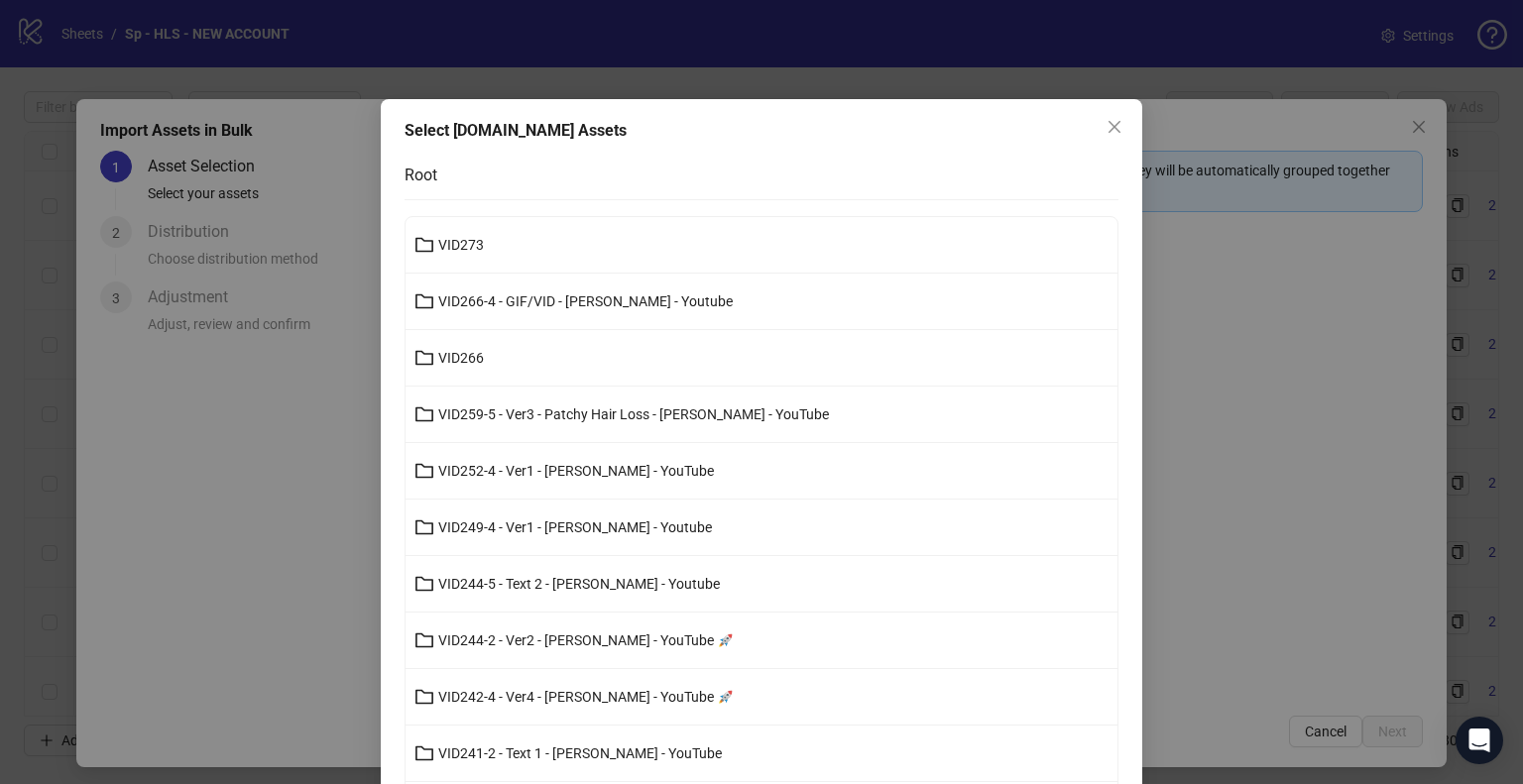 click on "Select [DOMAIN_NAME] Assets Root VID273 VID266-4 - GIF/VID - [PERSON_NAME] - Youtube VID266 VID259-5 - Ver3 - Patchy Hair Loss - [PERSON_NAME] - YouTube VID252-4 - Ver1 - [PERSON_NAME] - YouTube VID249-4 - Ver1 - [PERSON_NAME] - Youtube VID244-5 - Text 2 - [PERSON_NAME] - Youtube VID244-2 - Ver2 - [PERSON_NAME] - YouTube 🚀 VID242-4 - Ver4 - [PERSON_NAME] - YouTube 🚀 VID241-2 - Text 1 - [PERSON_NAME] - YouTube VID237-1 - Ad 4 - [PERSON_NAME] - Youtube VID235-5 - Ver1 - [PERSON_NAME] - Youtube VID221-3 - [PERSON_NAME] [DATE] - Dia - [PERSON_NAME] - YouTube VID 292 VID 287 VID 286 VID 285 VID 278 VID 276 VID 275 VID 272 VID 271 VID 270 VID 269 VID 268 VID 267 VID 266-GIF/VID VID 265 VID 263 VID 255 Adtest - 116(3) ss1 🚀 - [PERSON_NAME] - Youtube ACH - ROM - 188(2) ss2 - [PERSON_NAME] - Youtube ACH - ROM - 162(3) ss3 🚀 - [PERSON_NAME] - Youtube ACH - ROM - 153(6) ss4 🚀 - [PERSON_NAME] - Youtube ACH - OKE - 156(4) ss1 🚀 - [PERSON_NAME] - Youtube ACH - OKE - 152(1) ss3 🚀  - [PERSON_NAME] - Youtube ACH - OKE - 128(2) ss3 - [PERSON_NAME] - YouTube ACH - NATA - 148(2) ss3 🚀 - [PERSON_NAME] - Youtube Cancel" at bounding box center (762, 392) 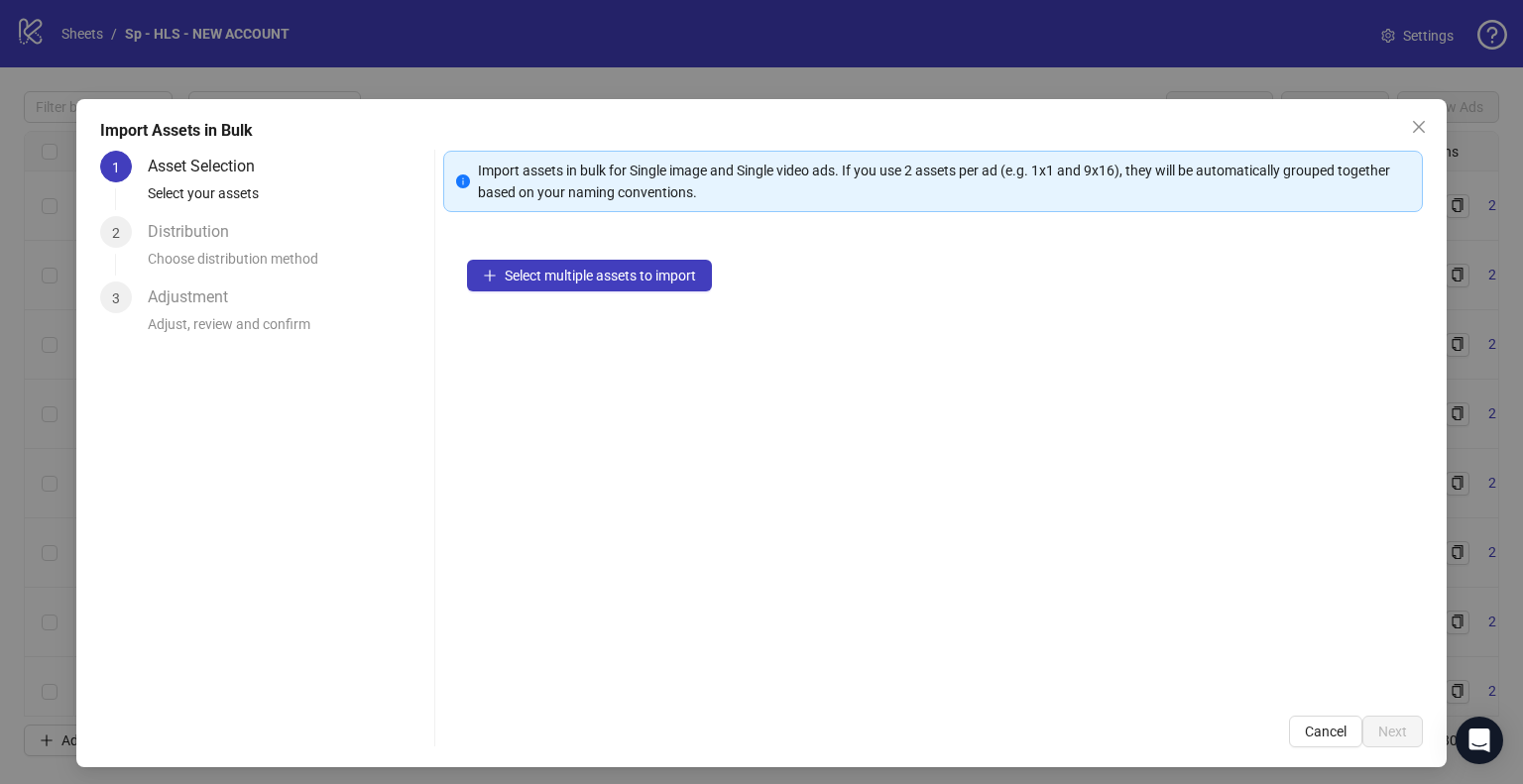 click on "Import Assets in Bulk 1 Asset Selection Select your assets 2 Distribution Choose distribution method 3 Adjustment Adjust, review and confirm Import assets in bulk for Single image and Single video ads. If you use 2 assets per ad (e.g. 1x1 and 9x16), they will be automatically grouped together based on your naming conventions. Select multiple assets to import Cancel Next" at bounding box center [762, 392] 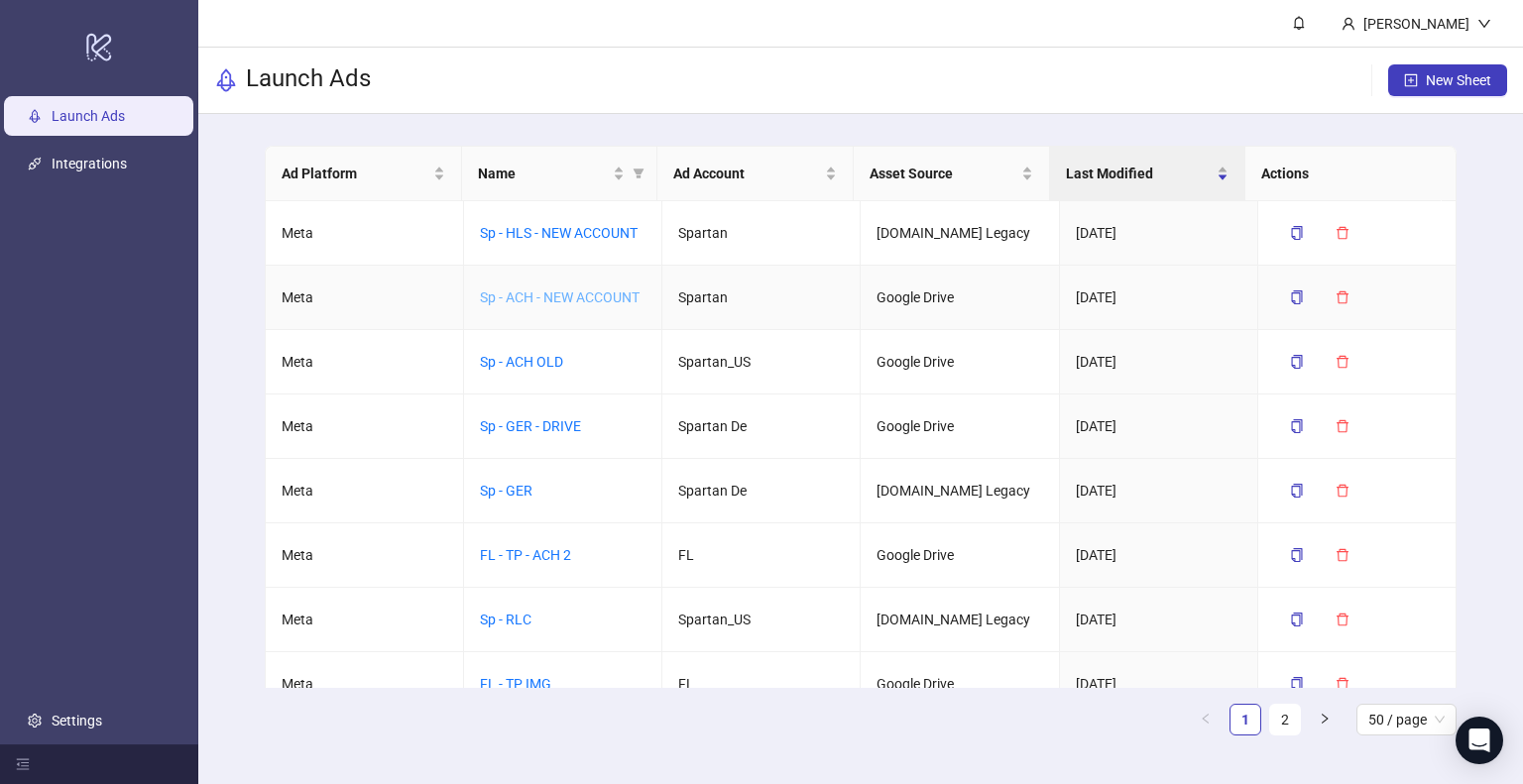 click on "Sp - ACH - NEW ACCOUNT" at bounding box center (559, 297) 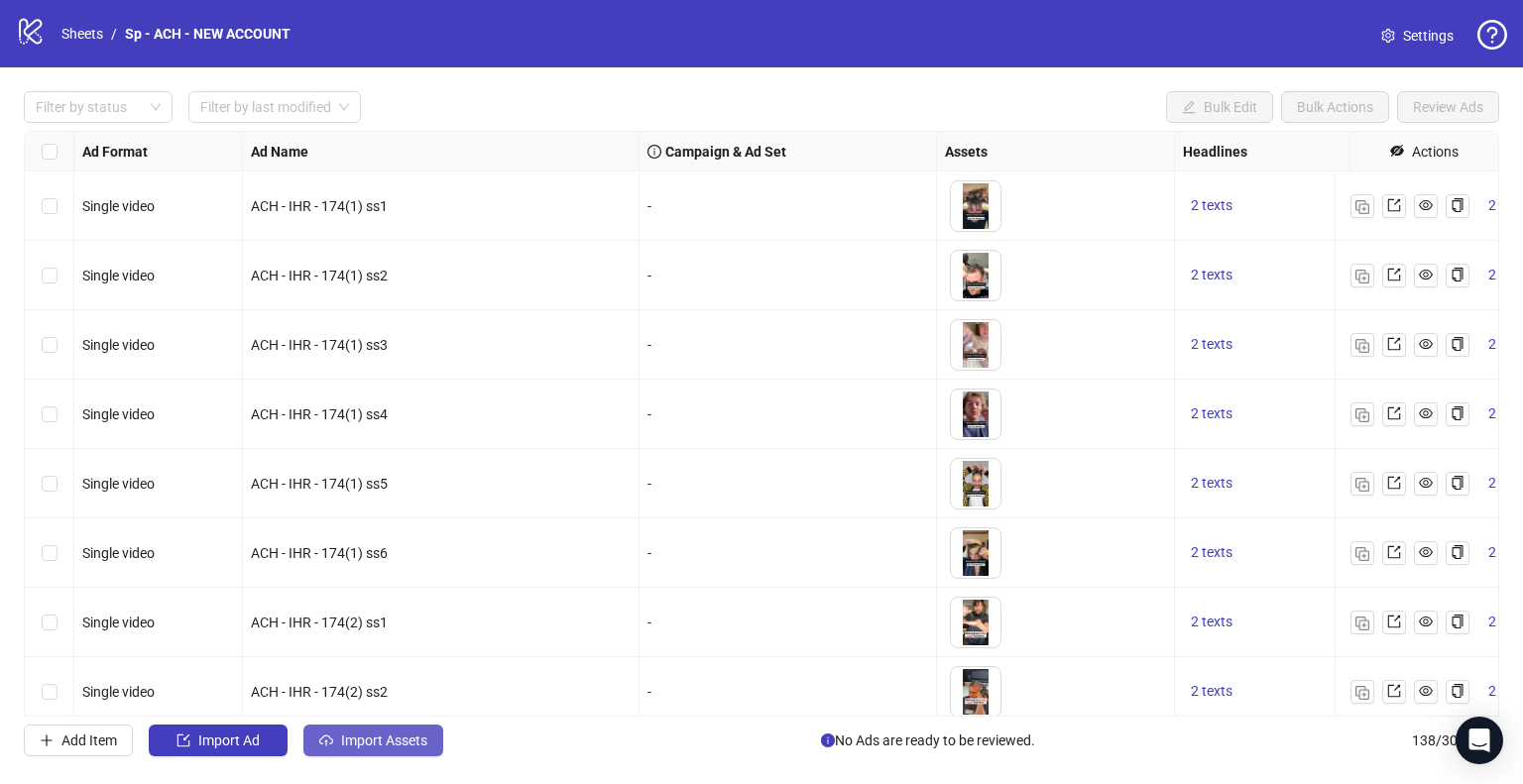click on "Import Assets" at bounding box center [373, 740] 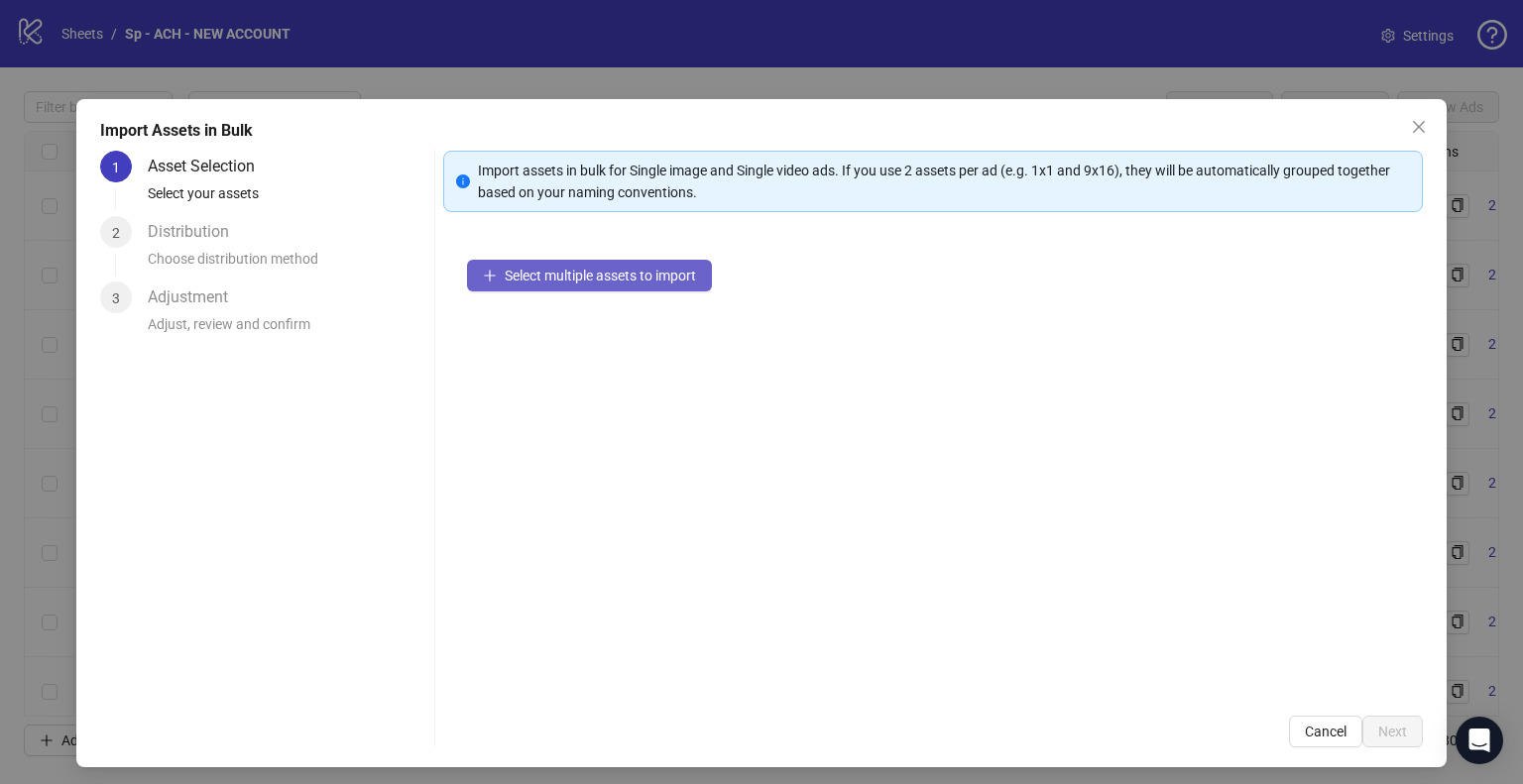 click on "Select multiple assets to import" at bounding box center (600, 276) 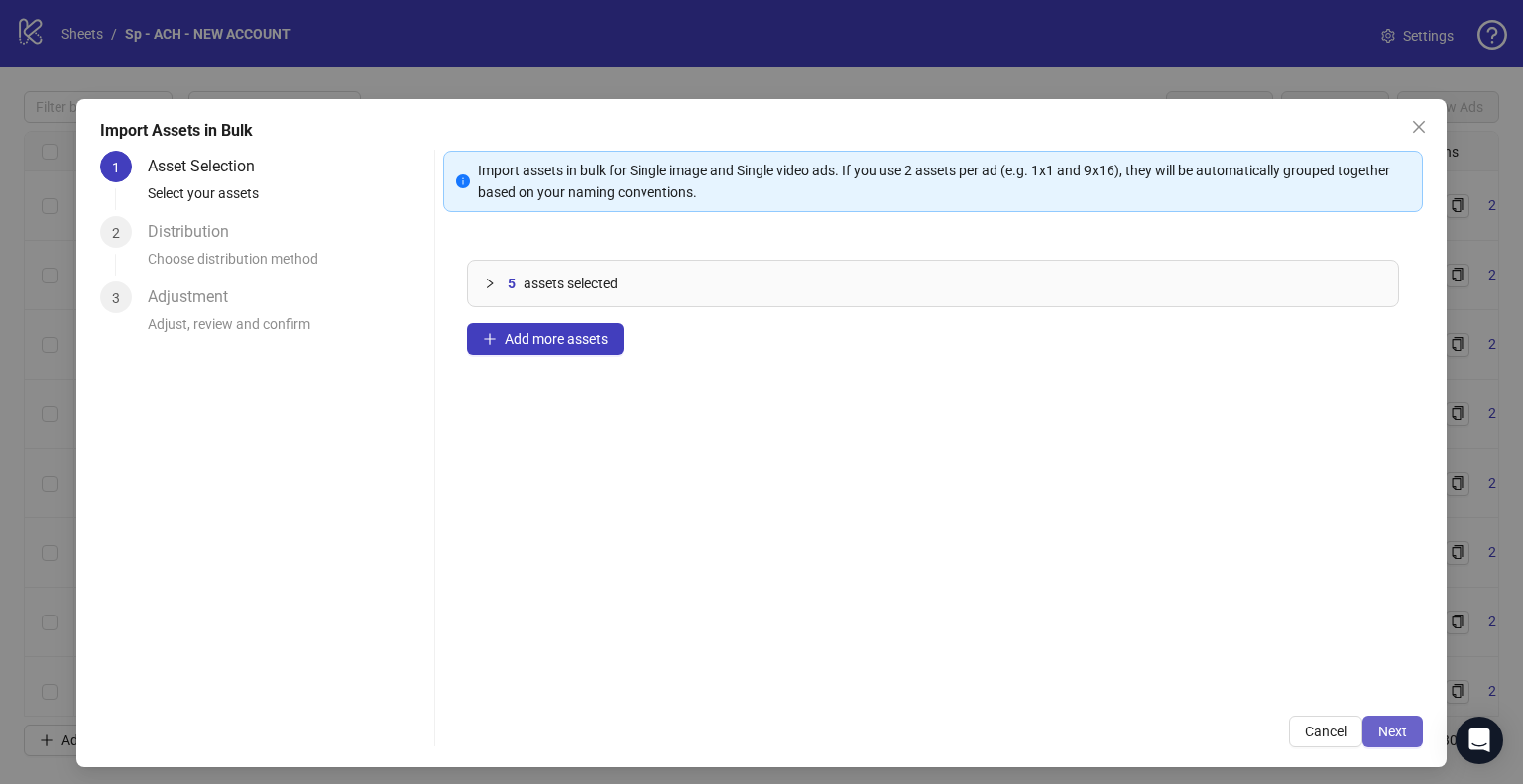 click on "Next" at bounding box center [1392, 731] 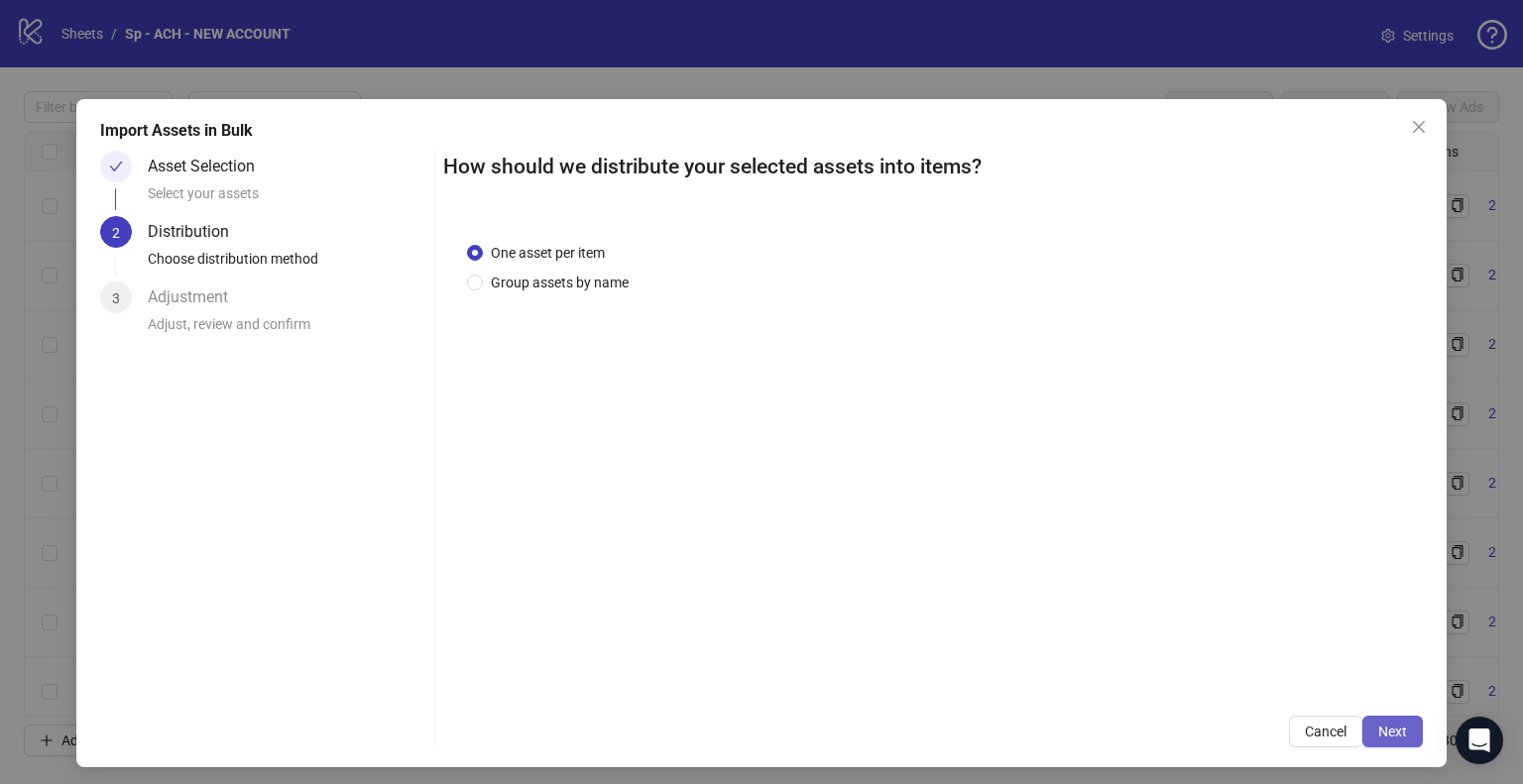click on "Next" at bounding box center (1392, 731) 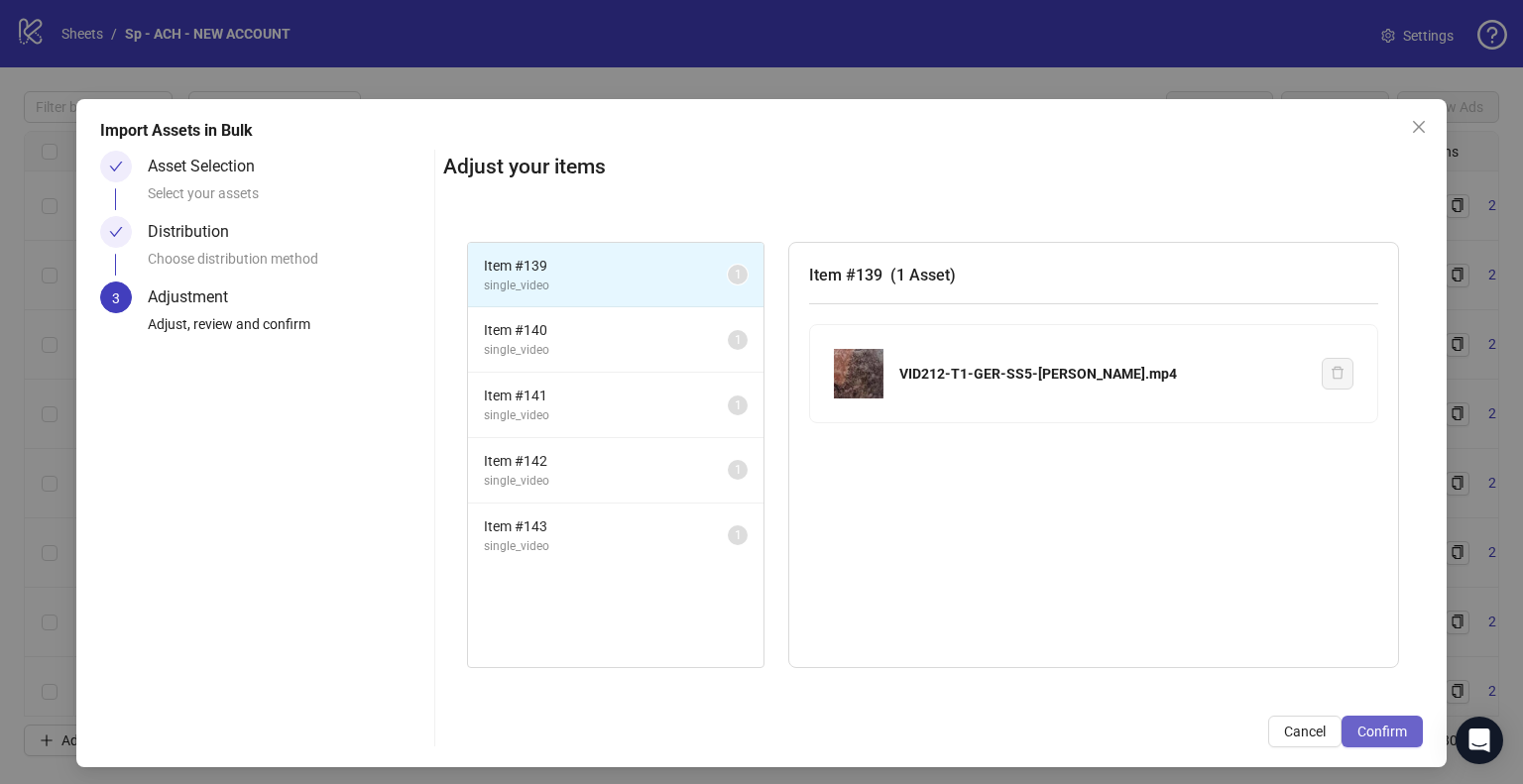 click on "Confirm" at bounding box center (1382, 731) 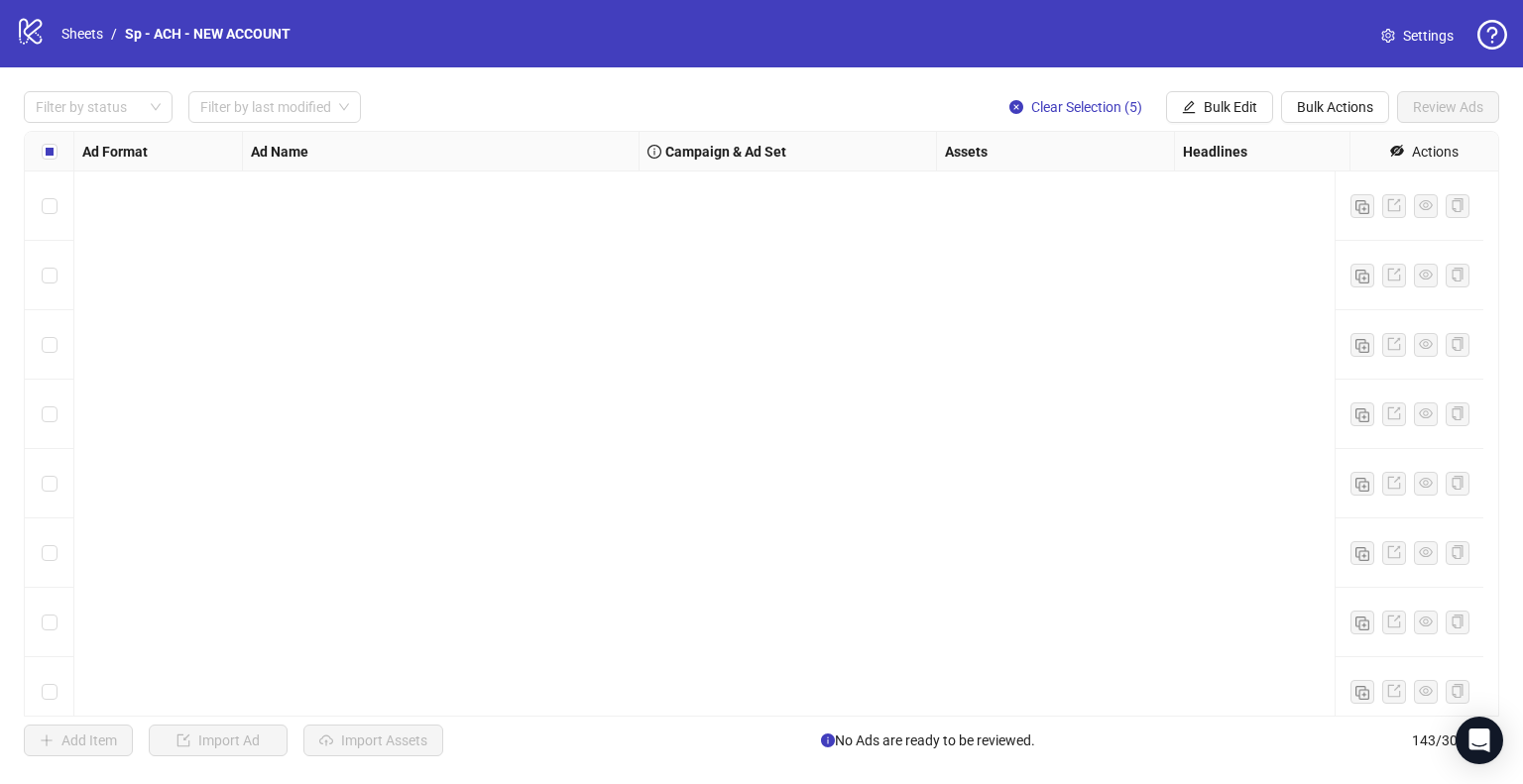 scroll, scrollTop: 9392, scrollLeft: 0, axis: vertical 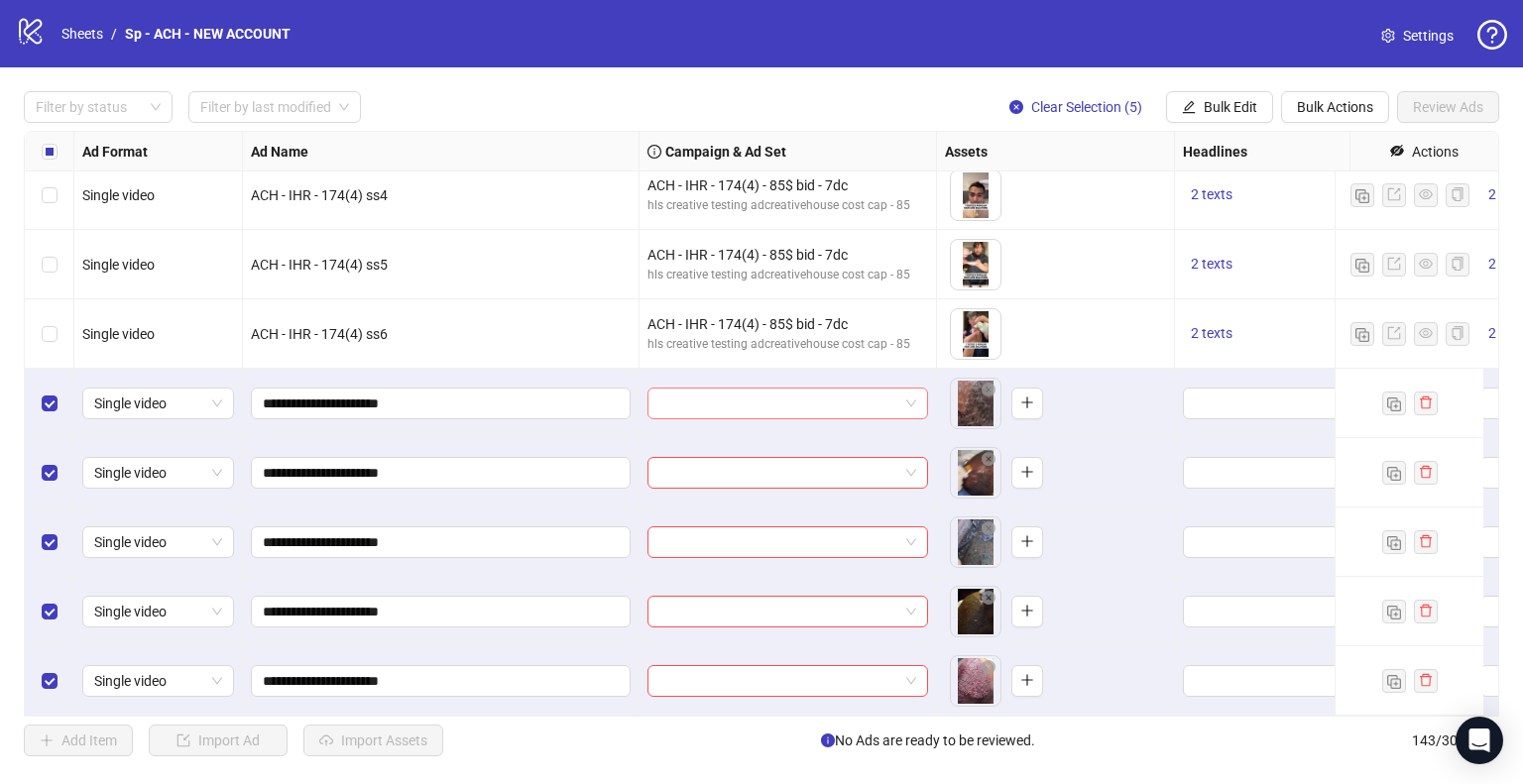 click at bounding box center (787, 403) 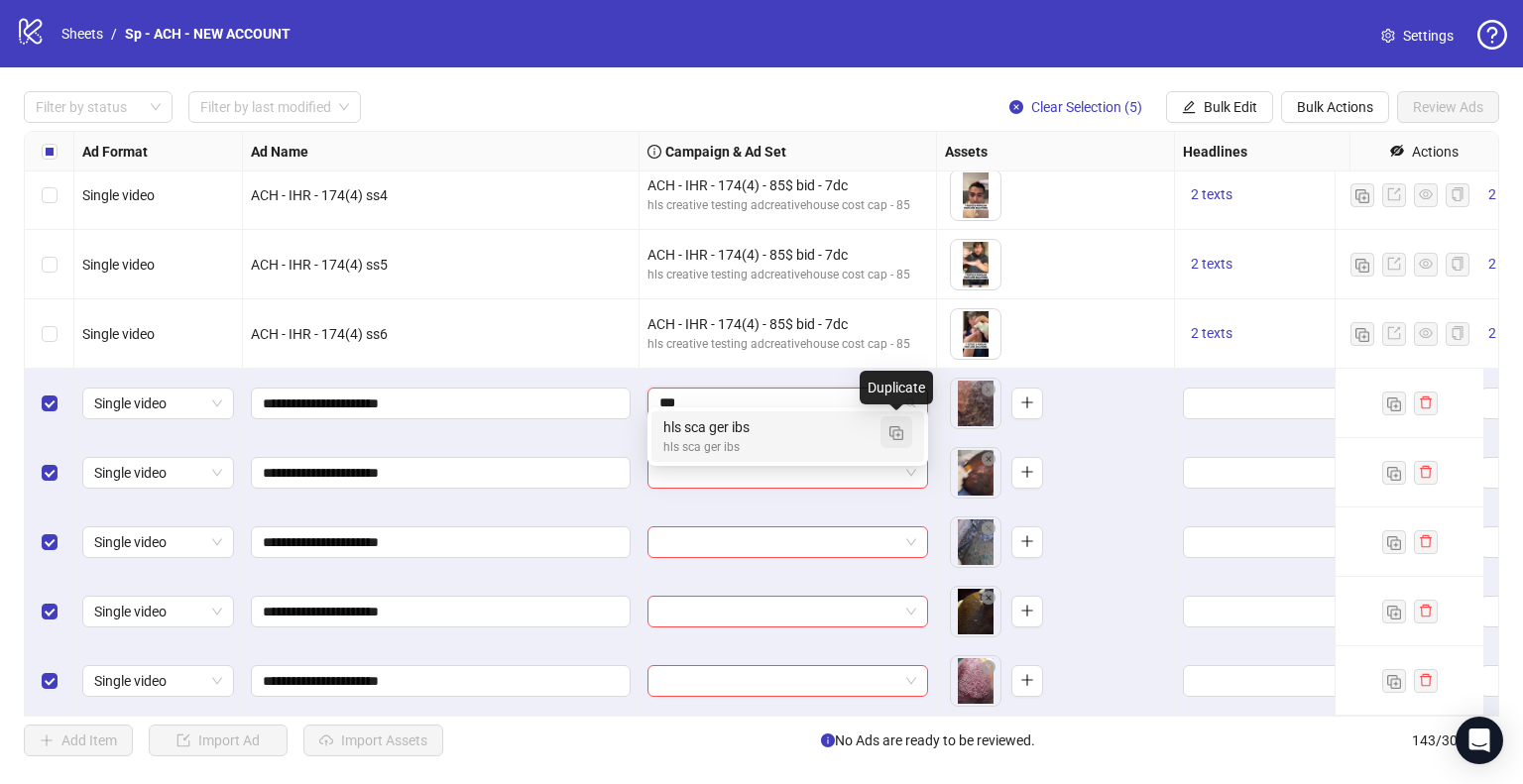 click at bounding box center [896, 433] 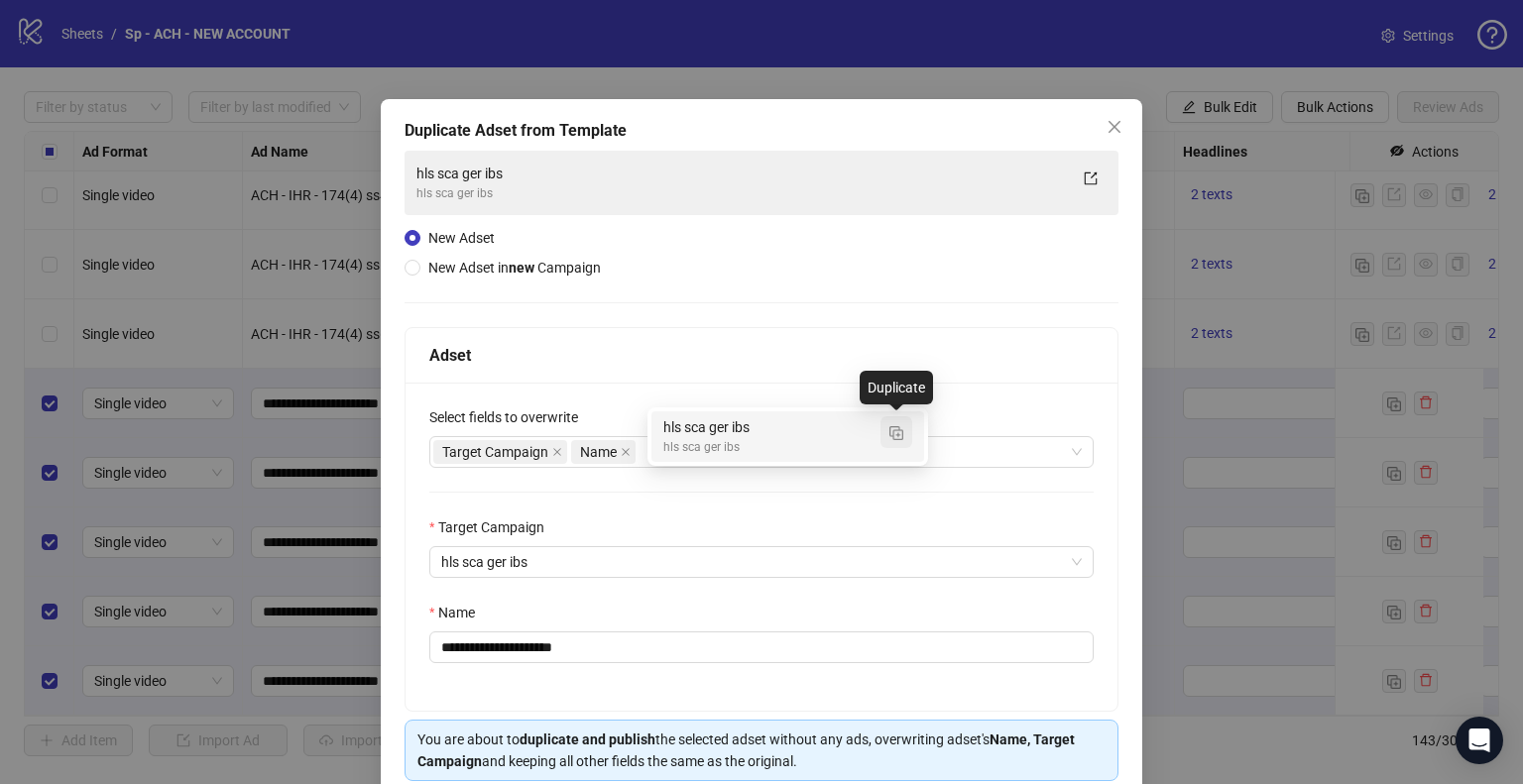 type on "***" 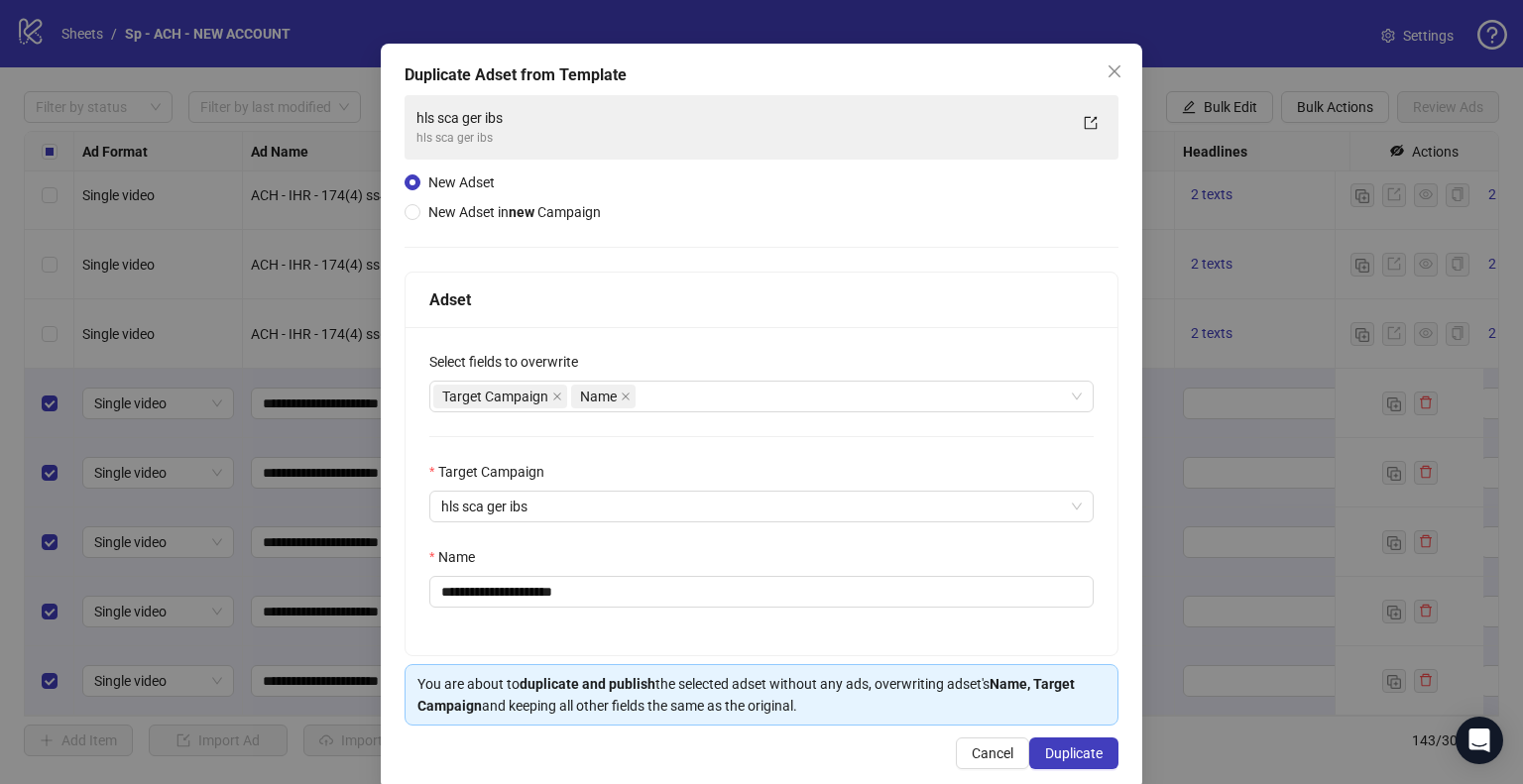 scroll, scrollTop: 83, scrollLeft: 0, axis: vertical 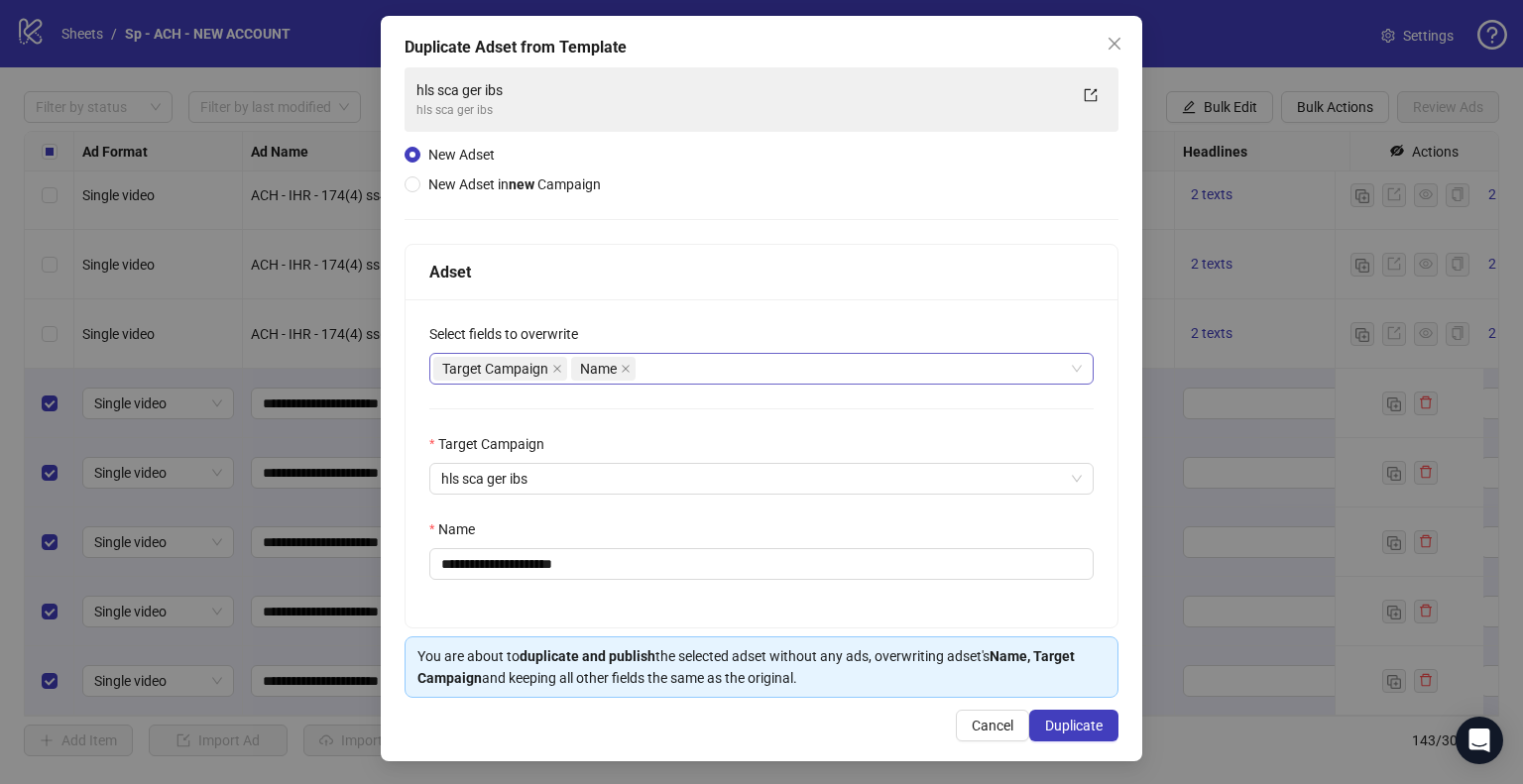 click on "Target Campaign Name" at bounding box center (751, 369) 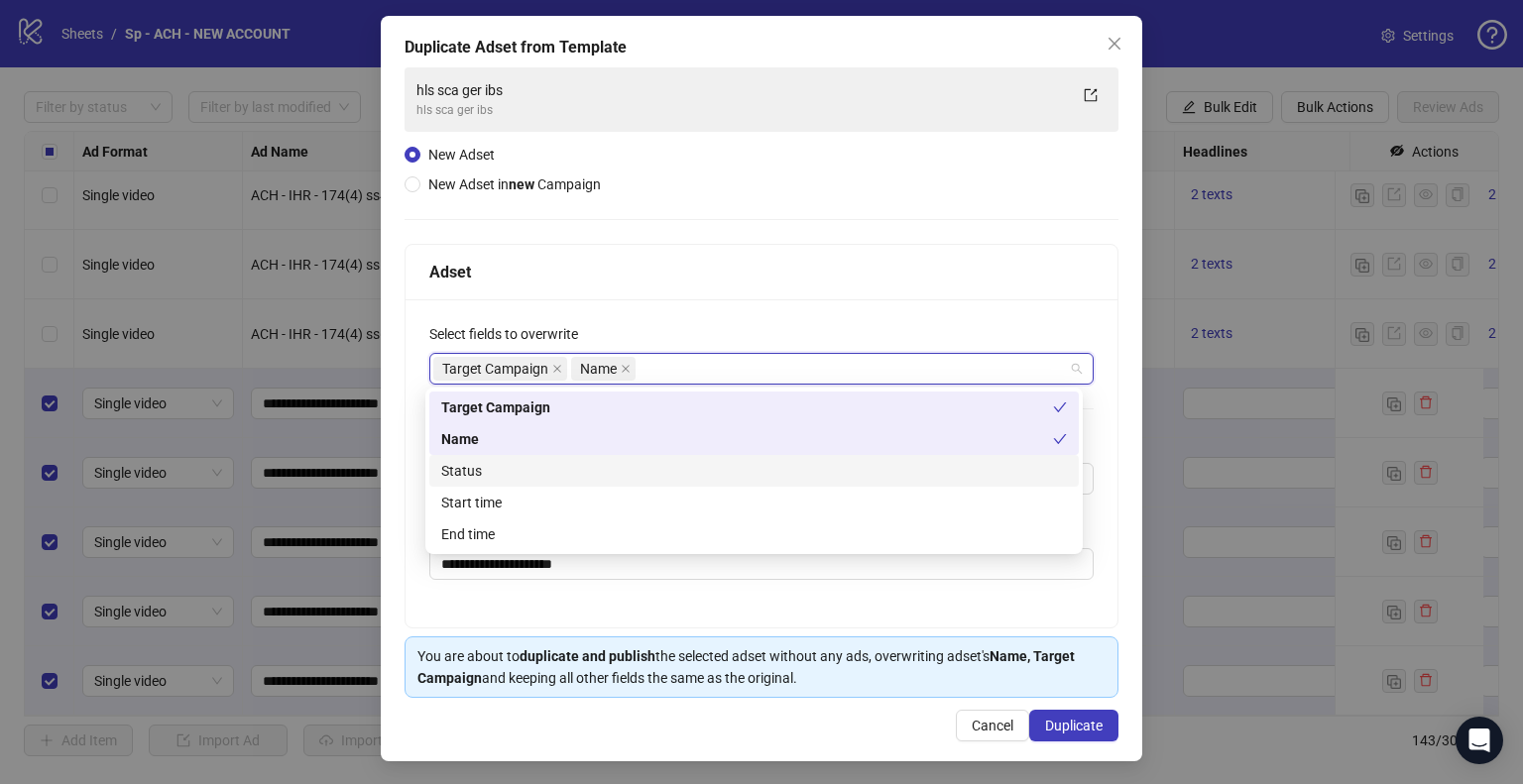 click on "Status" at bounding box center [754, 471] 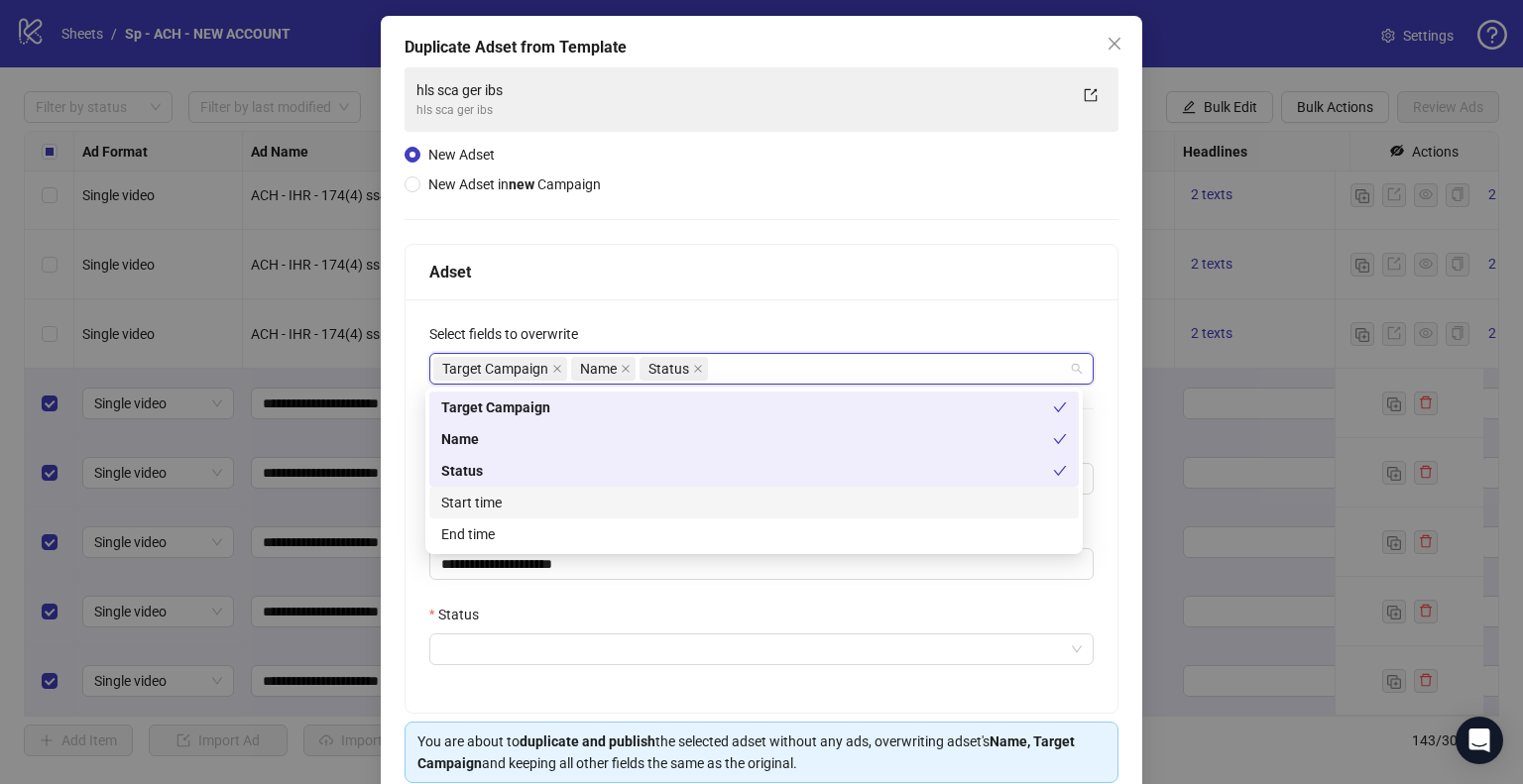 click on "Start time" at bounding box center [754, 503] 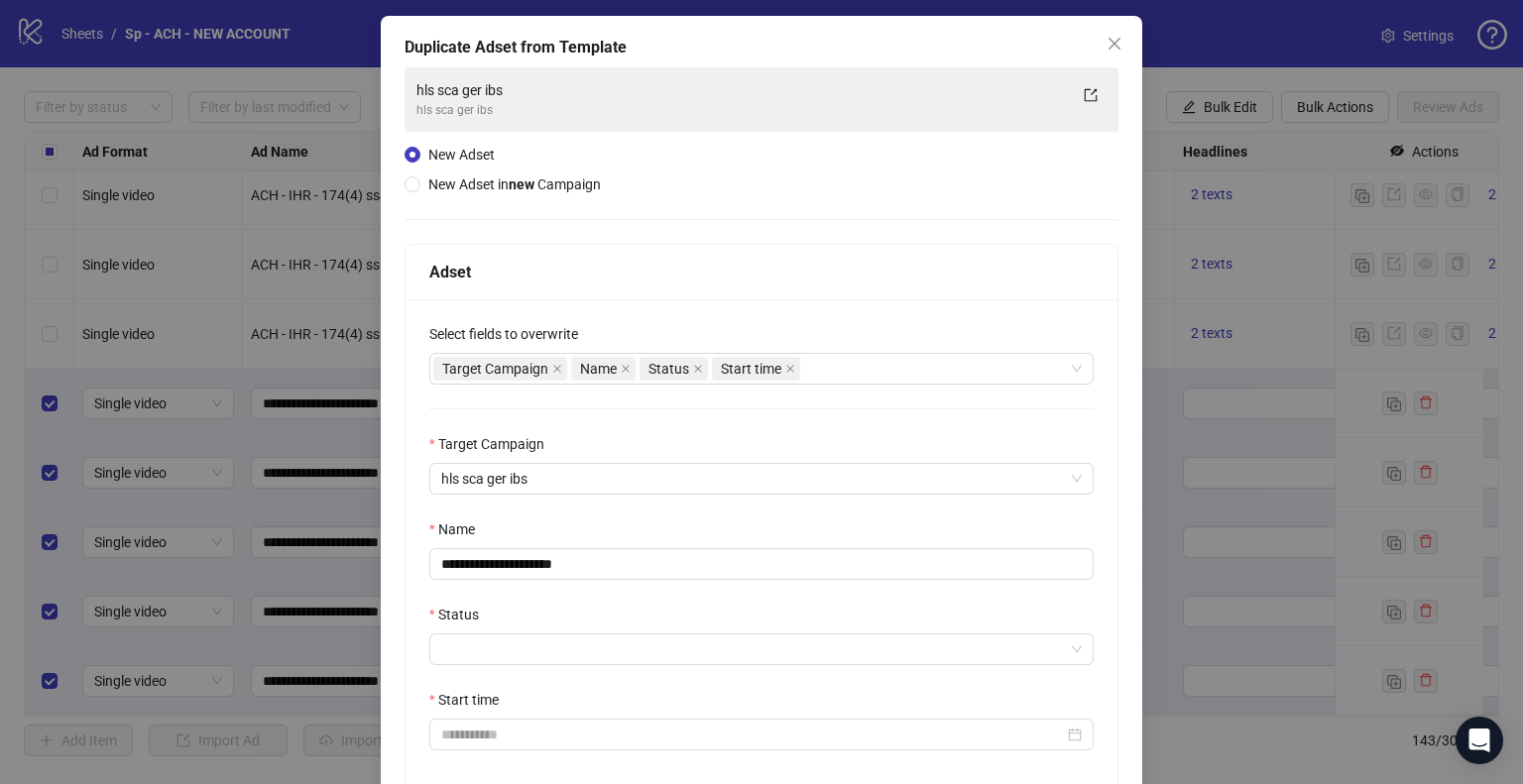 click on "**********" at bounding box center [762, 548] 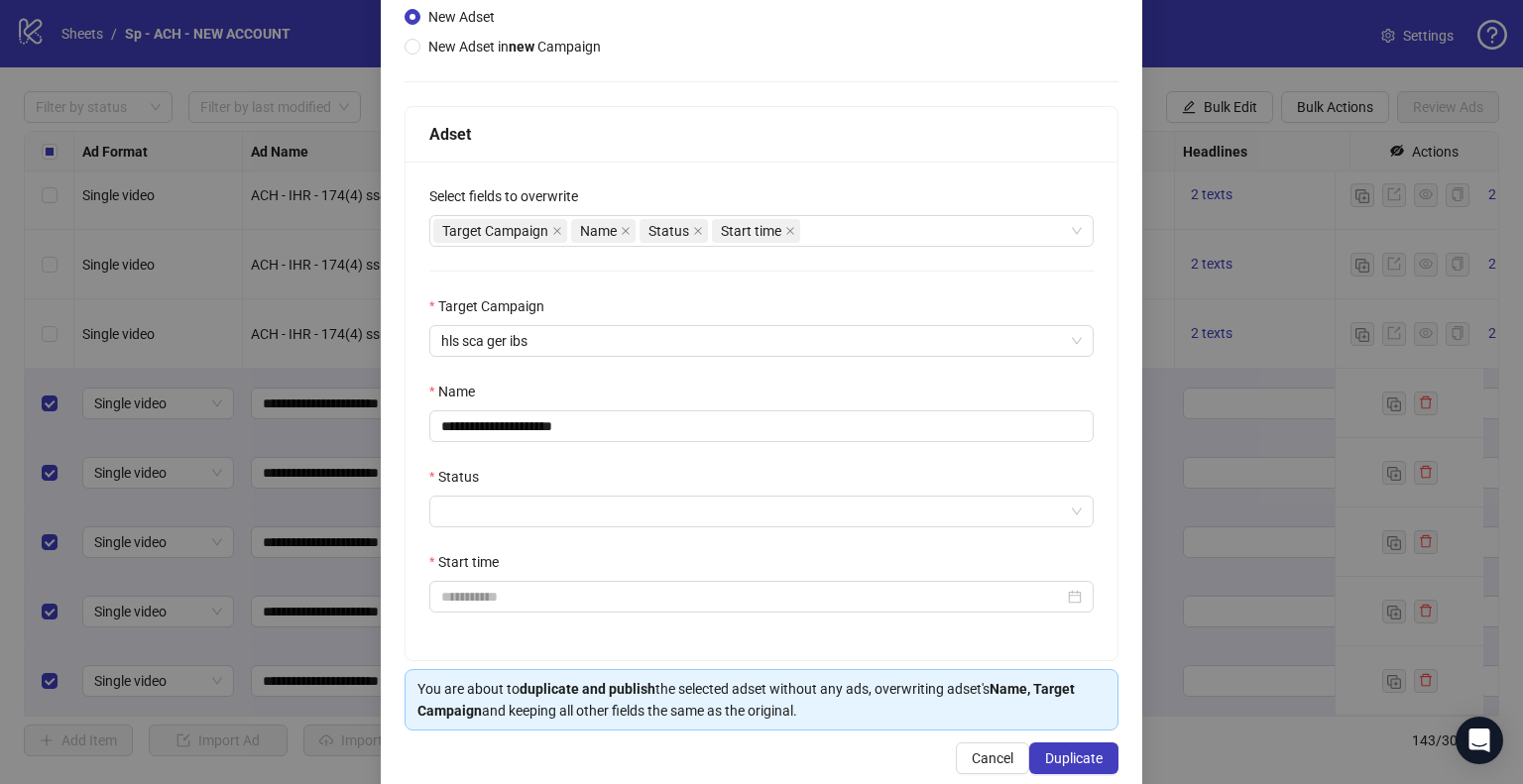 scroll, scrollTop: 254, scrollLeft: 0, axis: vertical 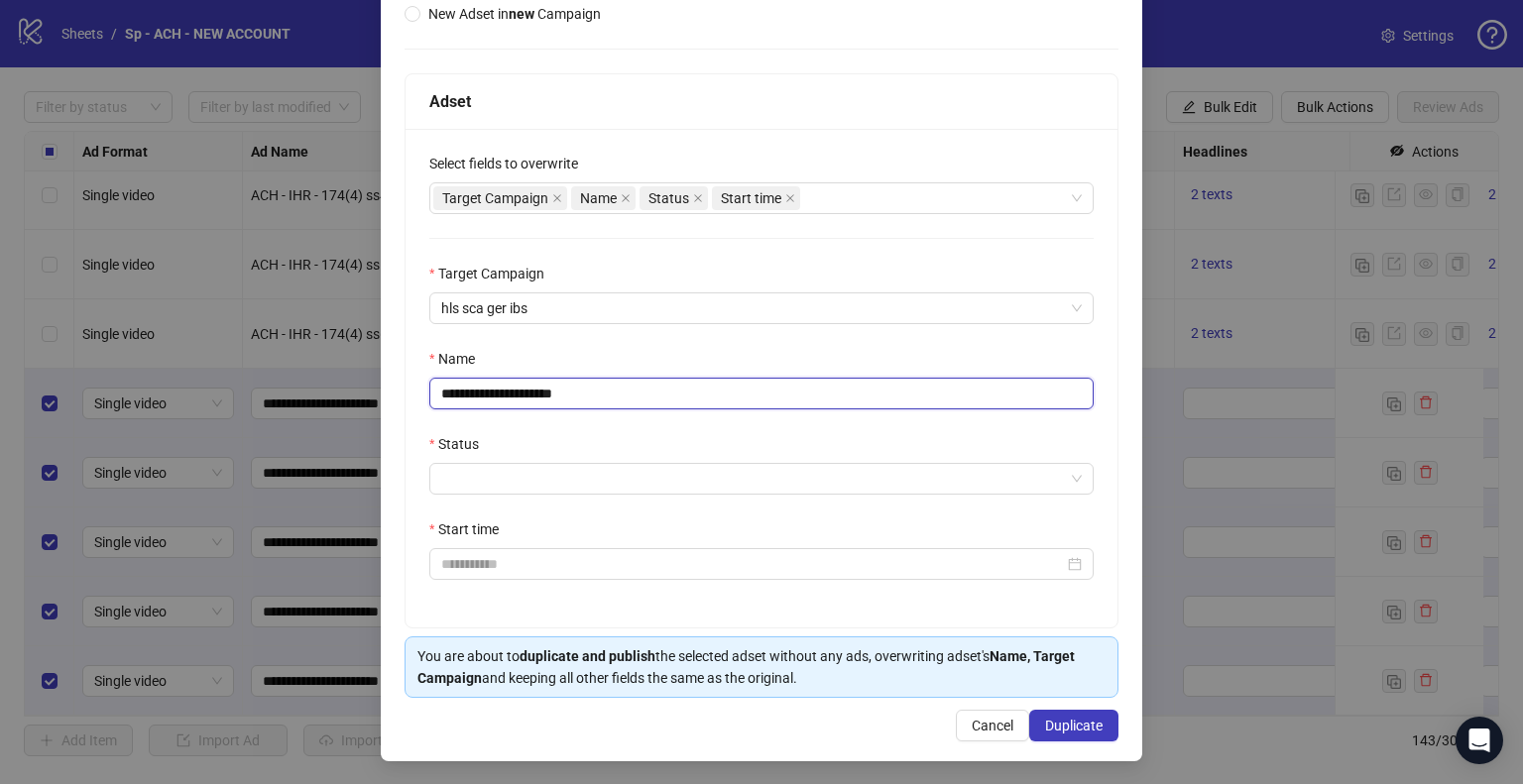 click on "**********" at bounding box center [762, 393] 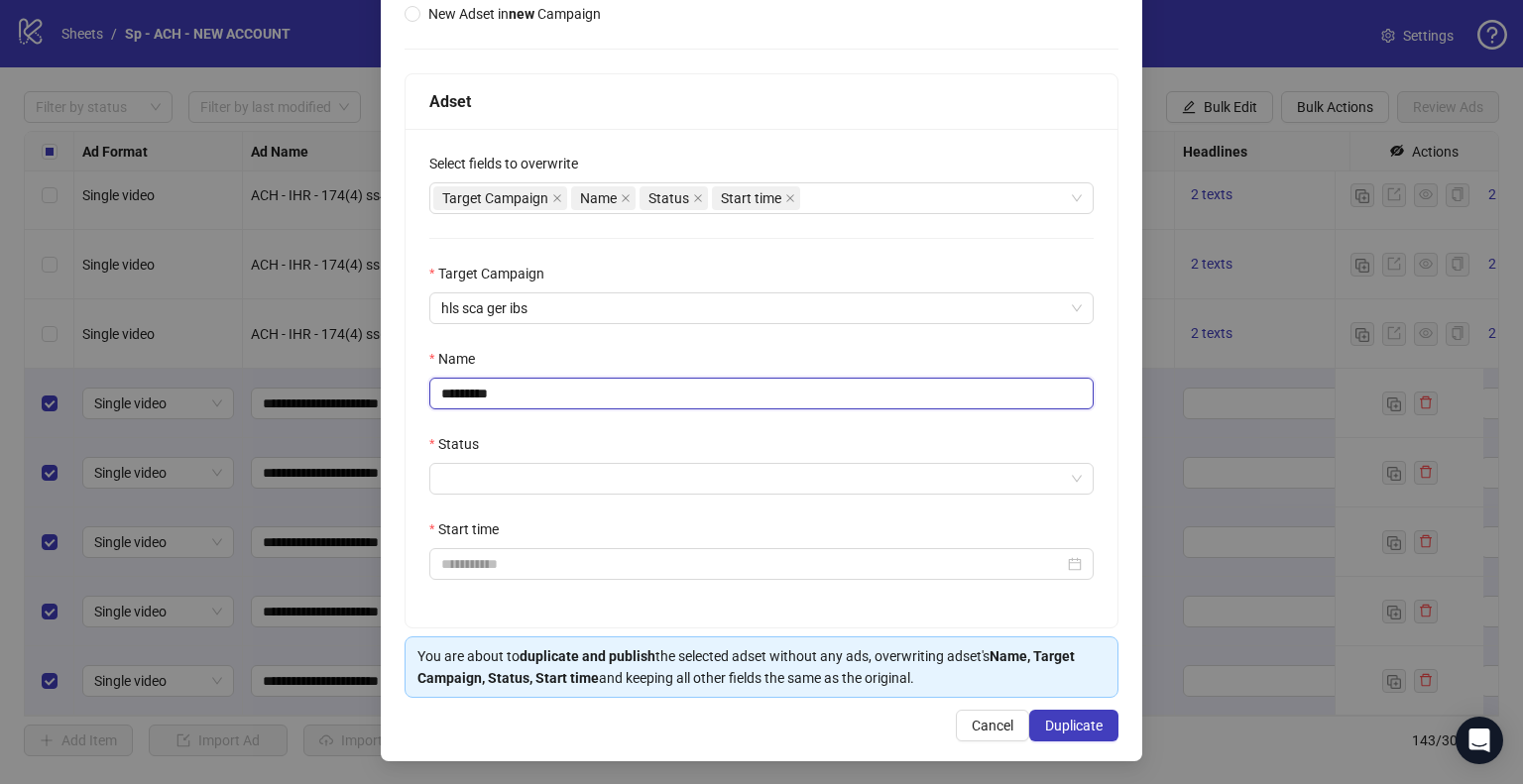paste on "**********" 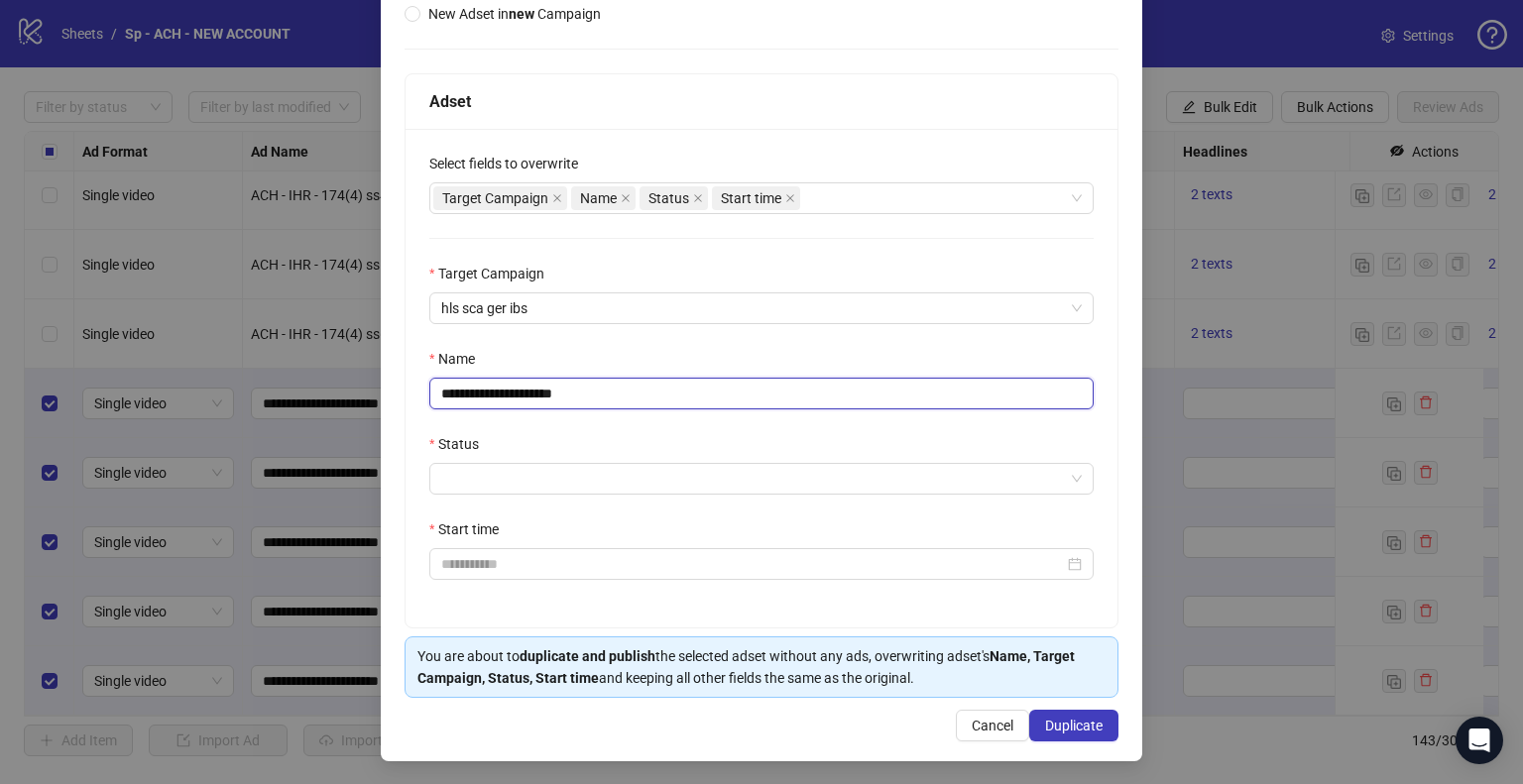 click on "**********" at bounding box center (762, 393) 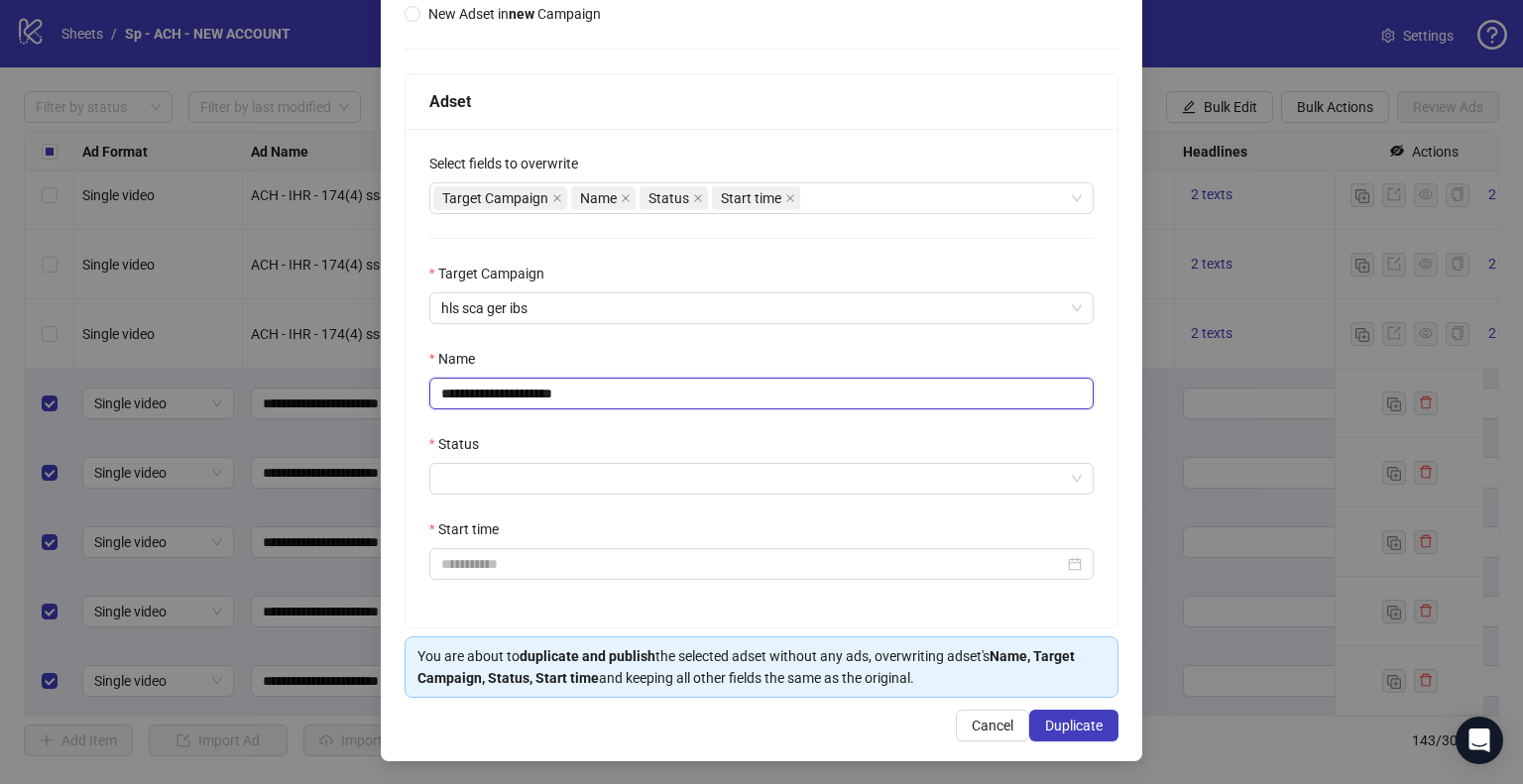 paste on "**********" 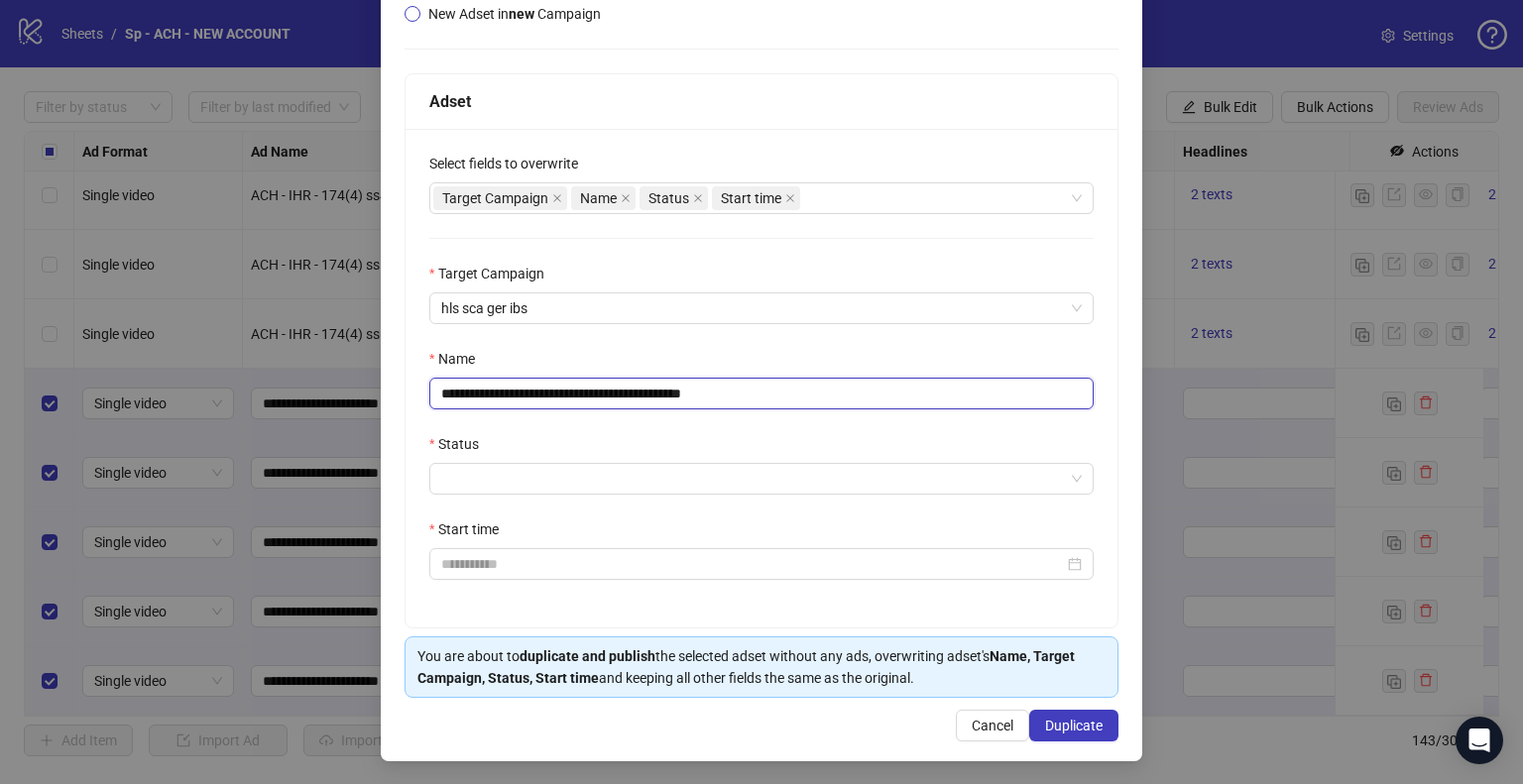 type on "**********" 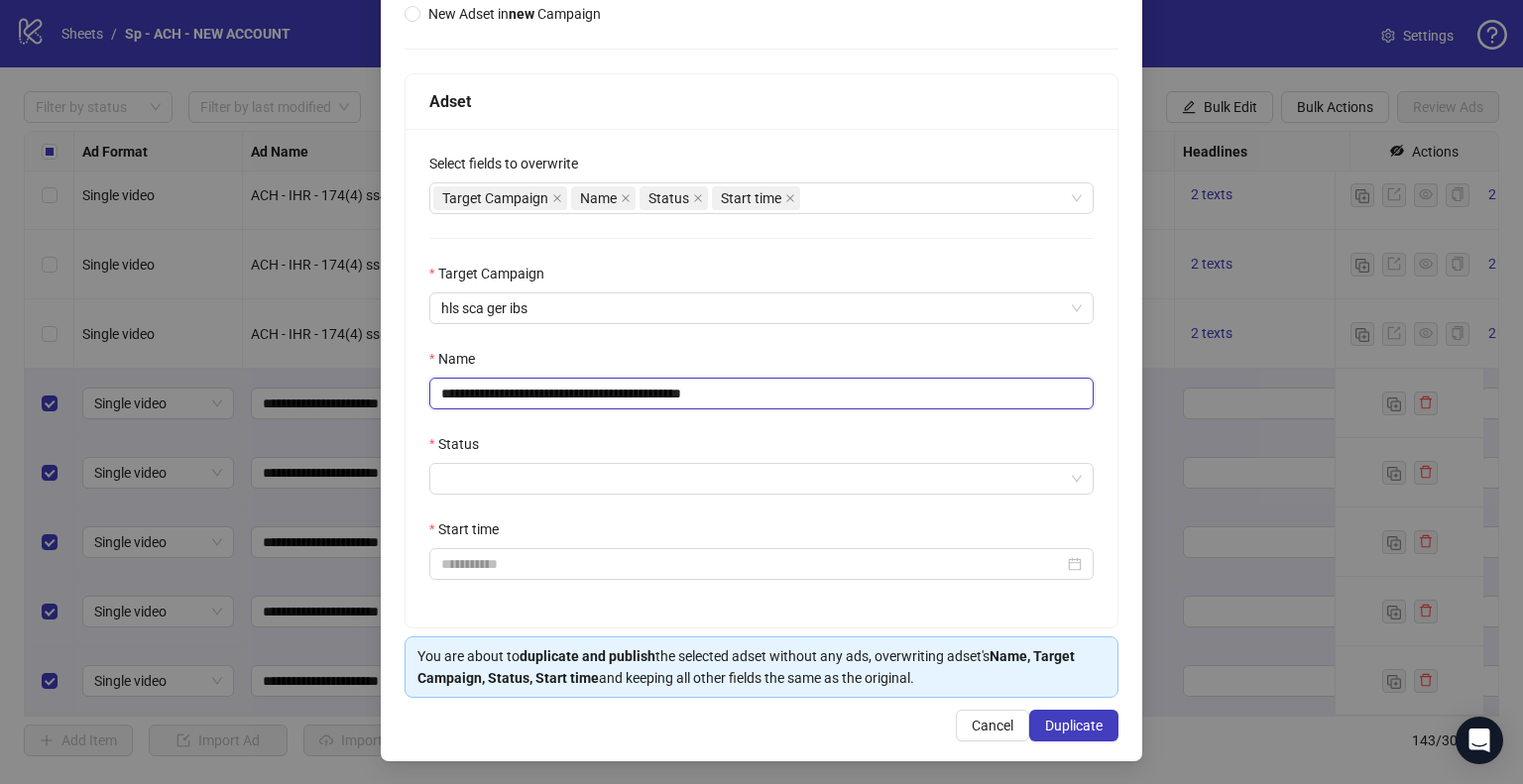 drag, startPoint x: 631, startPoint y: 397, endPoint x: 422, endPoint y: 400, distance: 209.02153 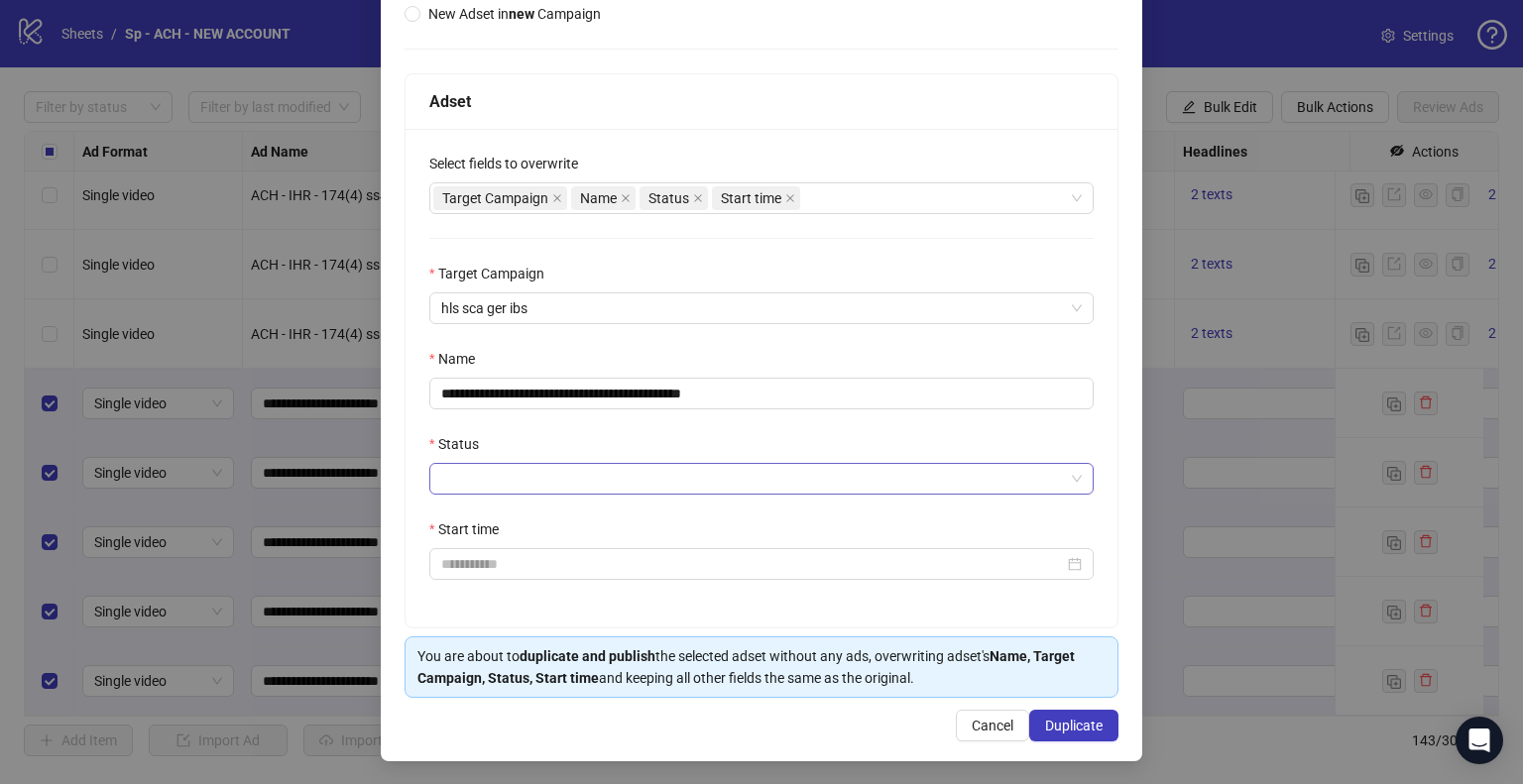 click on "Status" at bounding box center [753, 479] 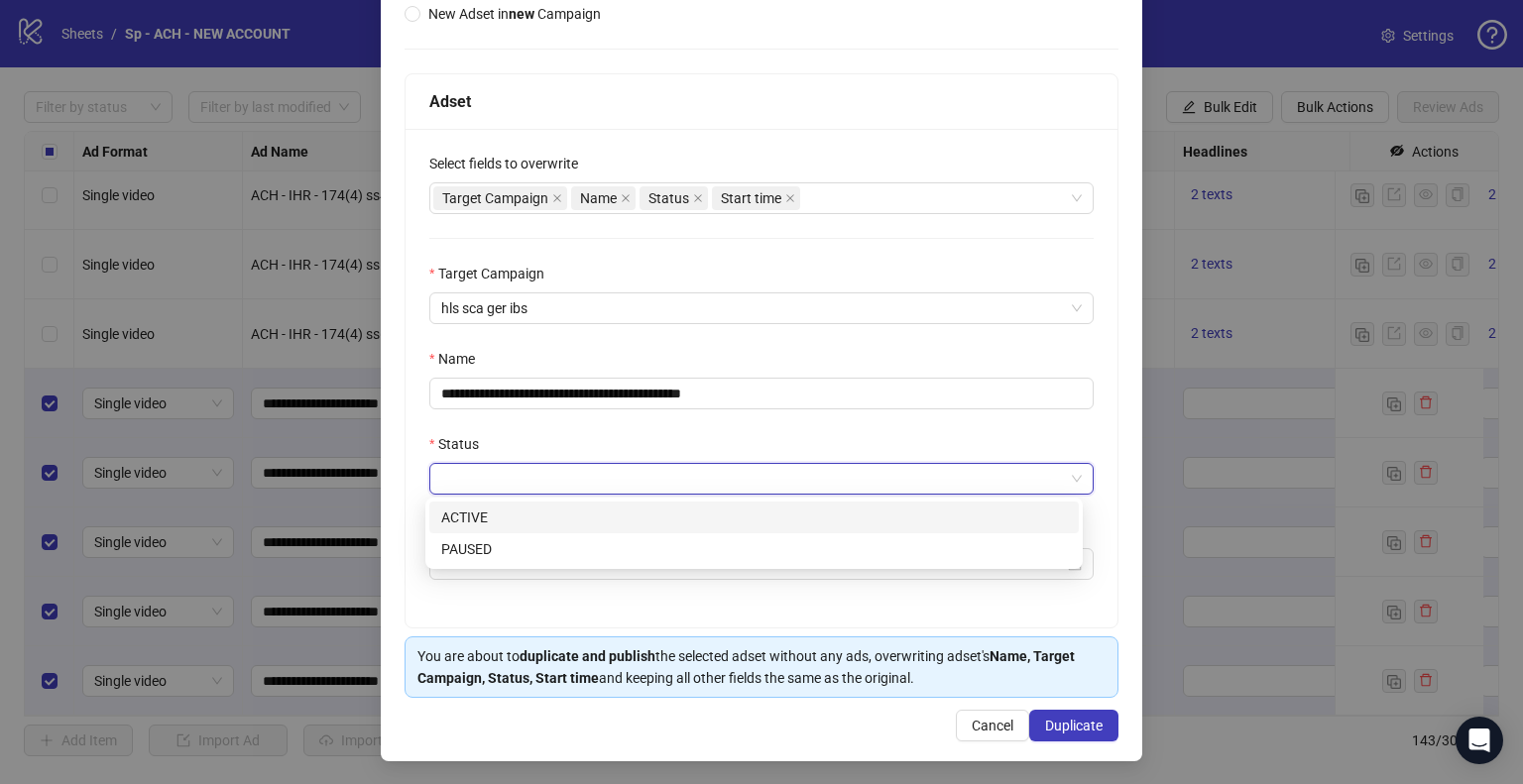 click on "ACTIVE" at bounding box center [754, 517] 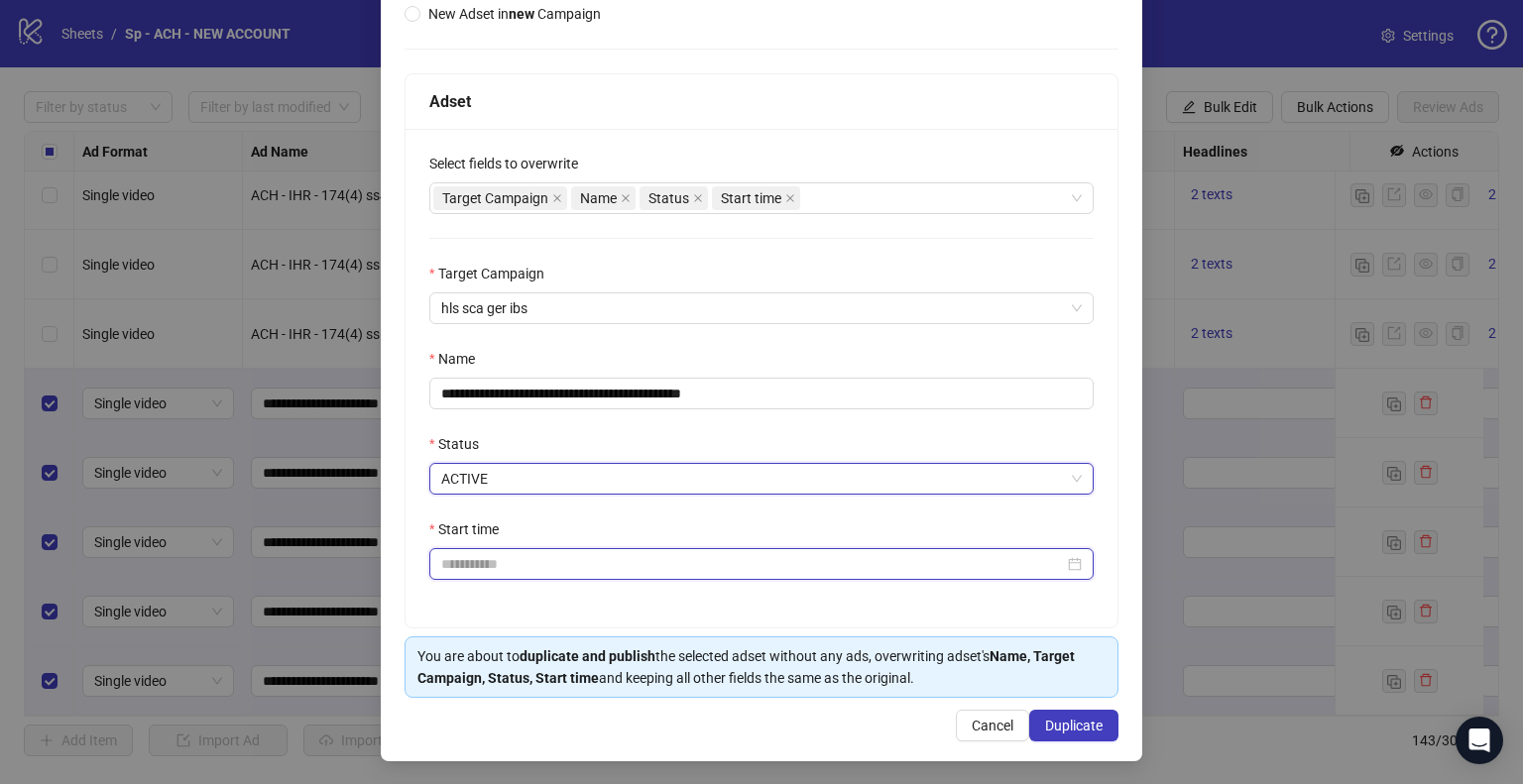click on "Start time" at bounding box center [753, 564] 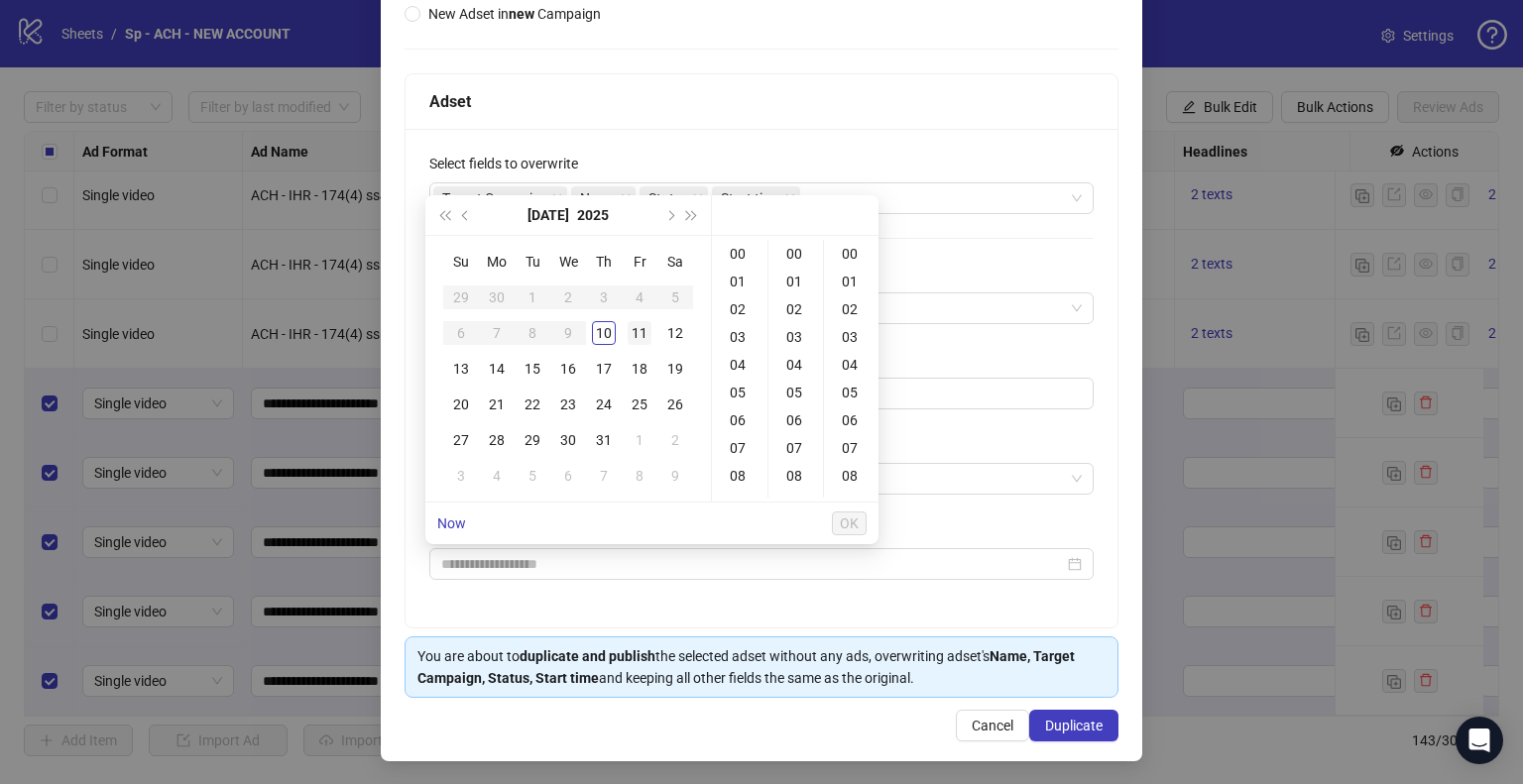 click on "11" at bounding box center (640, 333) 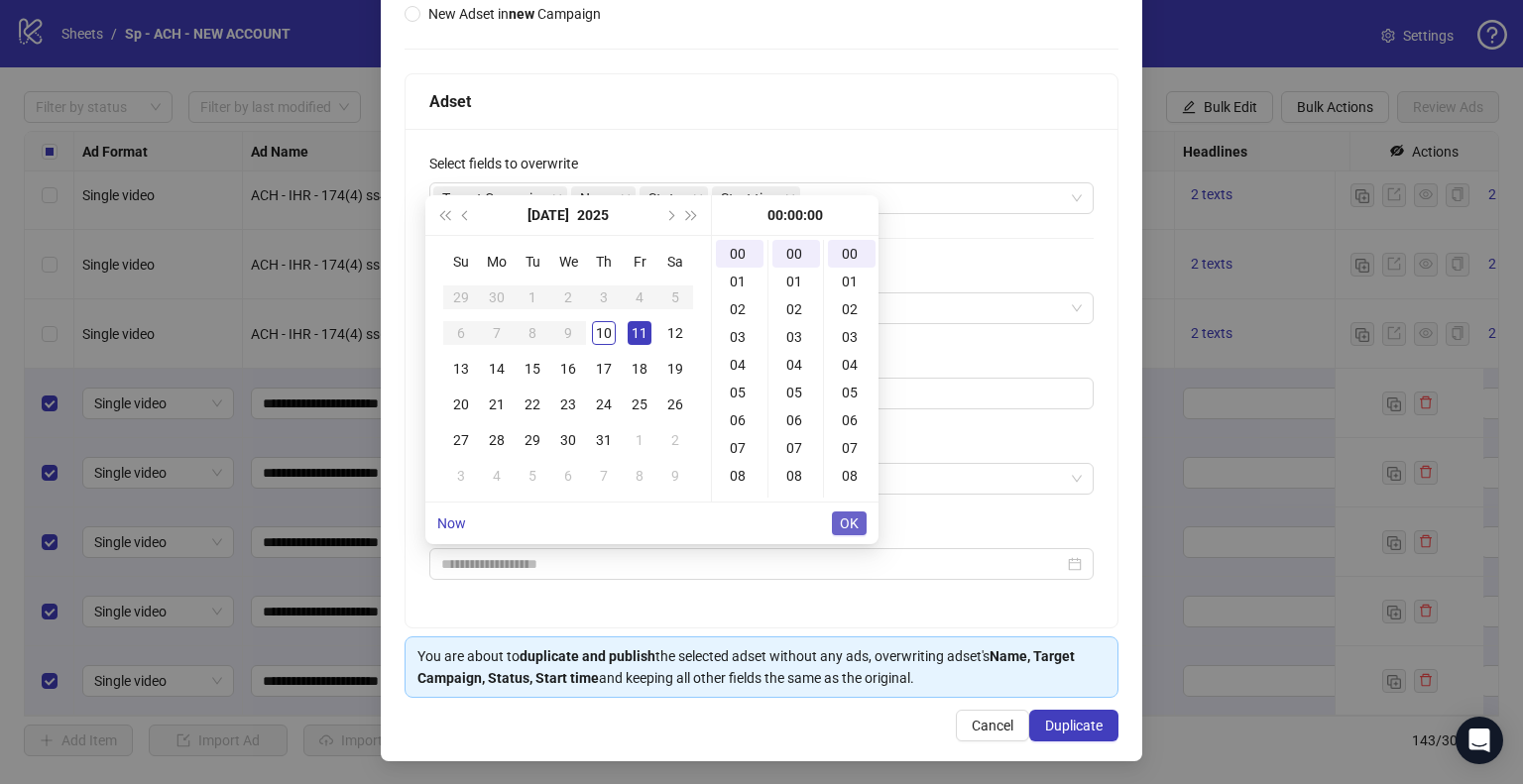 type on "**********" 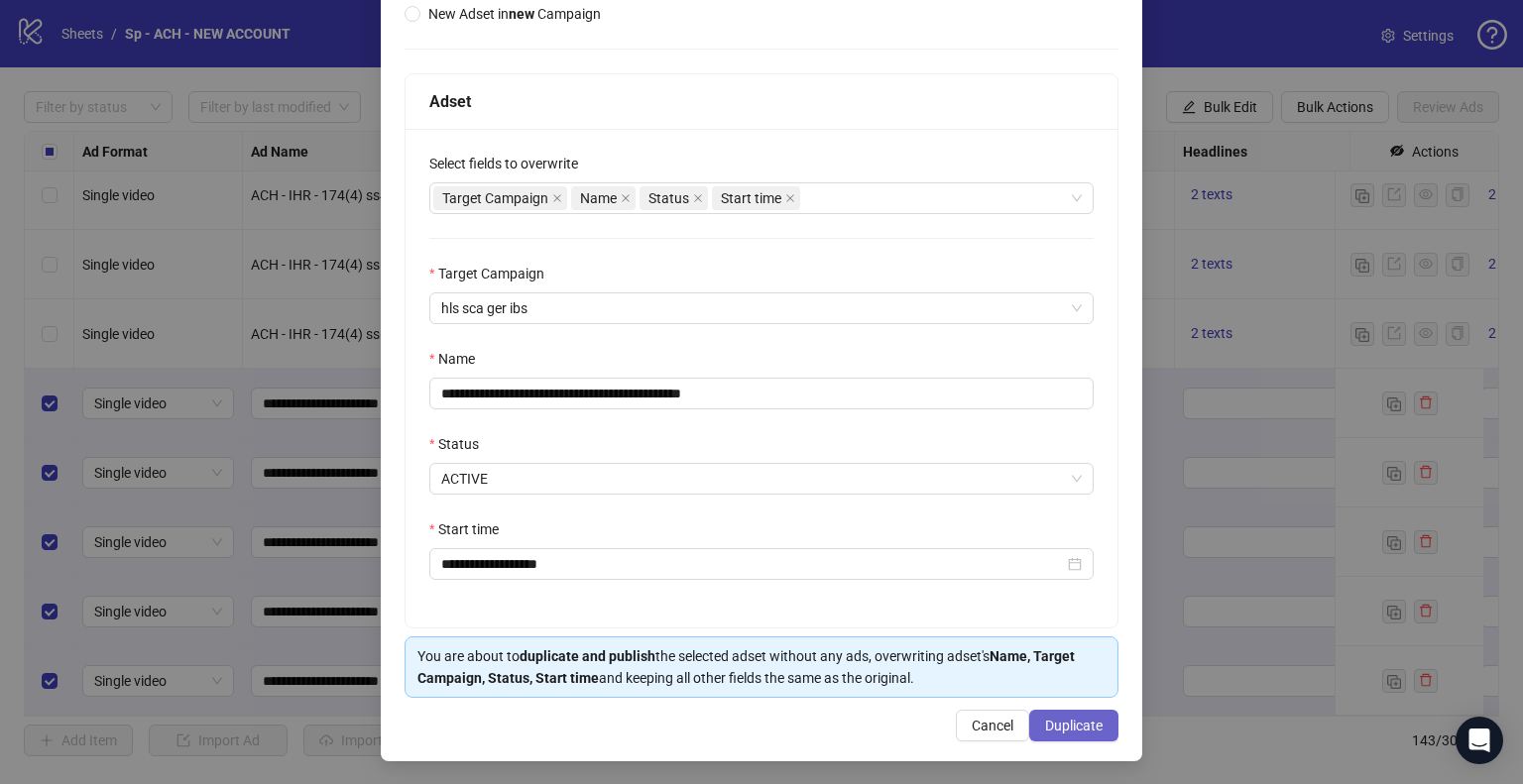click on "Duplicate" at bounding box center [1074, 726] 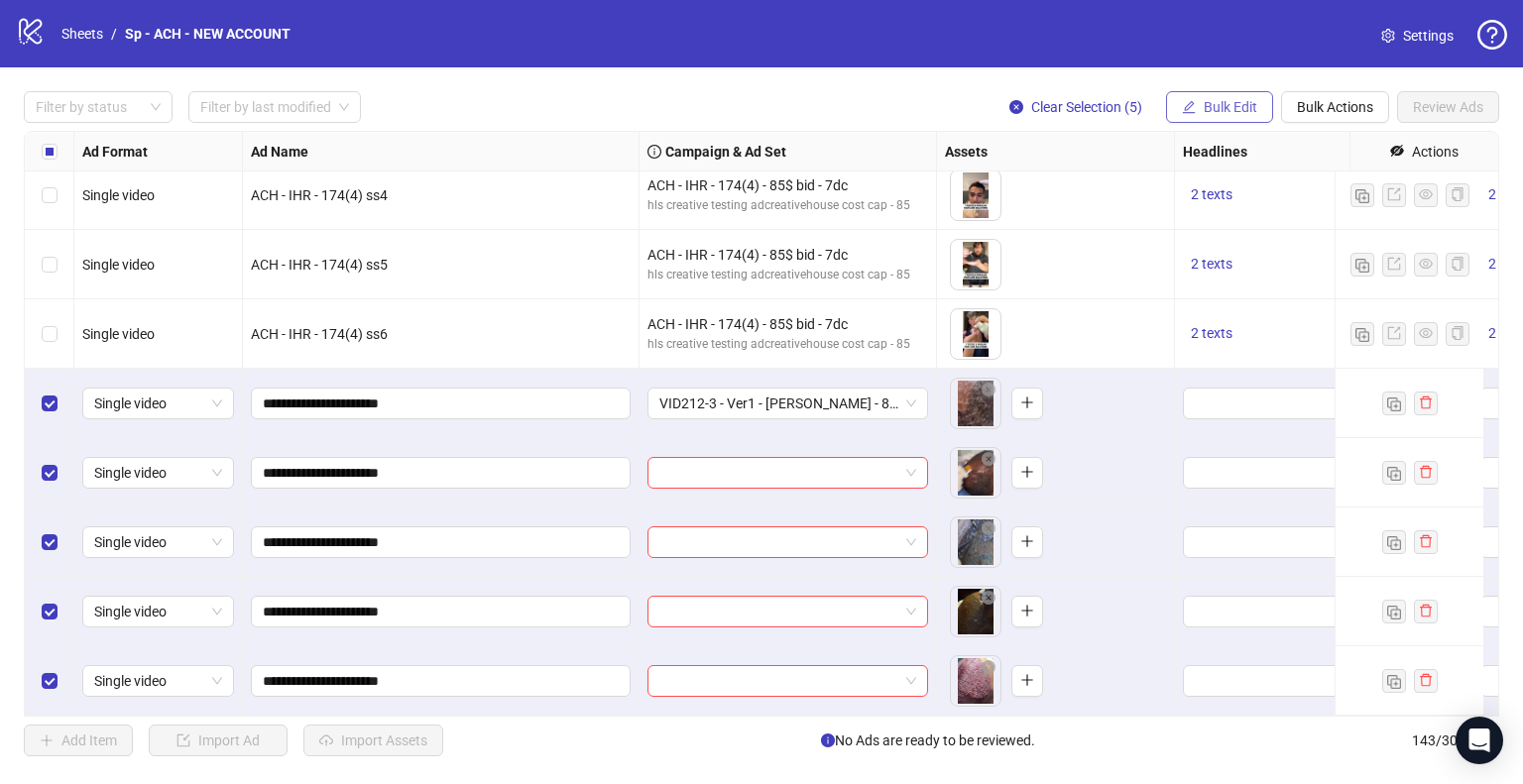 click on "Bulk Edit" at bounding box center [1230, 107] 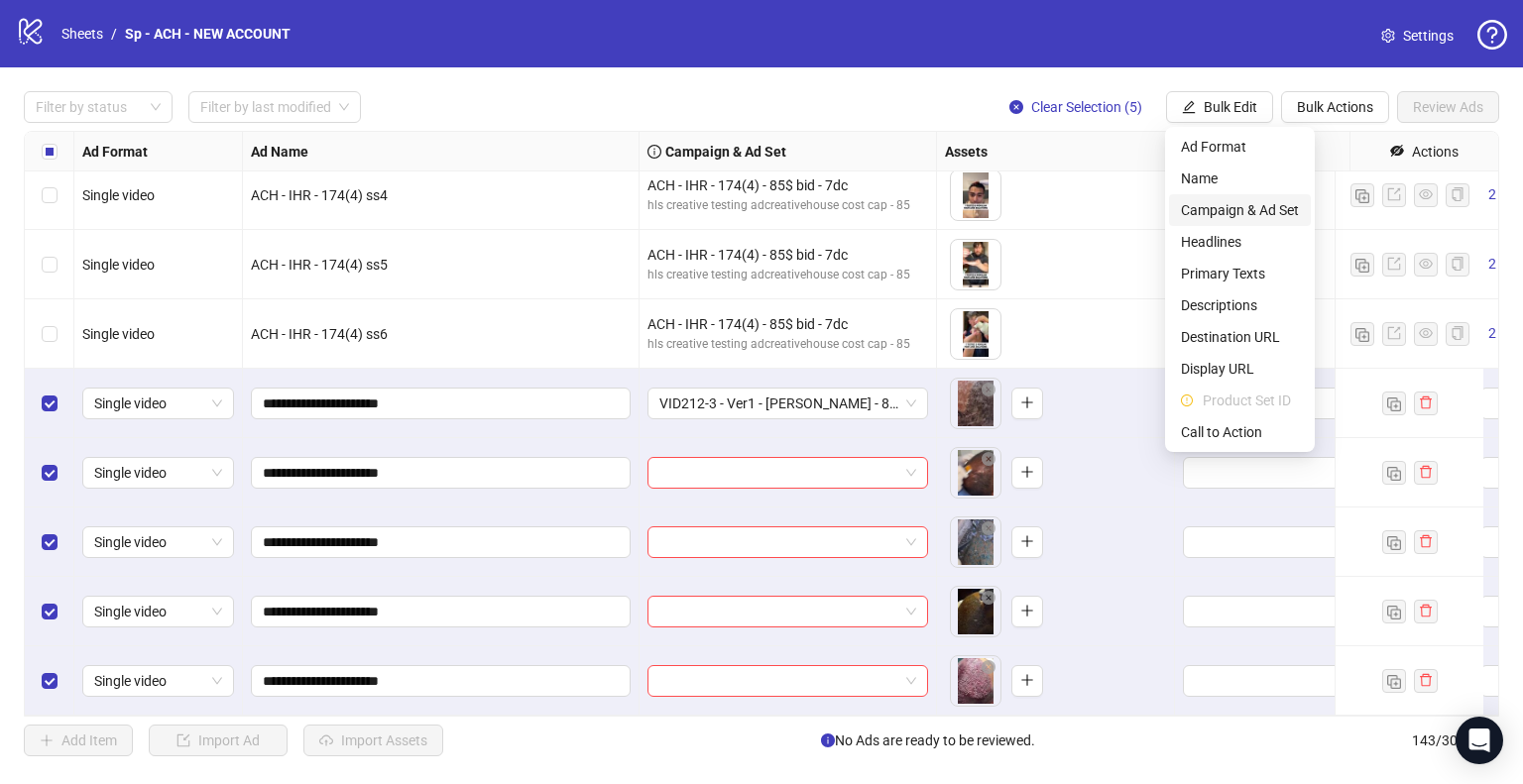click on "Campaign & Ad Set" at bounding box center (1239, 210) 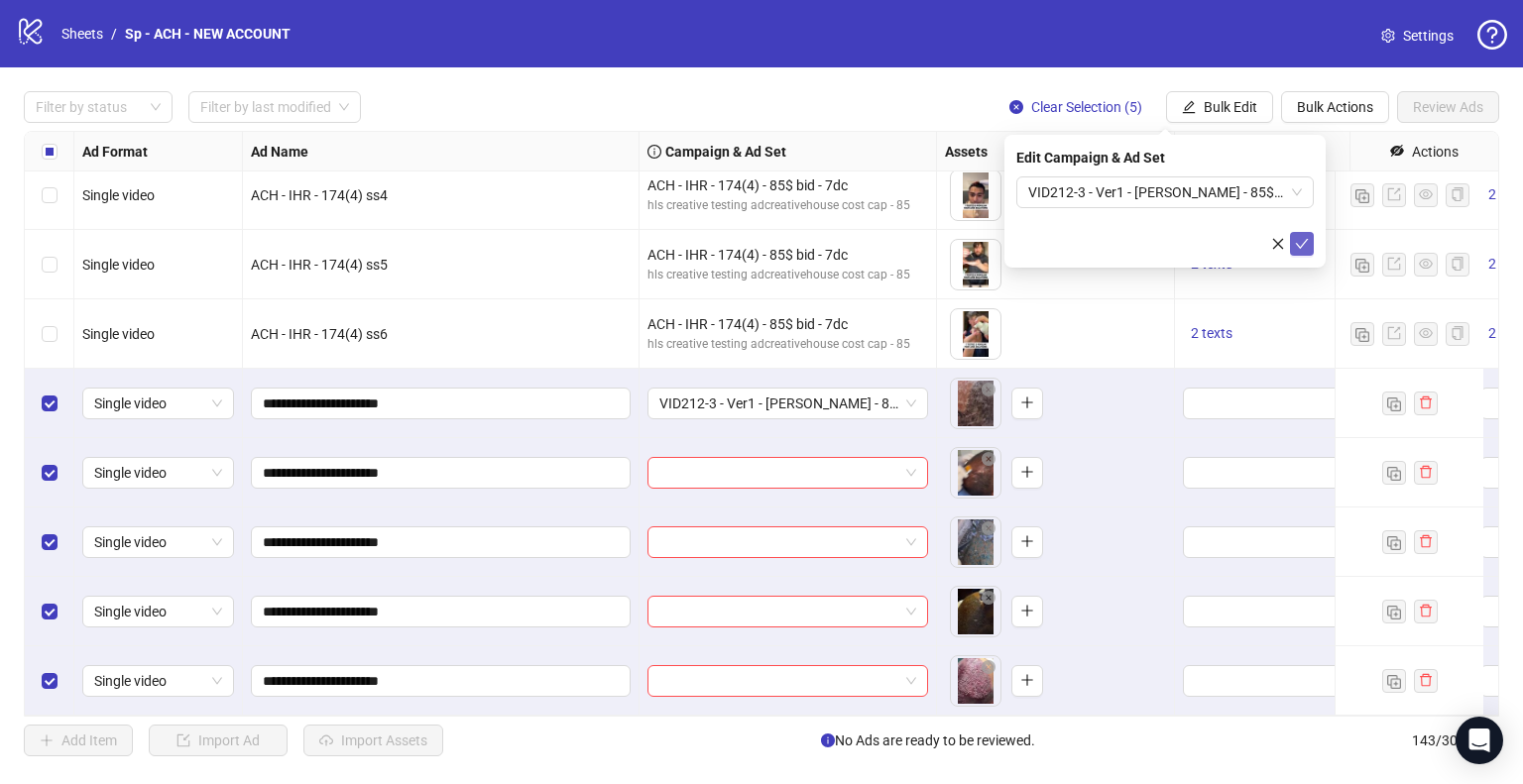 click 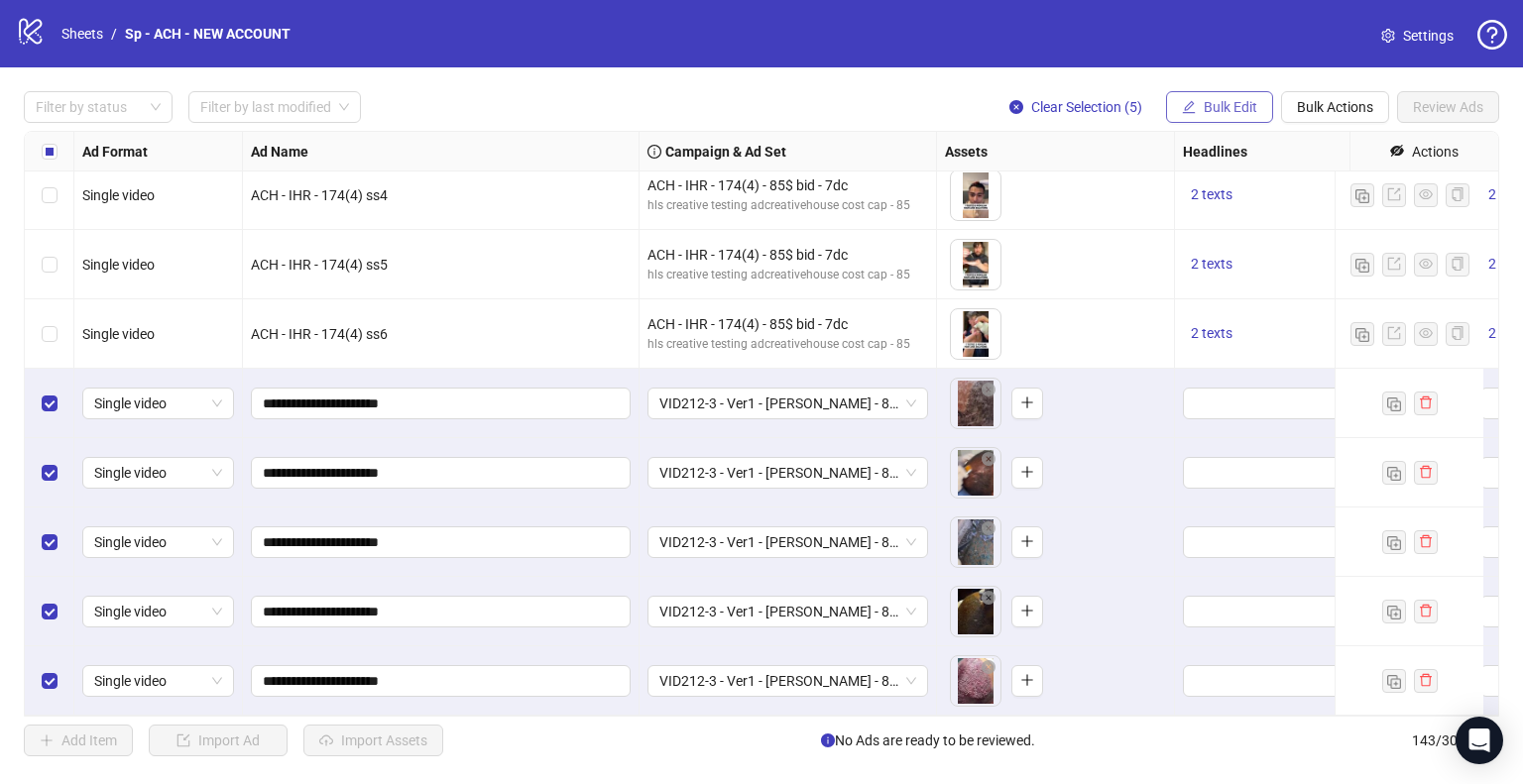 click on "Bulk Edit" at bounding box center [1230, 107] 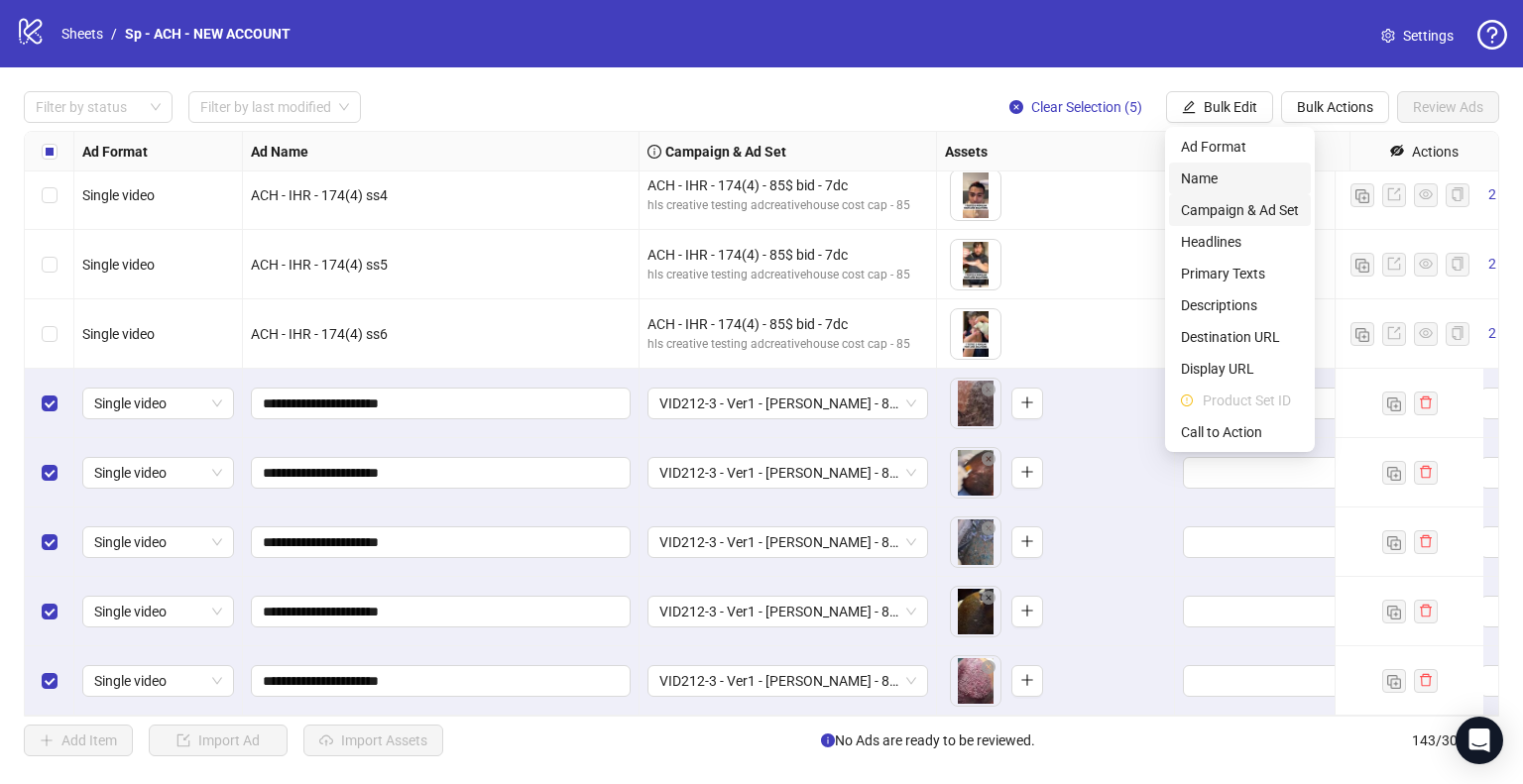 click on "Name" at bounding box center [1239, 178] 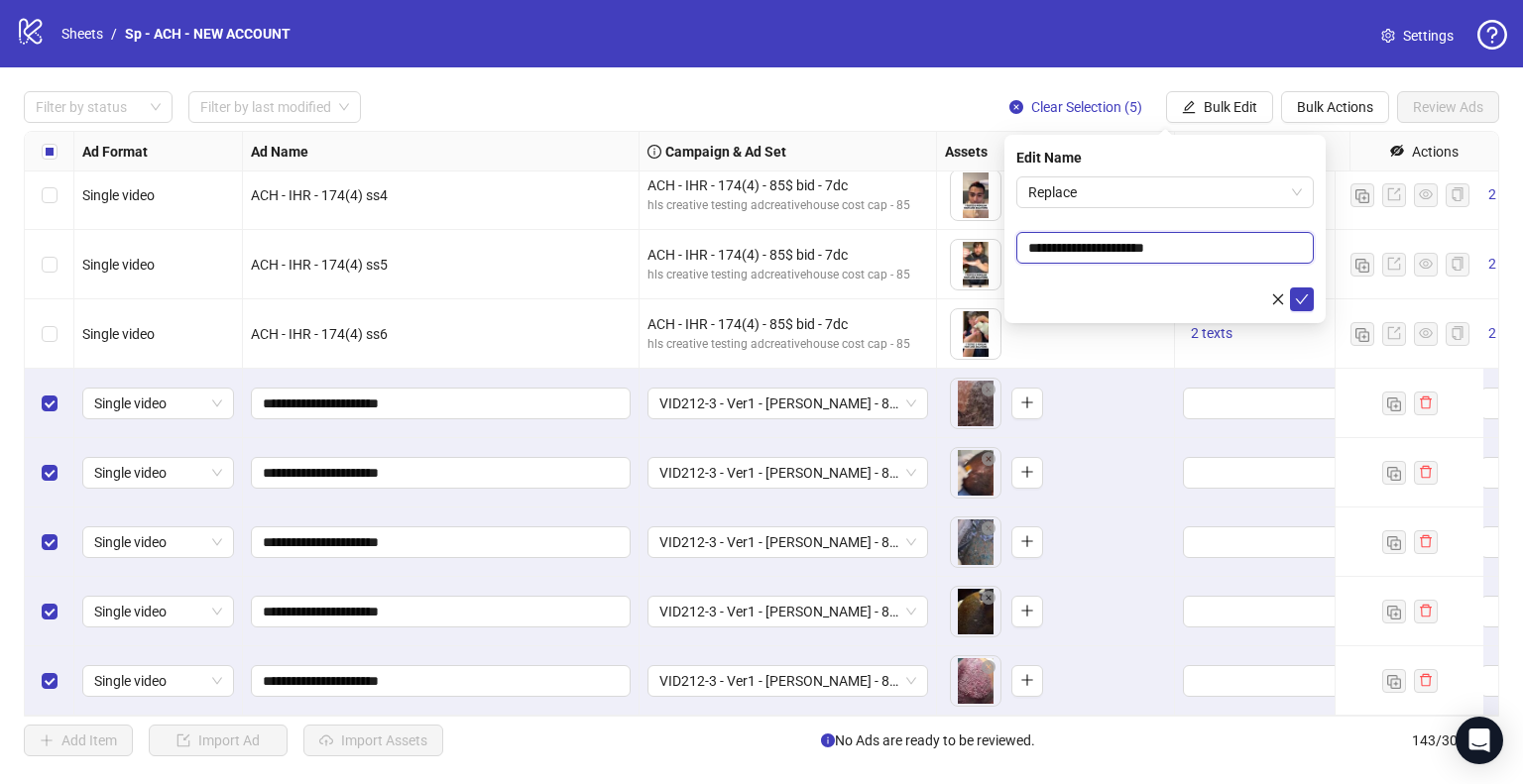 click on "**********" at bounding box center (1165, 248) 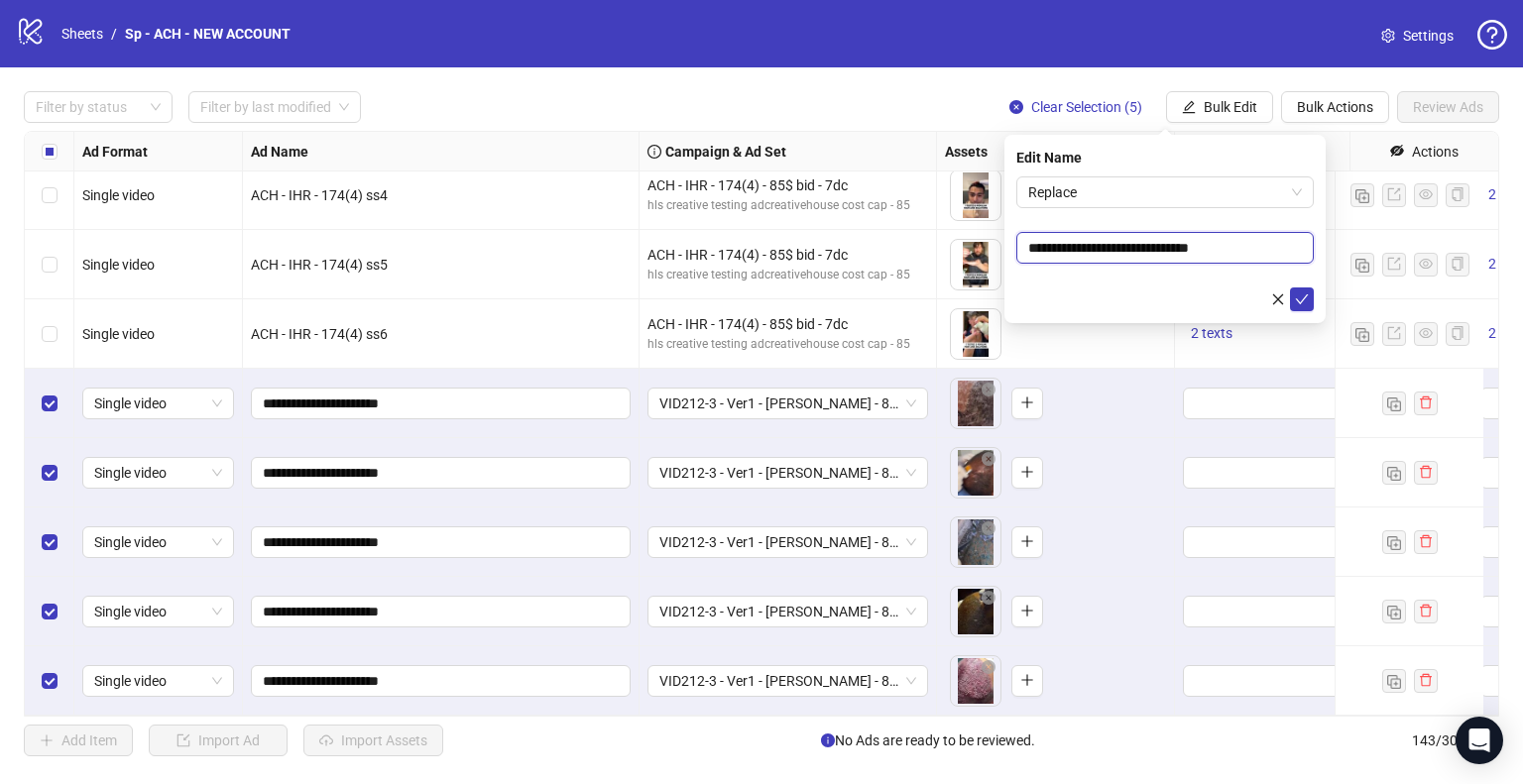 paste 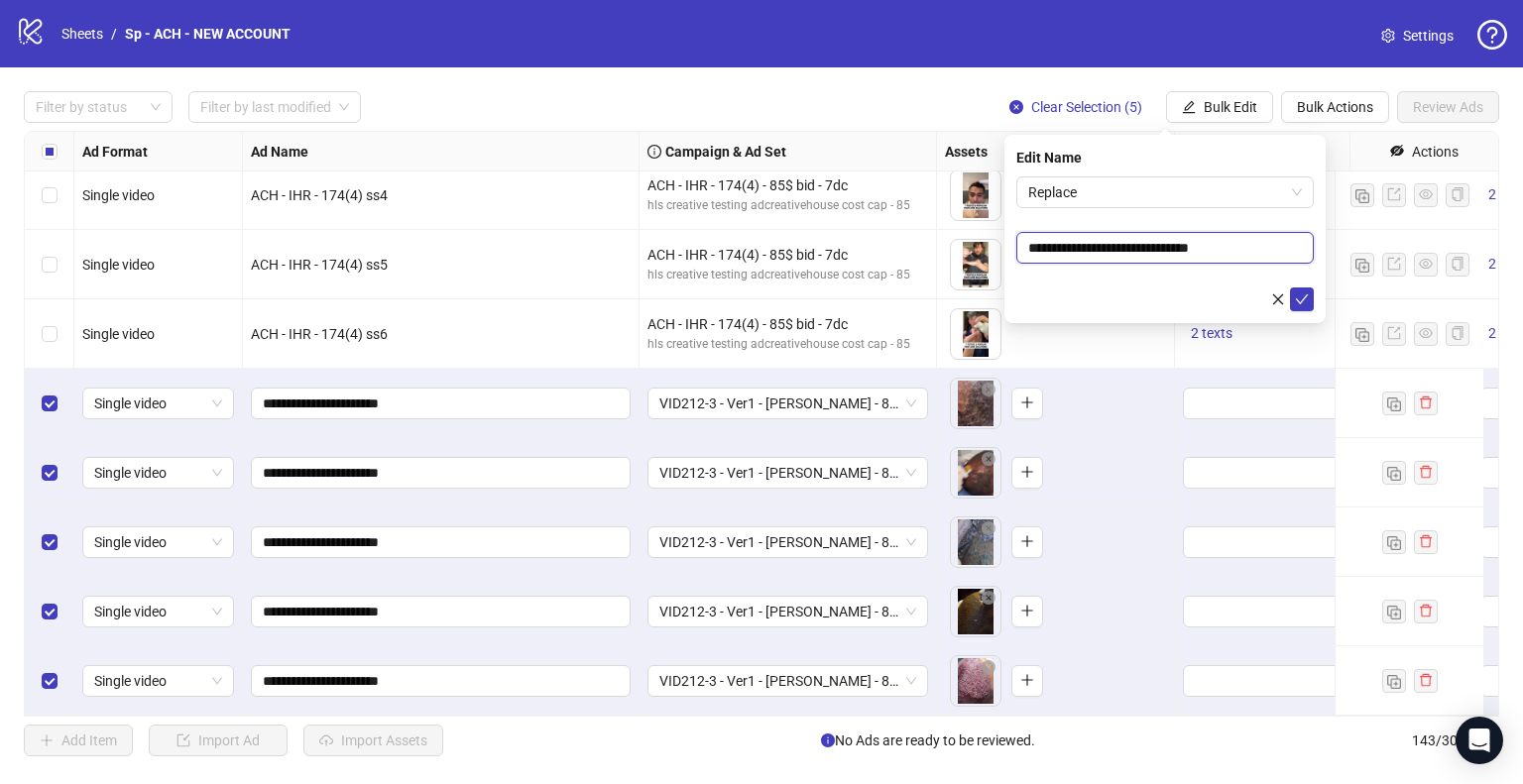 type on "**********" 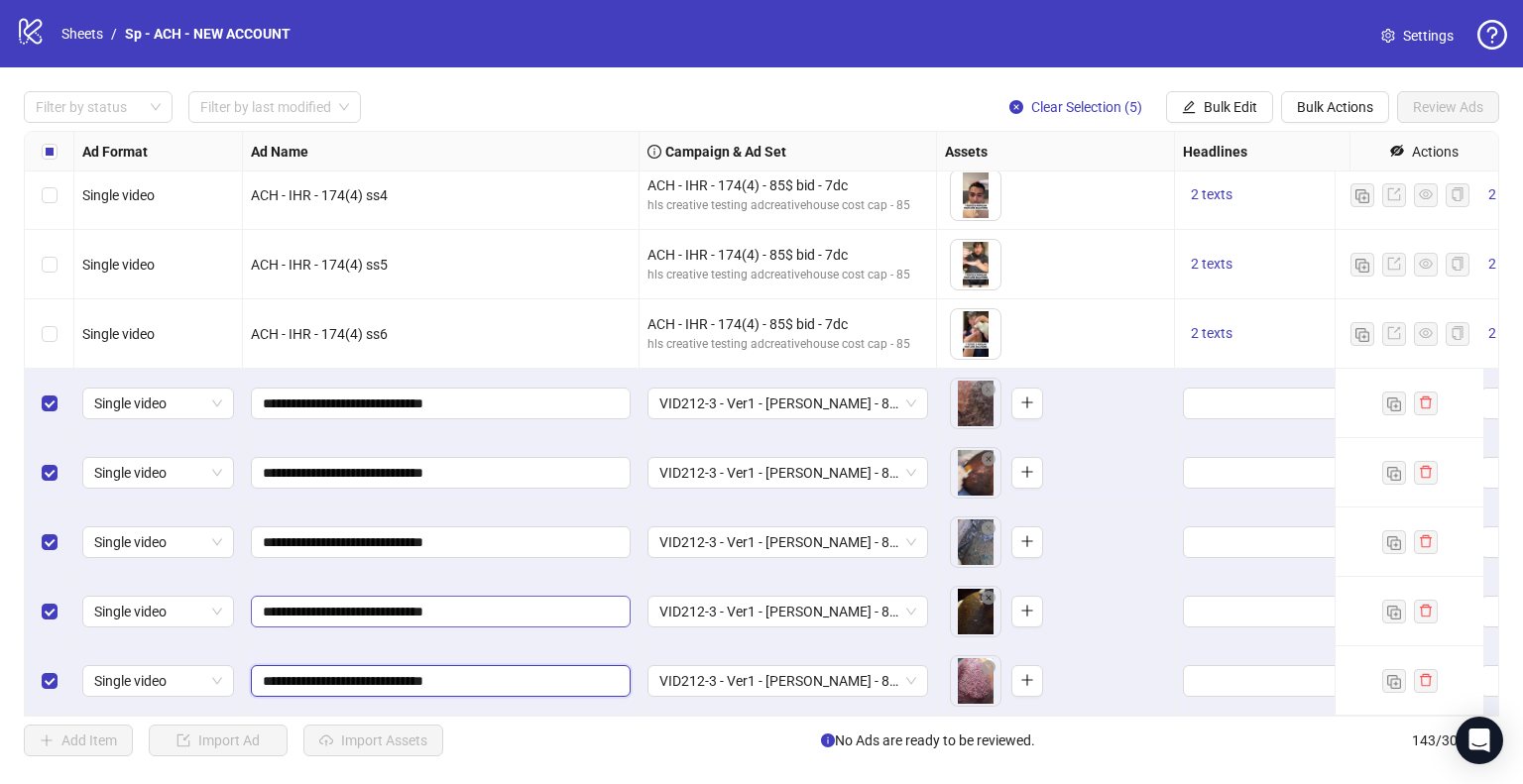 click on "**********" at bounding box center [438, 681] 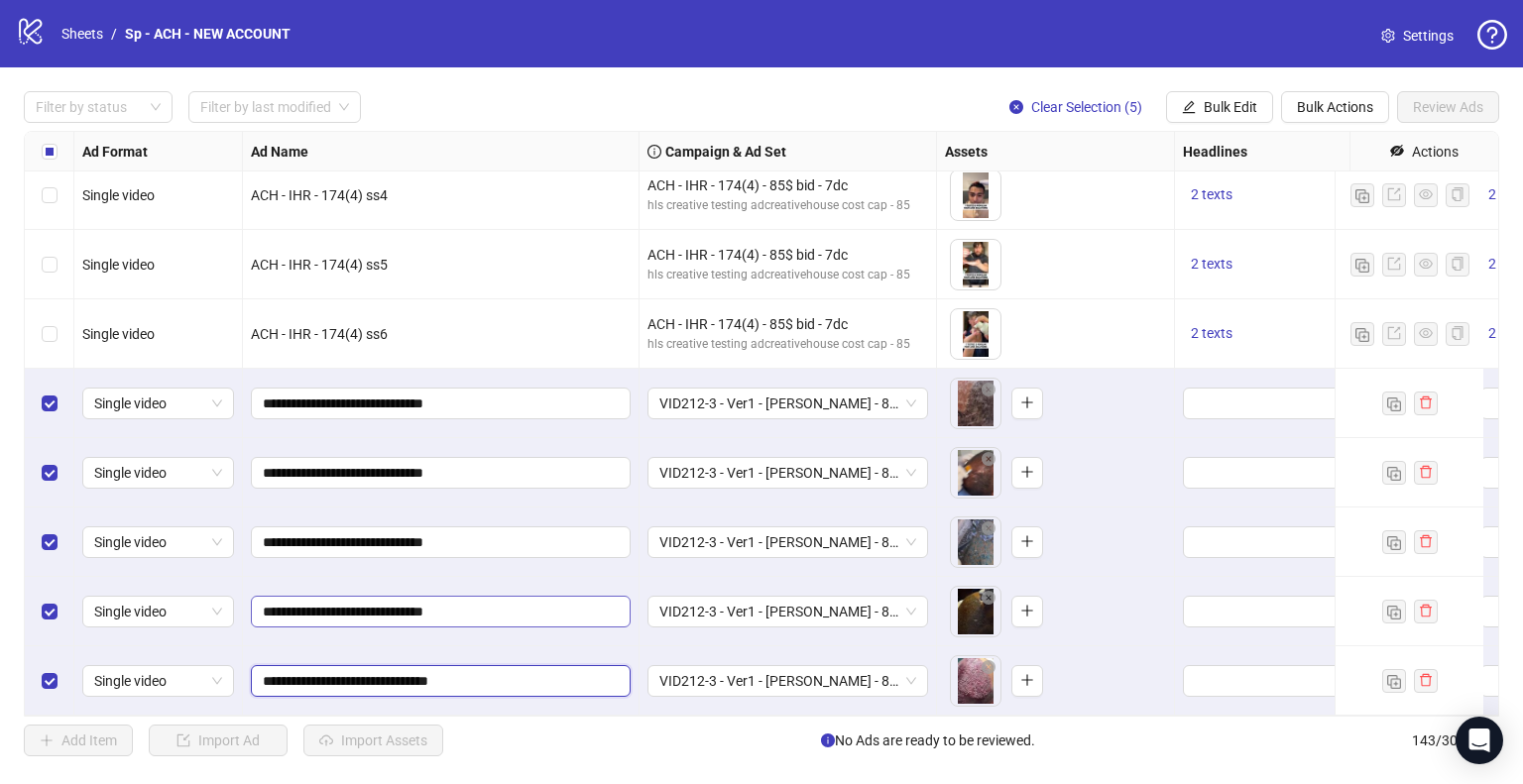 type on "**********" 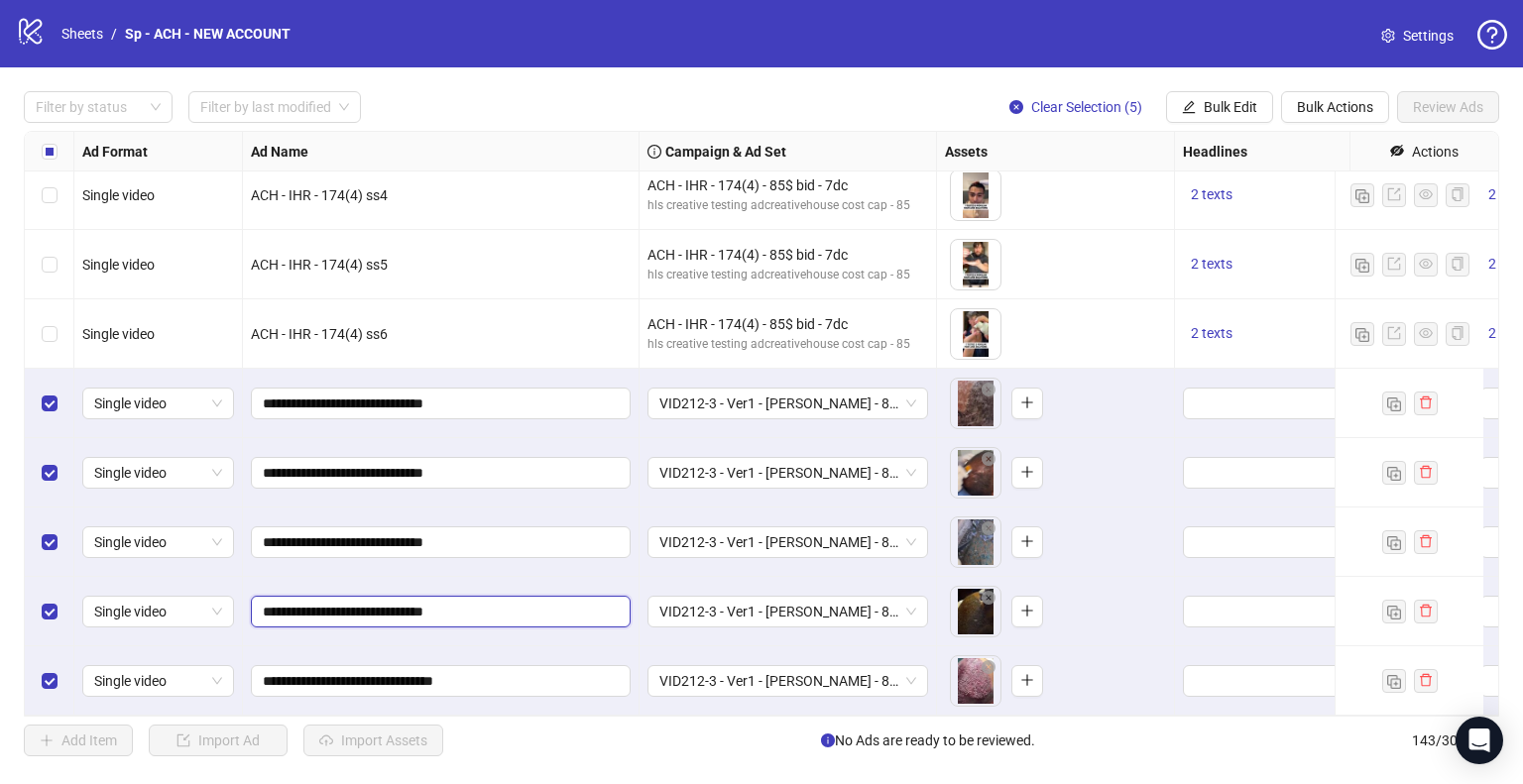 click on "**********" at bounding box center (438, 612) 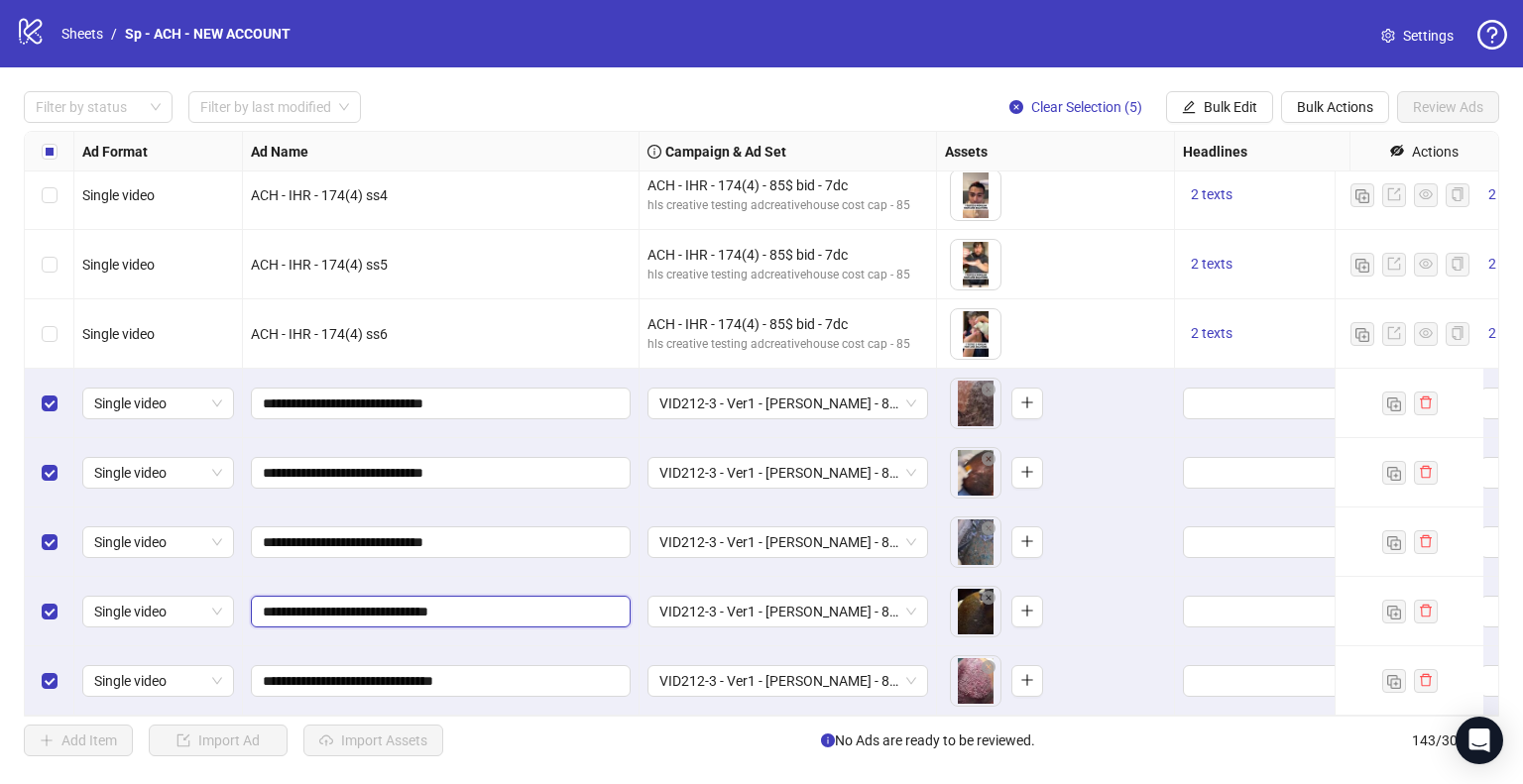 type on "**********" 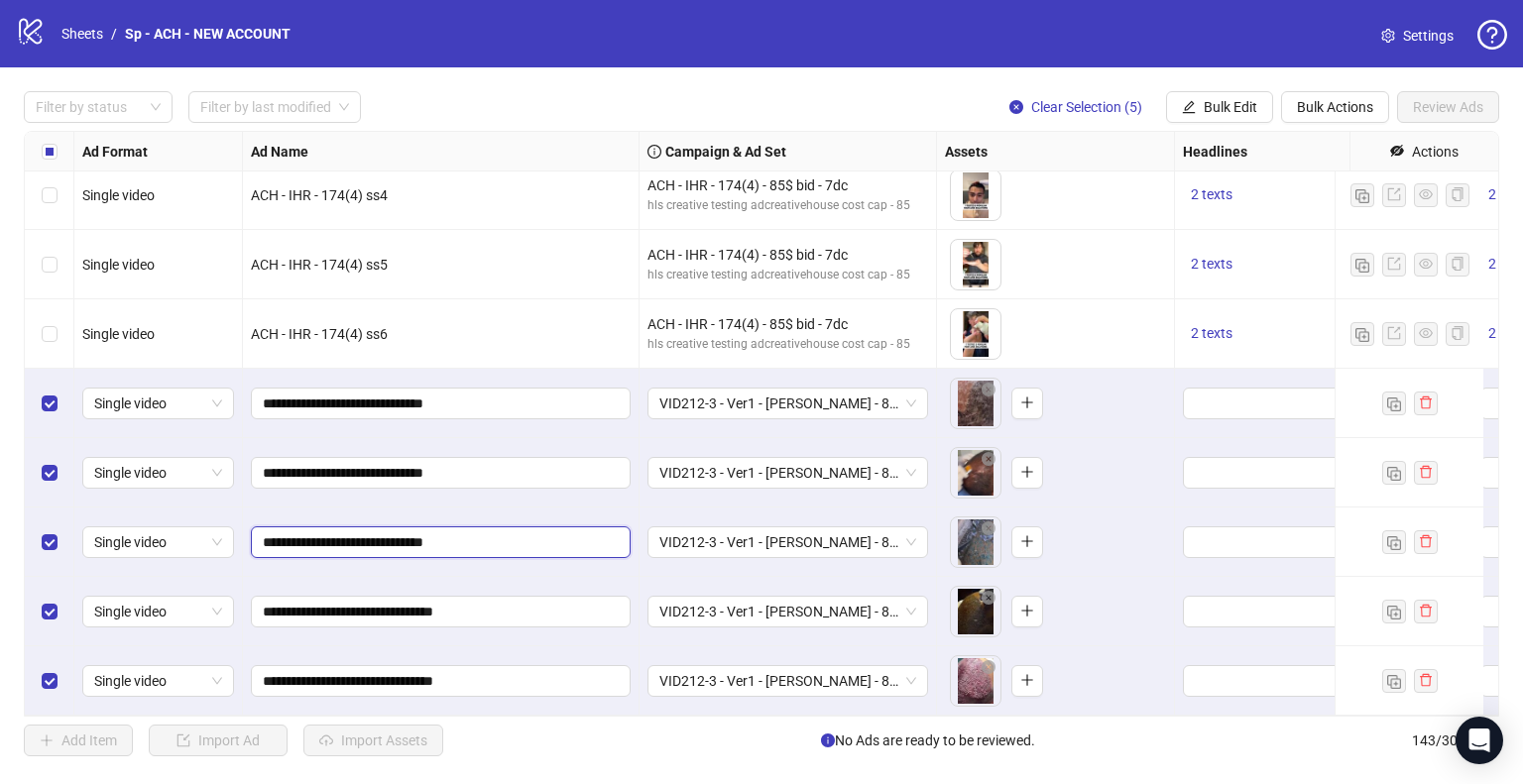 click on "**********" at bounding box center (438, 542) 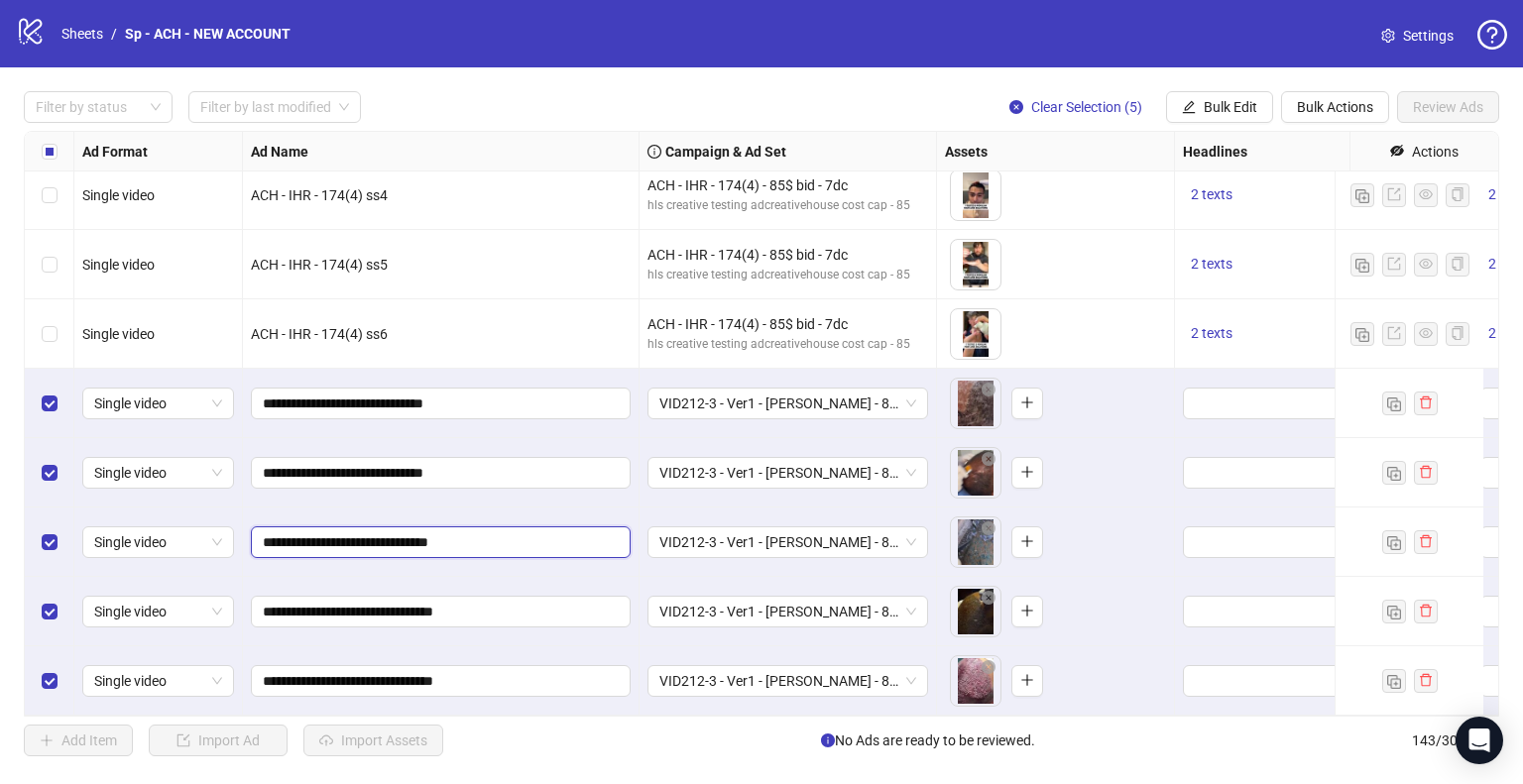 type on "**********" 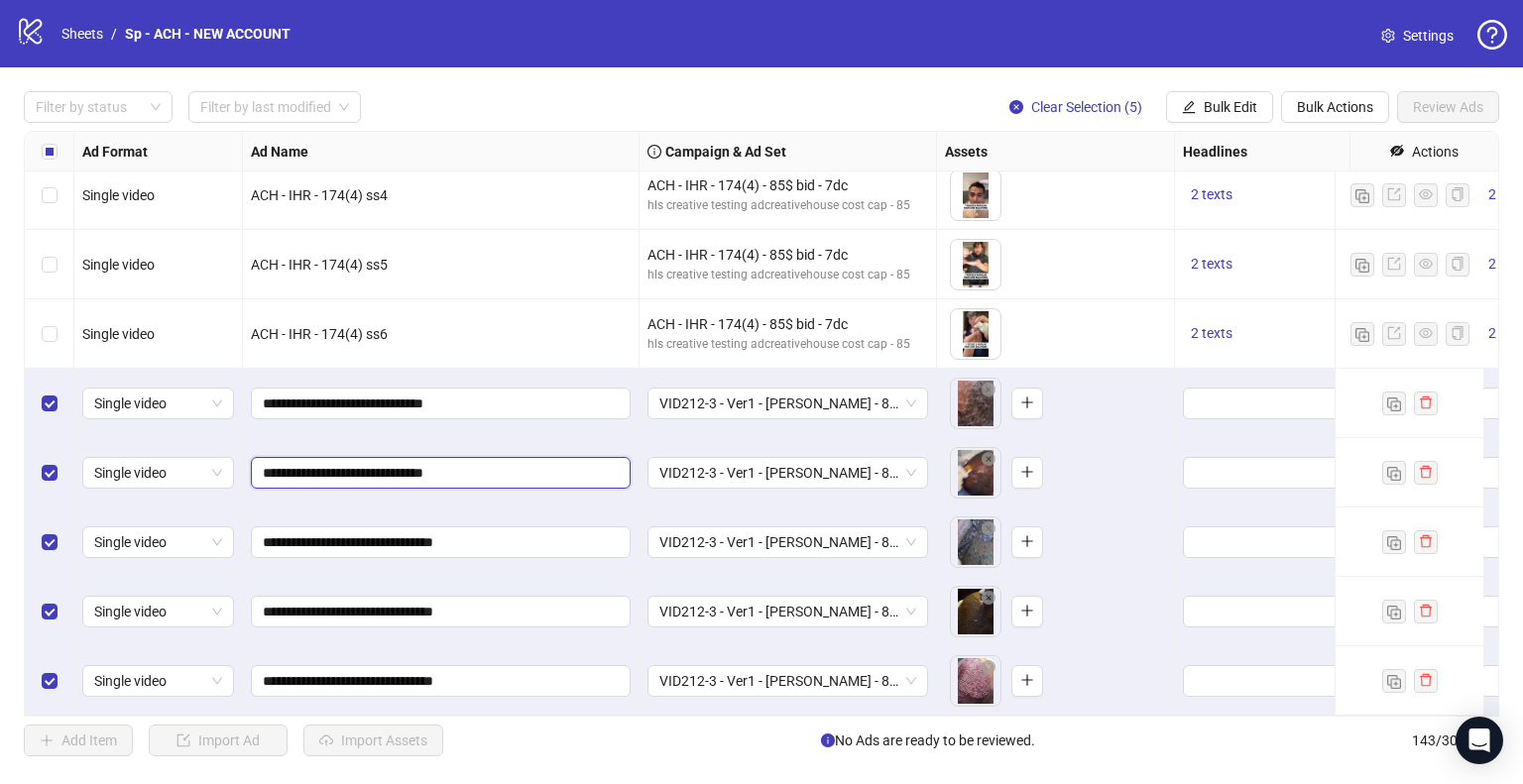 click on "**********" at bounding box center (438, 473) 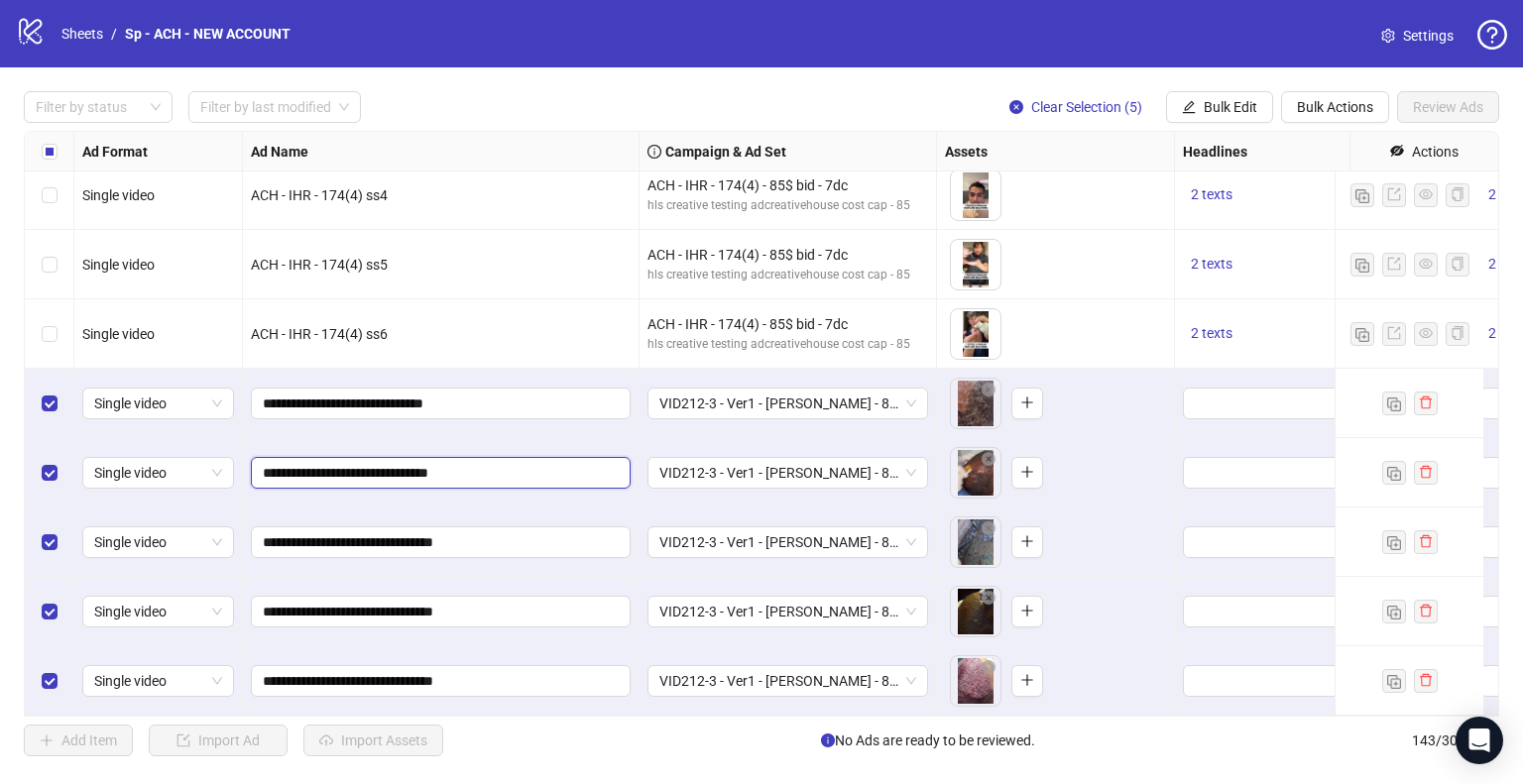 type on "**********" 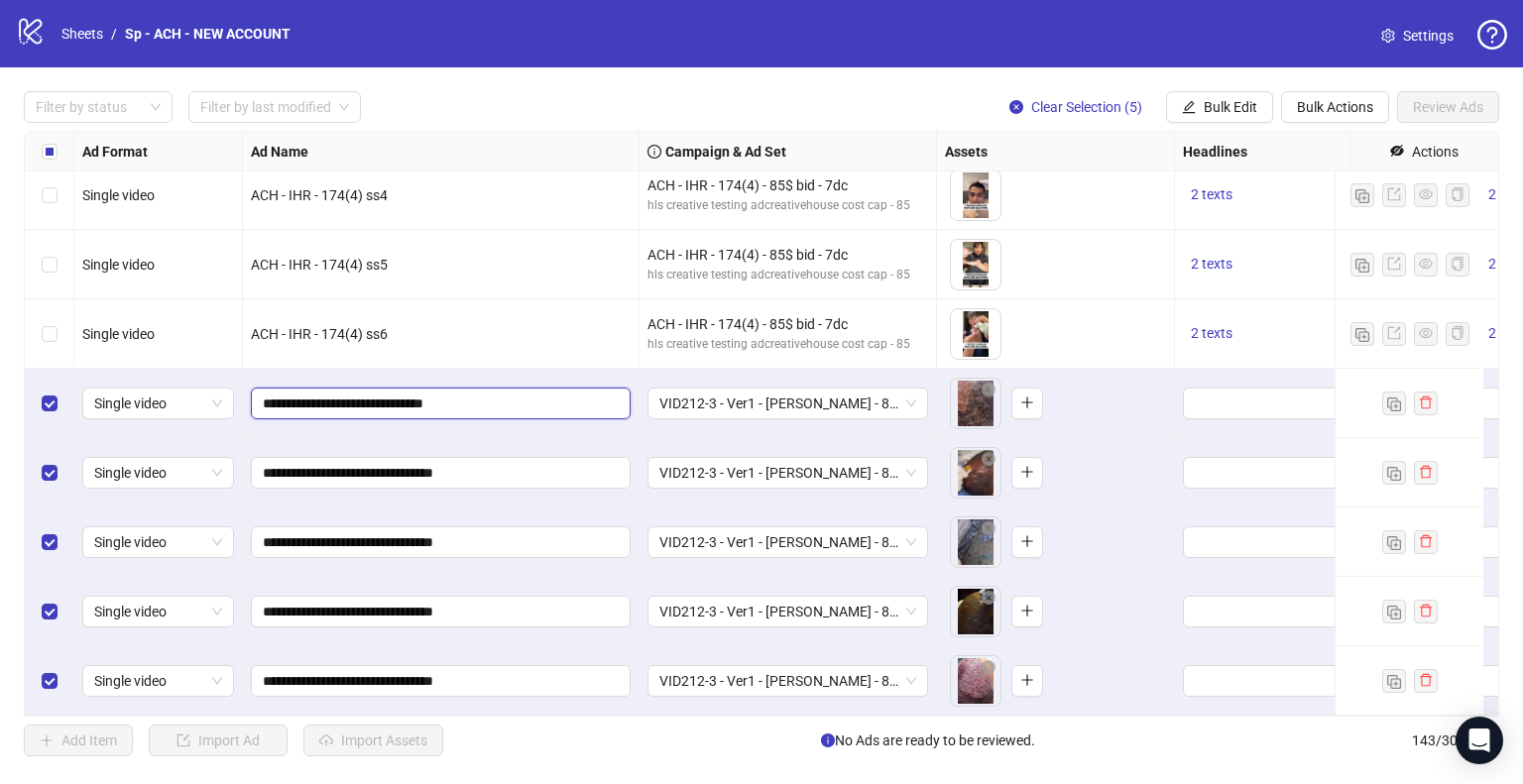 click on "**********" at bounding box center (438, 403) 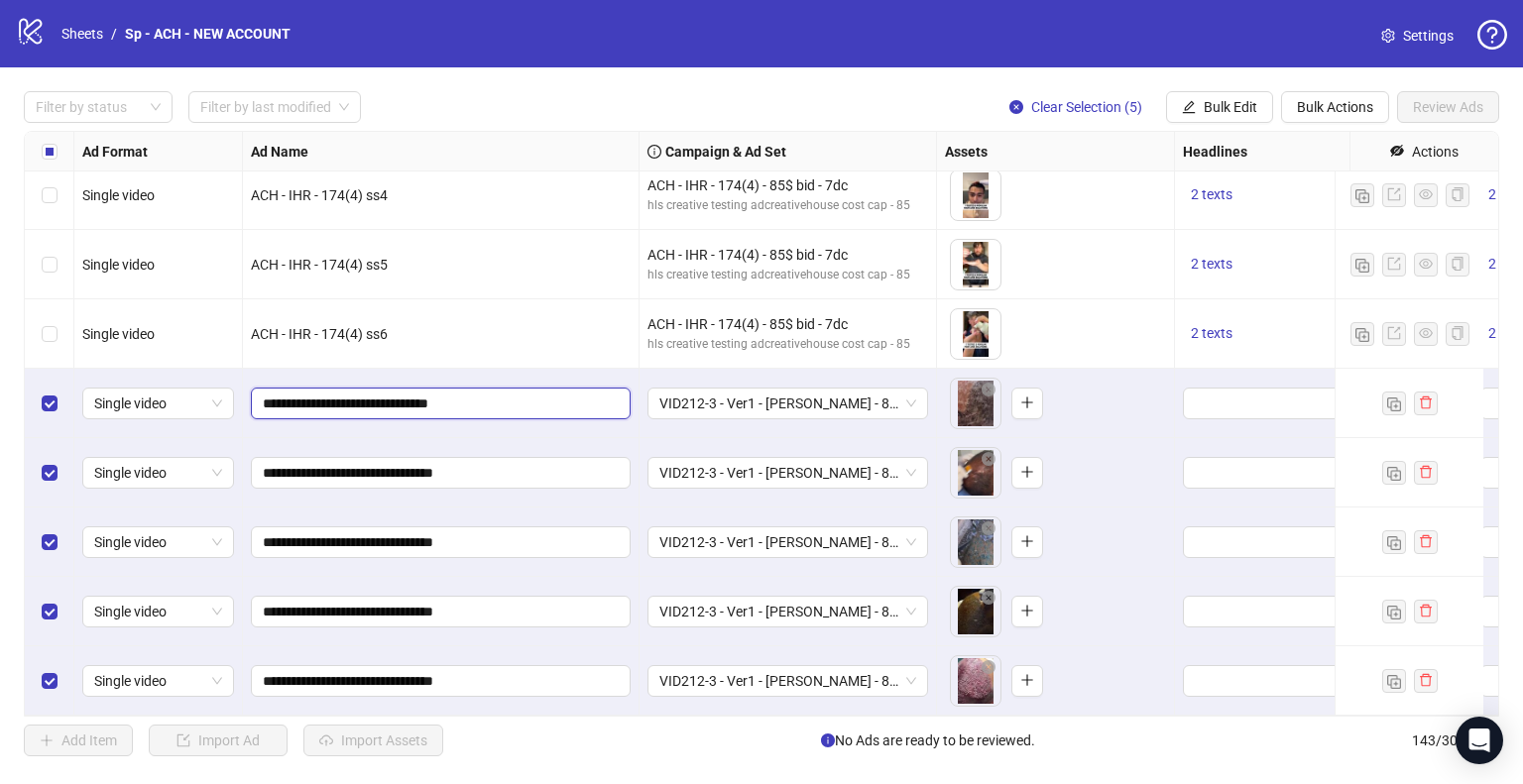 type on "**********" 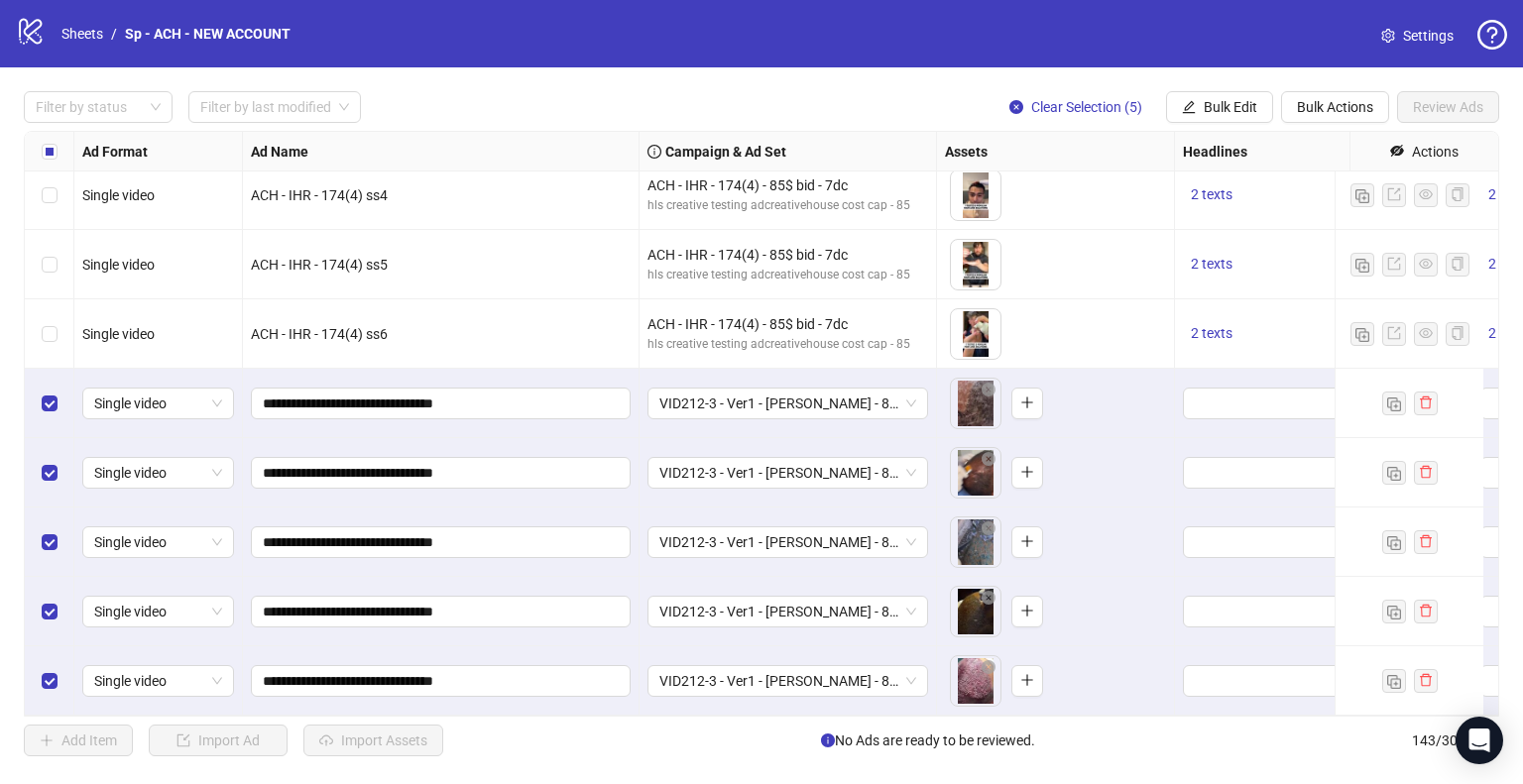 click on "To pick up a draggable item, press the space bar.
While dragging, use the arrow keys to move the item.
Press space again to drop the item in its new position, or press escape to cancel." at bounding box center (1055, 542) 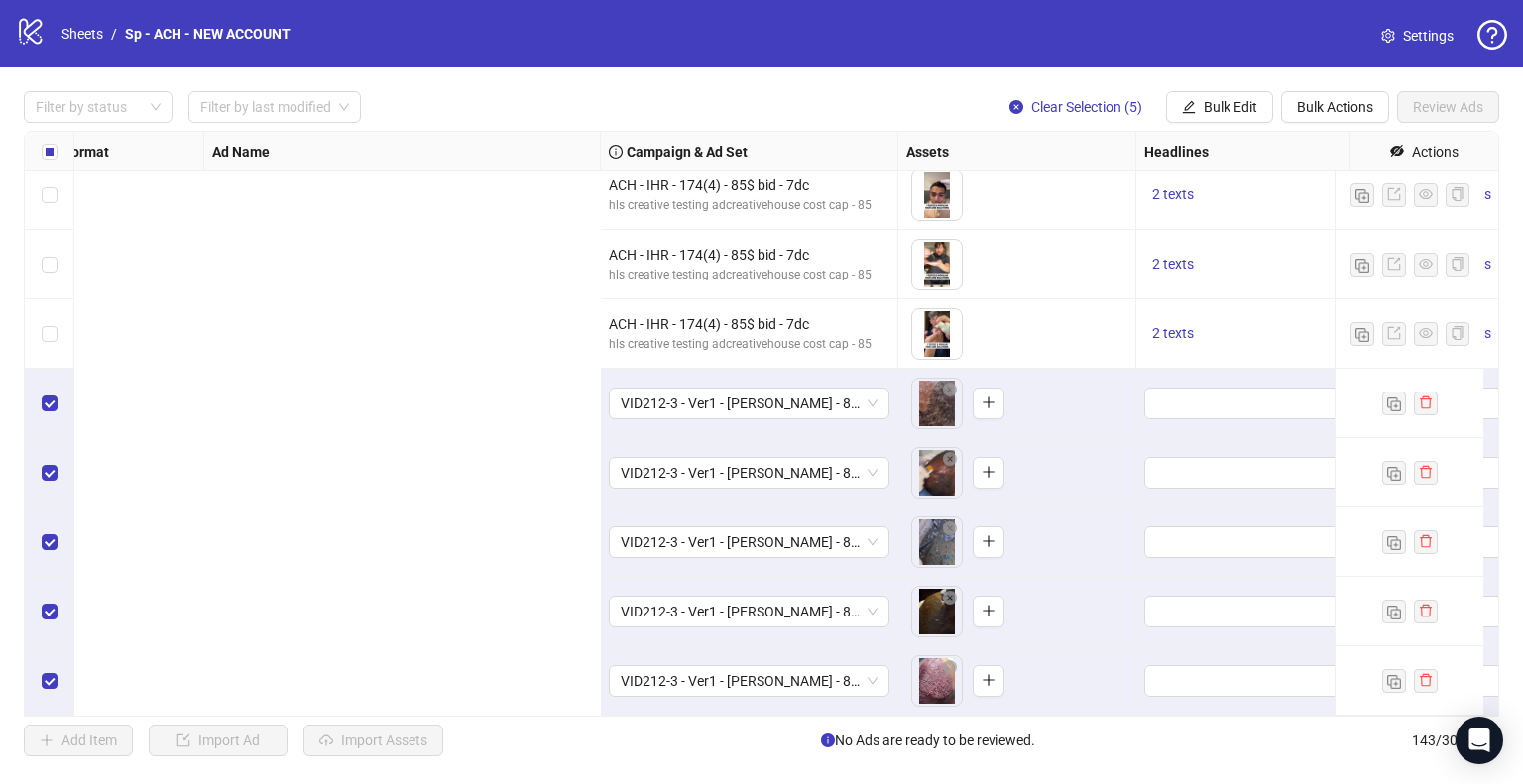scroll, scrollTop: 9392, scrollLeft: 916, axis: both 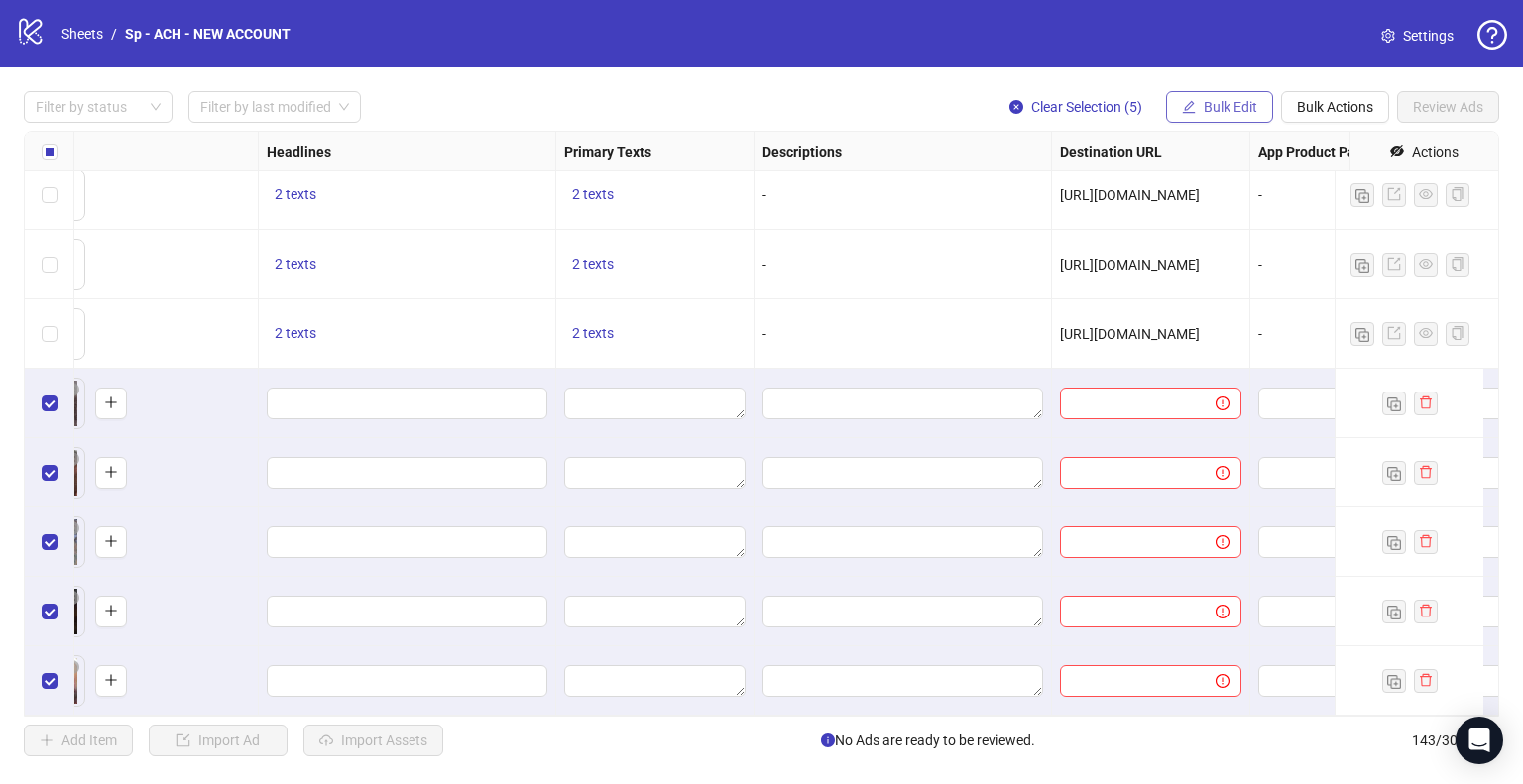 click on "Bulk Edit" at bounding box center (1230, 107) 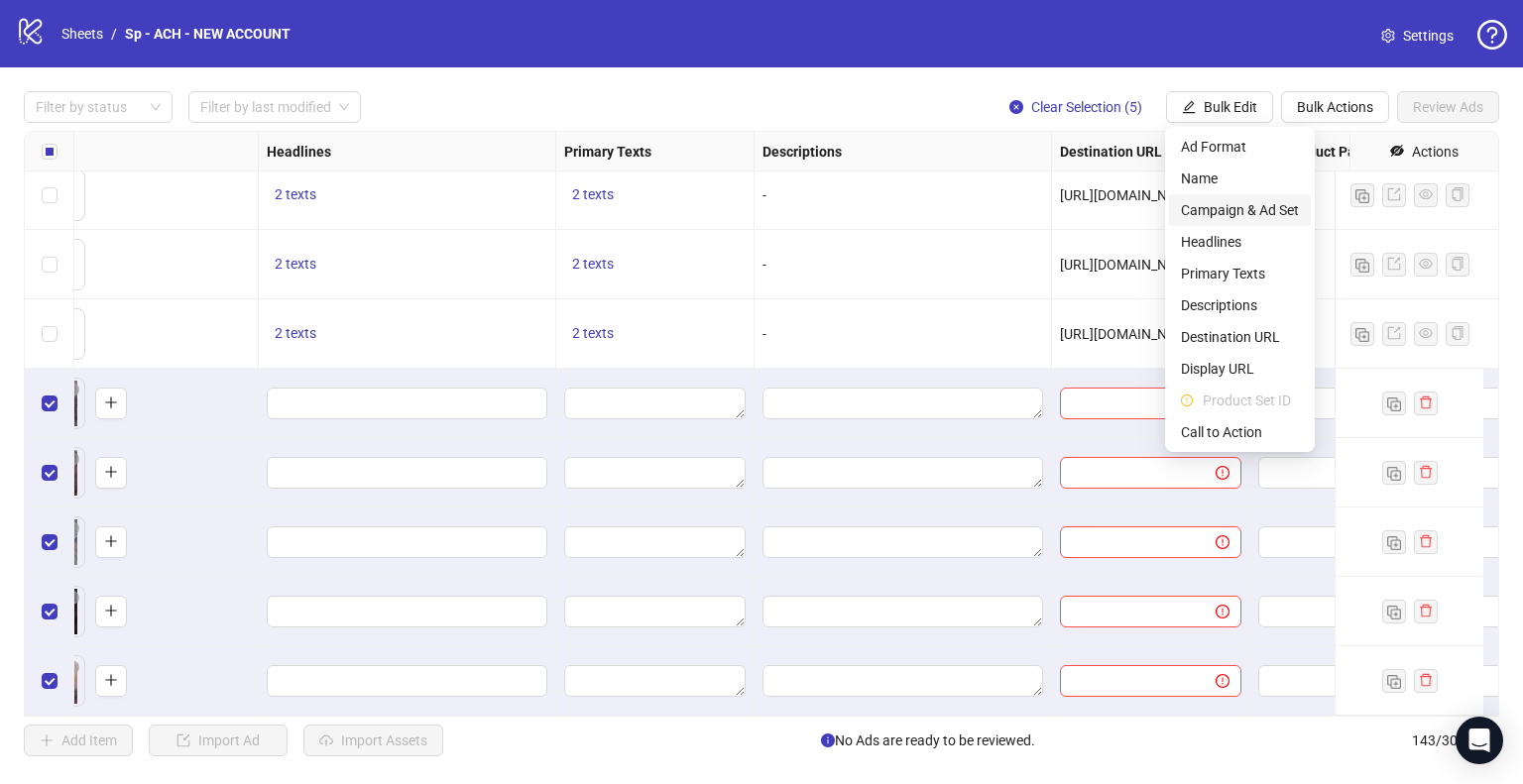 click on "Campaign & Ad Set" at bounding box center [1239, 210] 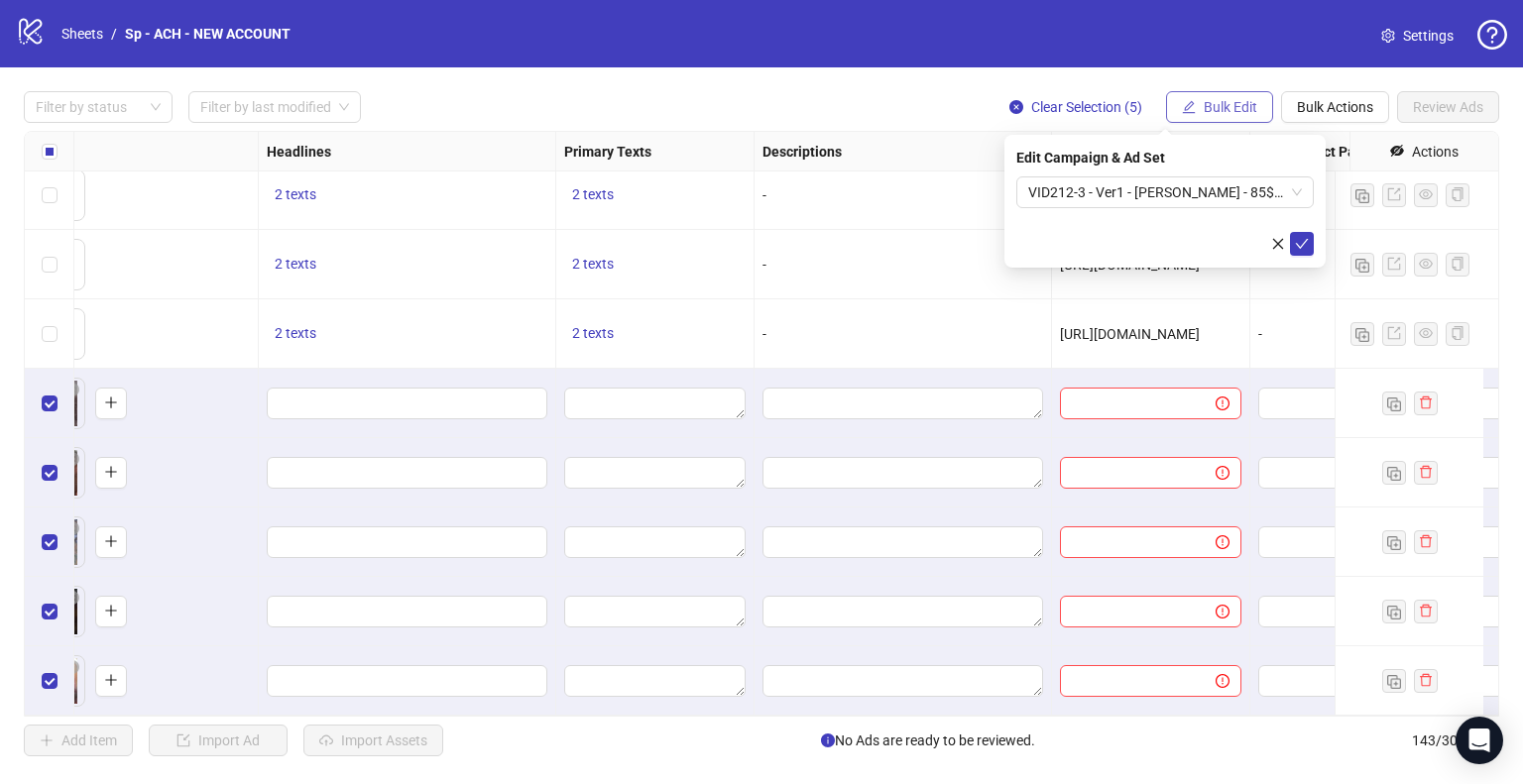 click on "Bulk Edit" at bounding box center (1230, 107) 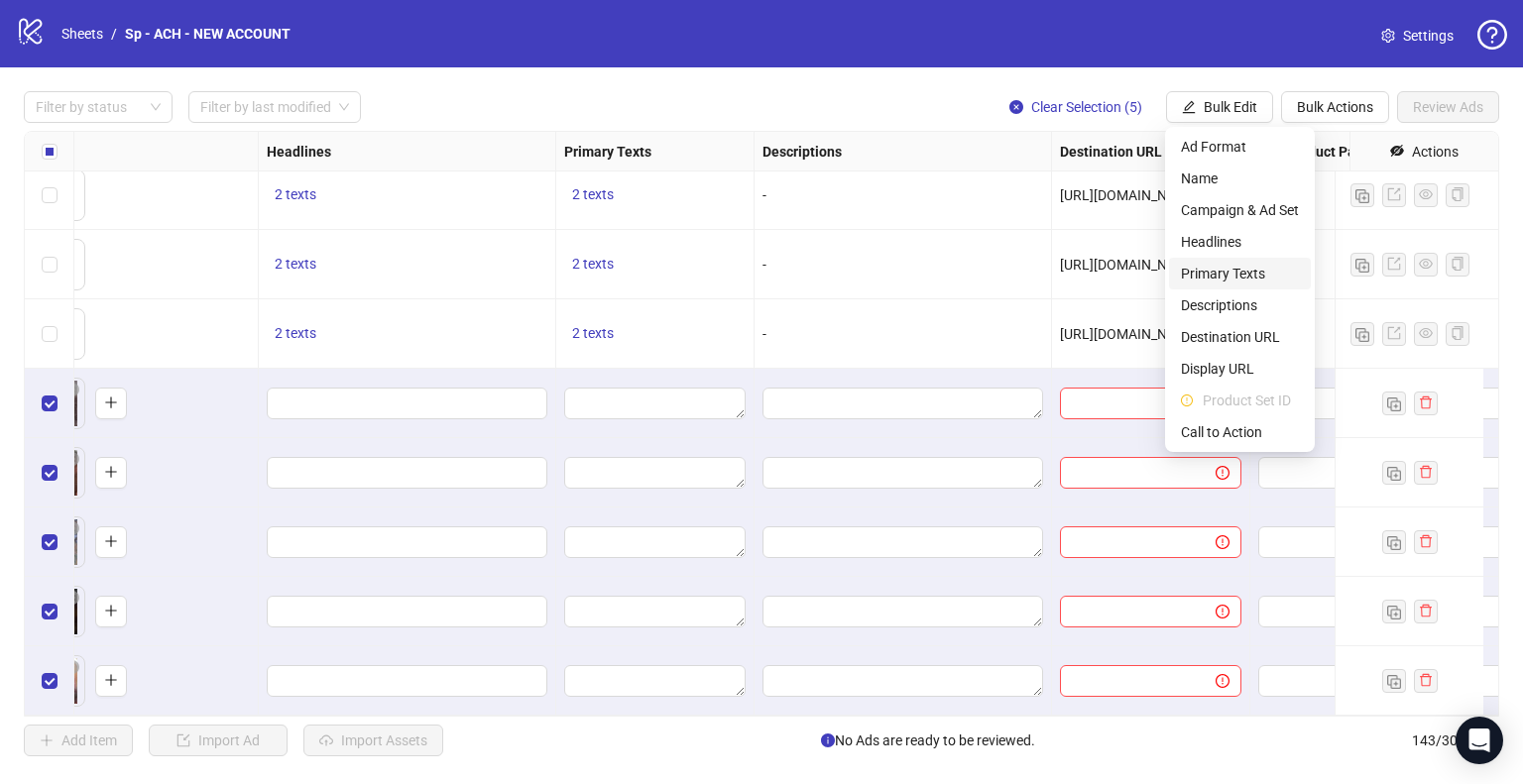 click on "Primary Texts" at bounding box center (1239, 274) 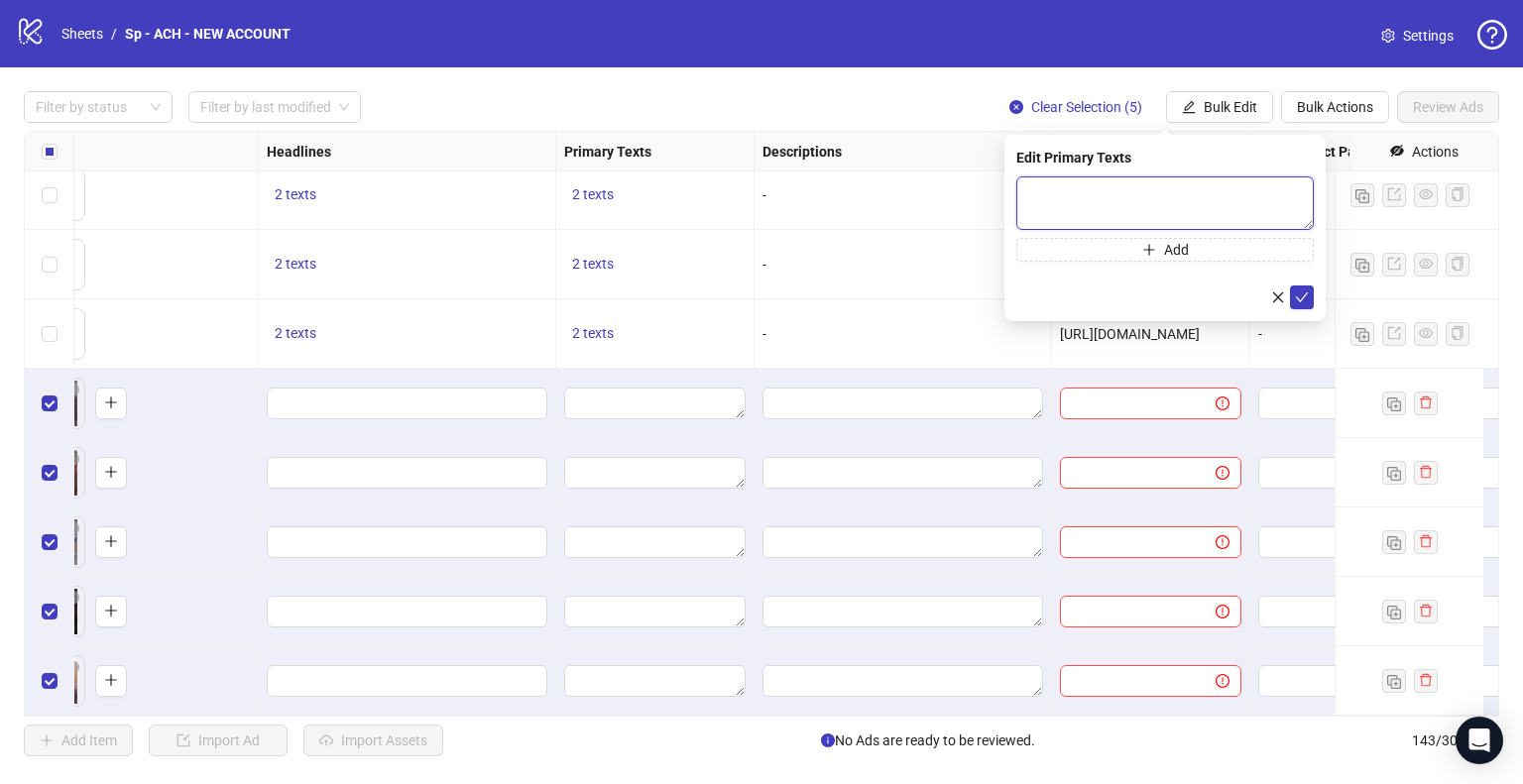click at bounding box center (1165, 203) 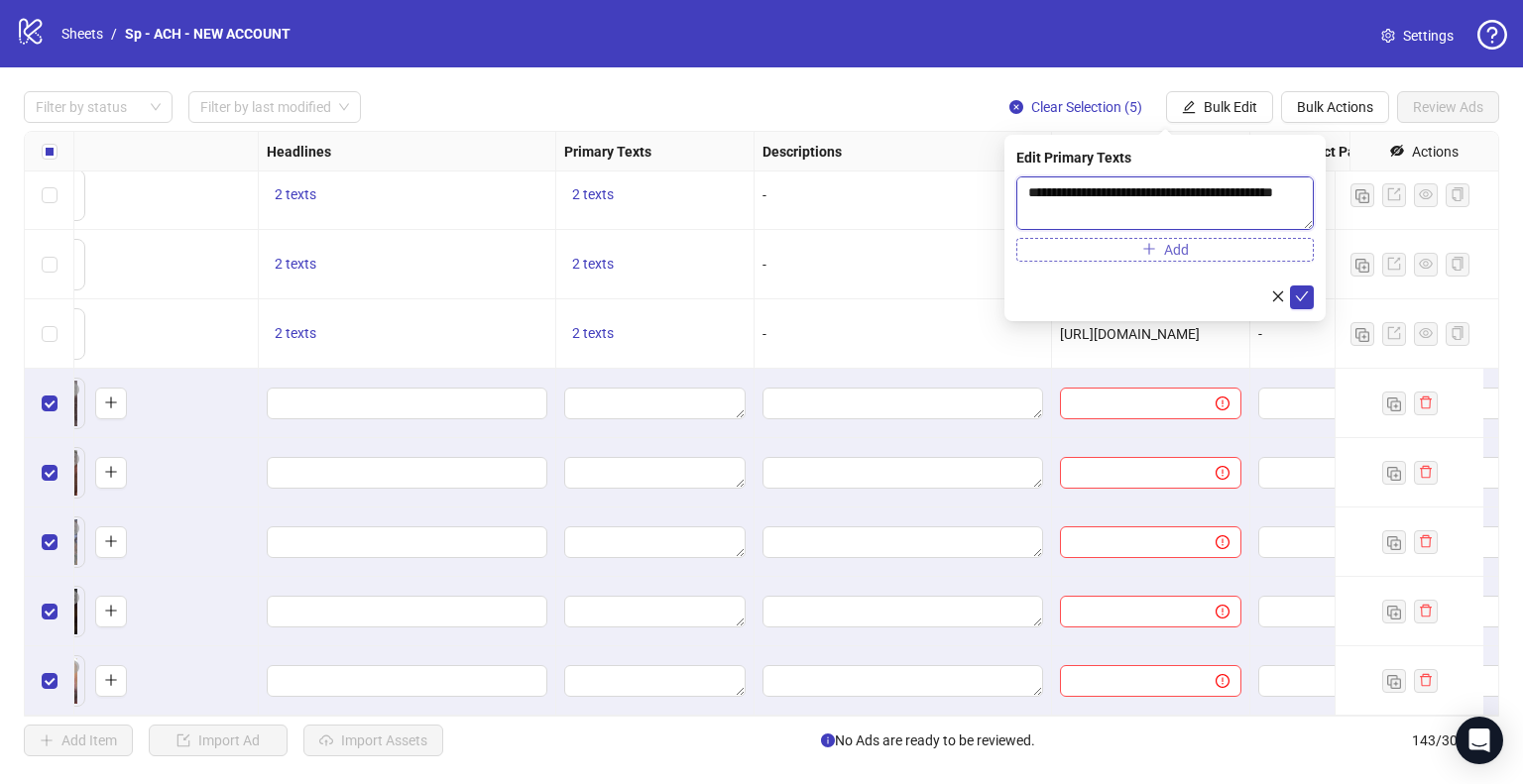 scroll, scrollTop: 321, scrollLeft: 0, axis: vertical 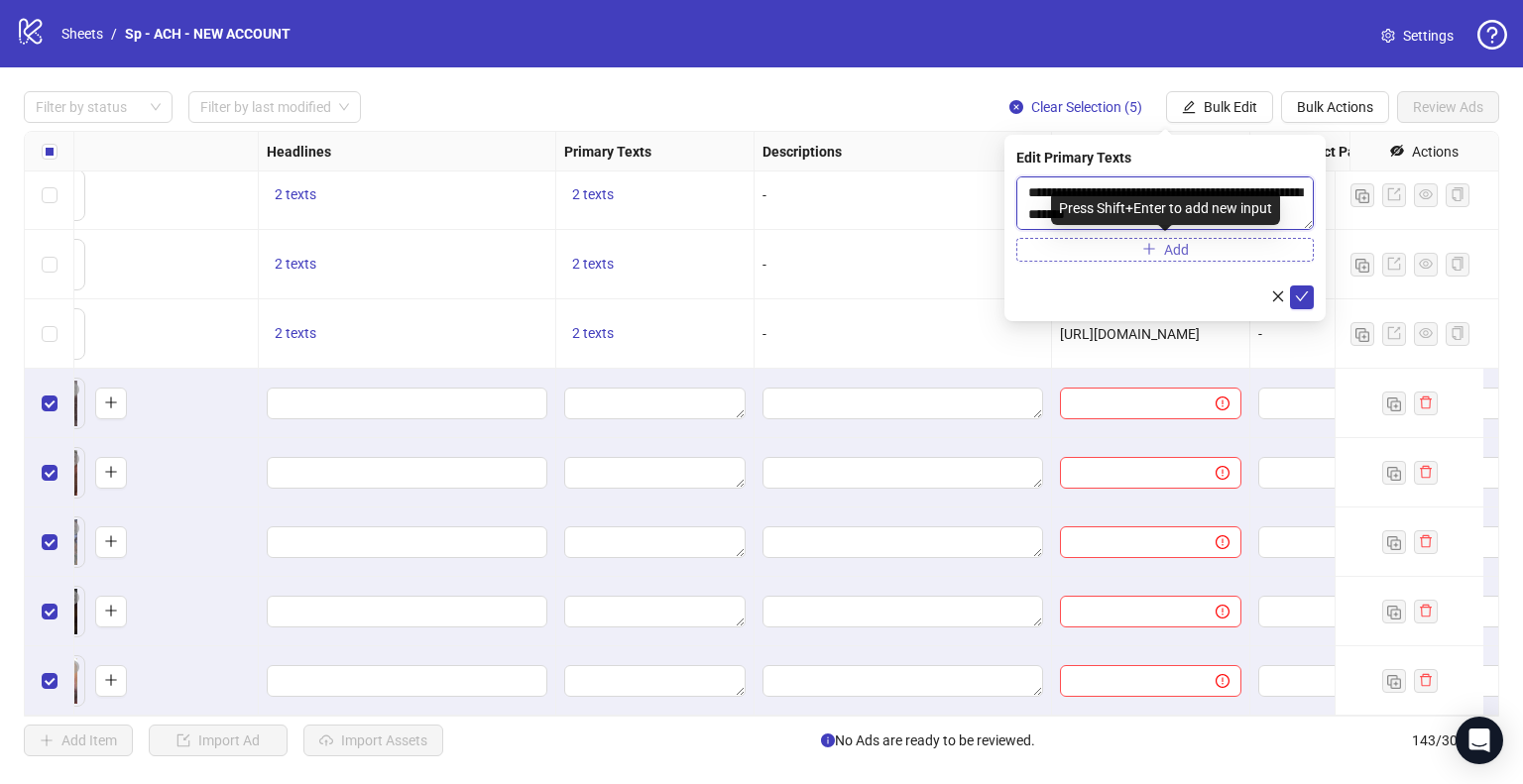 type on "**********" 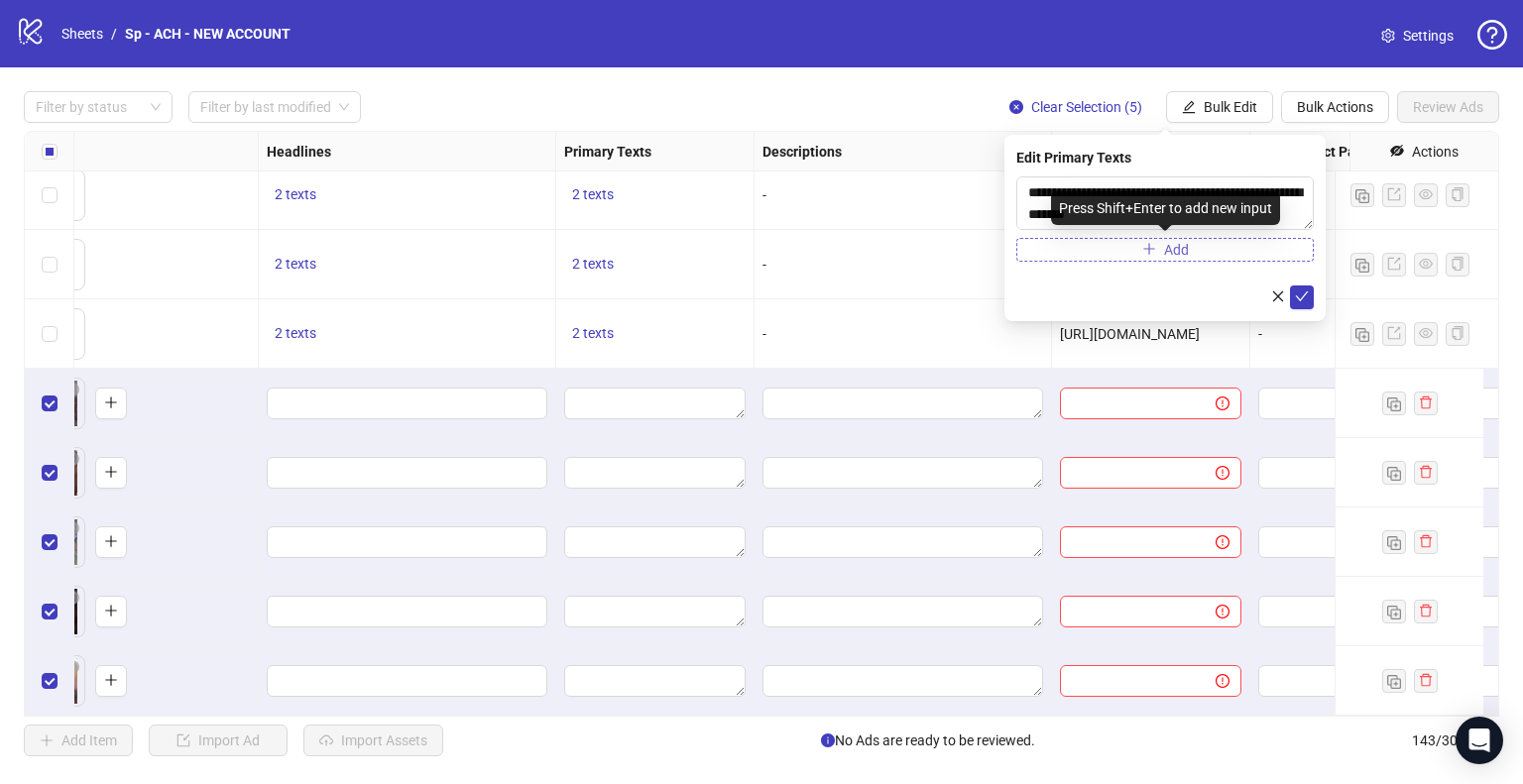 click on "Add" at bounding box center [1165, 250] 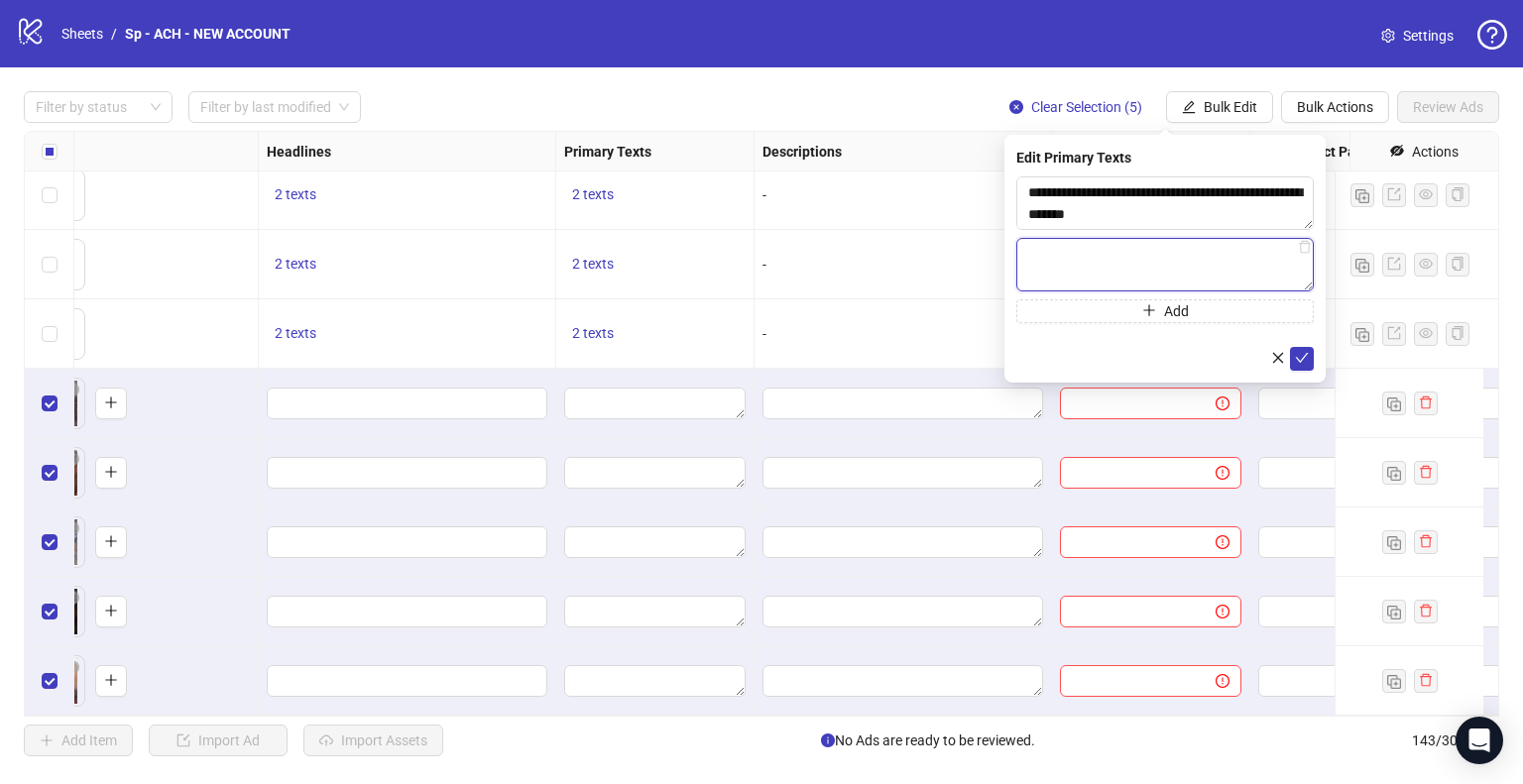 click at bounding box center [1165, 265] 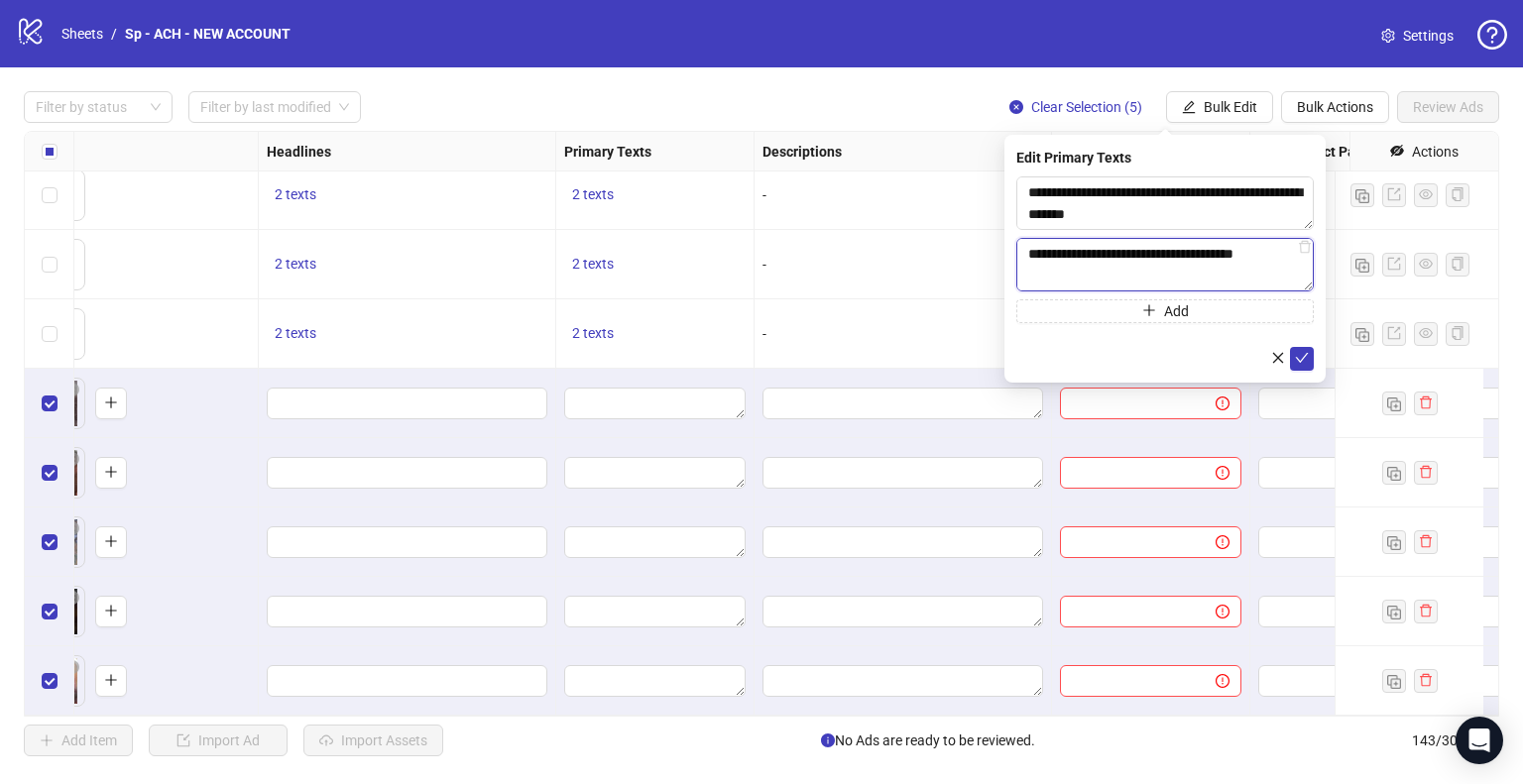 scroll, scrollTop: 298, scrollLeft: 0, axis: vertical 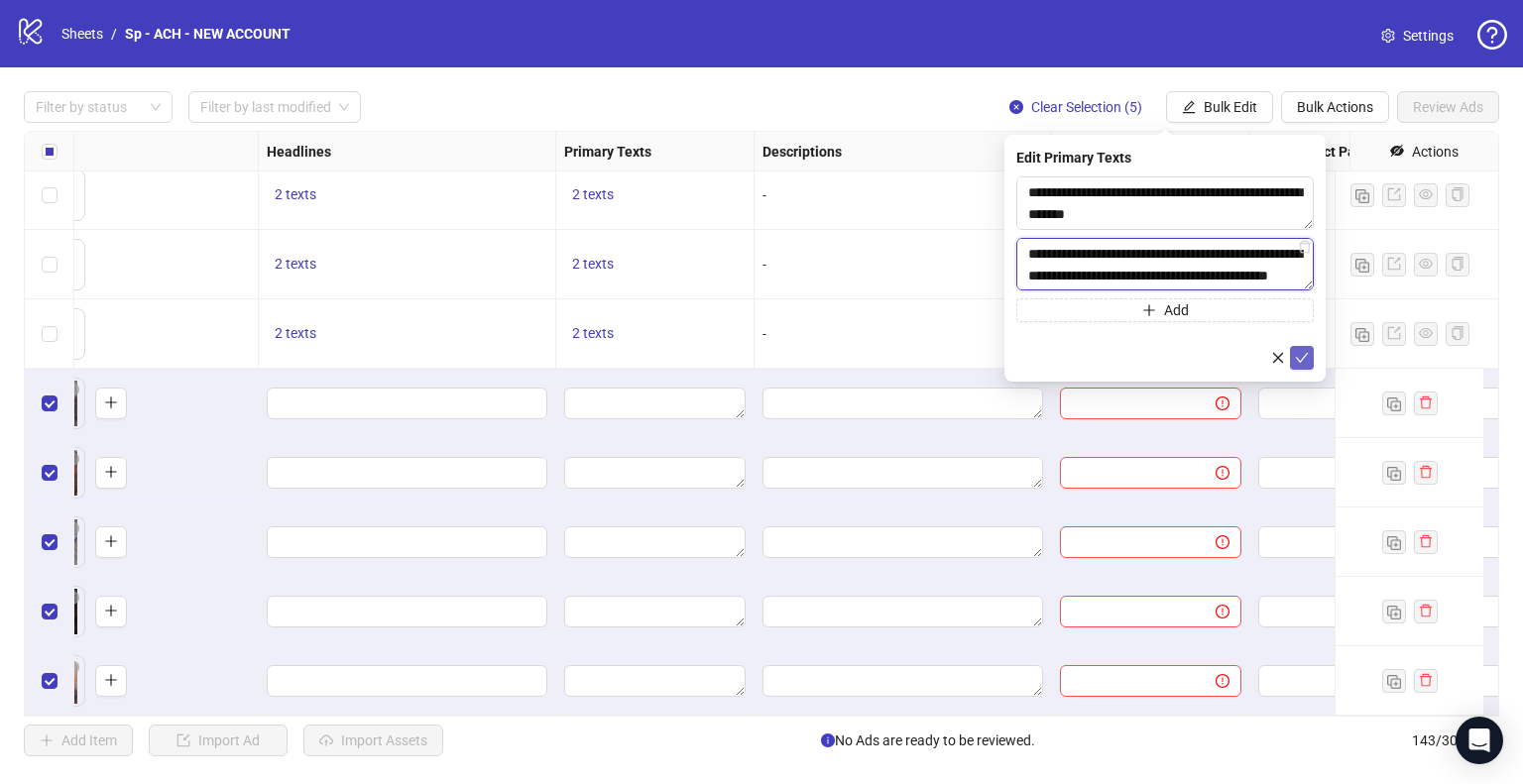 type on "**********" 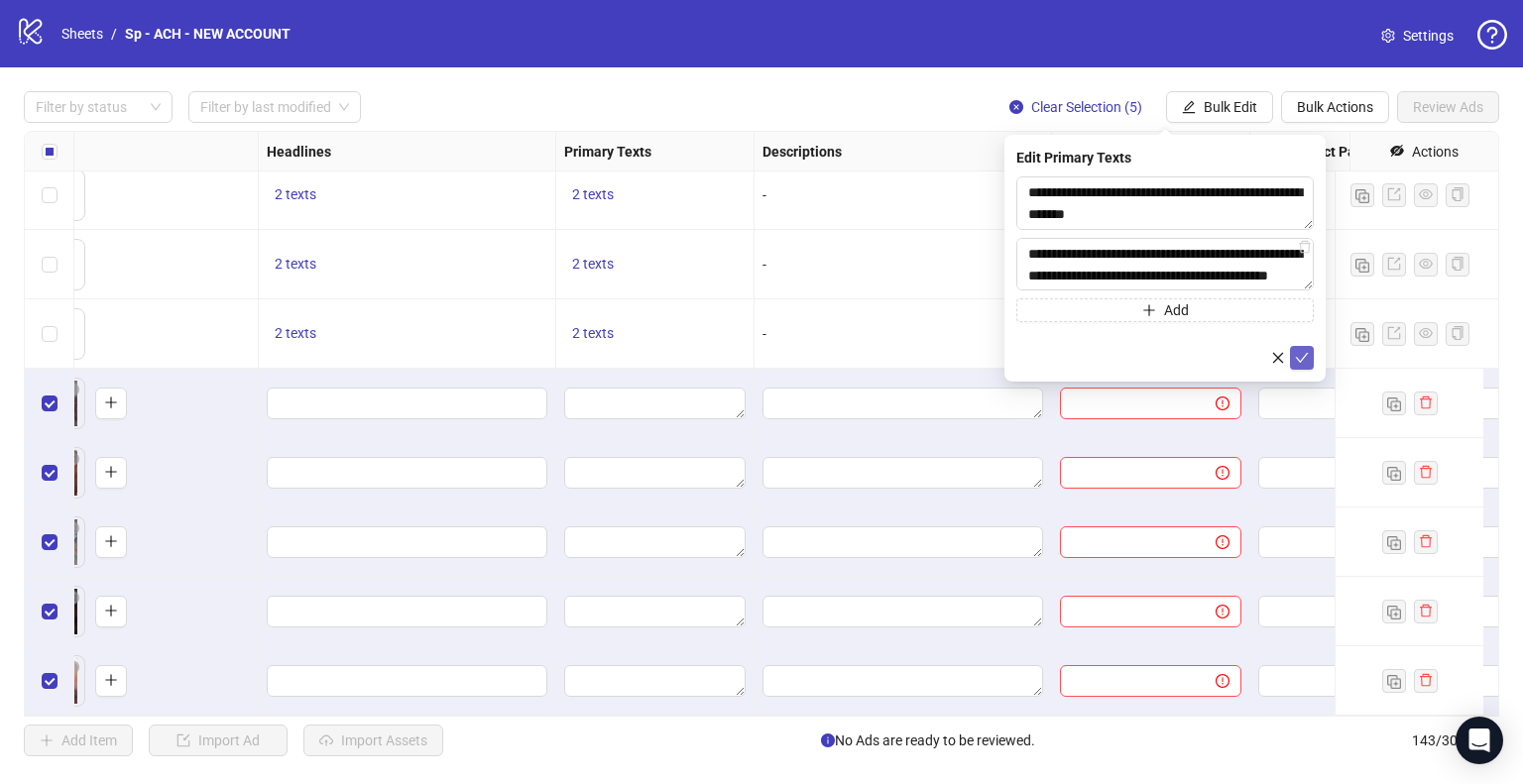 click 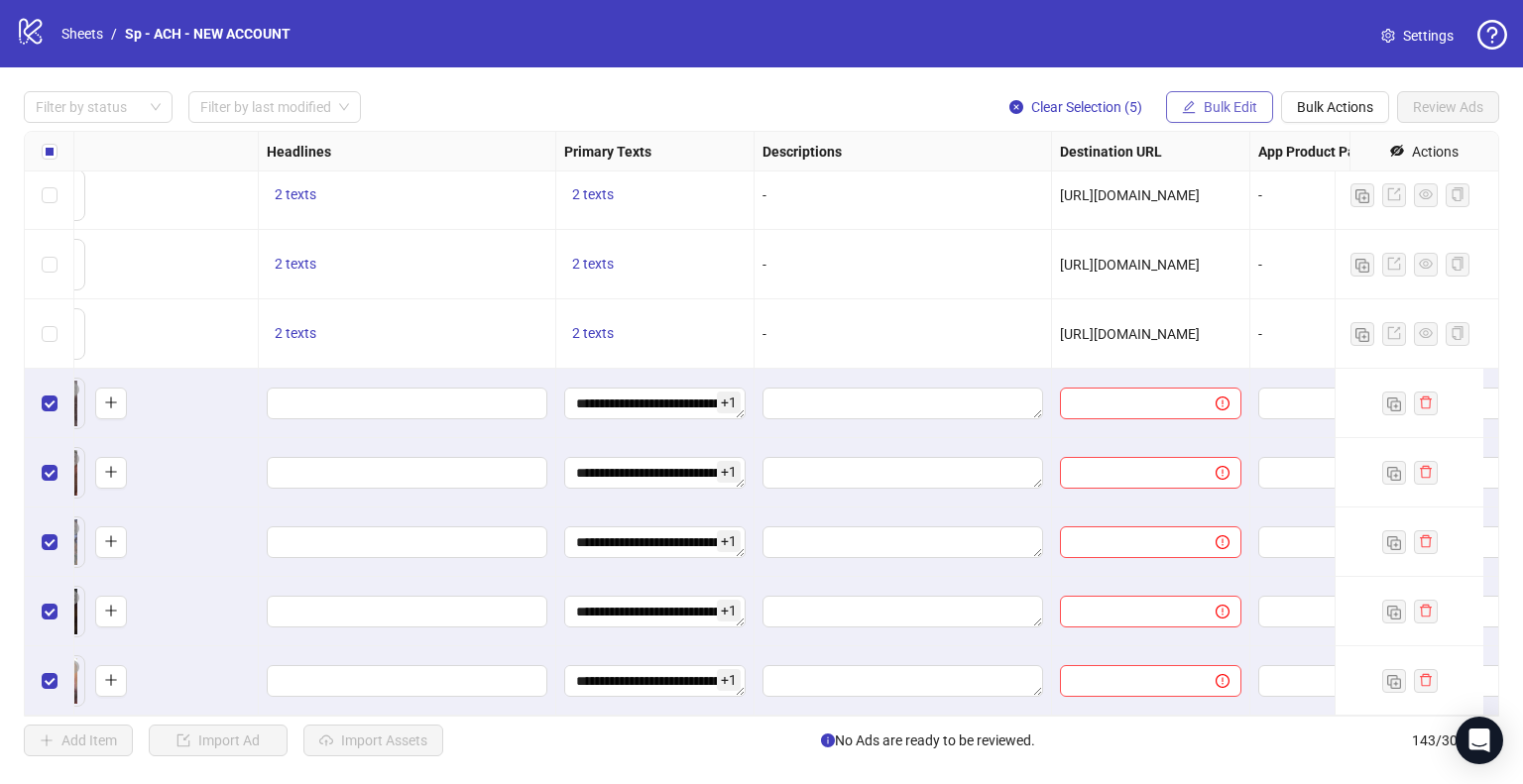 click on "Bulk Edit" at bounding box center (1230, 107) 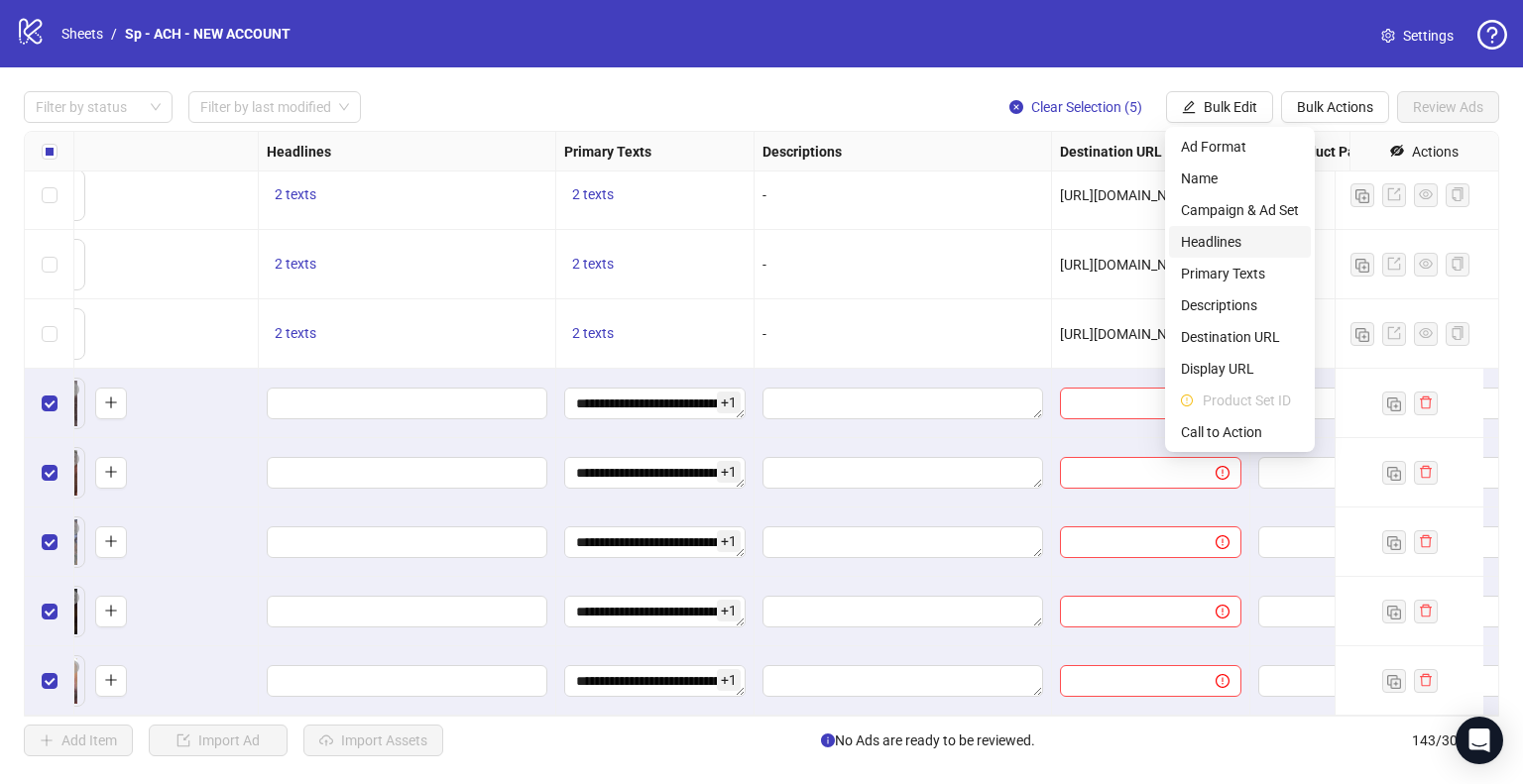 click on "Headlines" at bounding box center (1239, 242) 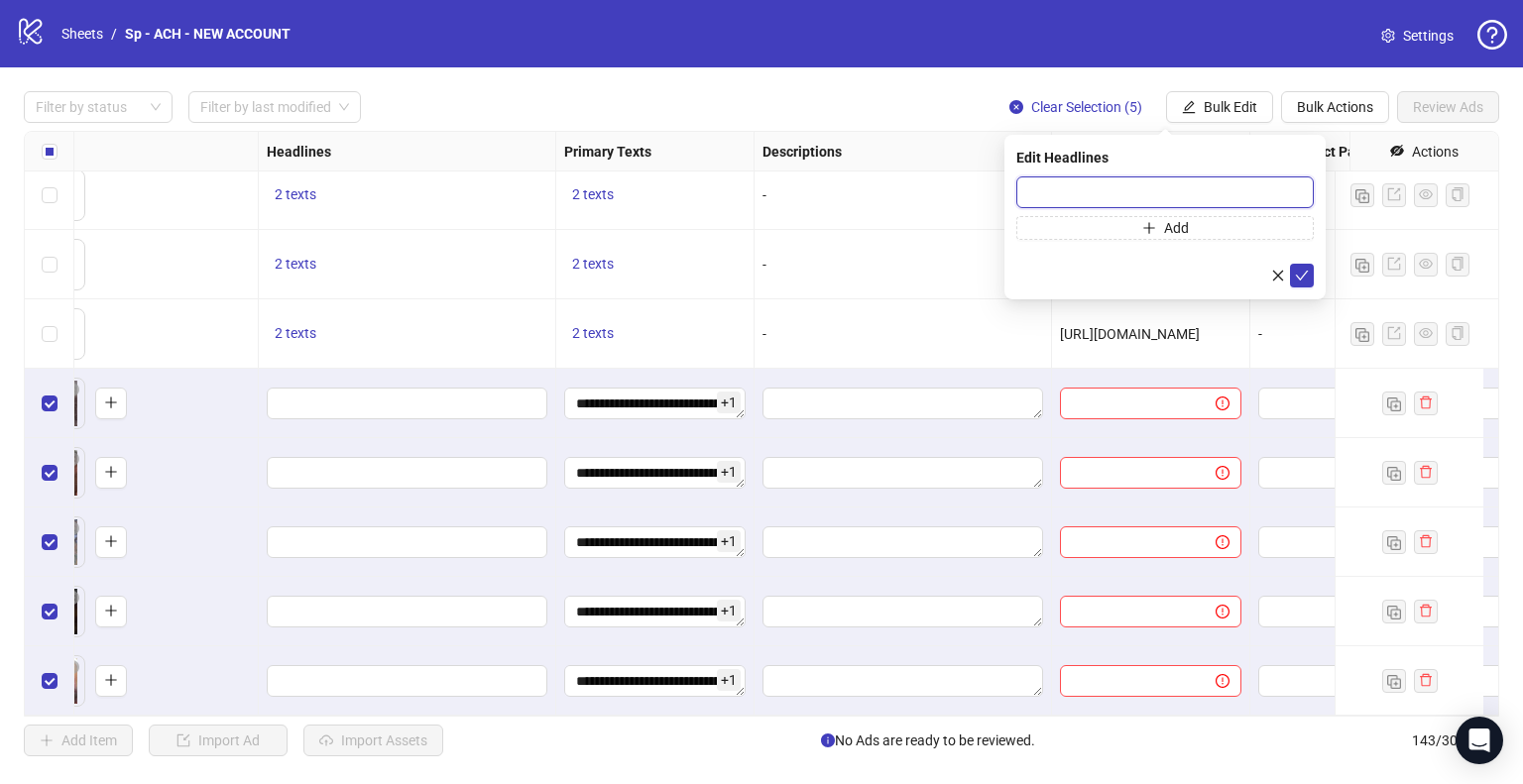 click at bounding box center (1165, 192) 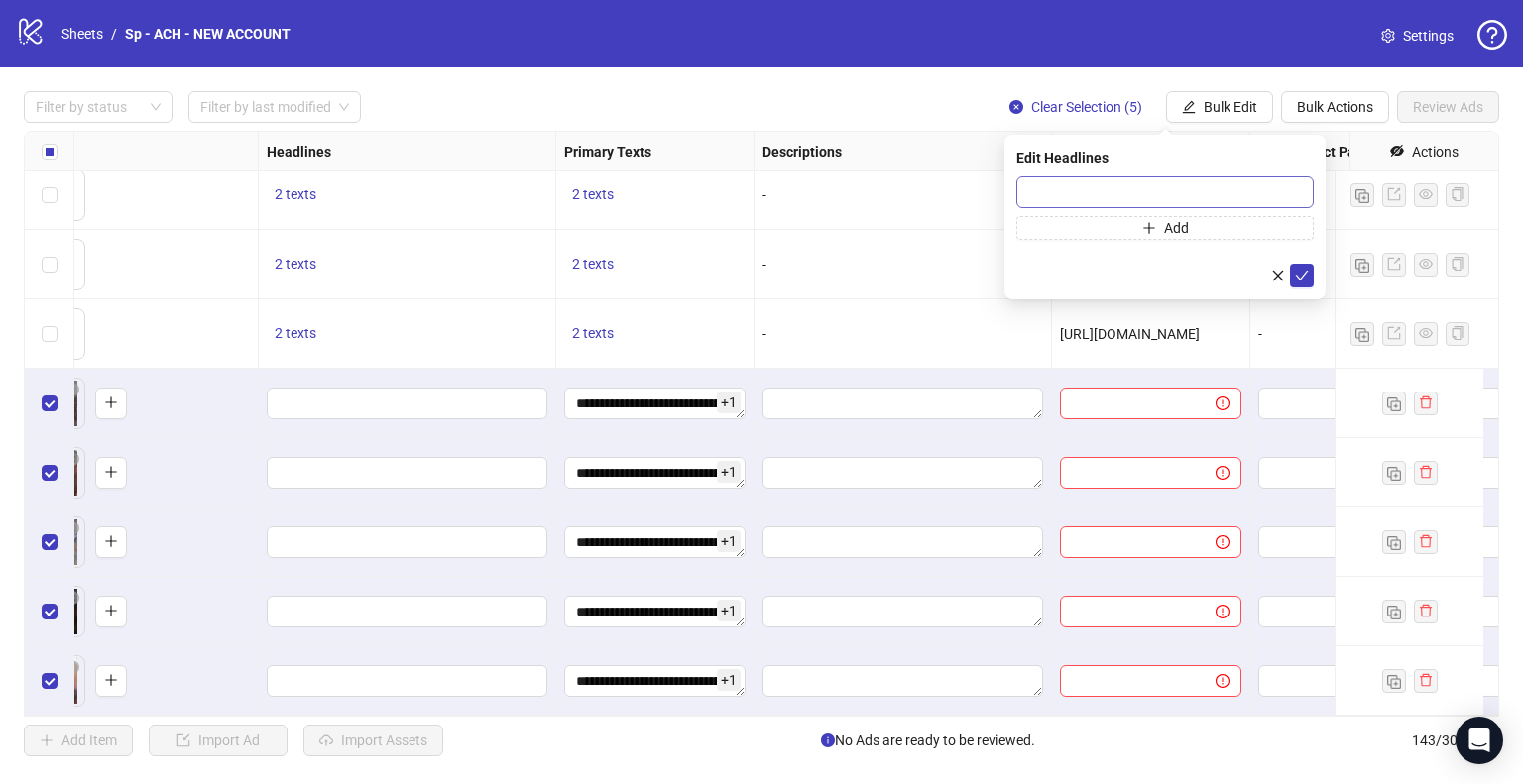click on "Add" at bounding box center [1165, 208] 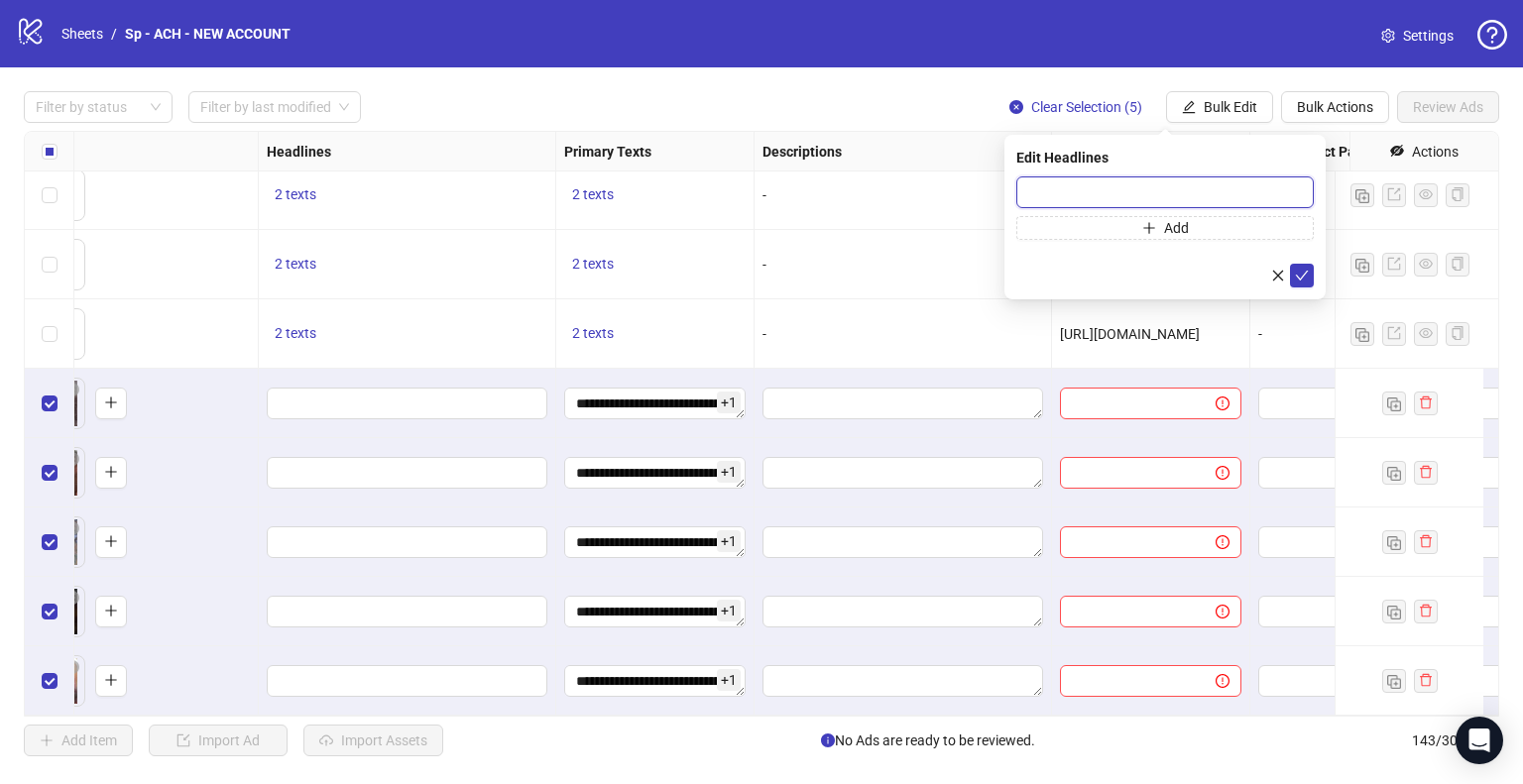 click at bounding box center [1165, 192] 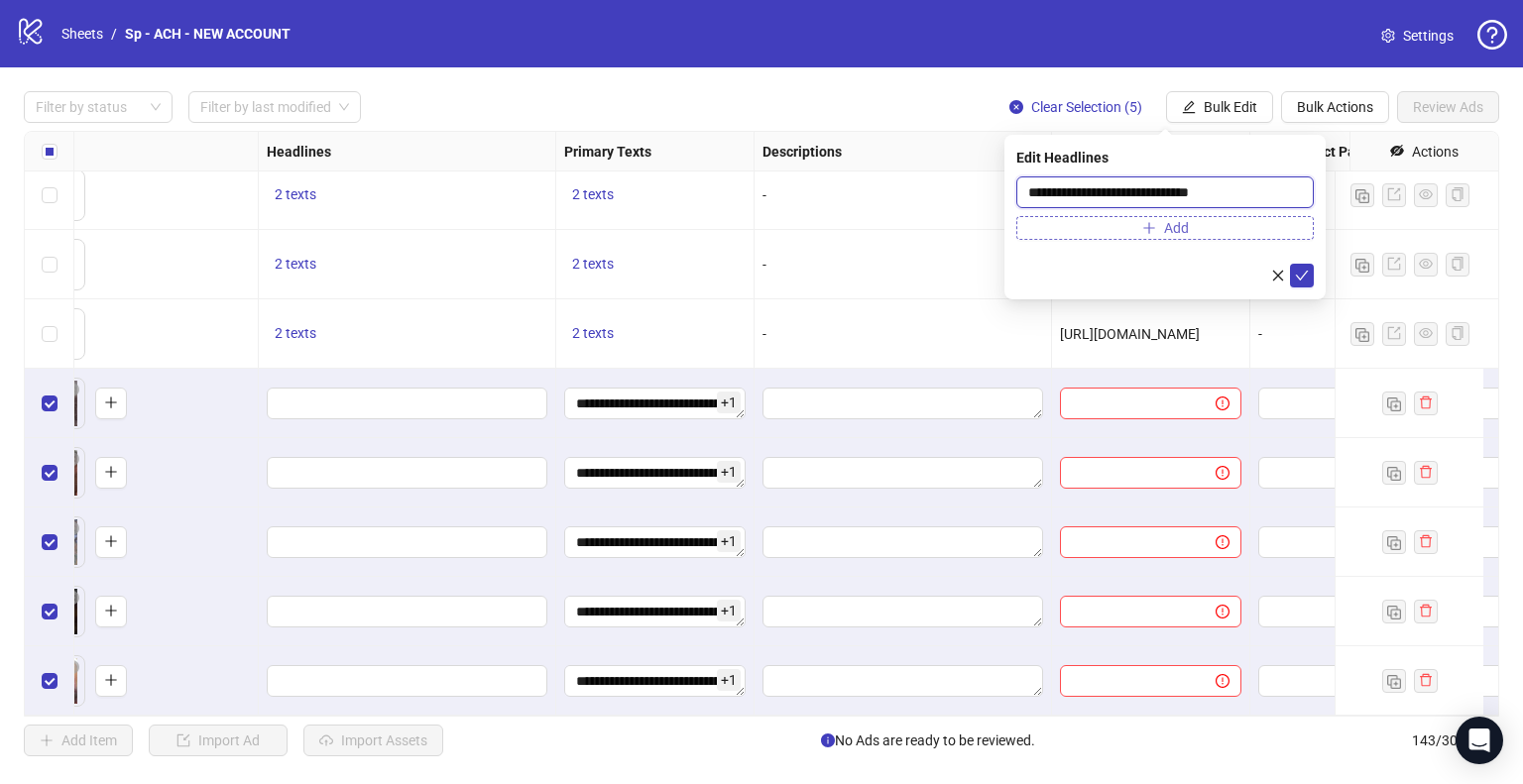 type on "**********" 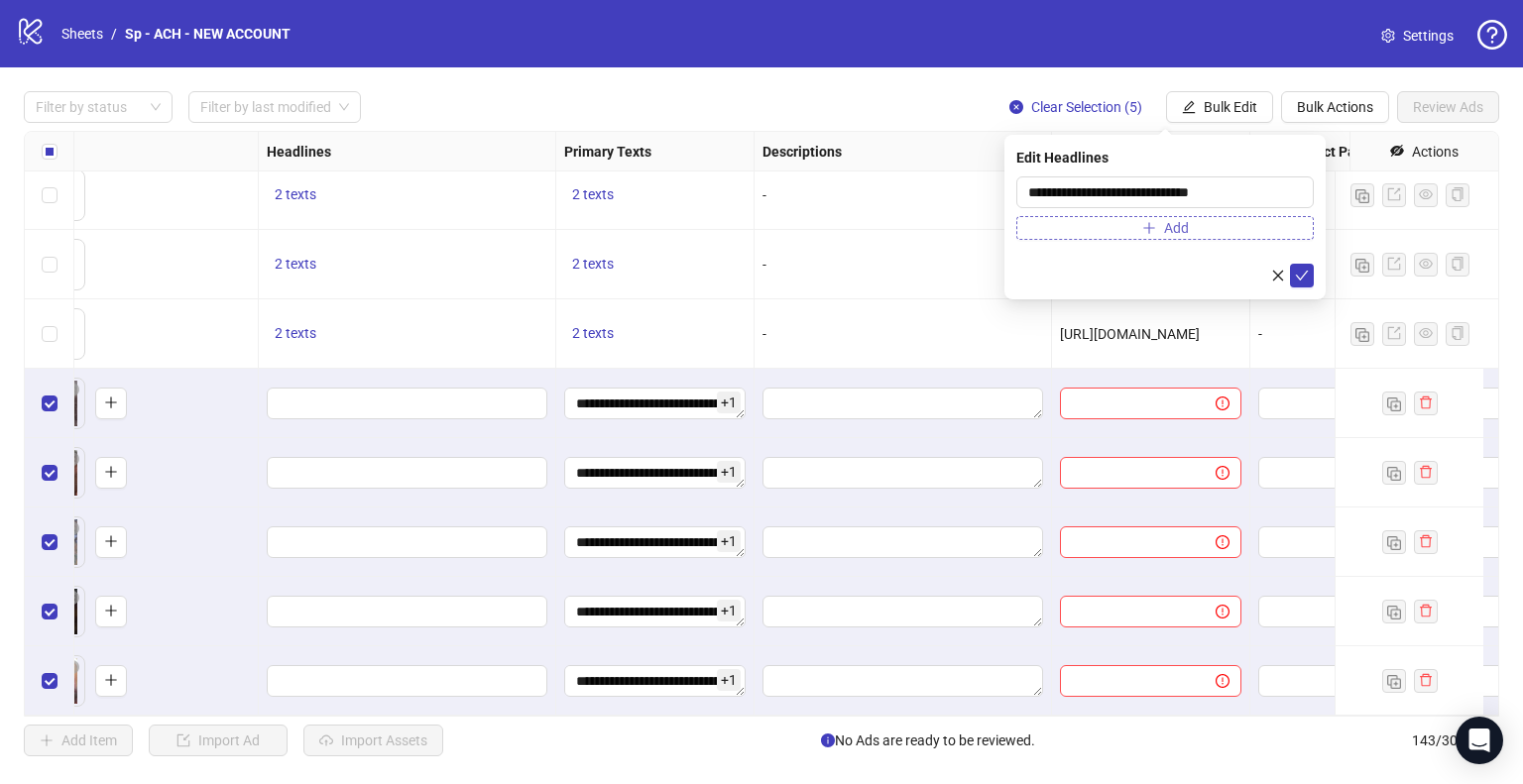 click on "Add" at bounding box center (1165, 228) 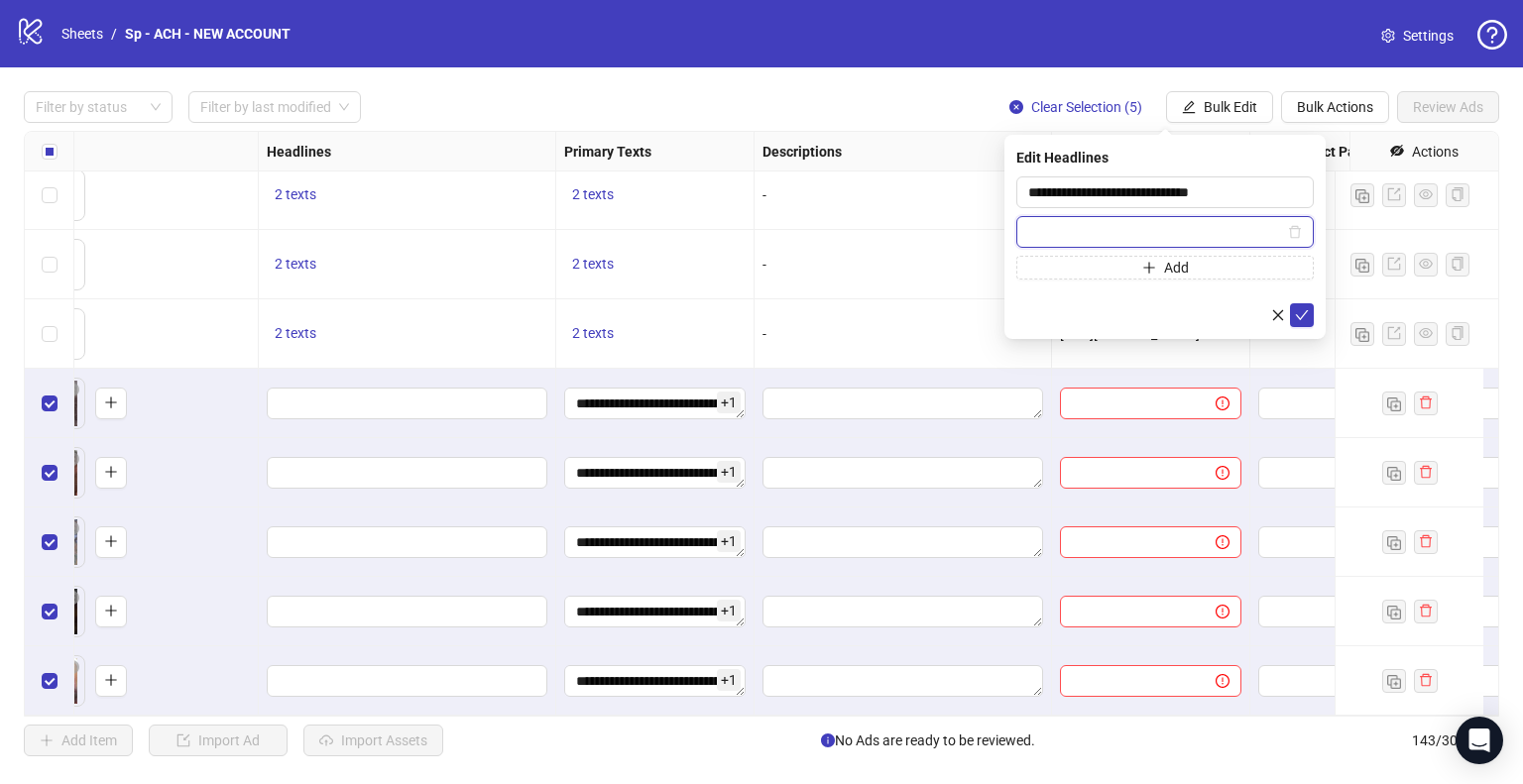 paste on "**********" 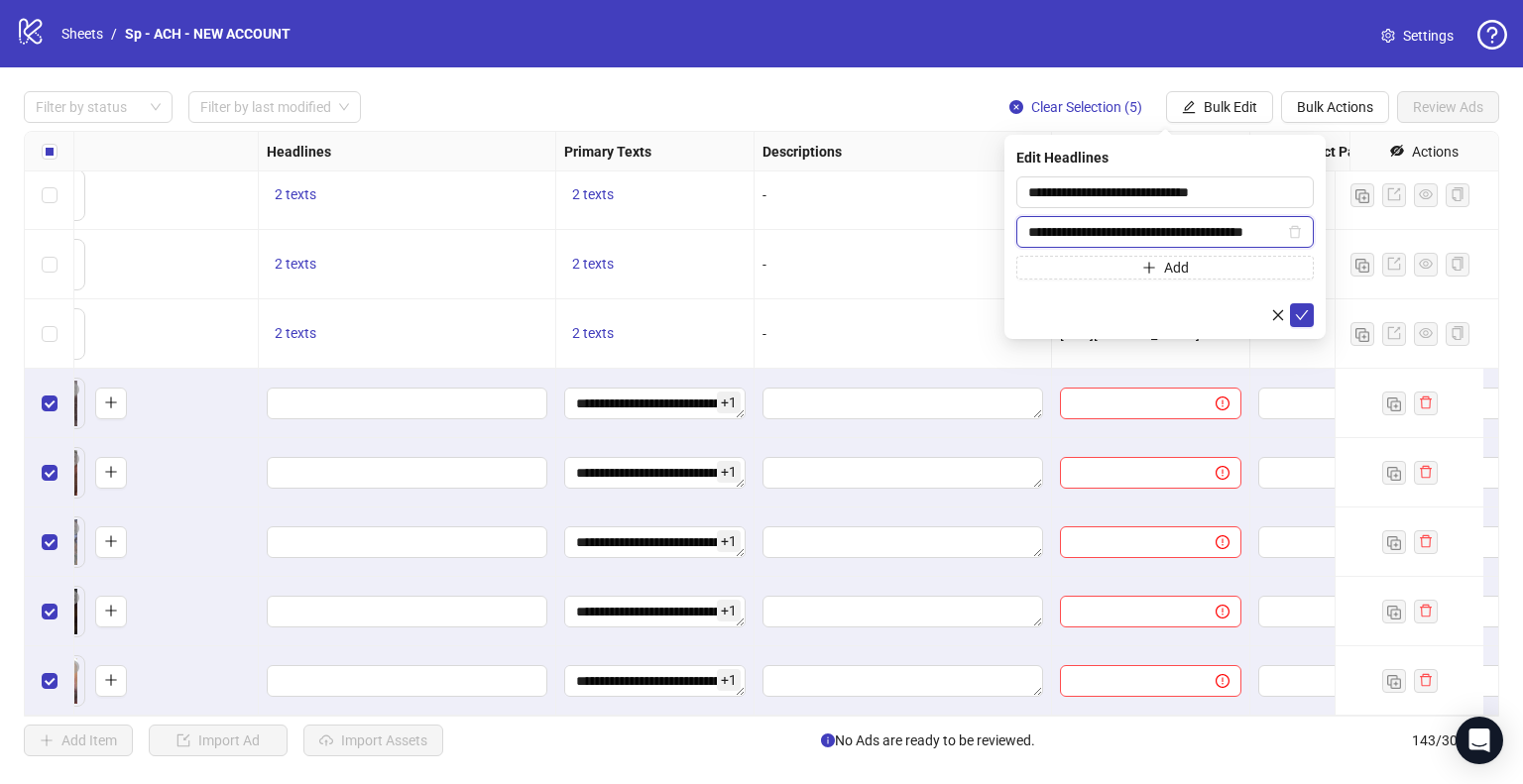 scroll, scrollTop: 0, scrollLeft: 25, axis: horizontal 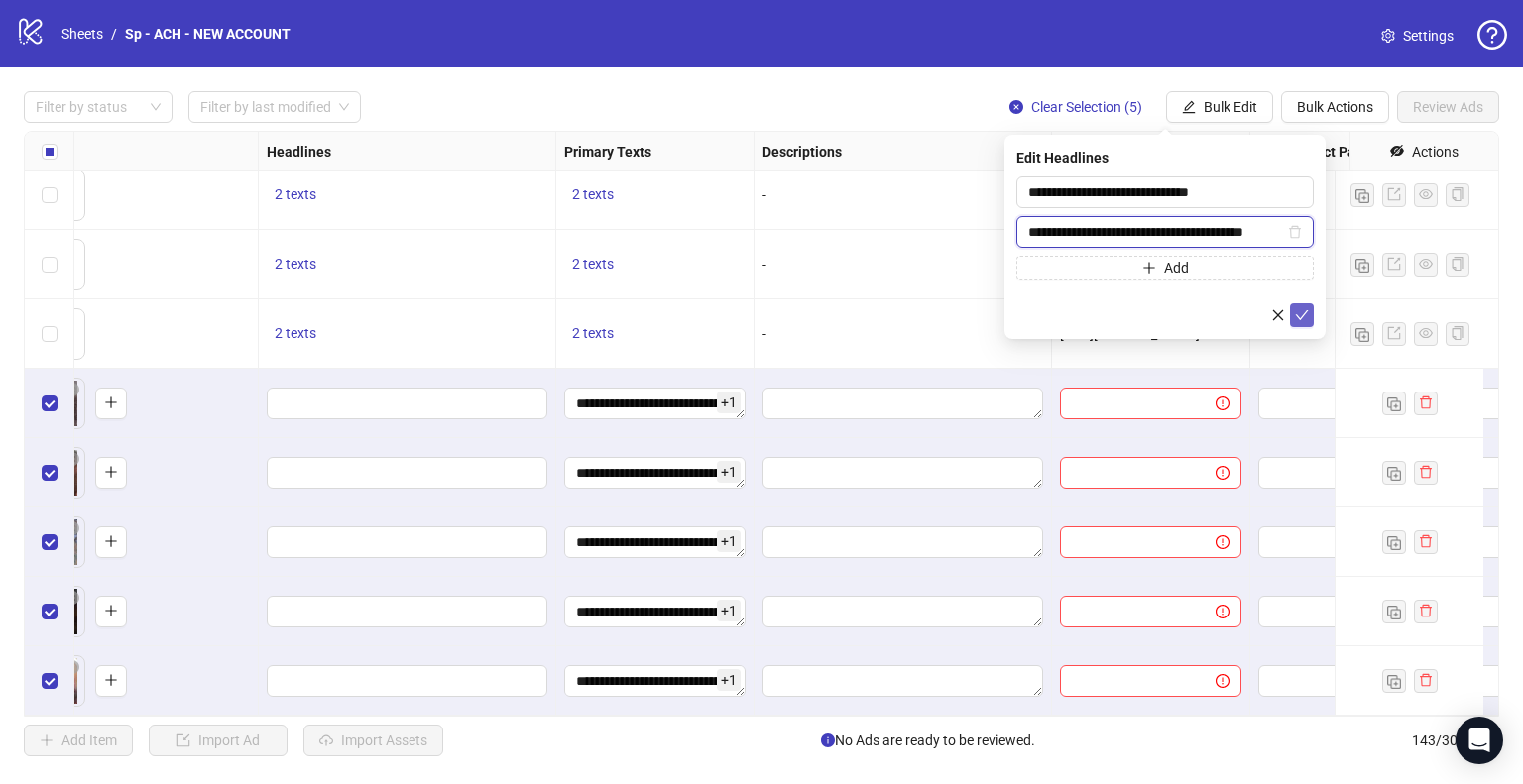 type on "**********" 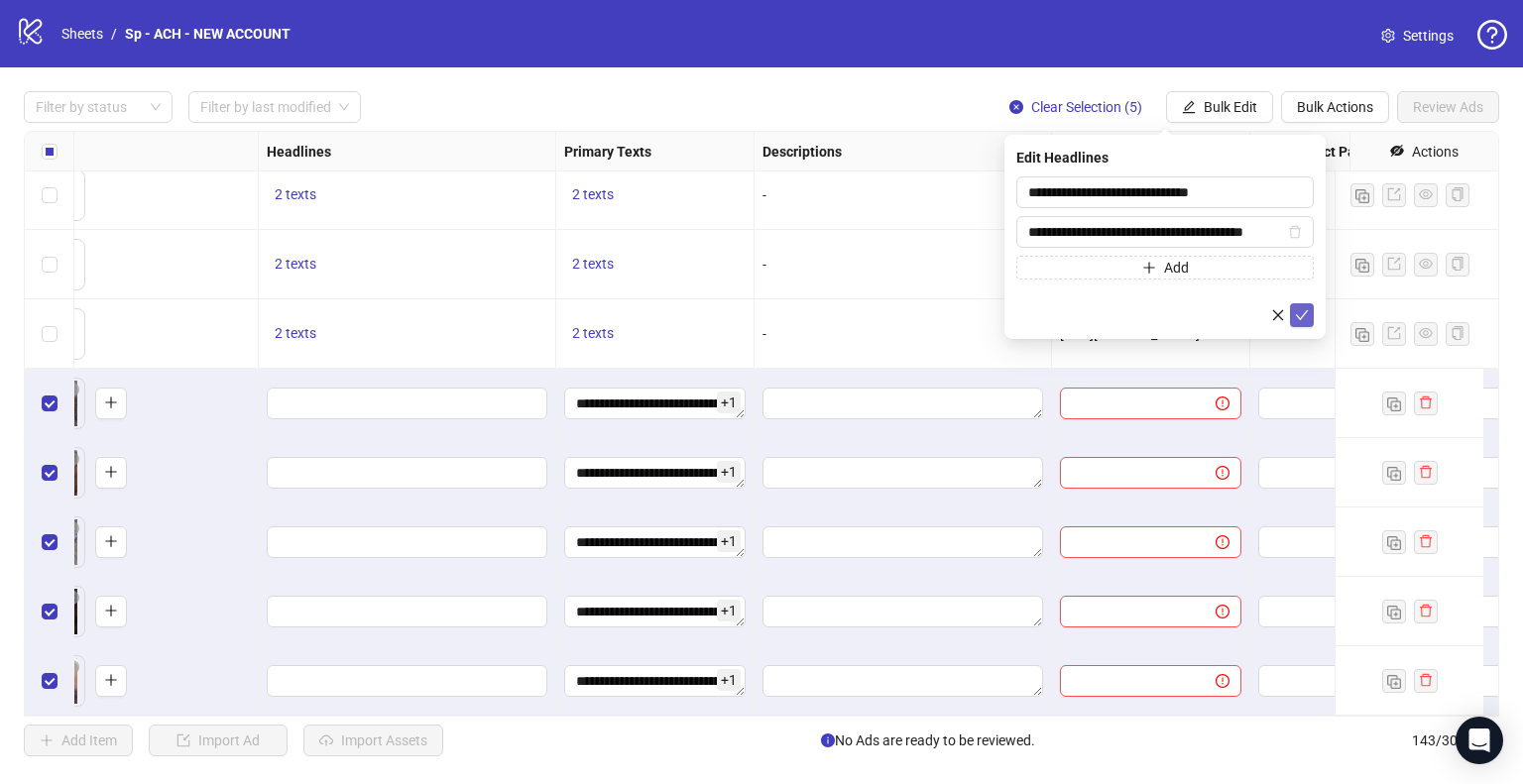 click at bounding box center (1302, 315) 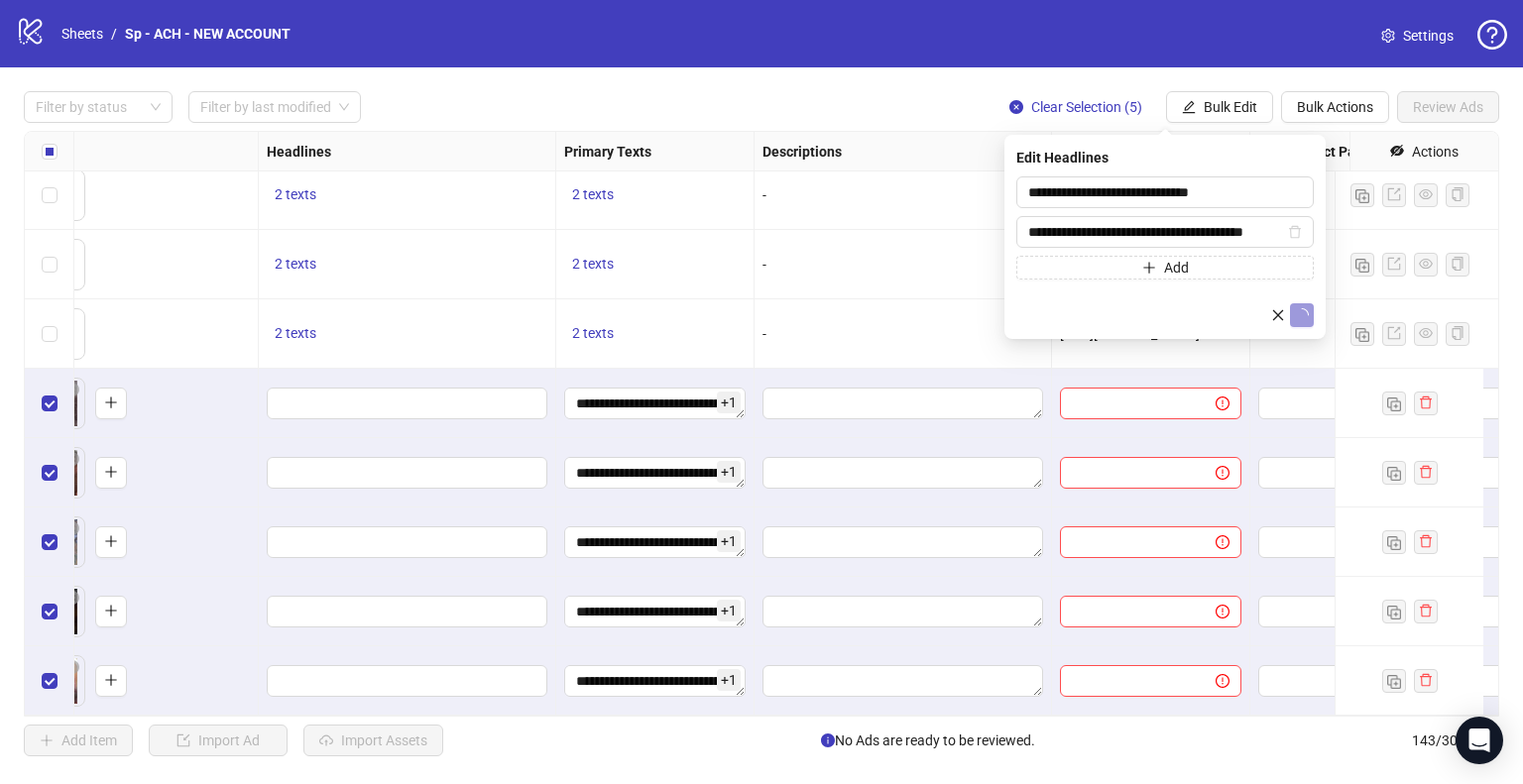 scroll, scrollTop: 0, scrollLeft: 0, axis: both 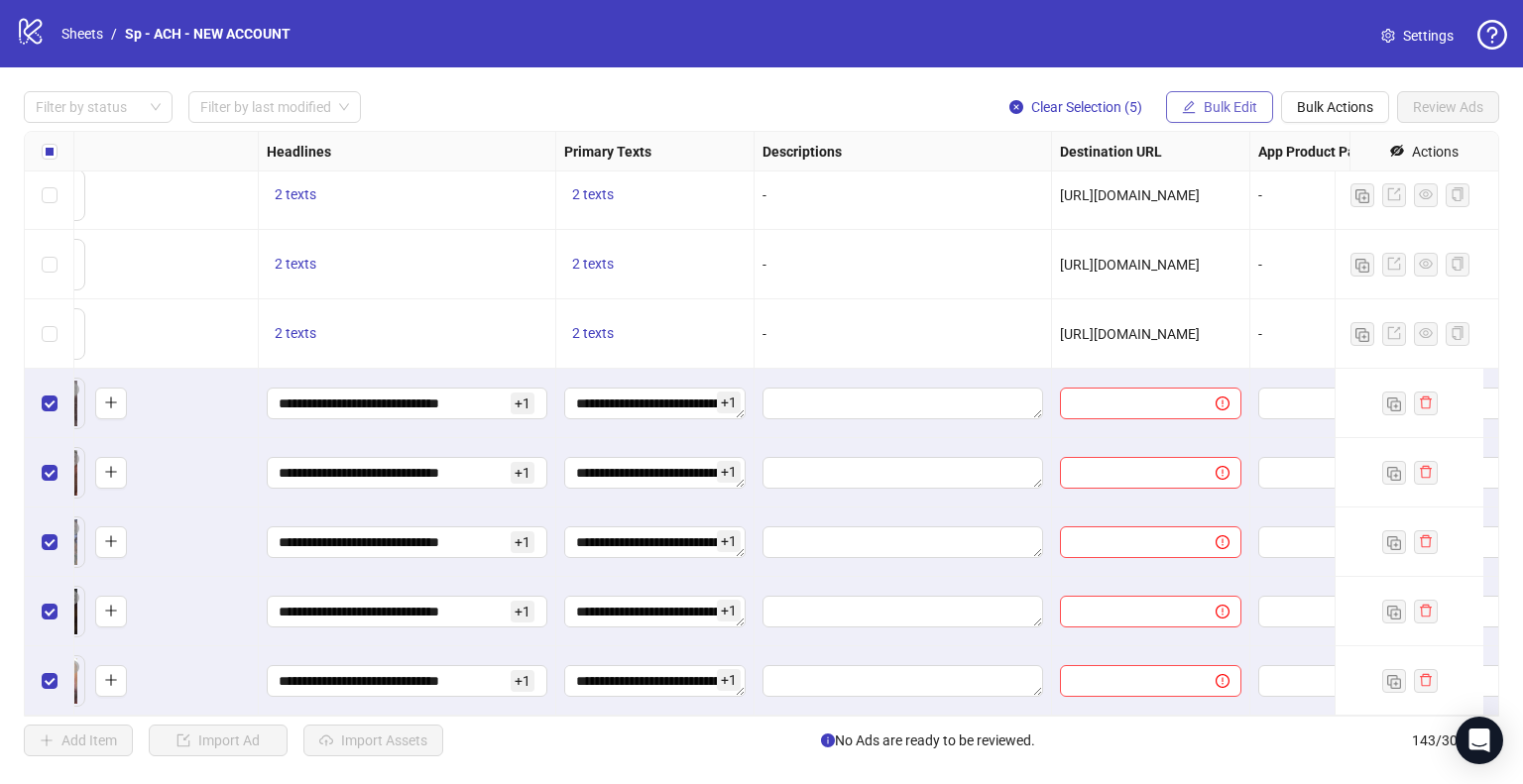 click on "Bulk Edit" at bounding box center [1230, 107] 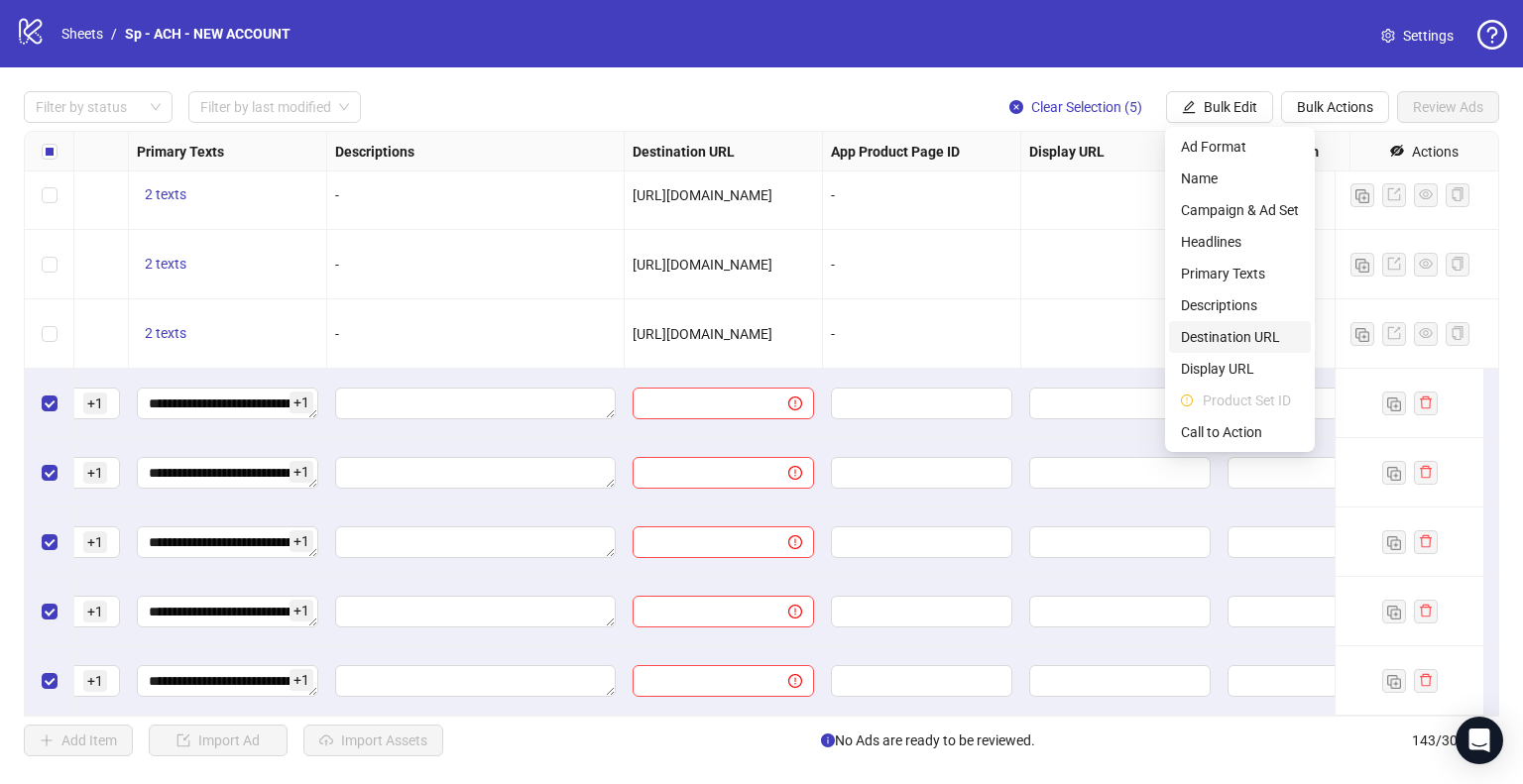 click on "Destination URL" at bounding box center [1239, 337] 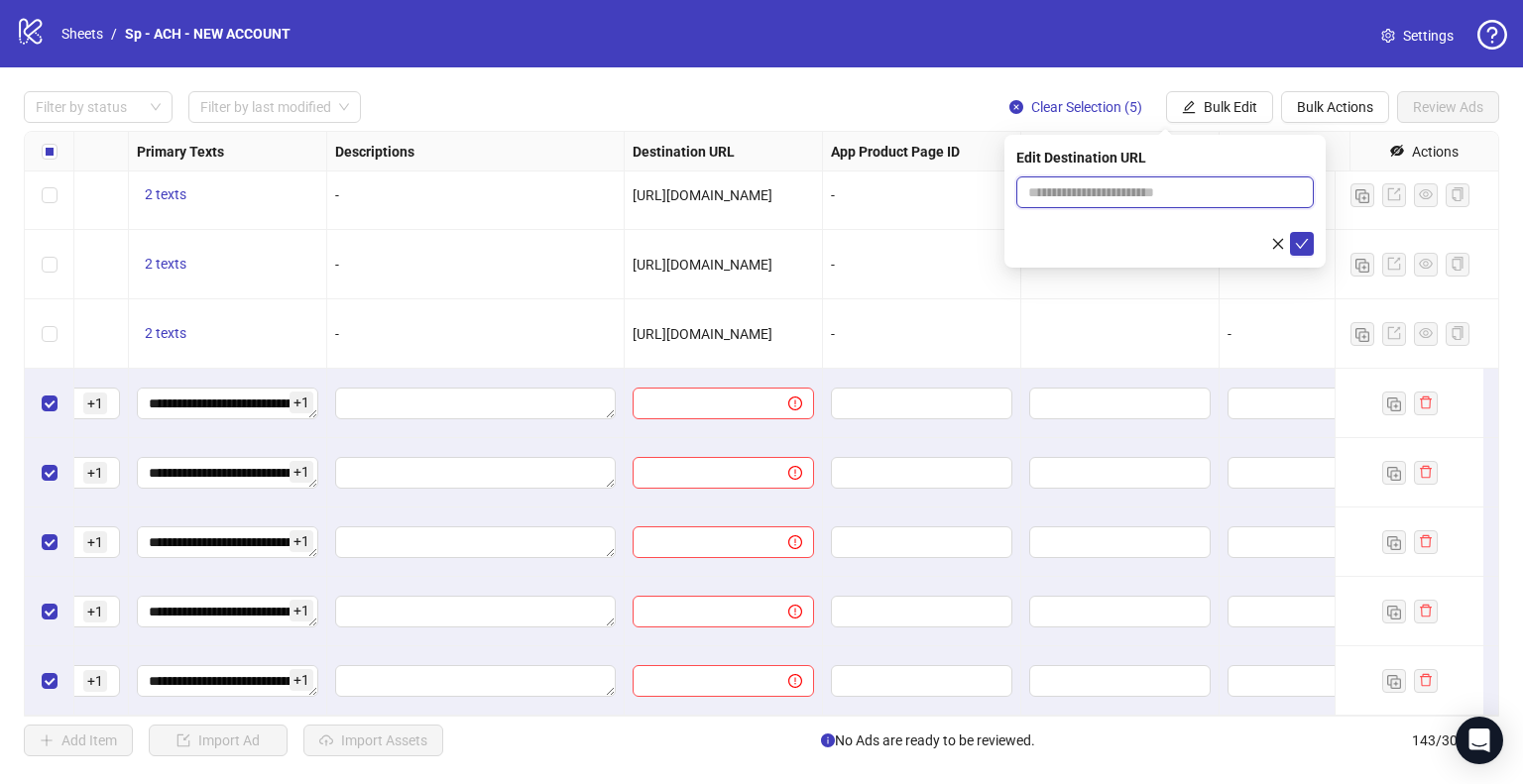click at bounding box center (1157, 192) 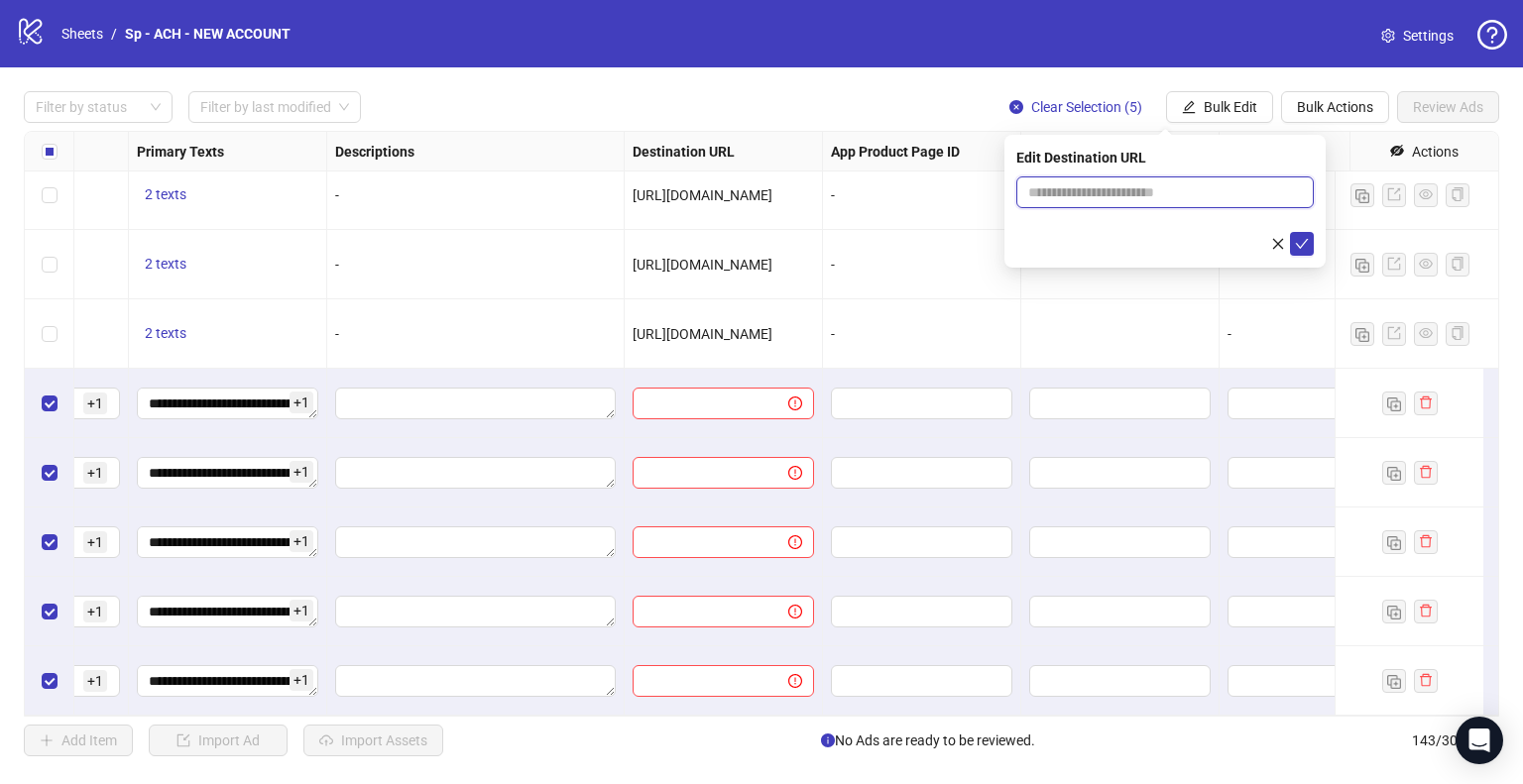 click at bounding box center [1157, 192] 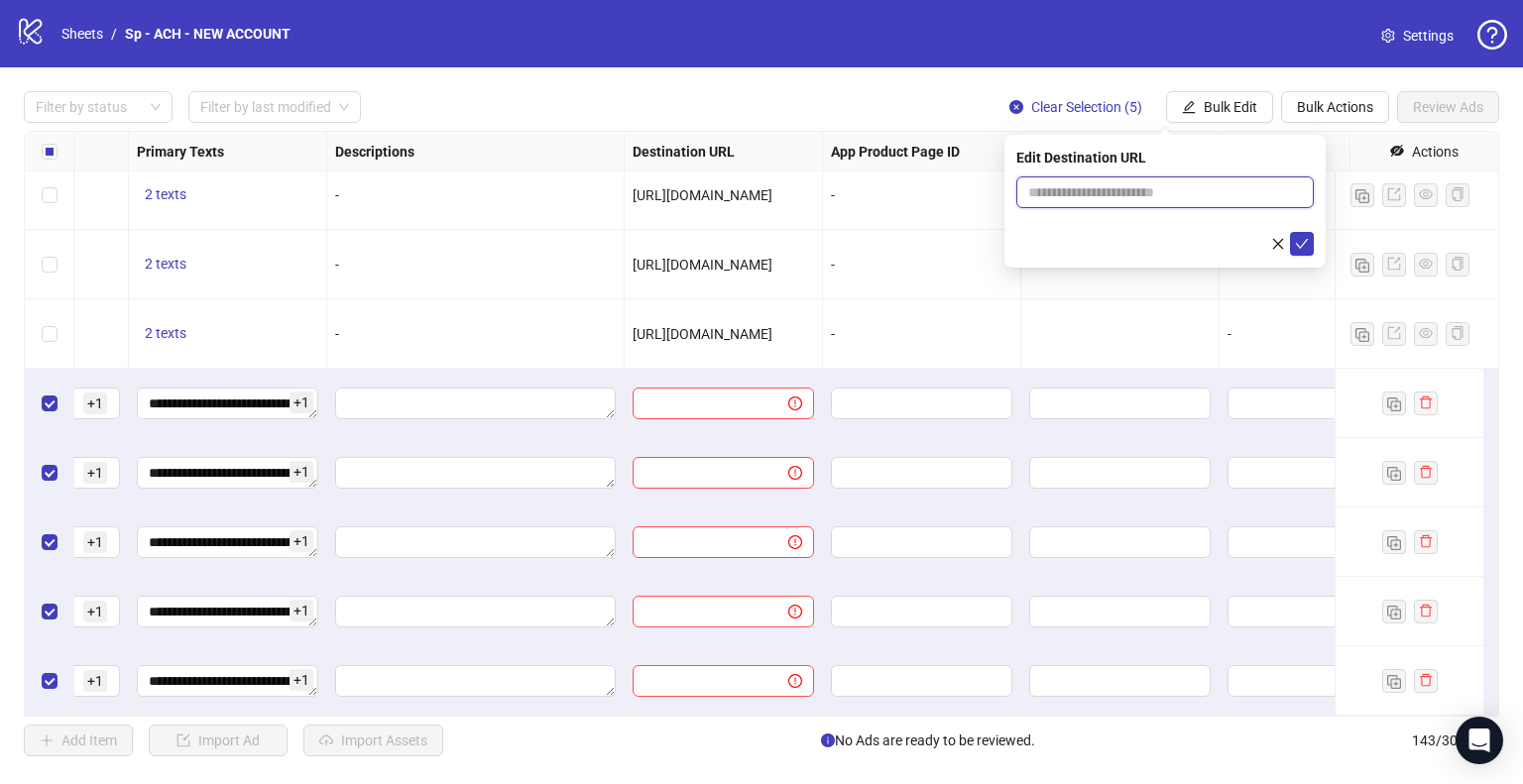 paste on "**********" 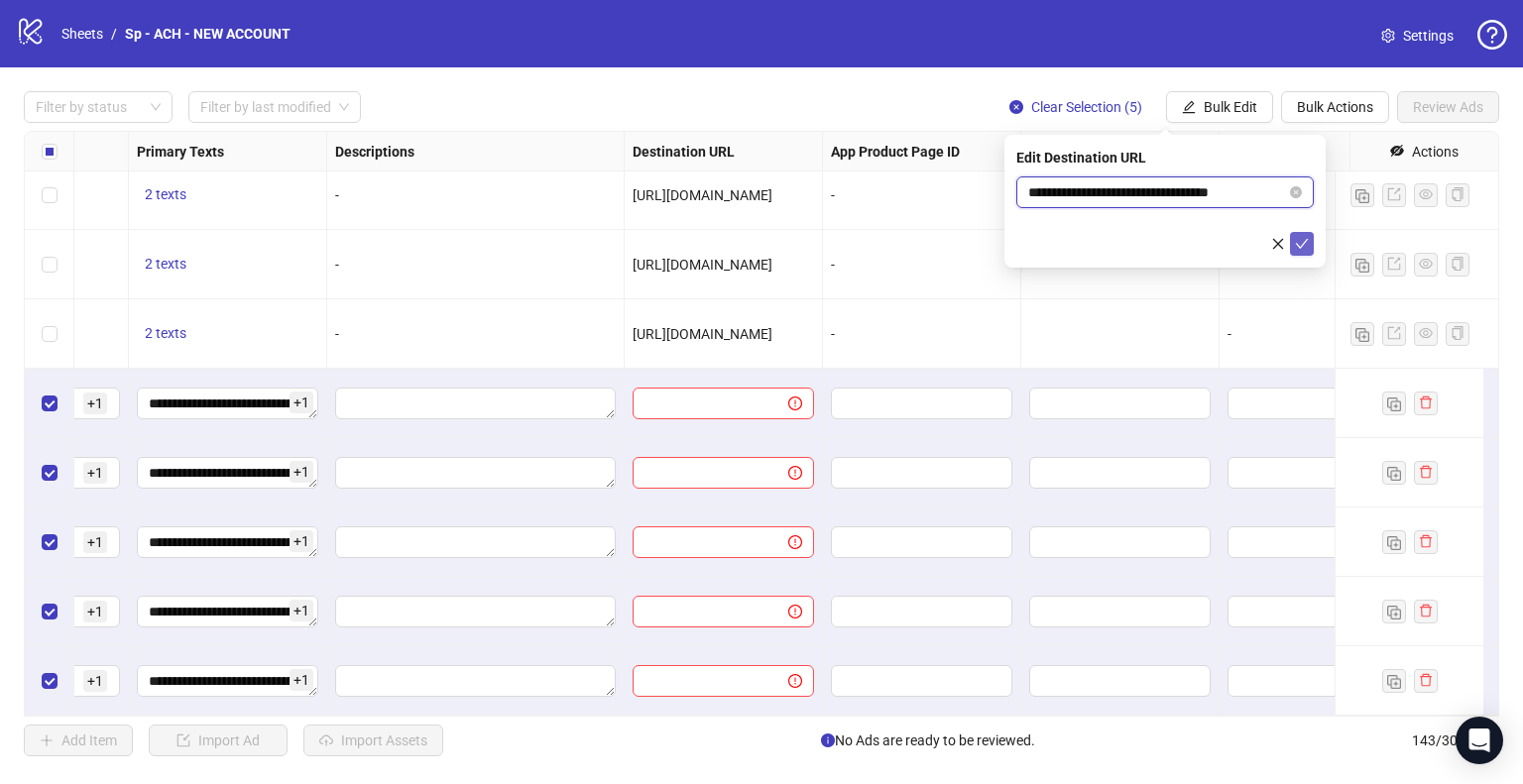 type on "**********" 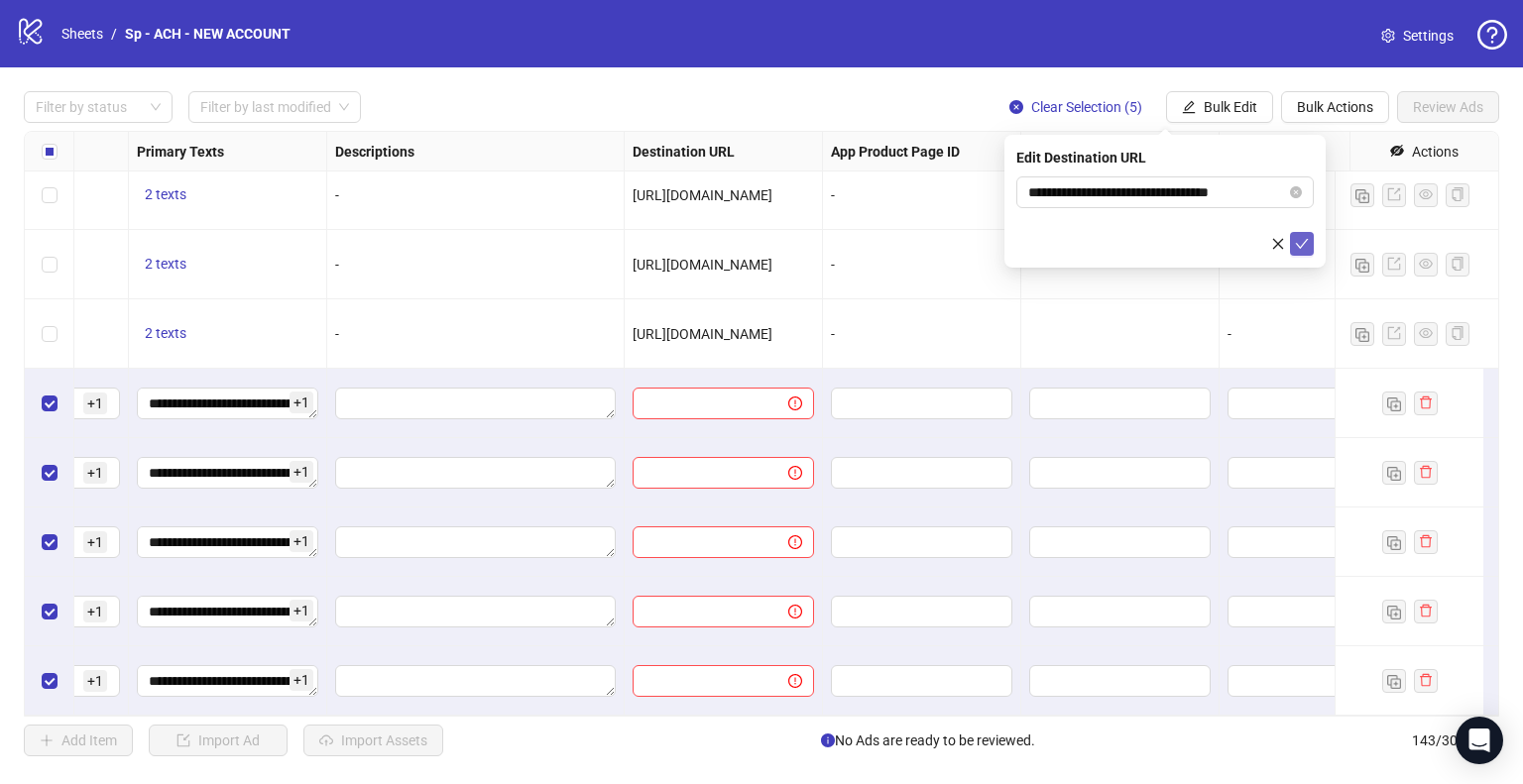 click at bounding box center [1302, 244] 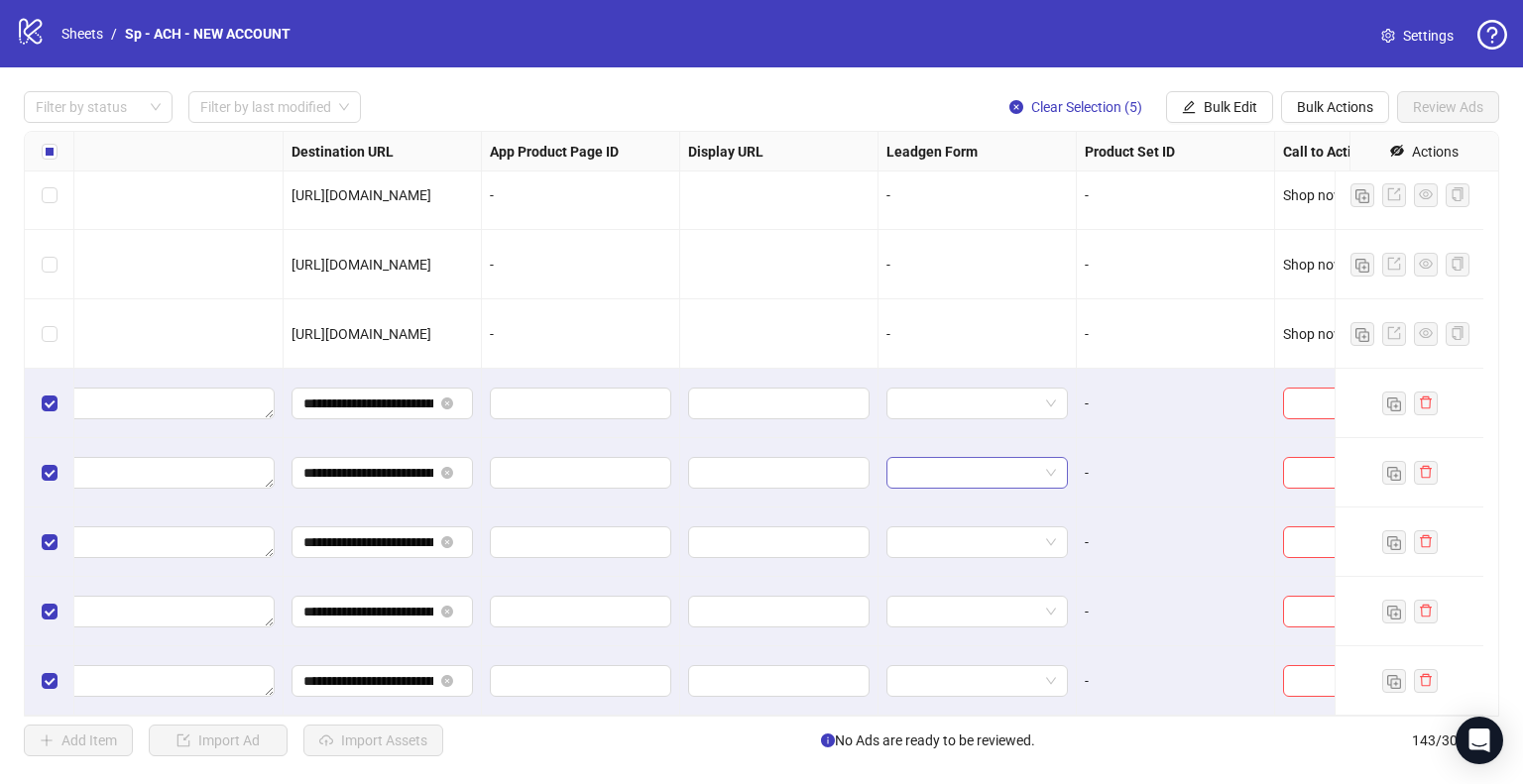 scroll, scrollTop: 9392, scrollLeft: 1784, axis: both 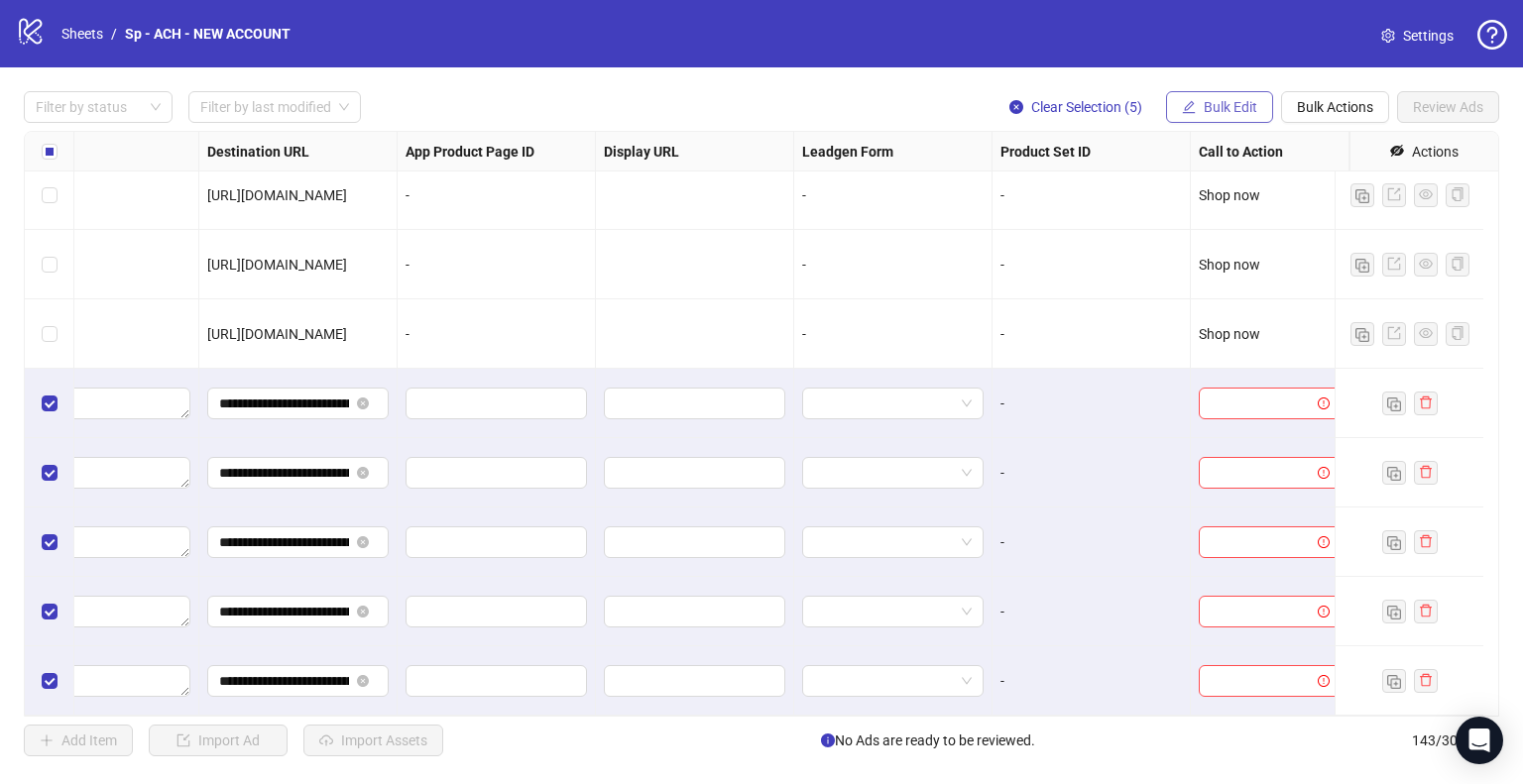 click on "Bulk Edit" at bounding box center (1230, 107) 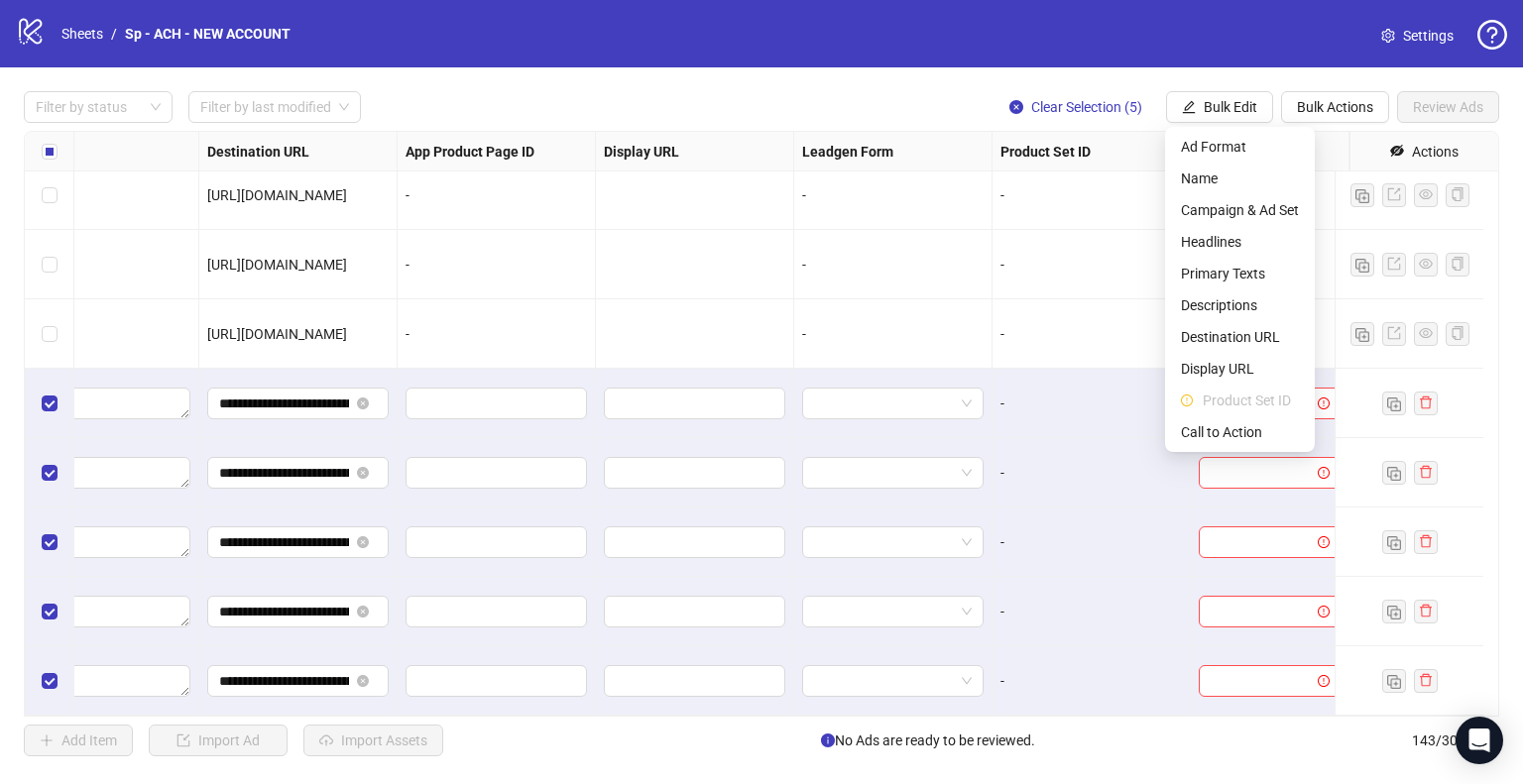 click on "Call to Action" at bounding box center (1239, 432) 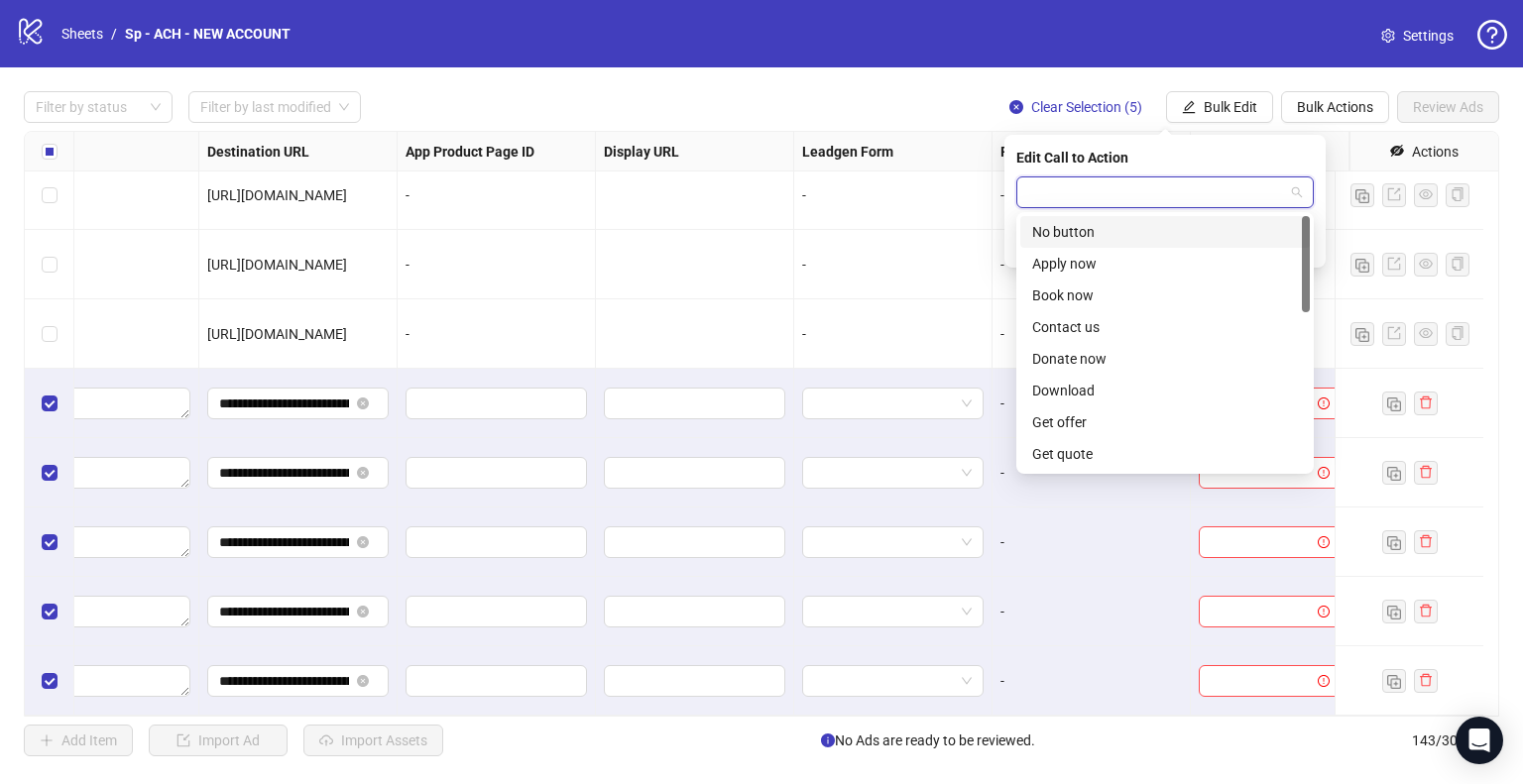 click at bounding box center (1156, 192) 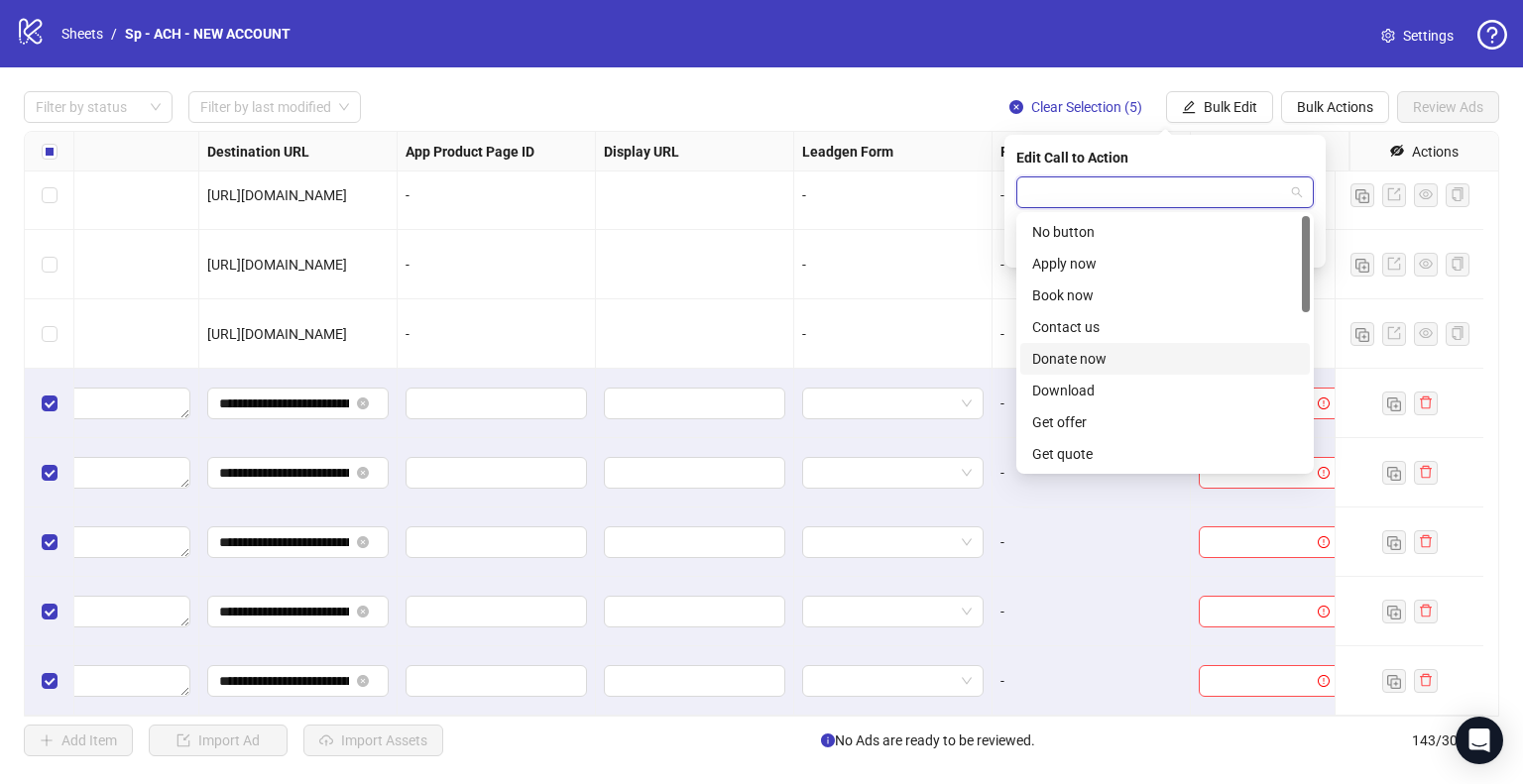 scroll, scrollTop: 412, scrollLeft: 0, axis: vertical 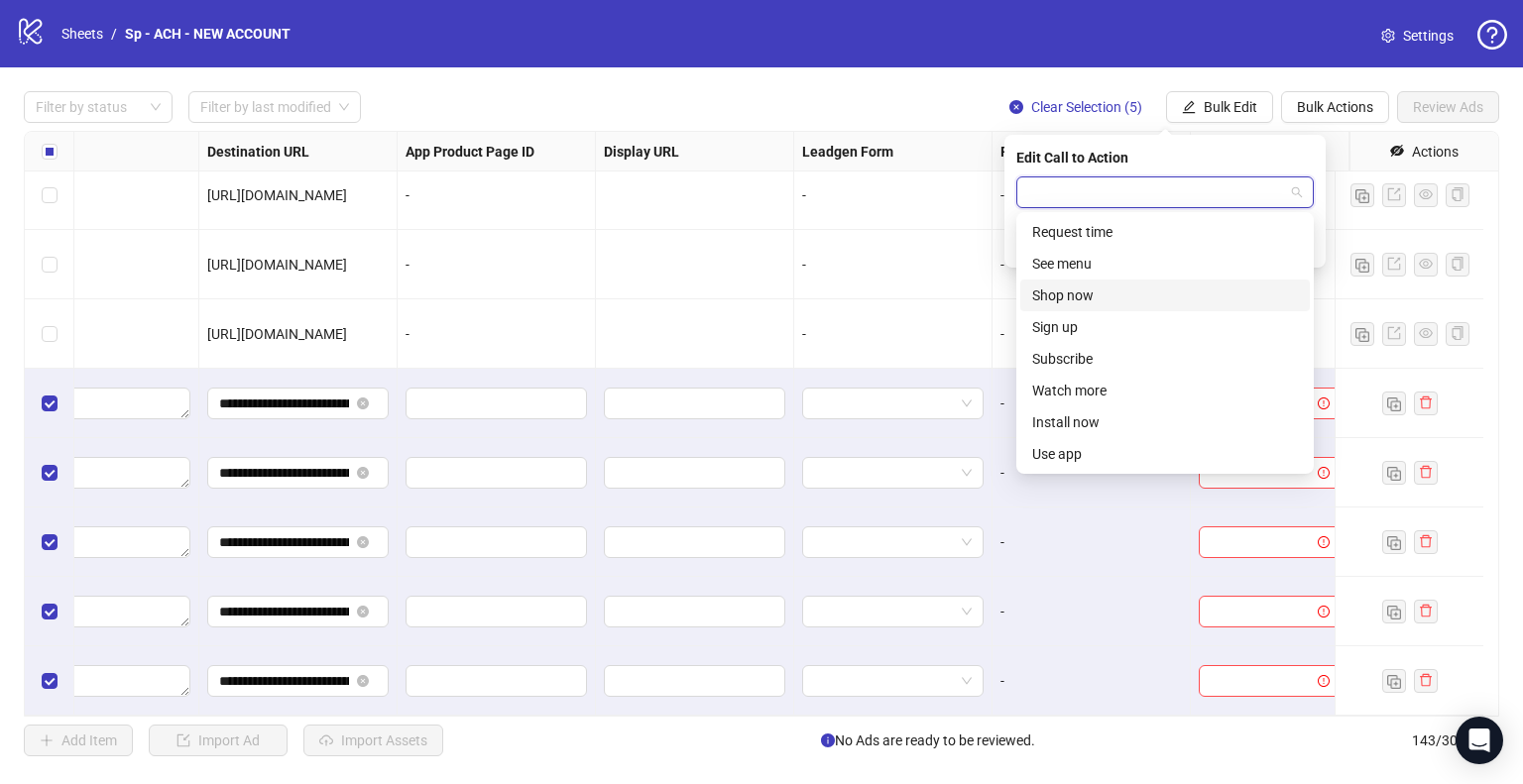 click on "Shop now" at bounding box center [1165, 295] 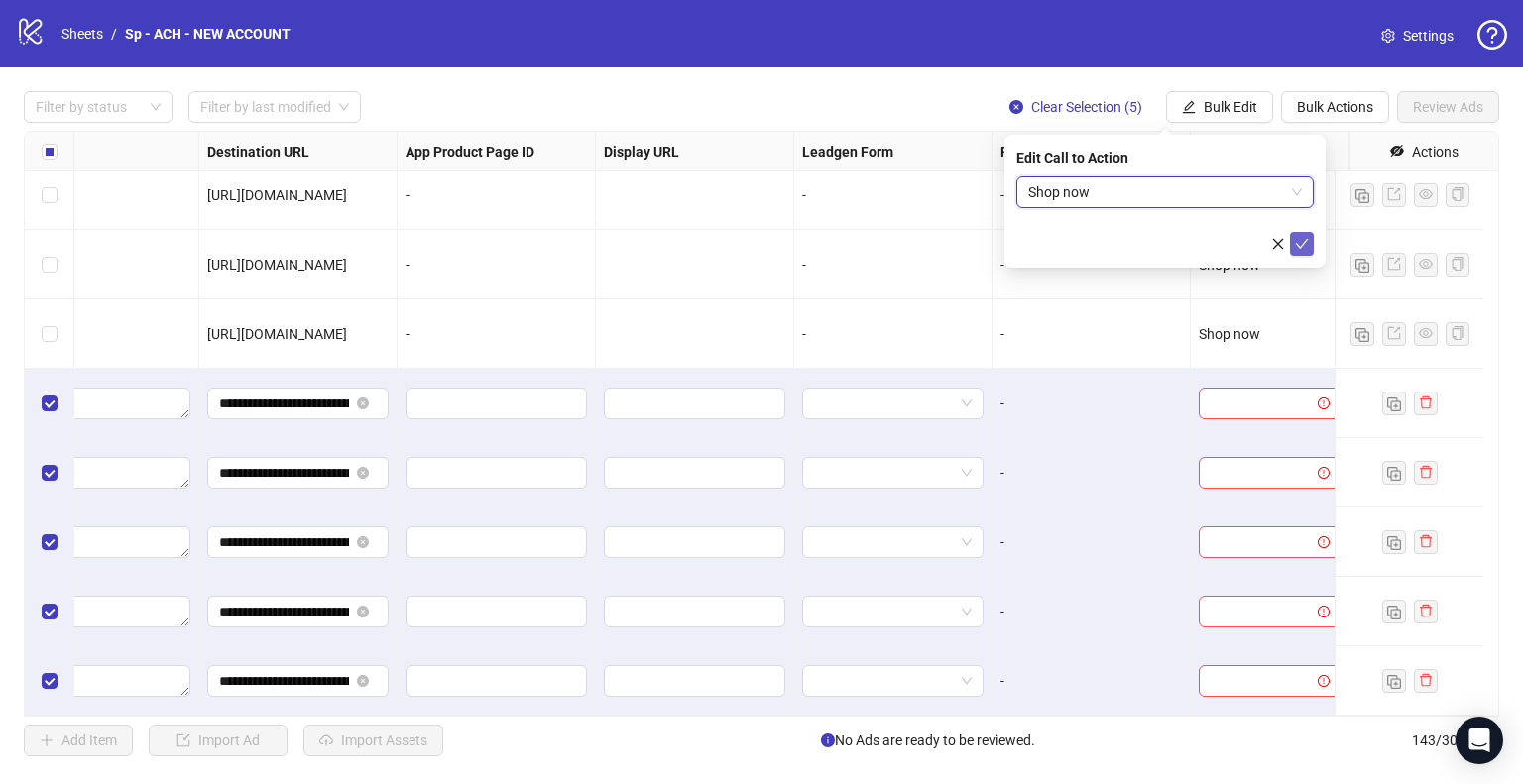click 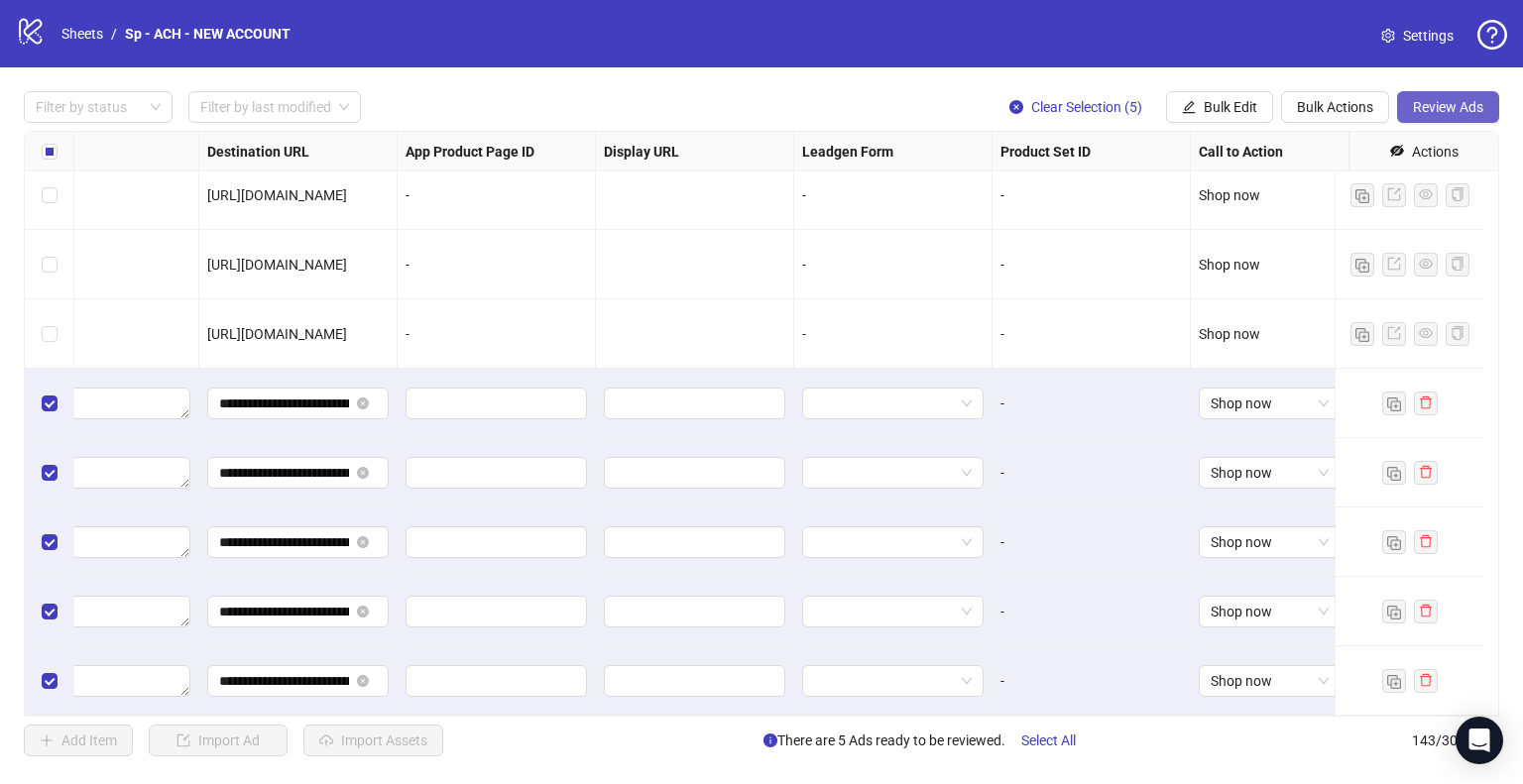 click on "Review Ads" at bounding box center [1448, 107] 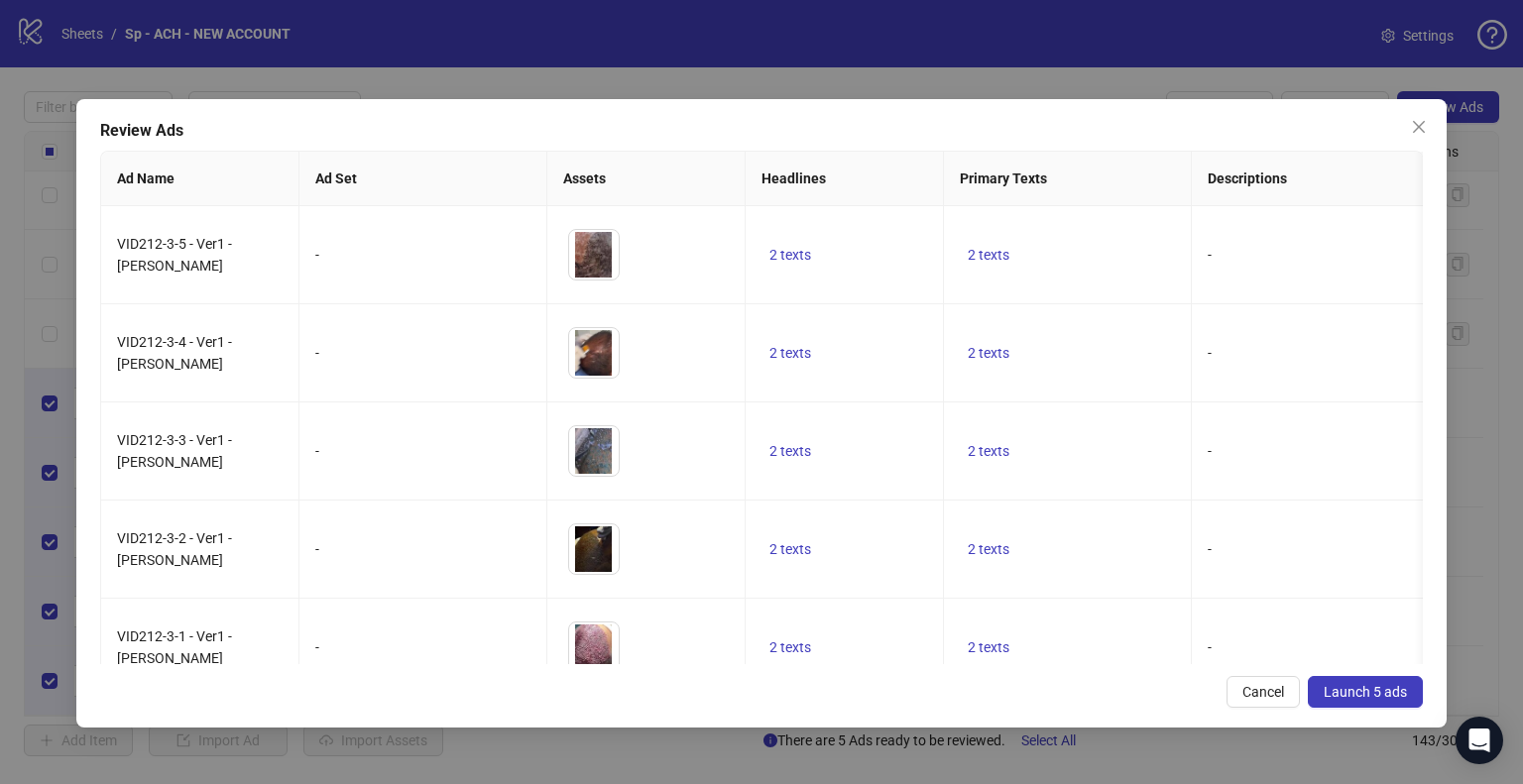 click on "Launch 5 ads" at bounding box center (1365, 692) 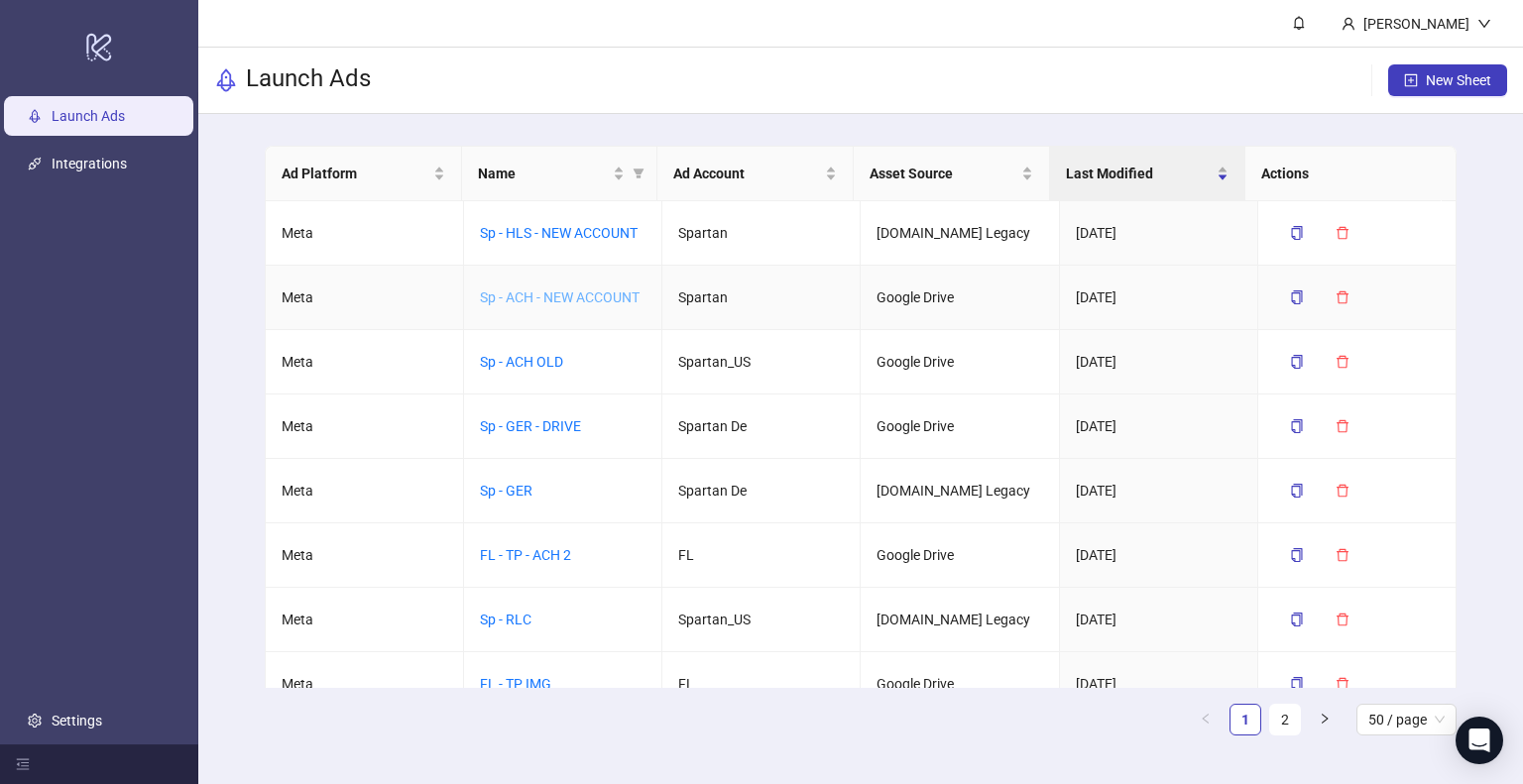 click on "Sp - ACH - NEW ACCOUNT" at bounding box center (559, 297) 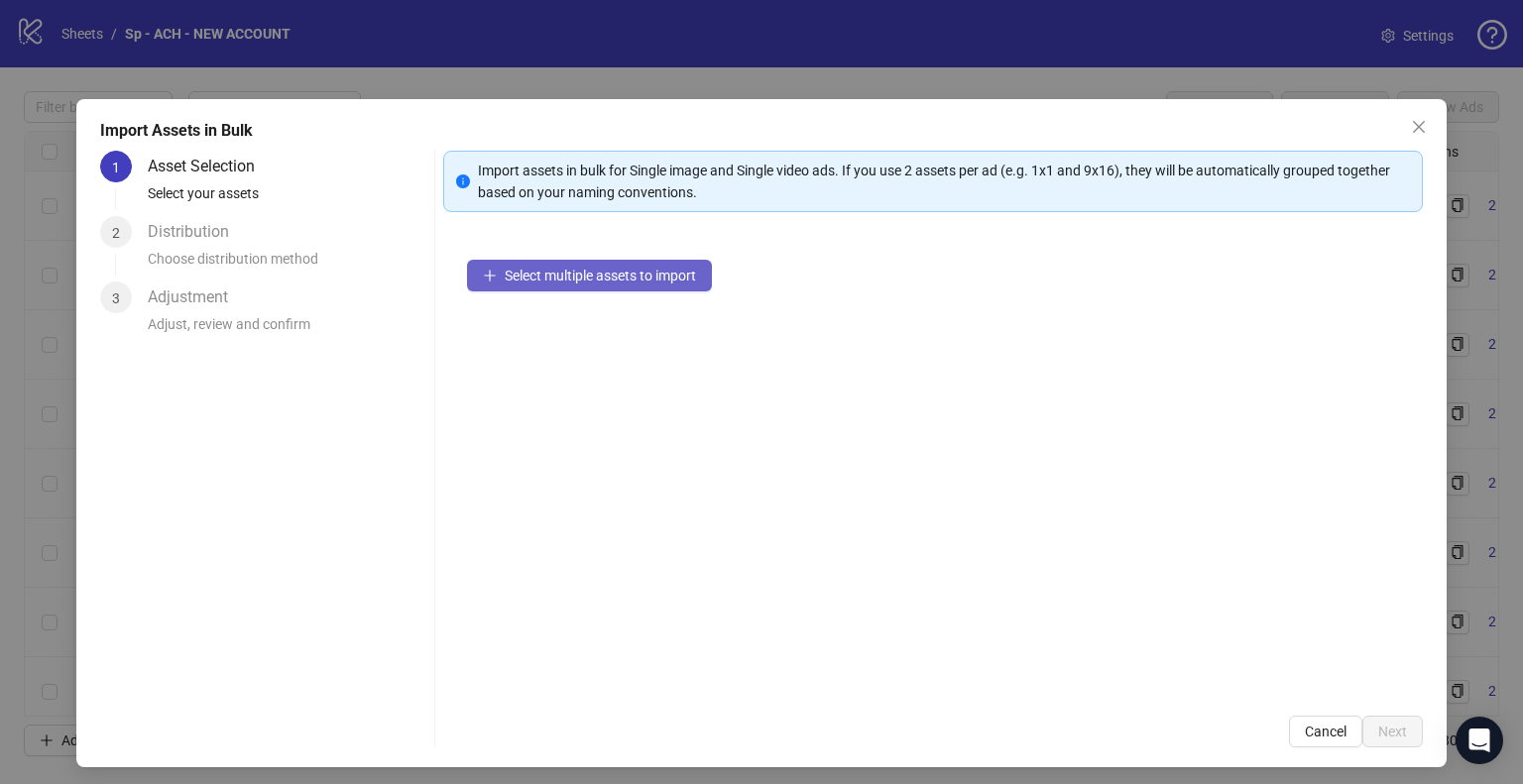 click on "Select multiple assets to import" at bounding box center (589, 276) 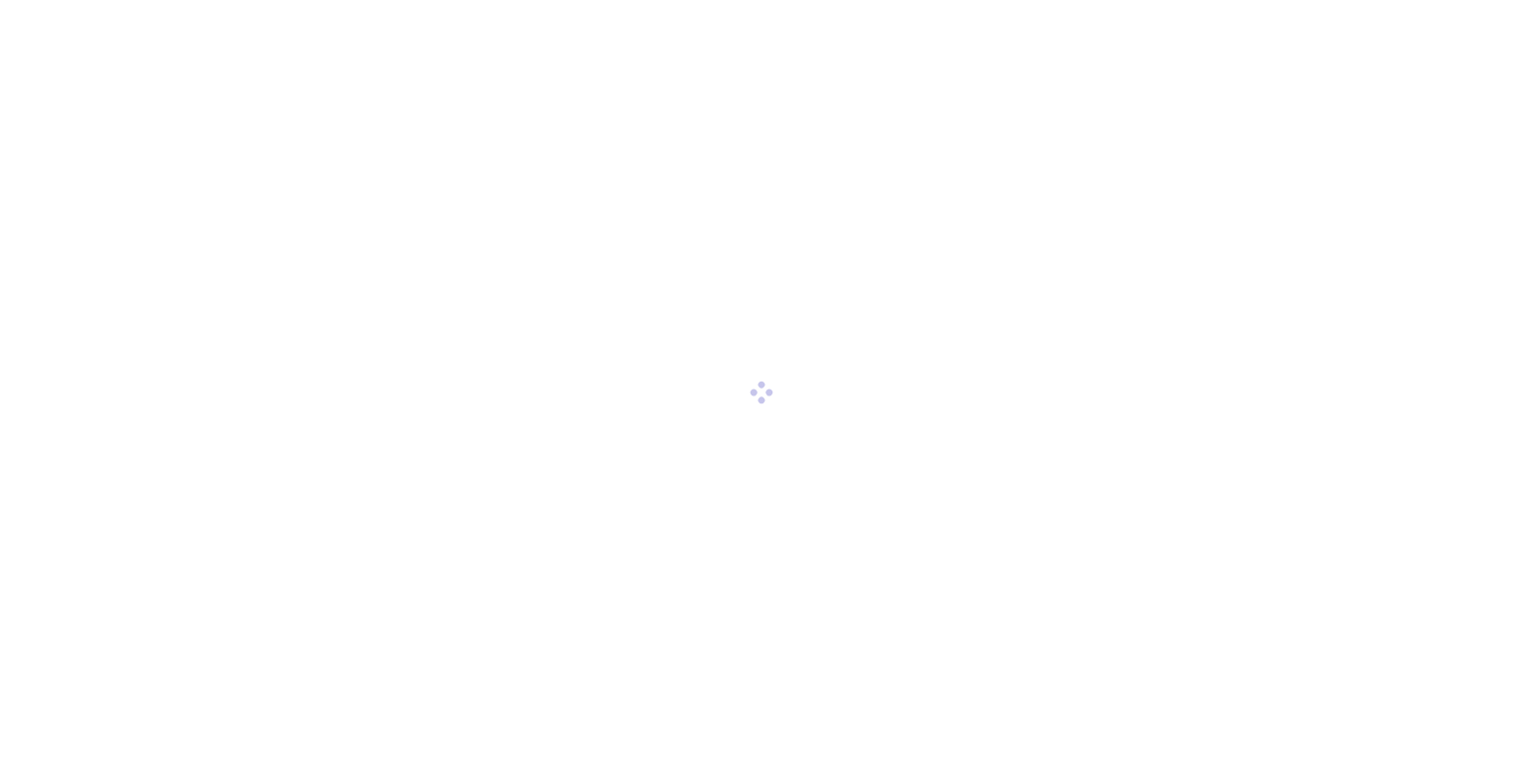 scroll, scrollTop: 0, scrollLeft: 0, axis: both 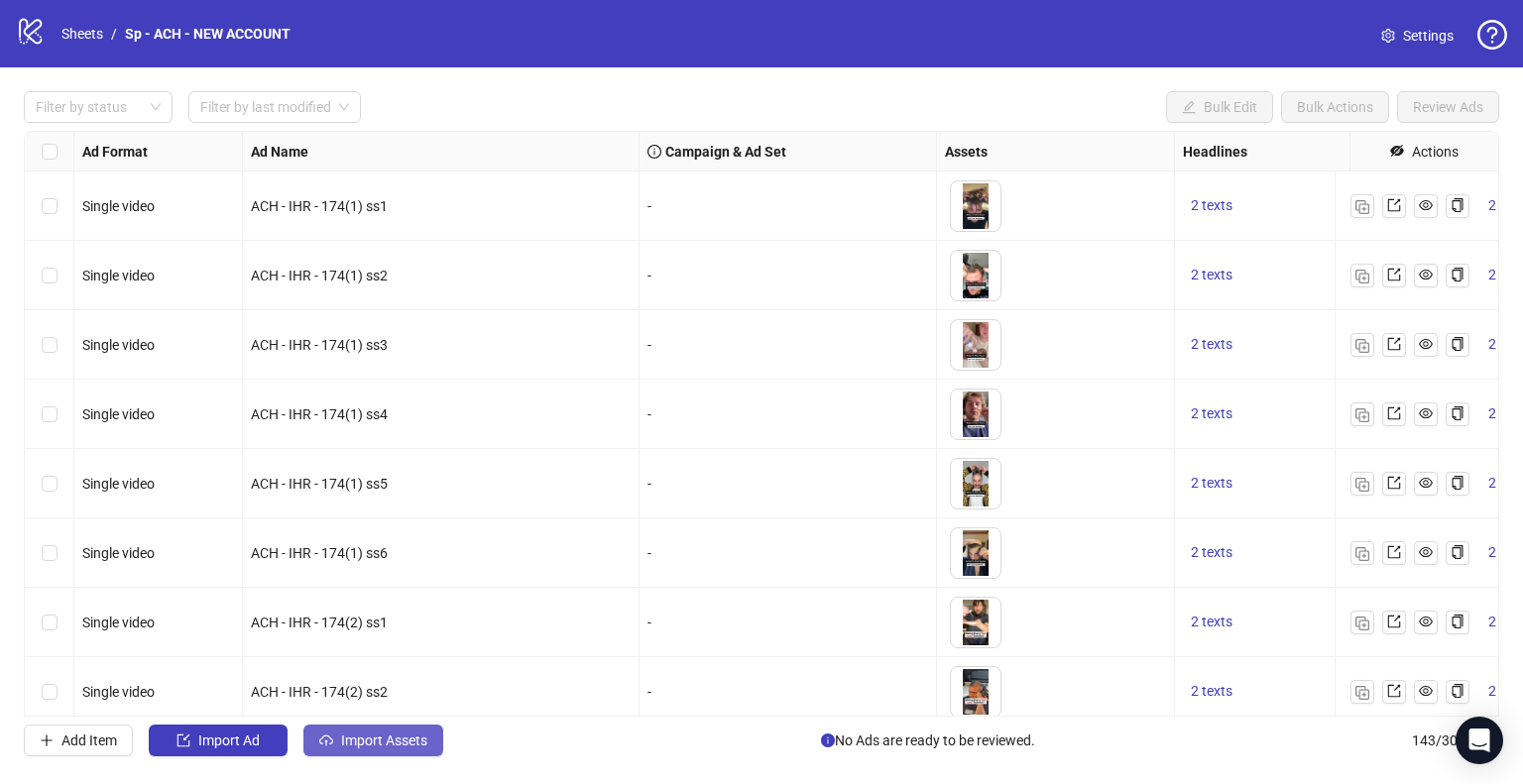 click on "Import Assets" at bounding box center [384, 740] 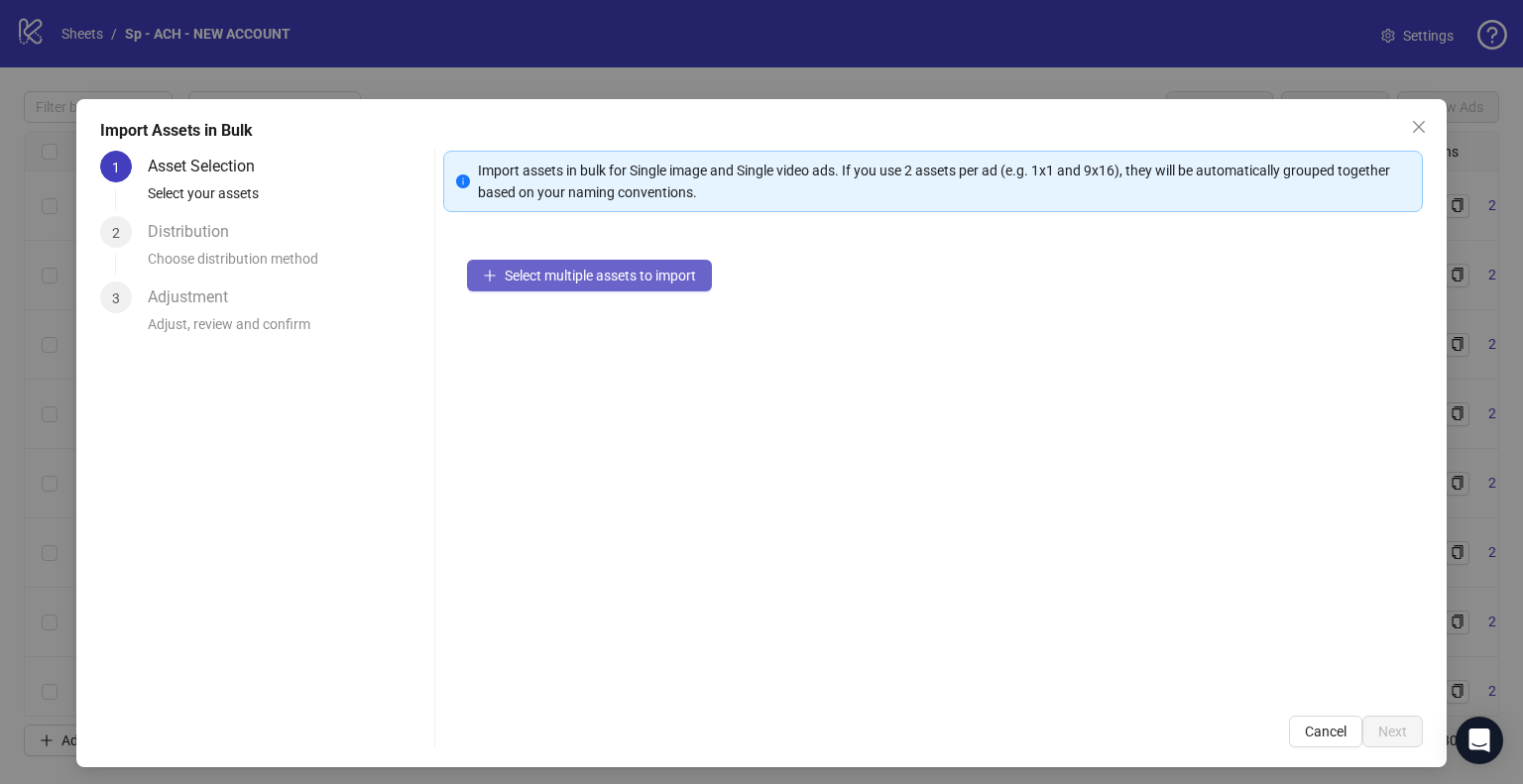 click on "Select multiple assets to import" at bounding box center (600, 276) 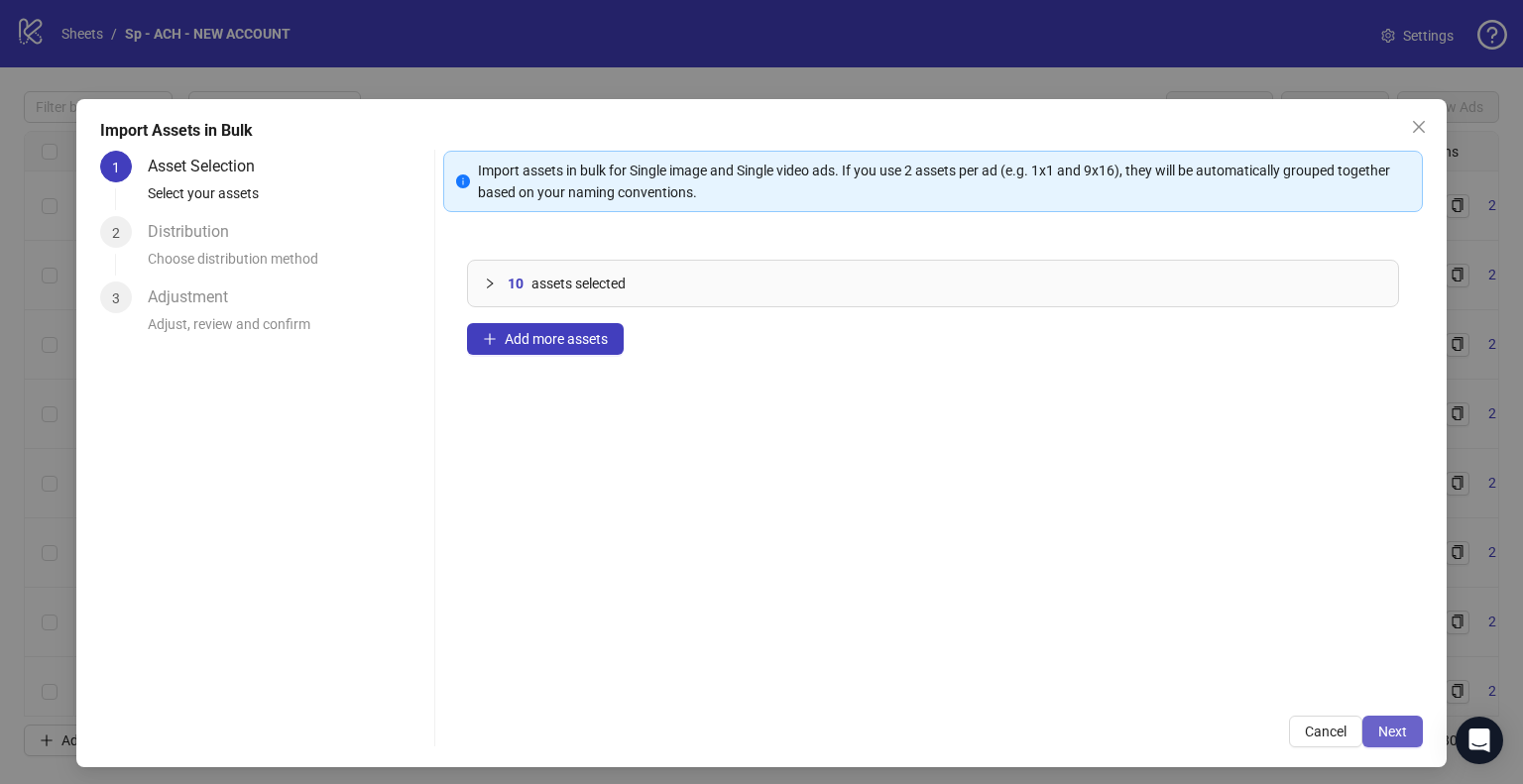 click on "Next" at bounding box center (1392, 731) 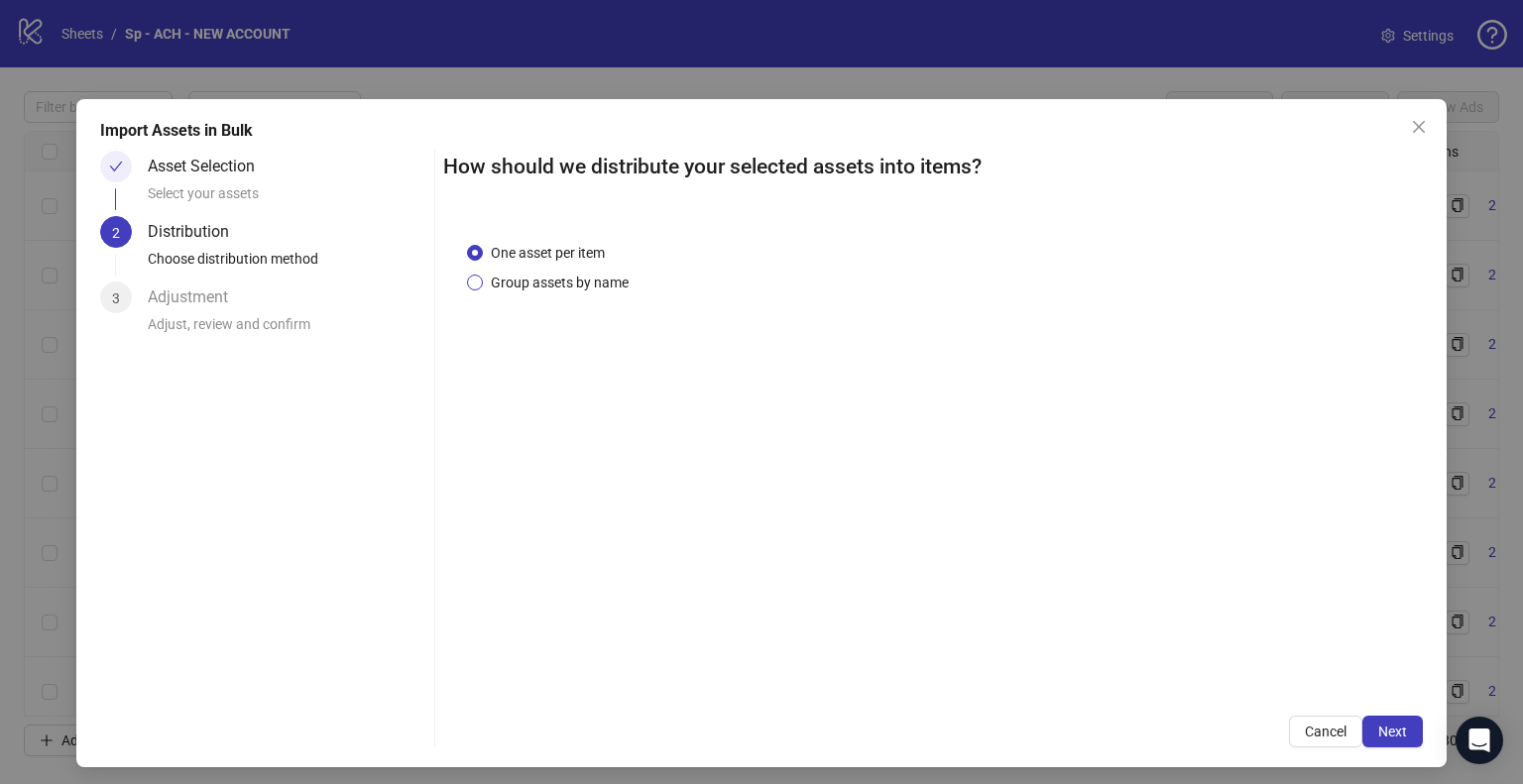click on "Group assets by name" at bounding box center [559, 282] 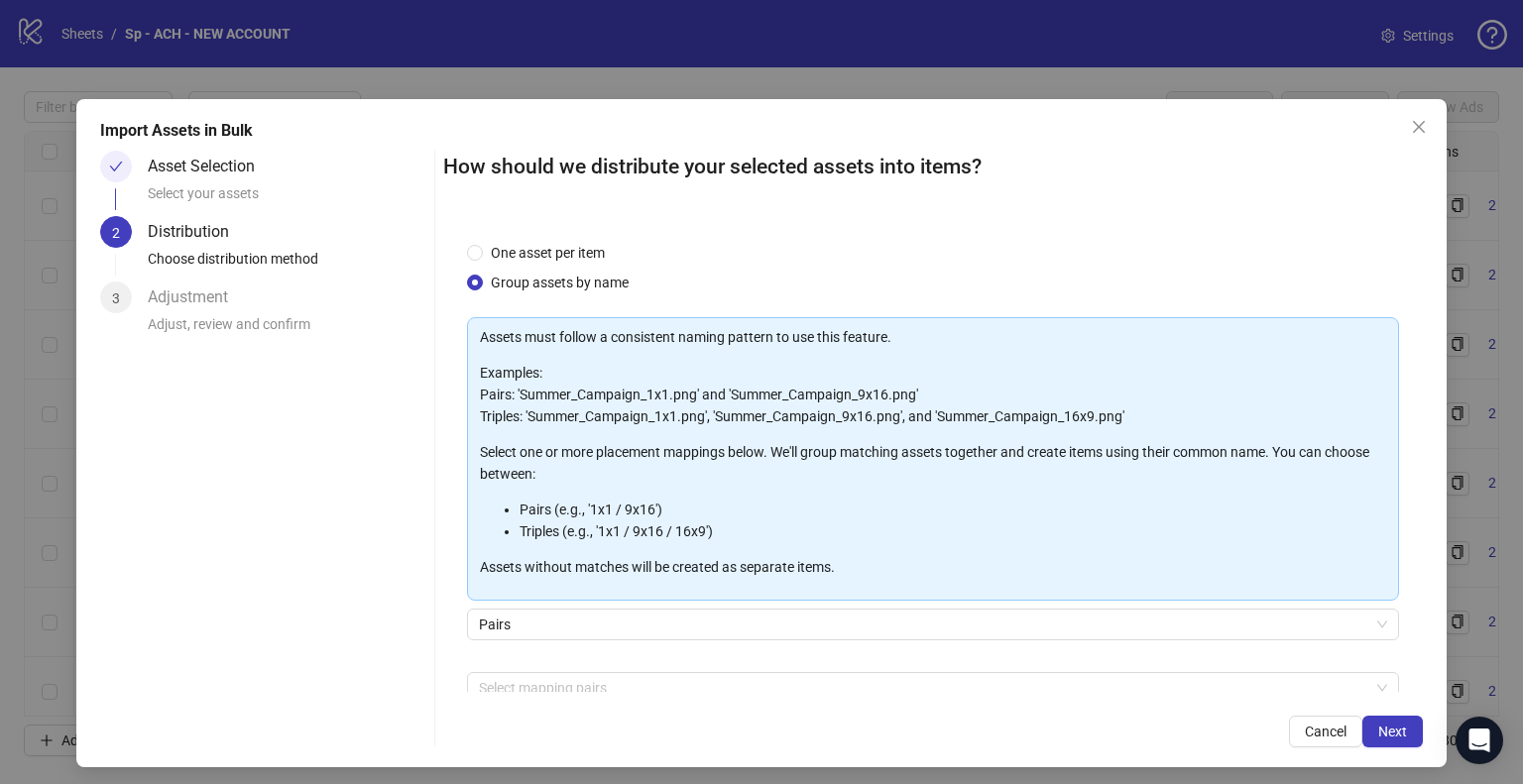 scroll, scrollTop: 105, scrollLeft: 0, axis: vertical 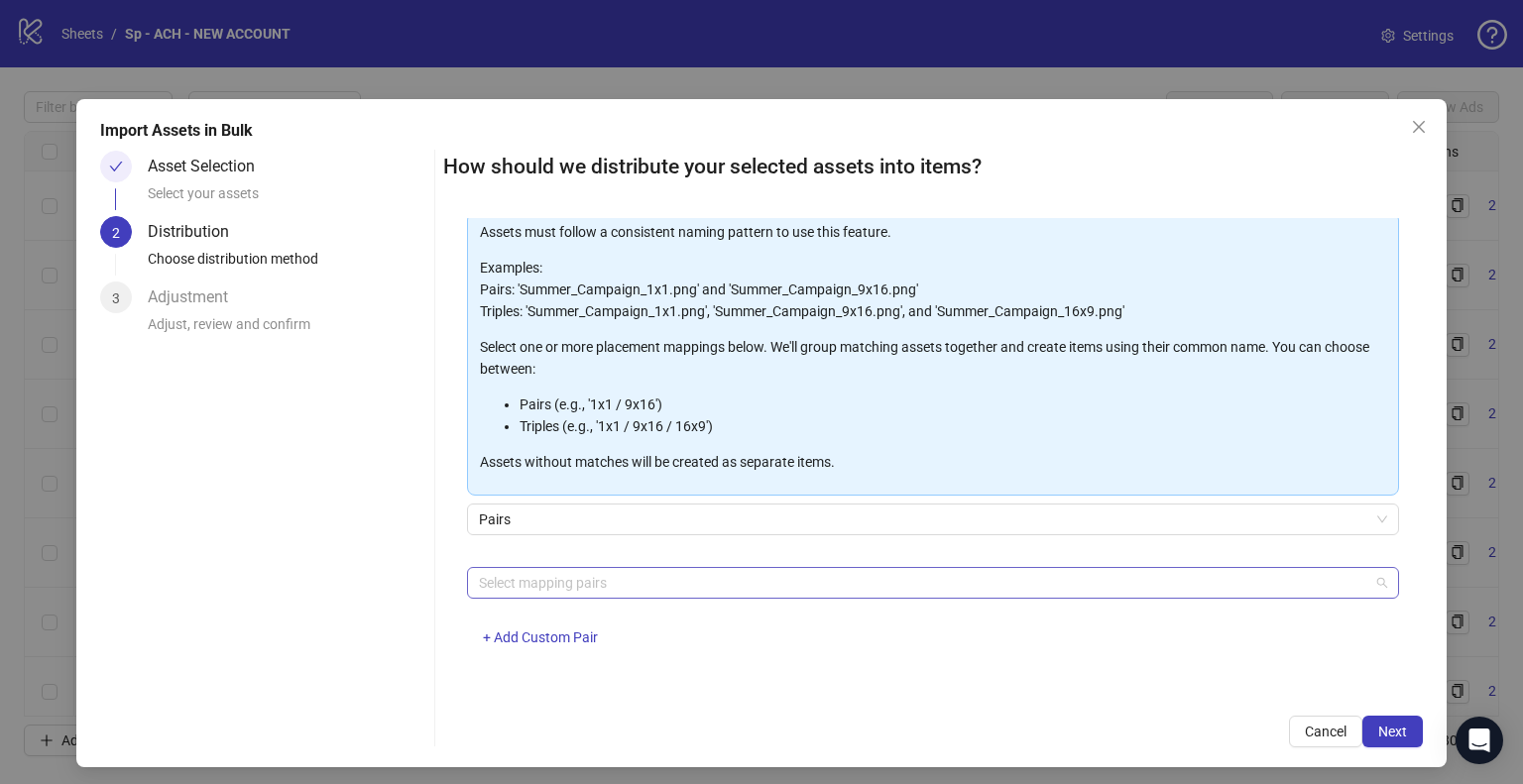 click at bounding box center [922, 583] 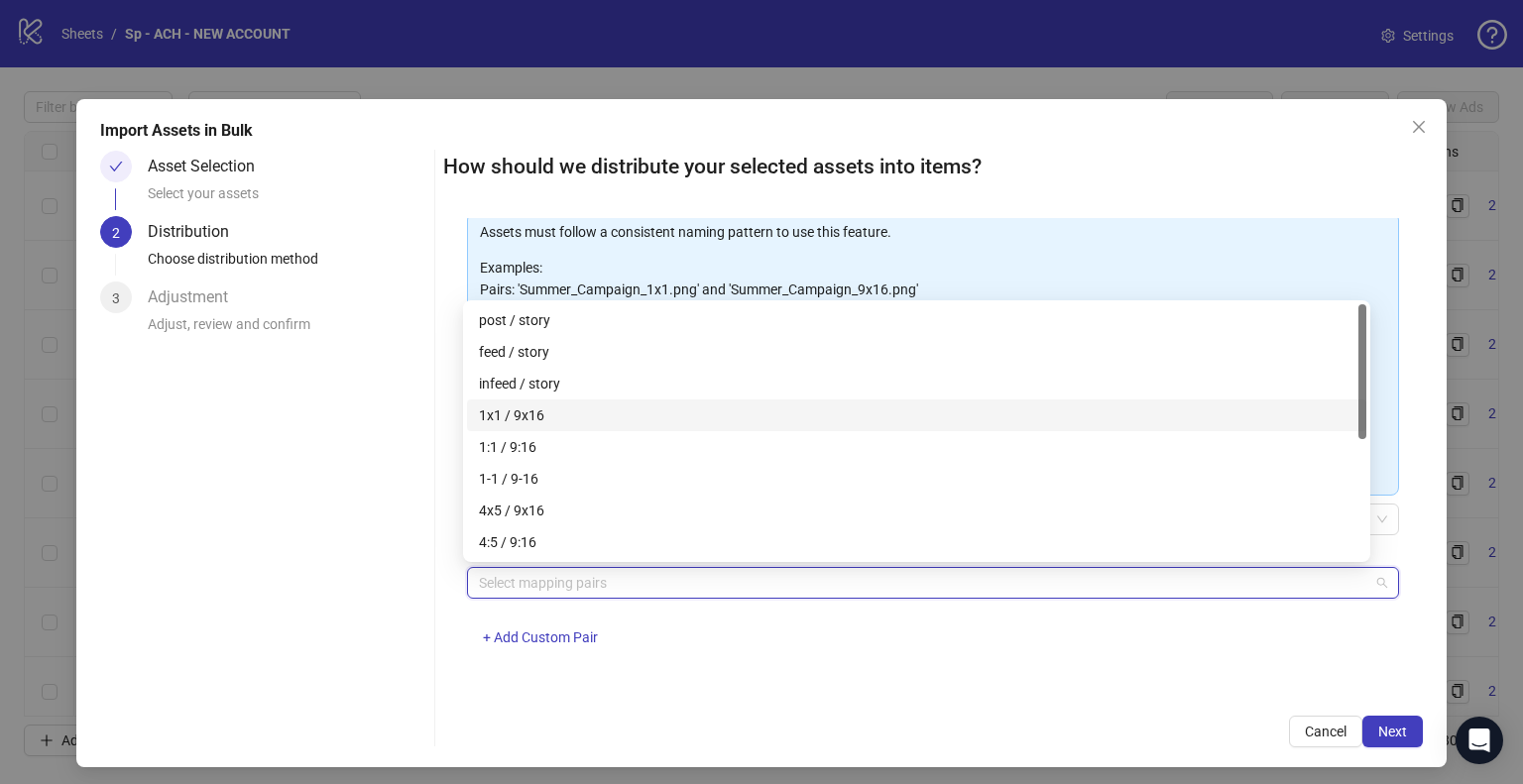 click on "1x1 / 9x16" at bounding box center (916, 415) 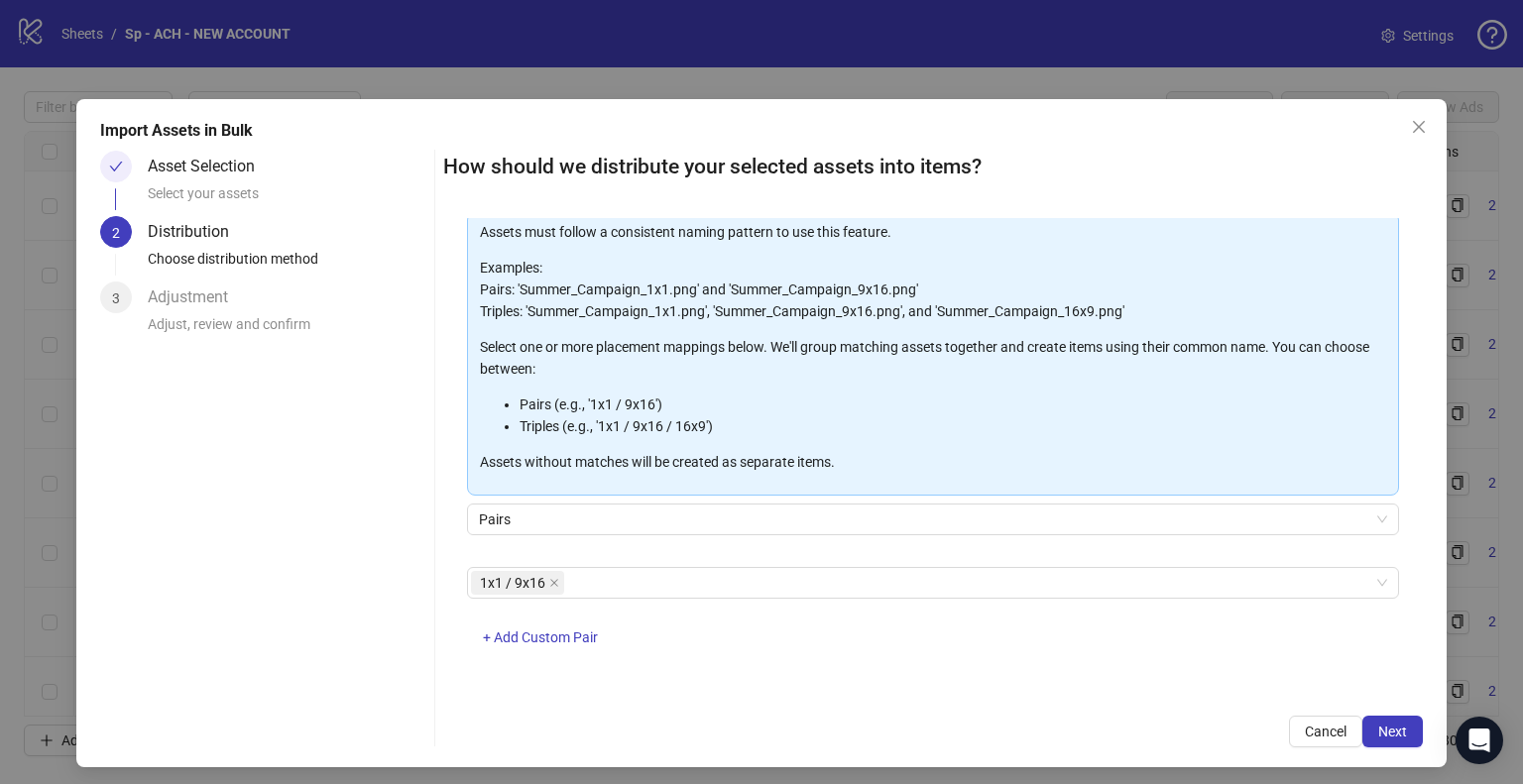 click on "One asset per item Group assets by name Assets must follow a consistent naming pattern to use this feature. Examples: Pairs: 'Summer_Campaign_1x1.png' and 'Summer_Campaign_9x16.png' Triples: 'Summer_Campaign_1x1.png', 'Summer_Campaign_9x16.png', and 'Summer_Campaign_16x9.png' Select one or more placement mappings below. We'll group matching assets together and create items using their common name. You can choose between: Pairs (e.g., '1x1 / 9x16') Triples (e.g., '1x1 / 9x16 / 16x9') Assets without matches will be created as separate items. Pairs 1x1 / 9x16   + Add Custom Pair" at bounding box center (933, 455) 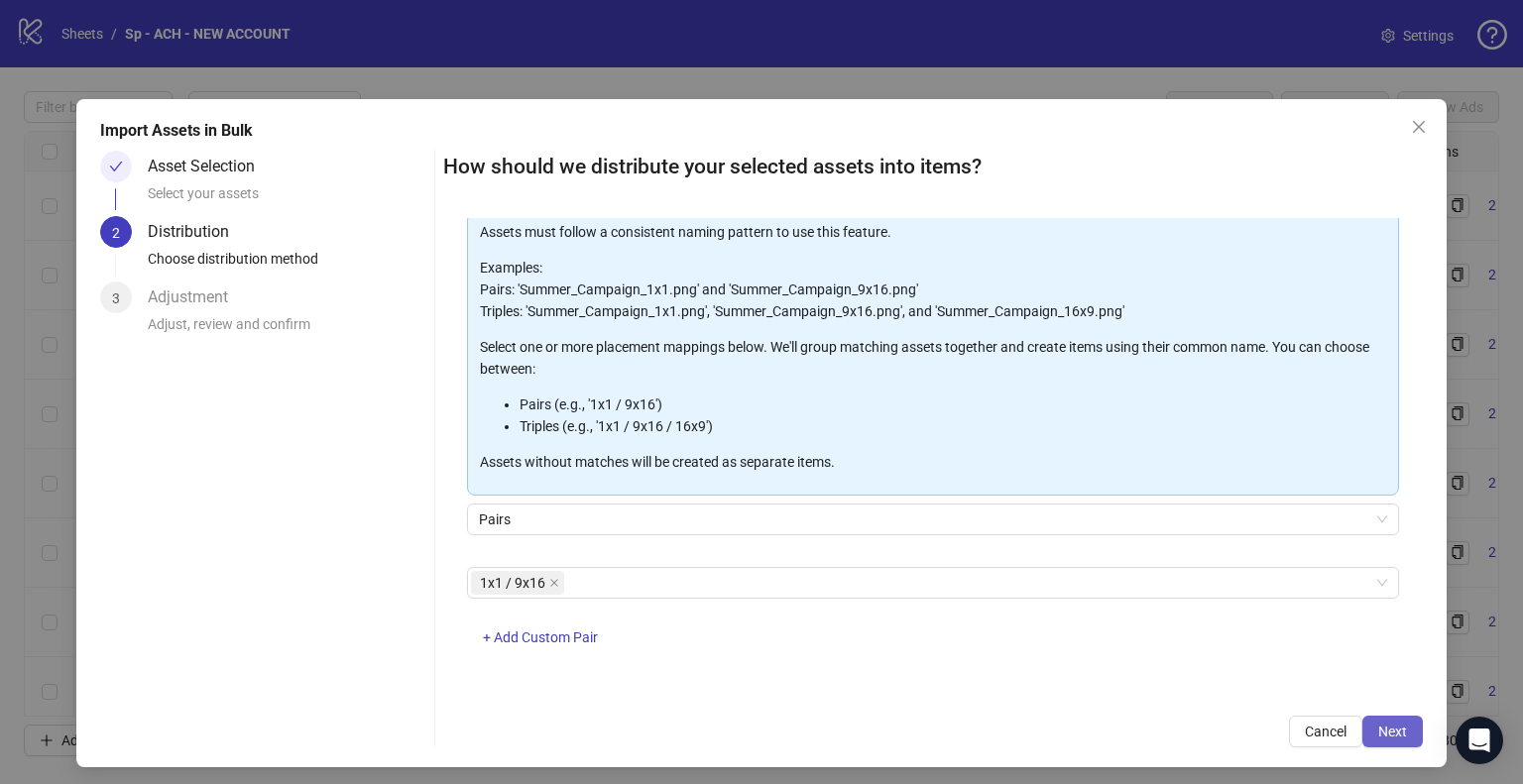 click on "Next" at bounding box center [1392, 731] 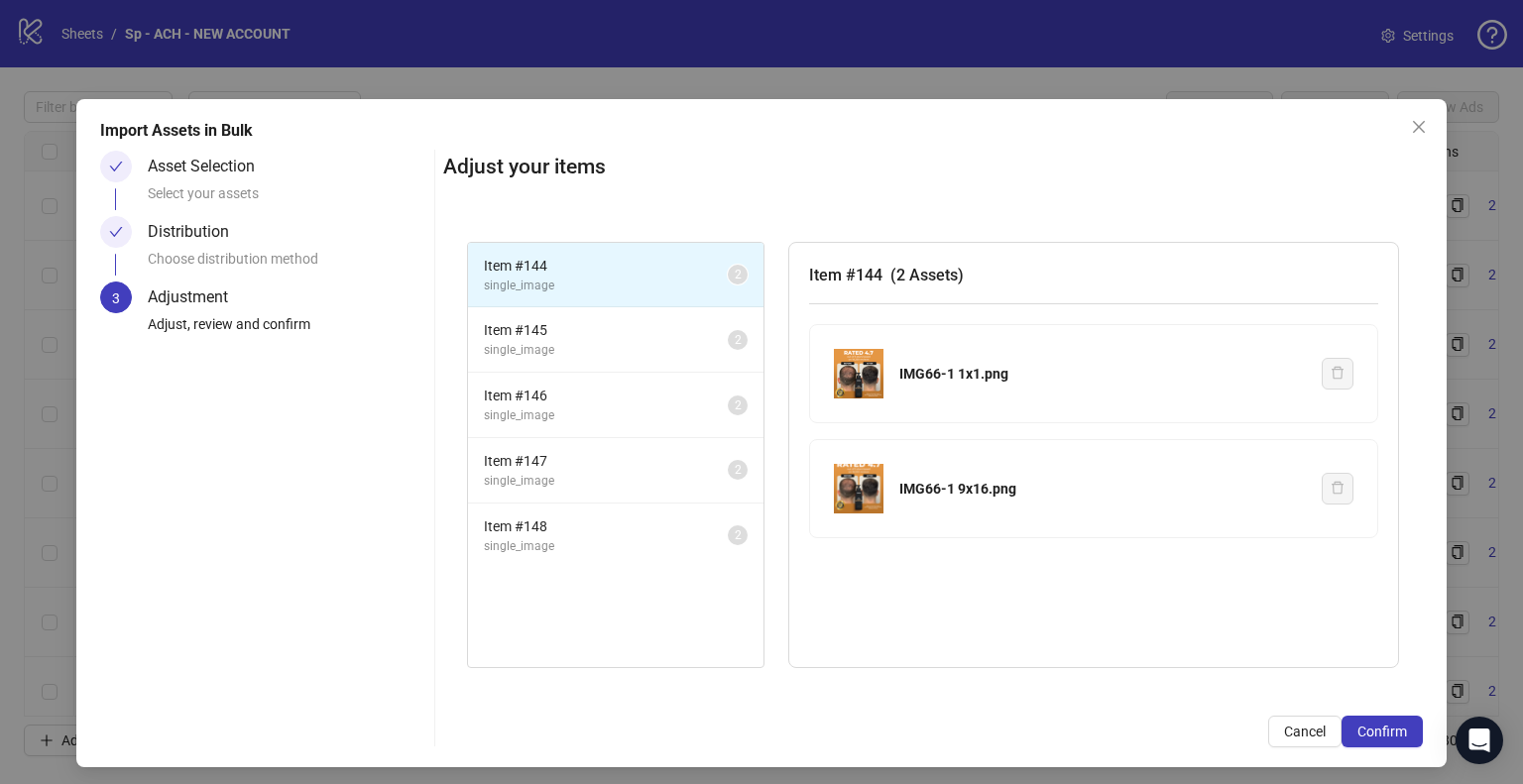 click on "Confirm" at bounding box center (1382, 731) 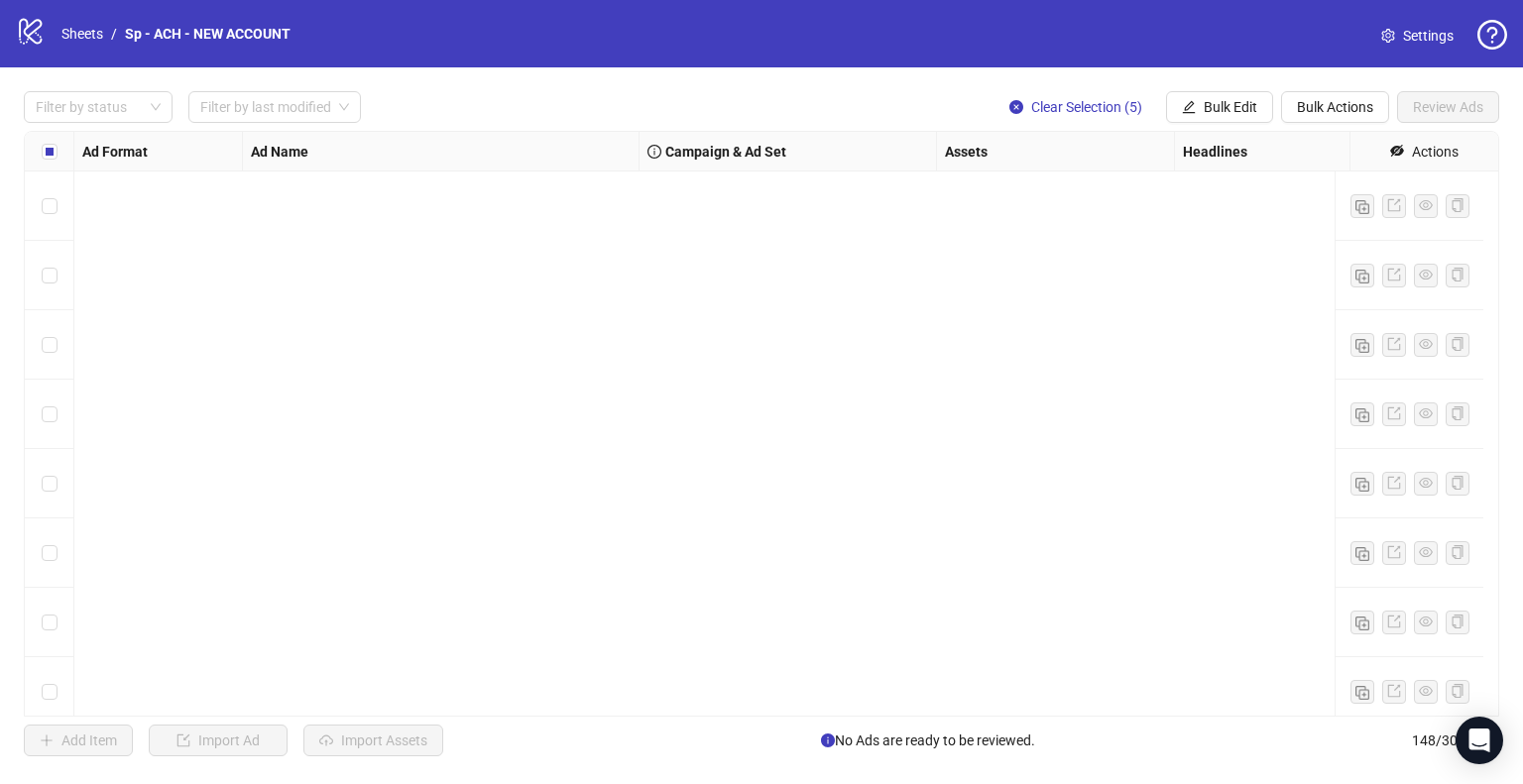 scroll, scrollTop: 9738, scrollLeft: 0, axis: vertical 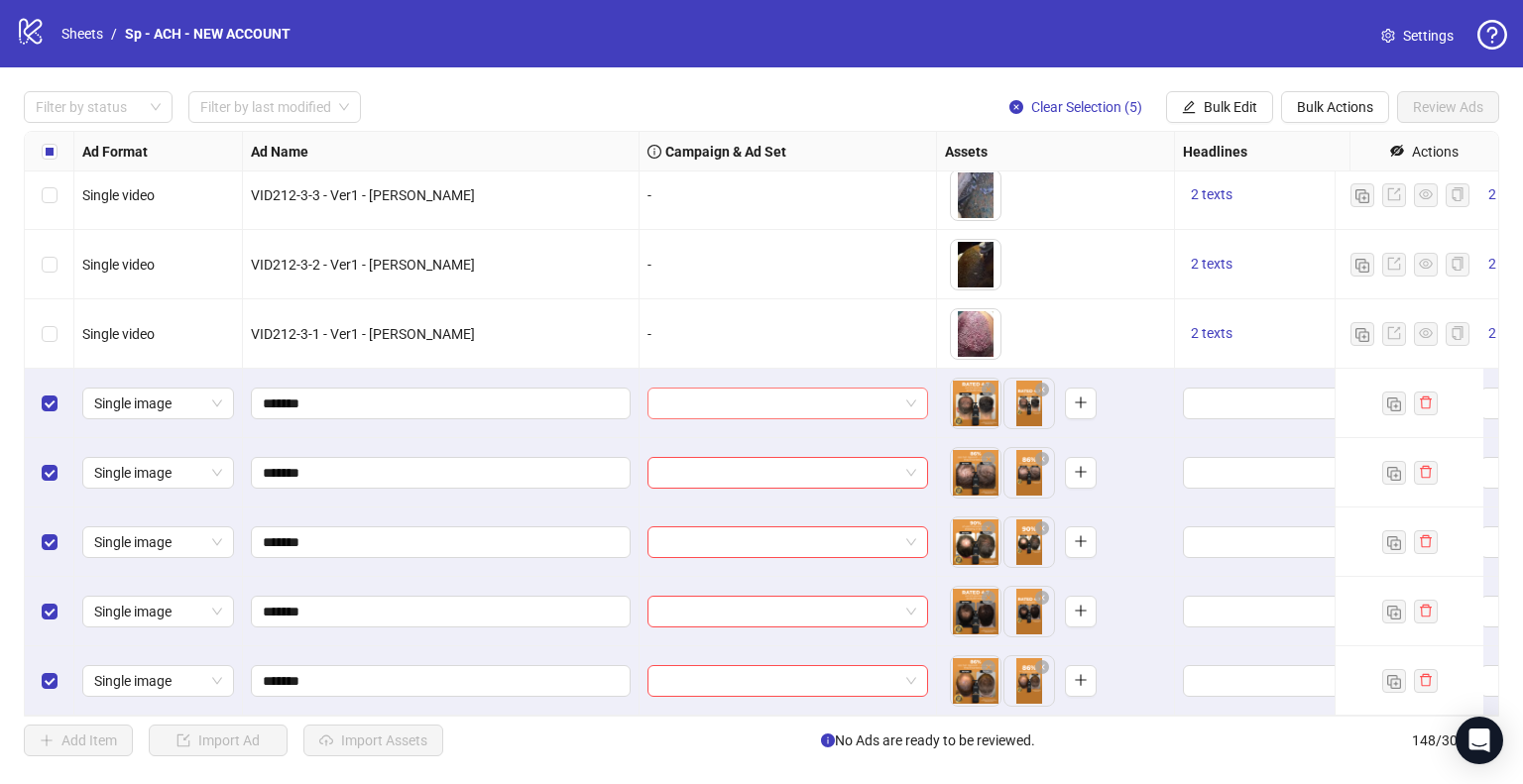 click at bounding box center [787, 403] 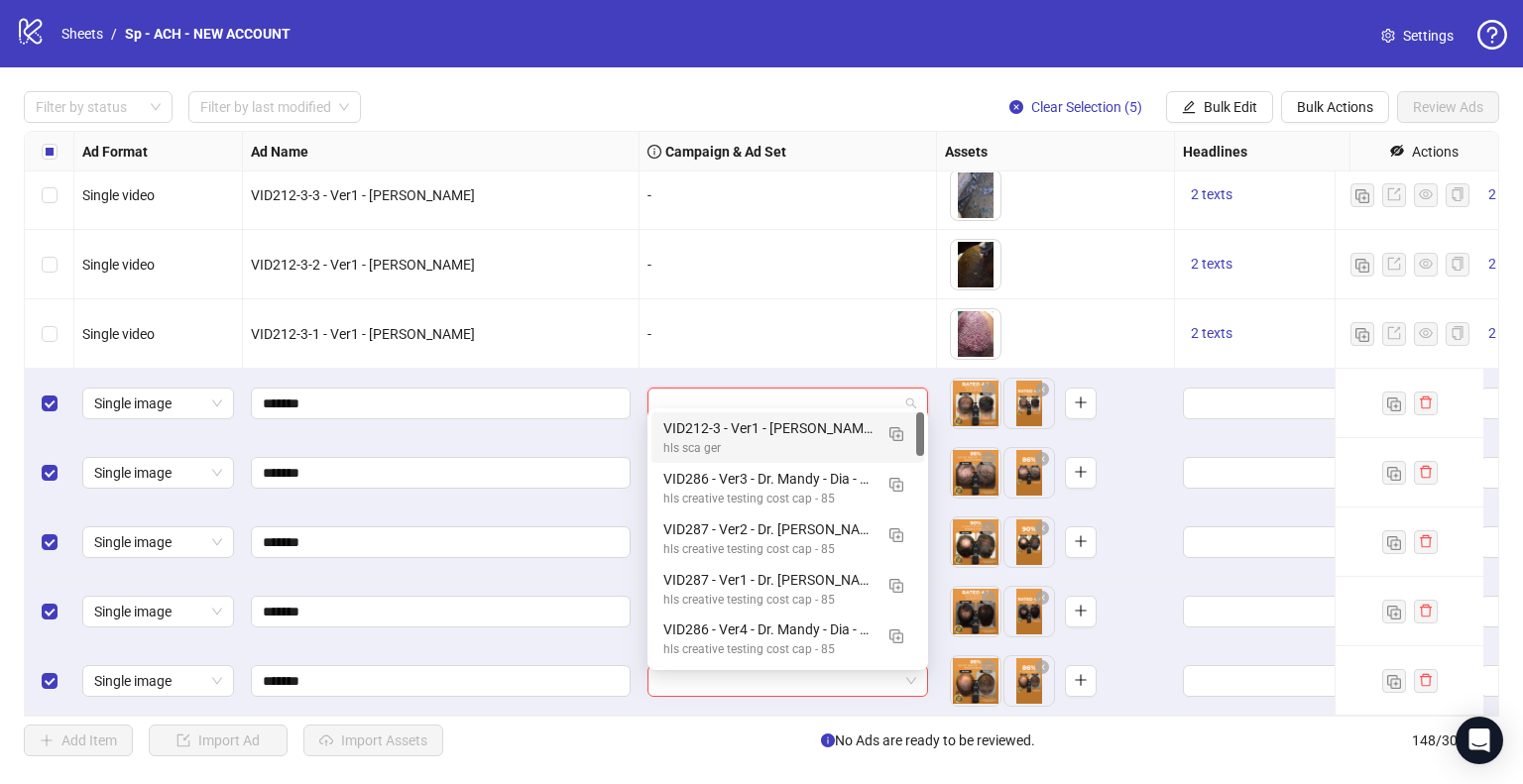 click at bounding box center [787, 403] 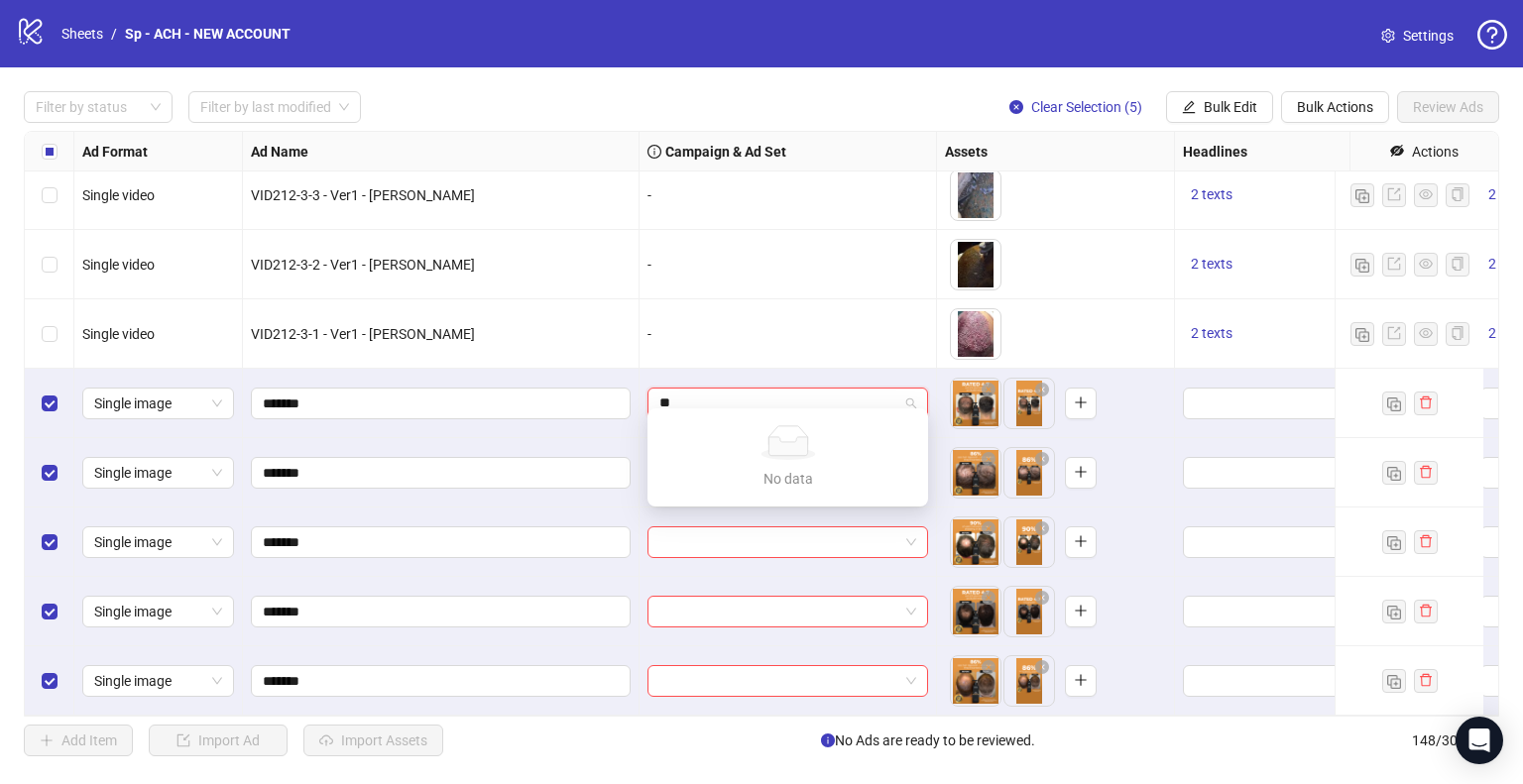 type on "*" 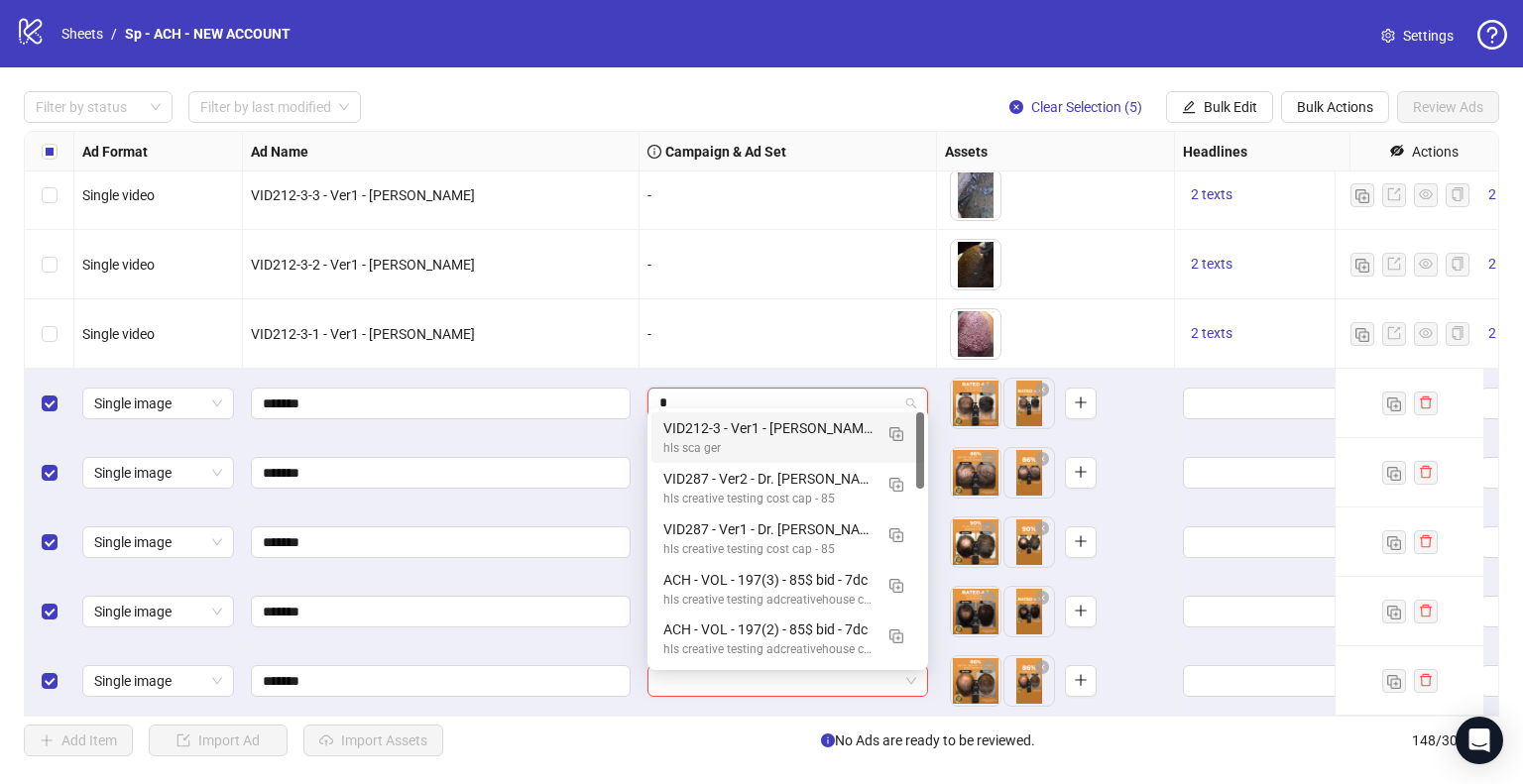 type 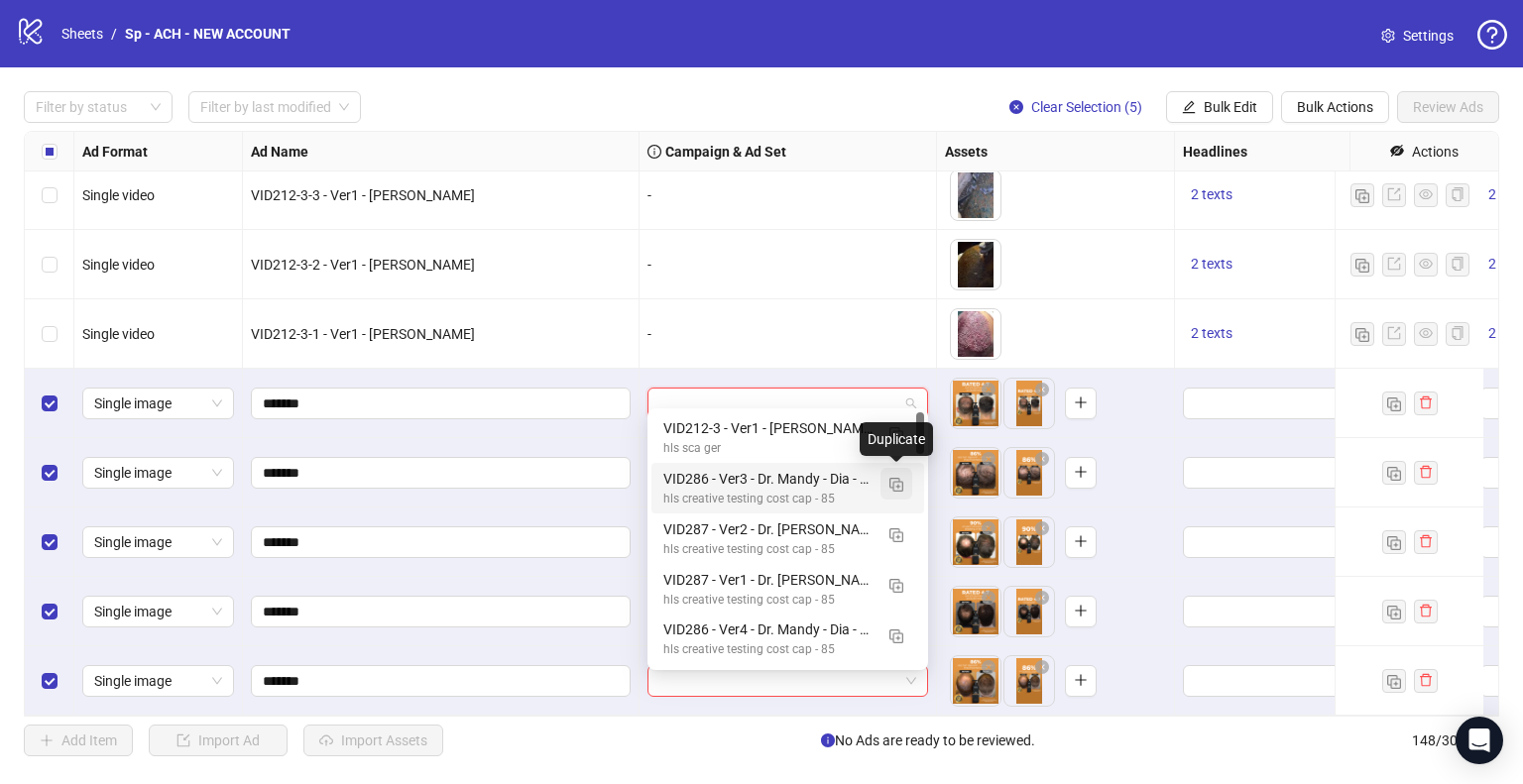 click at bounding box center [896, 485] 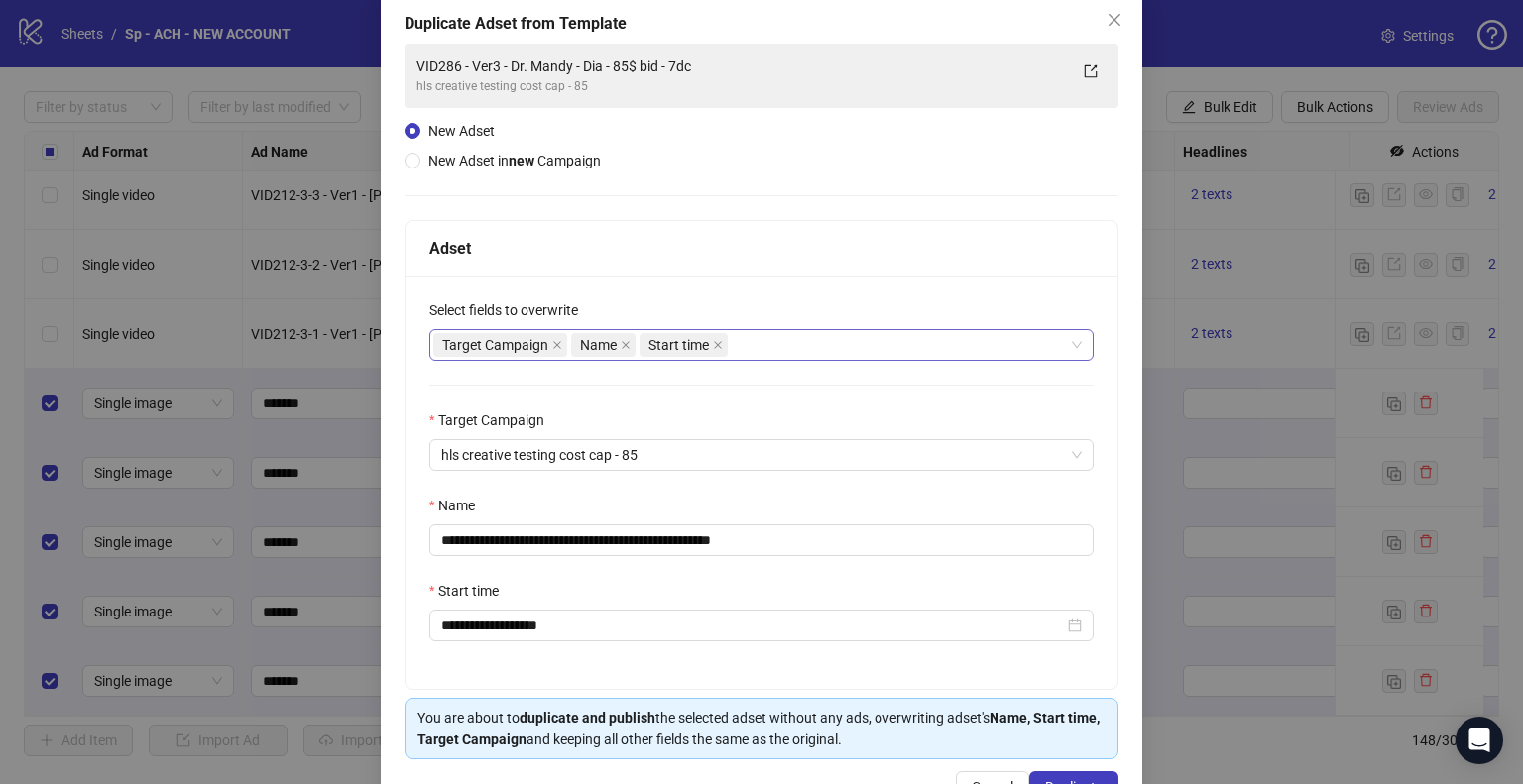 scroll, scrollTop: 168, scrollLeft: 0, axis: vertical 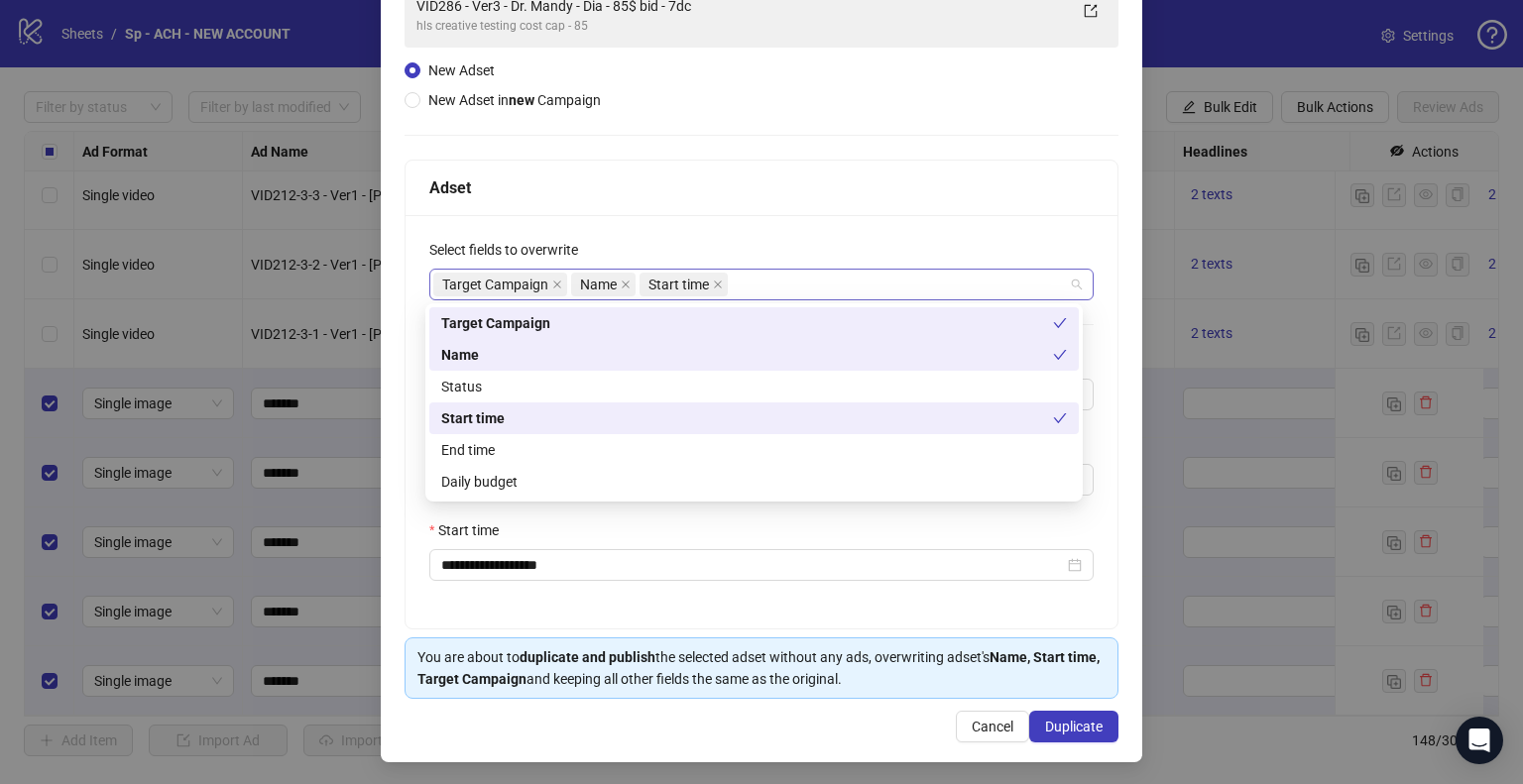 click on "Target Campaign Name Start time" at bounding box center [751, 284] 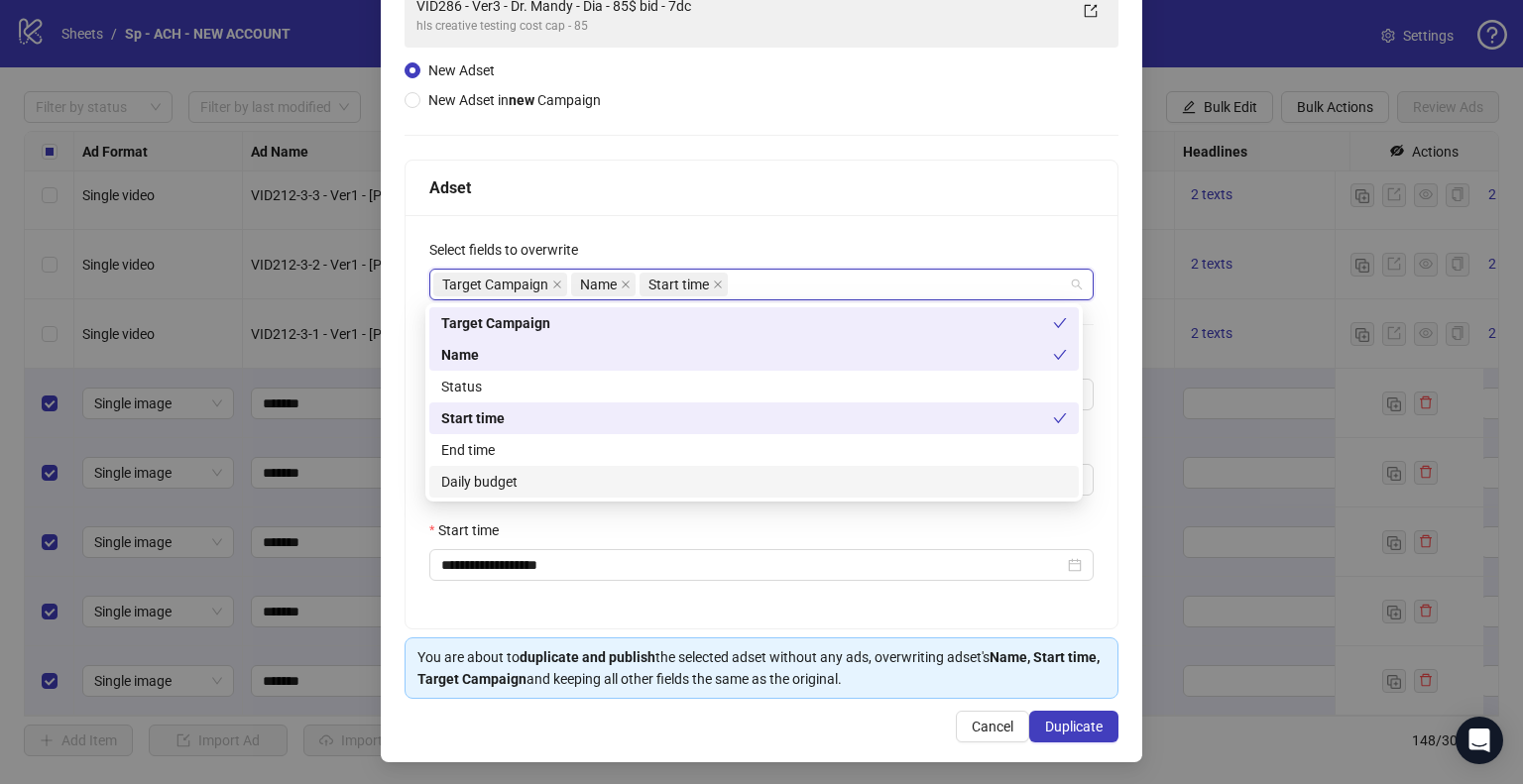 click on "Daily budget" at bounding box center [754, 482] 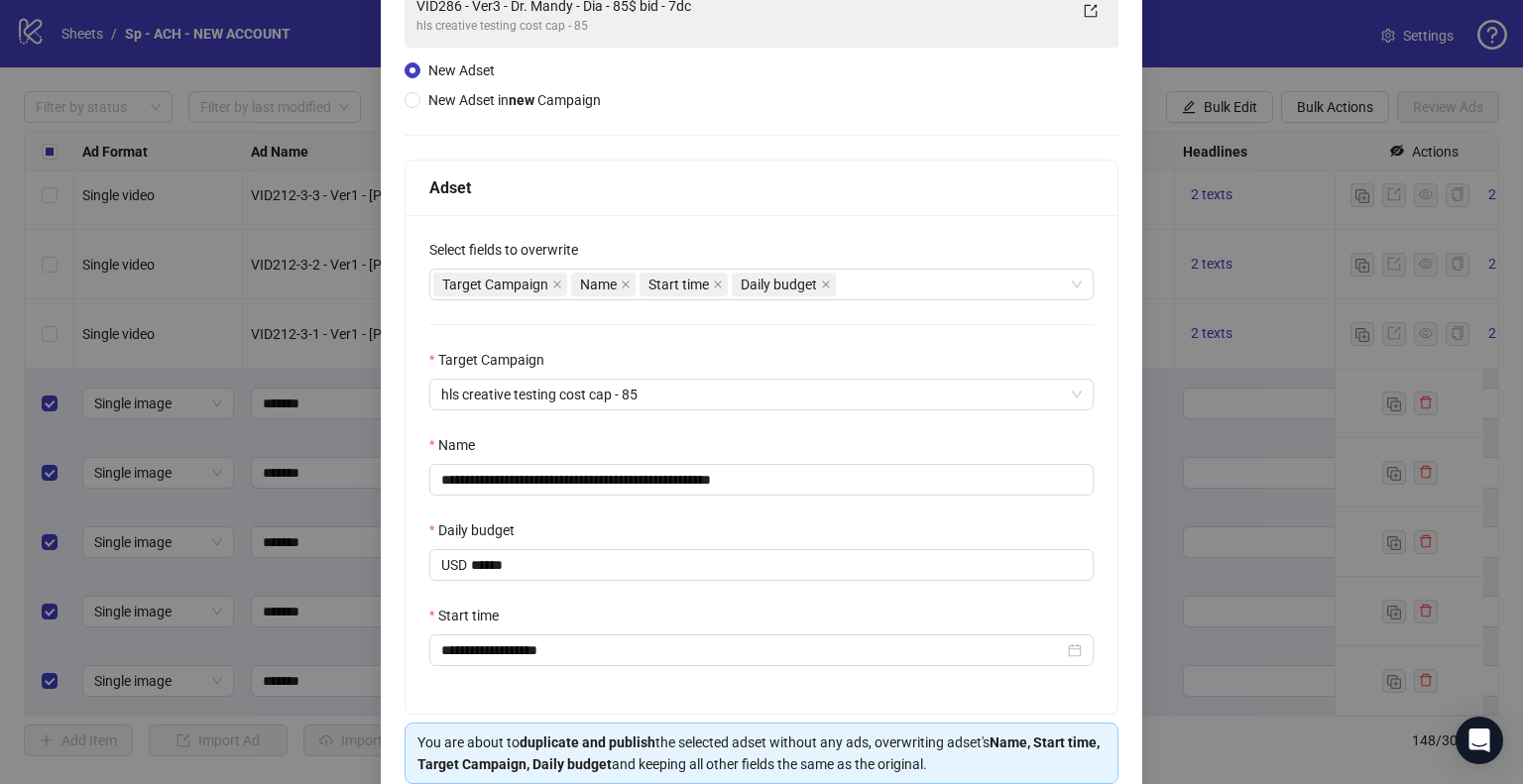 click on "**********" at bounding box center [762, 390] 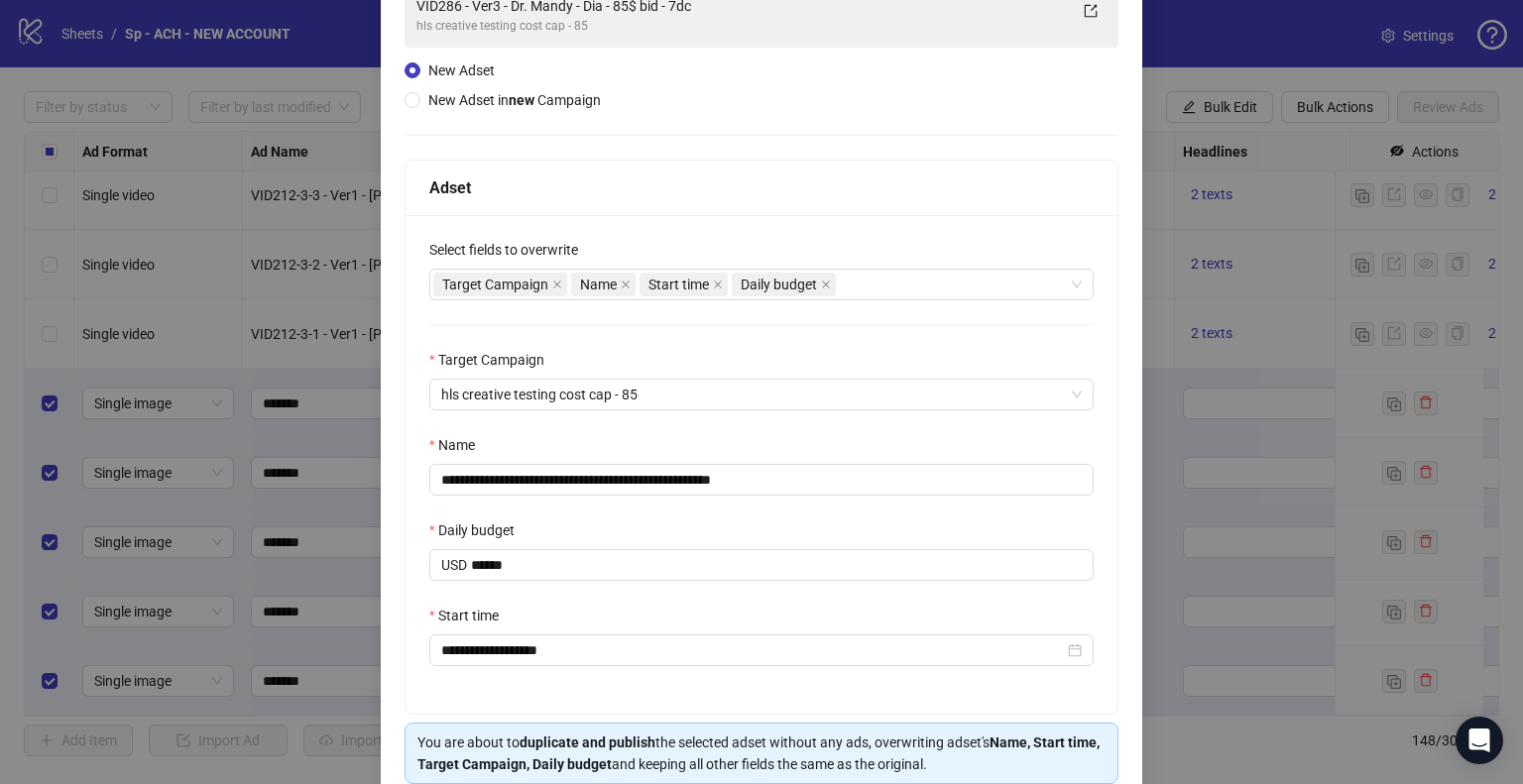 scroll, scrollTop: 254, scrollLeft: 0, axis: vertical 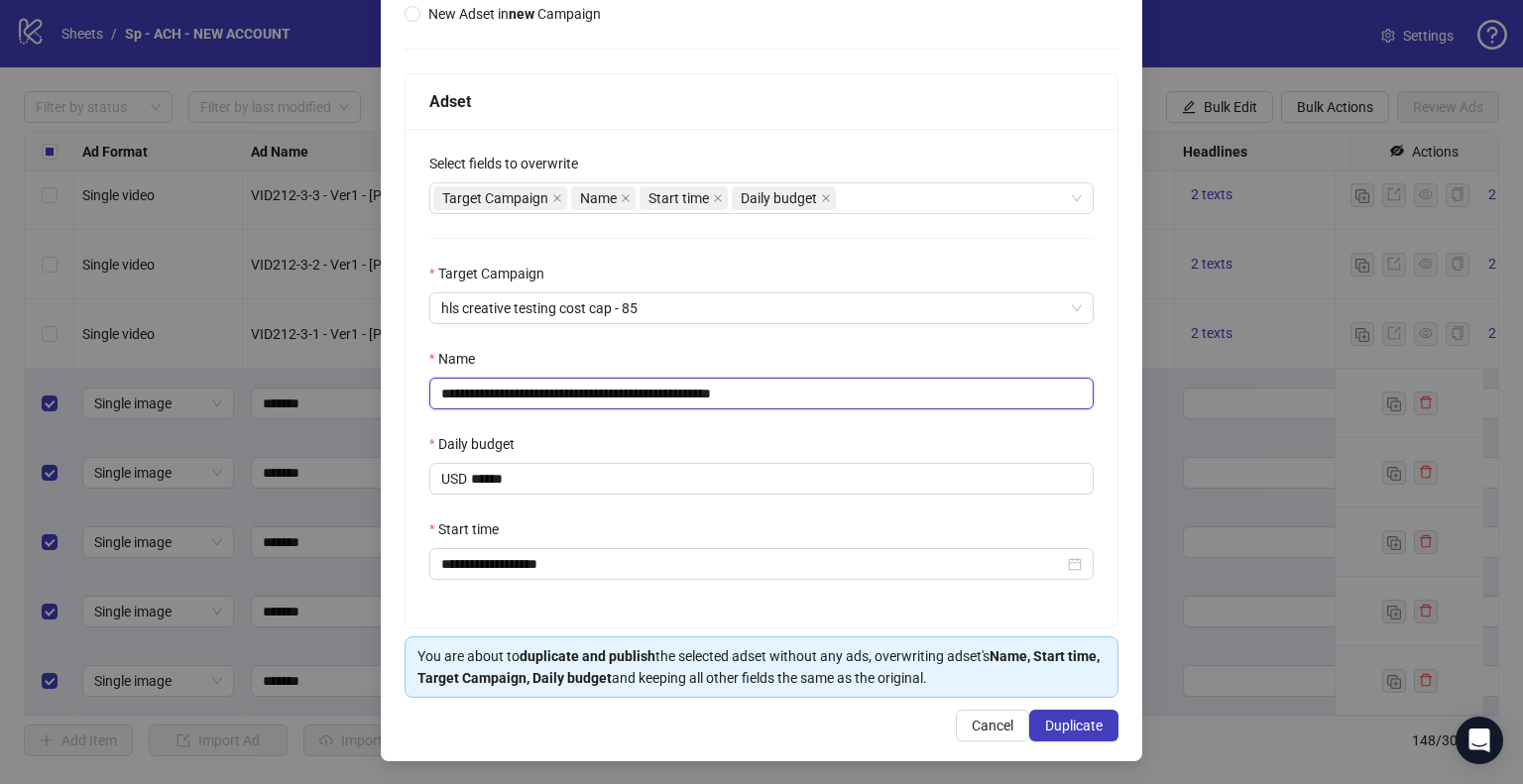 drag, startPoint x: 433, startPoint y: 392, endPoint x: 480, endPoint y: 392, distance: 47 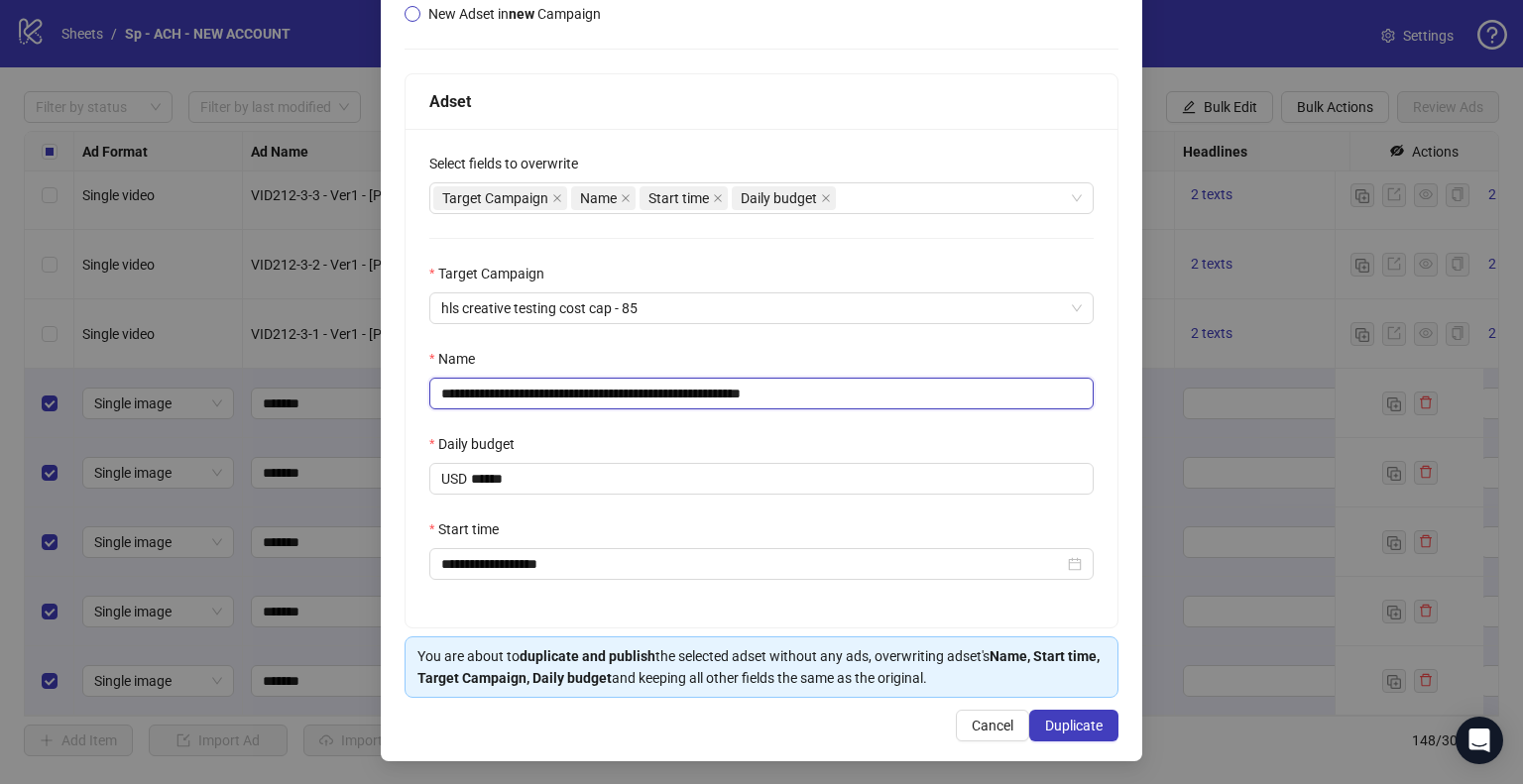paste on "**********" 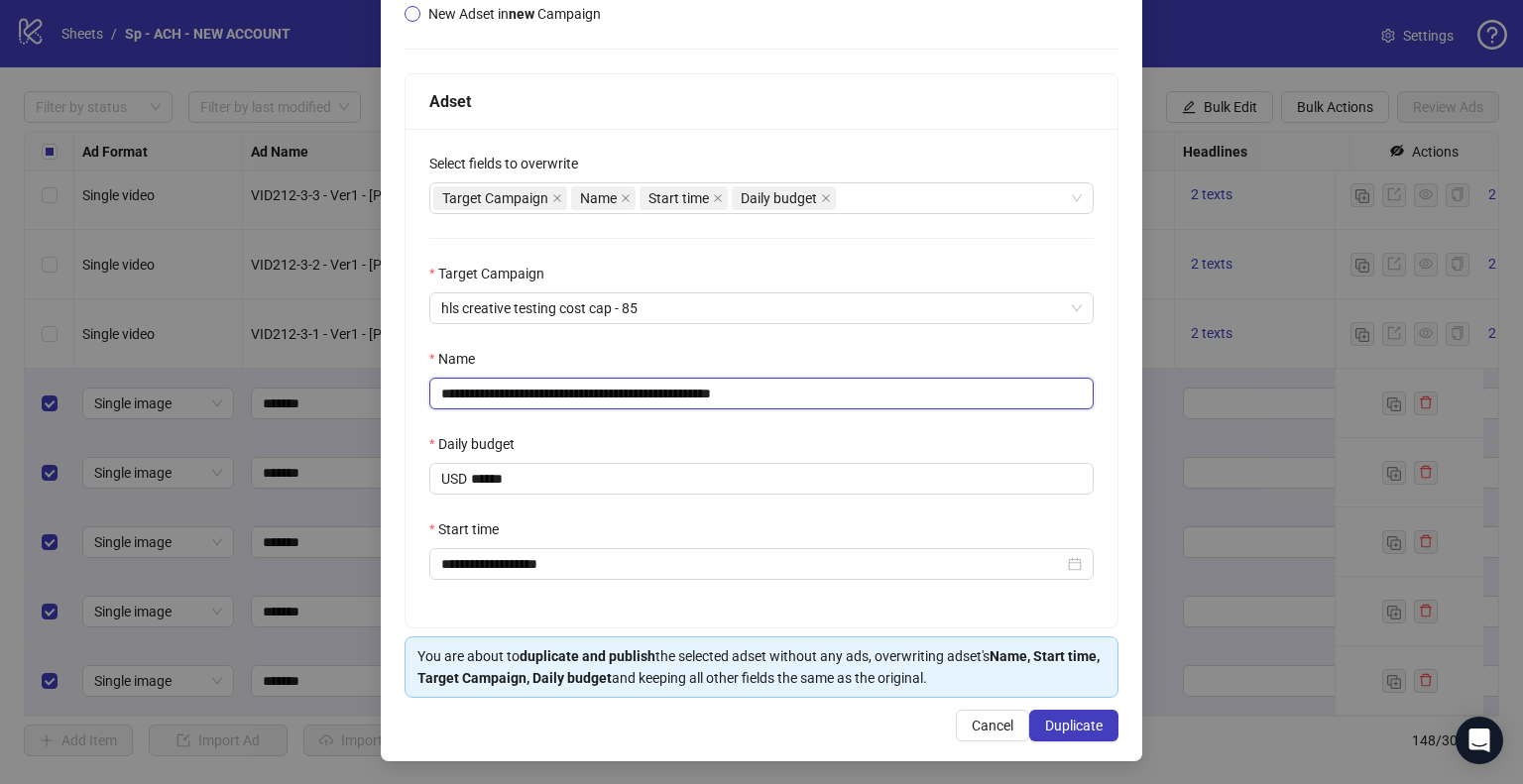 type on "**********" 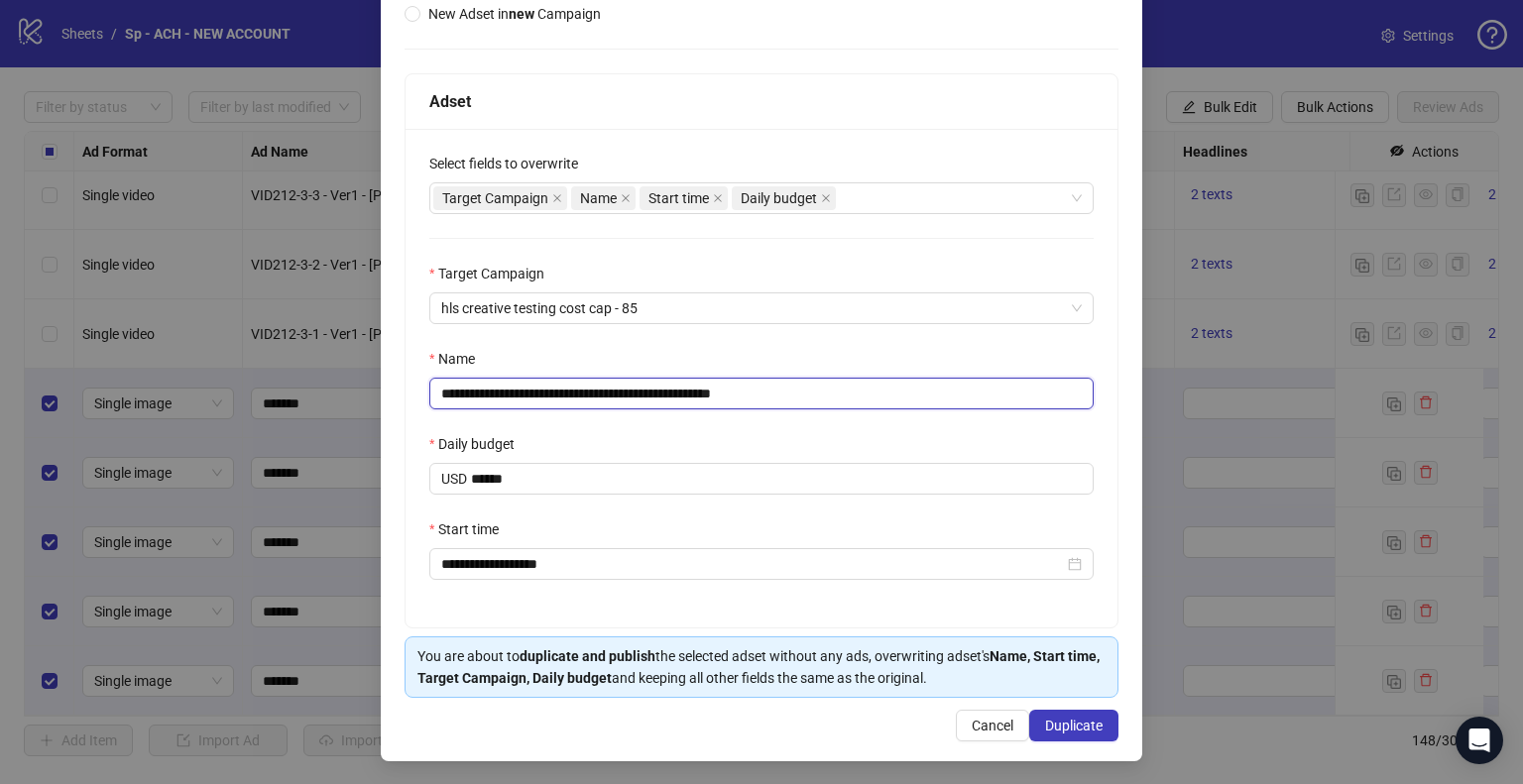 drag, startPoint x: 663, startPoint y: 395, endPoint x: 436, endPoint y: 384, distance: 227.2664 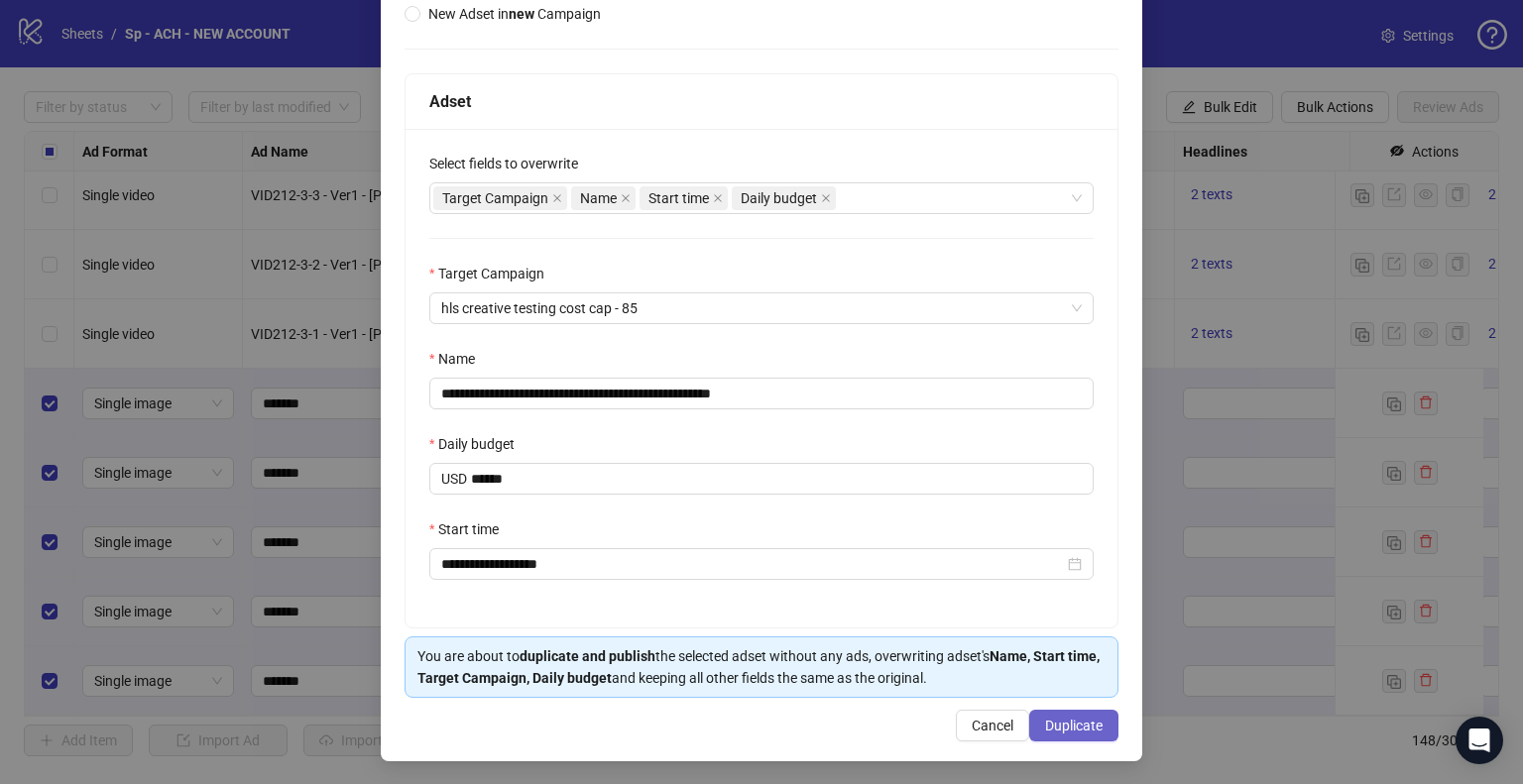 click on "Duplicate" at bounding box center (1074, 726) 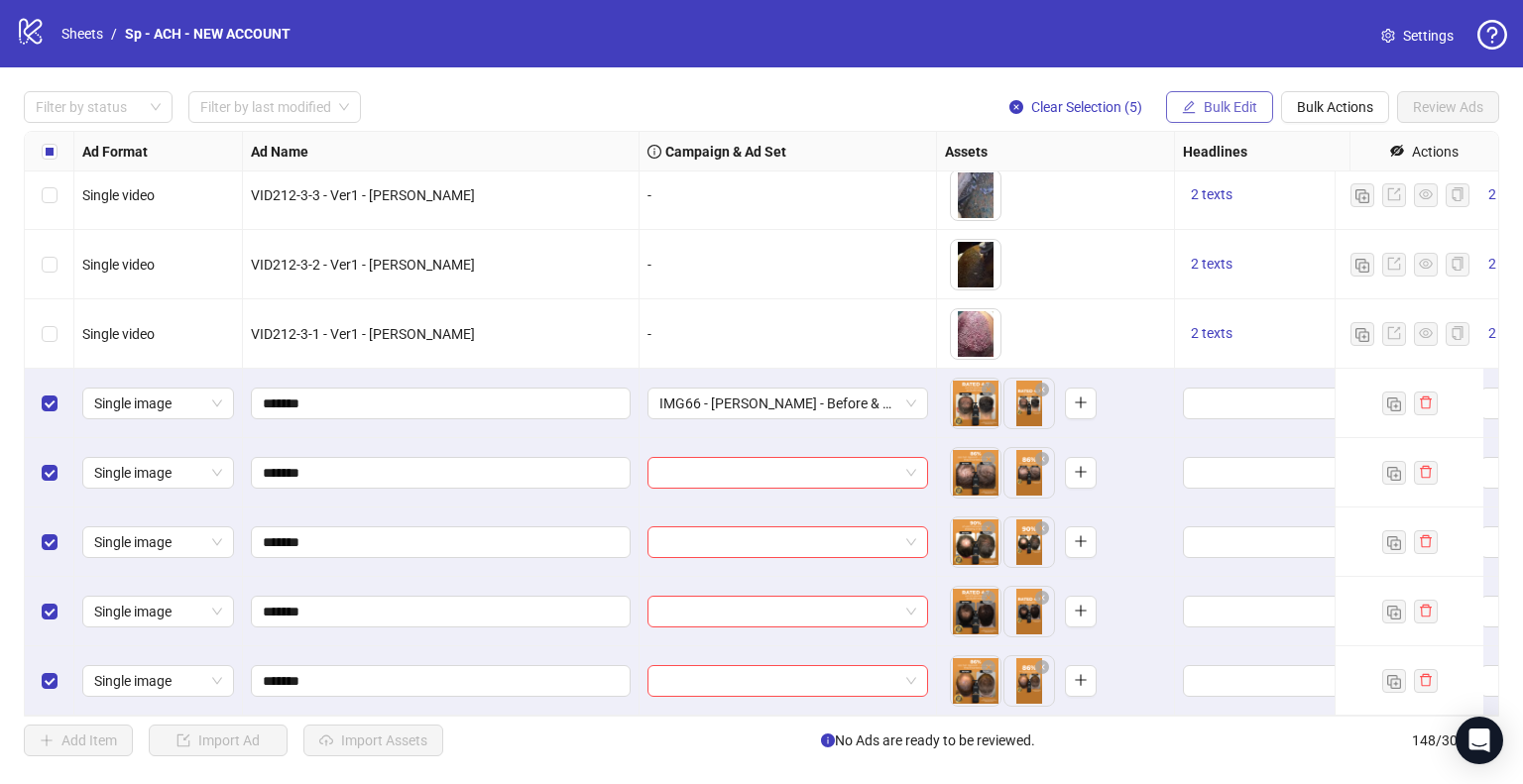 click on "Bulk Edit" at bounding box center (1230, 107) 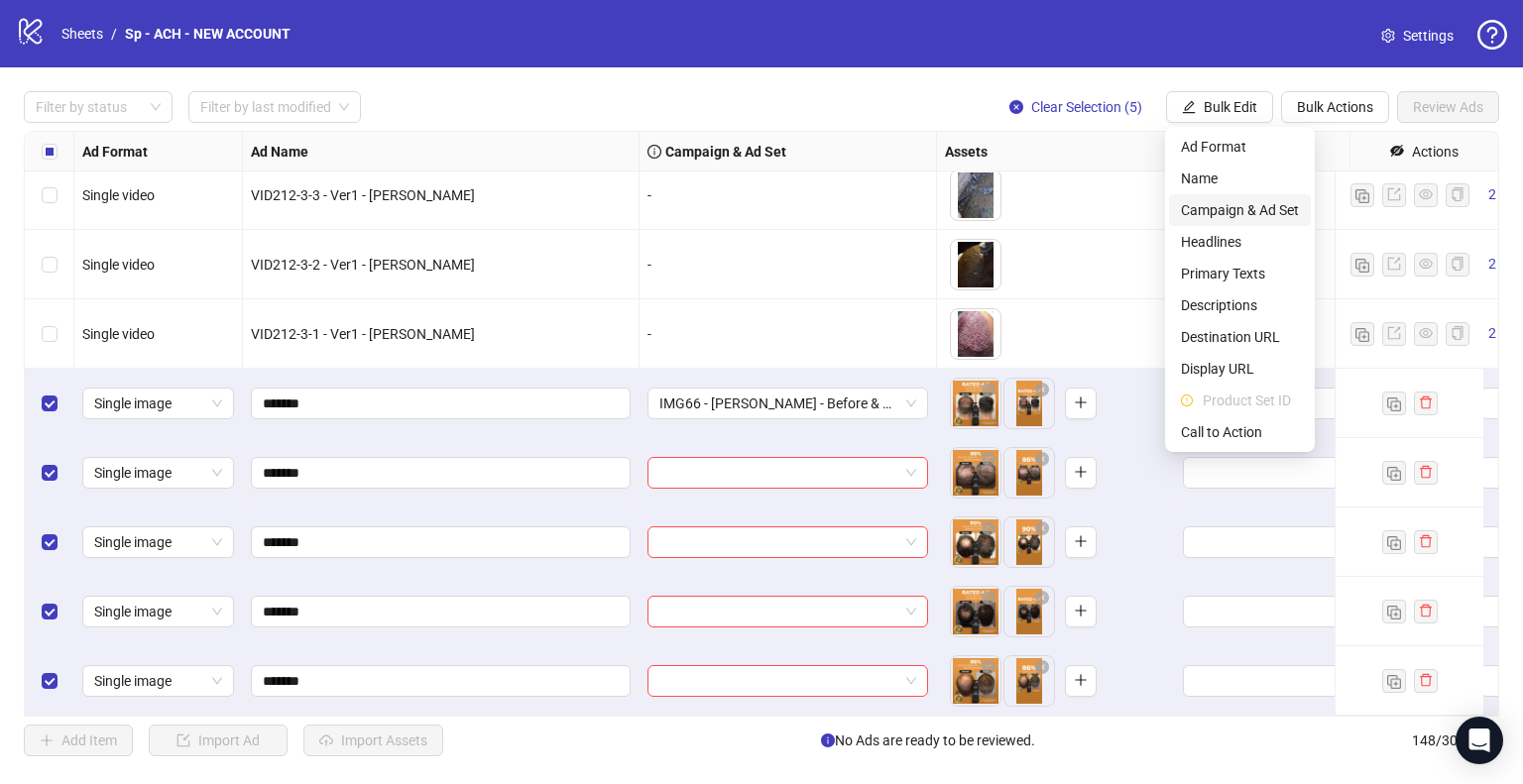 click on "Campaign & Ad Set" at bounding box center [1239, 210] 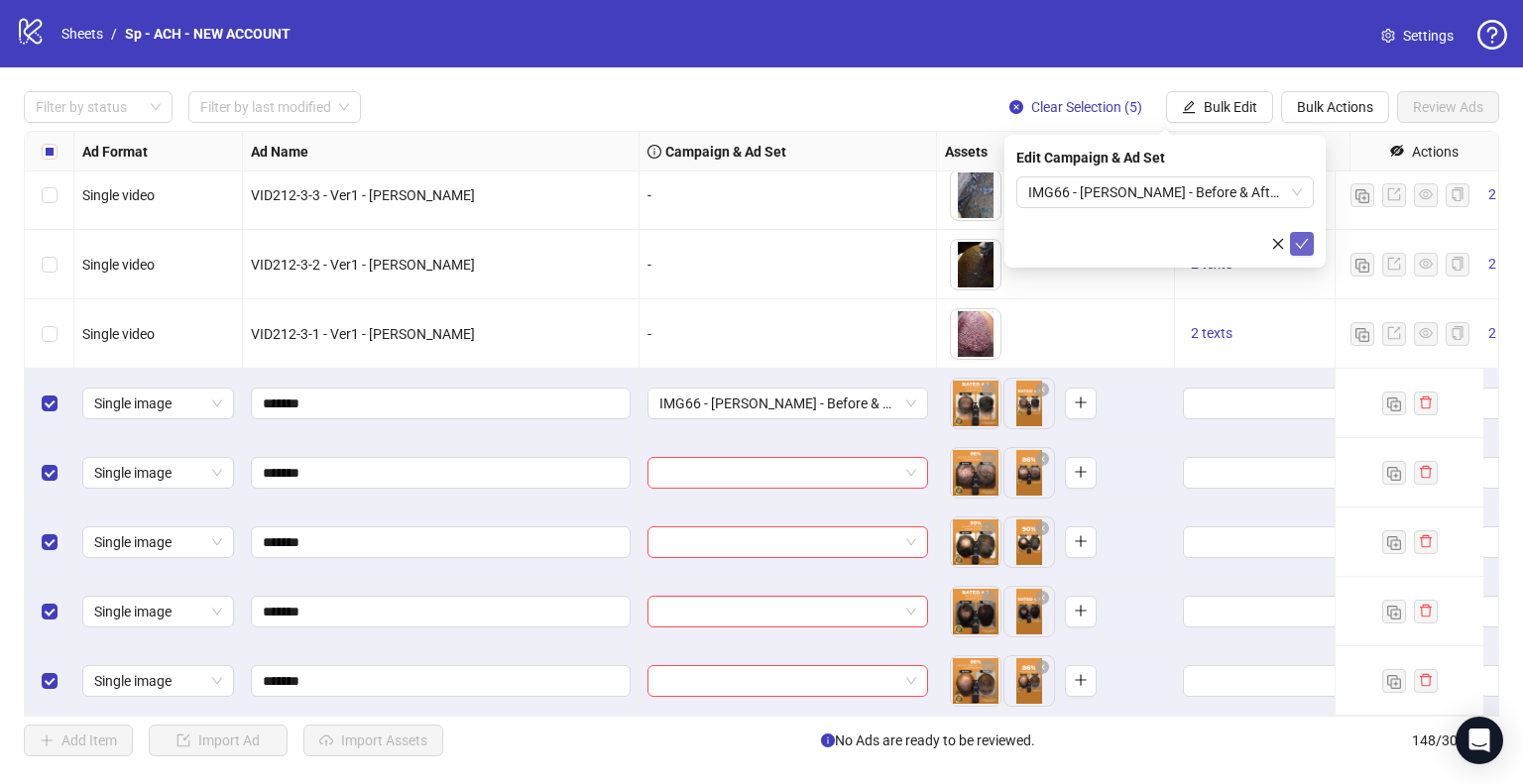 click 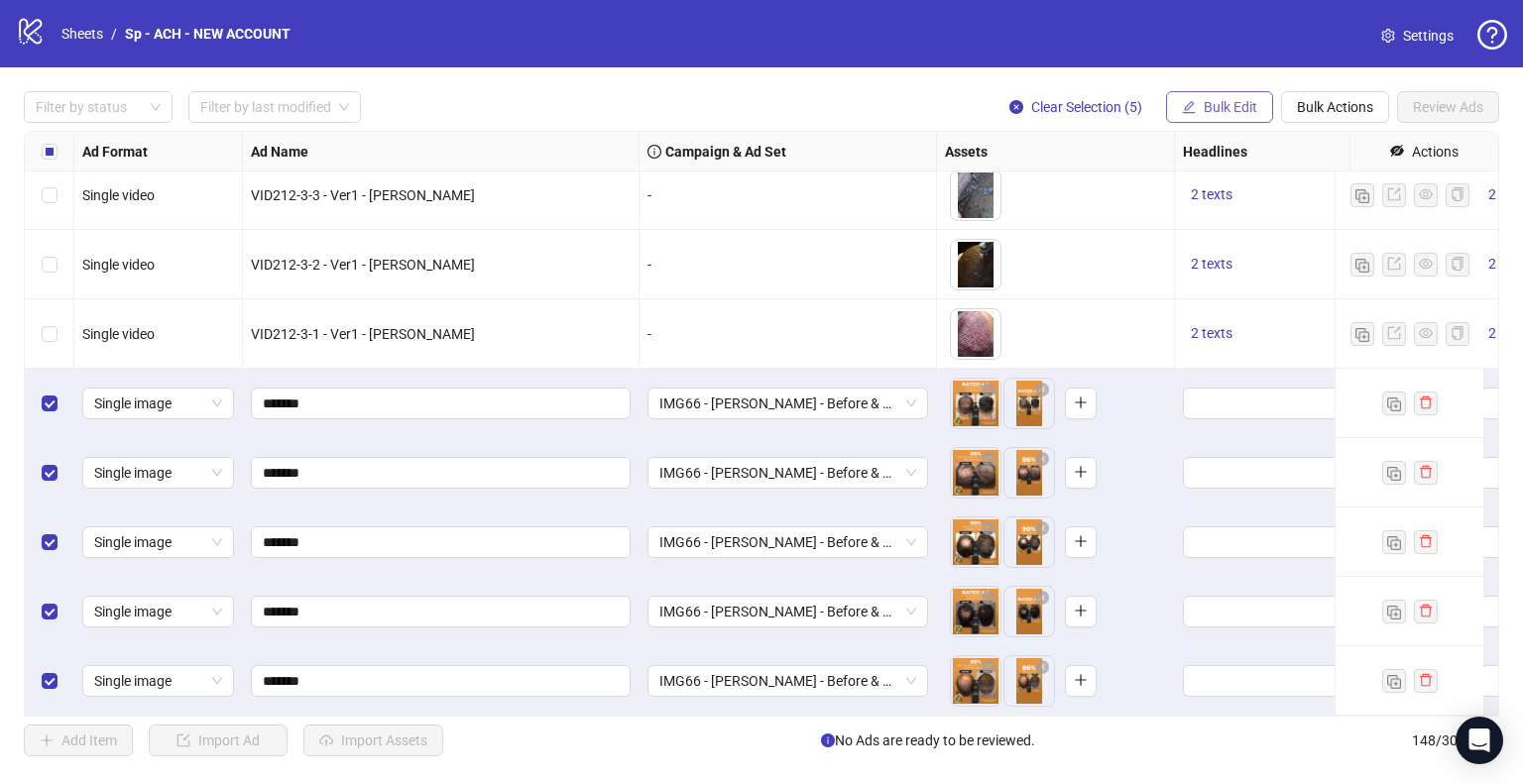 click on "Bulk Edit" at bounding box center [1230, 107] 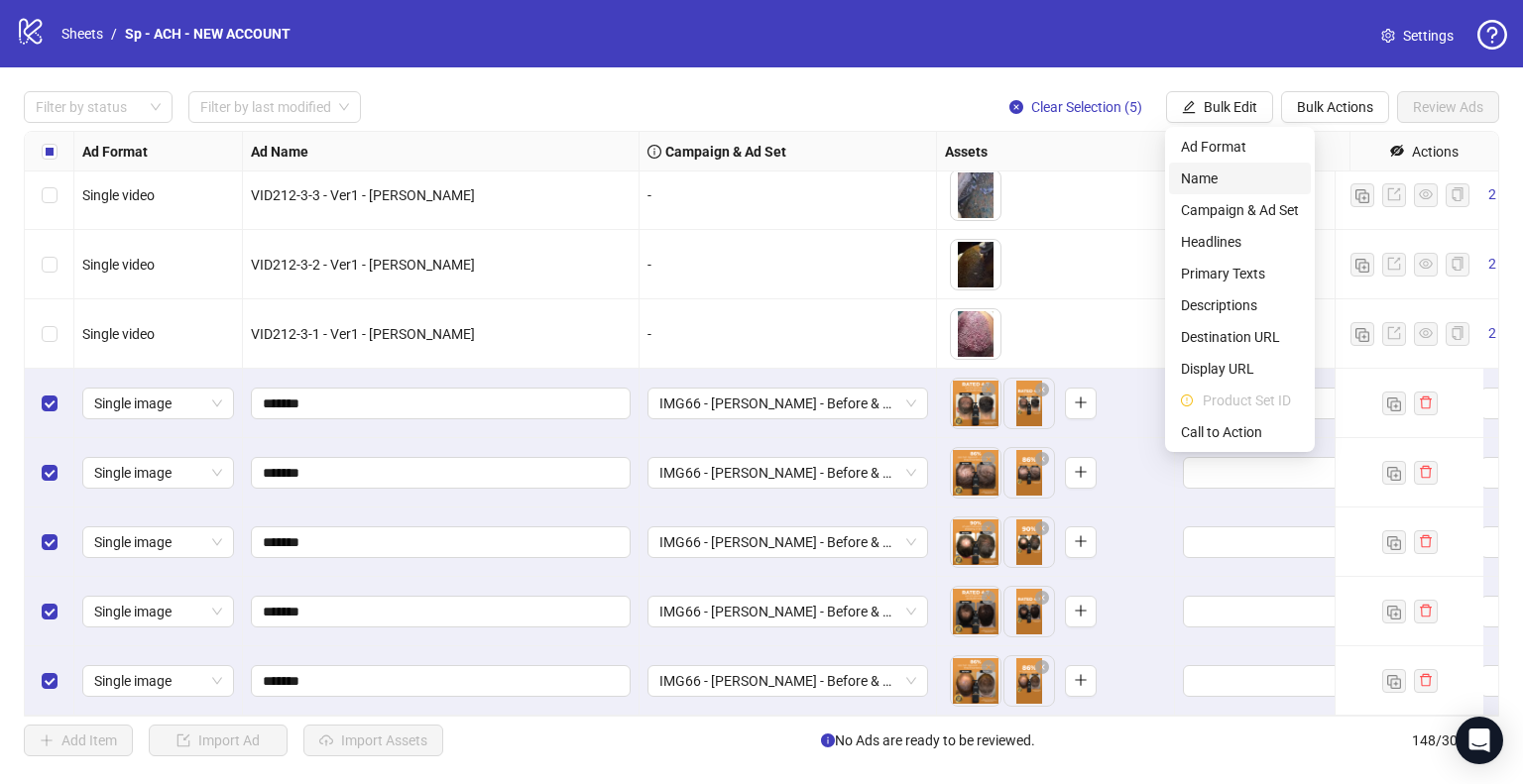 click on "Name" at bounding box center [1239, 178] 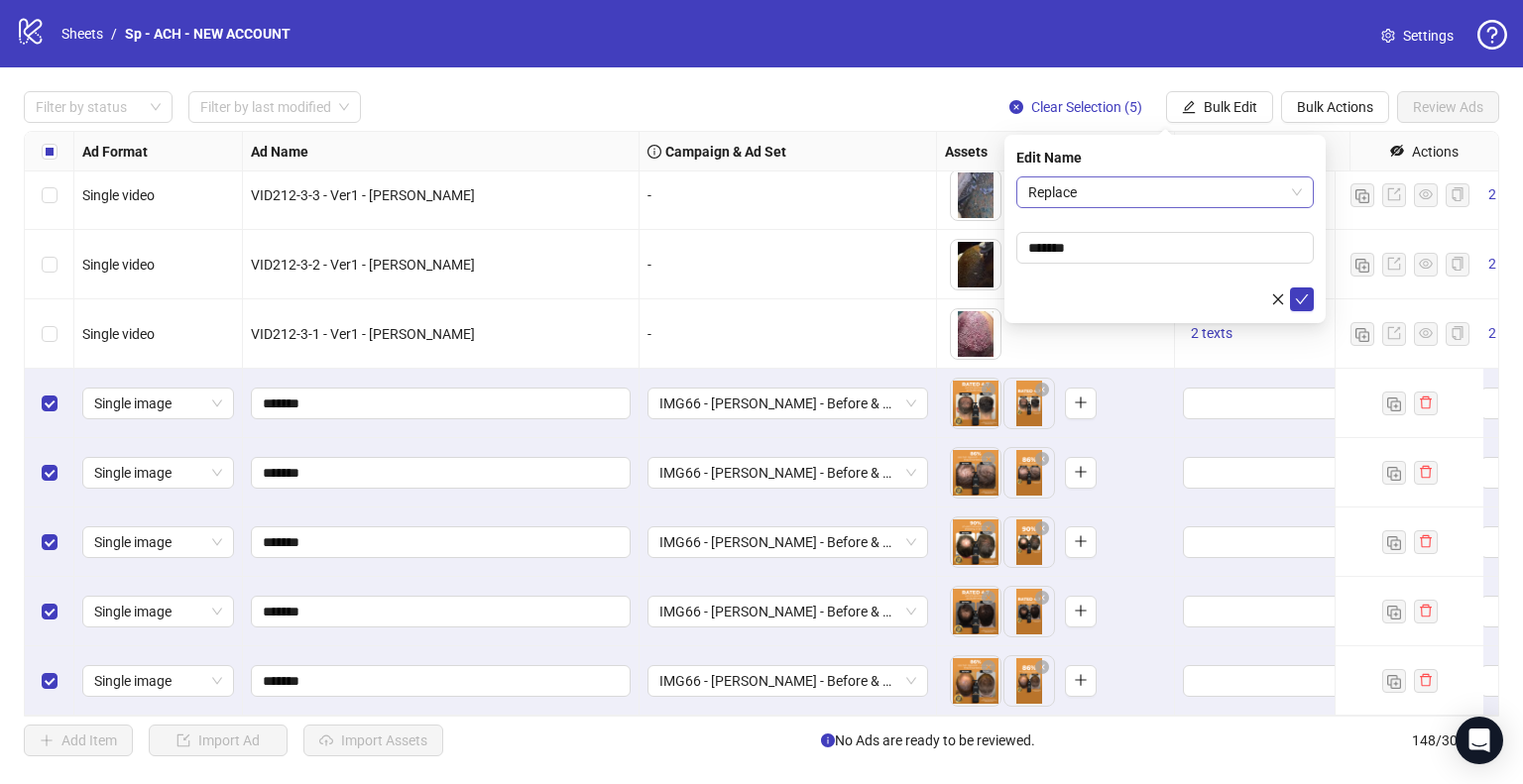 click on "Replace" at bounding box center [1165, 192] 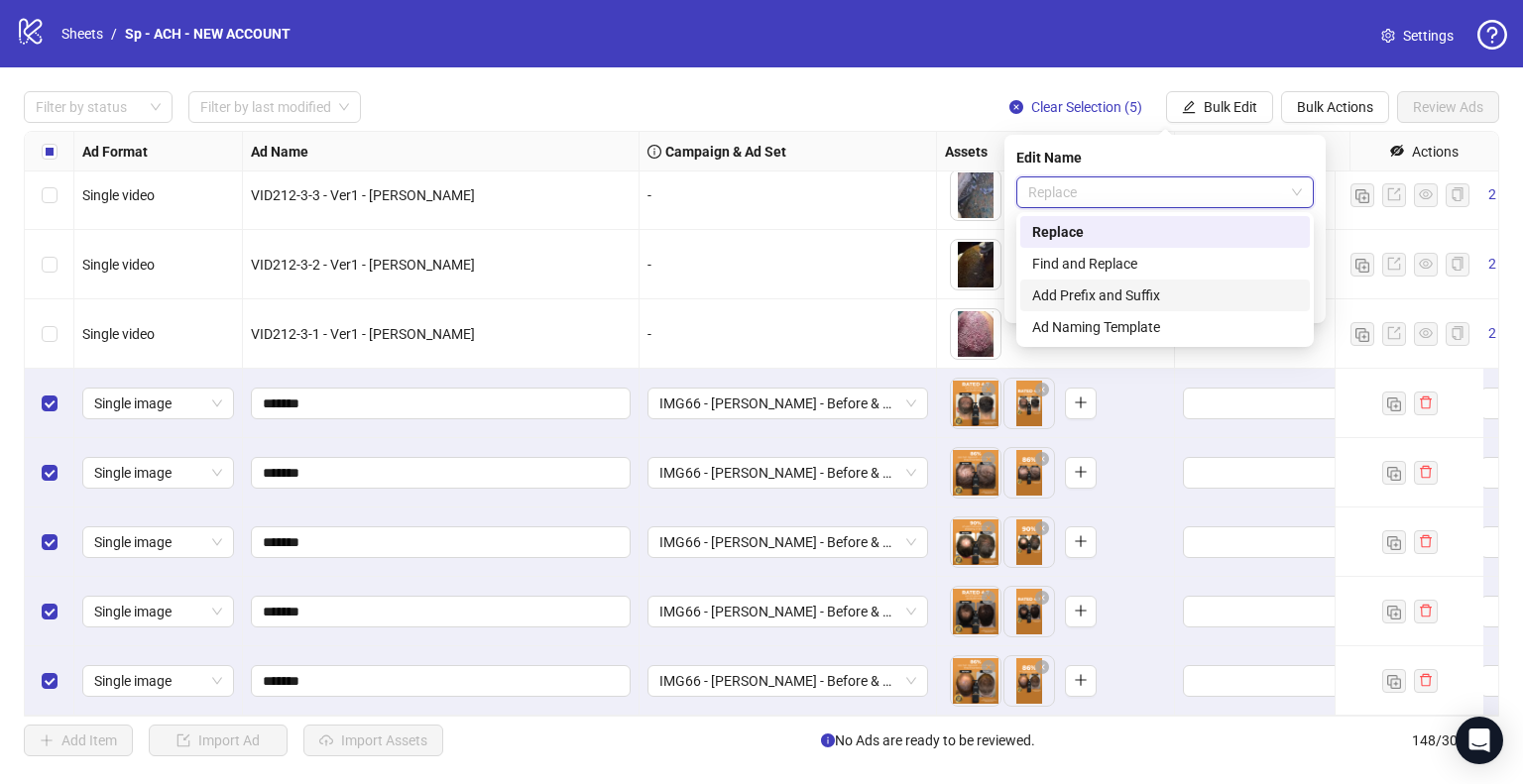 click on "Add Prefix and Suffix" at bounding box center [1165, 295] 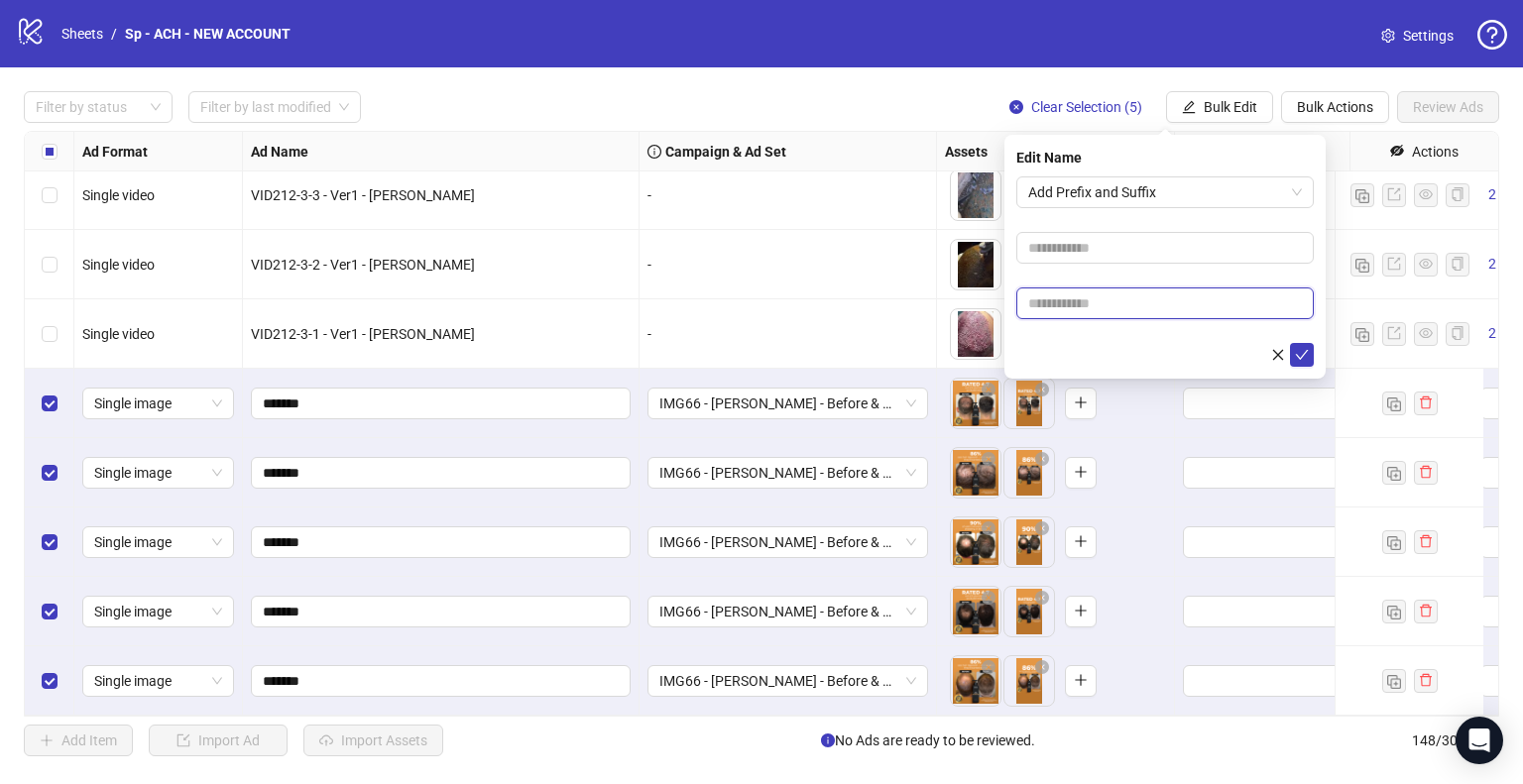 click at bounding box center (1165, 303) 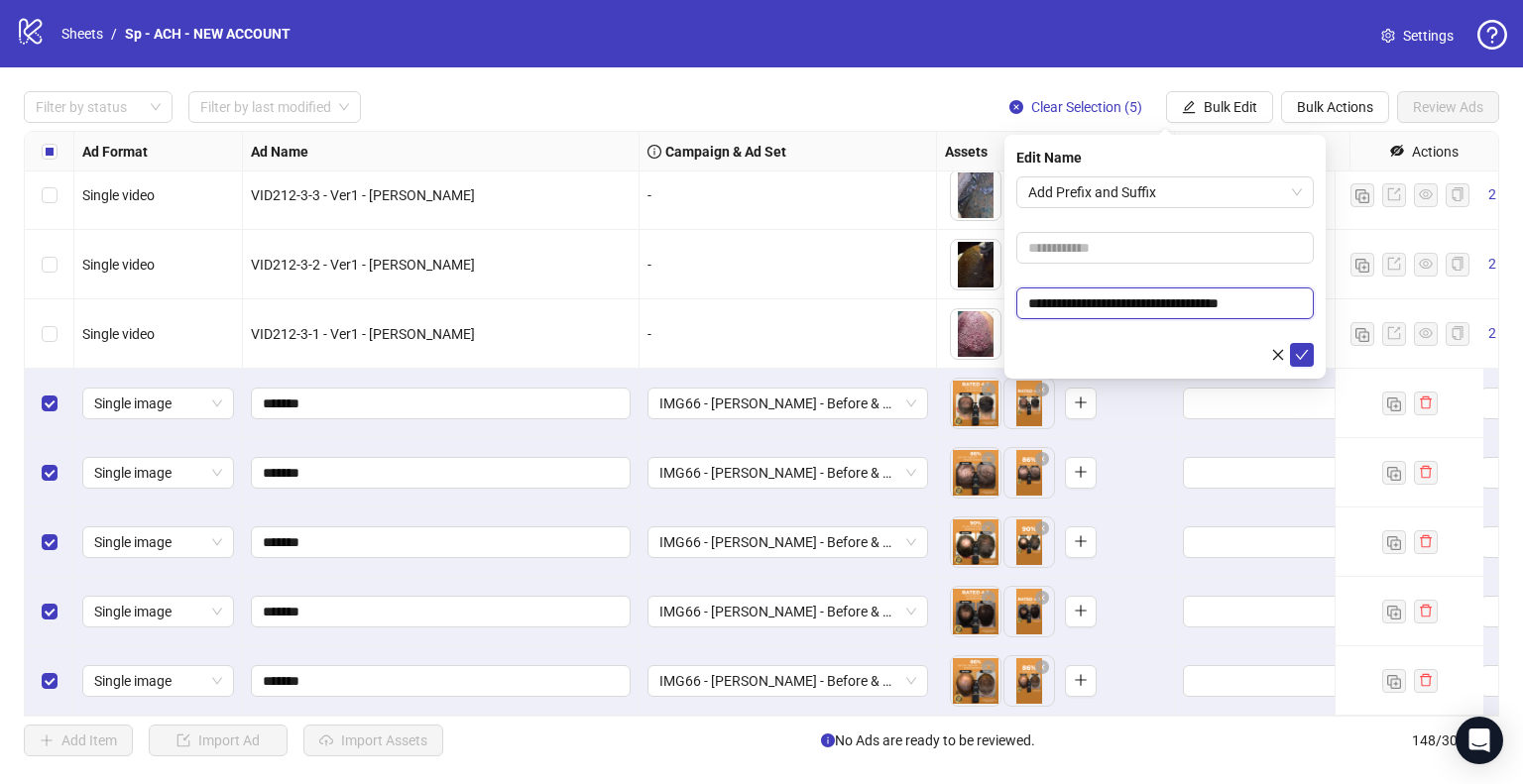 drag, startPoint x: 1067, startPoint y: 305, endPoint x: 982, endPoint y: 305, distance: 85 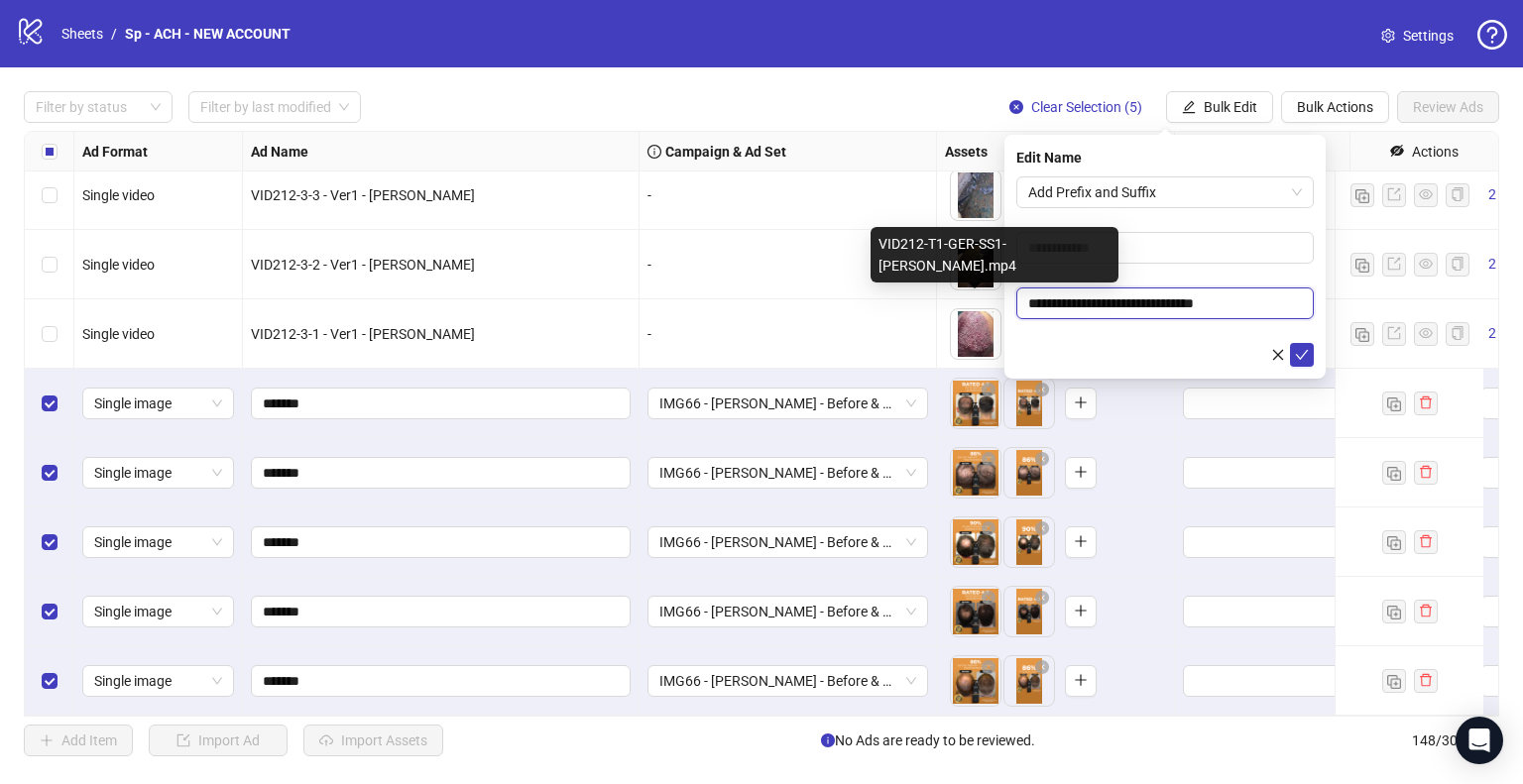 type on "**********" 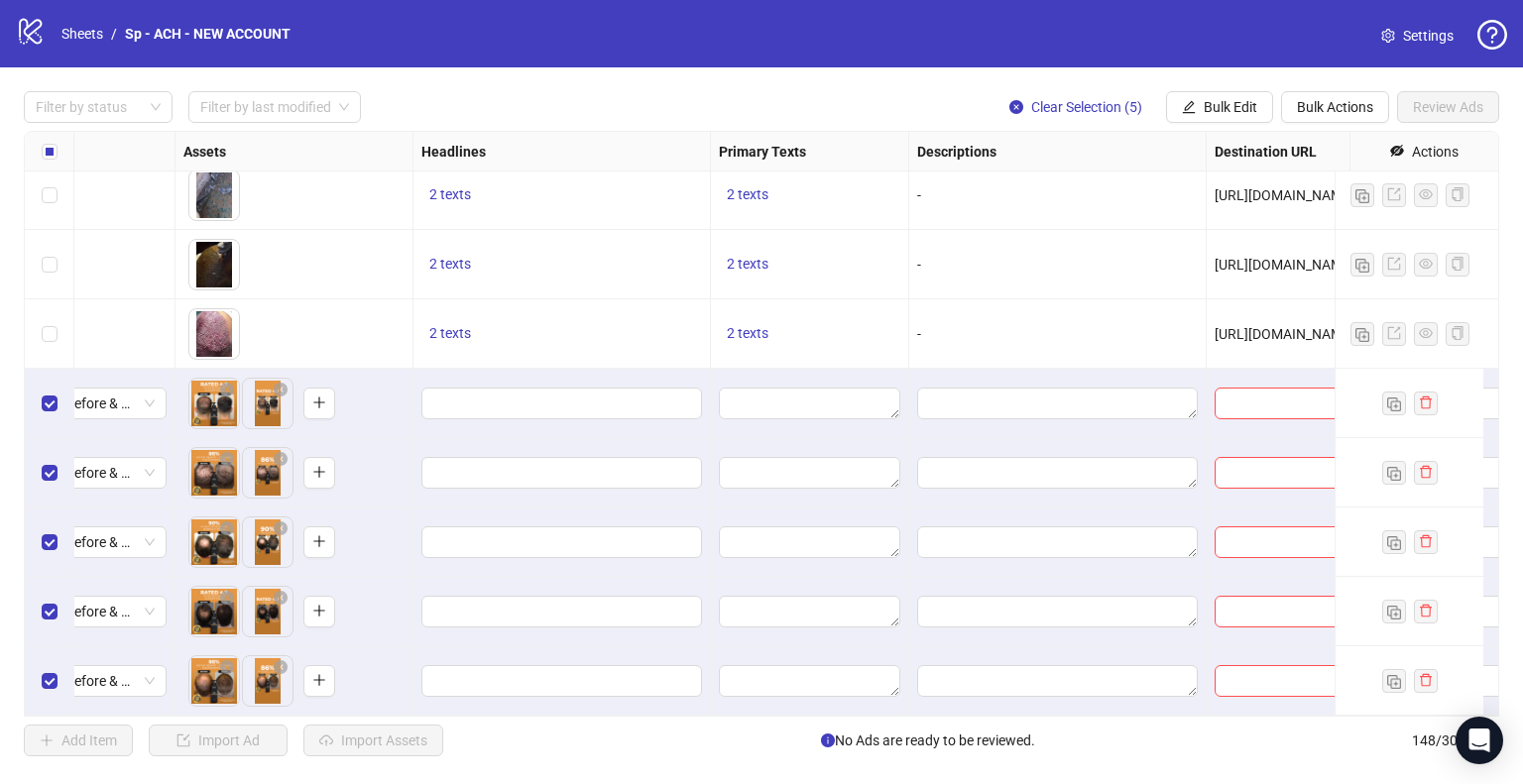 scroll, scrollTop: 9738, scrollLeft: 943, axis: both 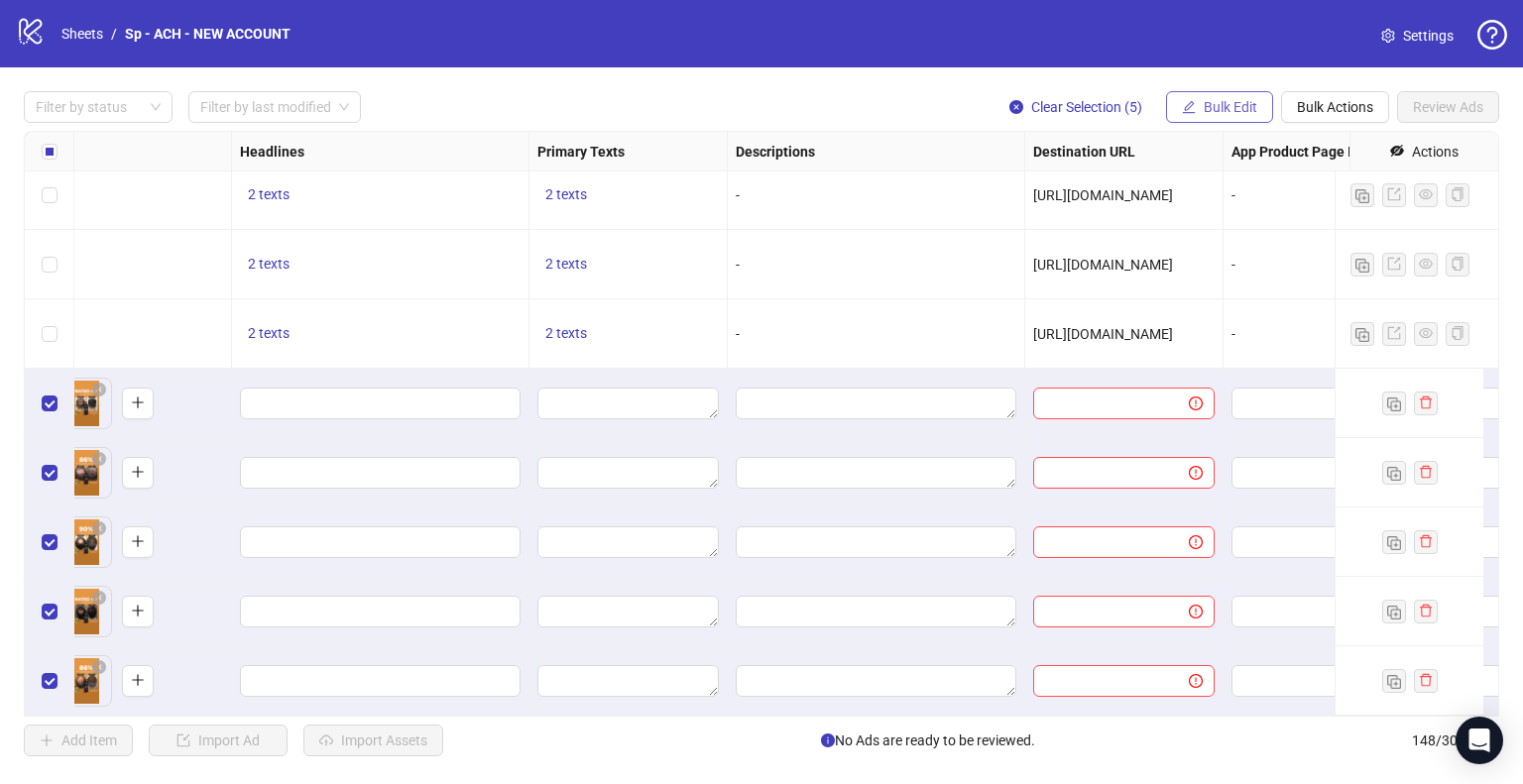 click on "Bulk Edit" at bounding box center (1230, 107) 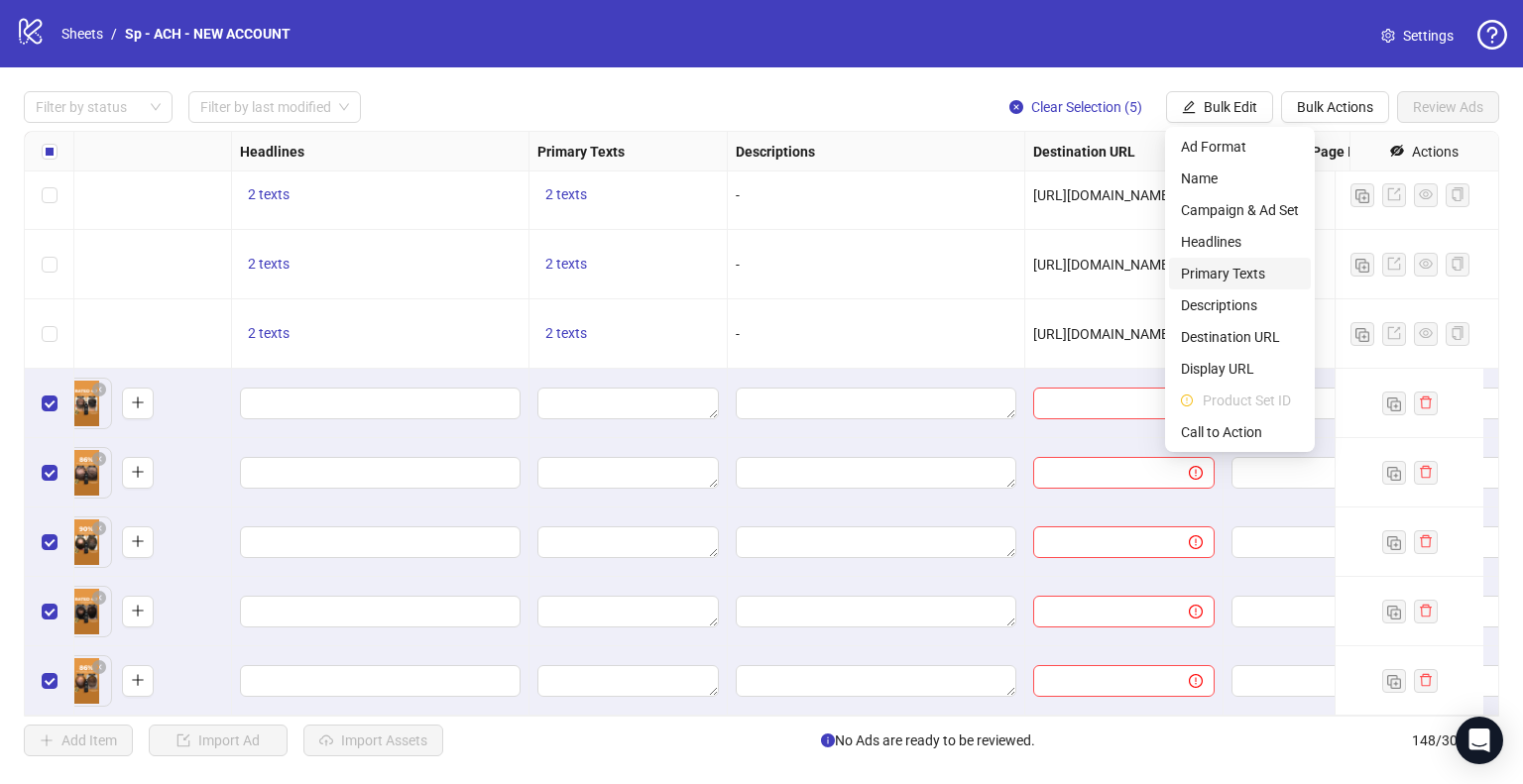 click on "Primary Texts" at bounding box center (1239, 274) 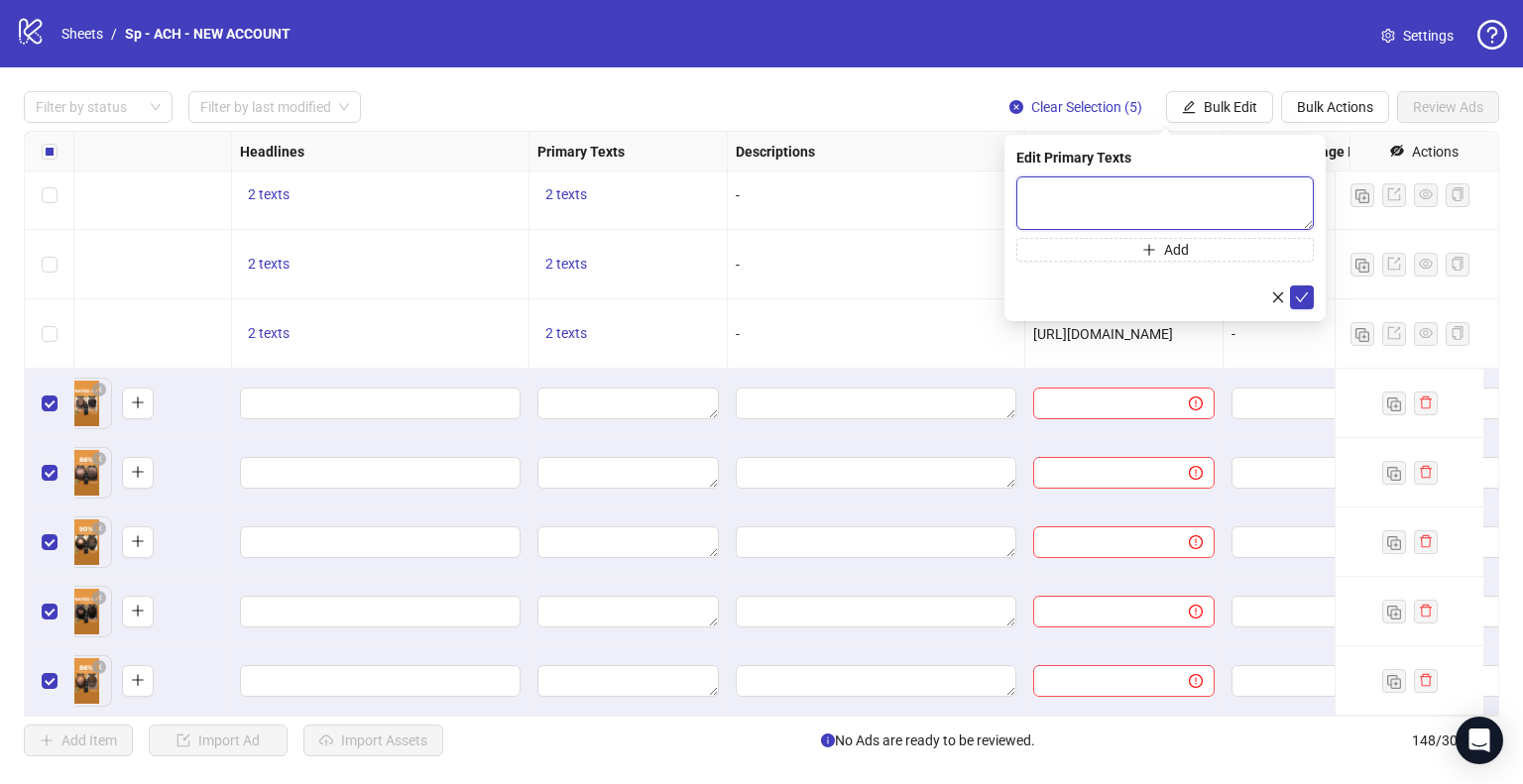 click at bounding box center (1165, 203) 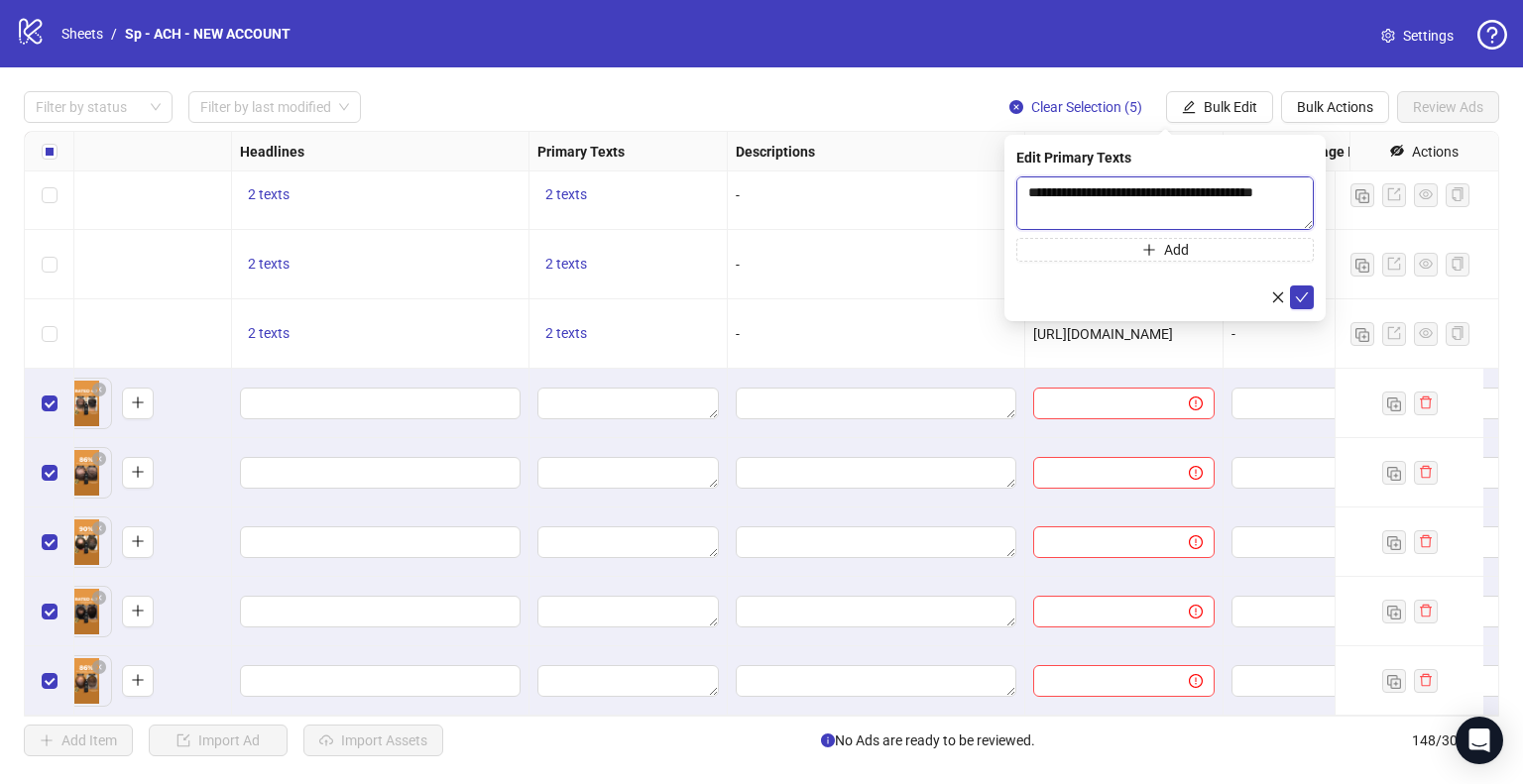 scroll, scrollTop: 365, scrollLeft: 0, axis: vertical 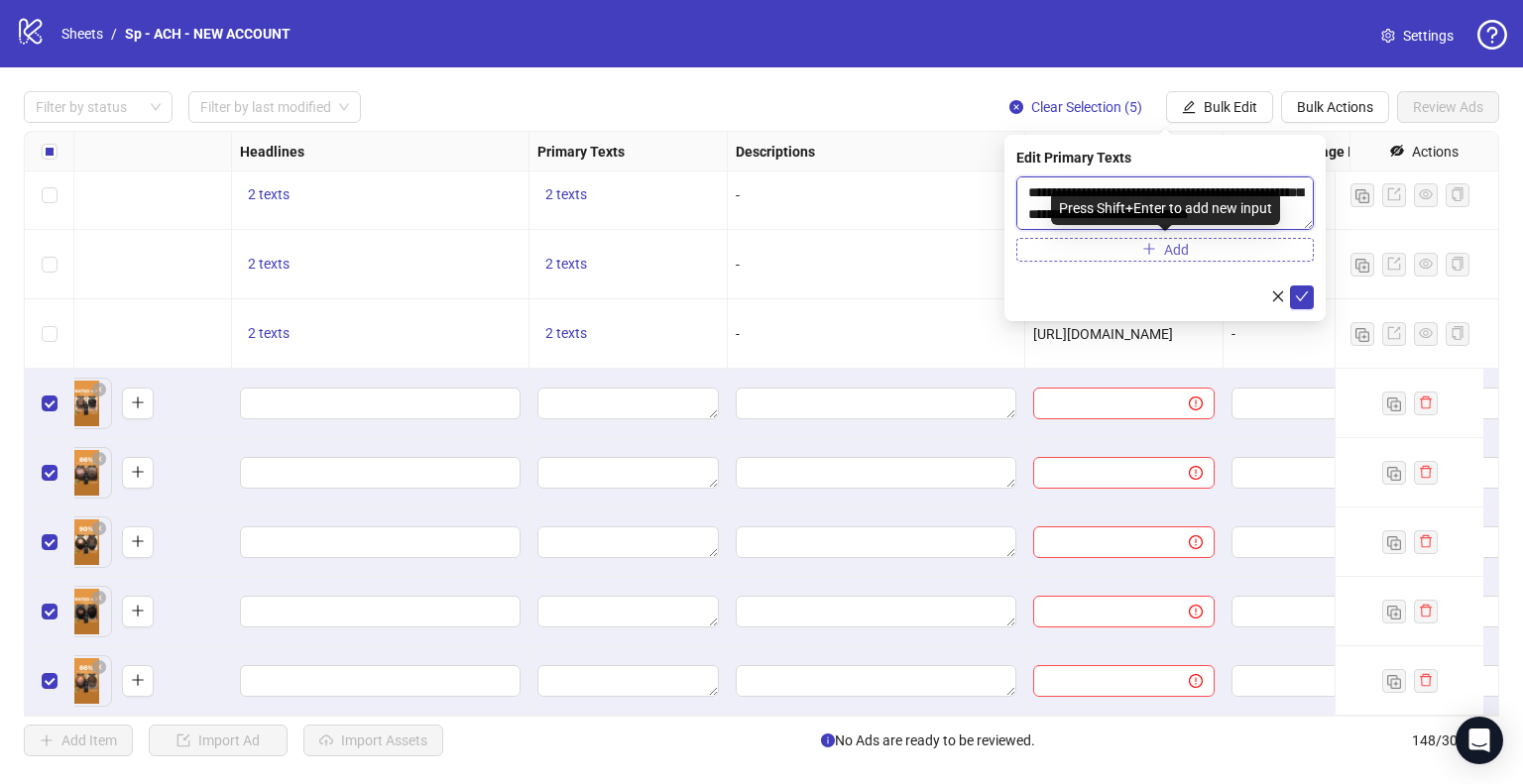 type on "**********" 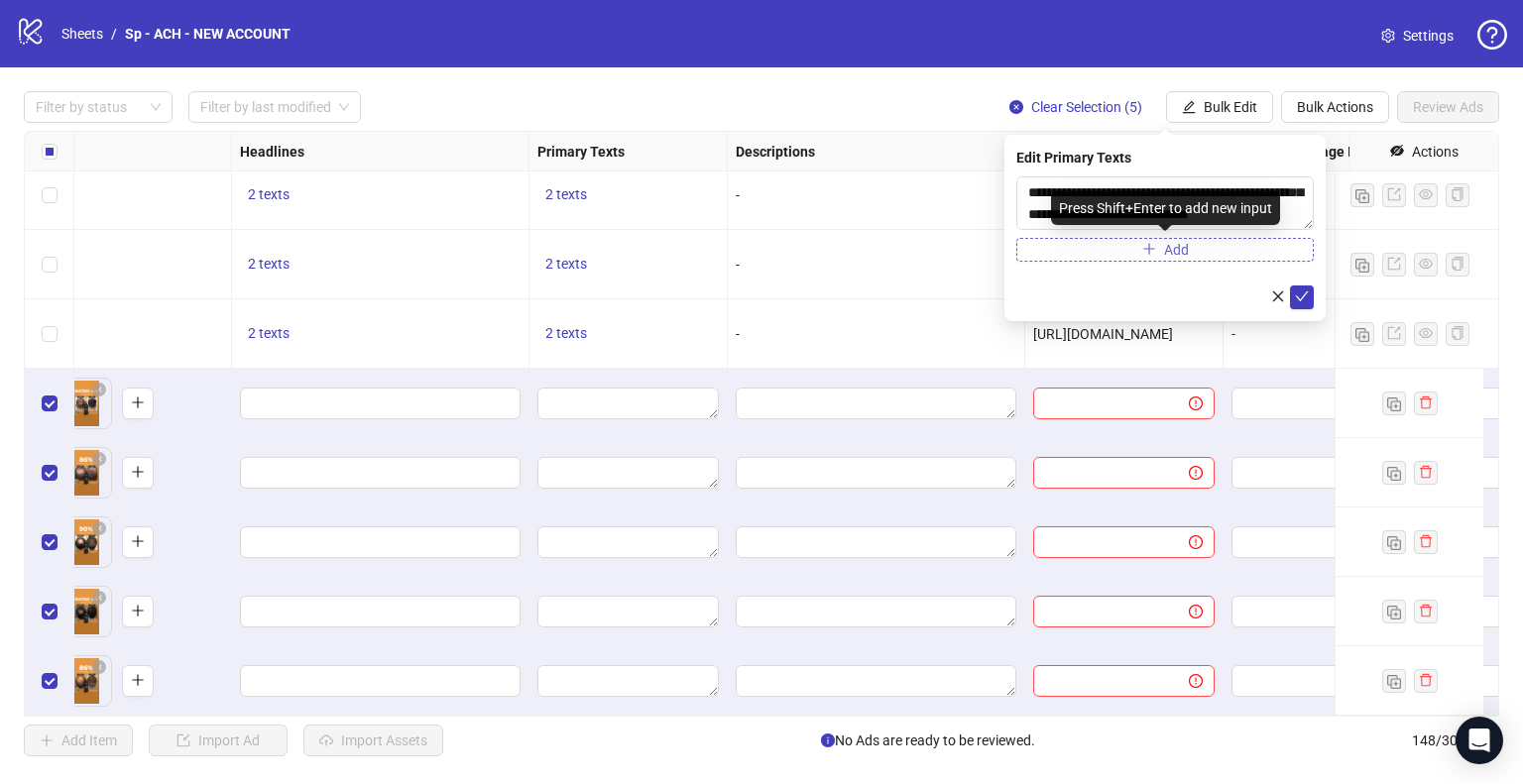 click on "Add" at bounding box center [1165, 250] 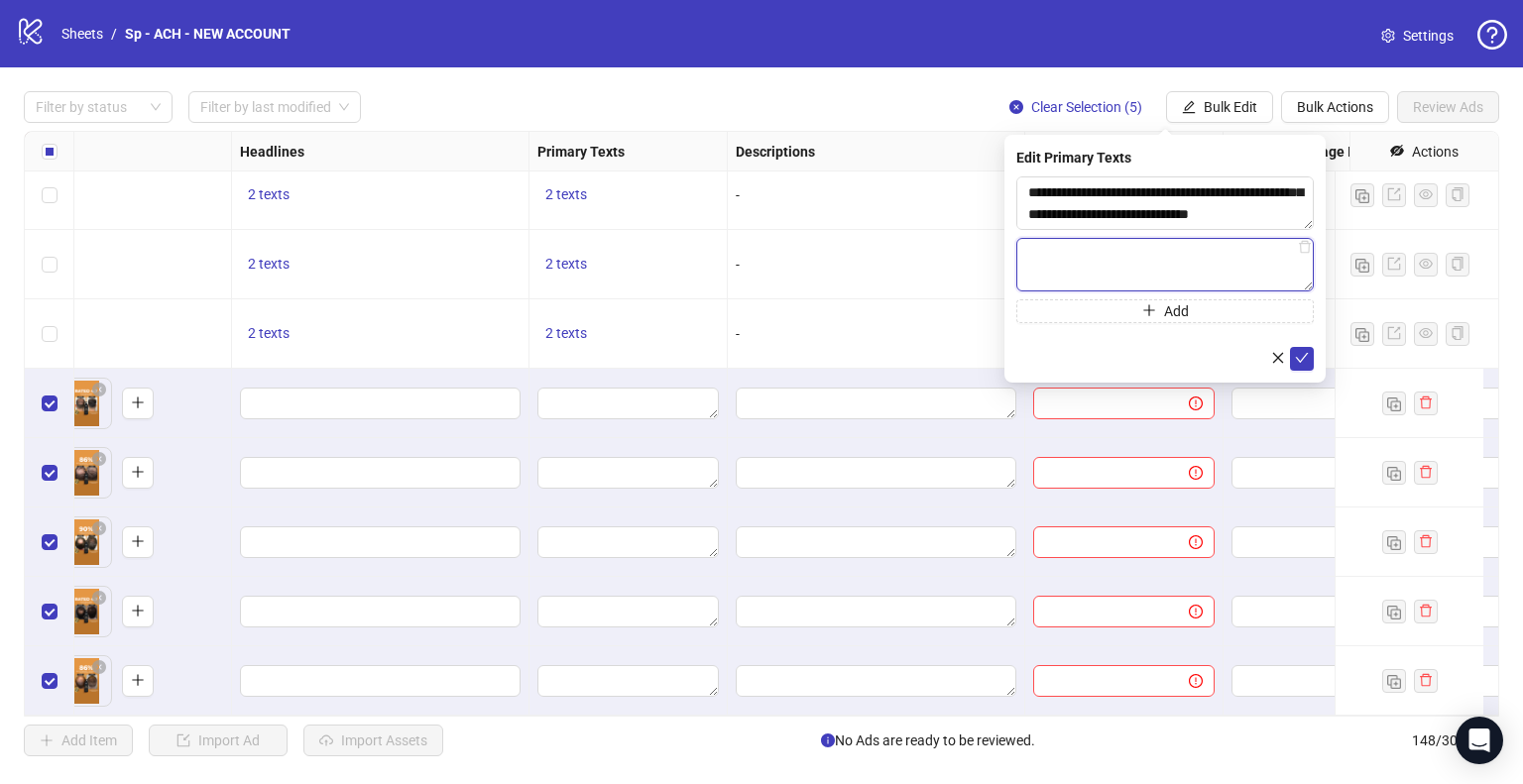 click at bounding box center (1165, 265) 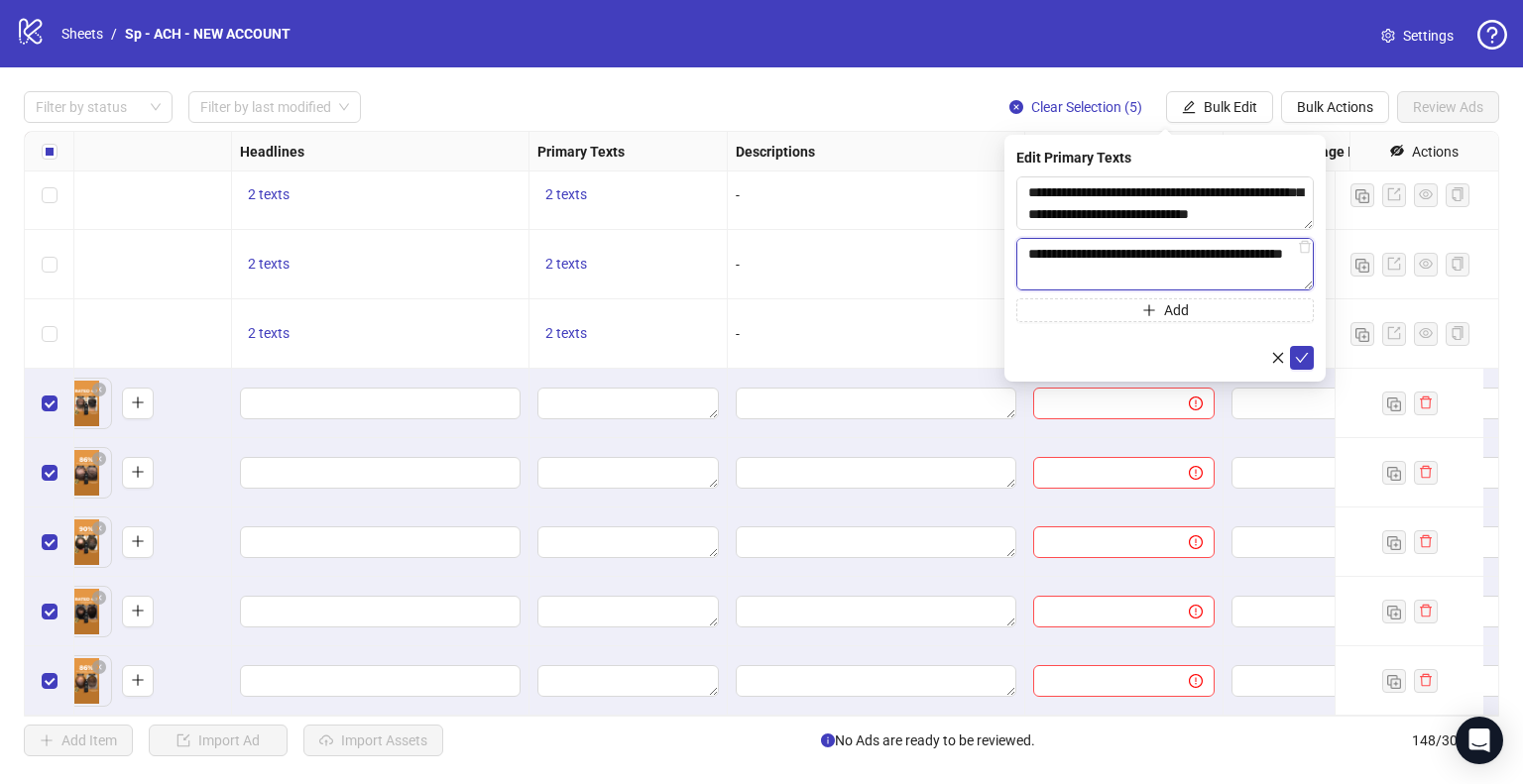 scroll, scrollTop: 386, scrollLeft: 0, axis: vertical 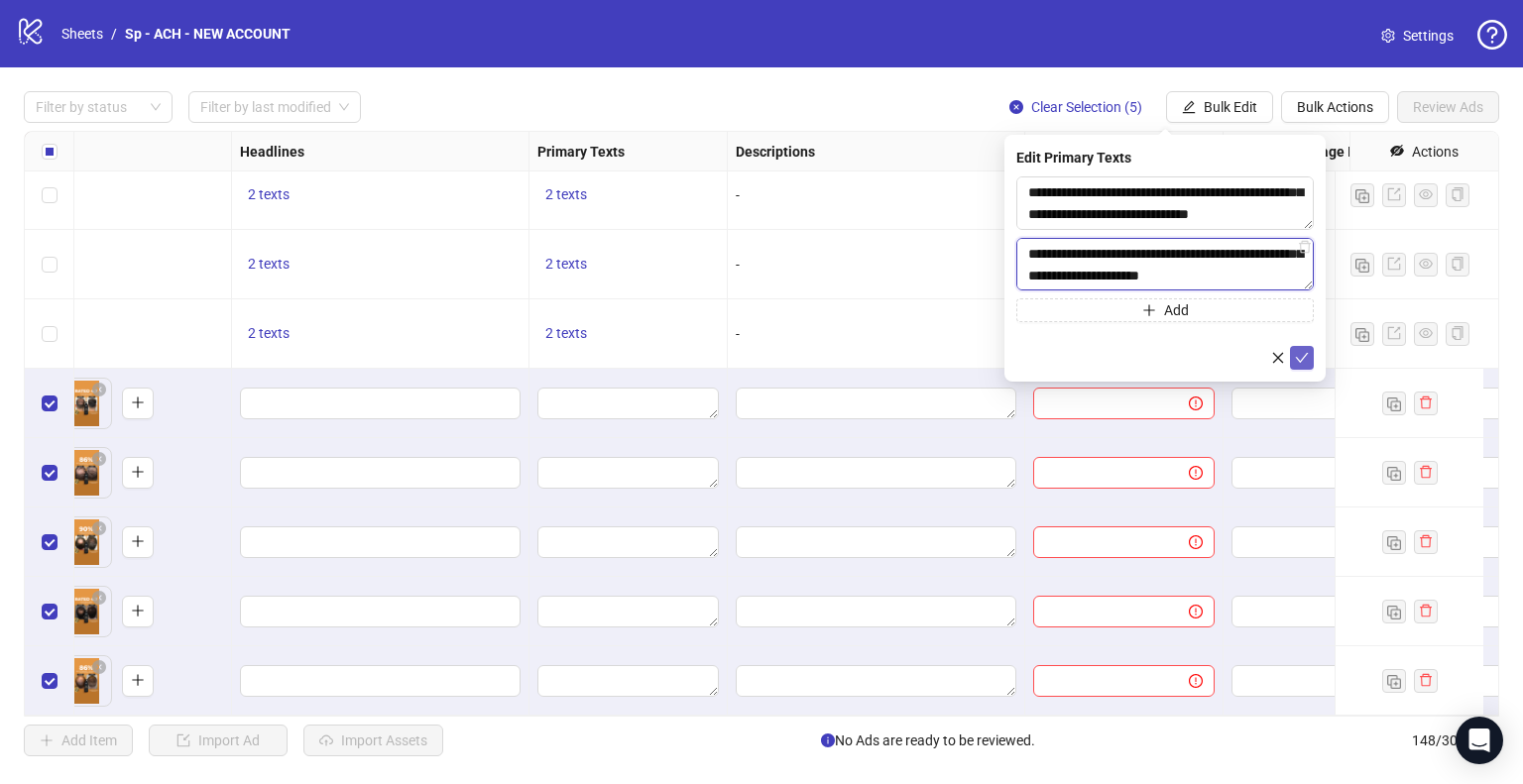 type on "**********" 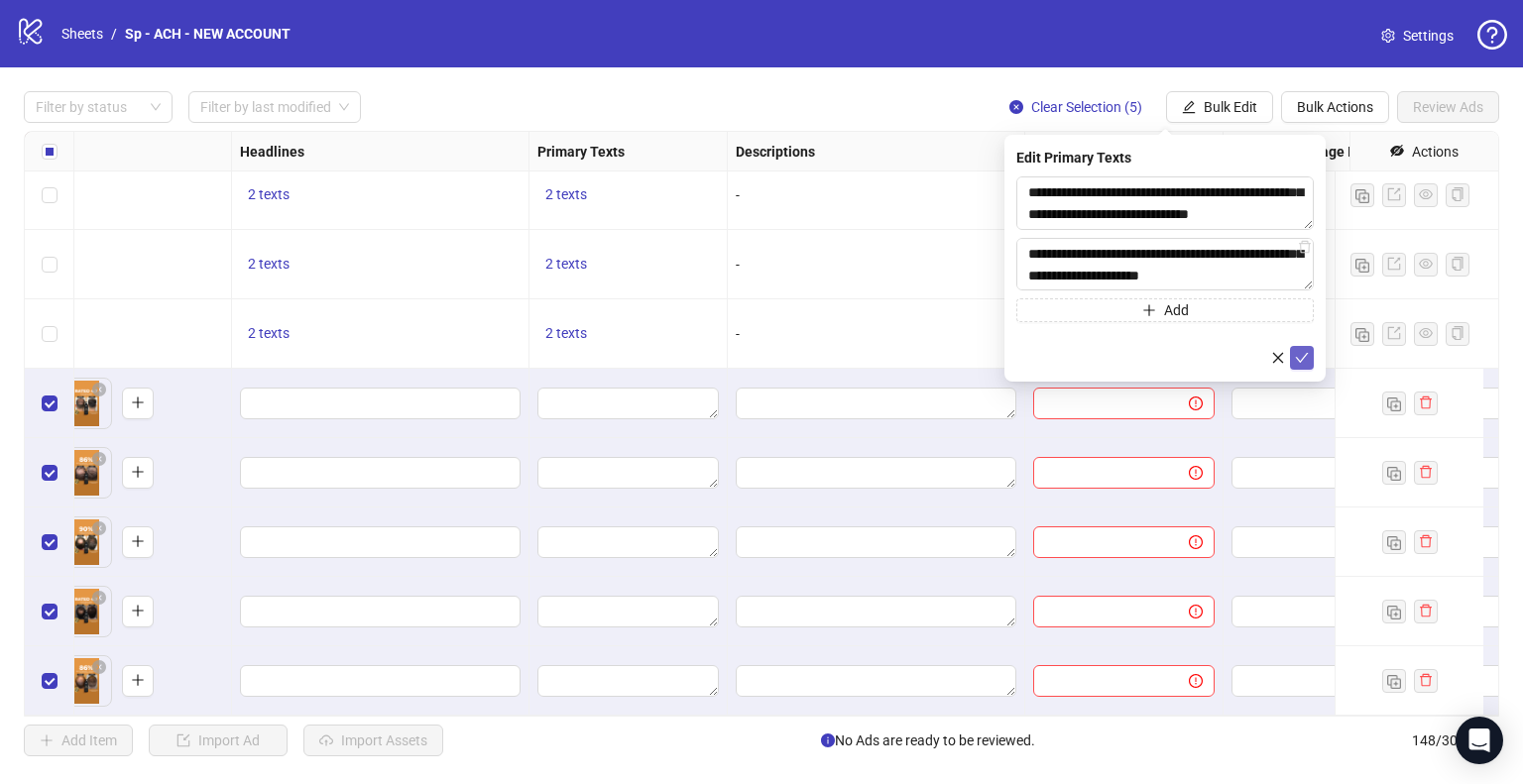click at bounding box center [1302, 358] 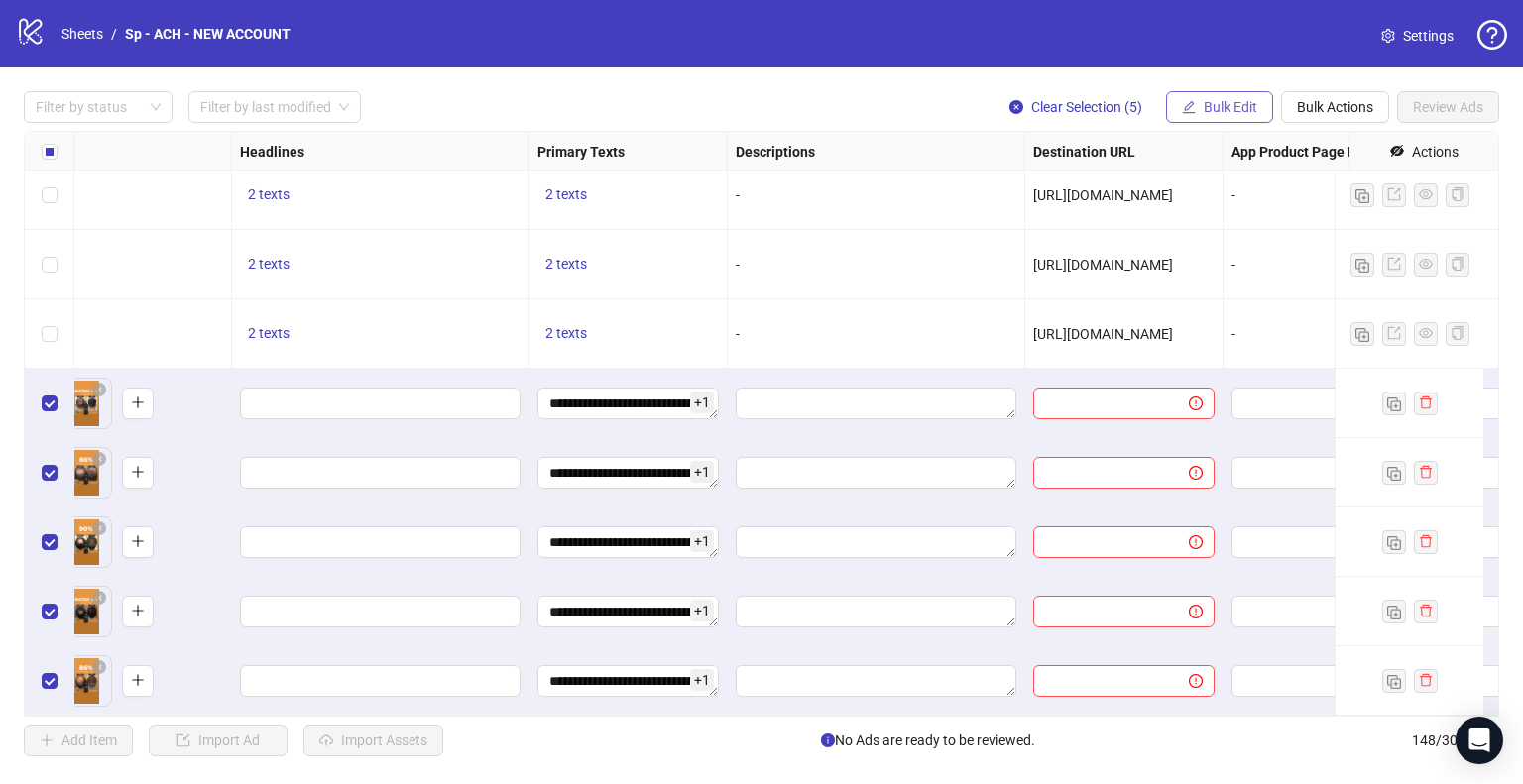 click on "Bulk Edit" at bounding box center [1230, 107] 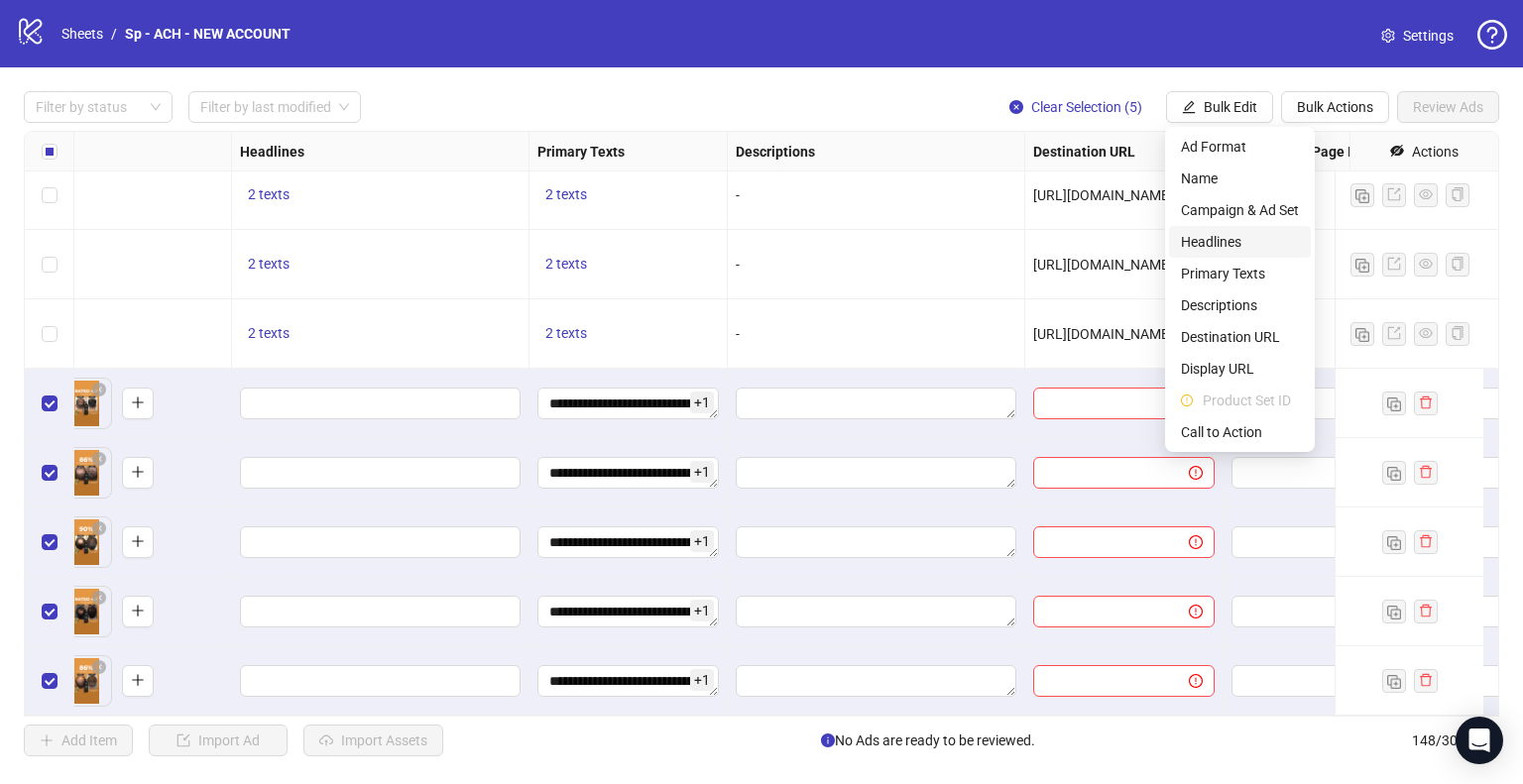 click on "Headlines" at bounding box center [1239, 242] 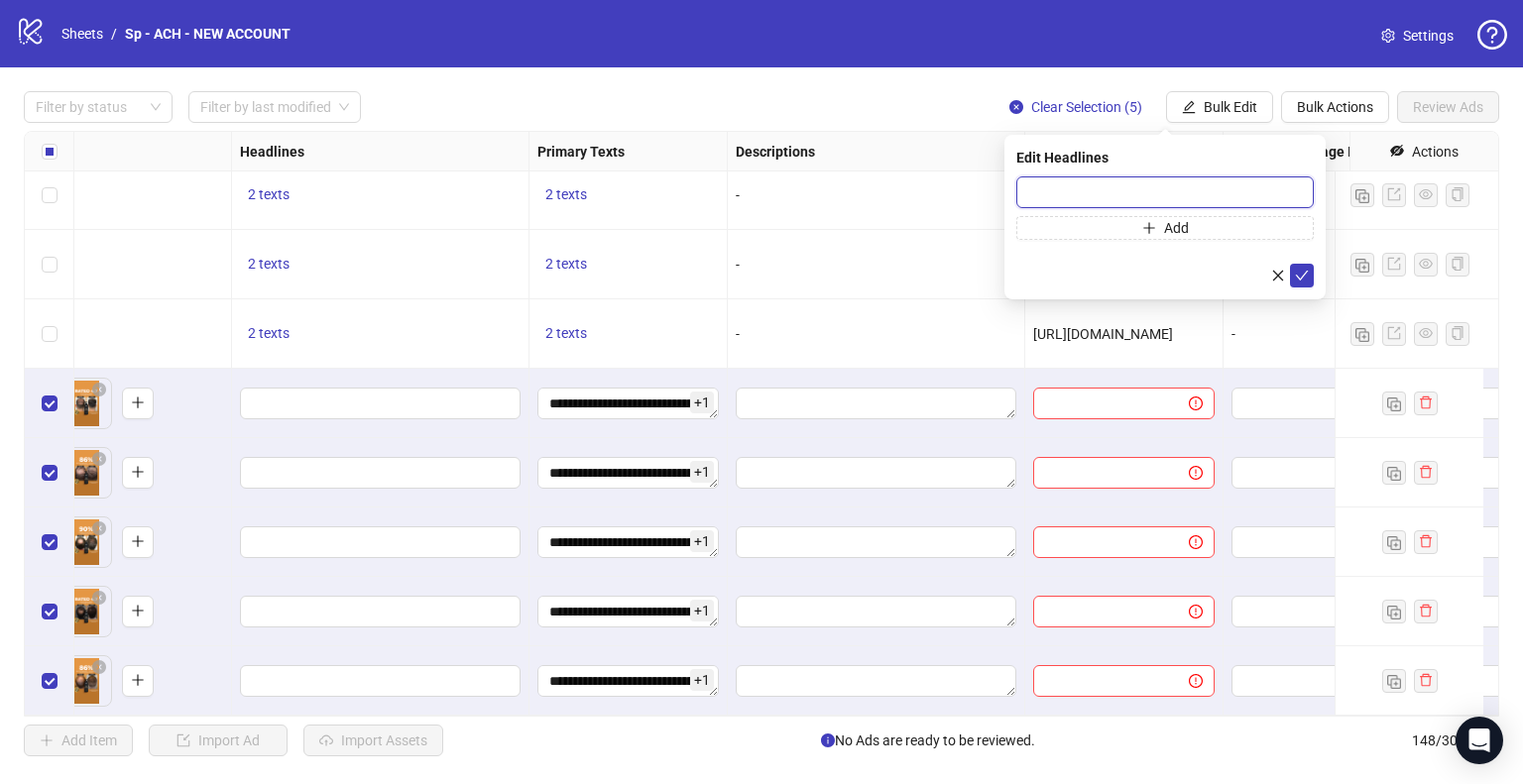 click at bounding box center [1165, 192] 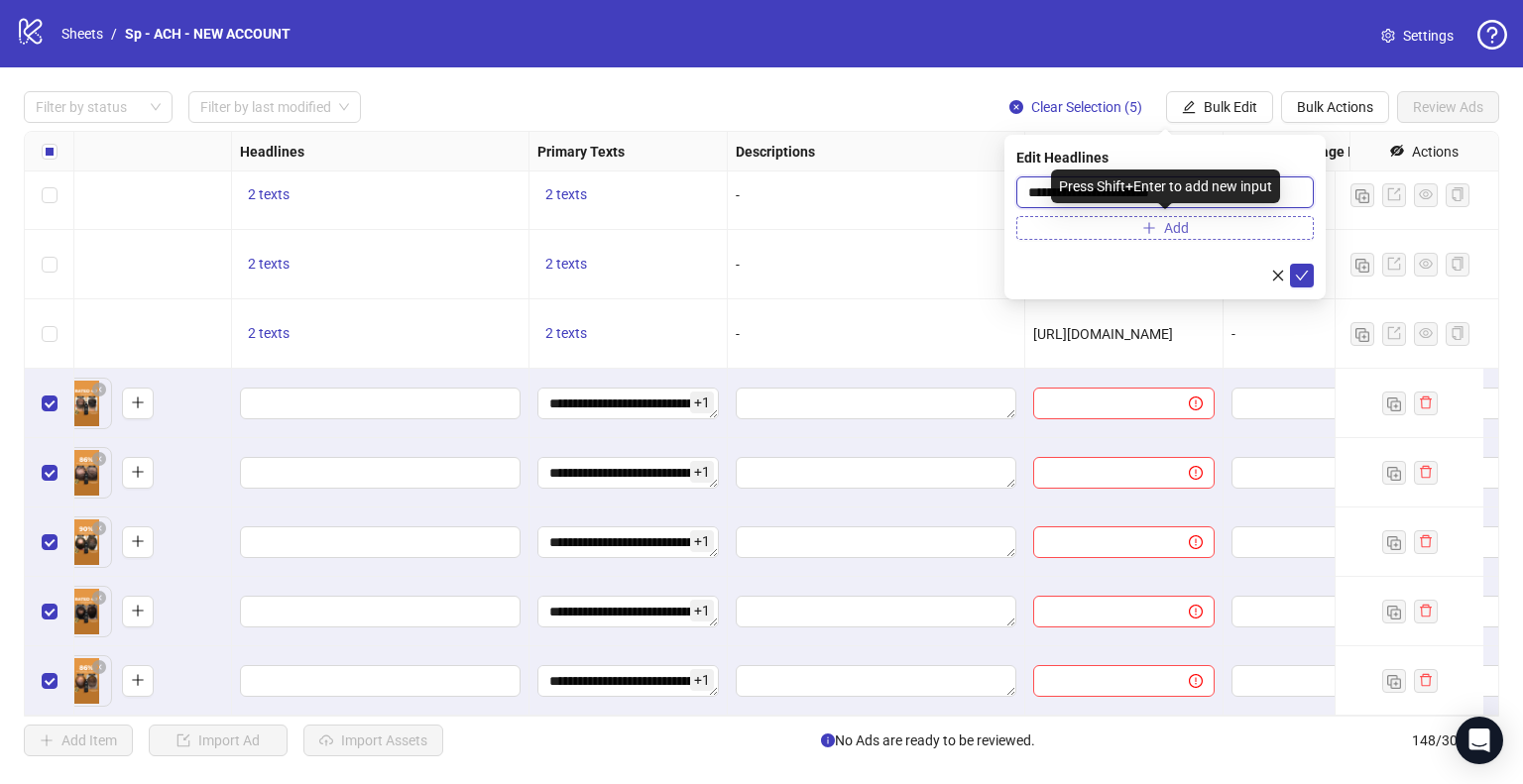 type on "**********" 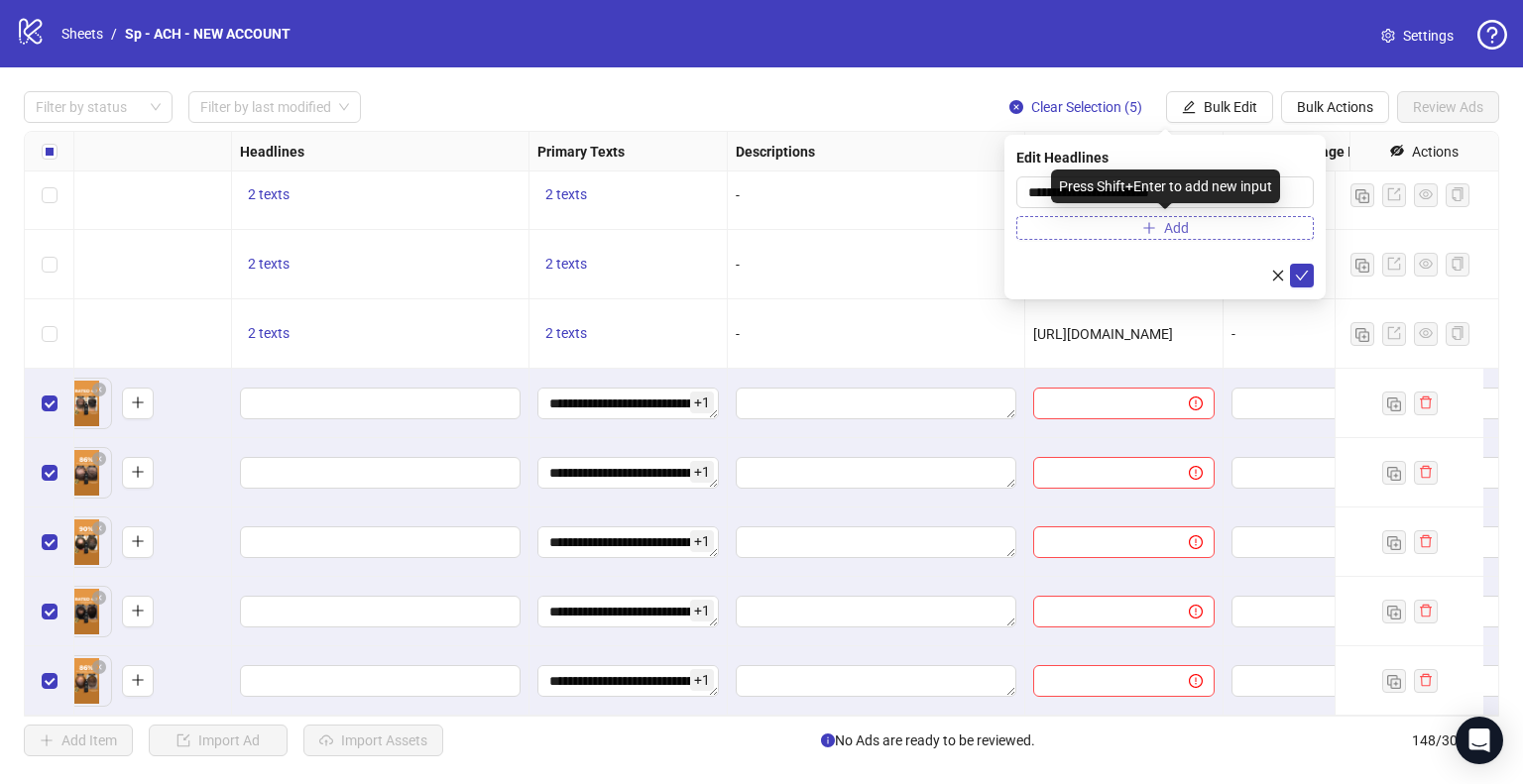 click on "Add" at bounding box center (1165, 228) 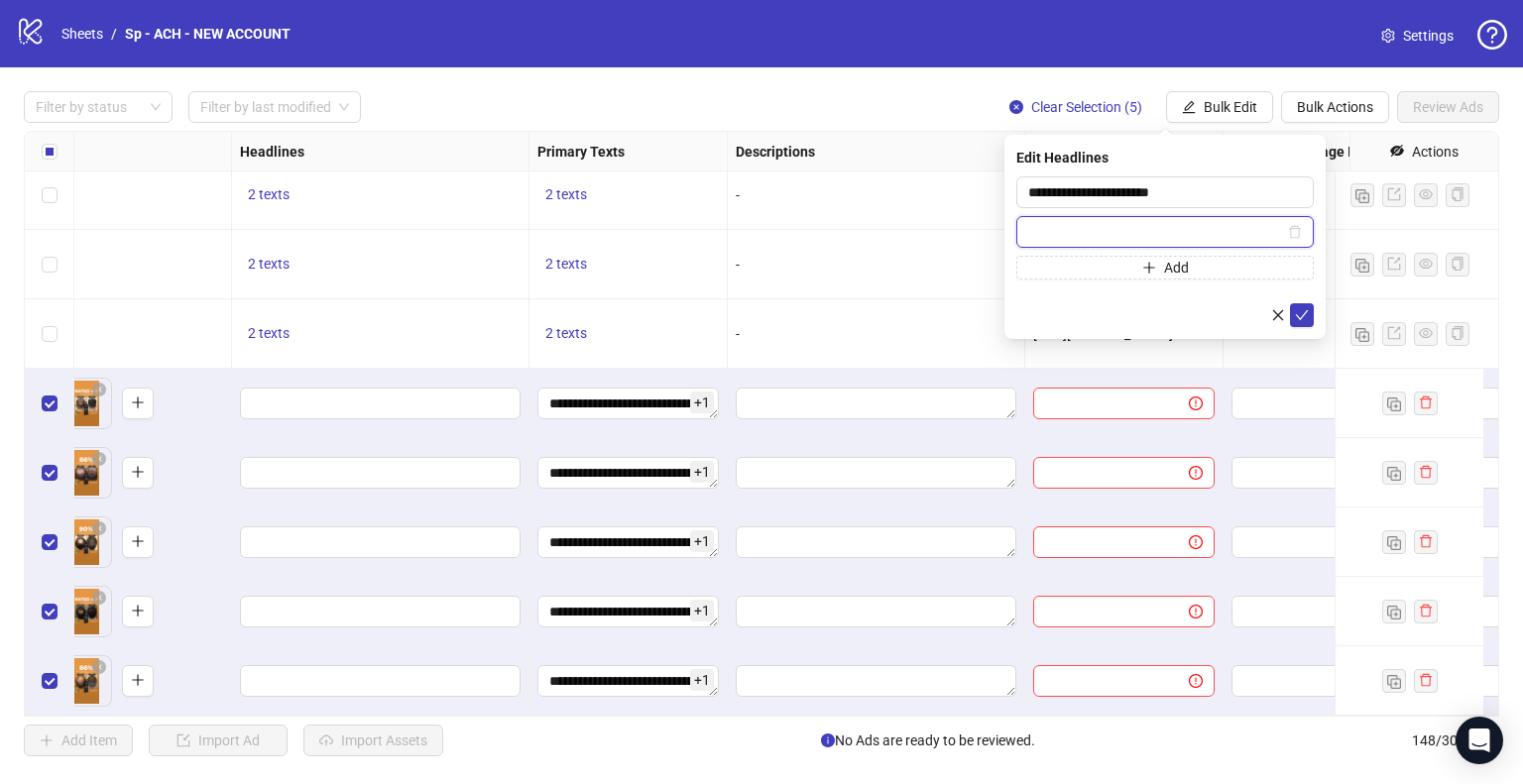 paste on "**********" 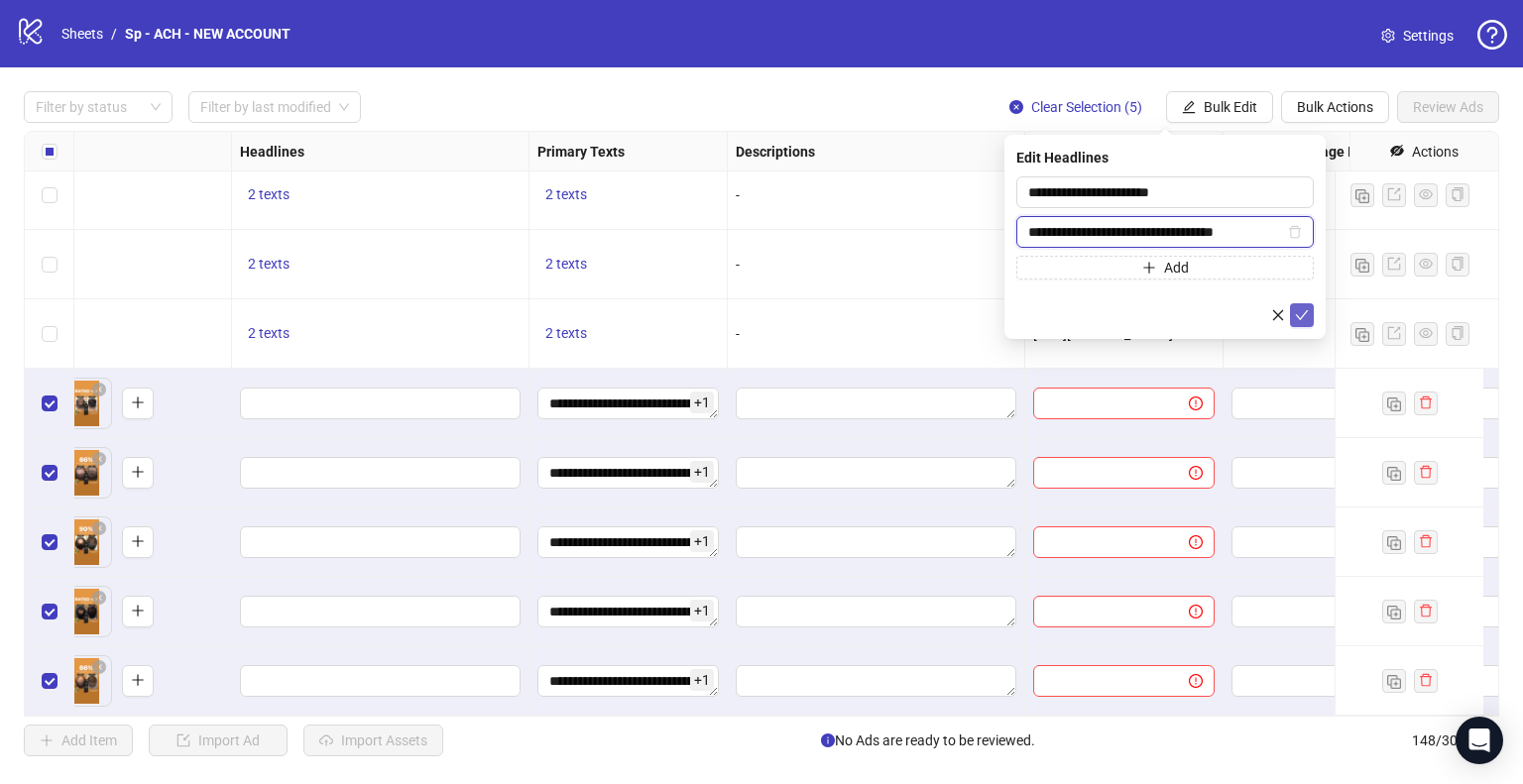 type on "**********" 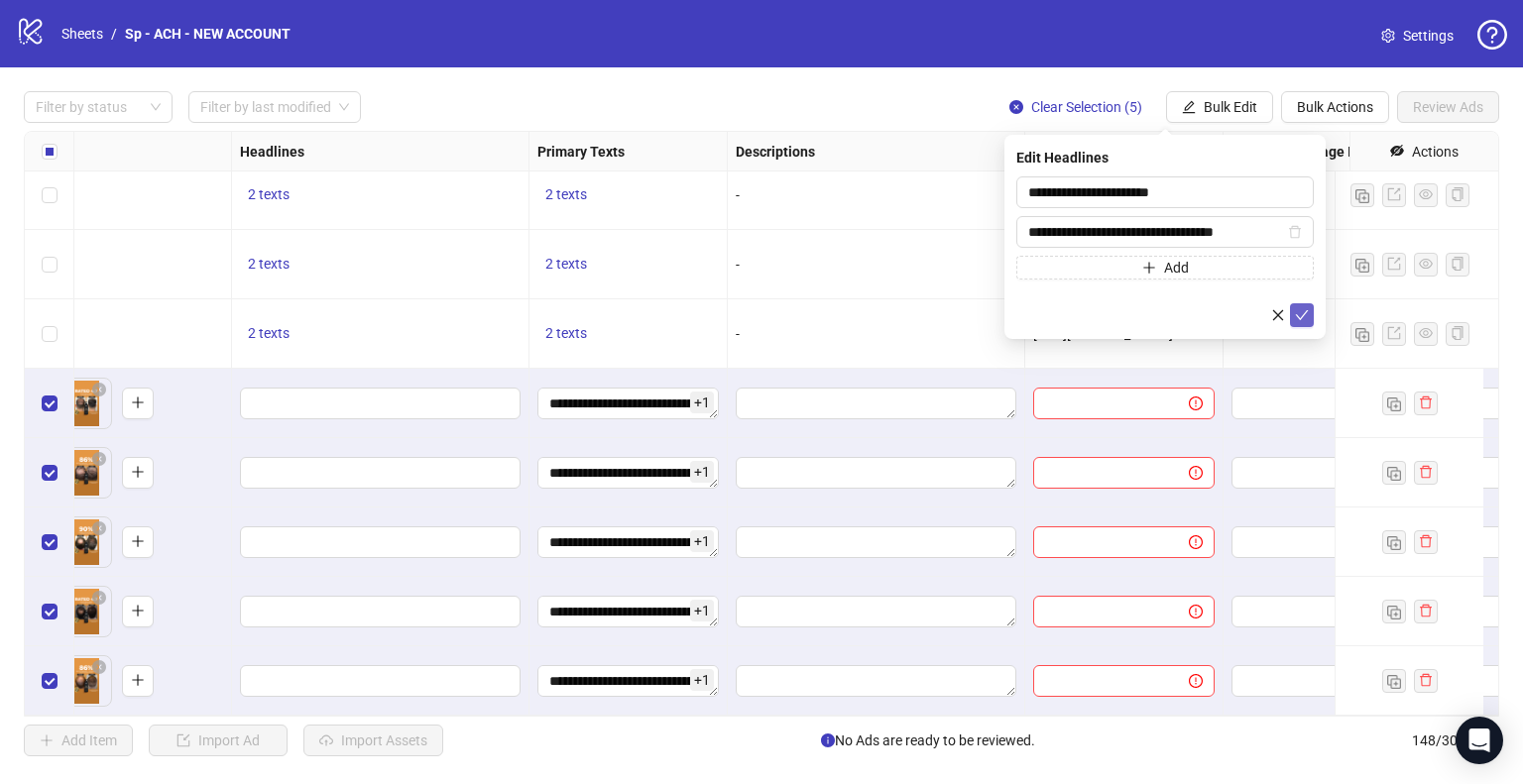 click 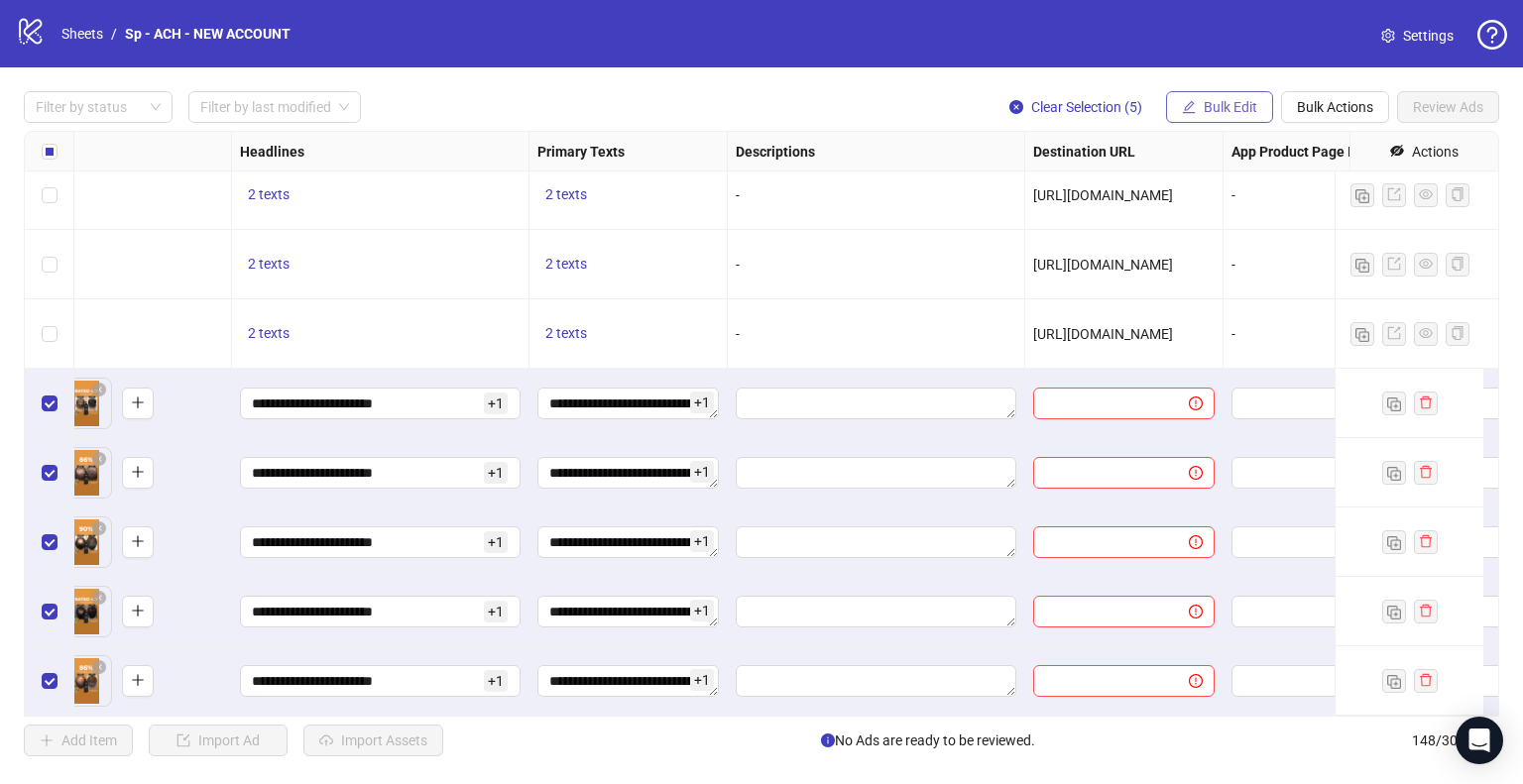 click on "Bulk Edit" at bounding box center (1230, 107) 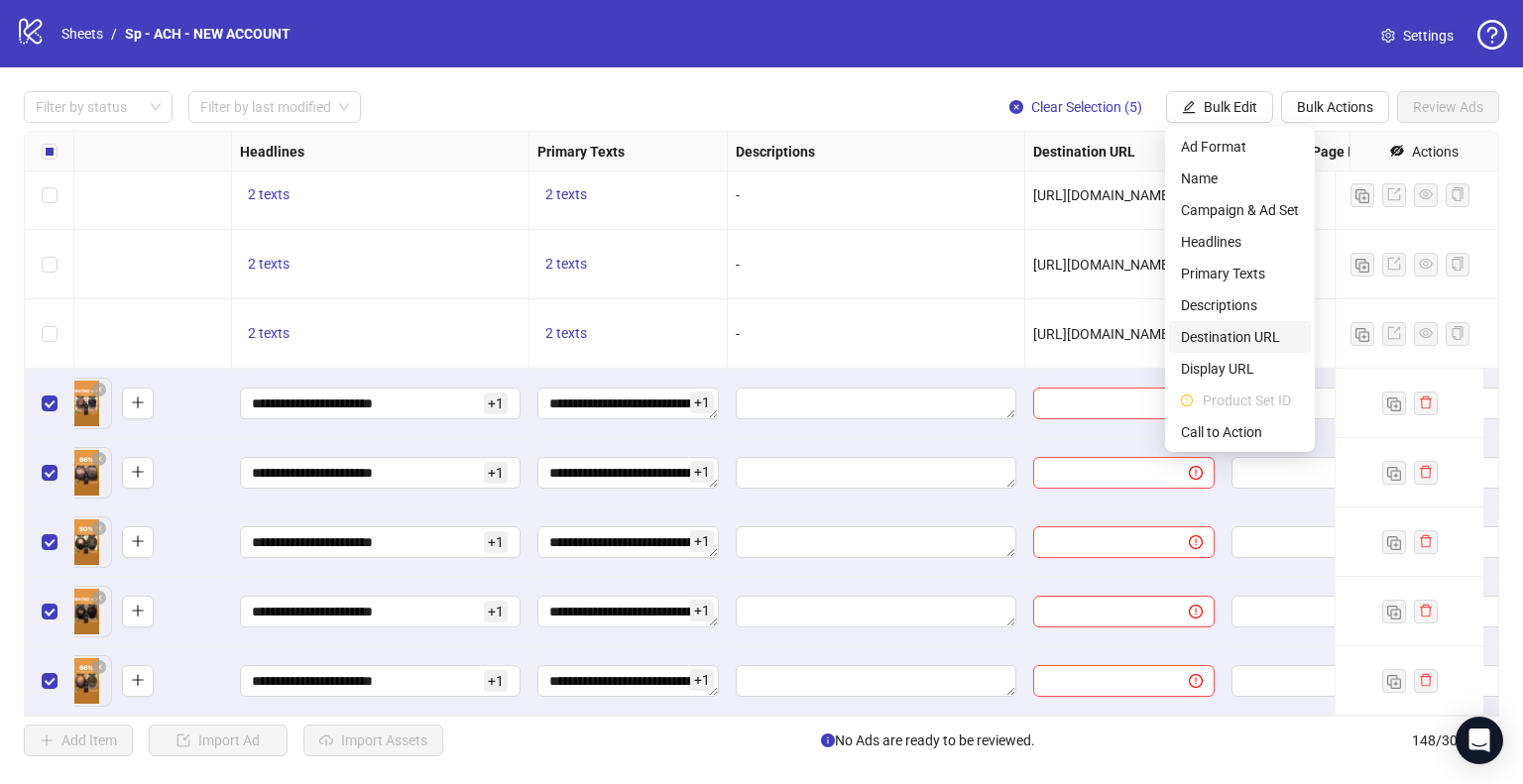 click on "Destination URL" at bounding box center [1239, 337] 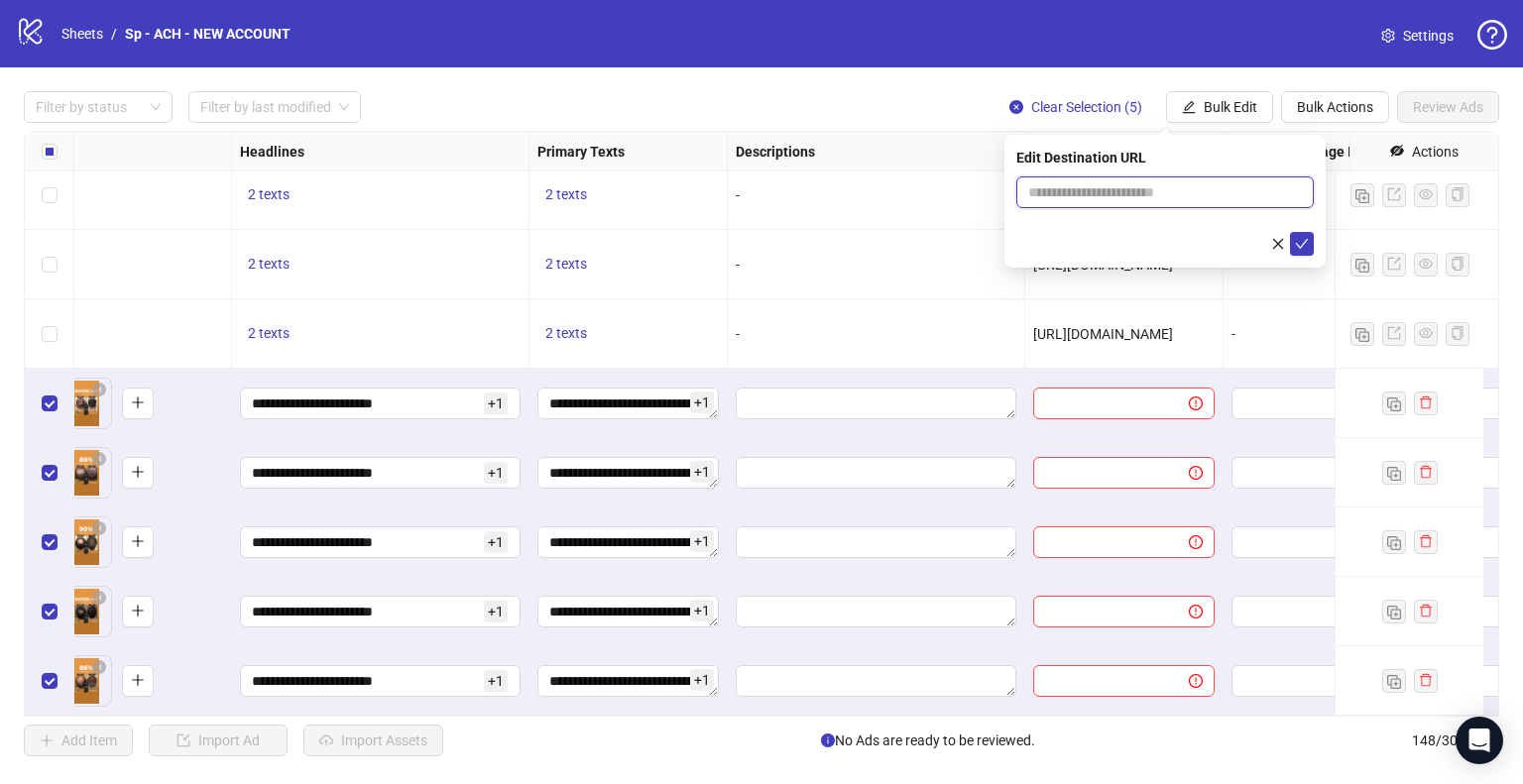 click at bounding box center [1157, 192] 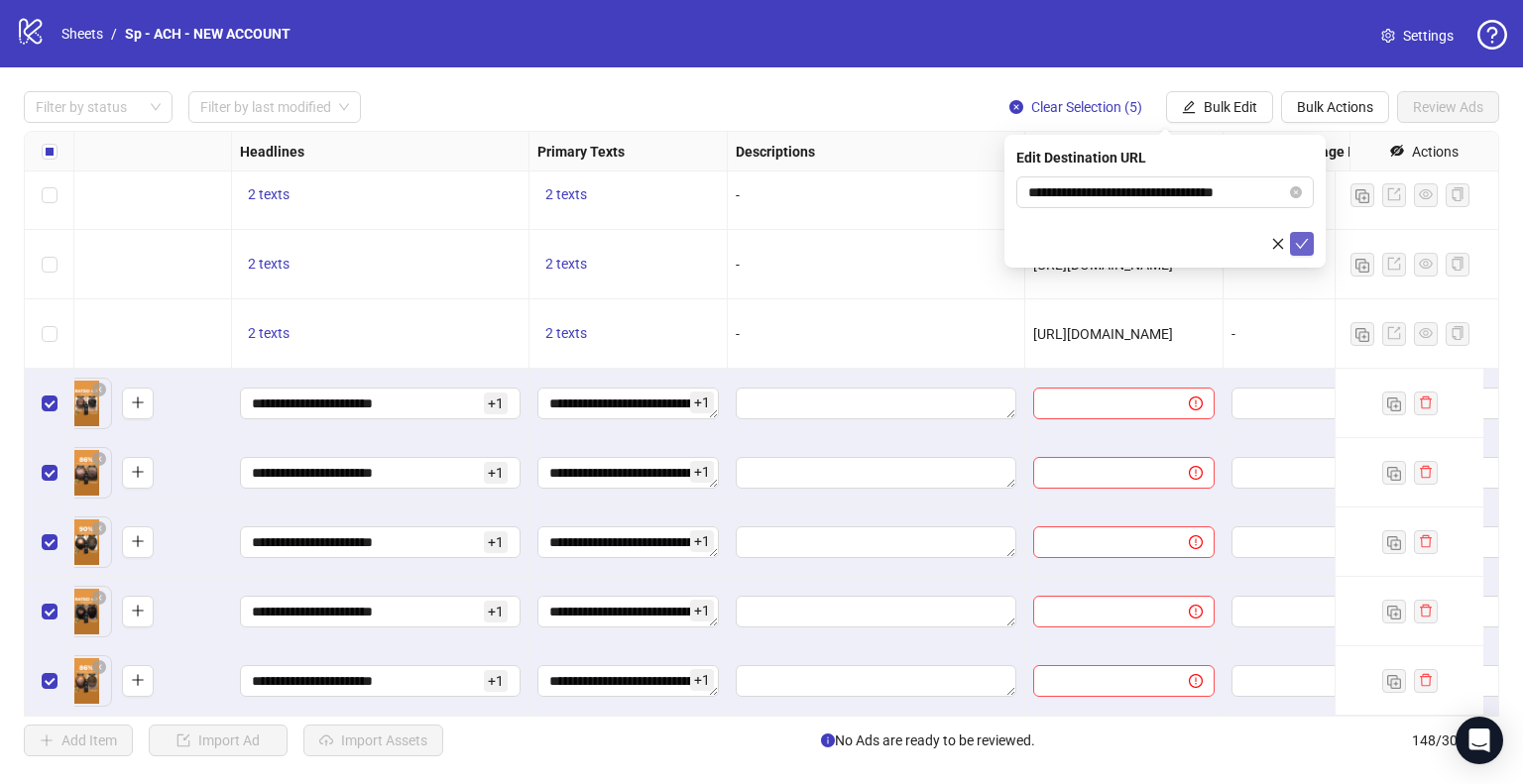 click 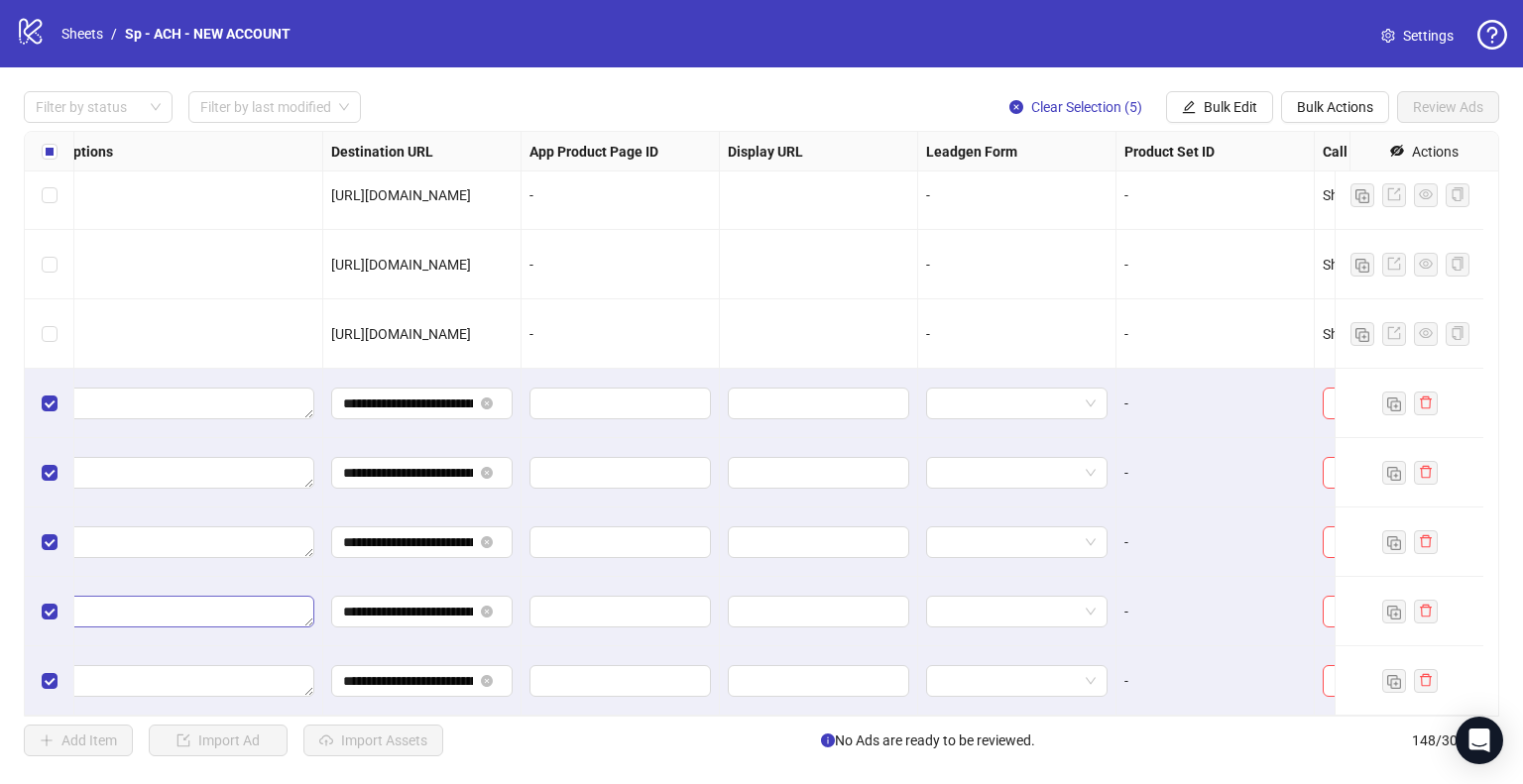 scroll, scrollTop: 9738, scrollLeft: 1784, axis: both 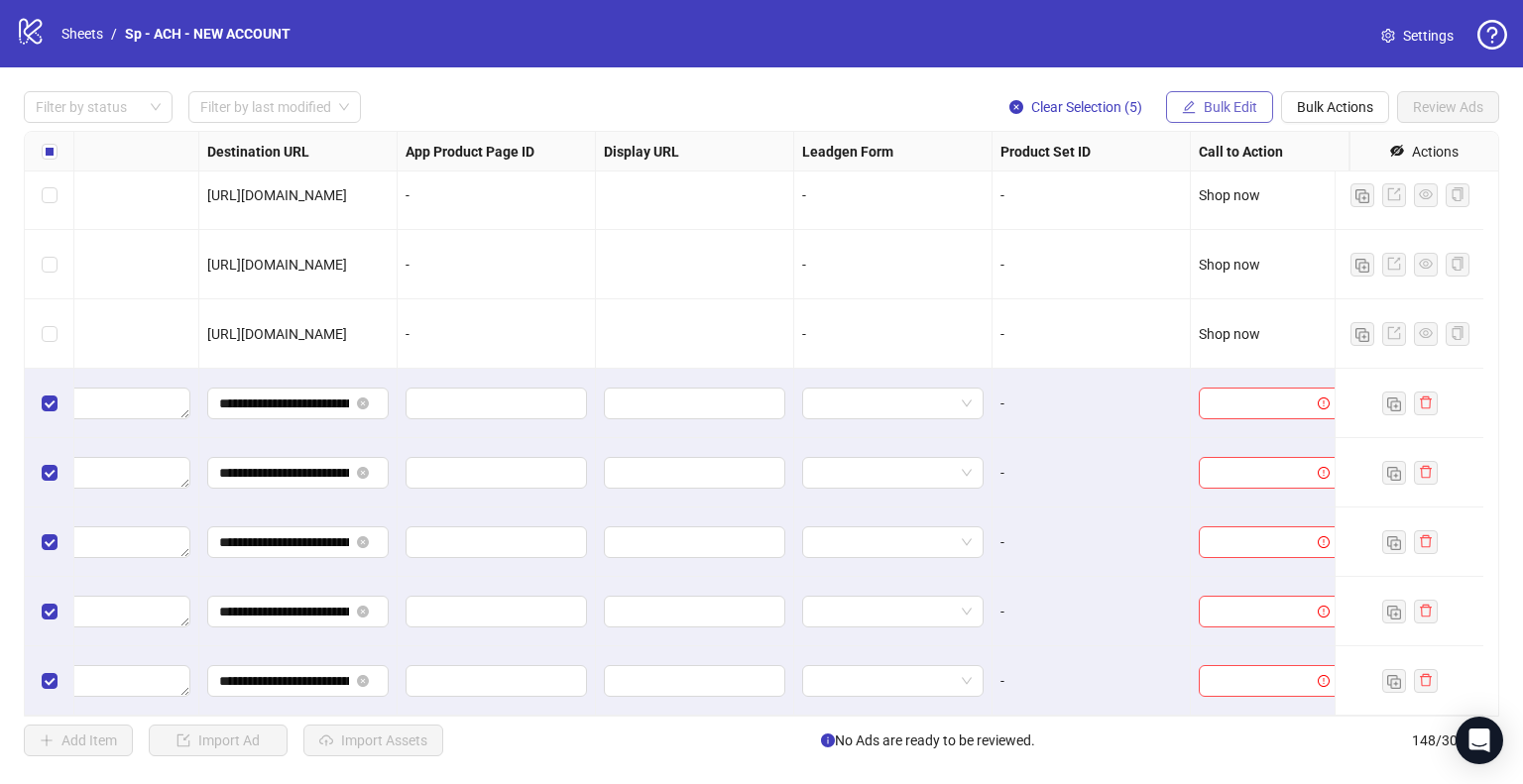 click on "Bulk Edit" at bounding box center (1230, 107) 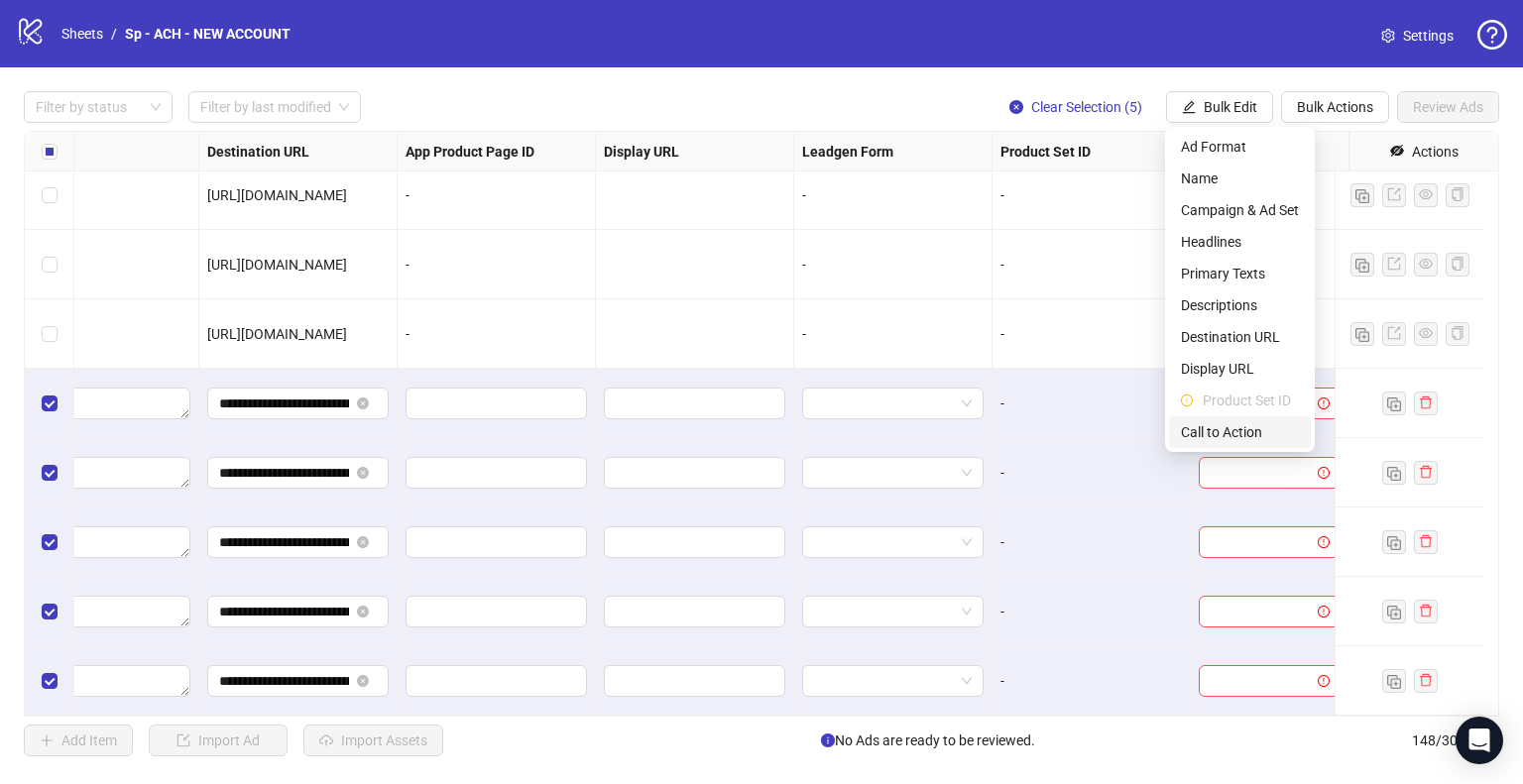 click on "Call to Action" at bounding box center (1239, 432) 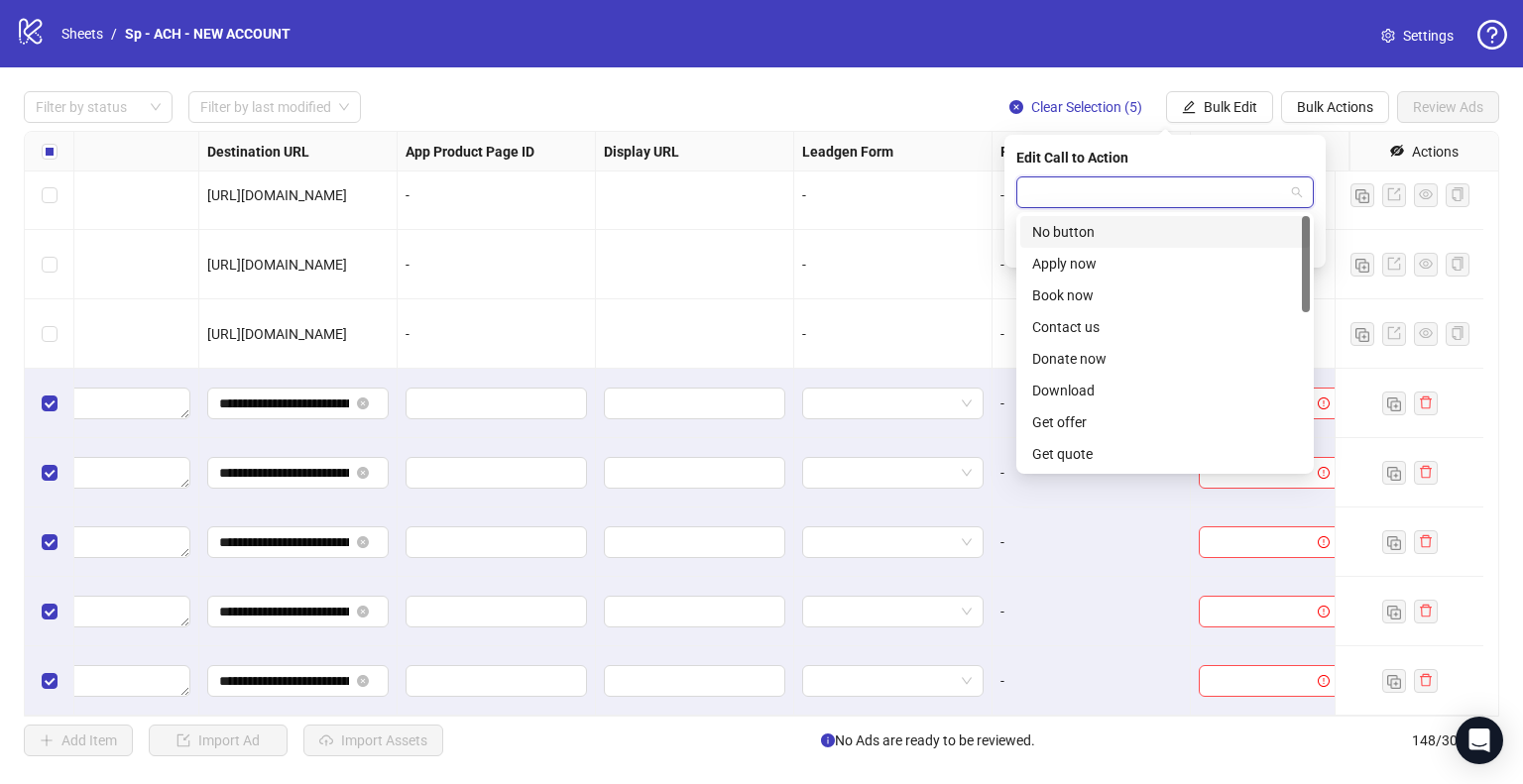 click at bounding box center (1156, 192) 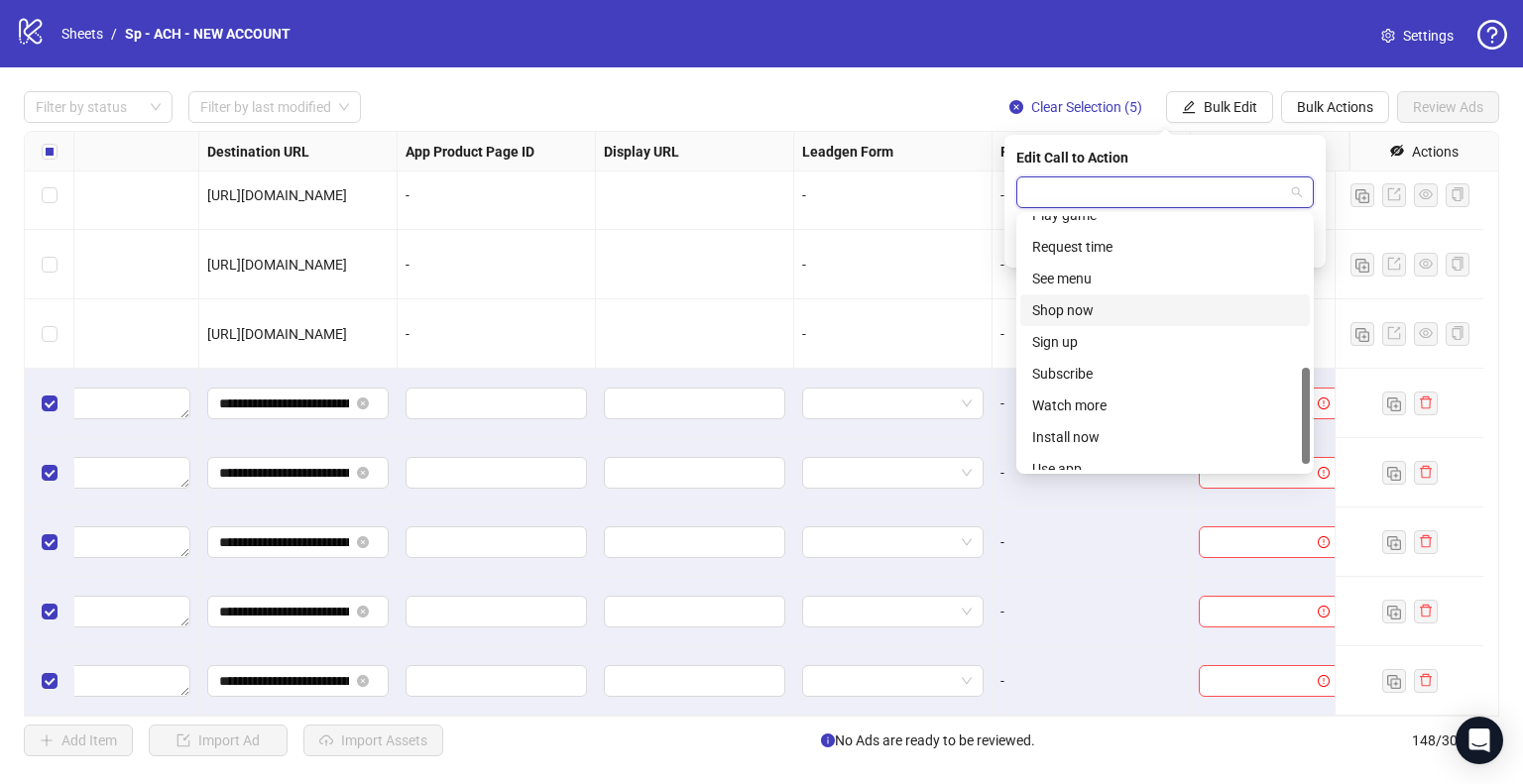 scroll, scrollTop: 412, scrollLeft: 0, axis: vertical 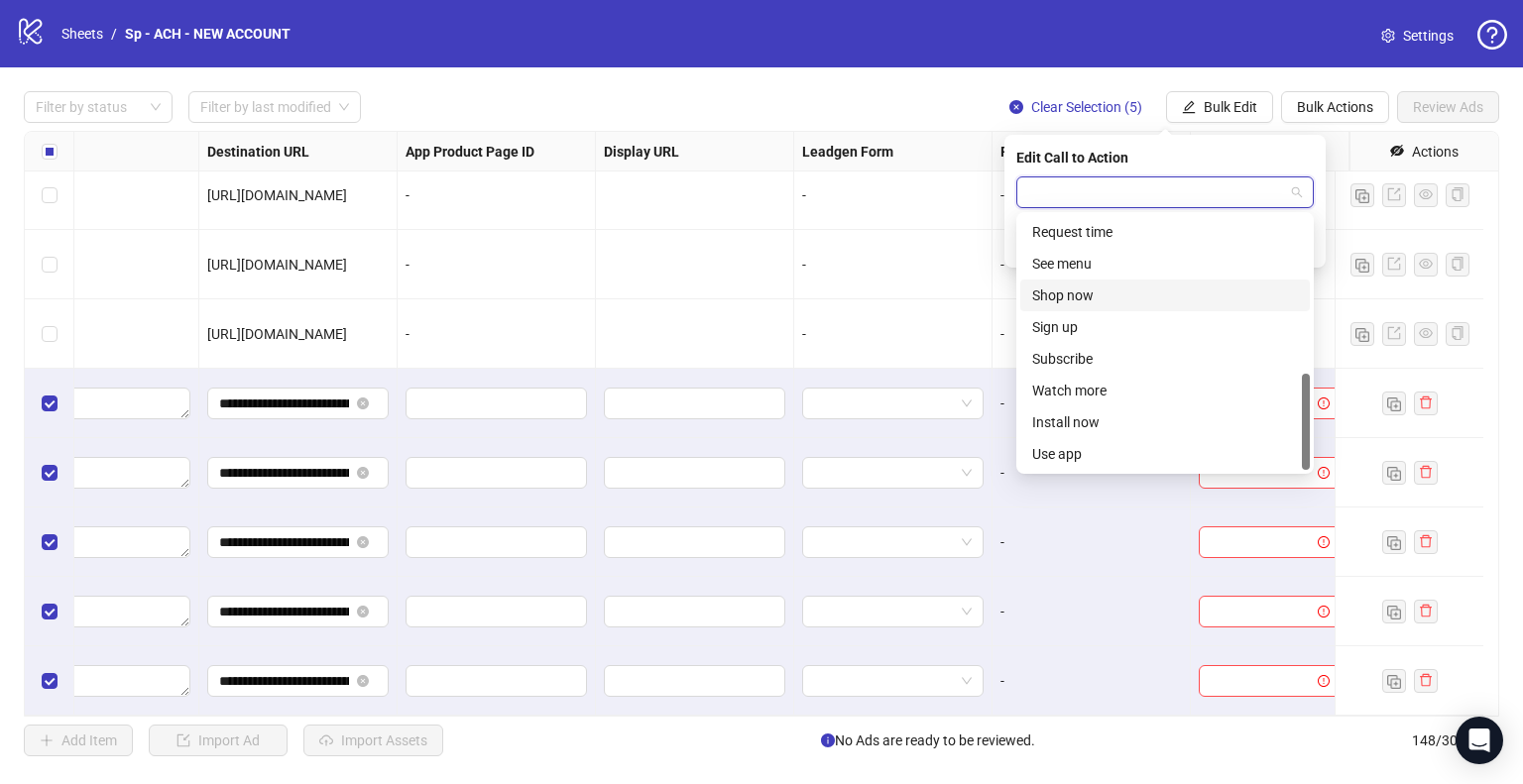 click on "Shop now" at bounding box center (1165, 295) 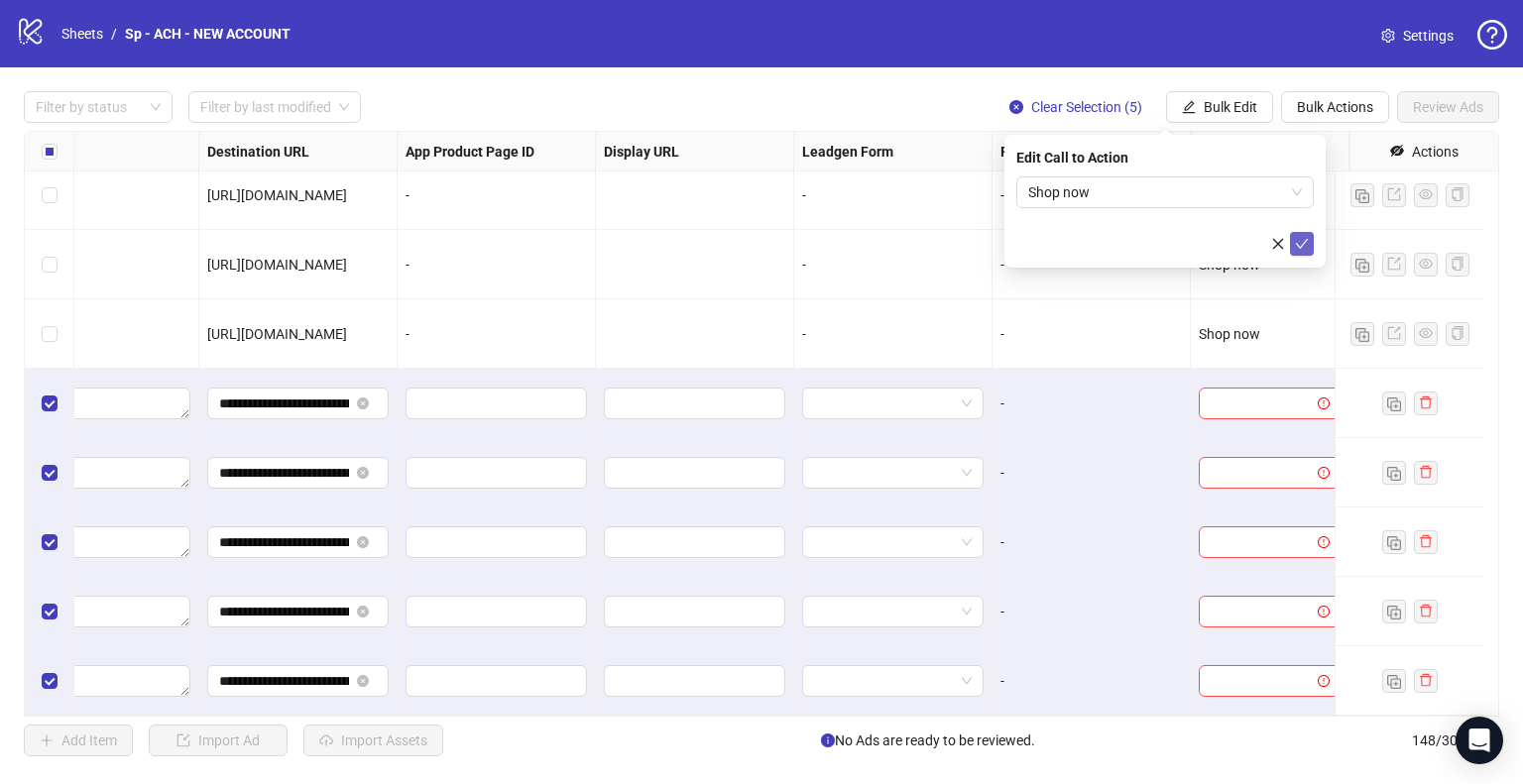 click at bounding box center [1302, 244] 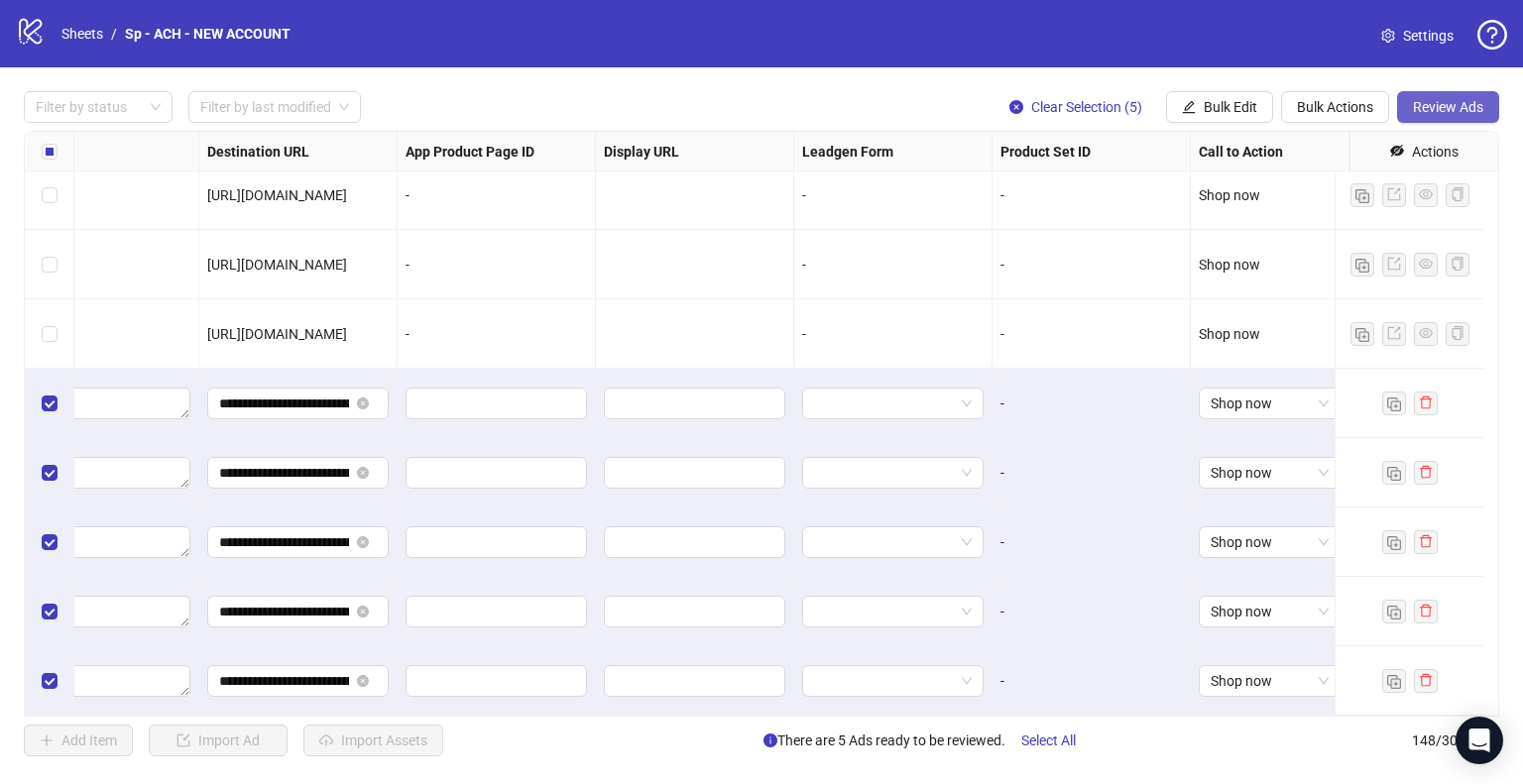 click on "Review Ads" at bounding box center [1448, 107] 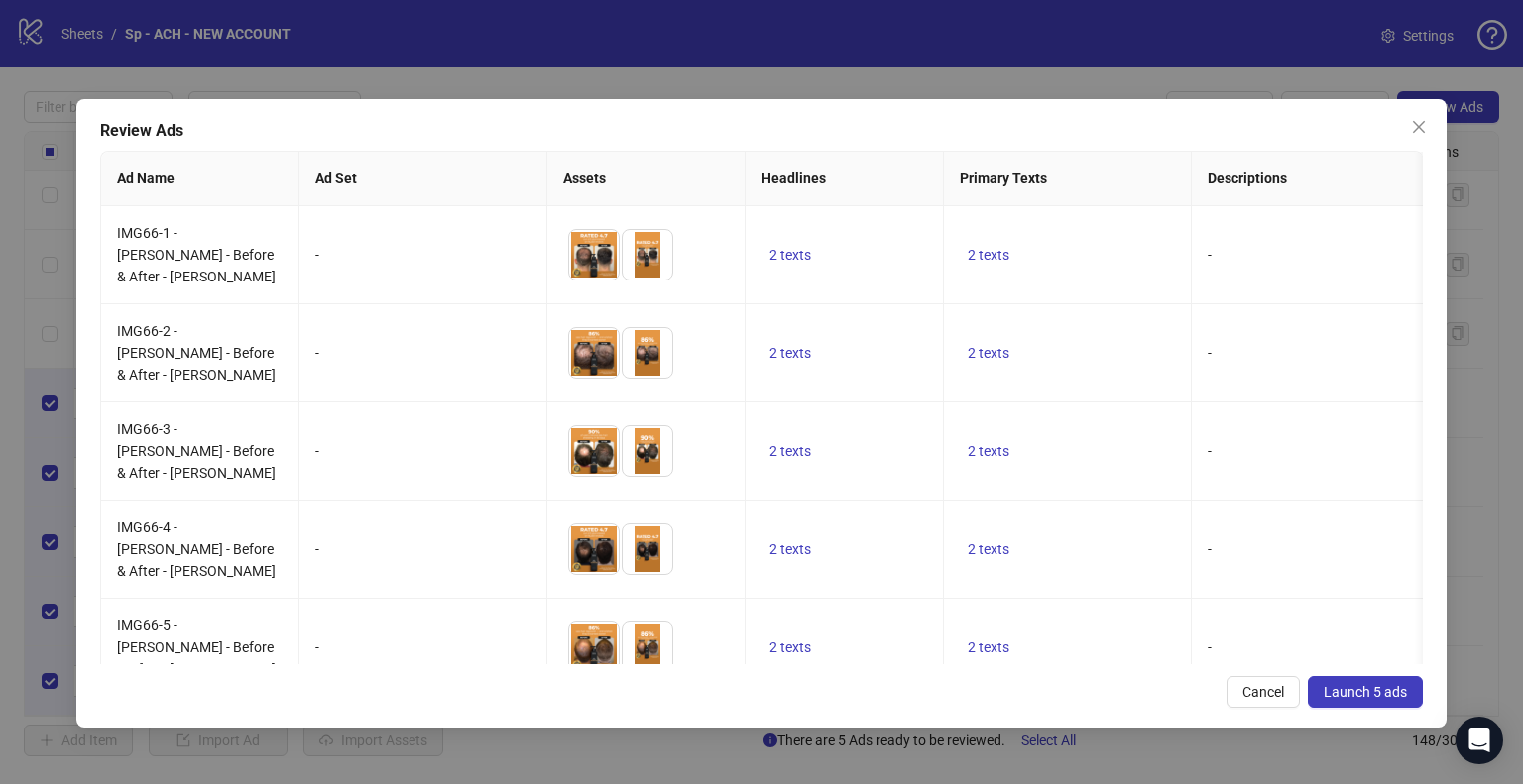 click on "Launch 5 ads" at bounding box center [1365, 692] 